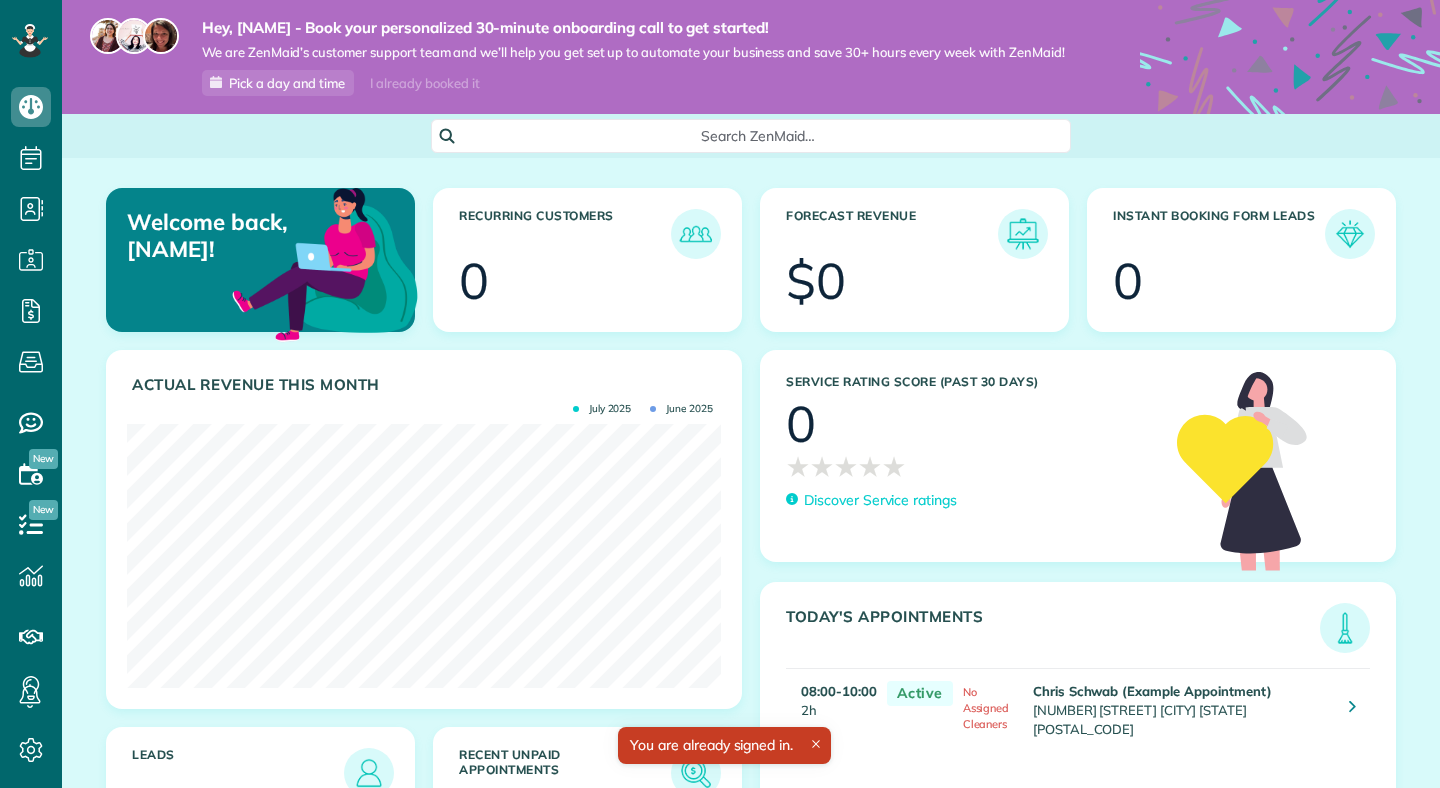 scroll, scrollTop: 0, scrollLeft: 0, axis: both 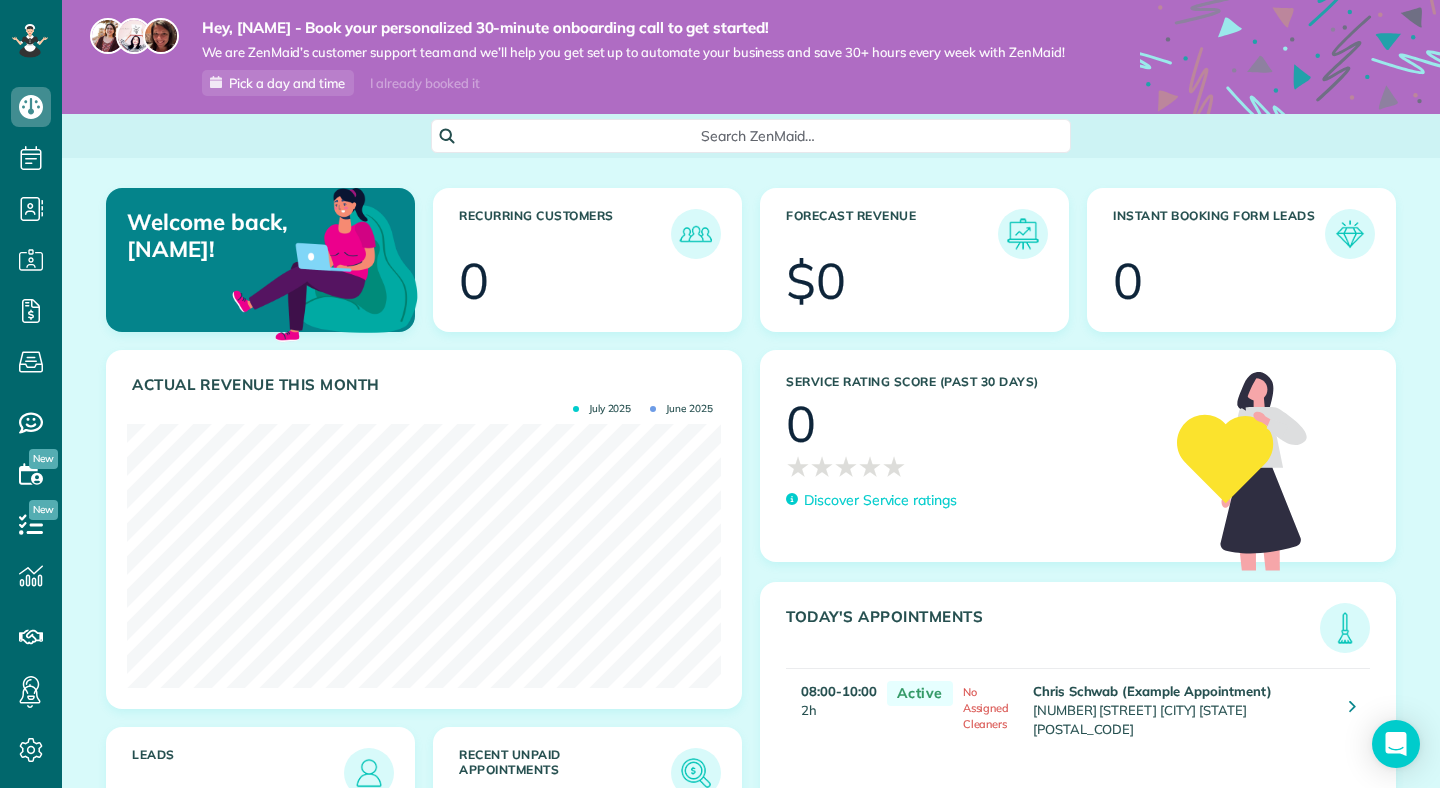 click on "I already booked it" at bounding box center (424, 83) 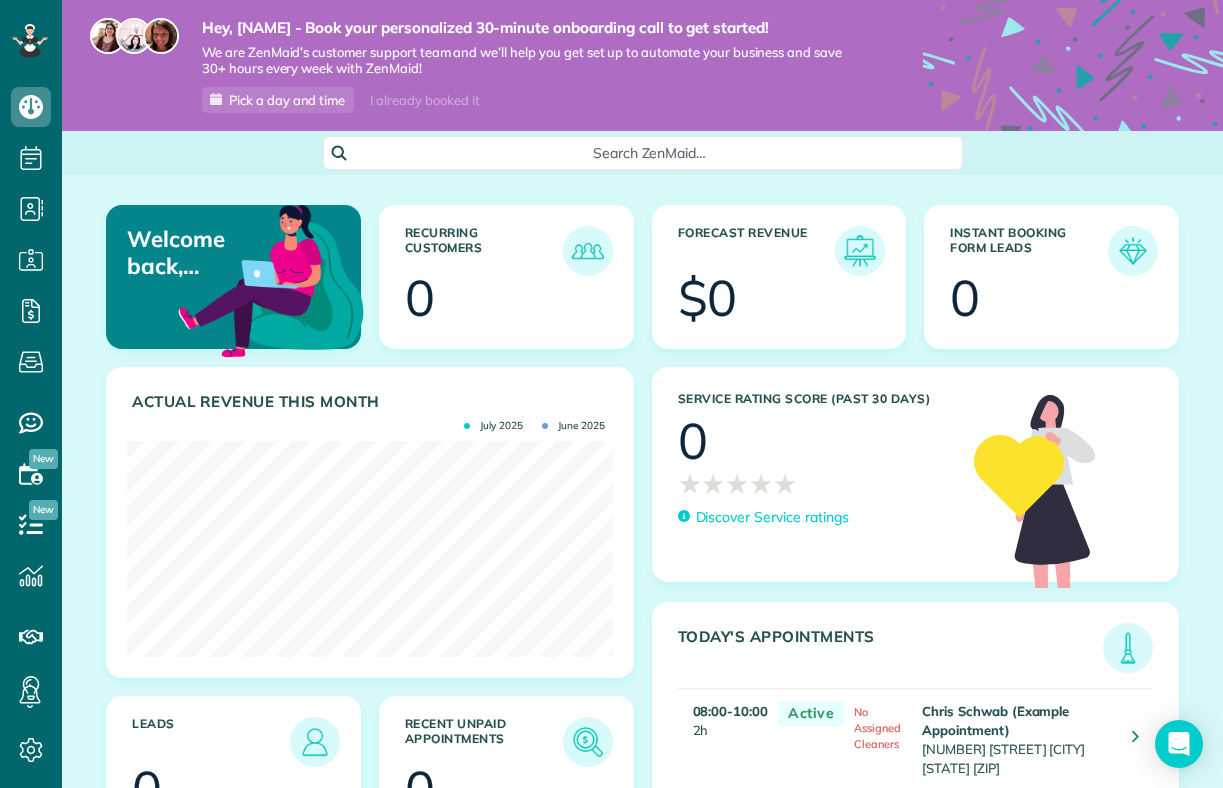scroll, scrollTop: 0, scrollLeft: 0, axis: both 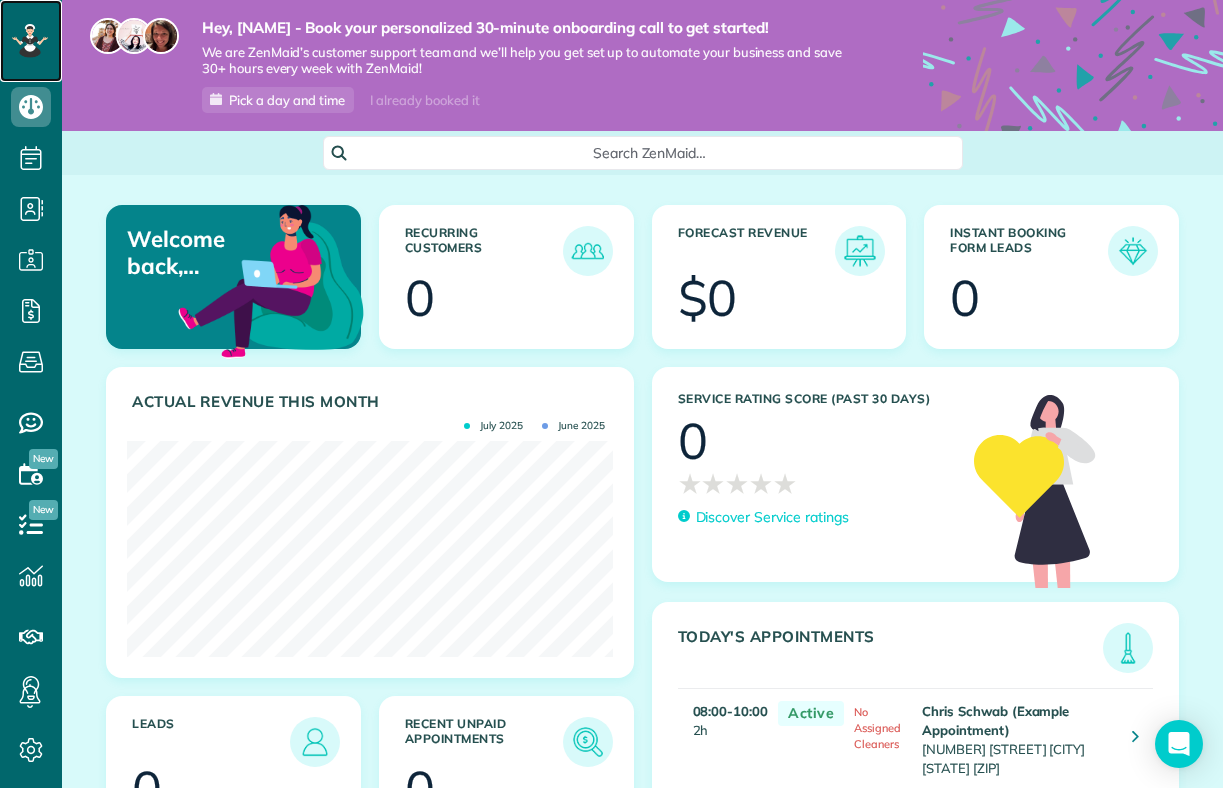 click 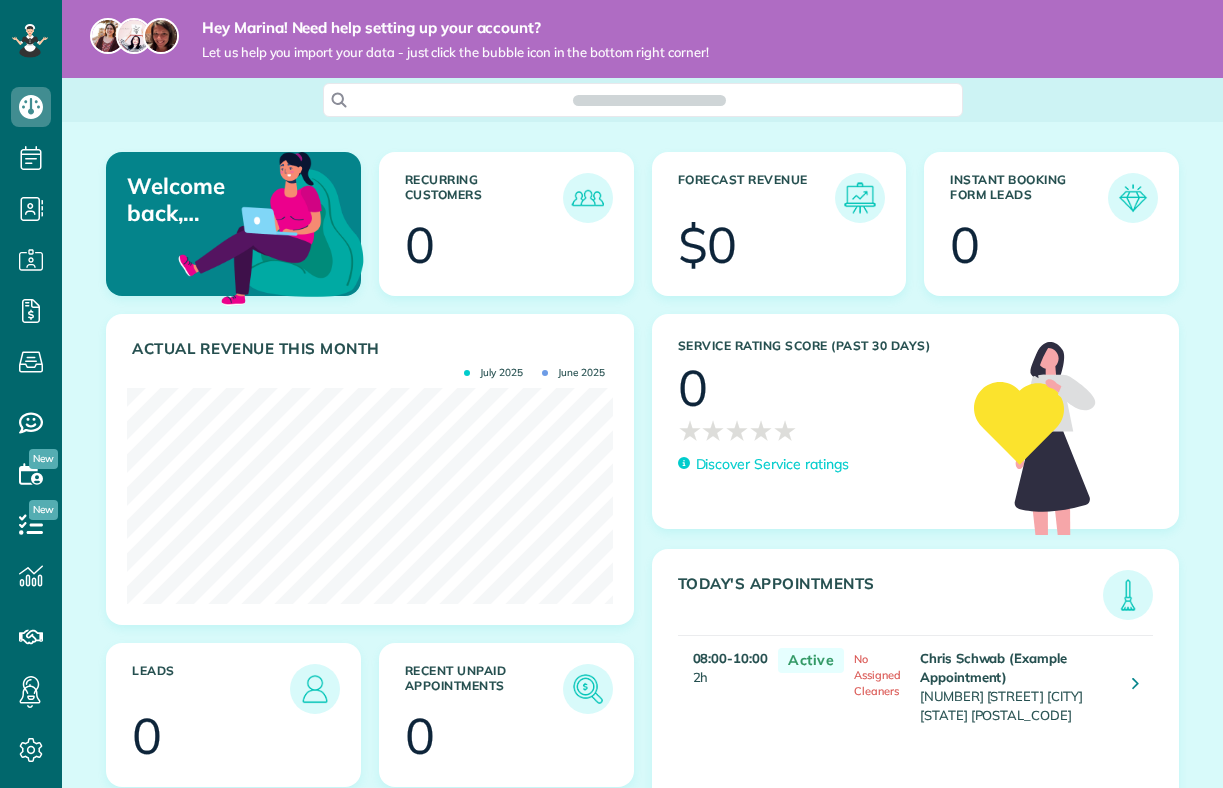 scroll, scrollTop: 0, scrollLeft: 0, axis: both 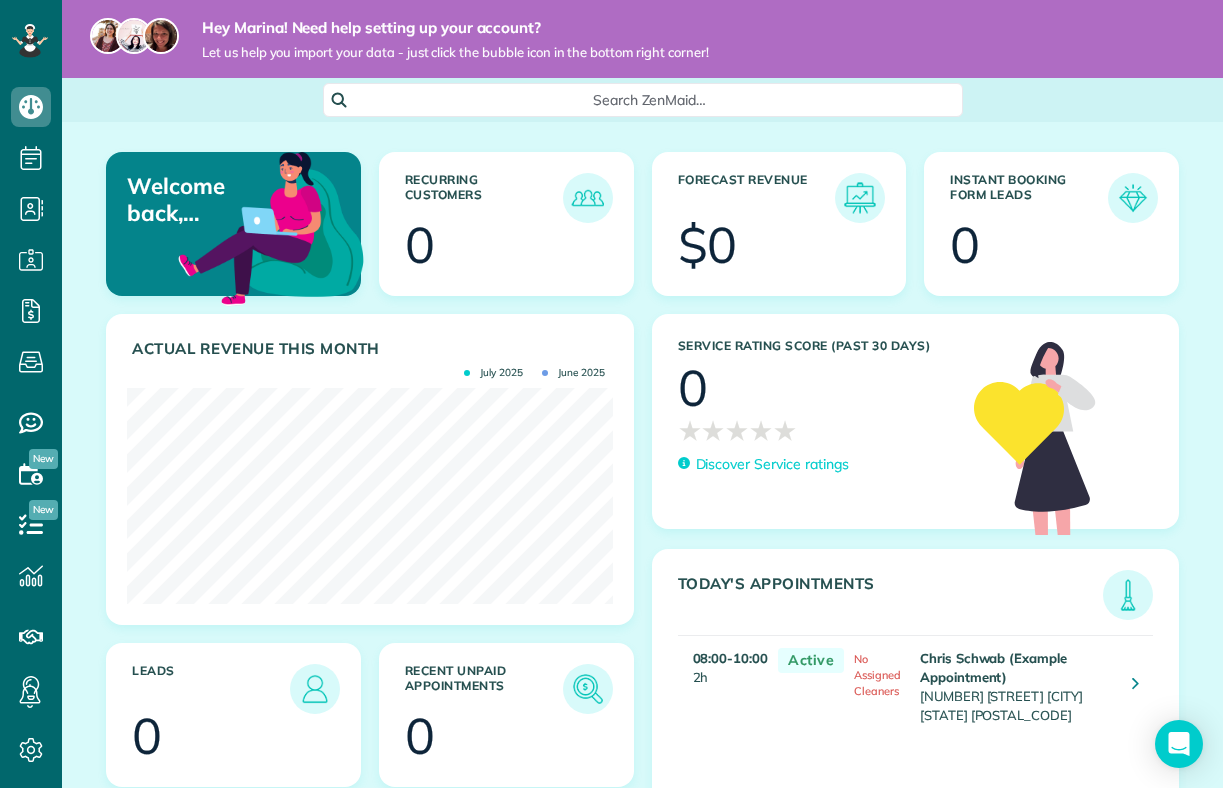 click on "Search ZenMaid…" at bounding box center [650, 100] 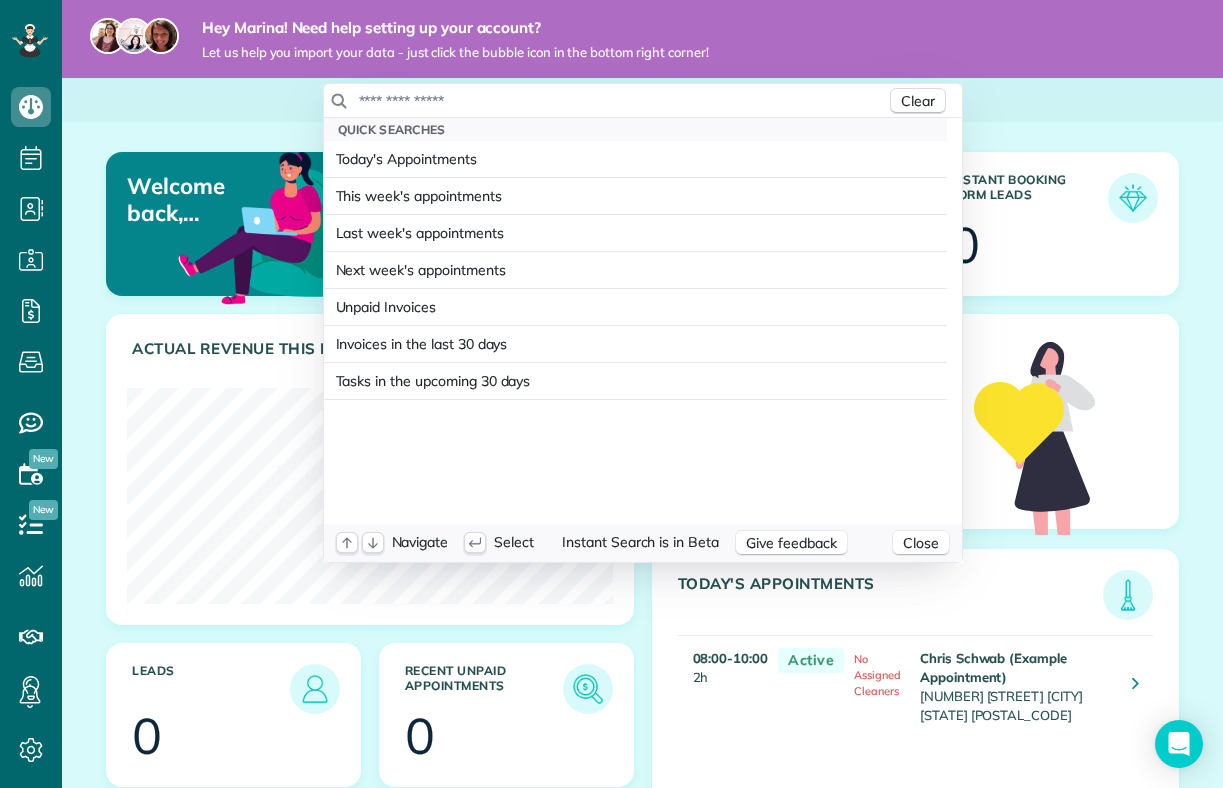 click at bounding box center (622, 101) 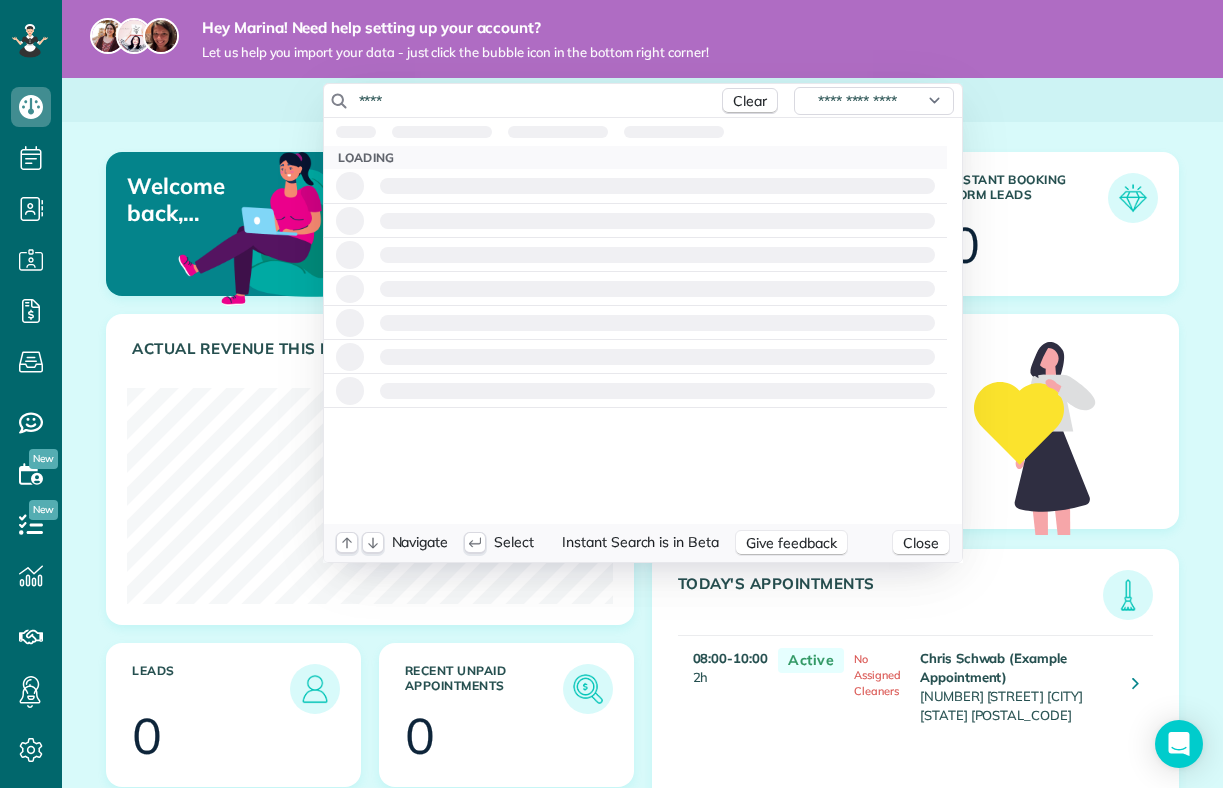 type on "*****" 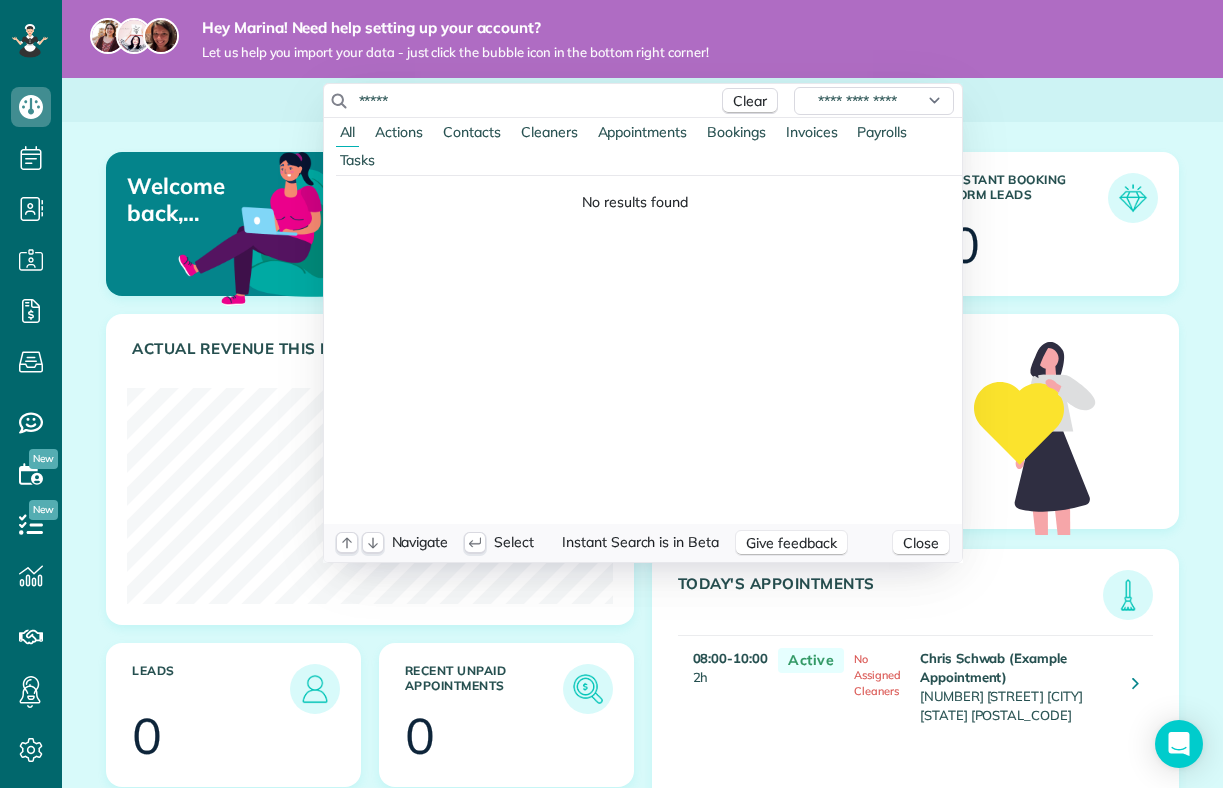 click on "Dashboard
Scheduling
Calendar View
List View
Dispatch View - Weekly scheduling (Beta)" at bounding box center [611, 394] 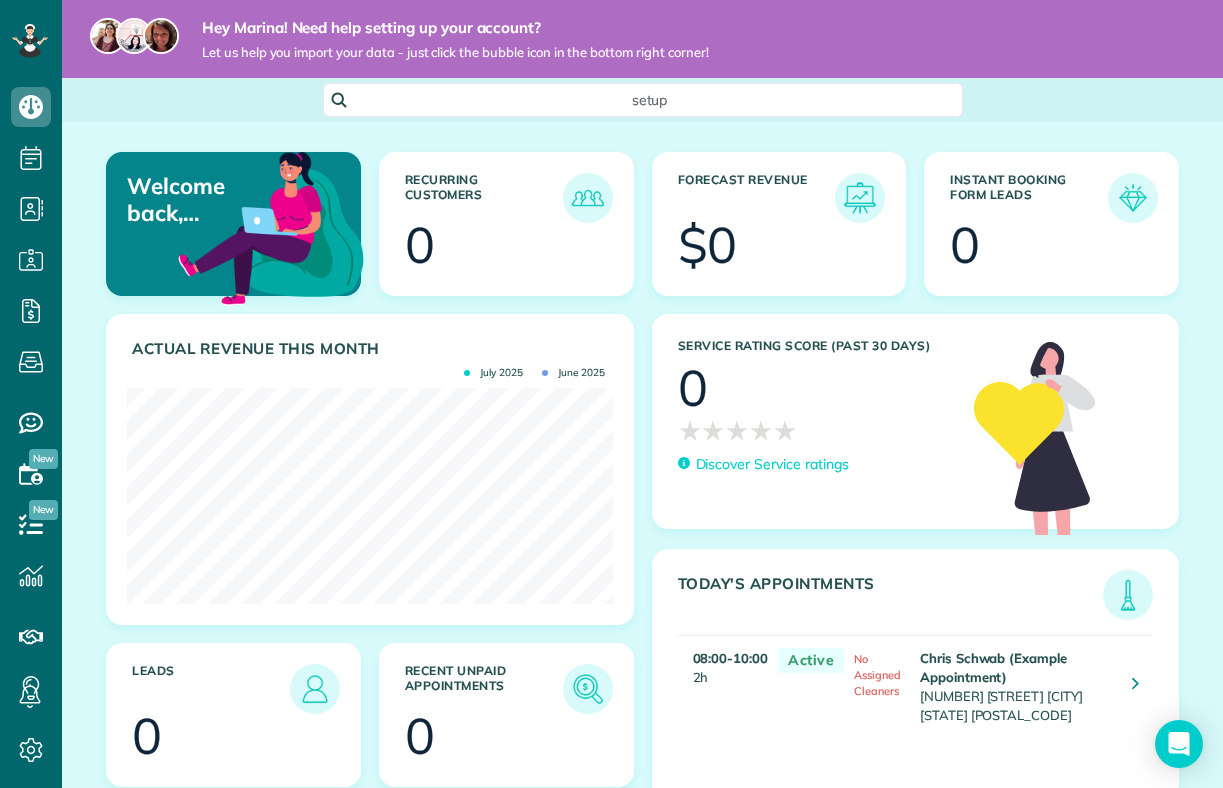 click on "Let us help you import your data - just click the bubble icon in the bottom right corner!" at bounding box center [455, 52] 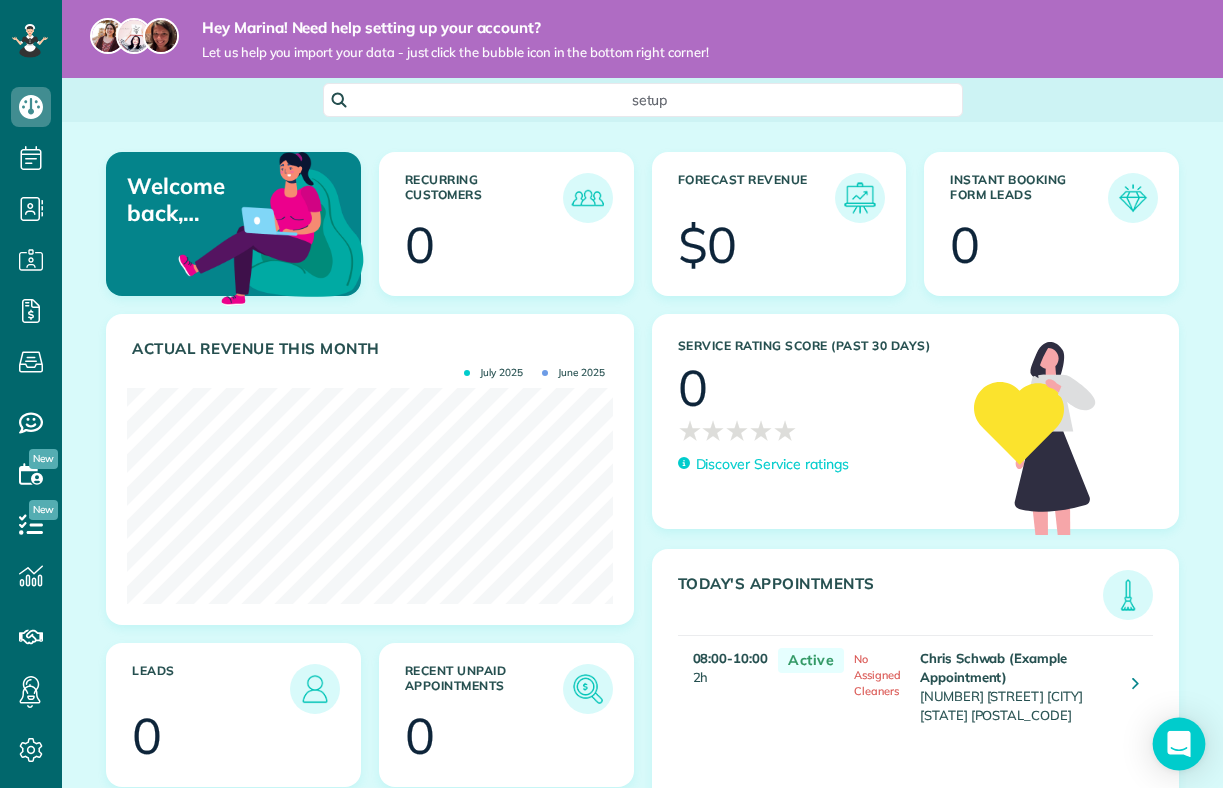 click 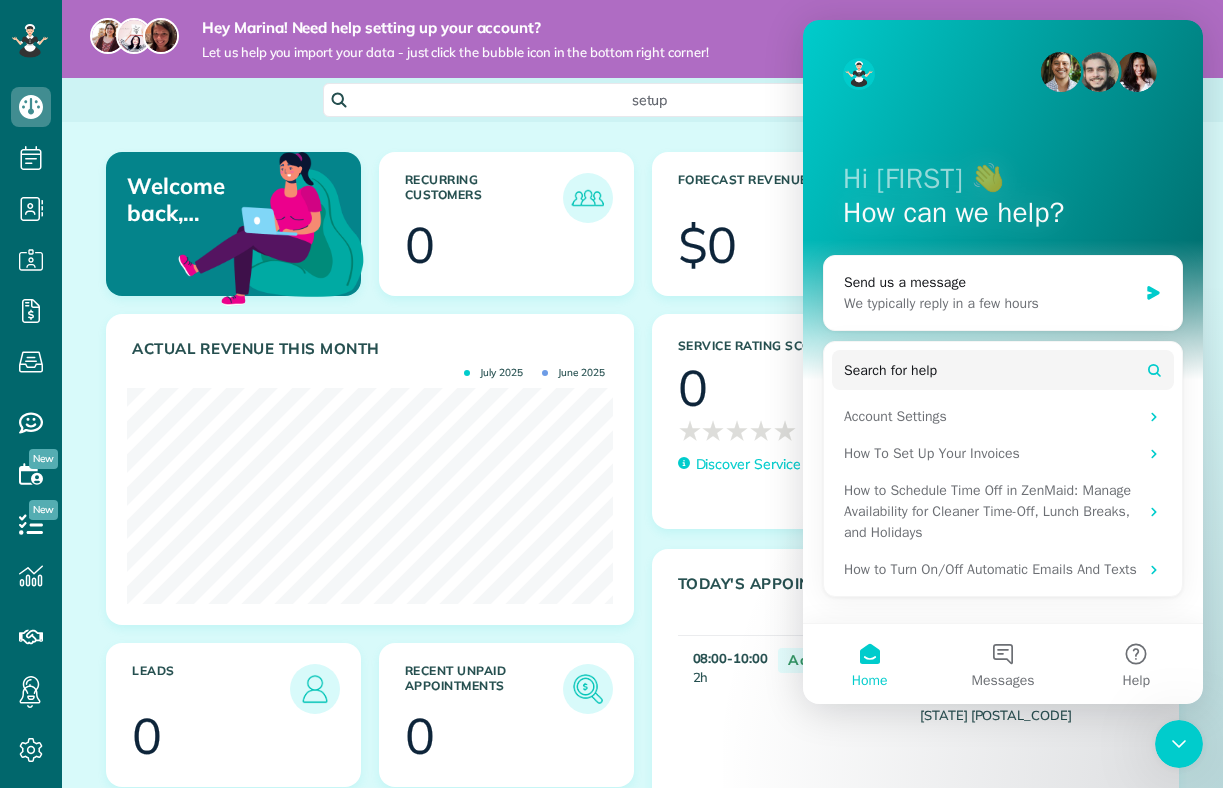 scroll, scrollTop: 0, scrollLeft: 0, axis: both 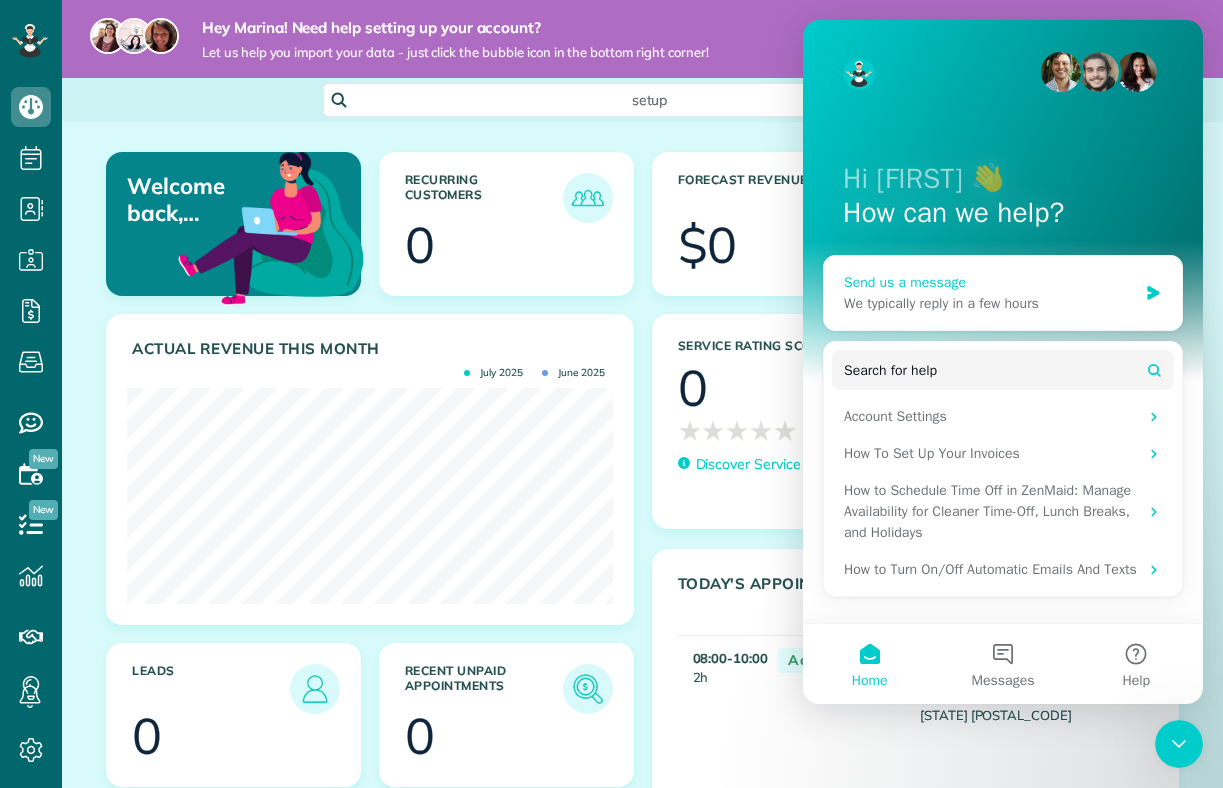 click on "We typically reply in a few hours" at bounding box center [990, 303] 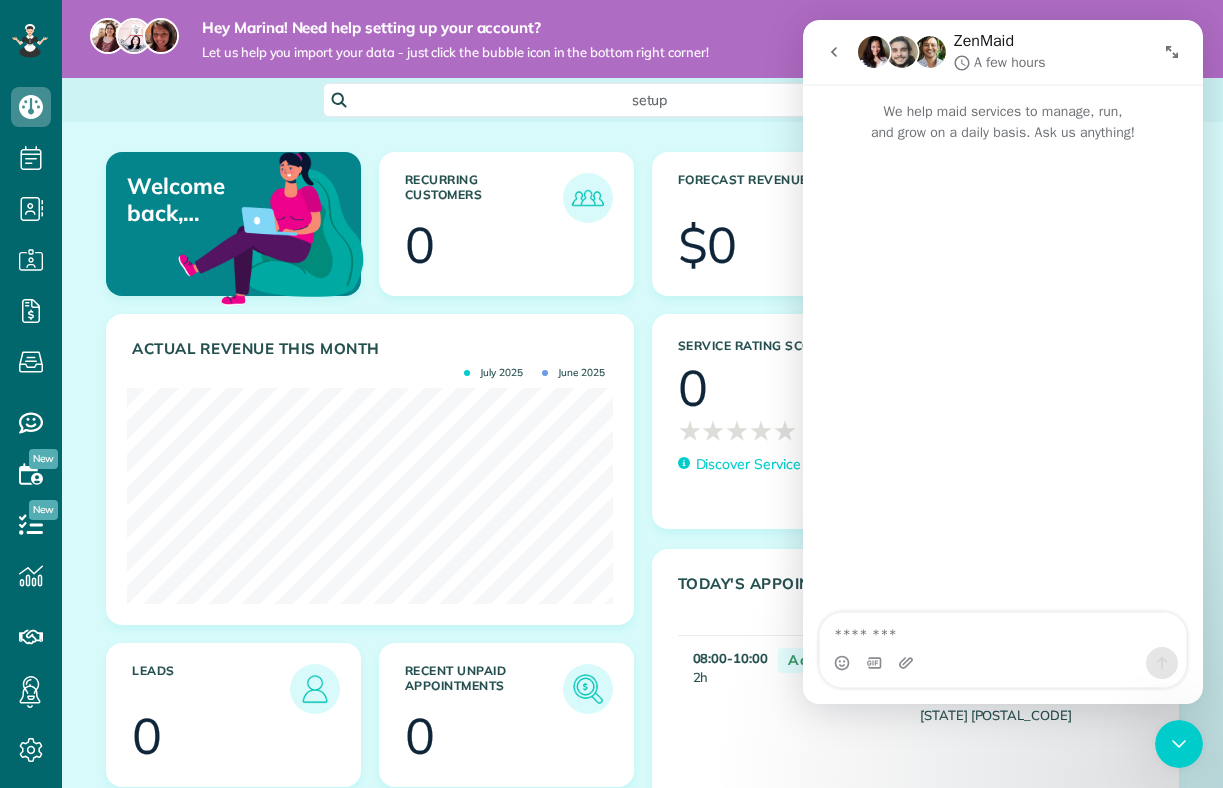 scroll, scrollTop: 0, scrollLeft: 0, axis: both 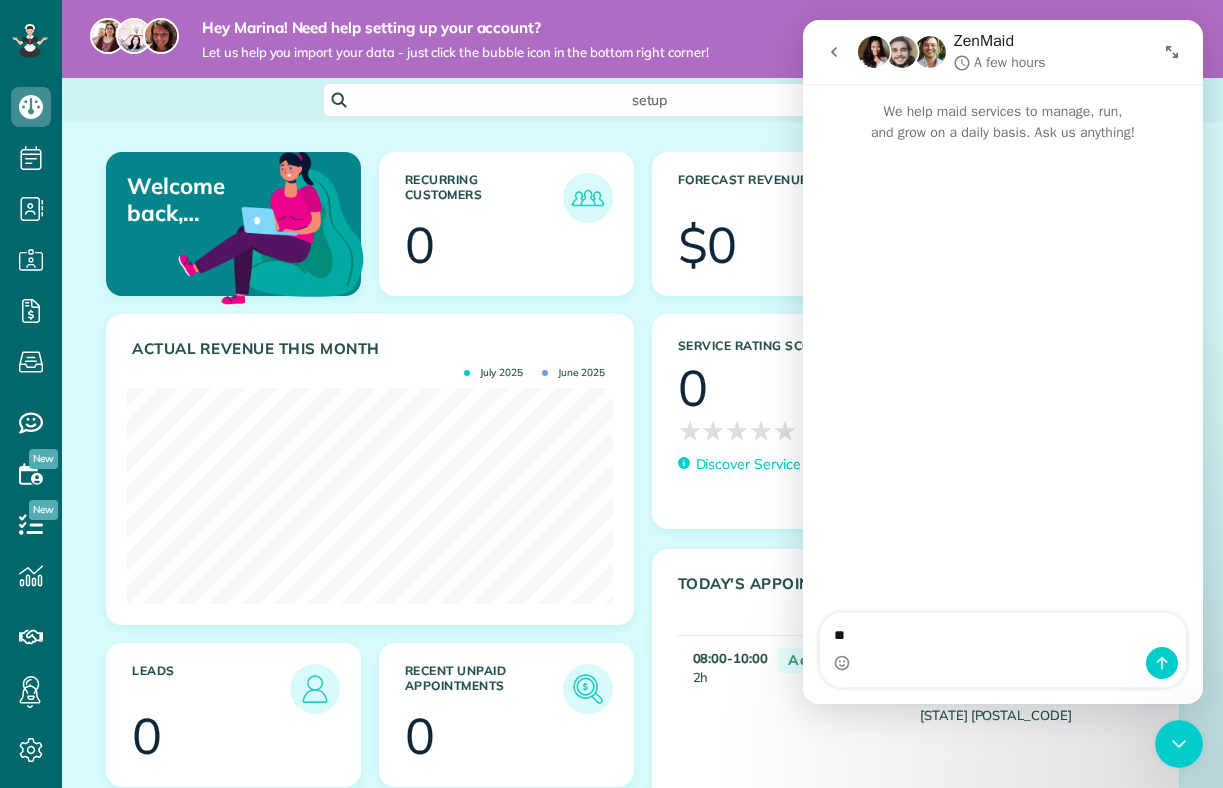type on "*" 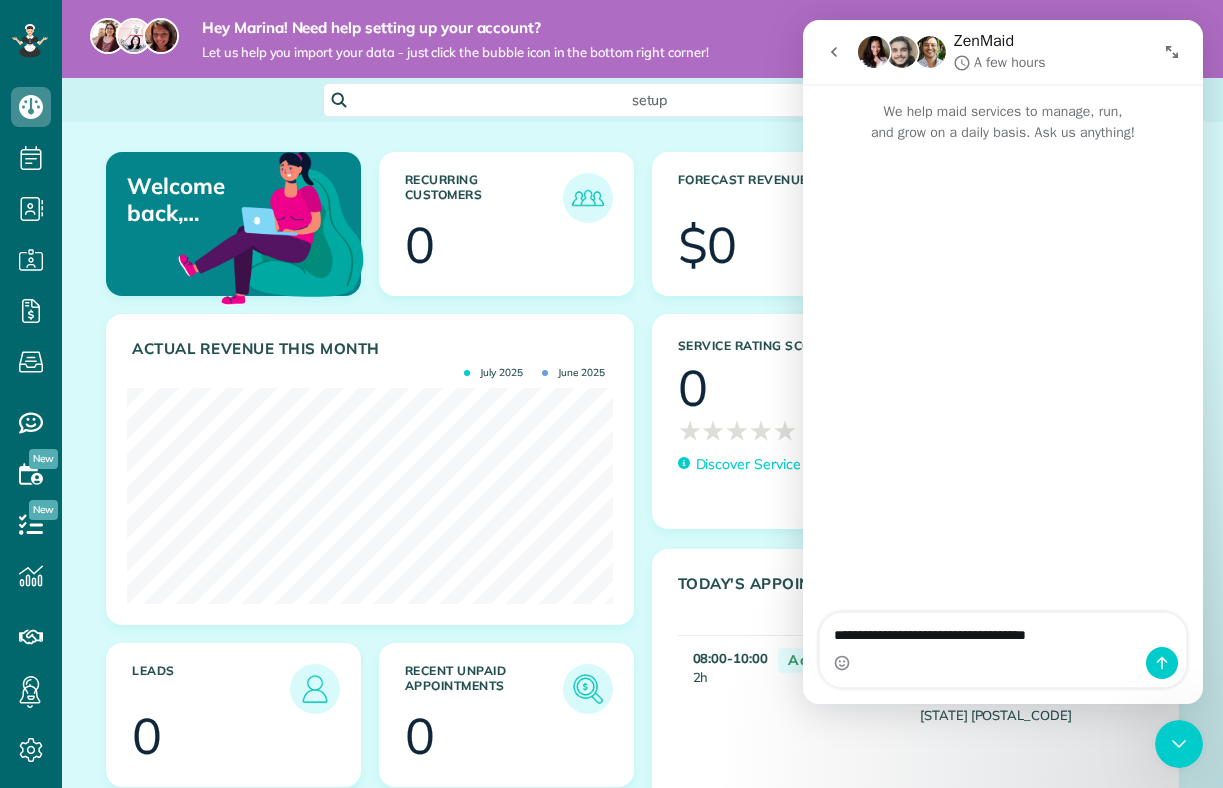 type on "**********" 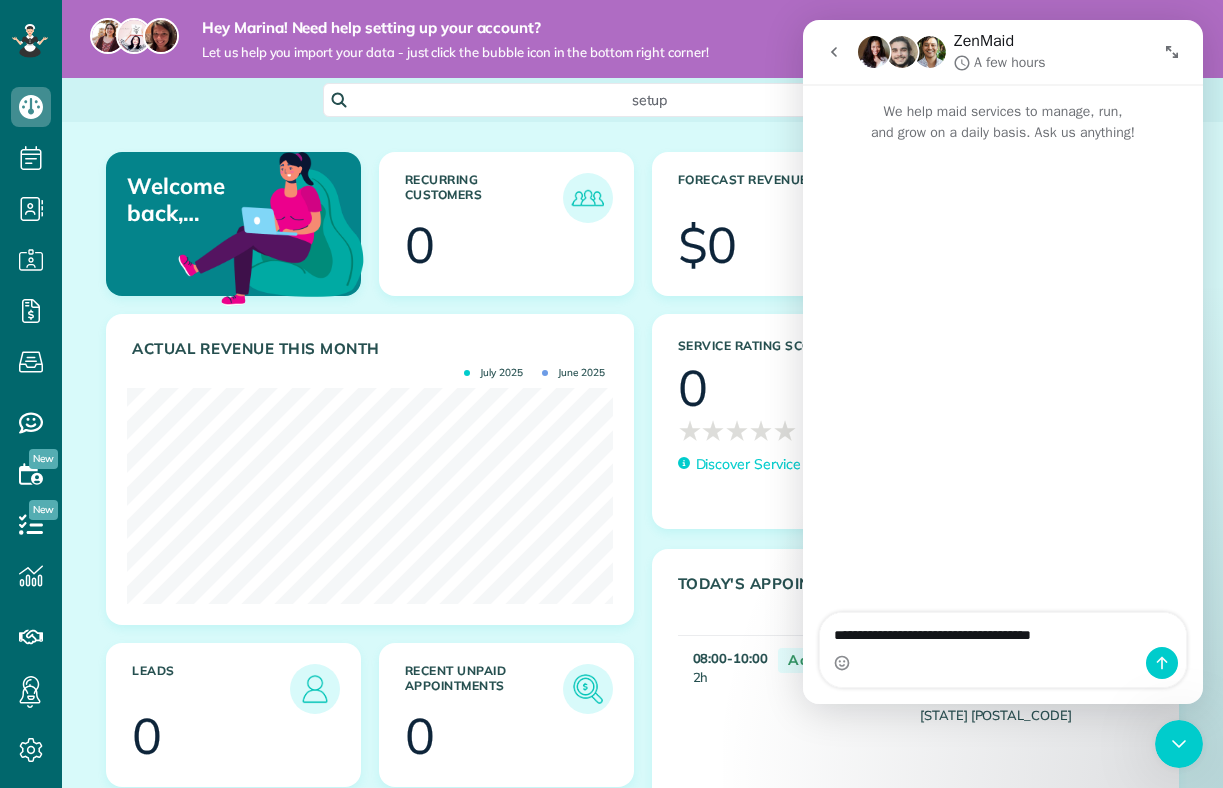type 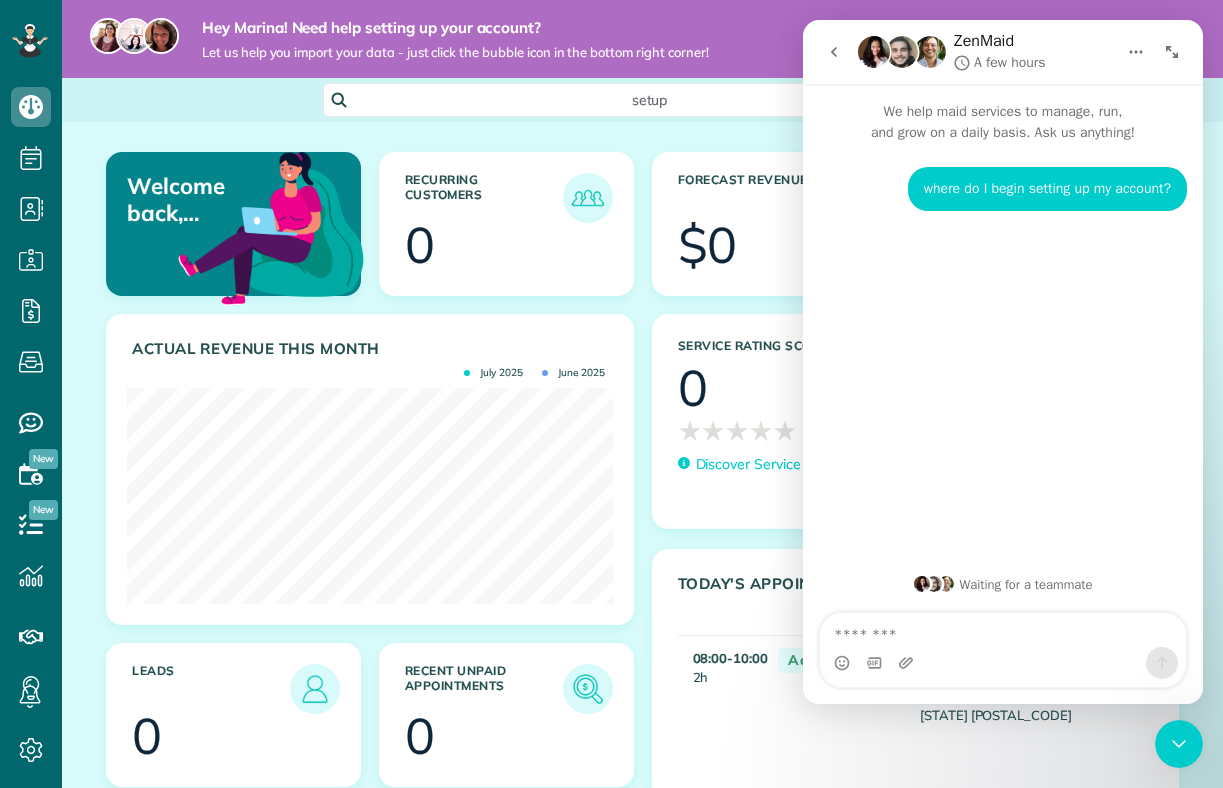 click on "Hey Marina! Need help setting up your account?
Let us help you import your data - just click the bubble icon in the bottom right corner!" at bounding box center [642, 39] 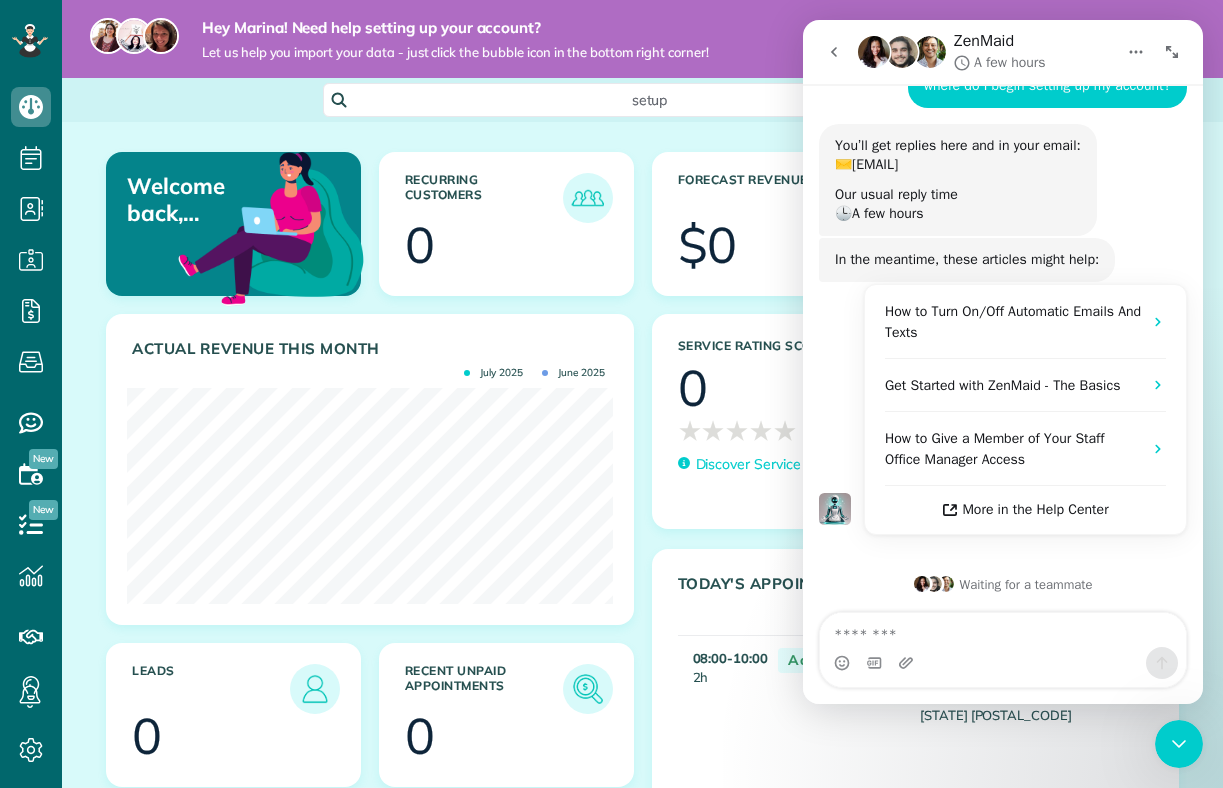 scroll, scrollTop: 124, scrollLeft: 0, axis: vertical 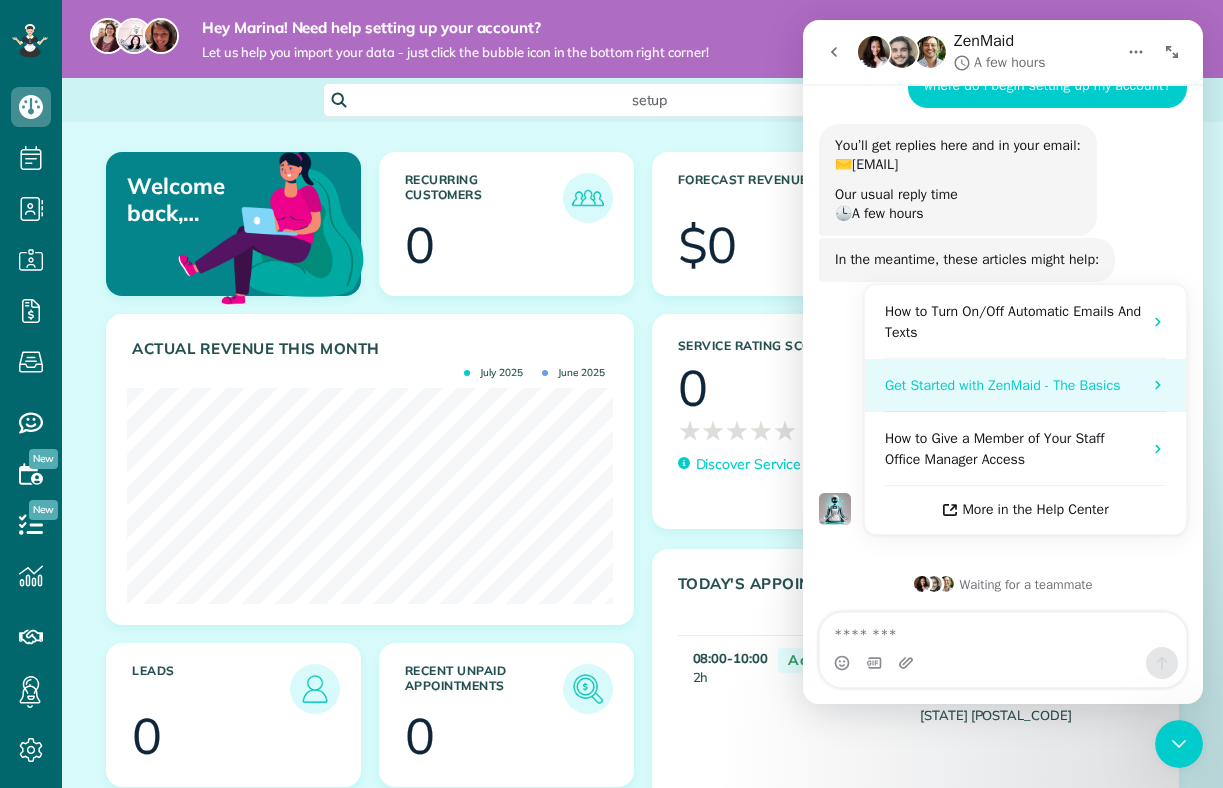 click on "Get Started with ZenMaid - The Basics" at bounding box center (1025, 385) 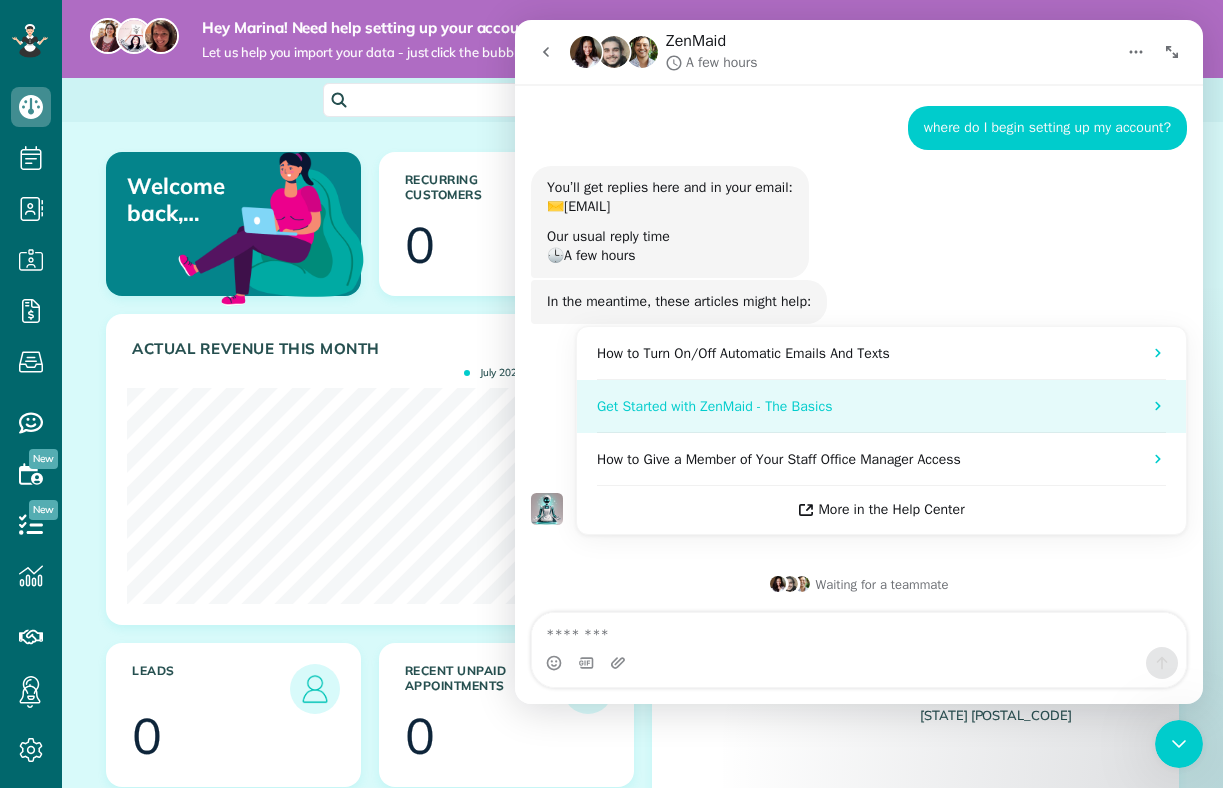scroll, scrollTop: 0, scrollLeft: 0, axis: both 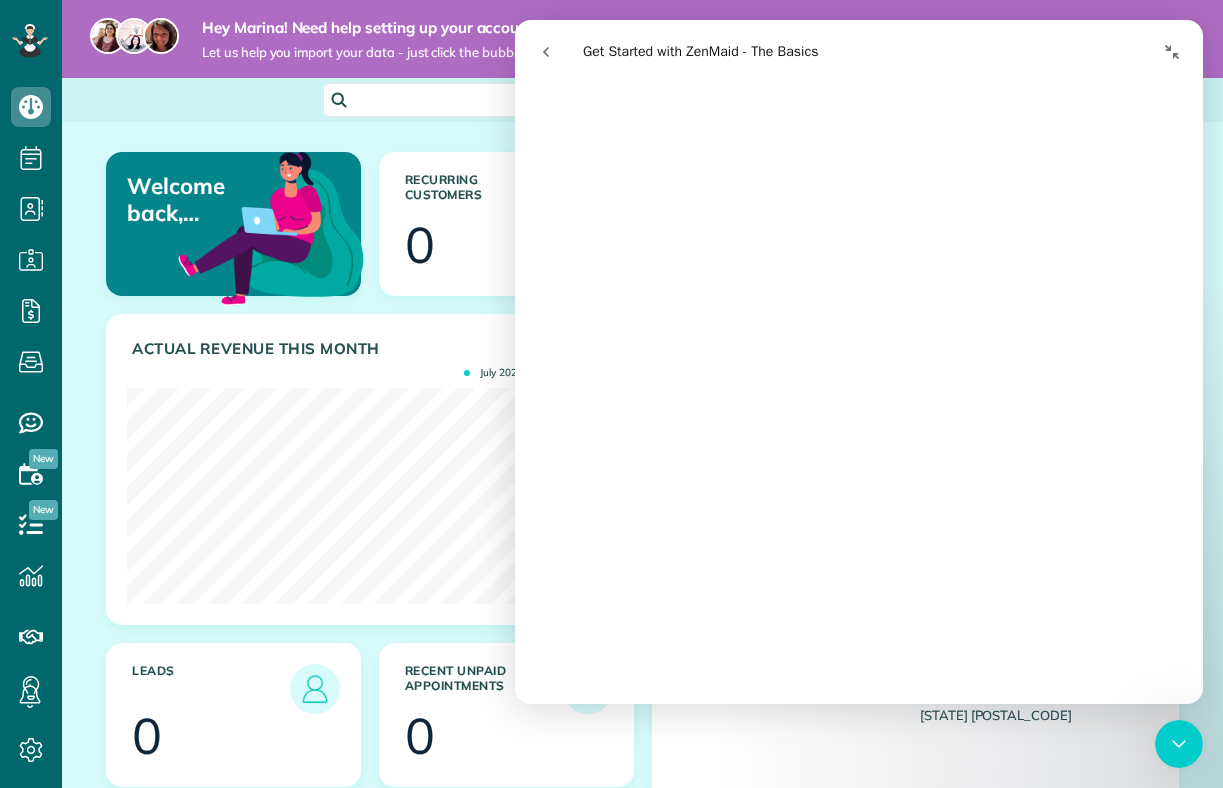 click 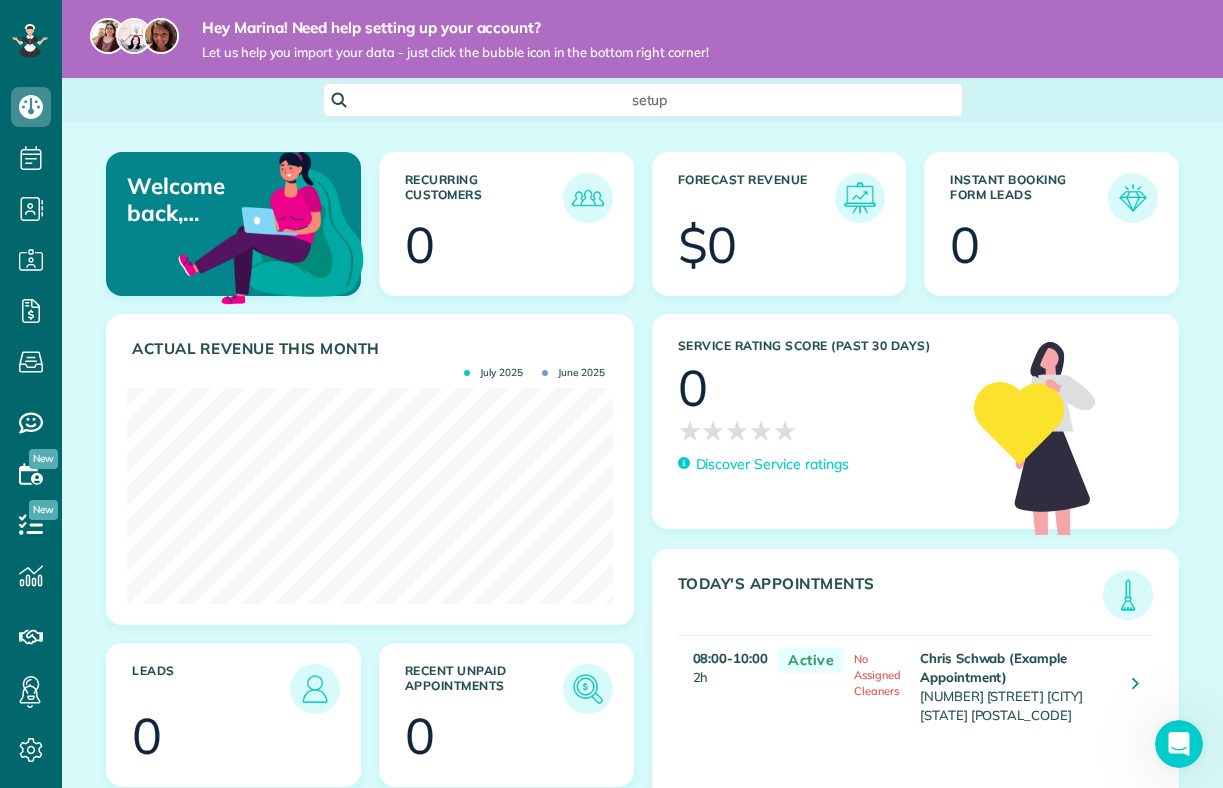 scroll, scrollTop: 0, scrollLeft: 0, axis: both 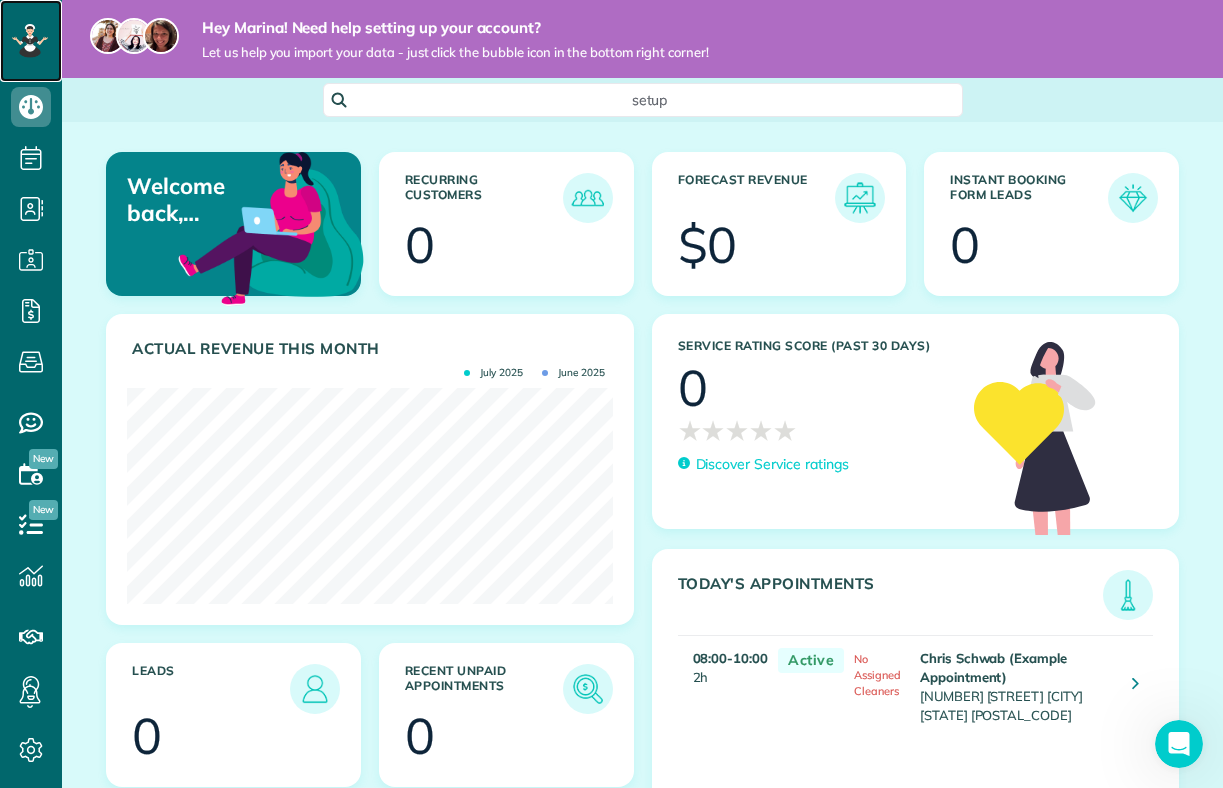 click 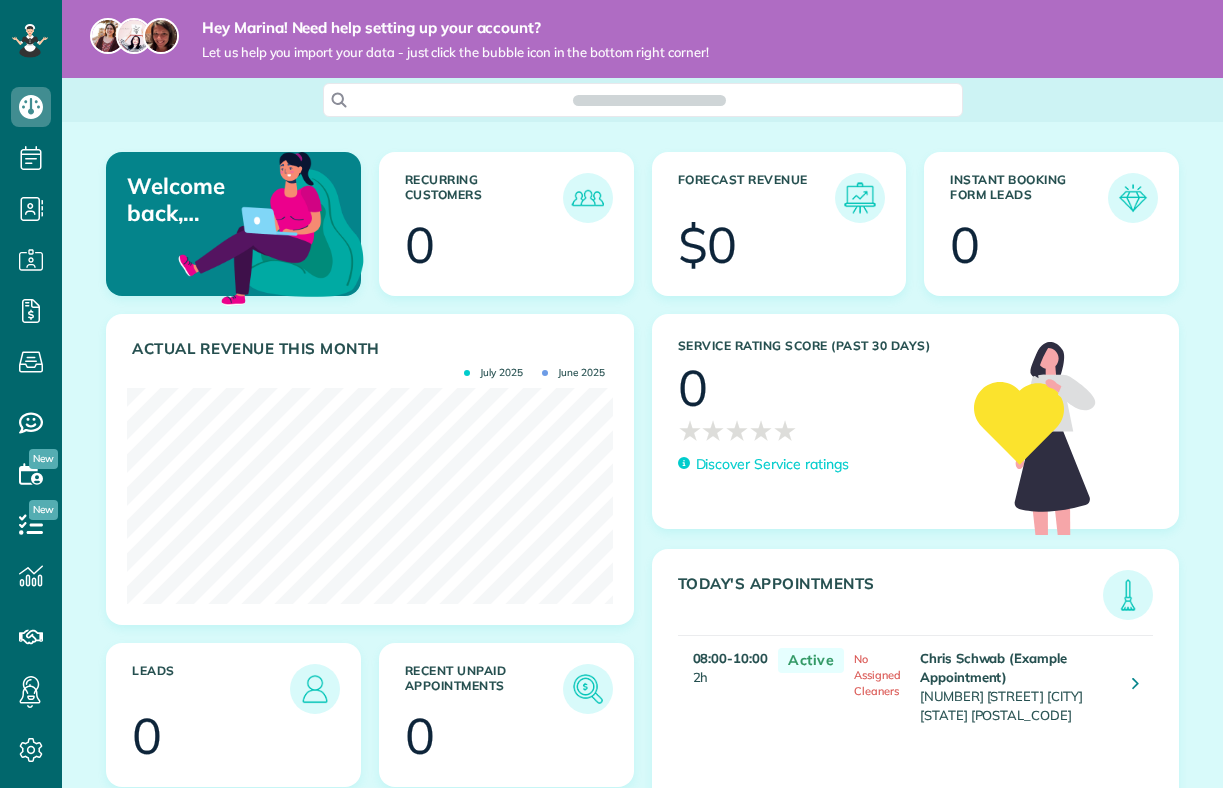 scroll, scrollTop: 0, scrollLeft: 0, axis: both 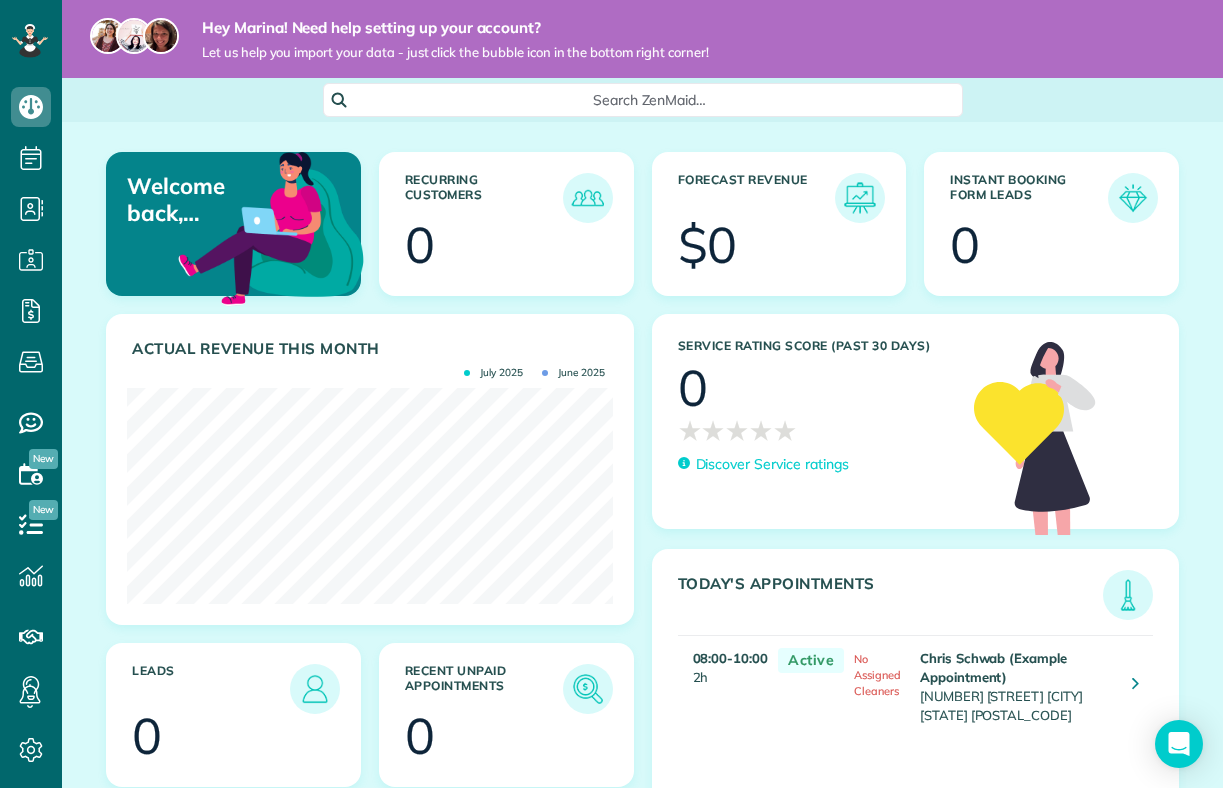 click at bounding box center (271, 226) 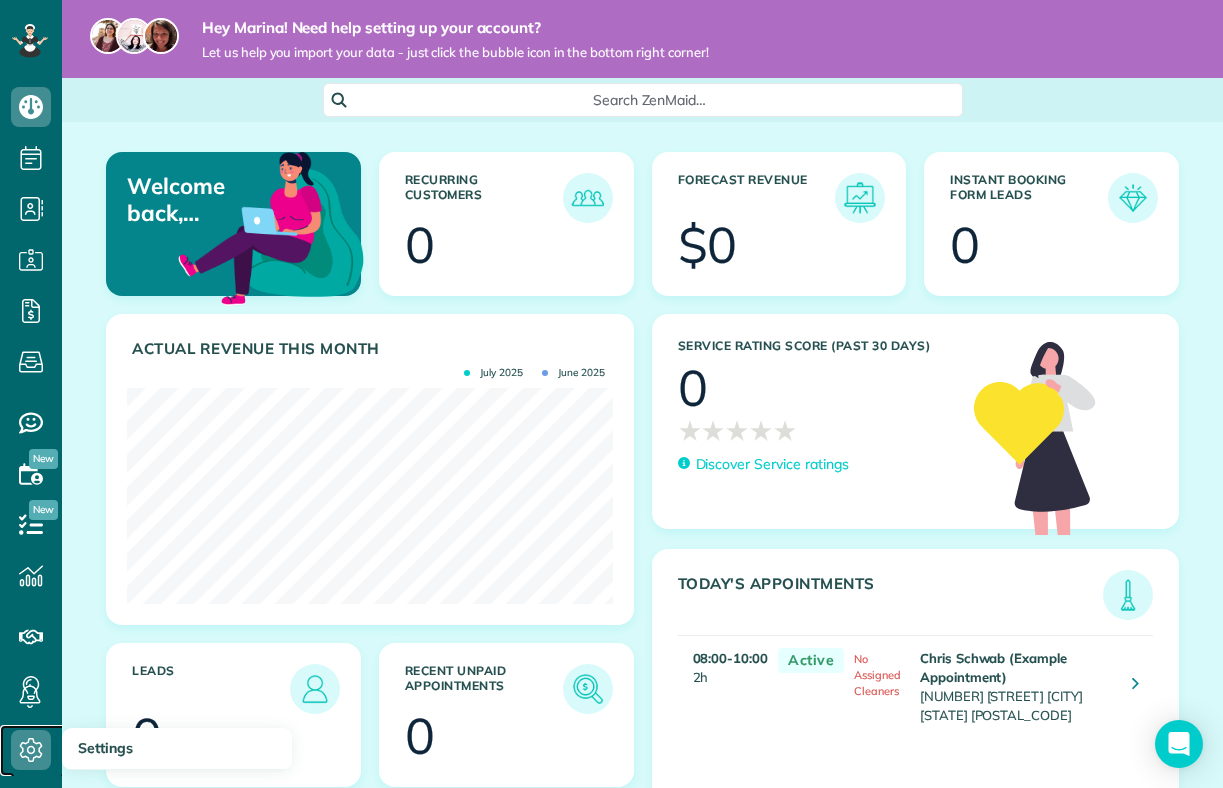 click 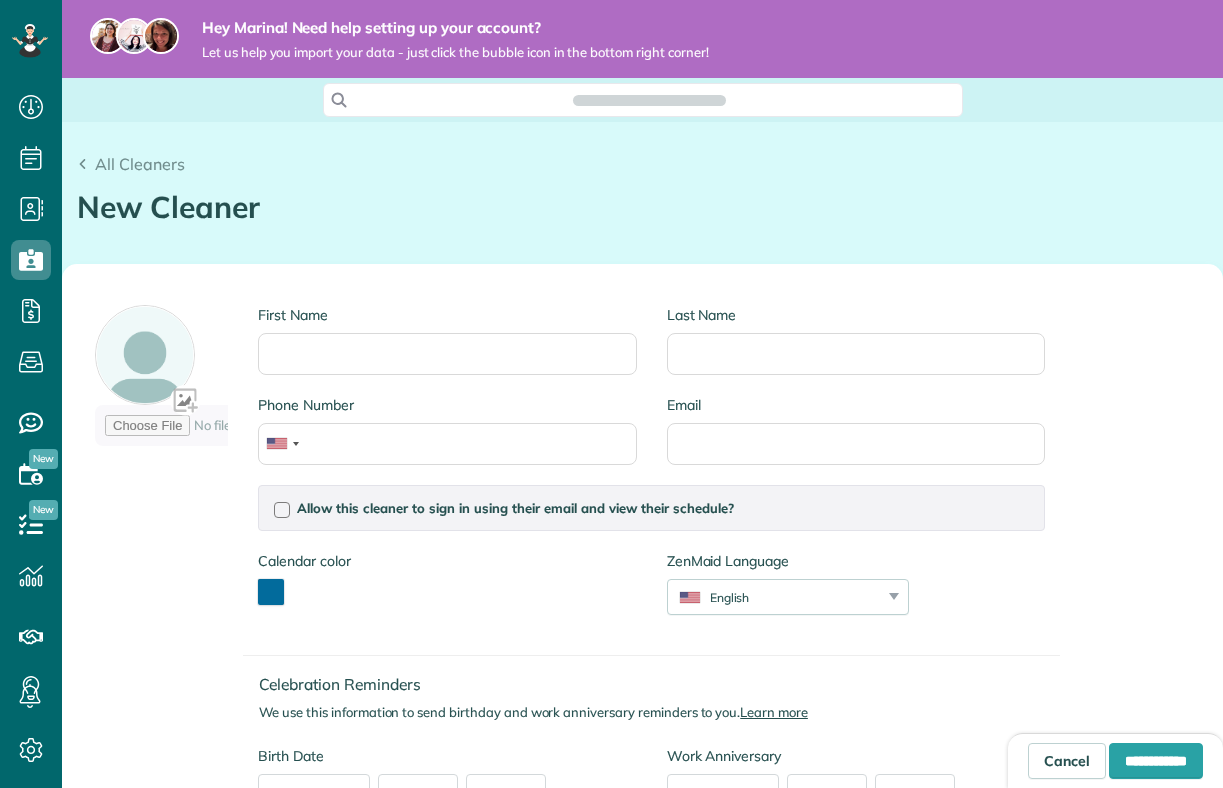 scroll, scrollTop: 0, scrollLeft: 0, axis: both 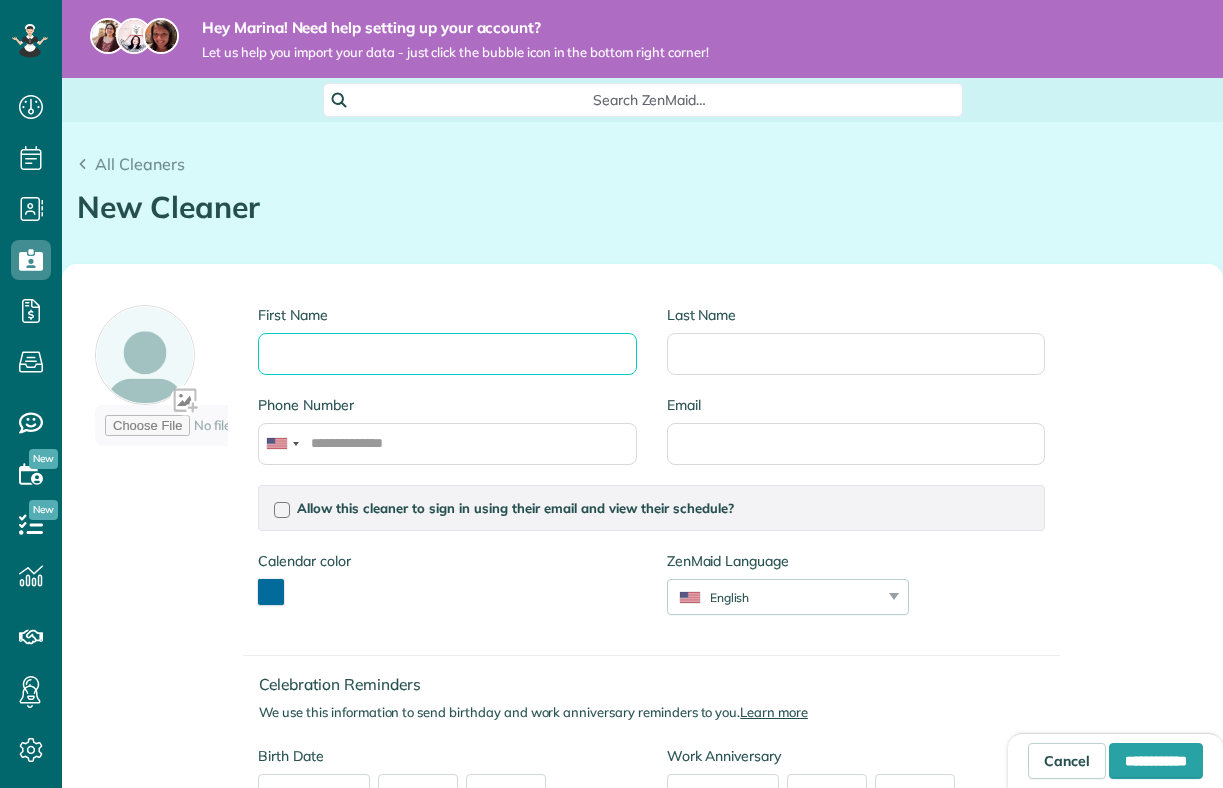 click on "First Name" at bounding box center [447, 354] 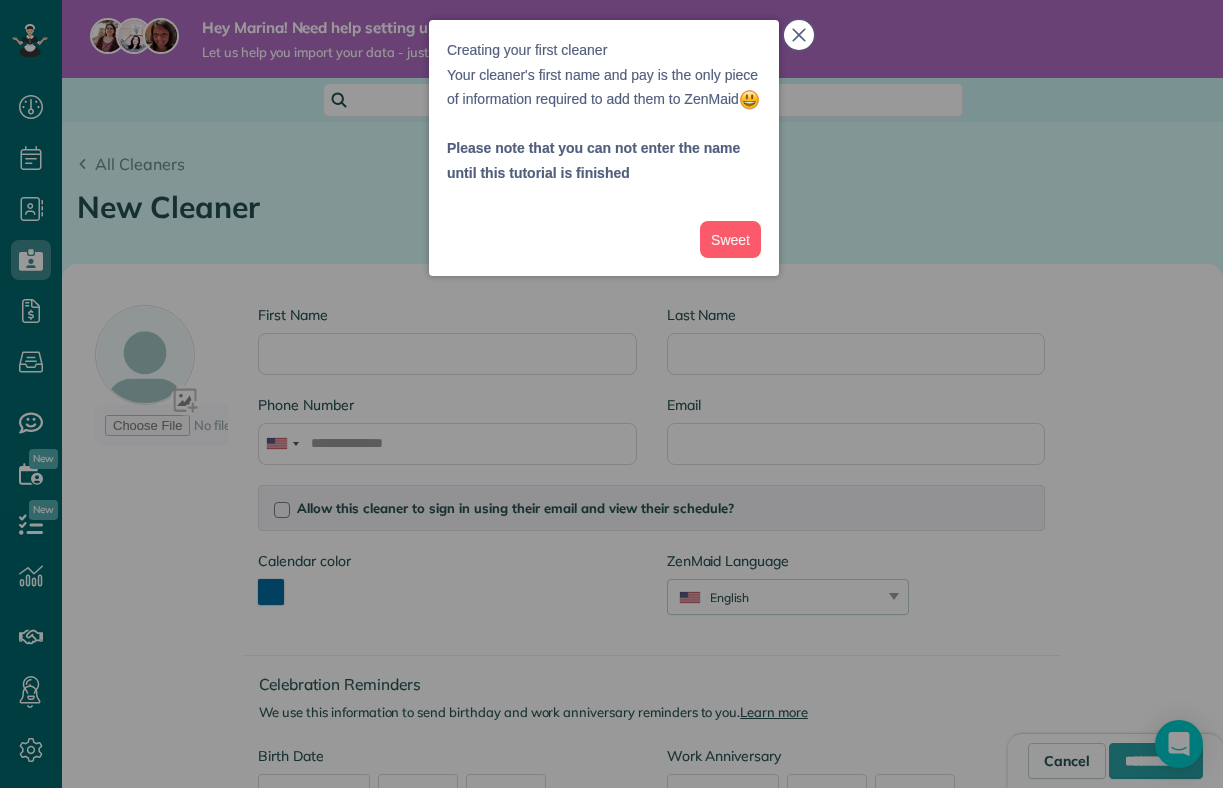 click 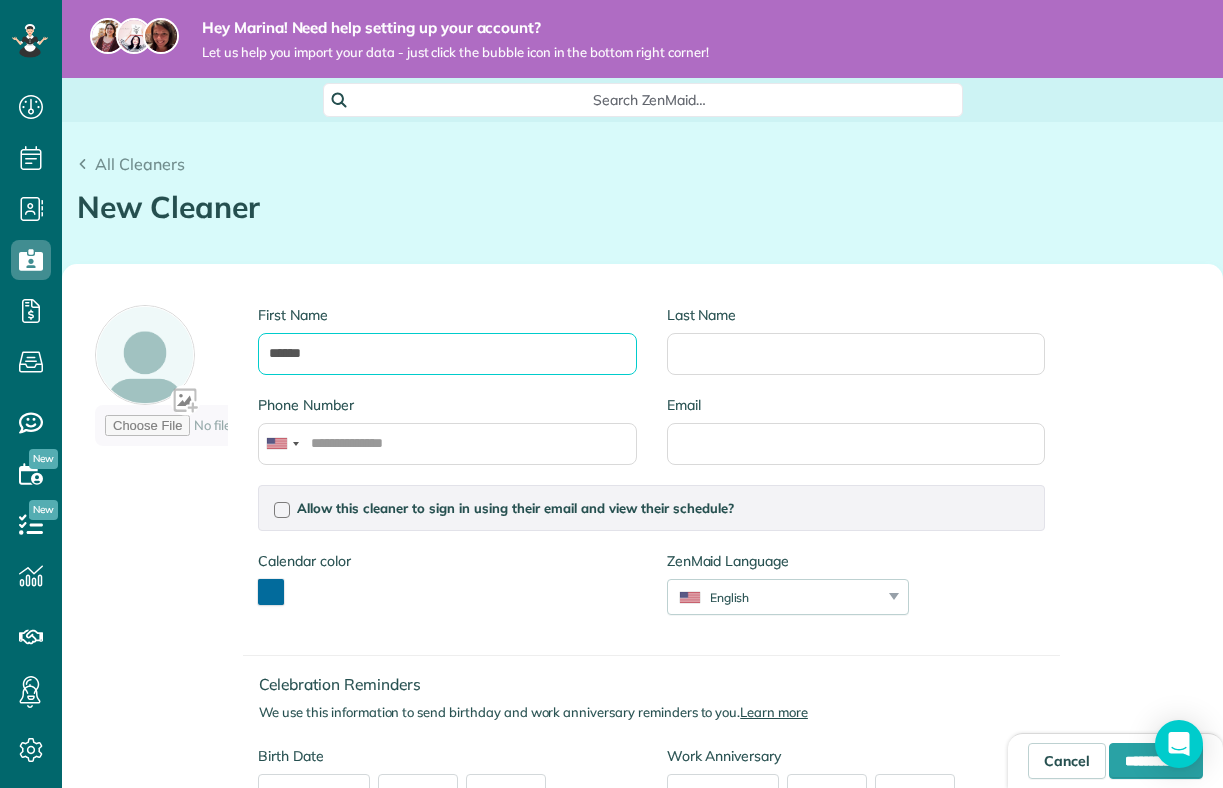 type on "*****" 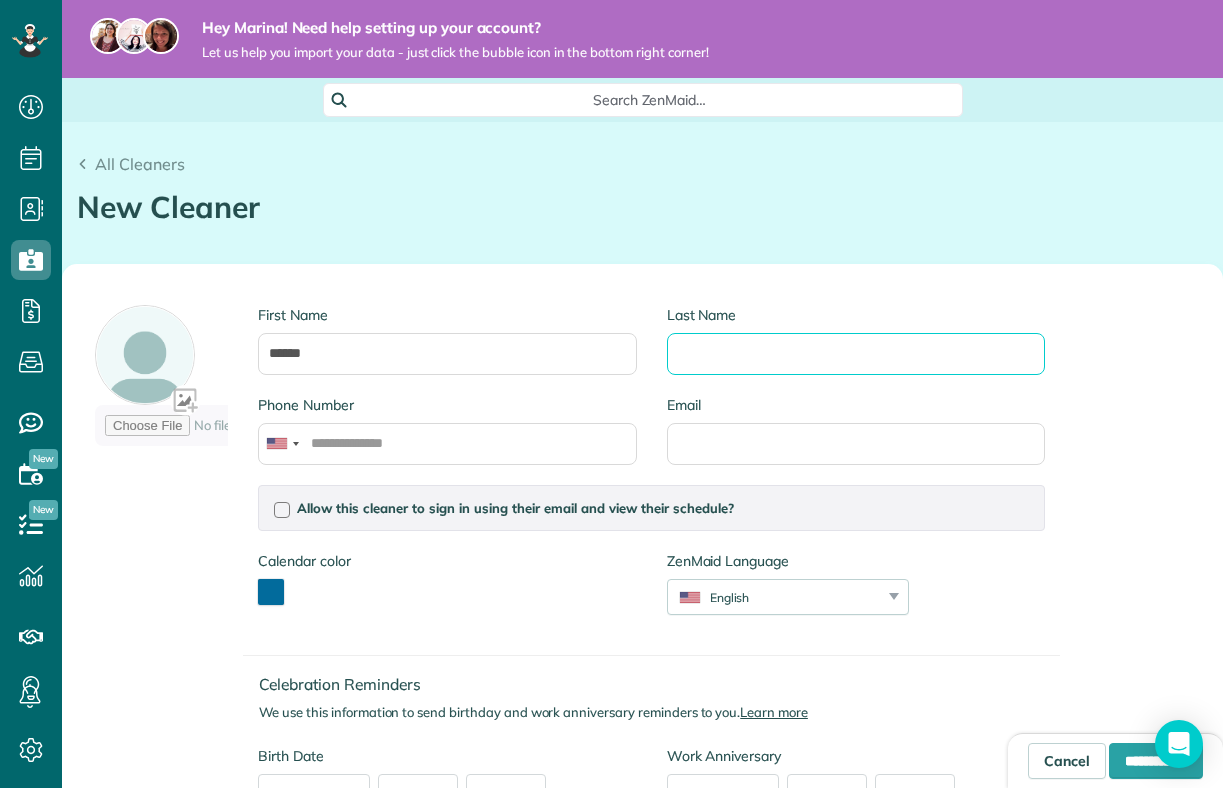 click on "Last Name" at bounding box center [856, 354] 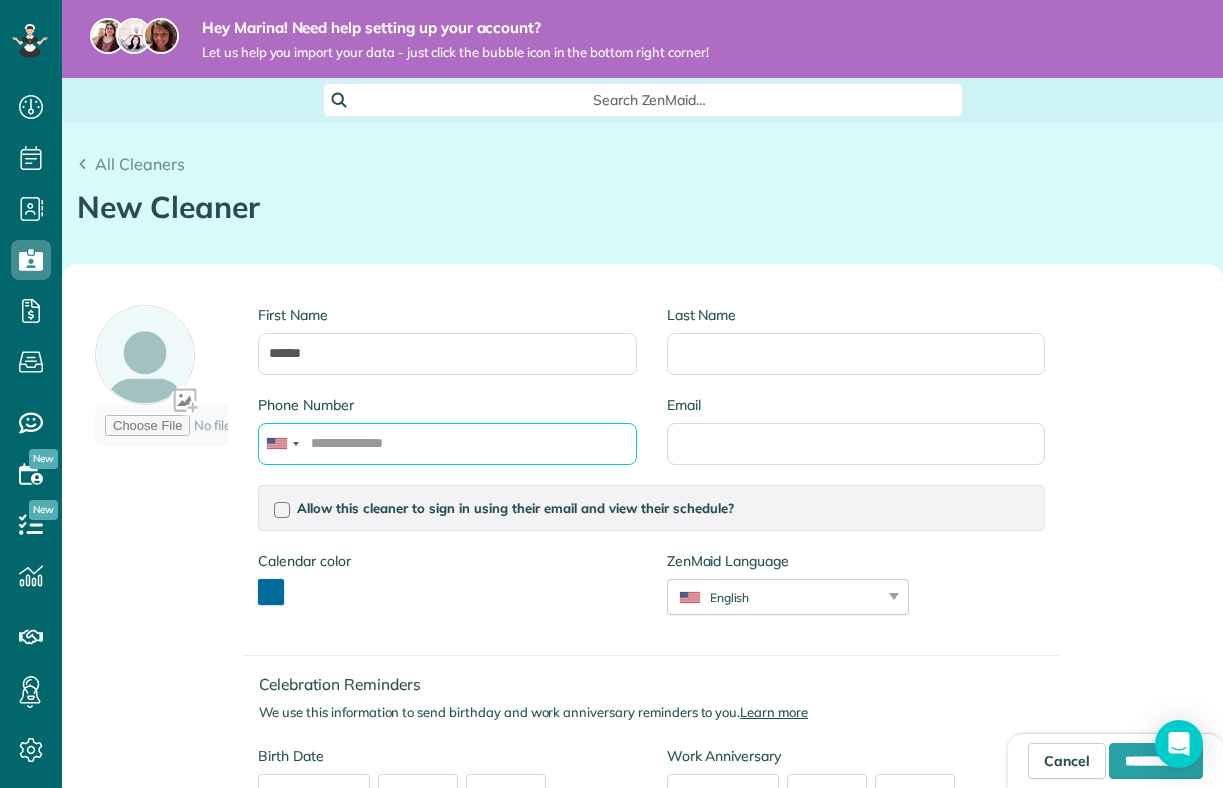 click on "Phone Number" at bounding box center [447, 444] 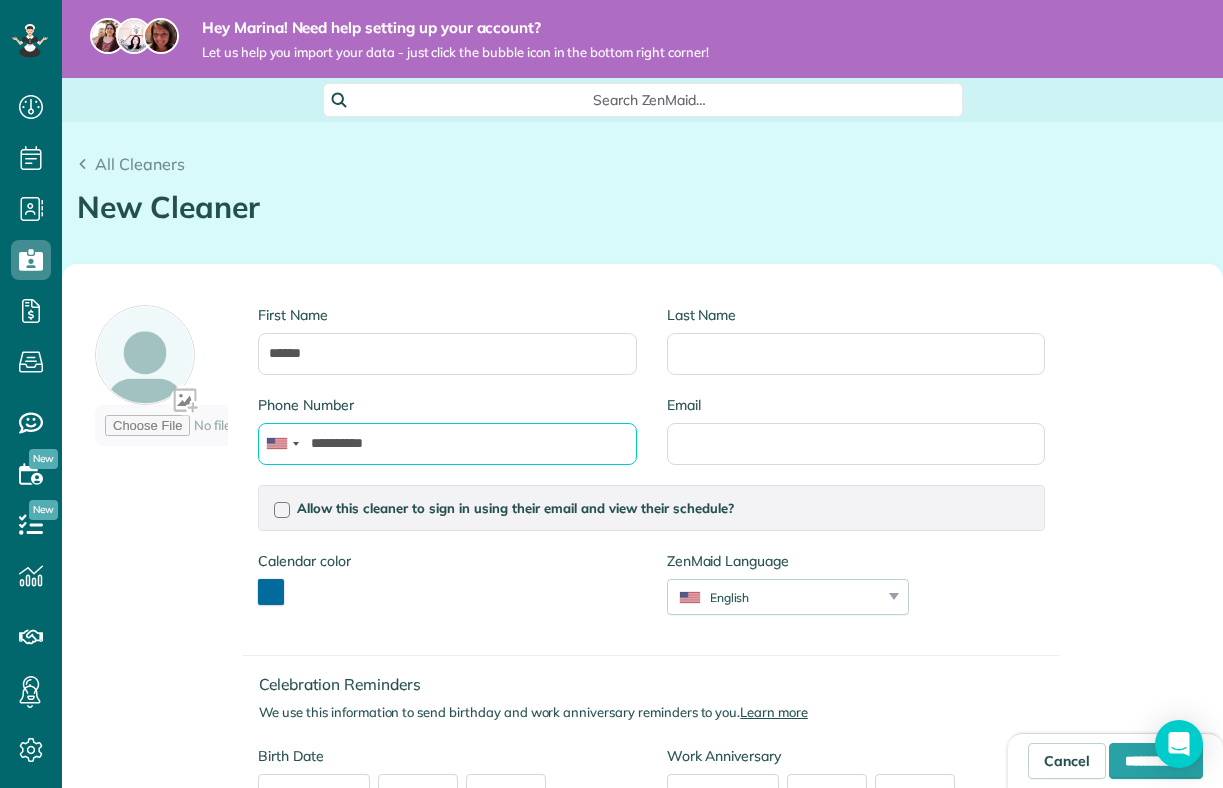 type on "**********" 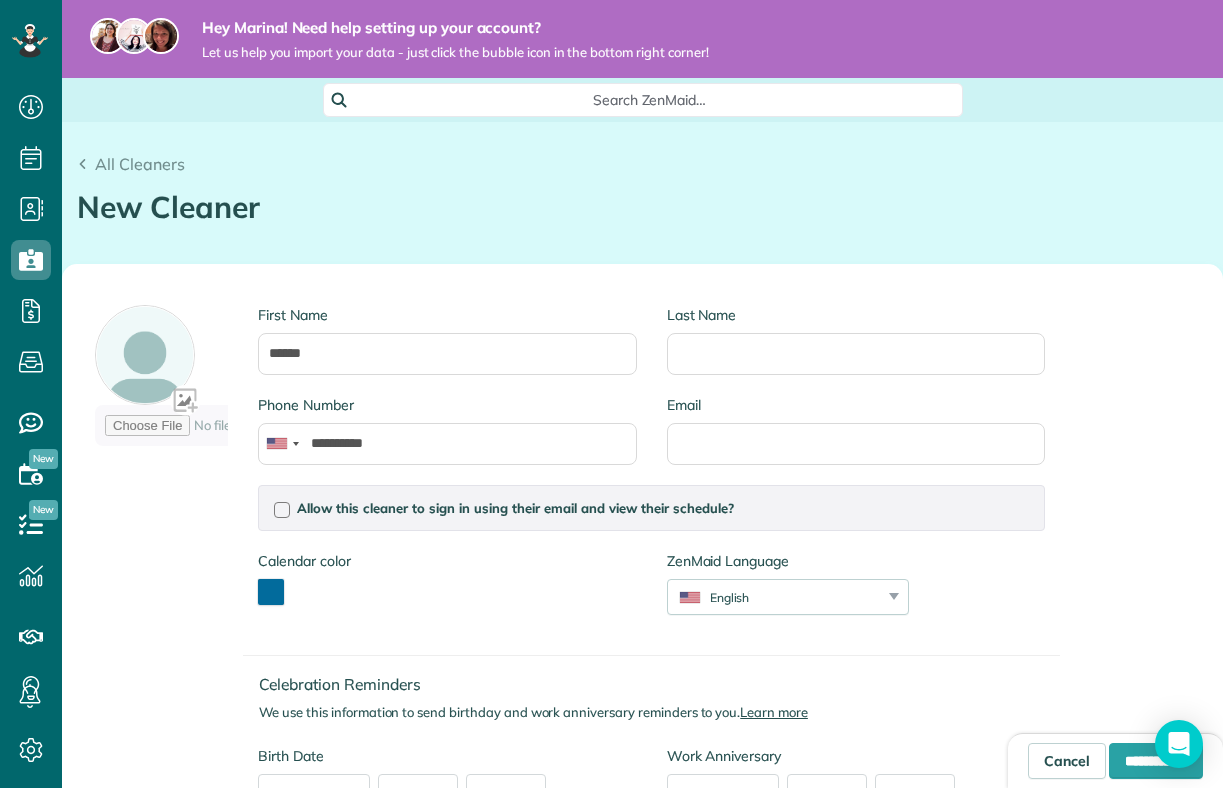 click on "Calendar color
*******" at bounding box center [447, 588] 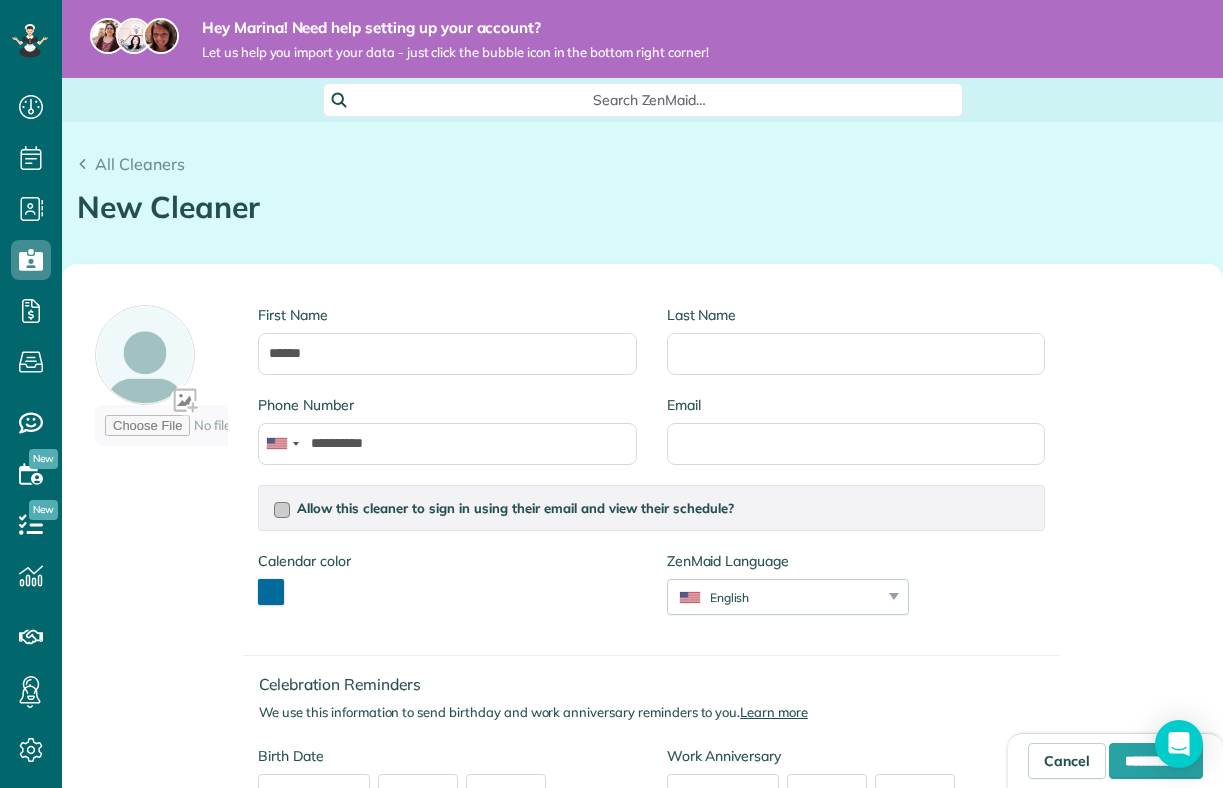 click at bounding box center (282, 510) 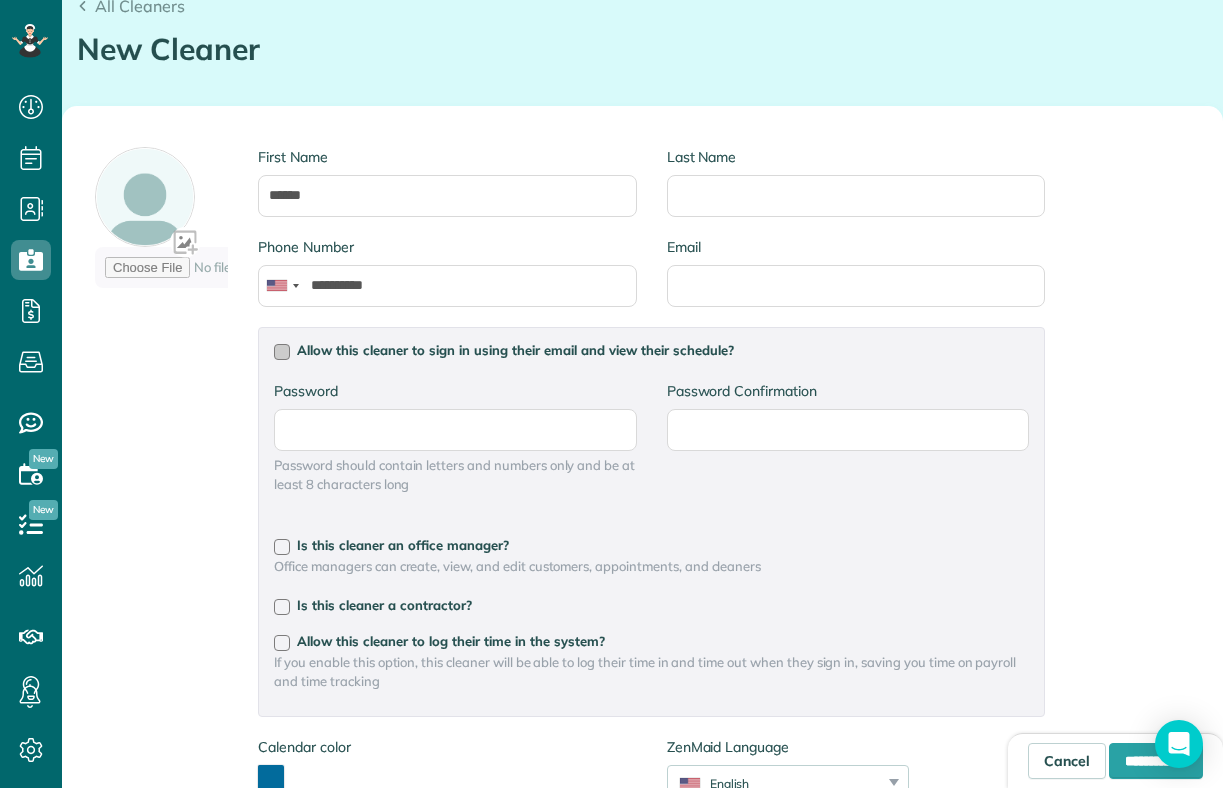 scroll, scrollTop: 156, scrollLeft: 0, axis: vertical 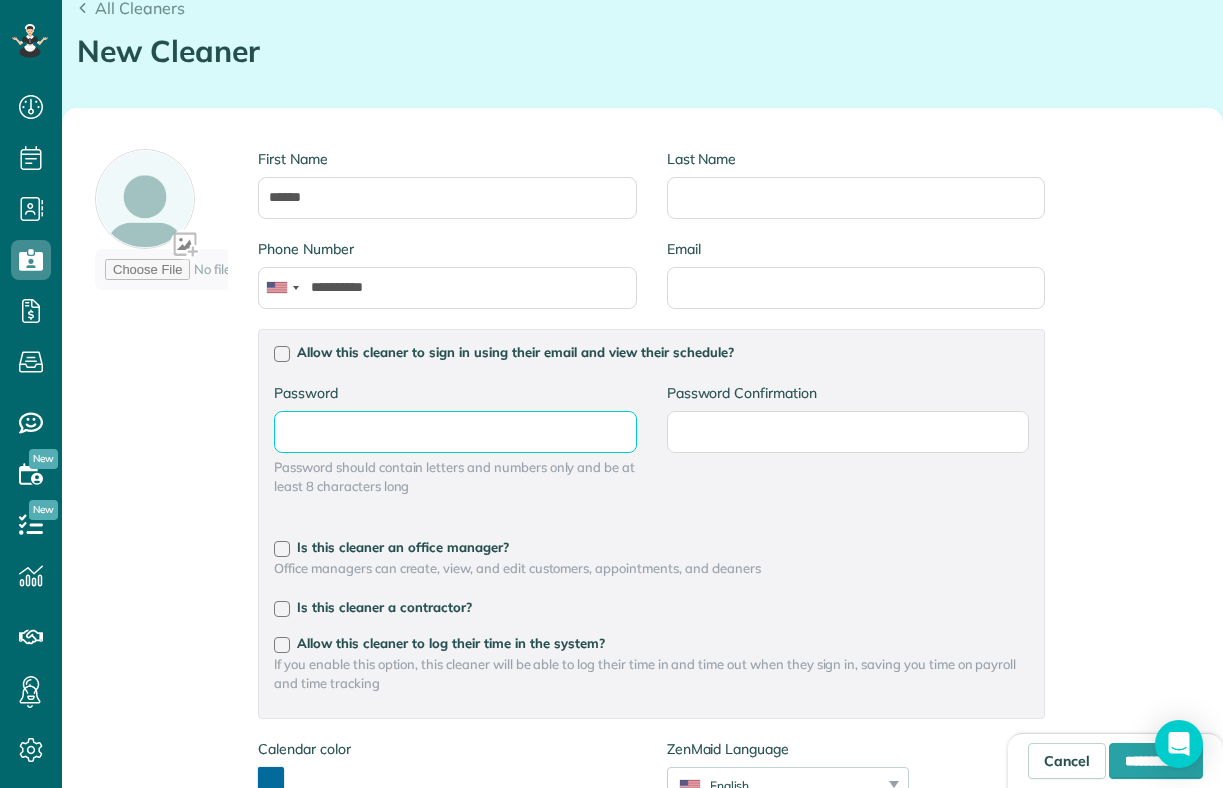 click on "Password" at bounding box center [0, 0] 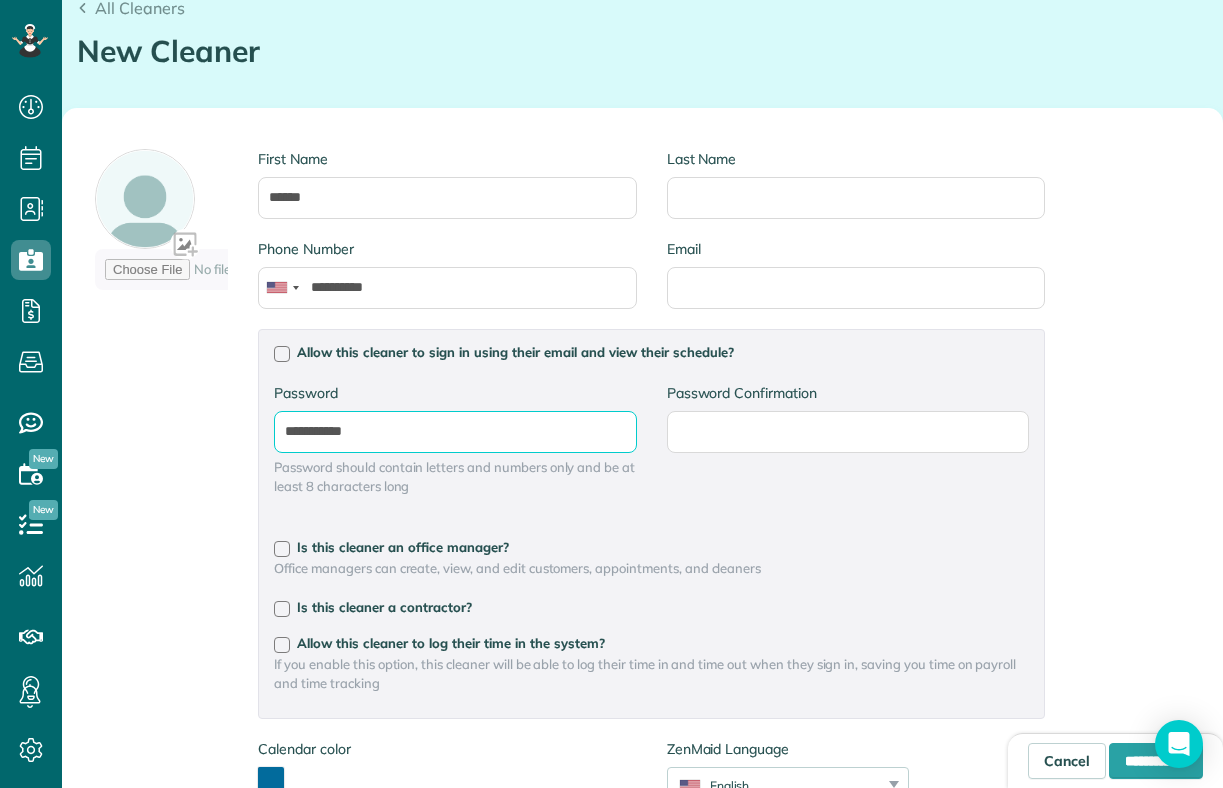 type on "**********" 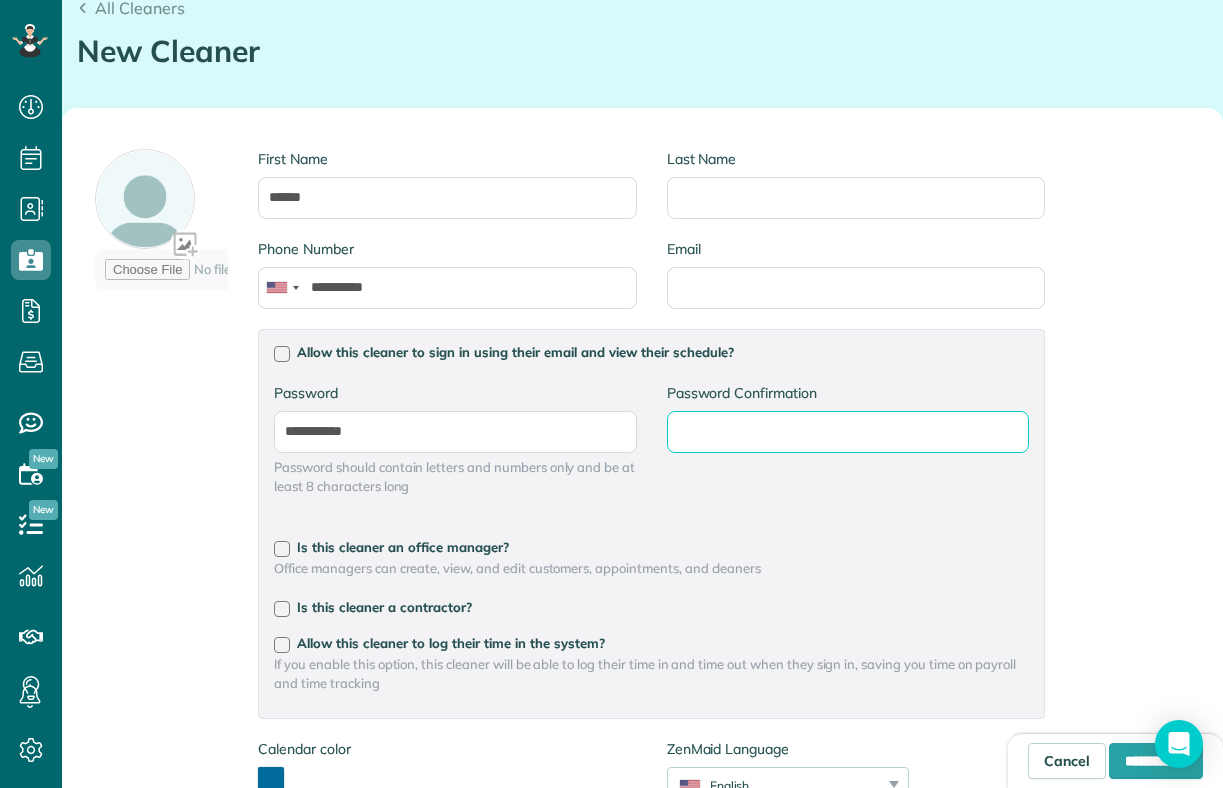 click on "Password Confirmation" at bounding box center (0, 0) 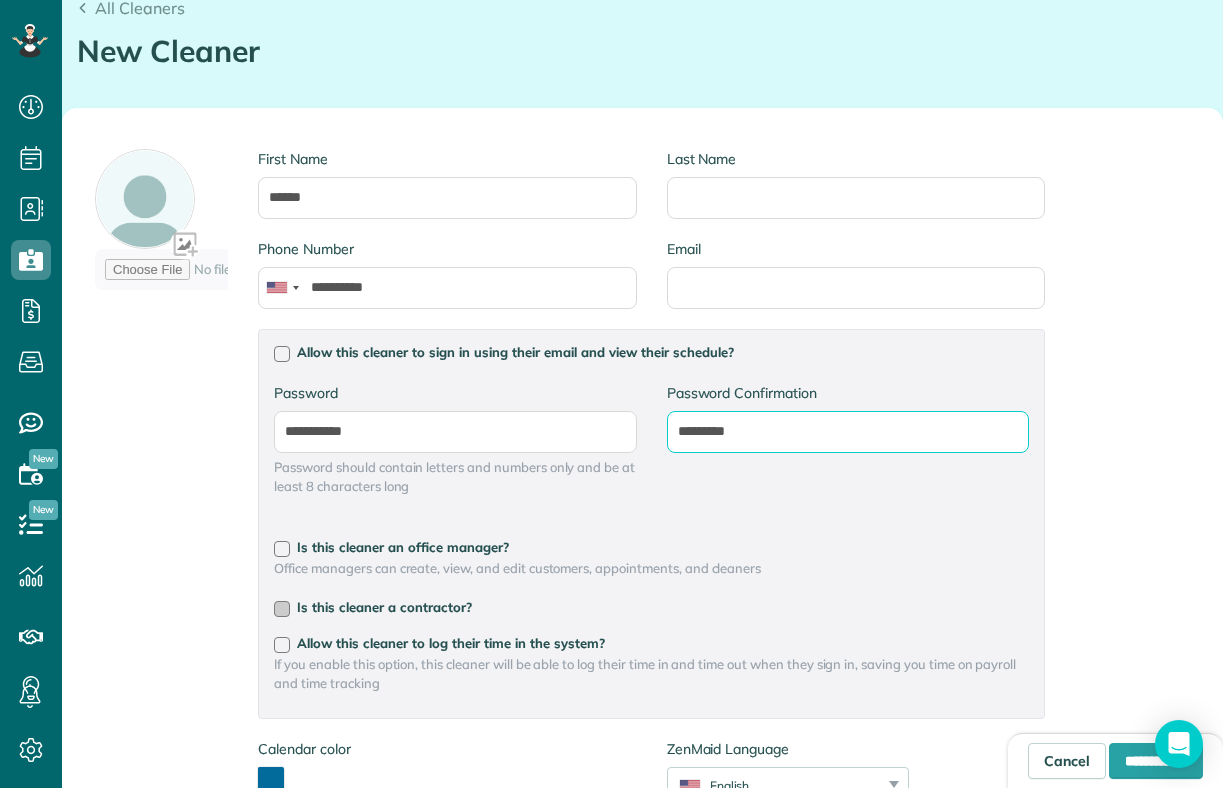 type on "*********" 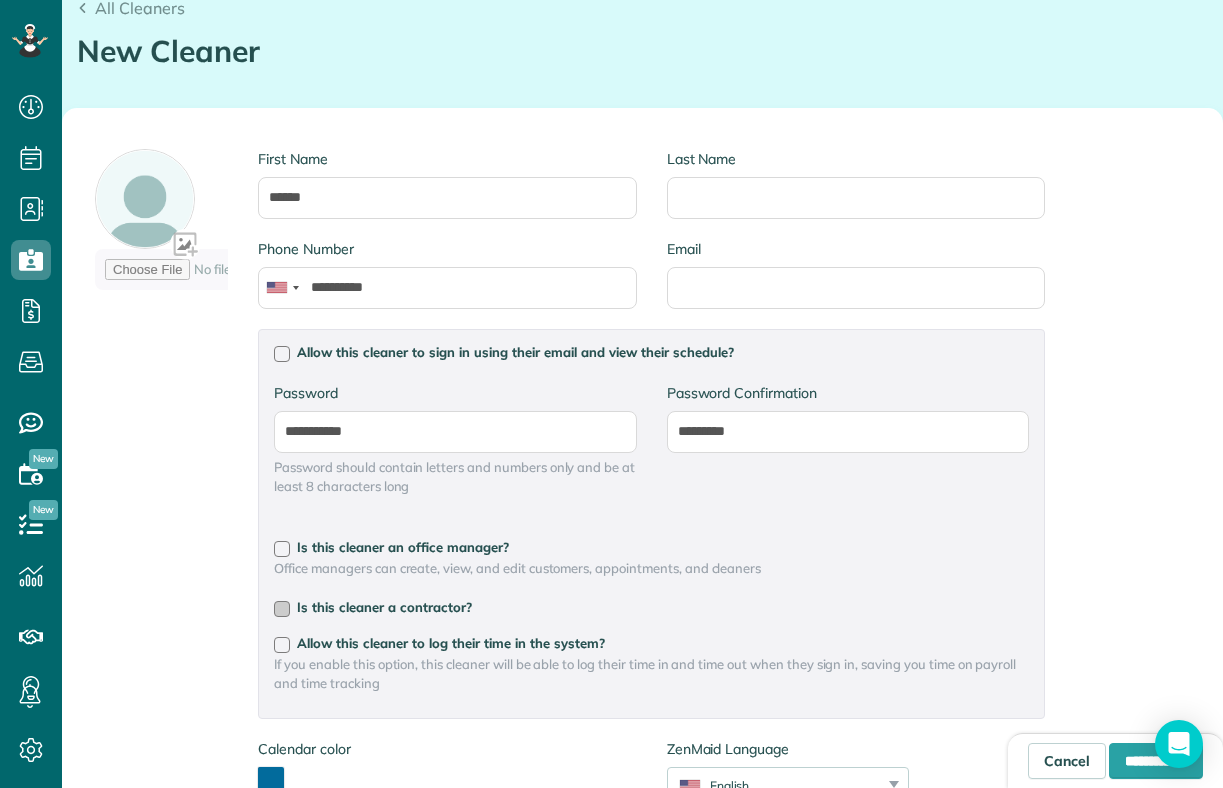 click at bounding box center [282, 609] 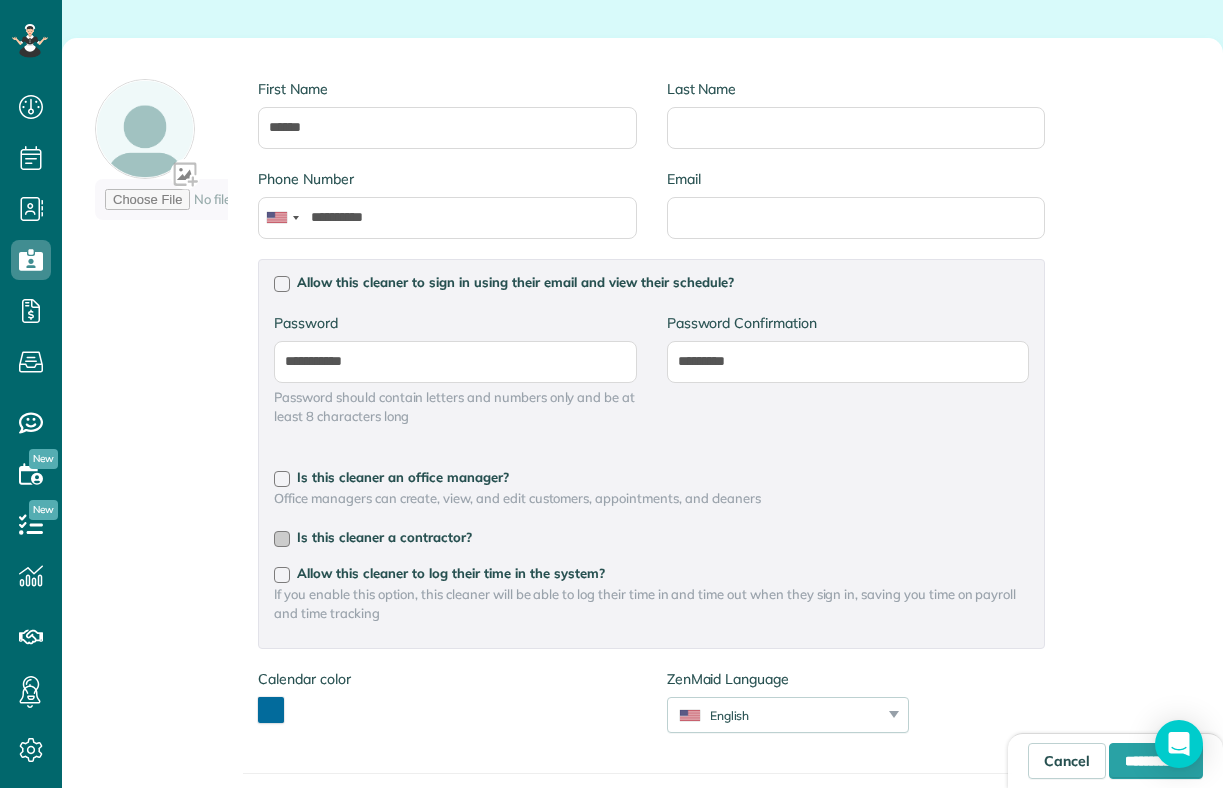 scroll, scrollTop: 227, scrollLeft: 0, axis: vertical 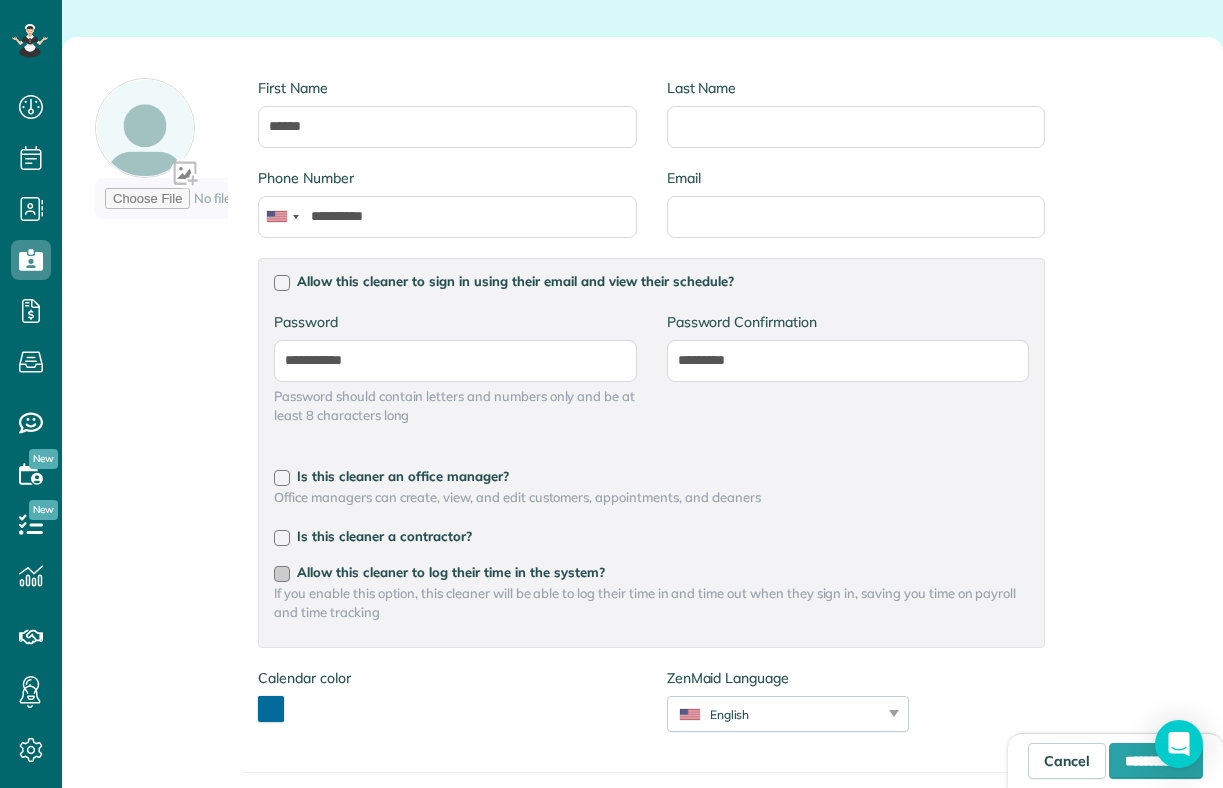 click at bounding box center (282, 574) 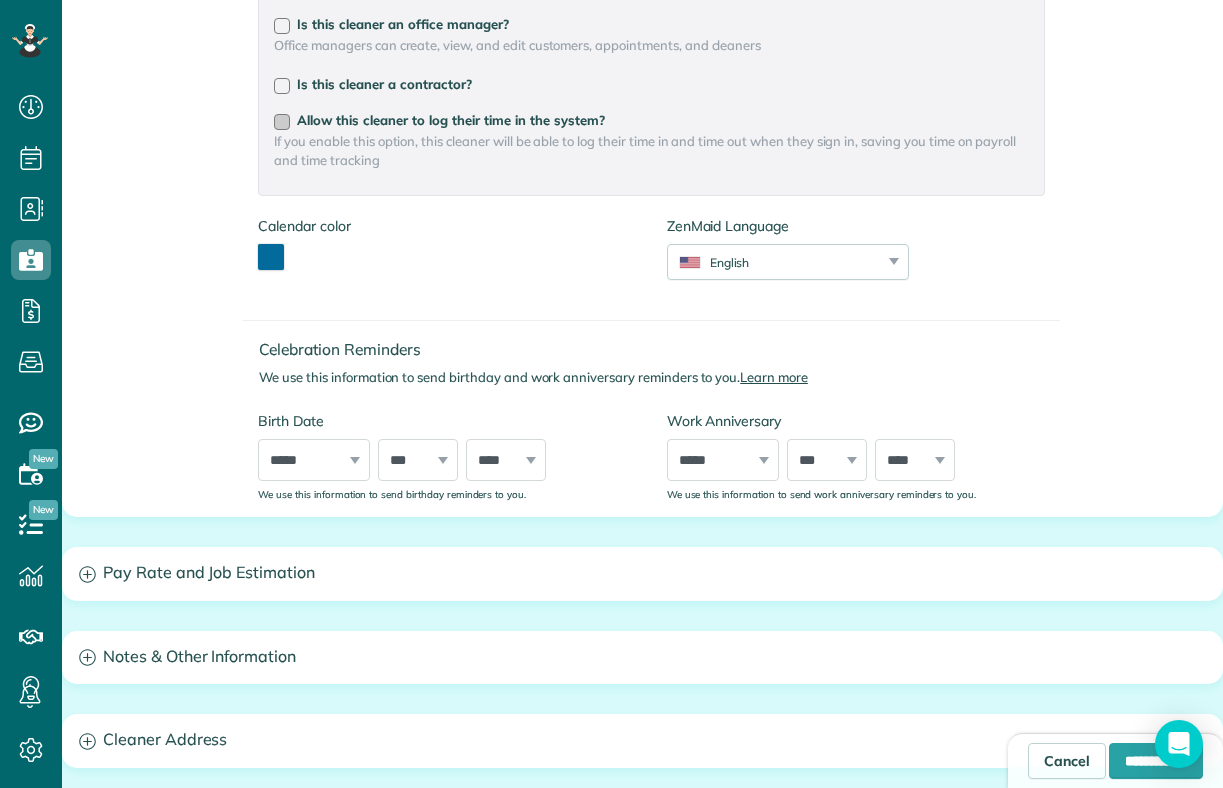 scroll, scrollTop: 613, scrollLeft: 0, axis: vertical 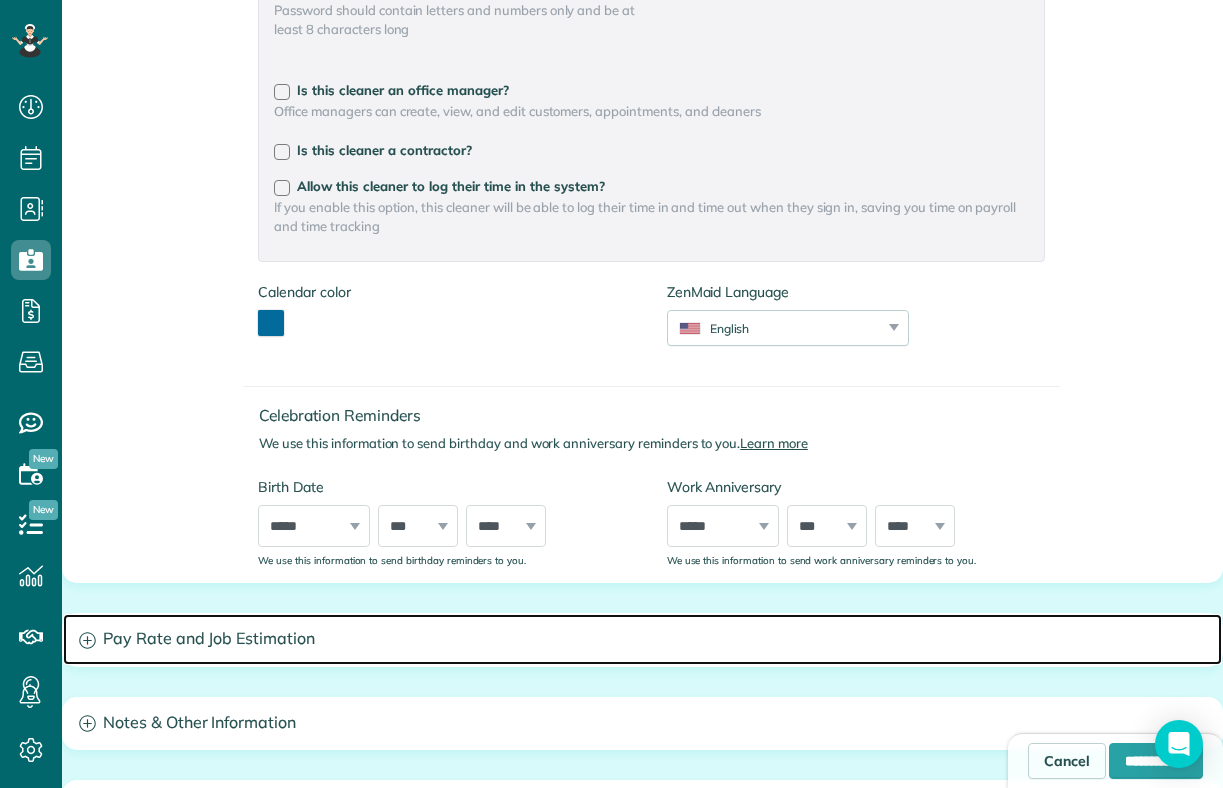 click 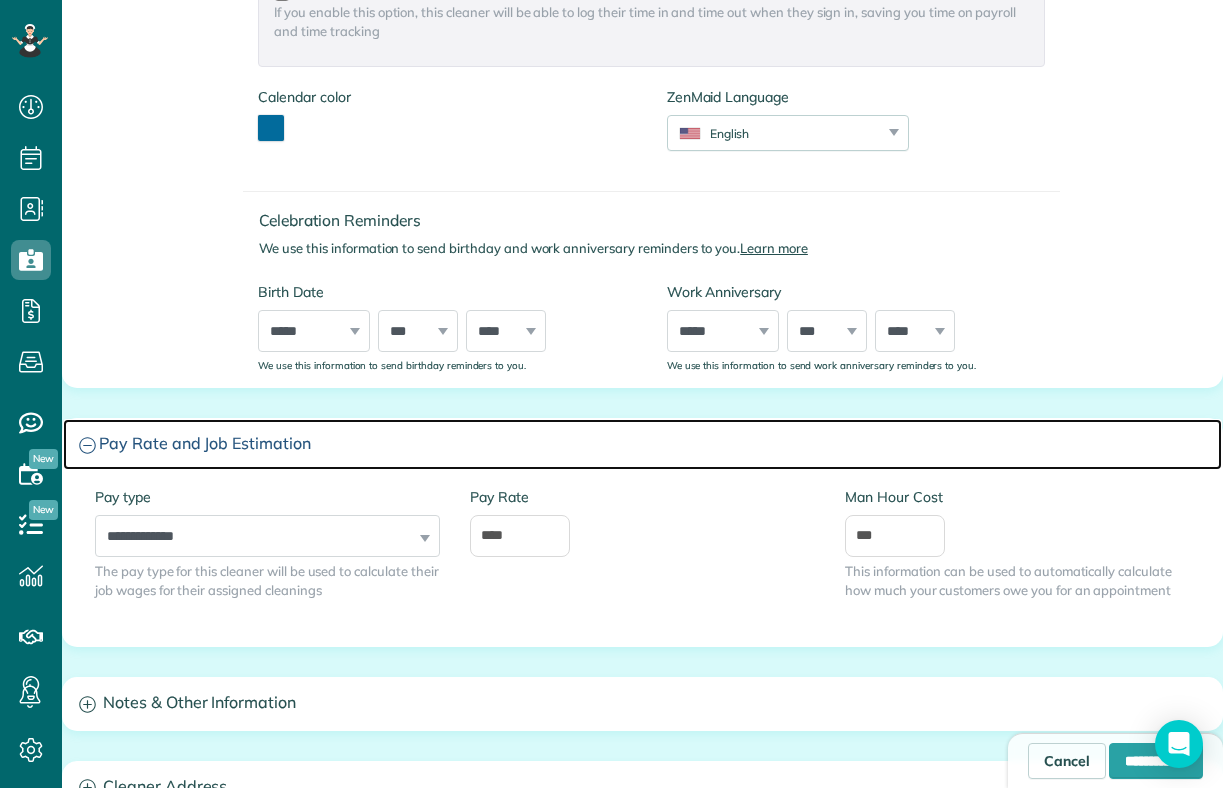 scroll, scrollTop: 809, scrollLeft: 0, axis: vertical 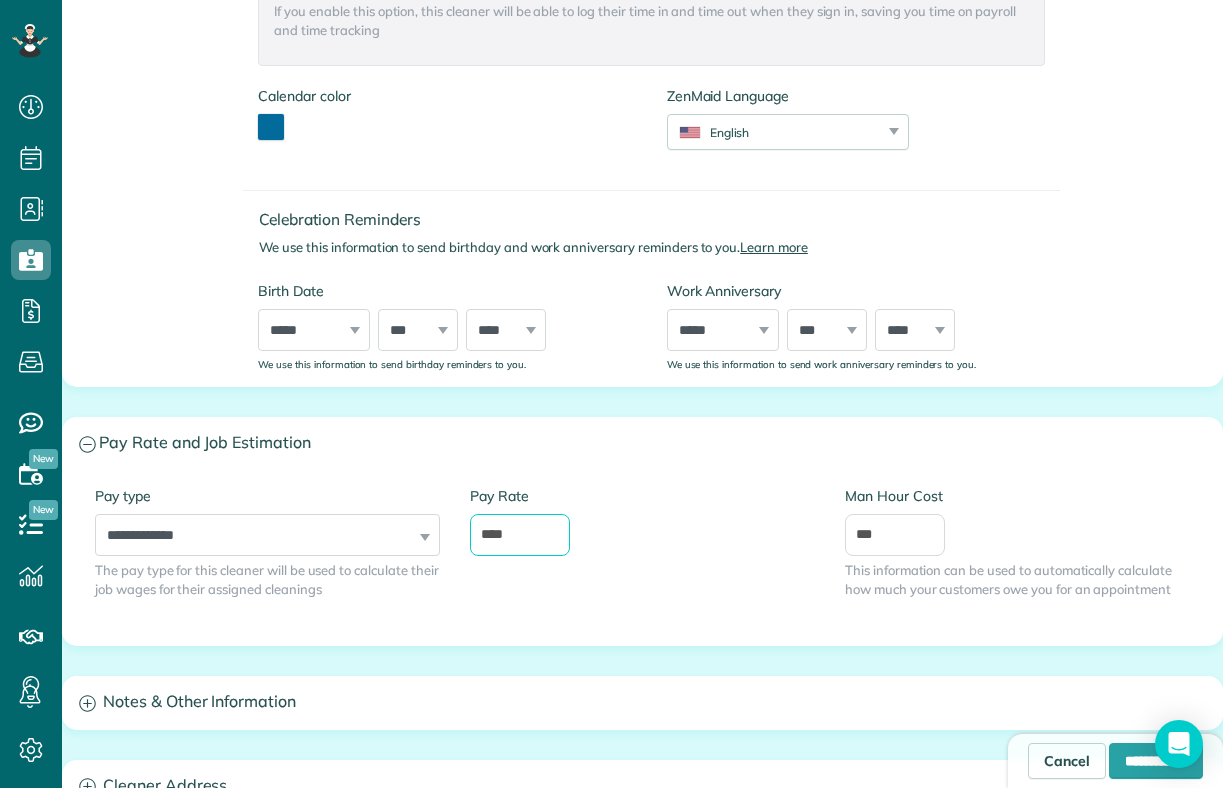 click on "****" at bounding box center [520, 535] 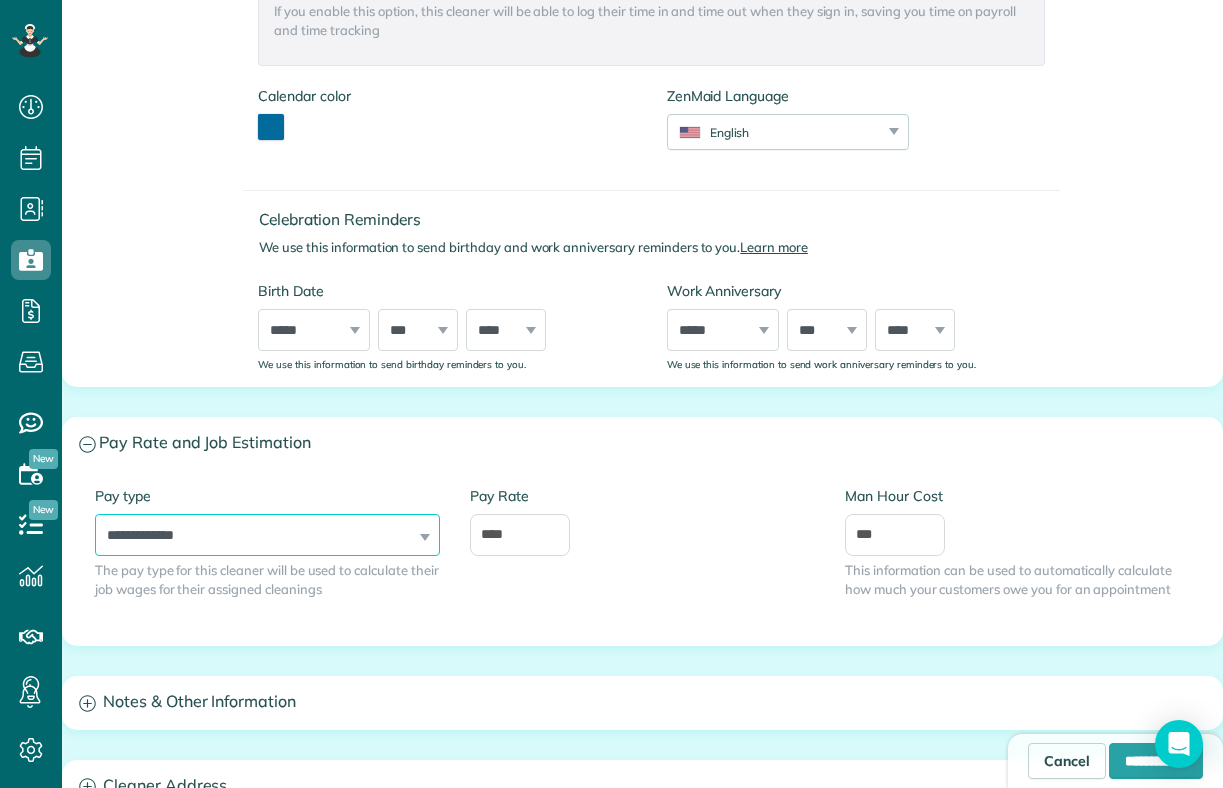 click on "**********" at bounding box center (267, 535) 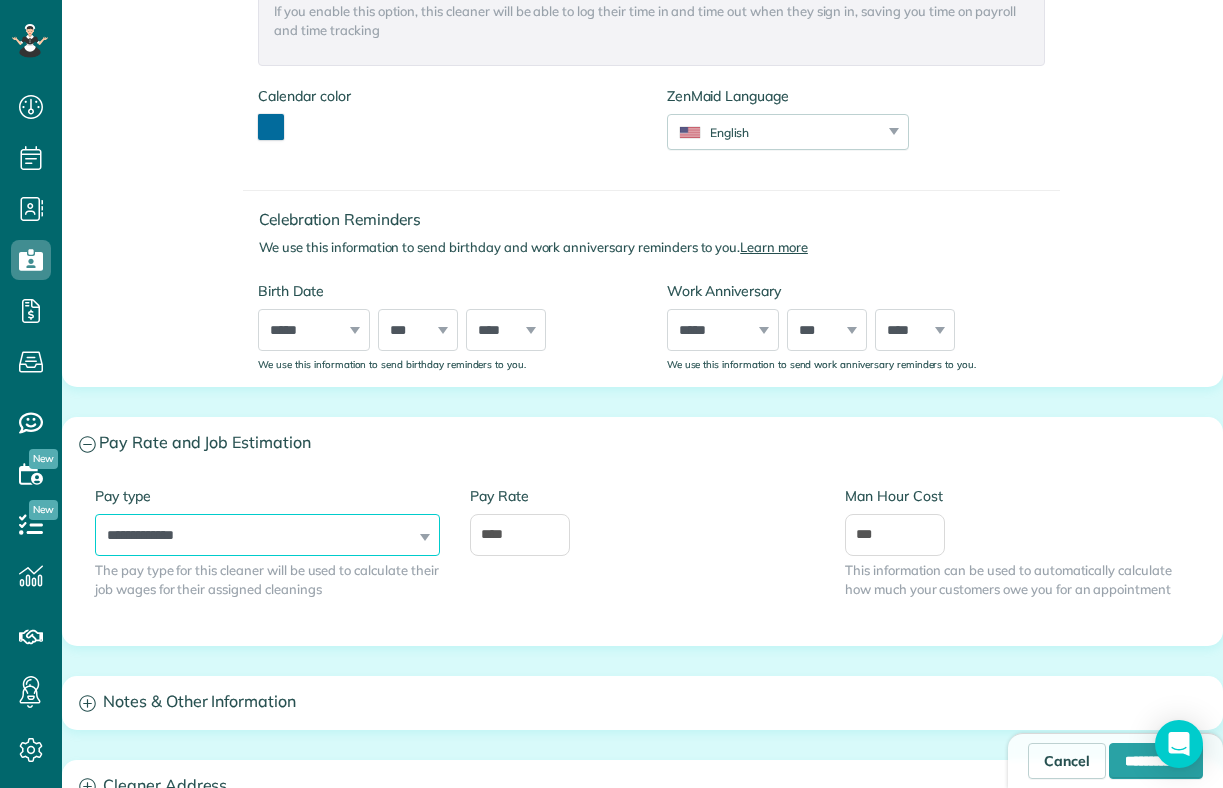 select on "******" 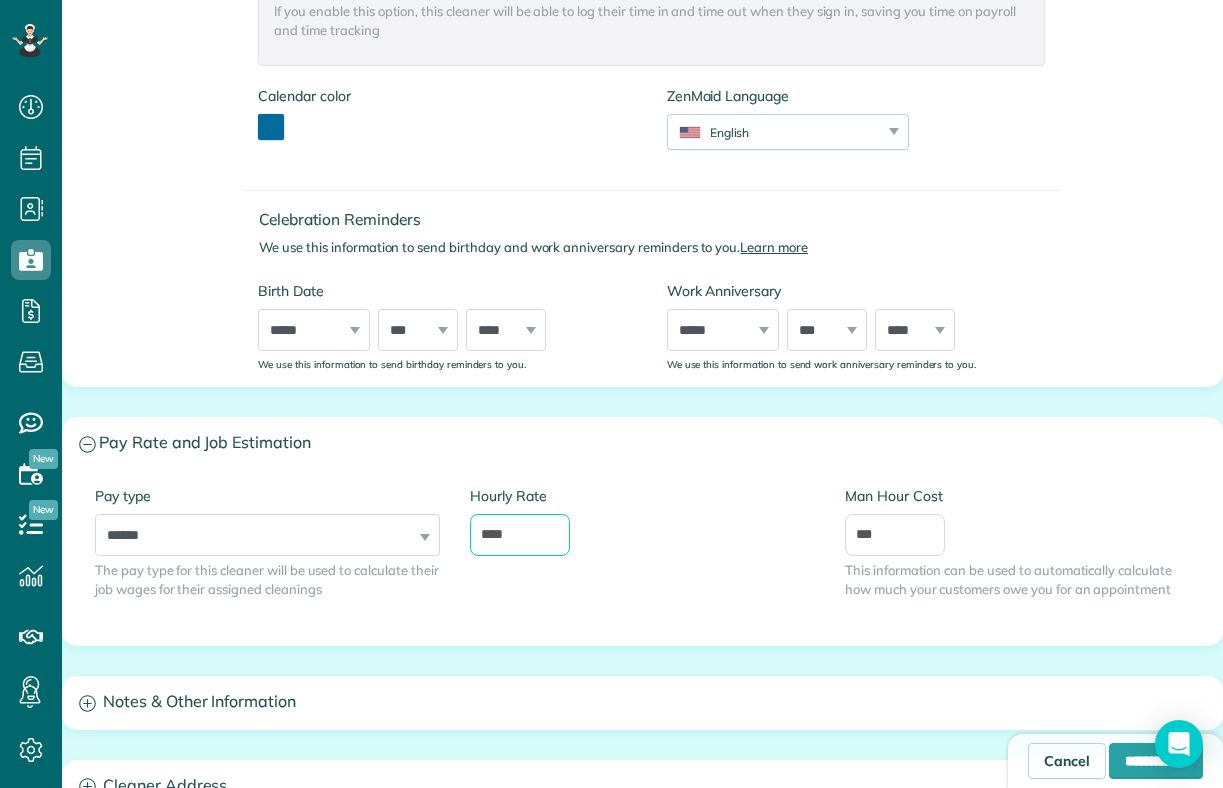 click on "****" at bounding box center (520, 535) 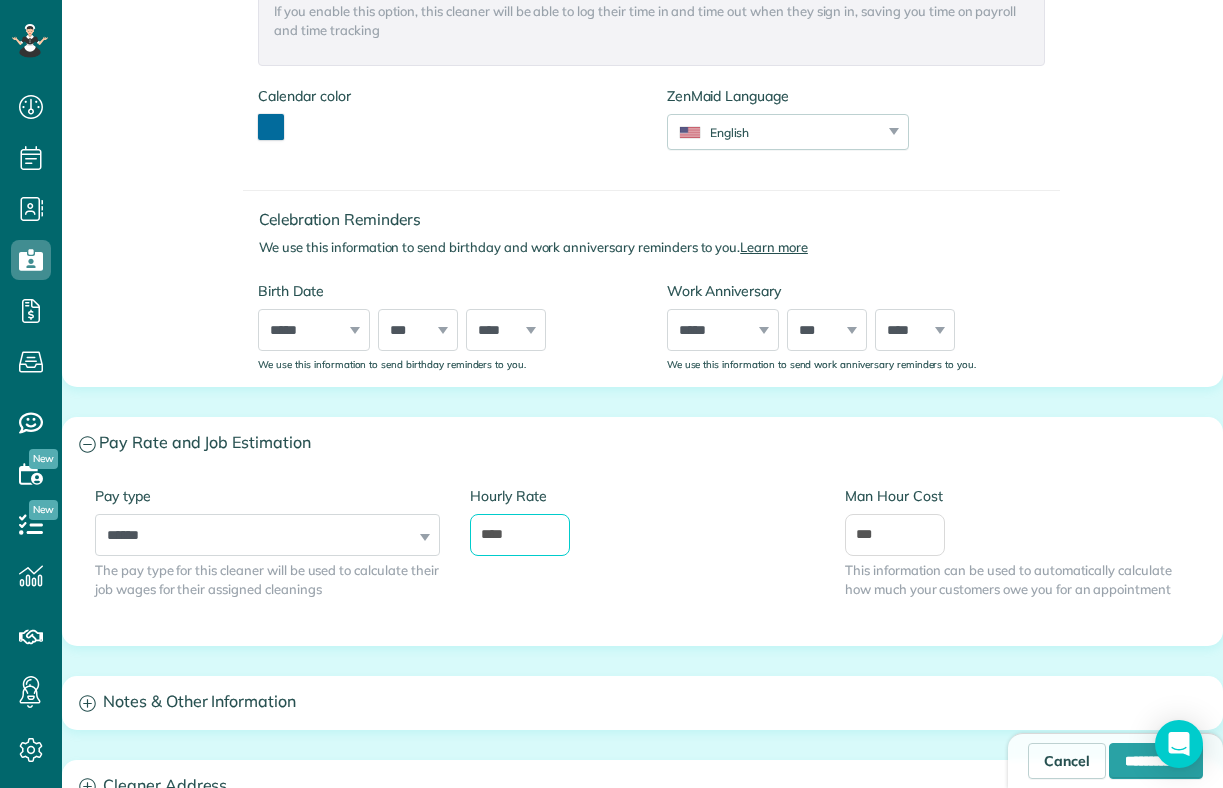 type on "****" 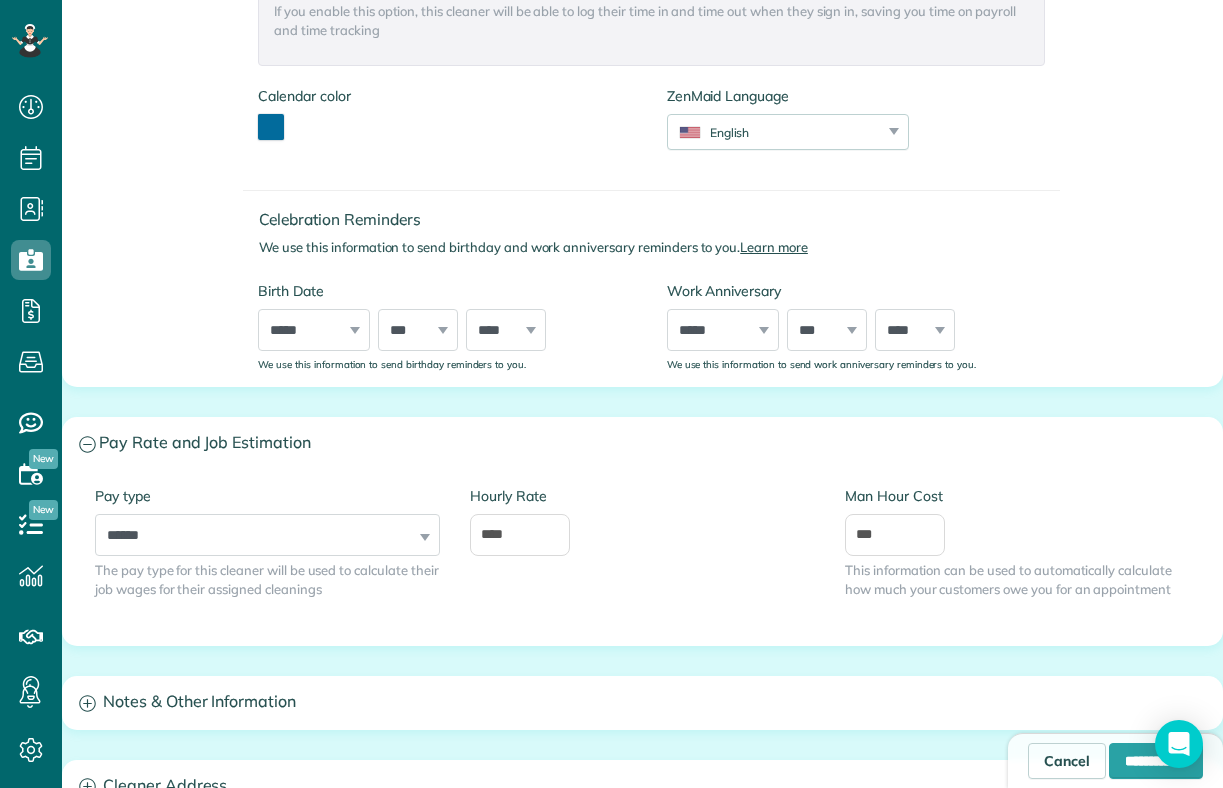 click on "Hourly Rate ****" at bounding box center (642, 521) 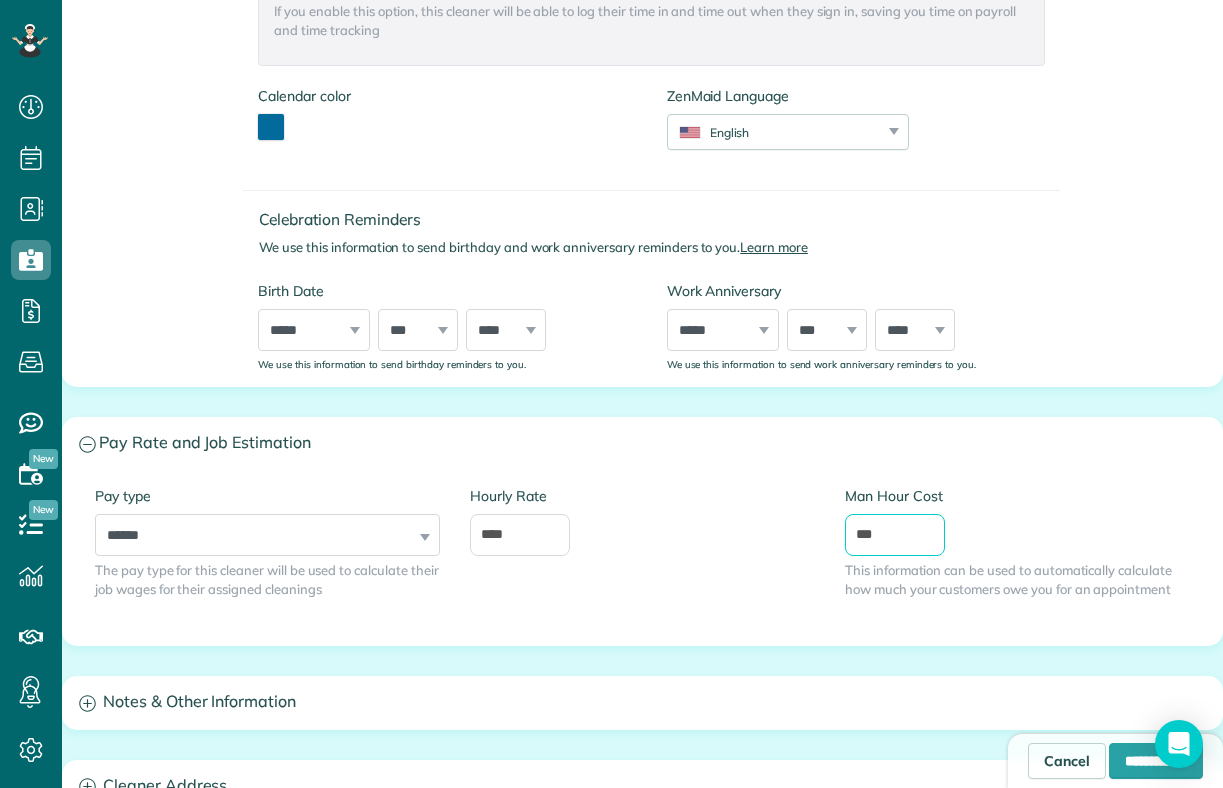 click on "***" at bounding box center [895, 535] 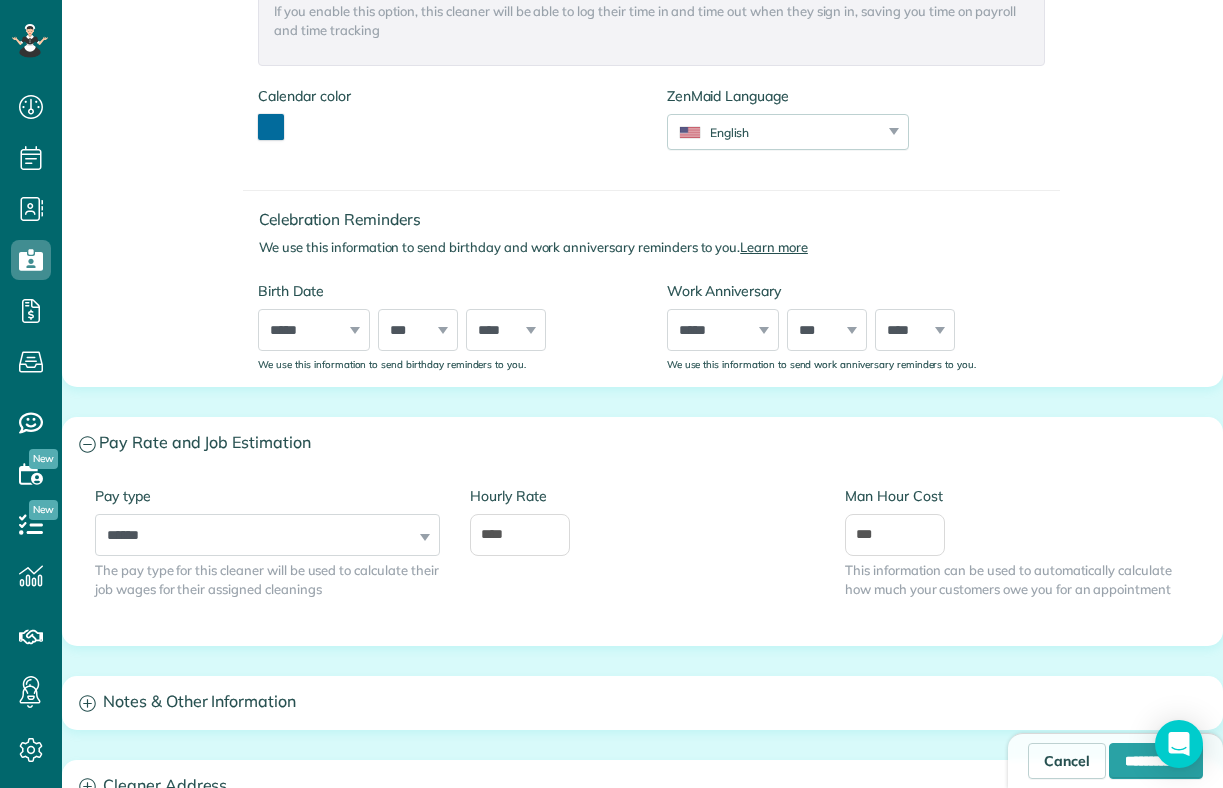 click on "**********" at bounding box center (642, 557) 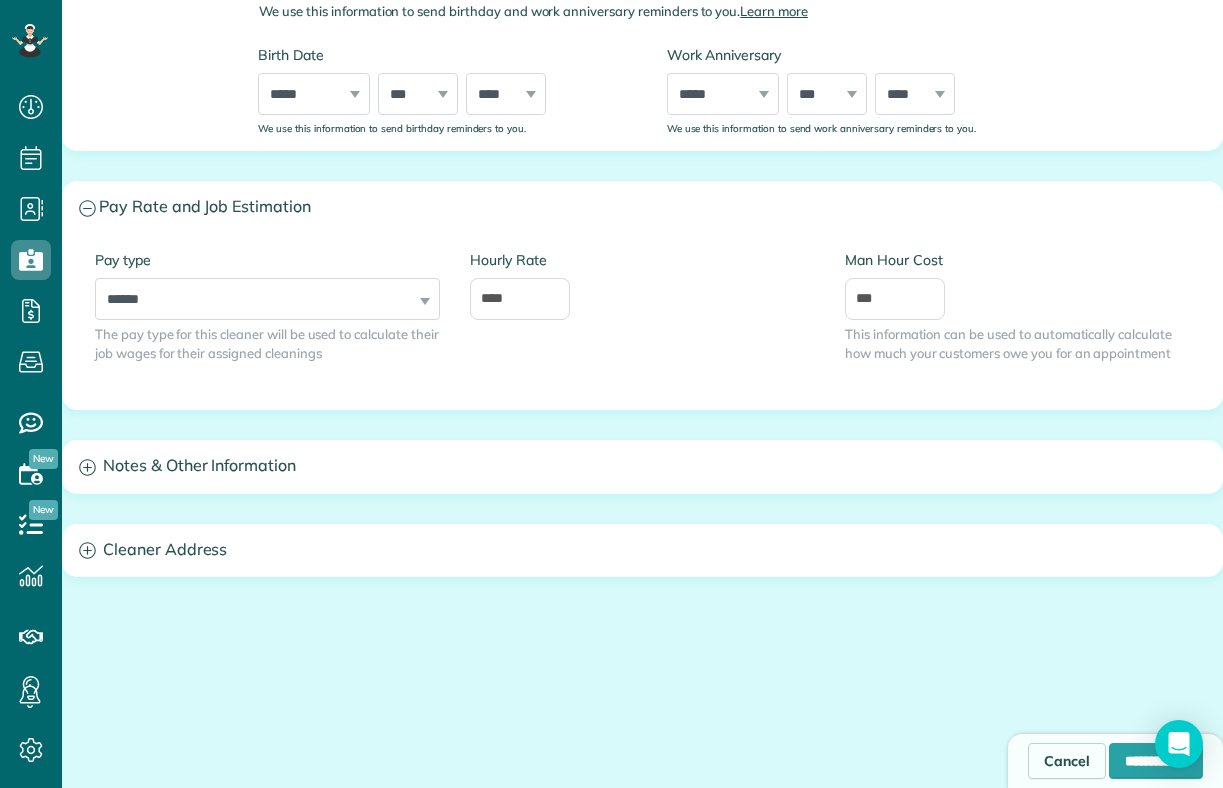 scroll, scrollTop: 1105, scrollLeft: 0, axis: vertical 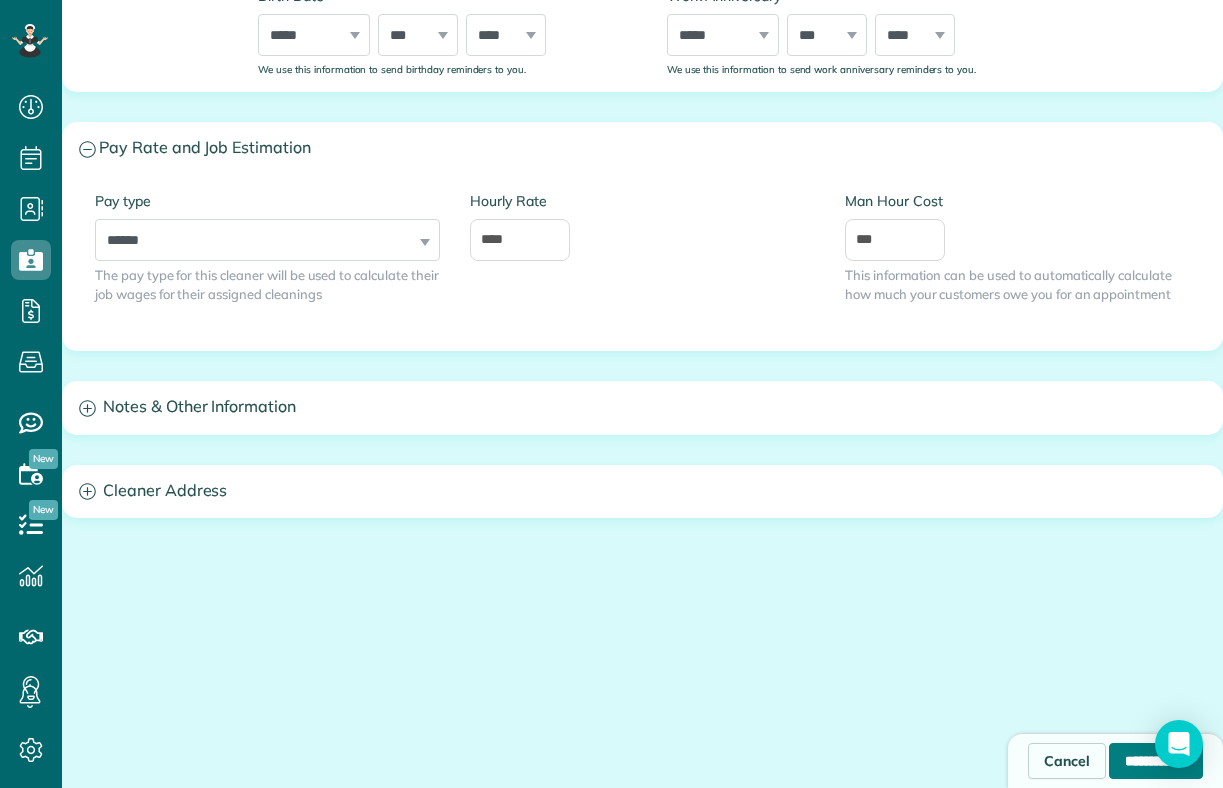 click on "**********" at bounding box center (1156, 761) 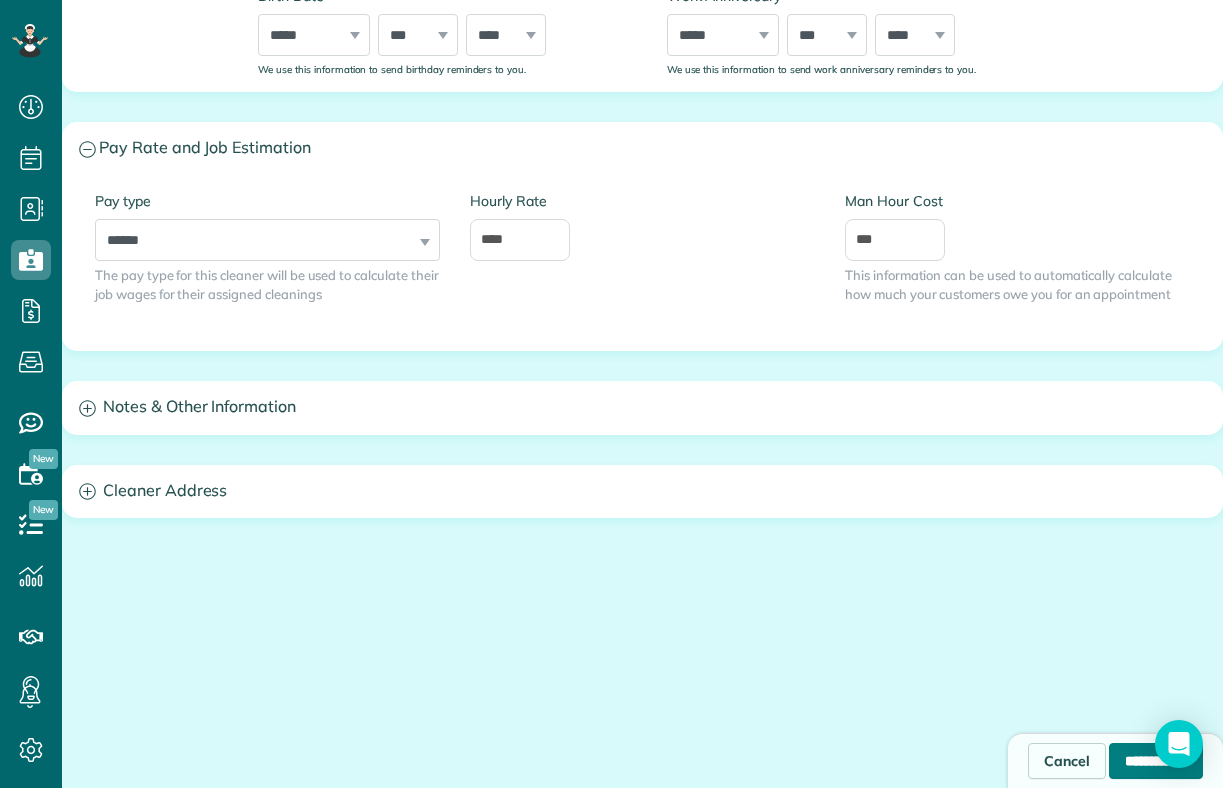 type on "**********" 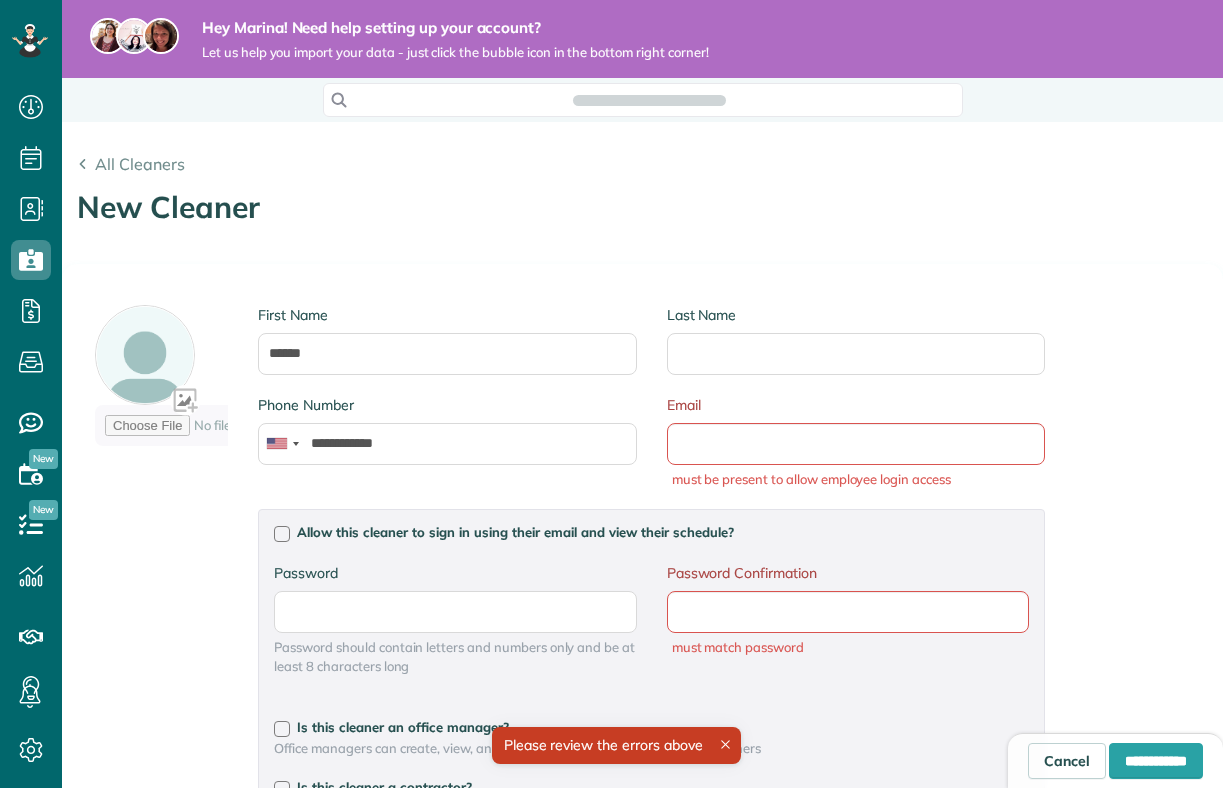 scroll, scrollTop: 0, scrollLeft: 0, axis: both 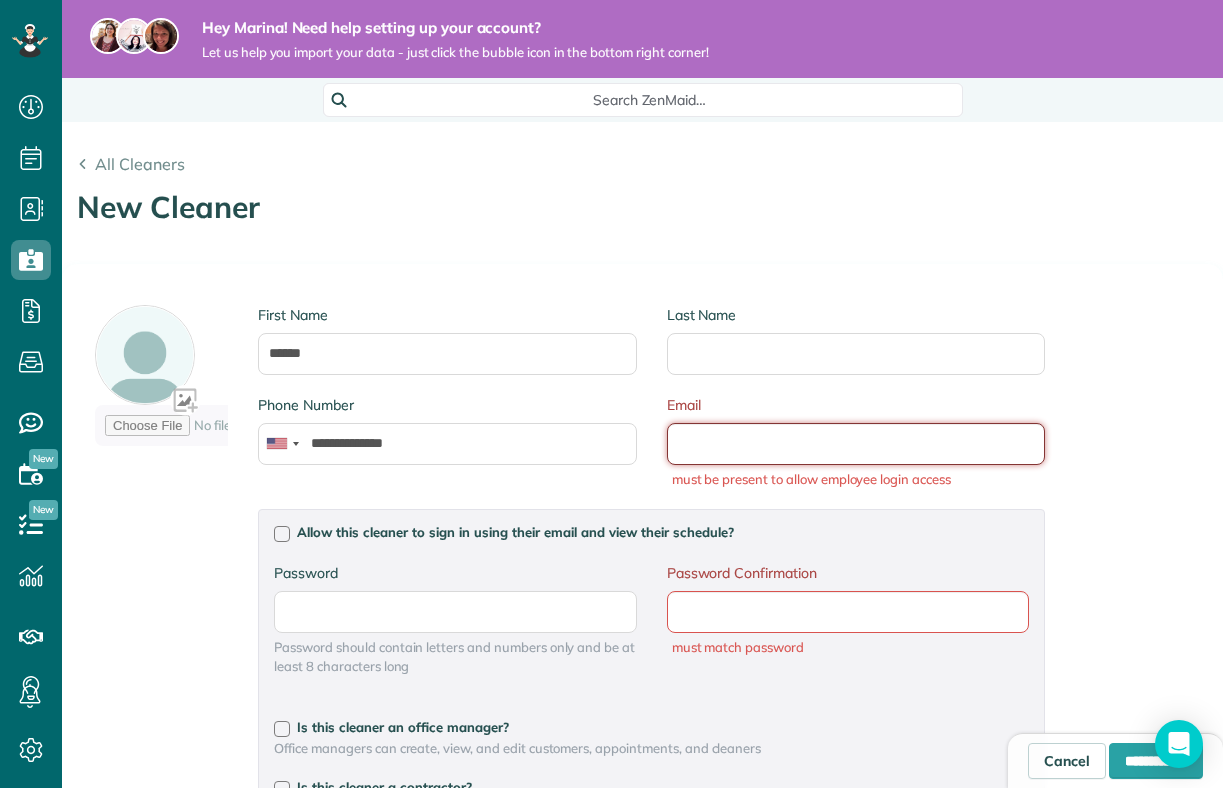 click on "Email" at bounding box center (856, 444) 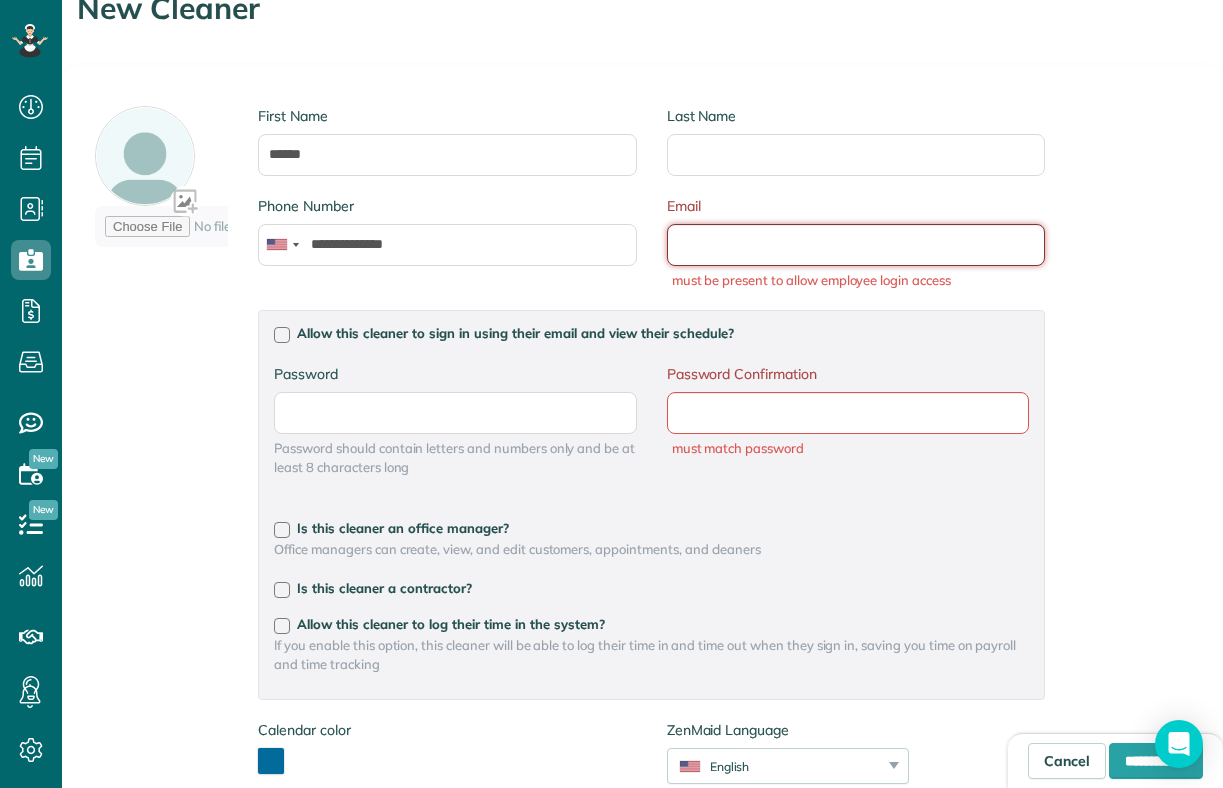 scroll, scrollTop: 209, scrollLeft: 0, axis: vertical 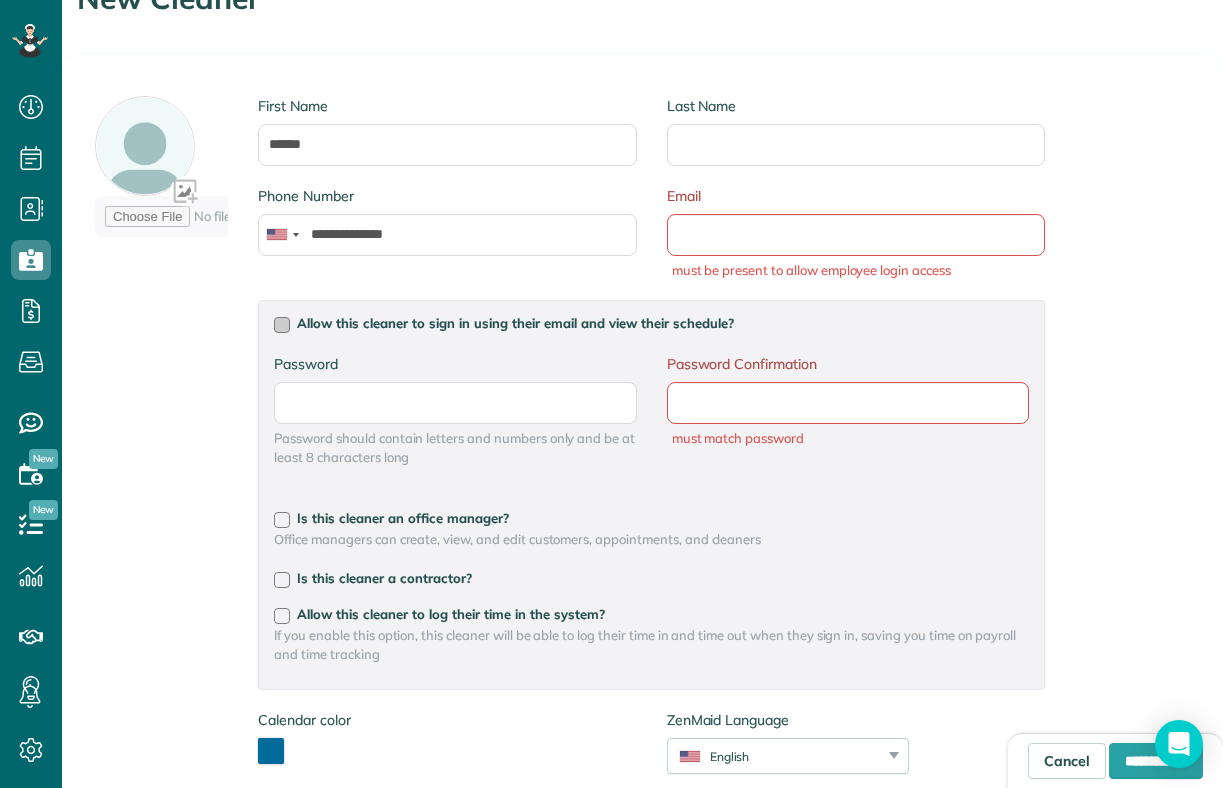 click at bounding box center [282, 325] 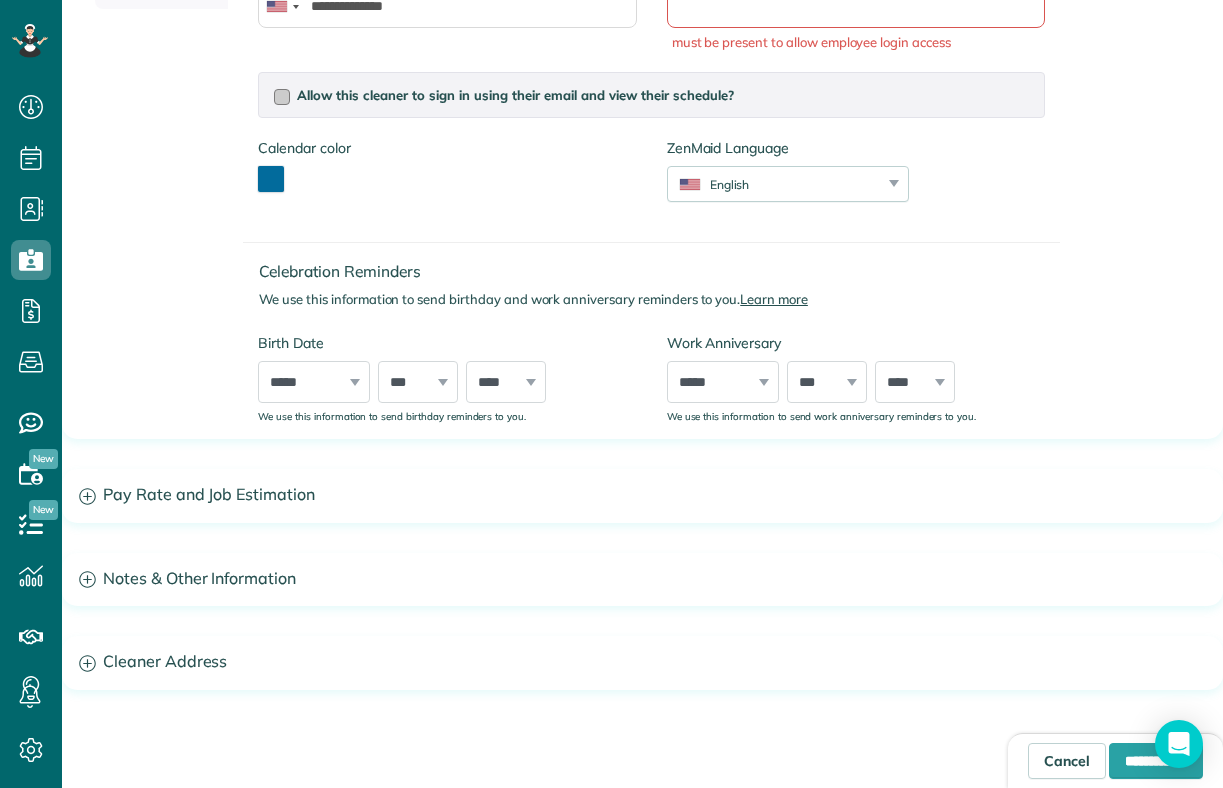 scroll, scrollTop: 473, scrollLeft: 0, axis: vertical 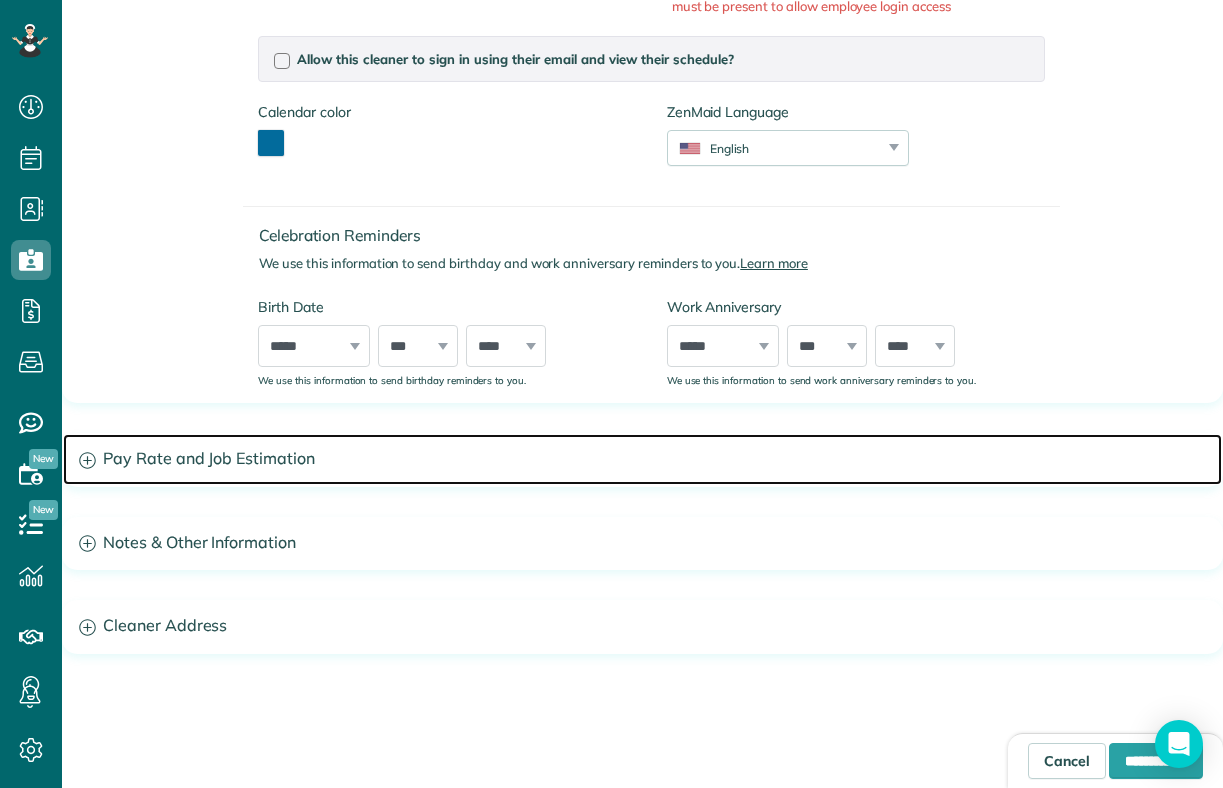 click on "Pay Rate and Job Estimation" at bounding box center (642, 459) 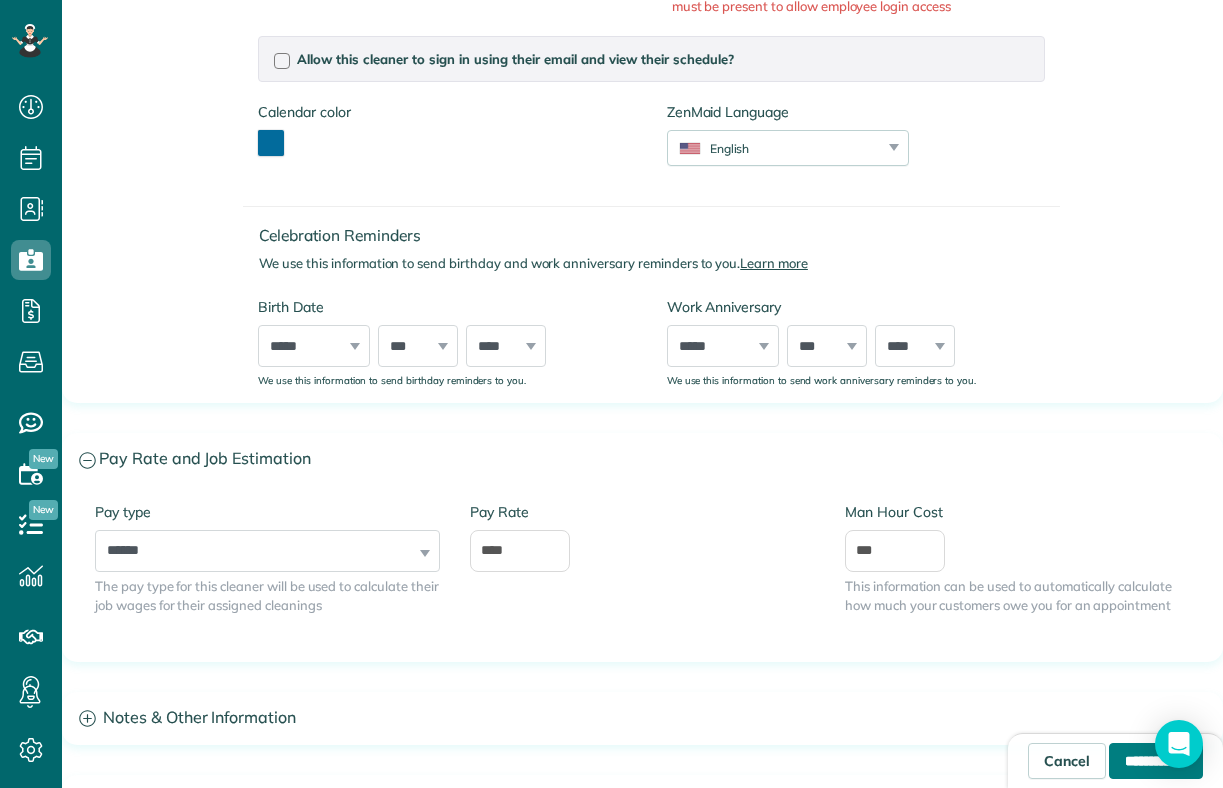 click on "**********" at bounding box center (1156, 761) 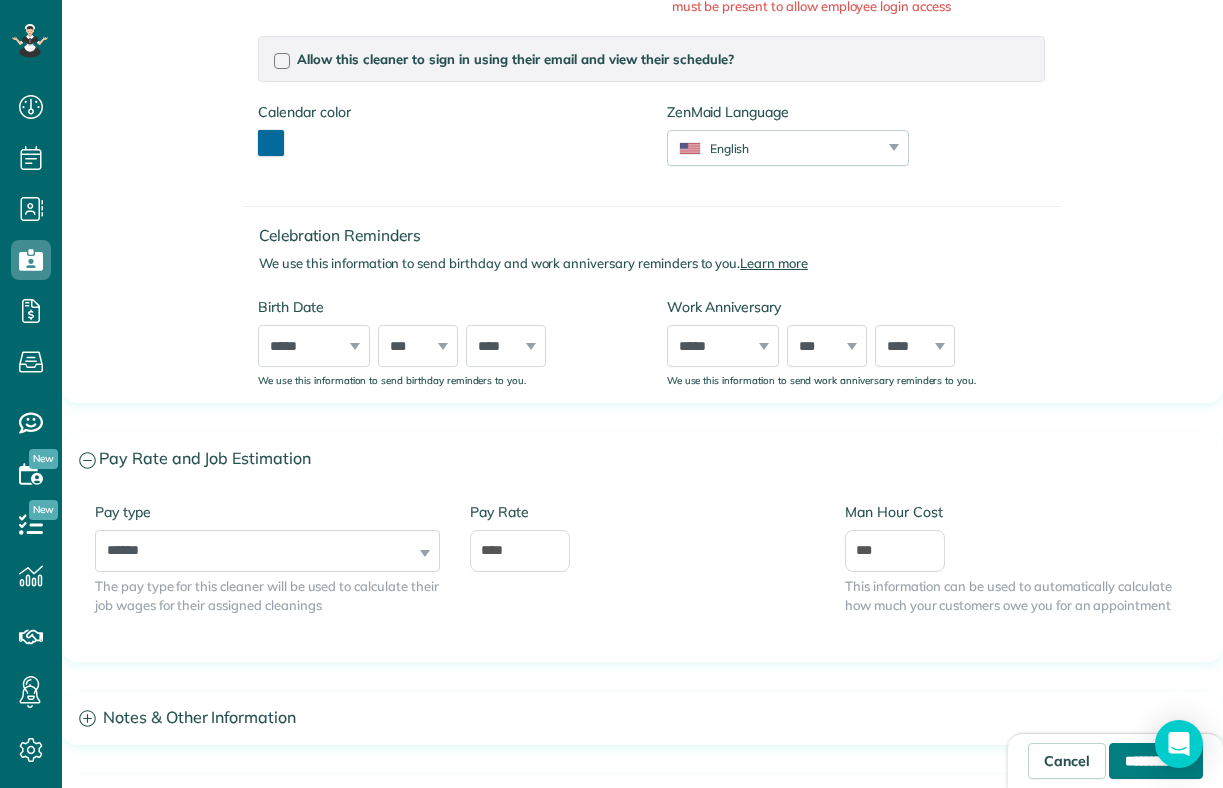 type on "**********" 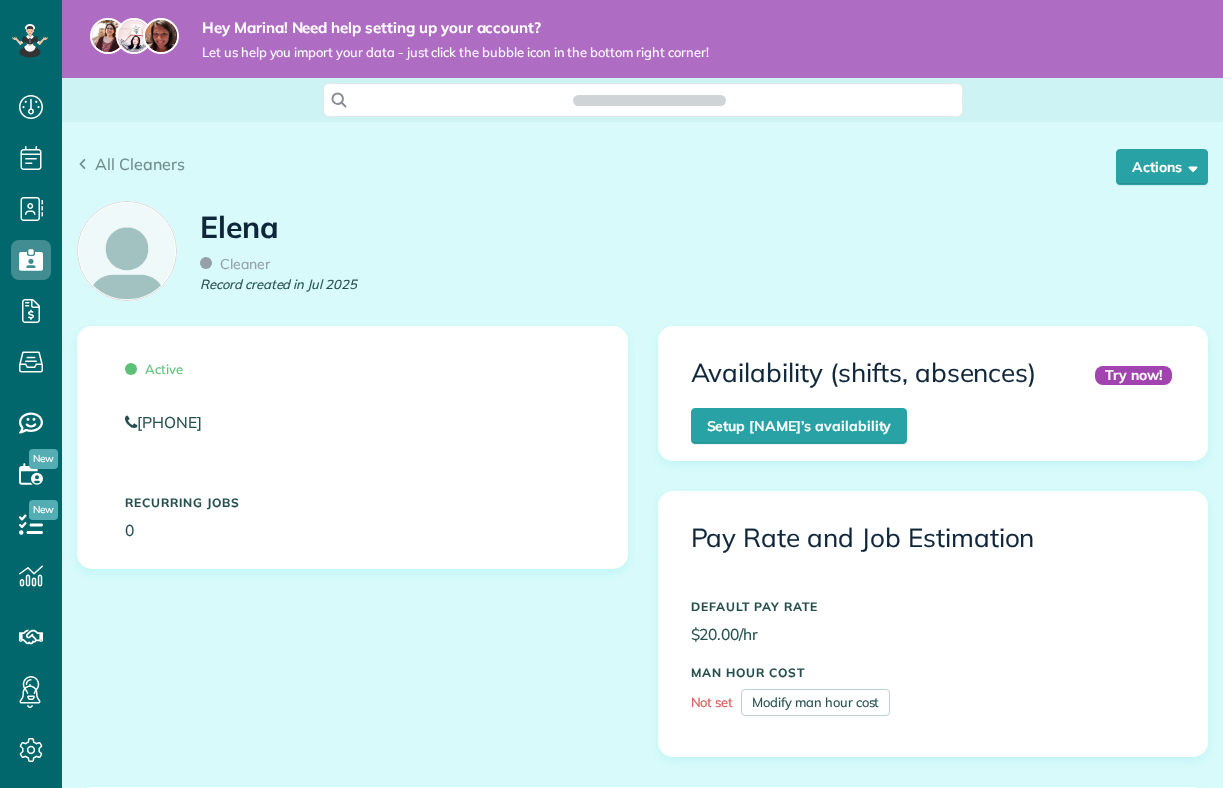 scroll, scrollTop: 0, scrollLeft: 0, axis: both 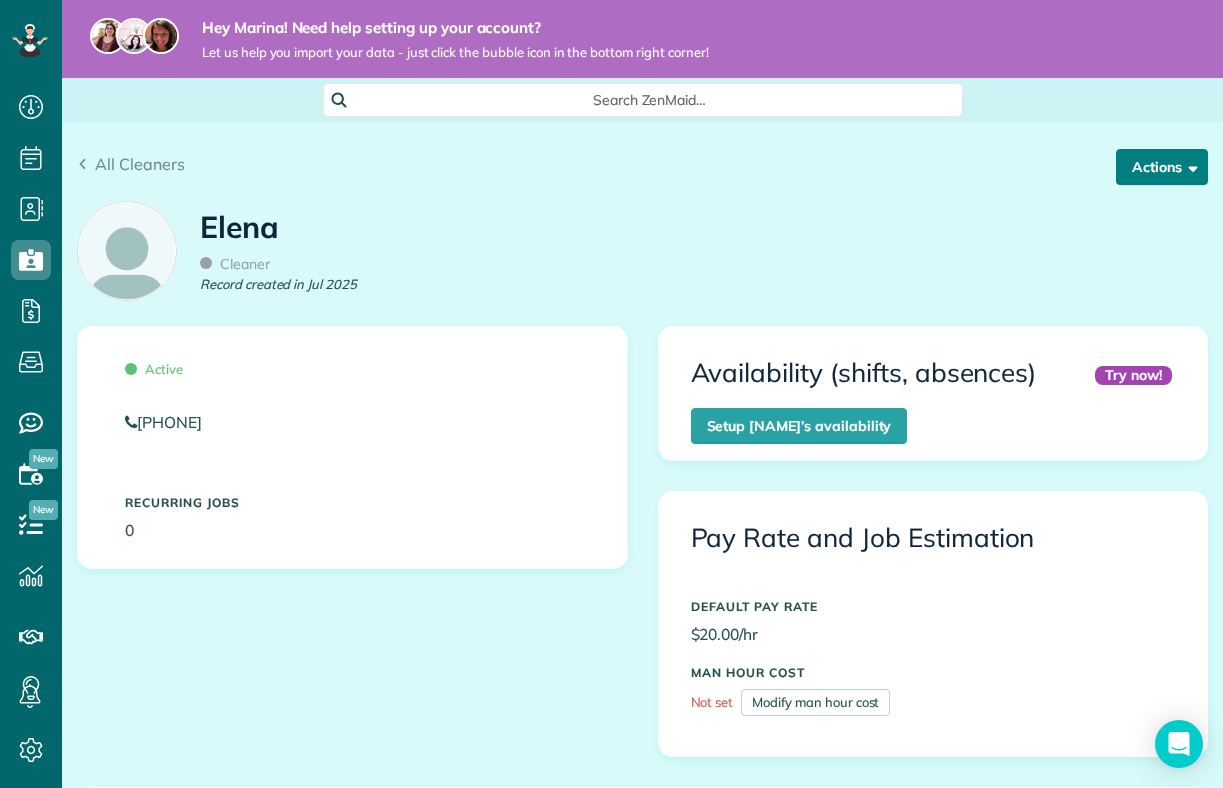click on "Actions" at bounding box center [1162, 167] 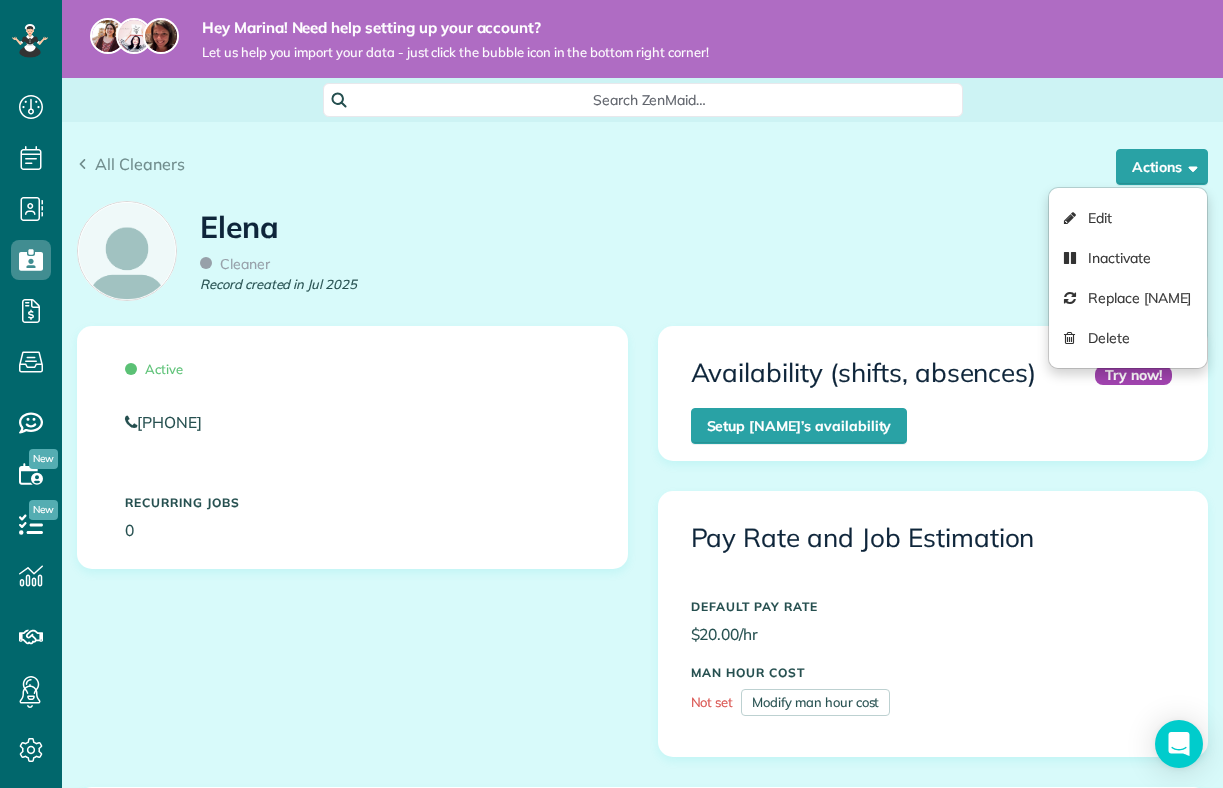 click on "Elena
Cleaner
Record created in Jul 2025" at bounding box center [642, 258] 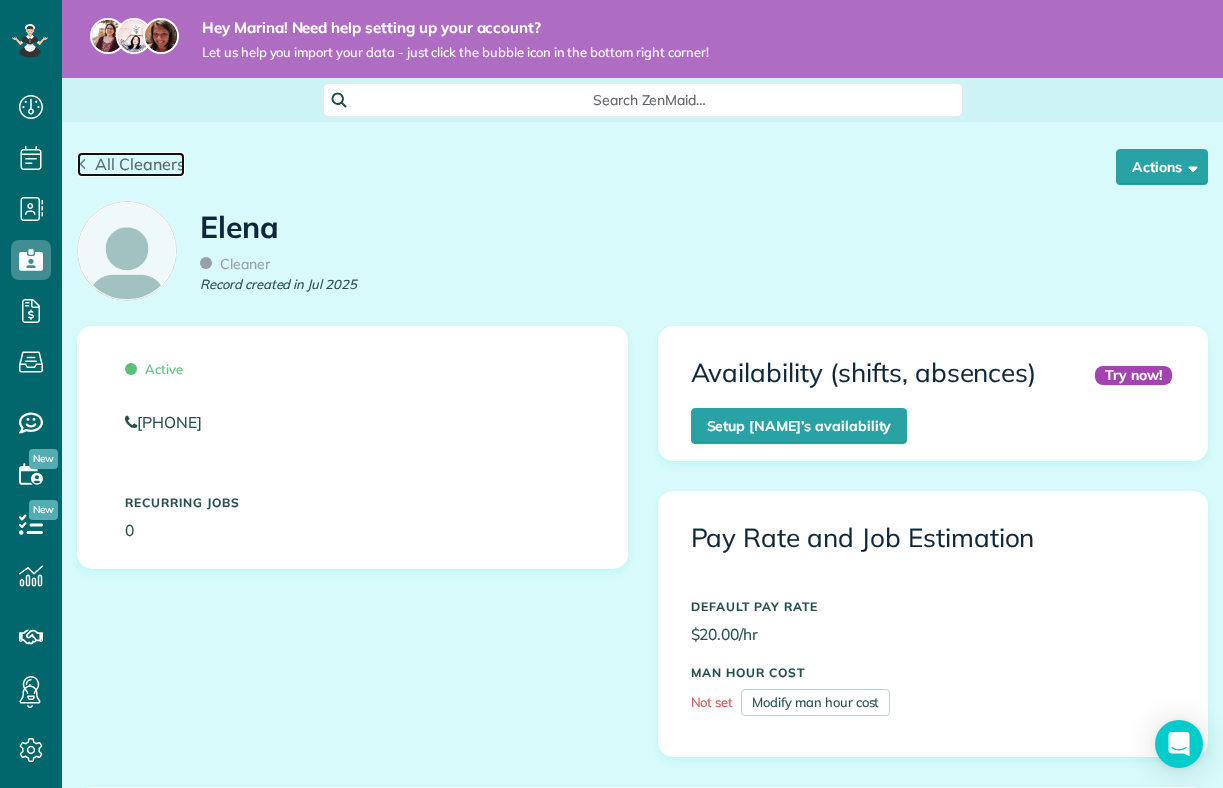 click on "All Cleaners" at bounding box center (140, 164) 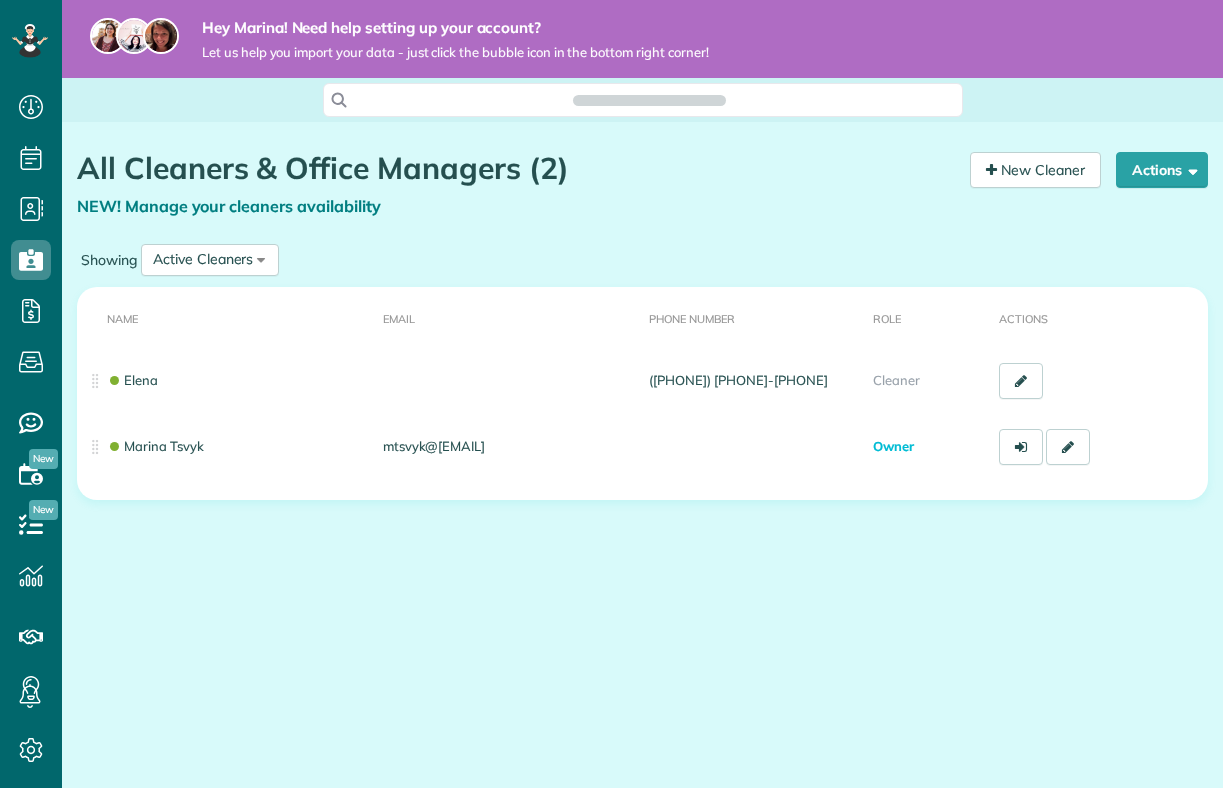 scroll, scrollTop: 0, scrollLeft: 0, axis: both 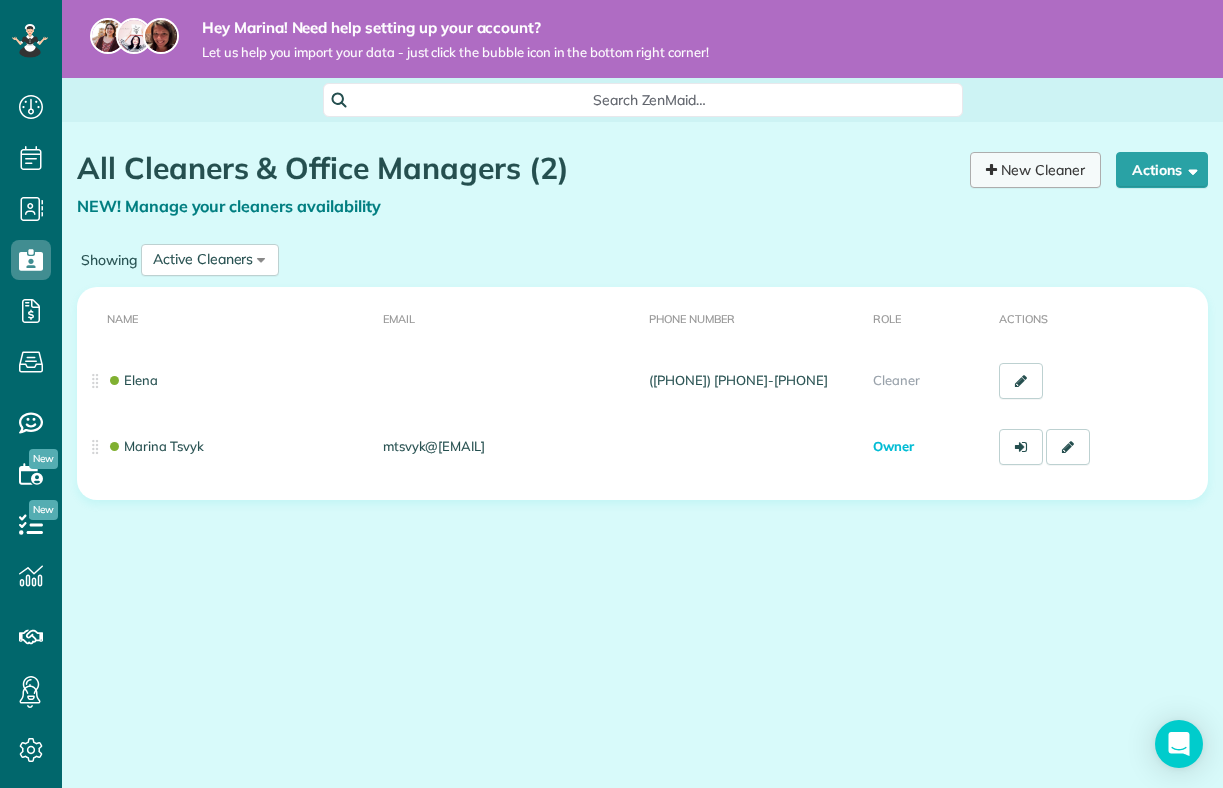 click on "New Cleaner" at bounding box center (1035, 170) 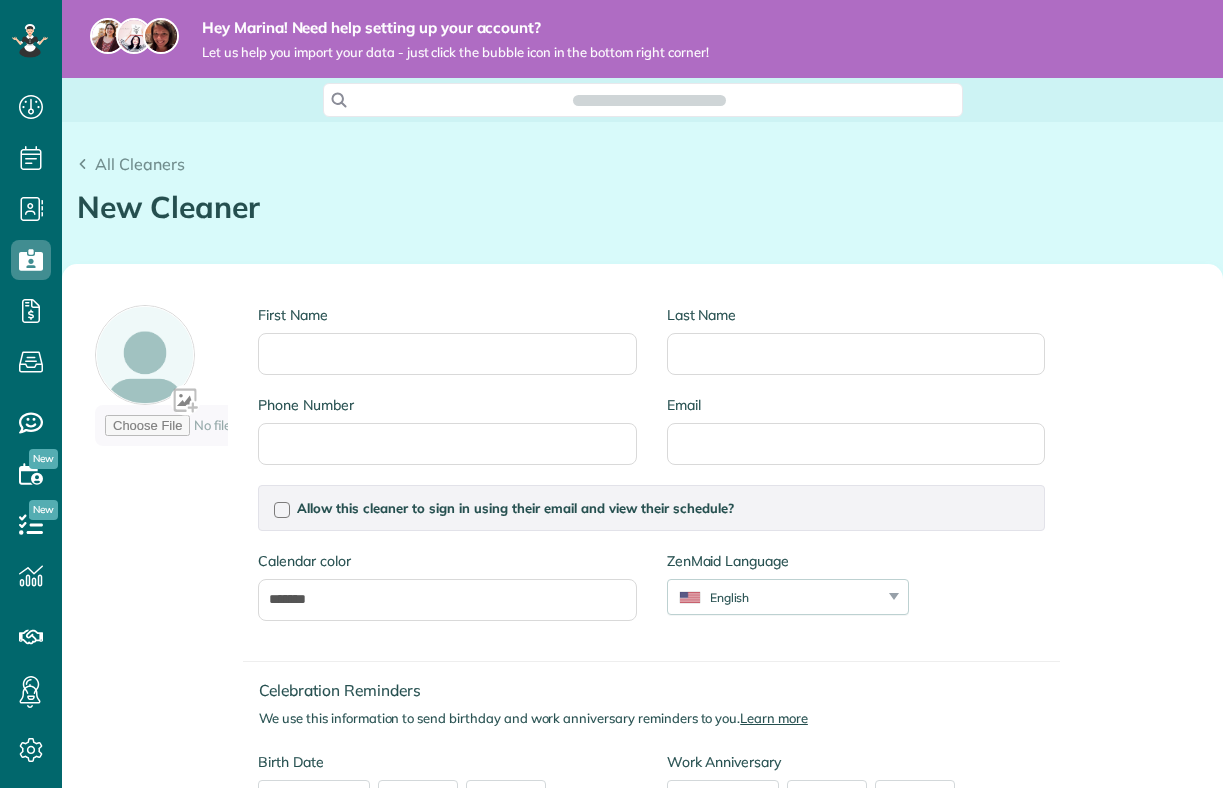 scroll, scrollTop: 0, scrollLeft: 0, axis: both 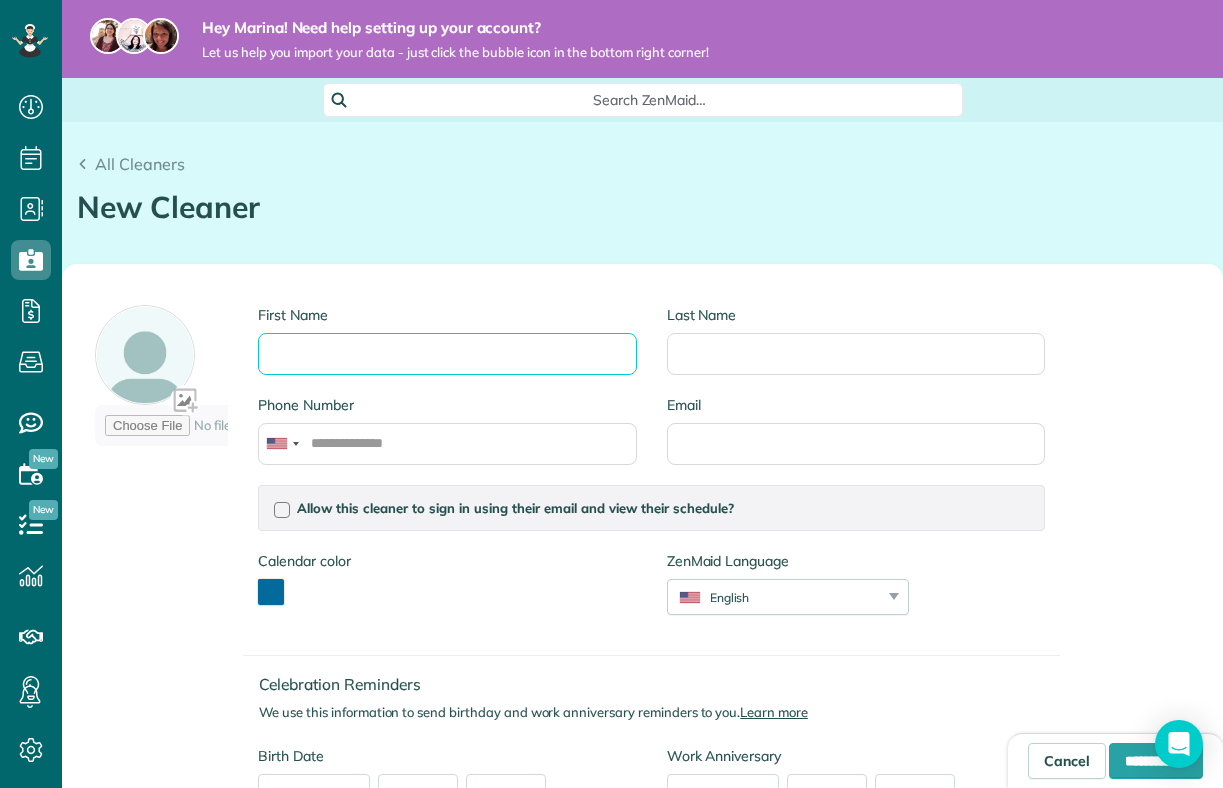 click on "First Name" at bounding box center [447, 354] 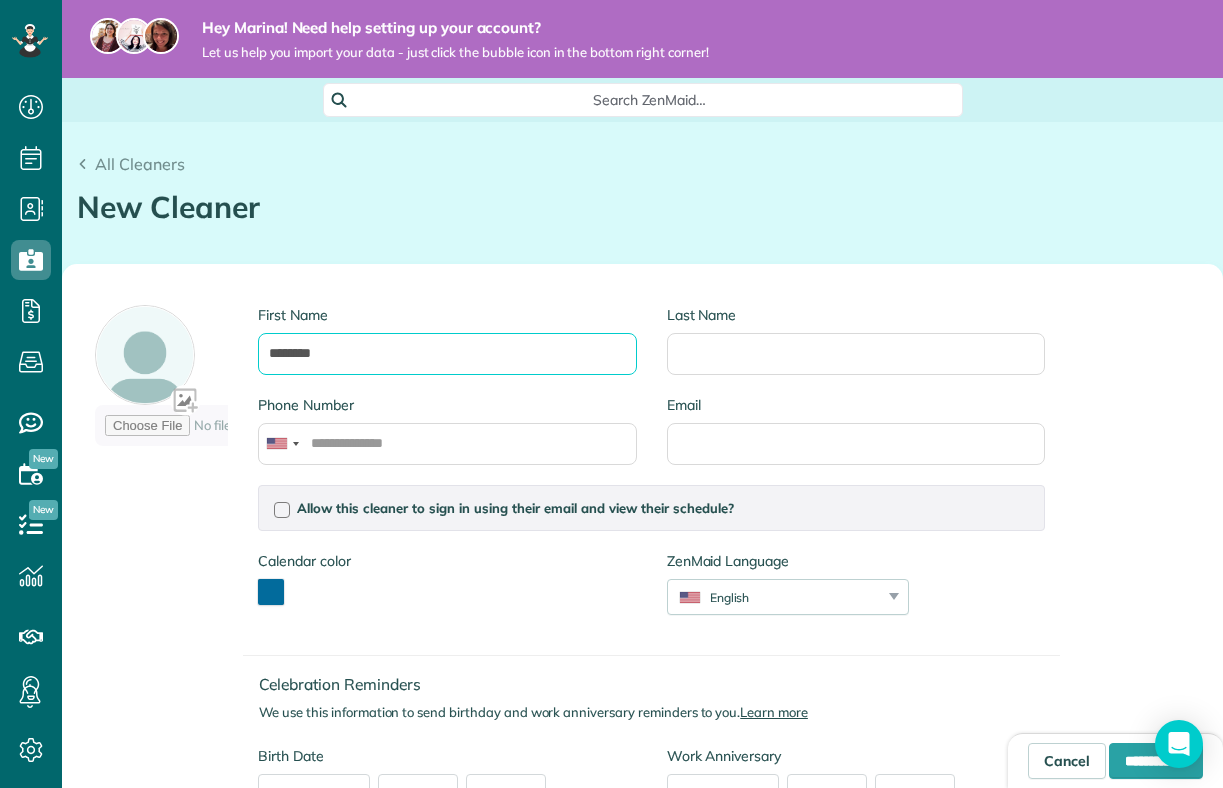 type on "*******" 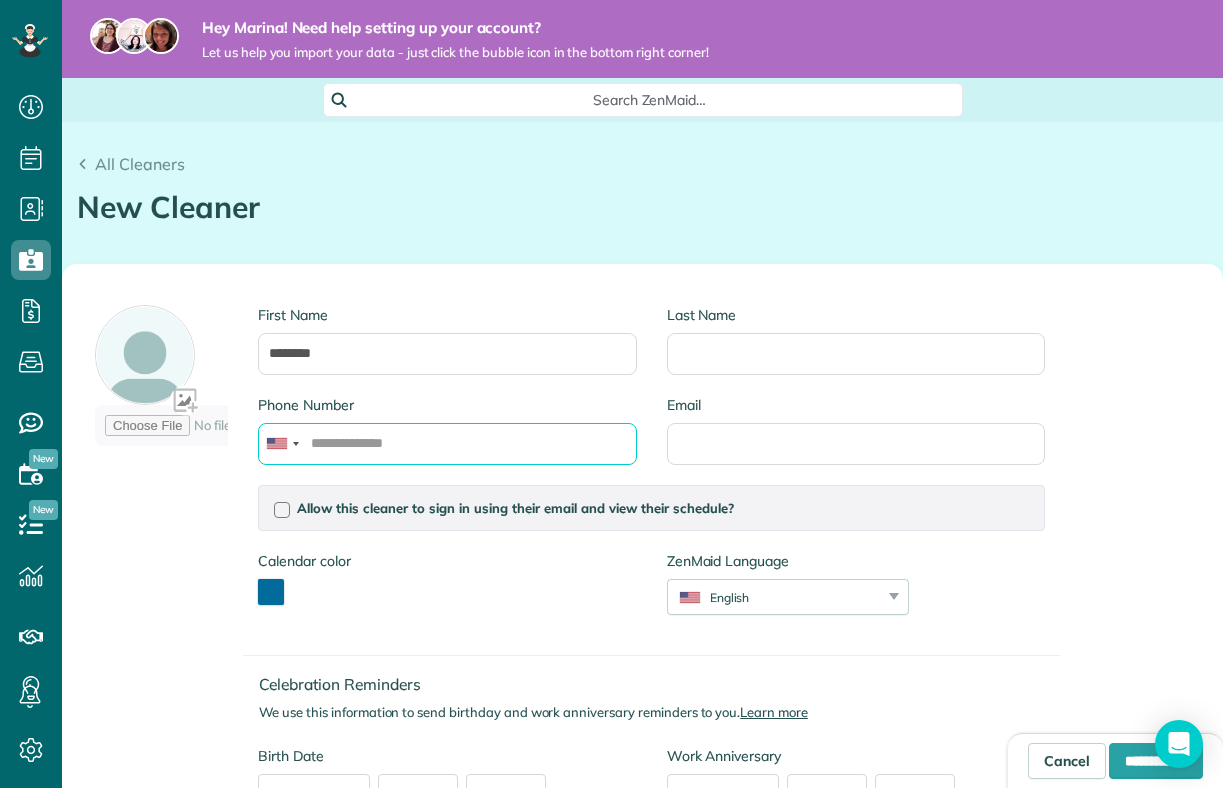 click on "Phone Number" at bounding box center [447, 444] 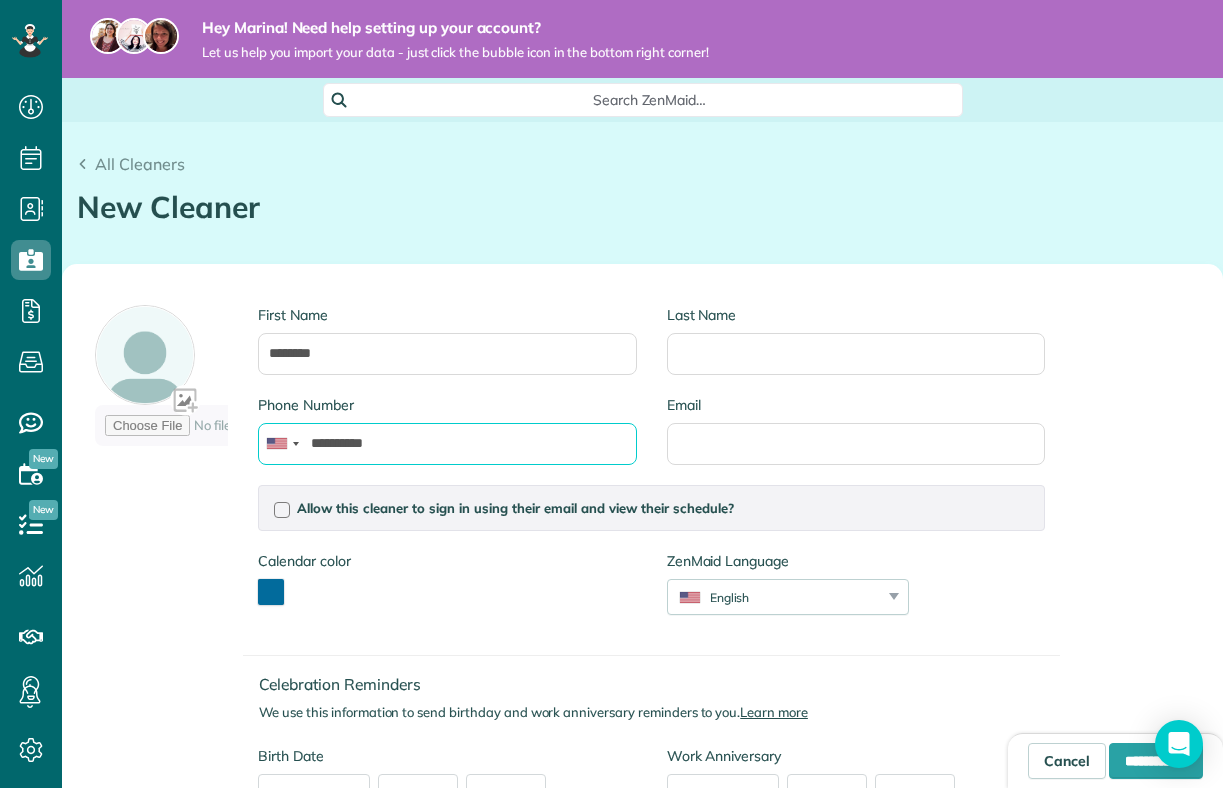 type on "**********" 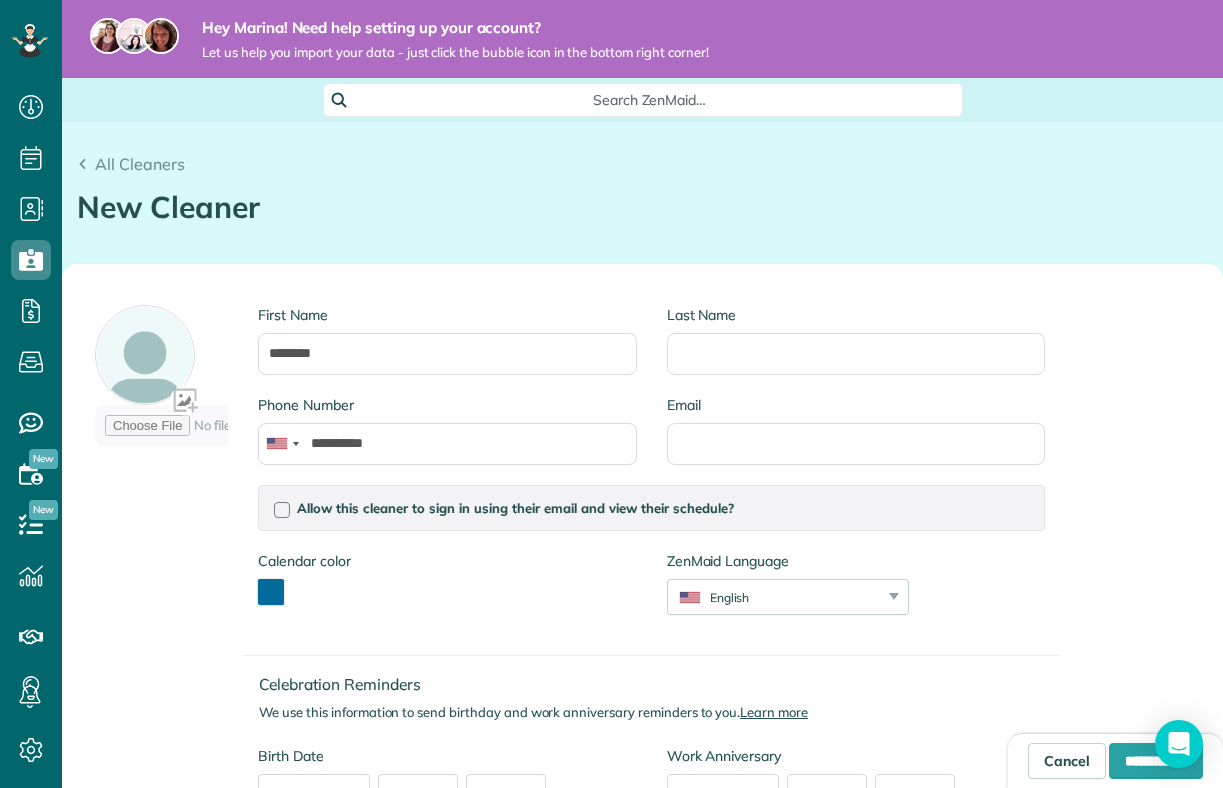 click on "Calendar color
*******" at bounding box center (447, 588) 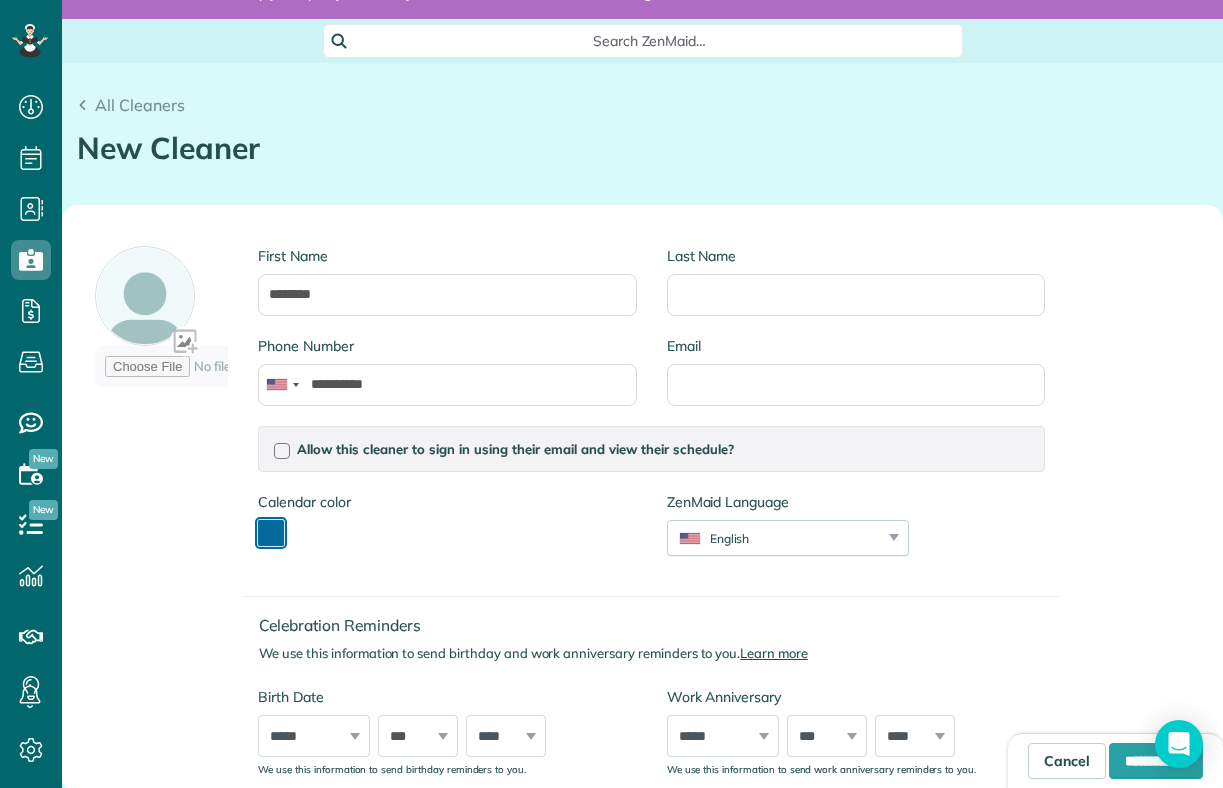 click at bounding box center [271, 533] 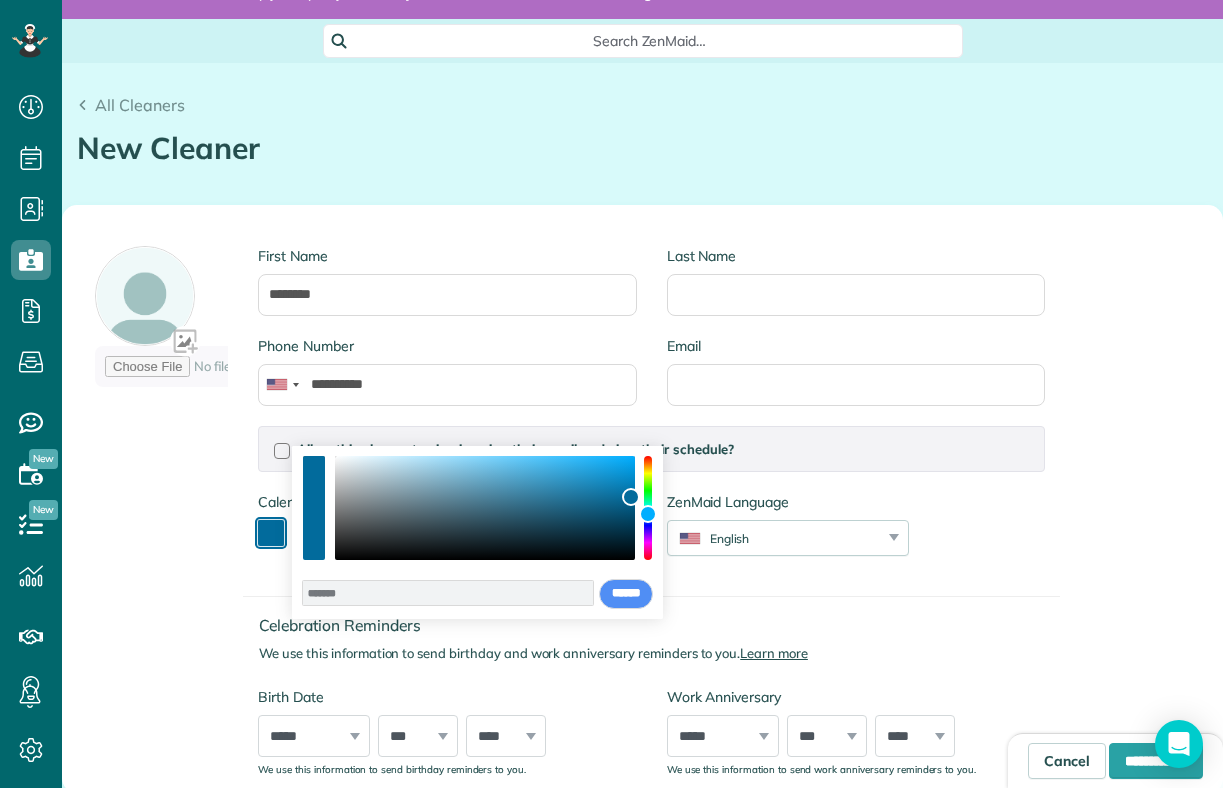 click at bounding box center [648, 508] 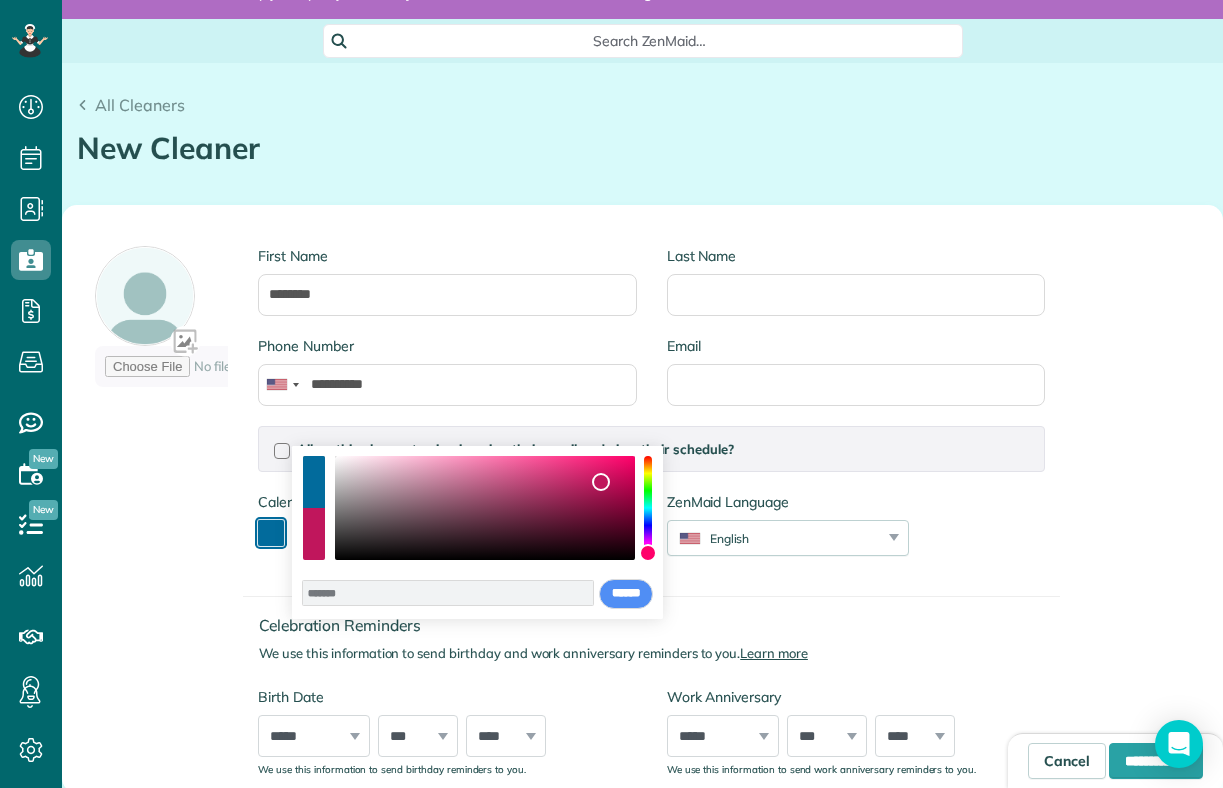 click at bounding box center (485, 508) 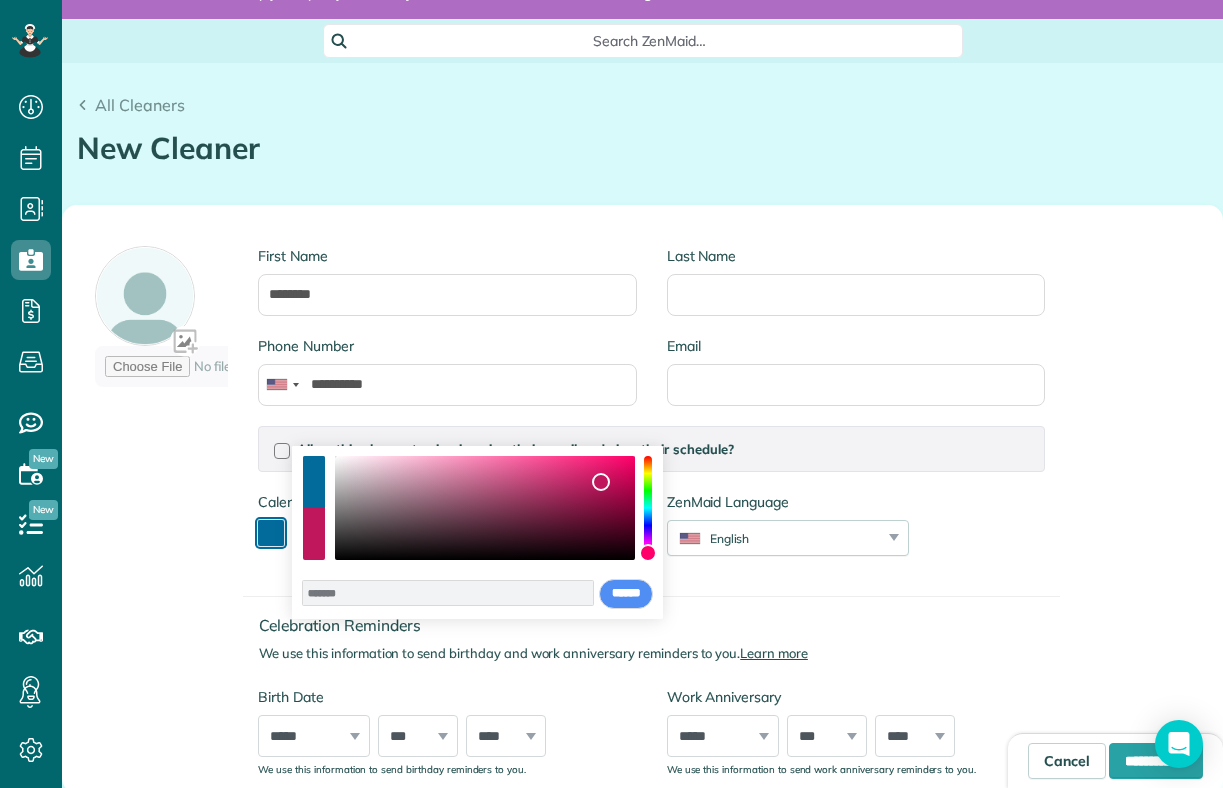 type on "*******" 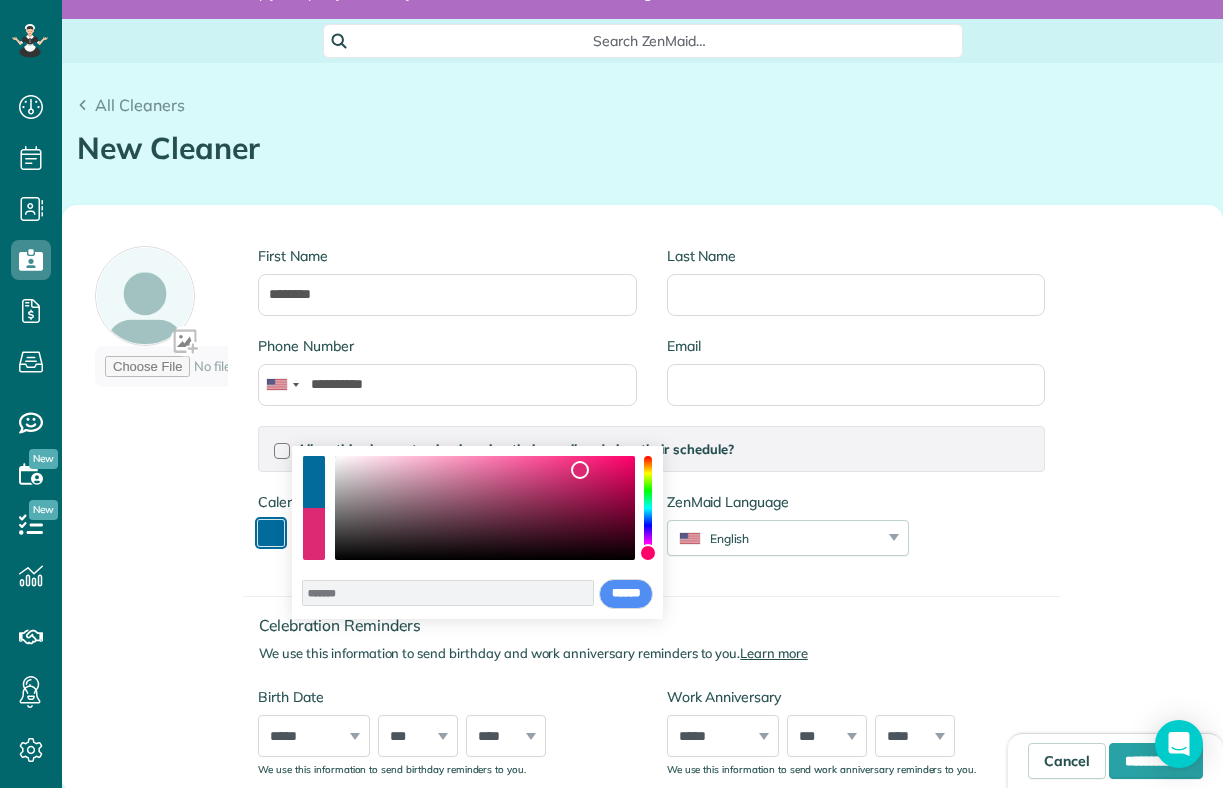 click at bounding box center (485, 508) 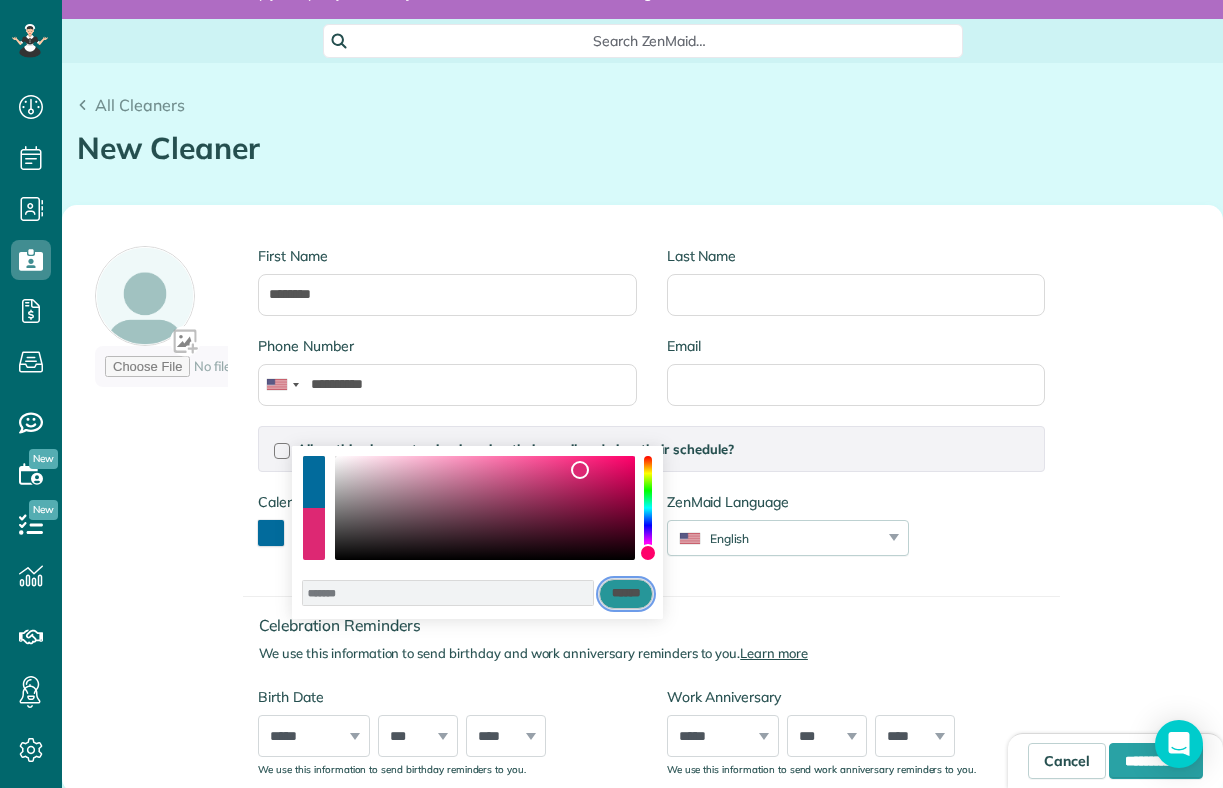 click on "******" at bounding box center (626, 594) 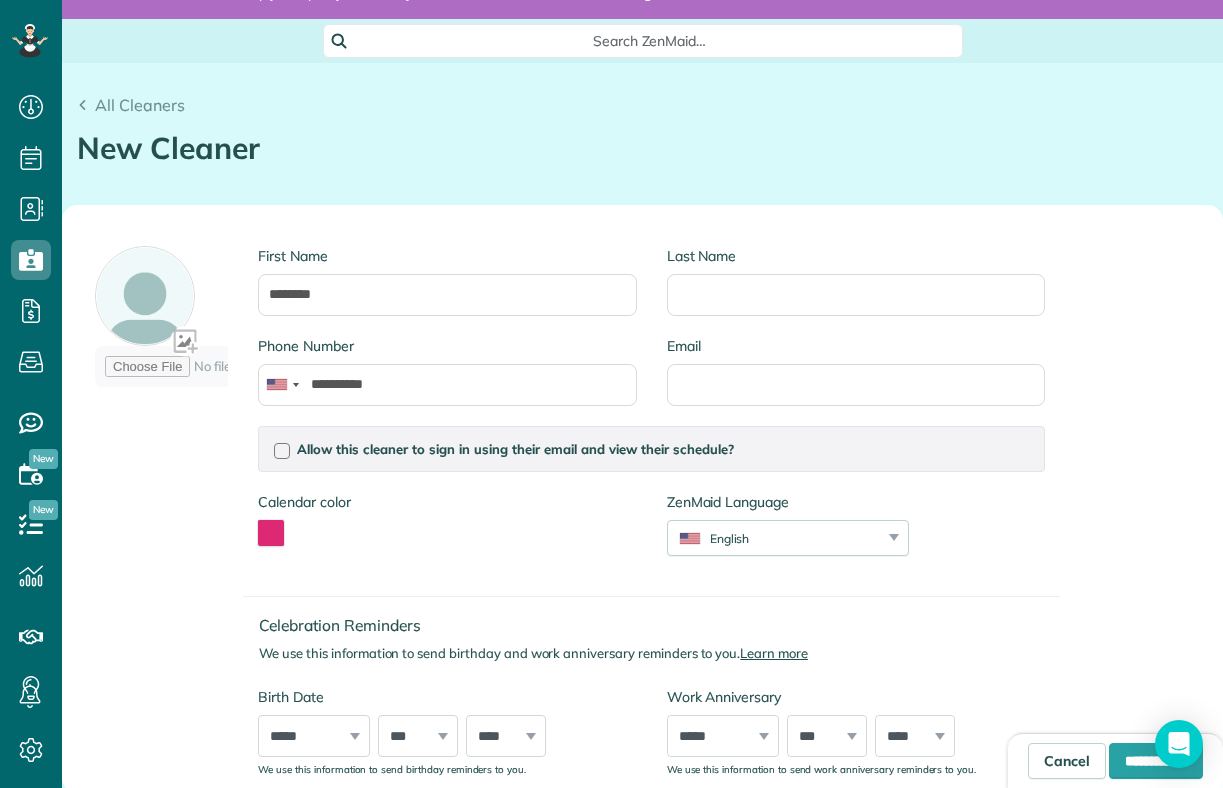 click on "Celebration Reminders
We use this information to send birthday and work anniversary reminders to you.
Learn more
Birth Date
*****
*******
********
*****
*****
***
****
****
******
*********
*******
********
********
***
*
*
*
*
*
*
*
*
*
**
**
**
**
**
**
**
**
**
**
**
**
**
**
**
**
**
**
**
**
**
**
****
****
****
****
****
****
****
****
****
****
****
****
****
****
****
****
****
****
****
****
****
****
****
****
****
****
****
****
****
****
****
****
****
****
****
****
****
****
****
****
****
****
****
****
****
****
****
****
****
****
****
****
****
****
****
****
****
****
****
****
****
****
****
****
****
****
****
****
****
****
****
****" at bounding box center [651, 676] 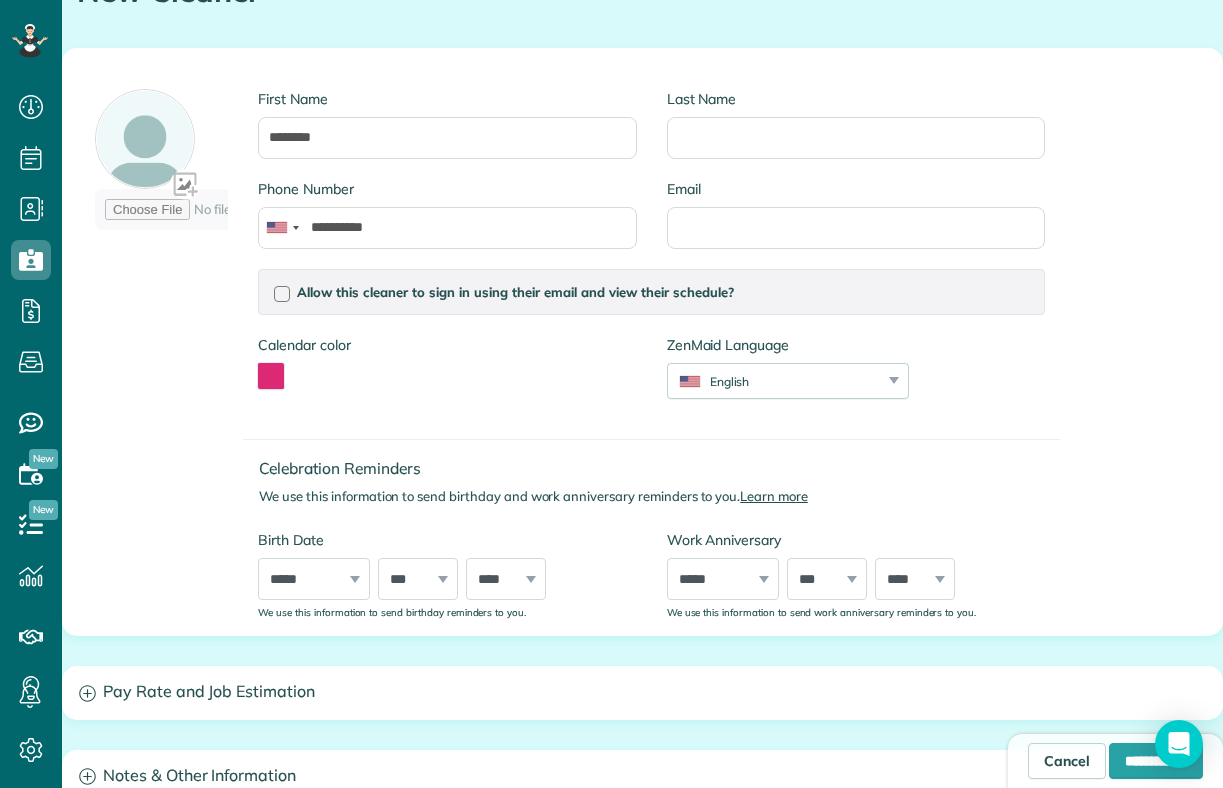 scroll, scrollTop: 222, scrollLeft: 0, axis: vertical 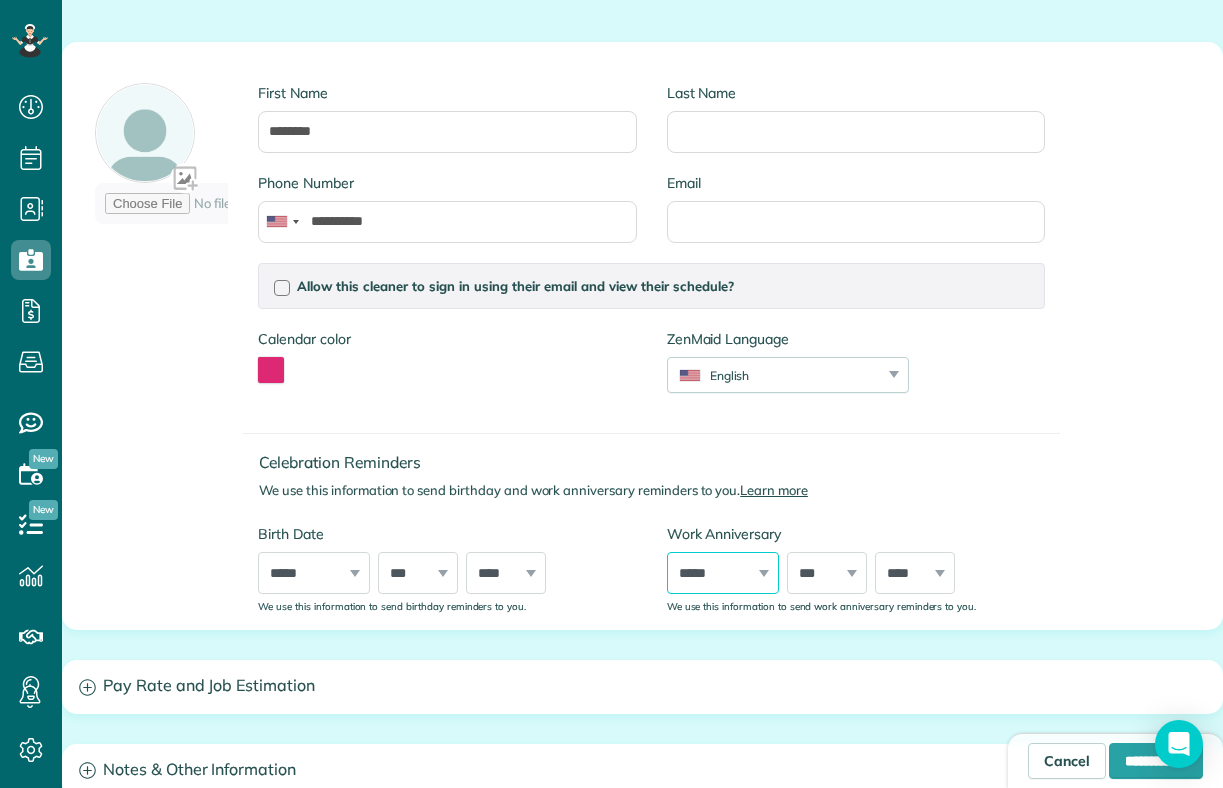 click on "*****
*******
********
*****
*****
***
****
****
******
*********
*******
********
********" at bounding box center (723, 573) 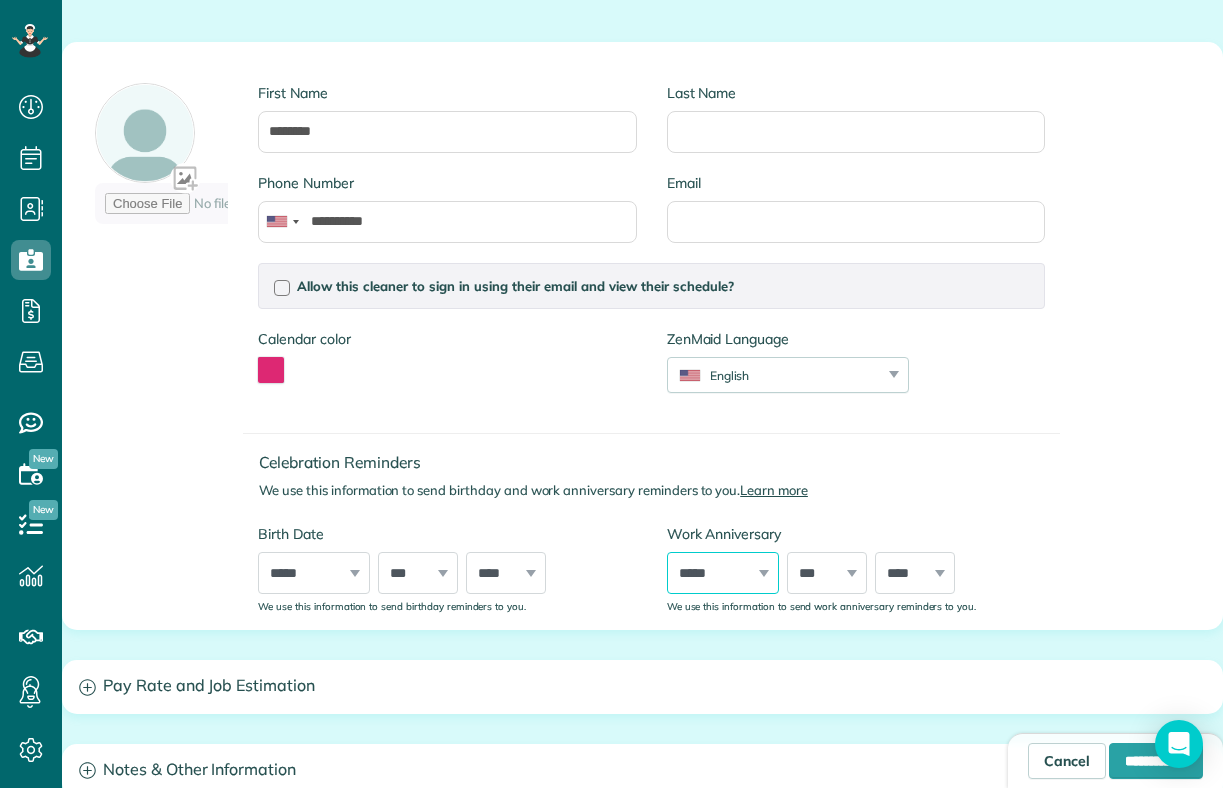 select on "*" 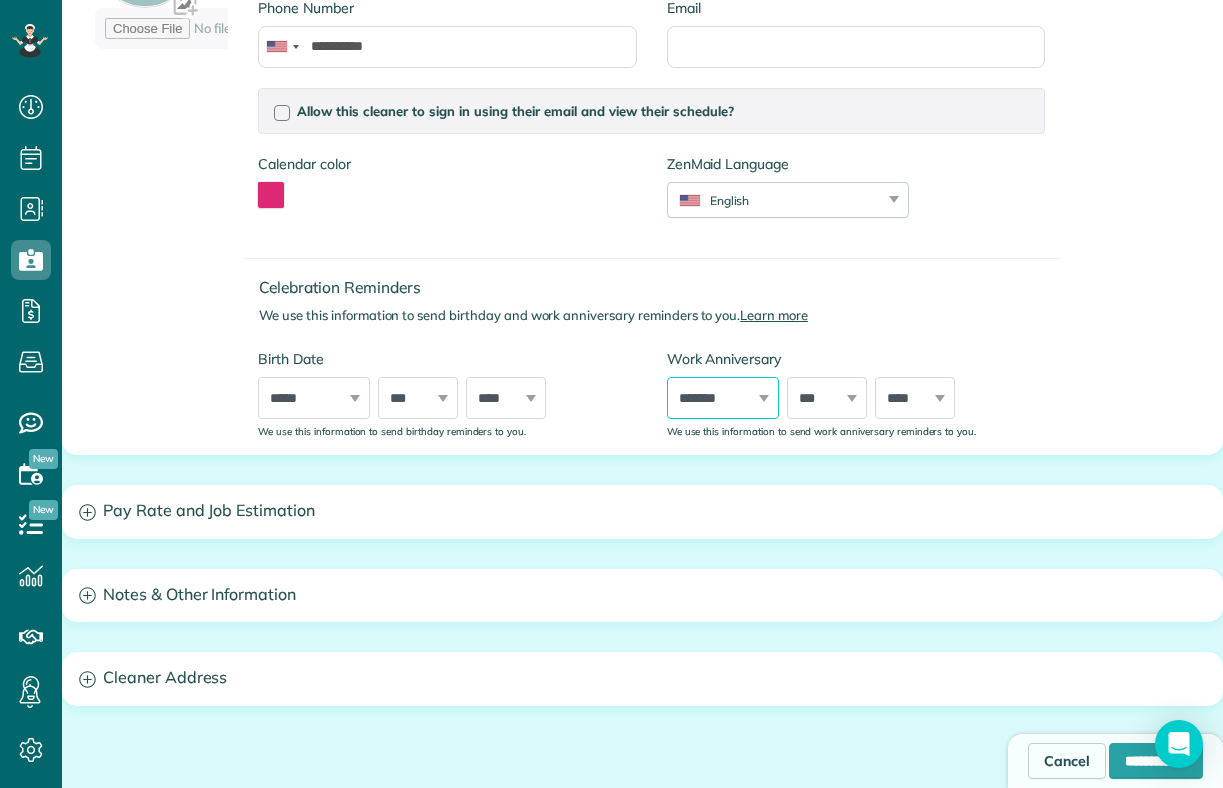 scroll, scrollTop: 395, scrollLeft: 0, axis: vertical 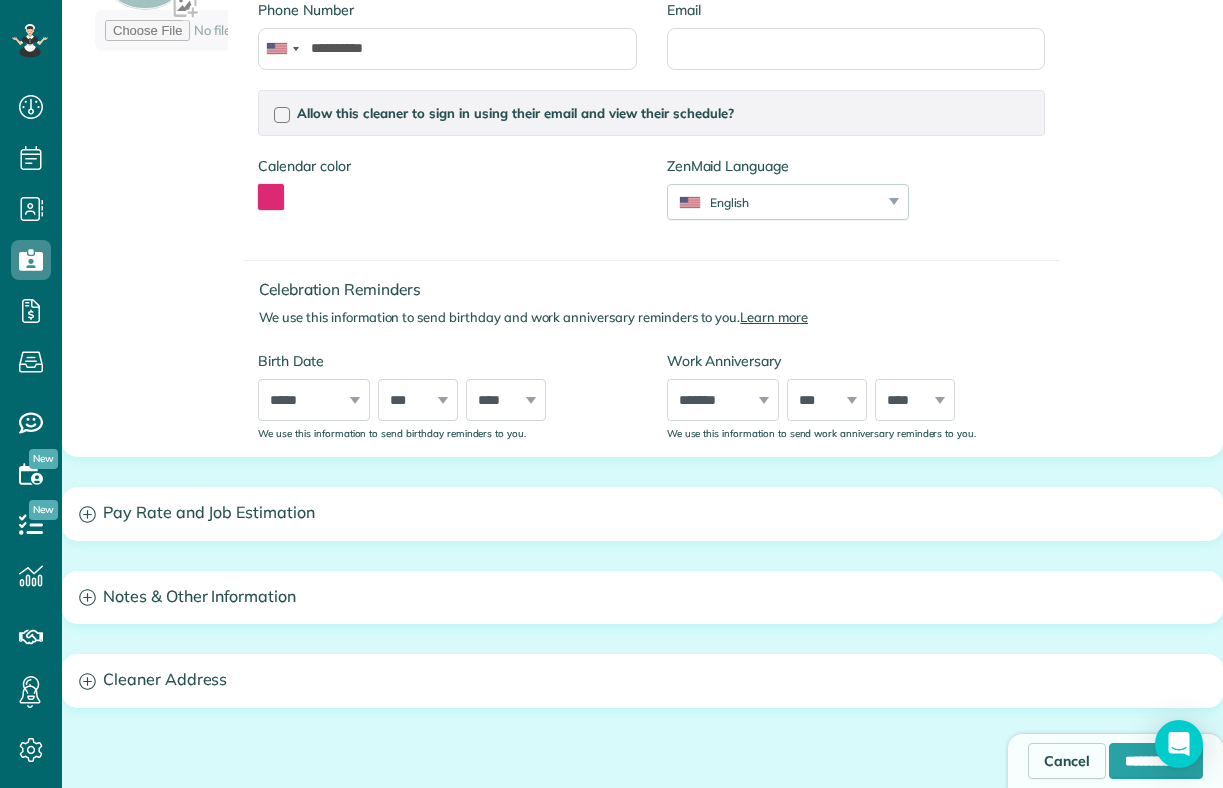 click on "***
*
*
*
*
*
*
*
*
*
**
**
**
**
**
**
**
**
**
**
**
**
**
**
**
**
**
**
**
**
**
**" at bounding box center [827, 400] 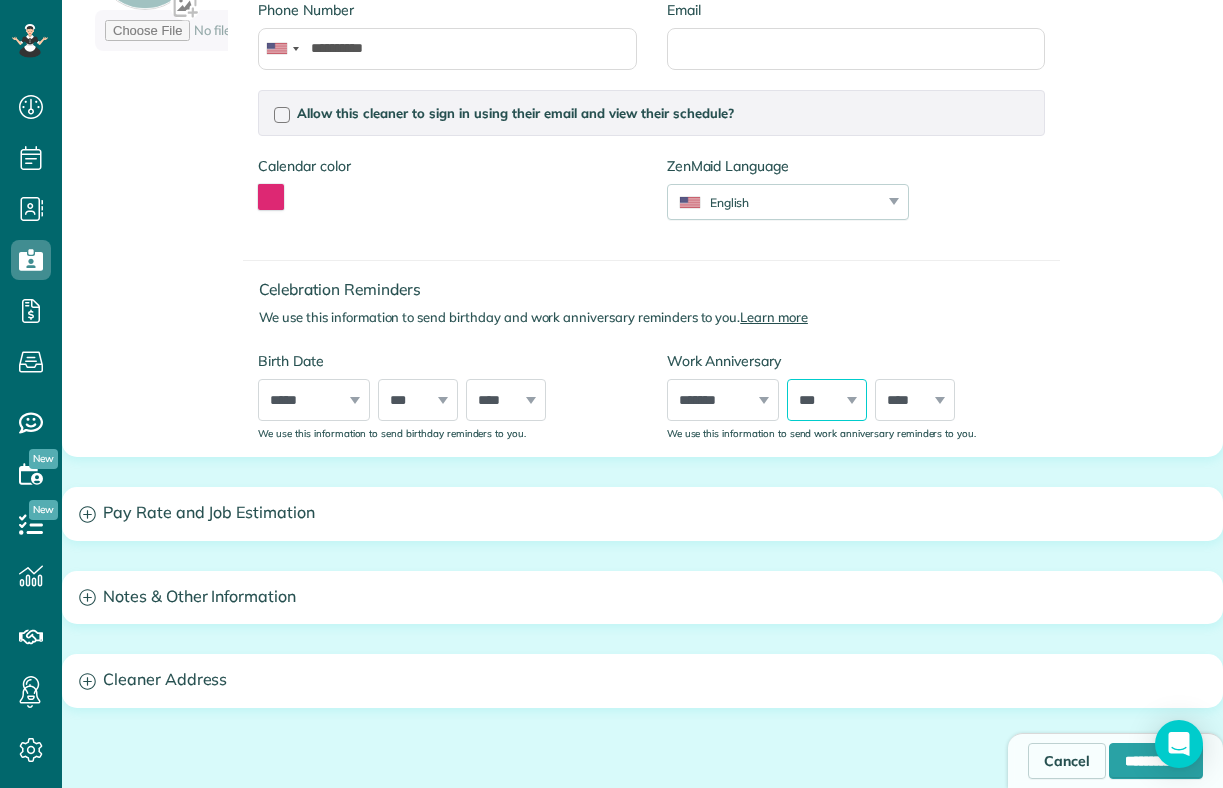 click on "***
*
*
*
*
*
*
*
*
*
**
**
**
**
**
**
**
**
**
**
**
**
**
**
**
**
**
**
**
**
**
**" at bounding box center (827, 400) 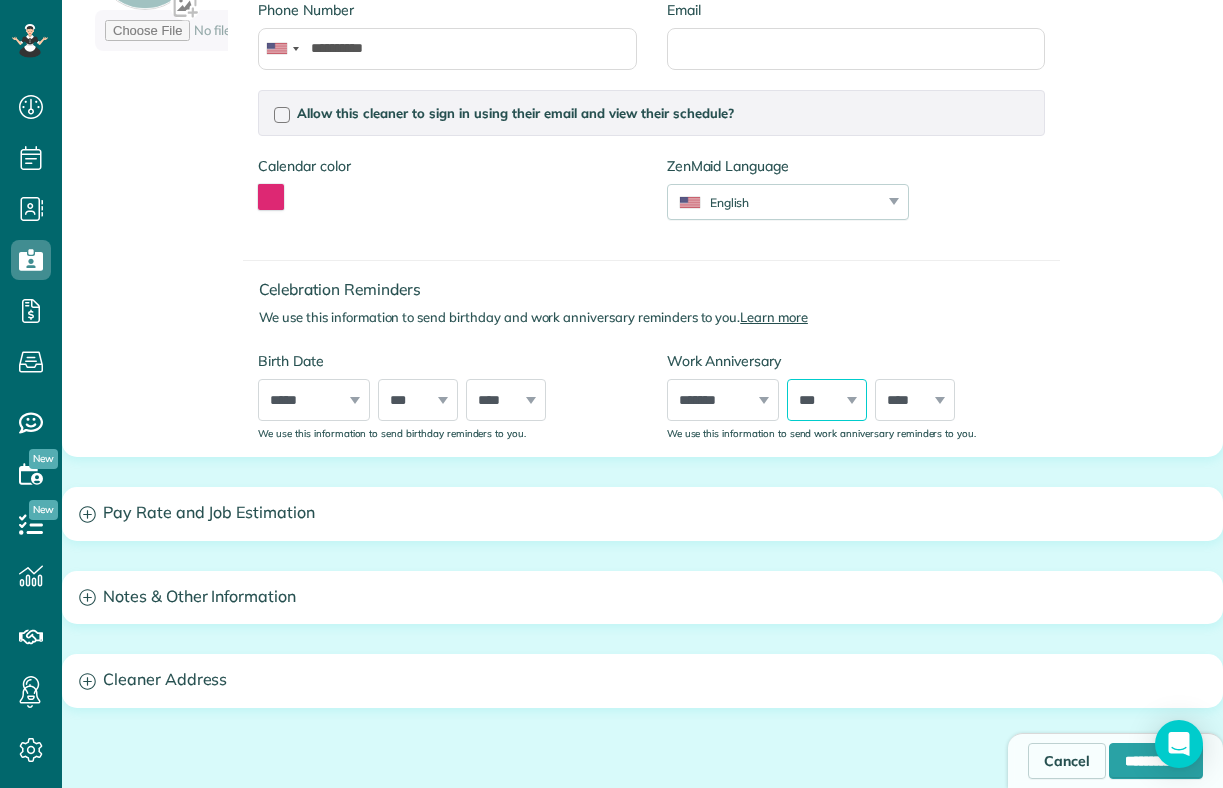 select on "*" 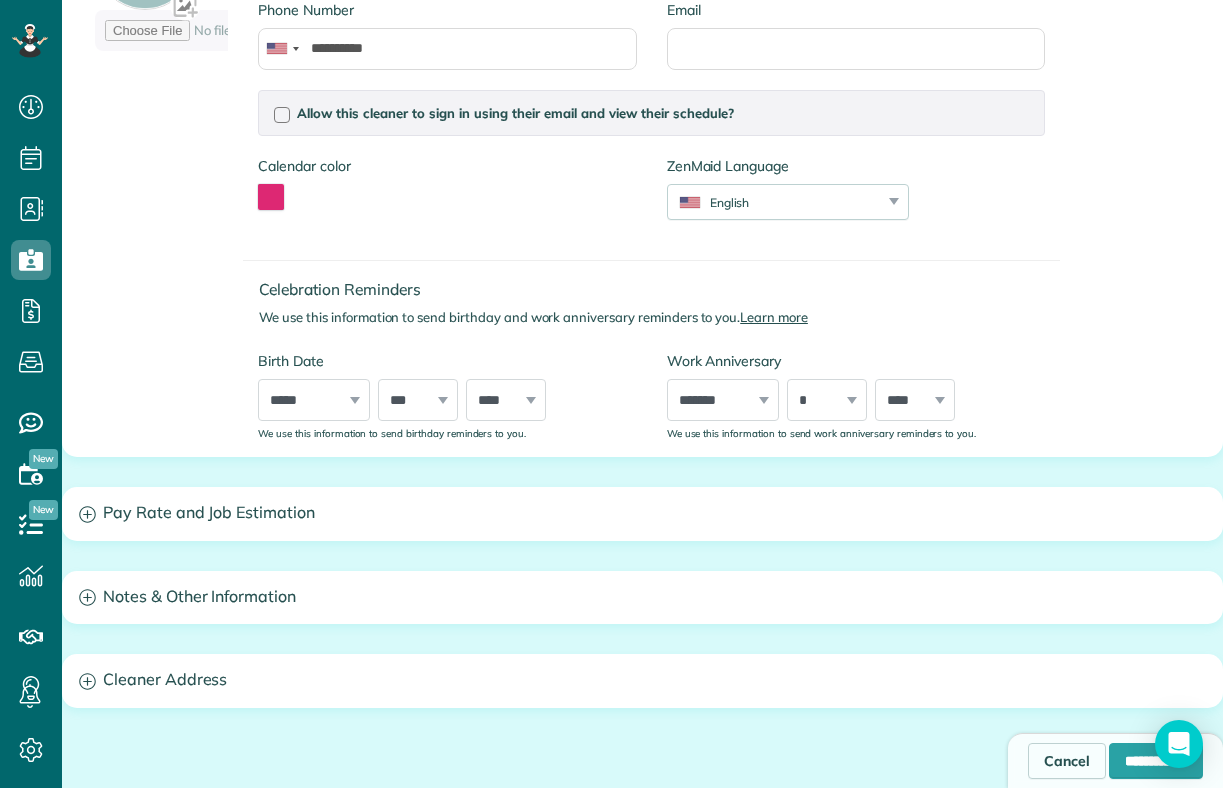 click on "****
****
****
****
****
****
****
****
****
****
****
****
****
****
****
****
****
****
****
****
****
****
****
****
****
****
****
****
****
****
****
****
****
****
****
****
****
****
****
****
****
****
****
****
****
****
****
****
****
****
****
****
****" at bounding box center [915, 400] 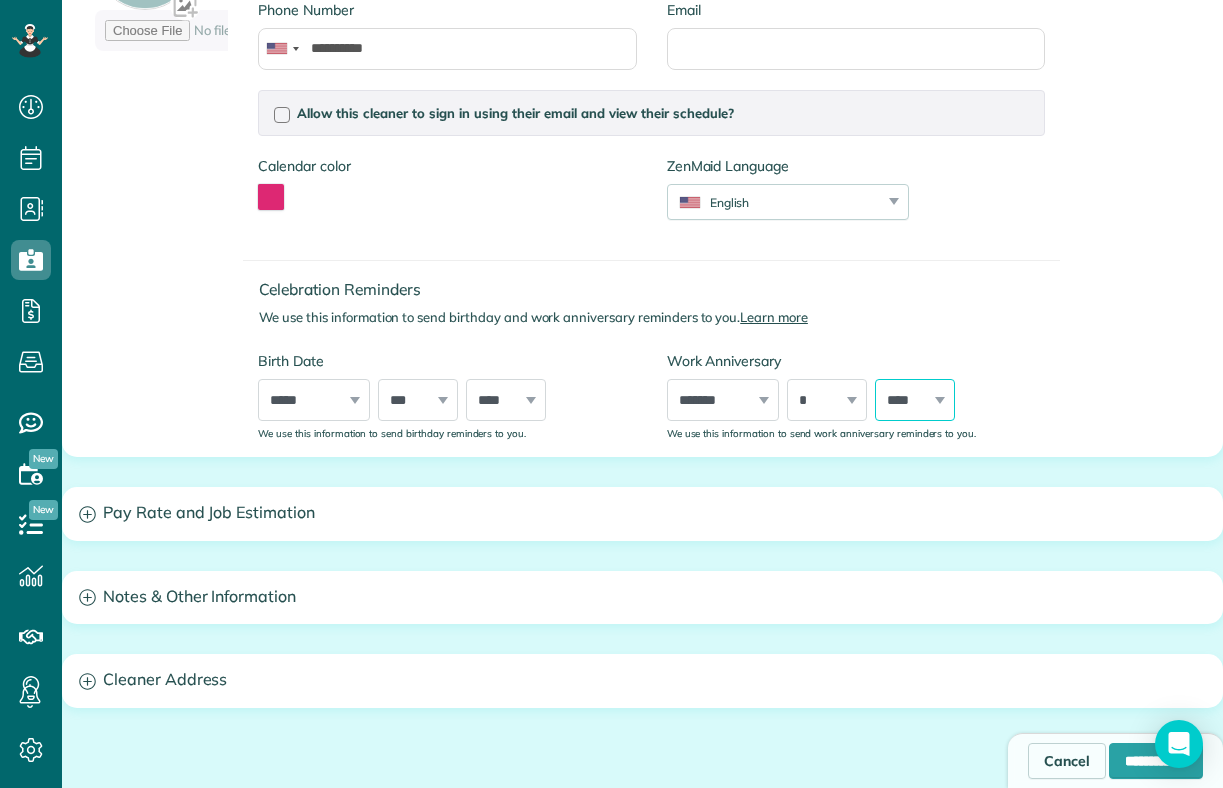 click on "****
****
****
****
****
****
****
****
****
****
****
****
****
****
****
****
****
****
****
****
****
****
****
****
****
****
****
****
****
****
****
****
****
****
****
****
****
****
****
****
****
****
****
****
****
****
****
****
****
****
****
****
****" at bounding box center [915, 400] 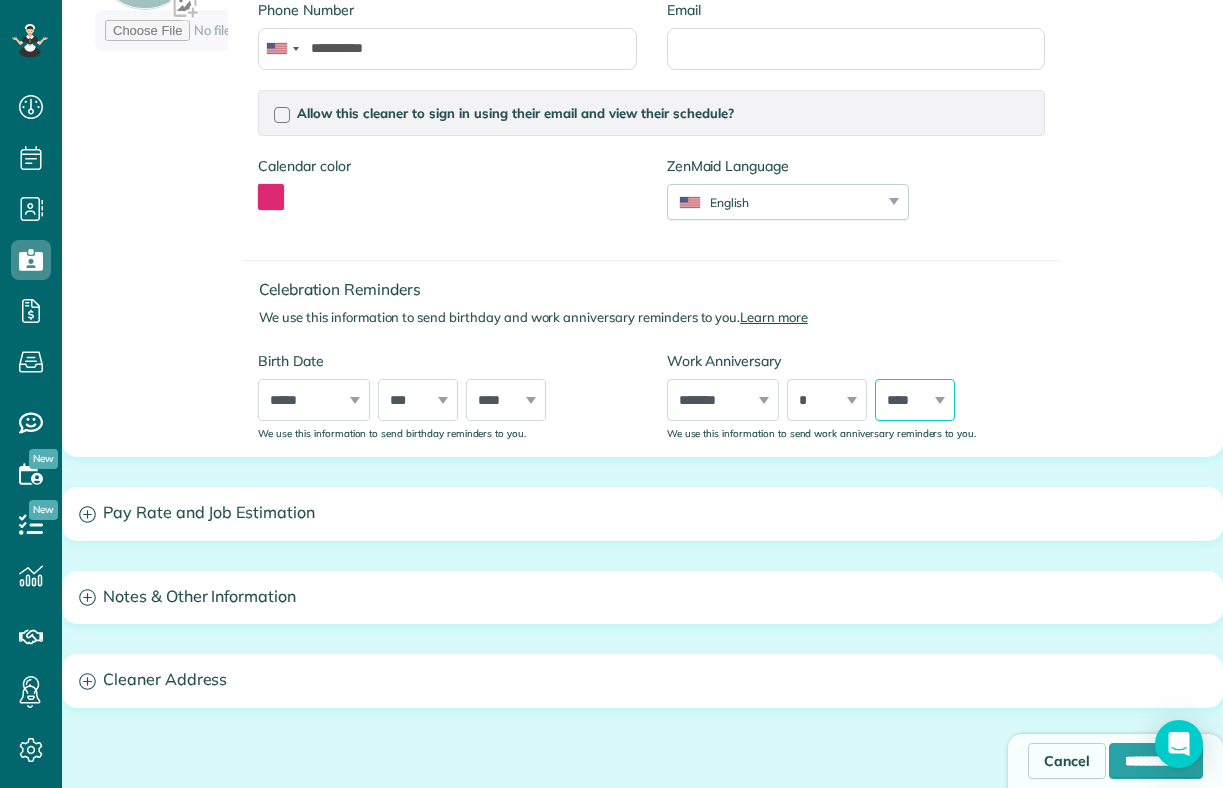 select on "****" 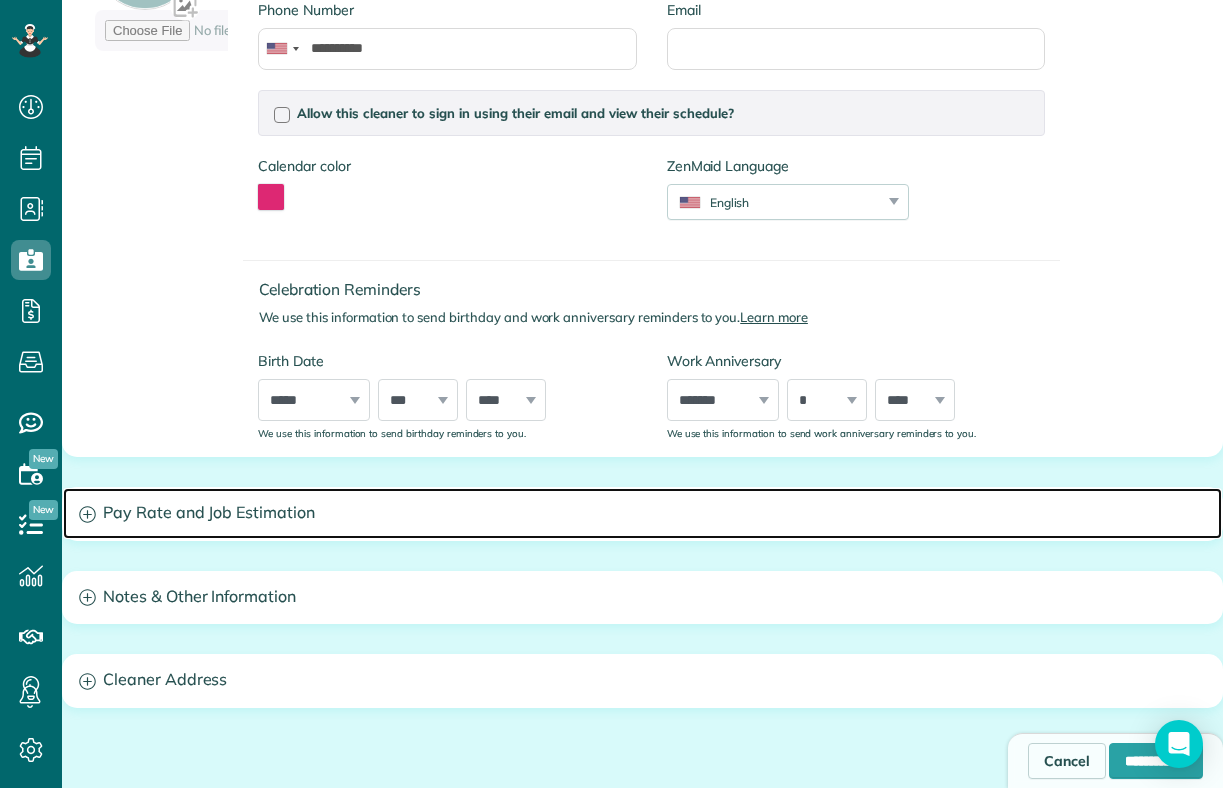 click on "Pay Rate and Job Estimation" at bounding box center (642, 513) 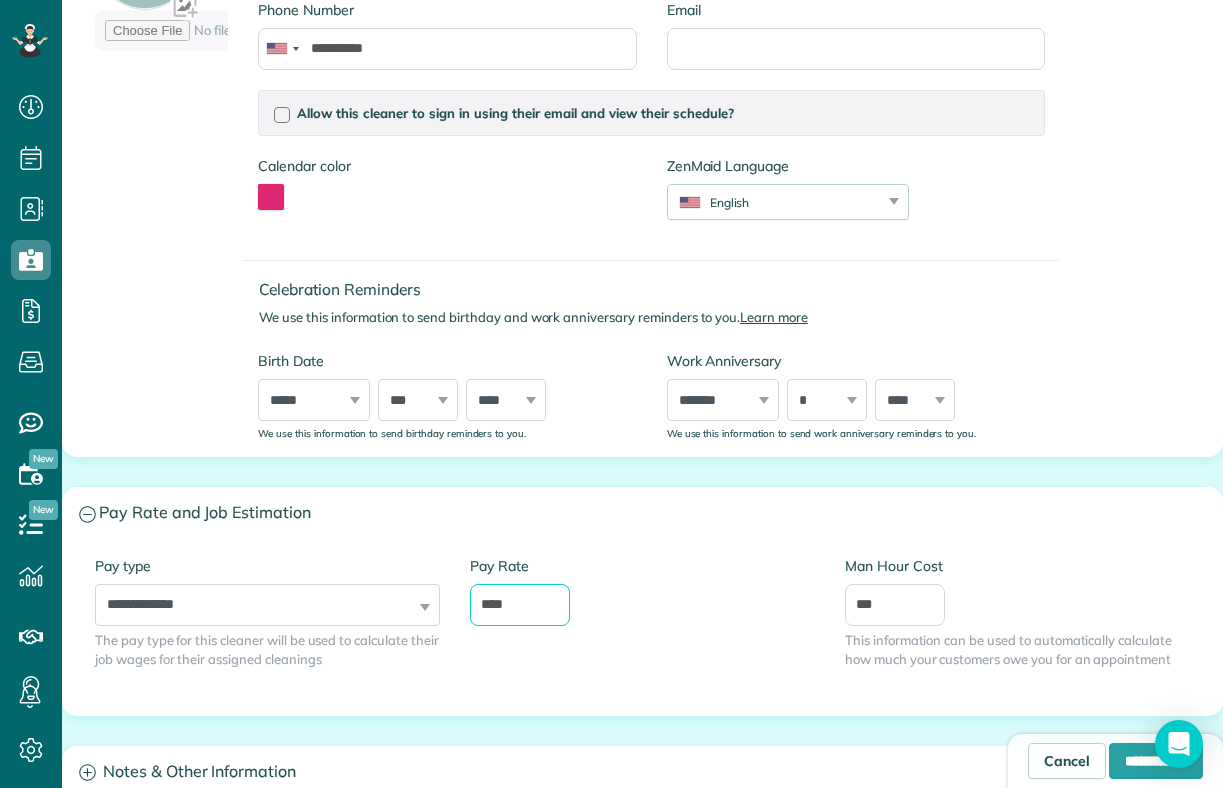 click on "****" at bounding box center (520, 605) 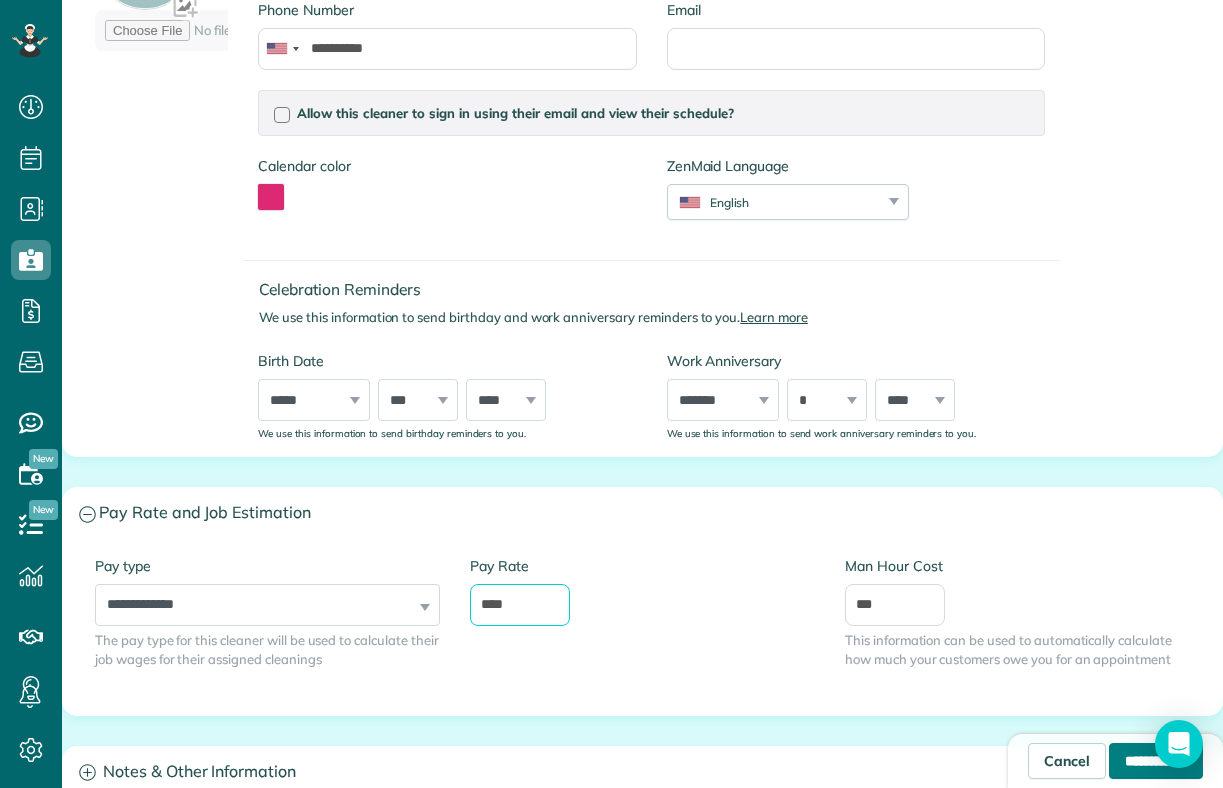 type on "****" 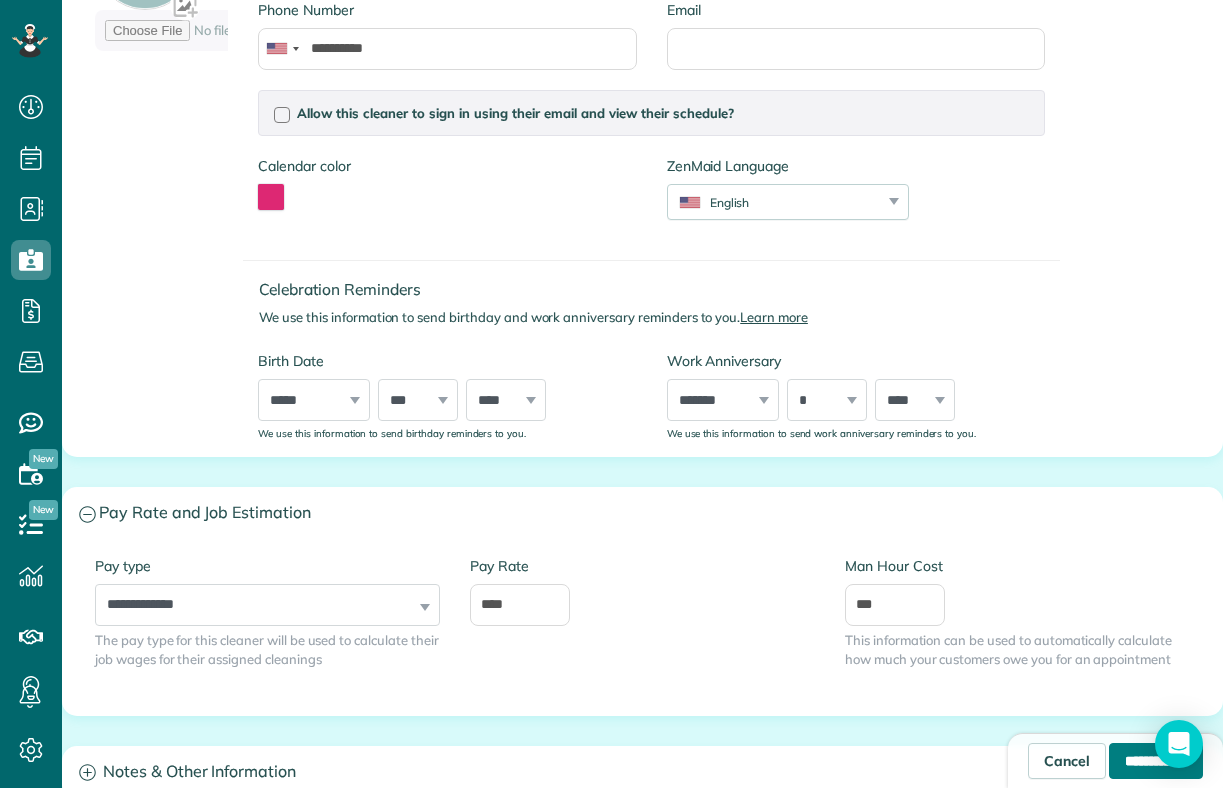 click on "**********" at bounding box center [1156, 761] 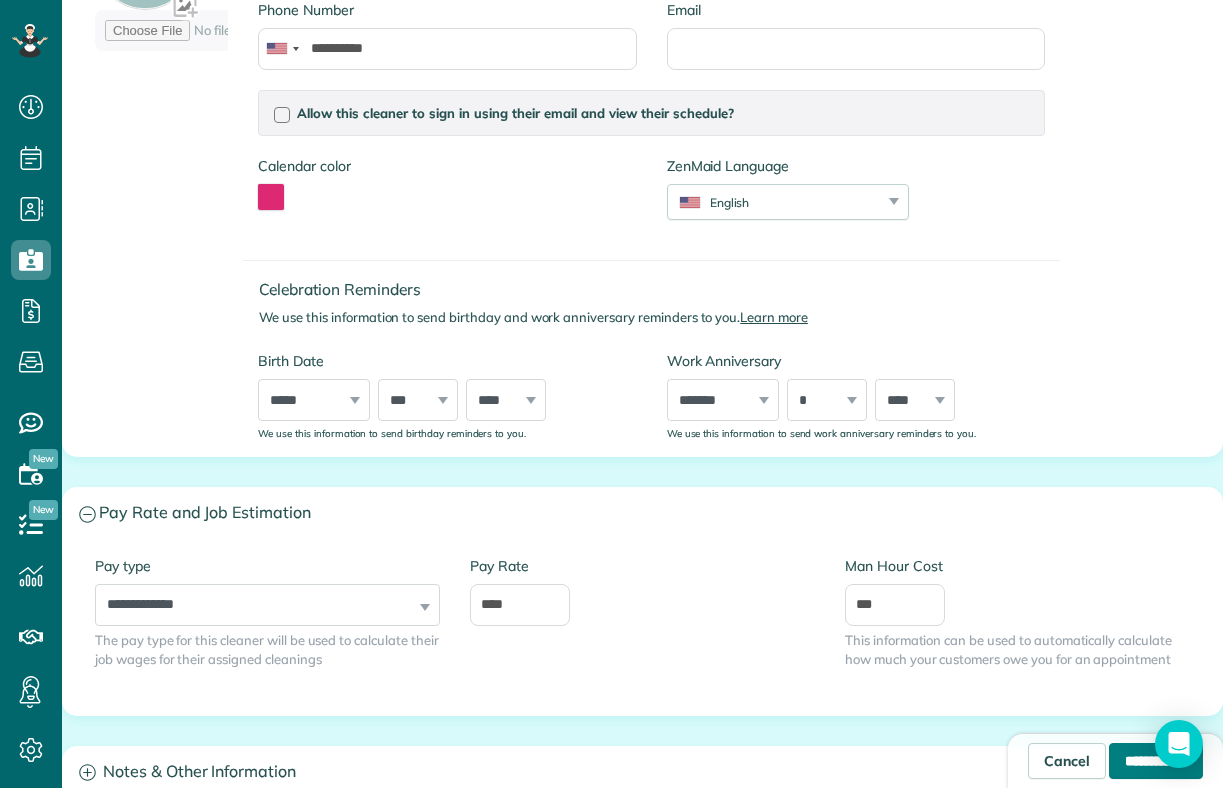 type on "**********" 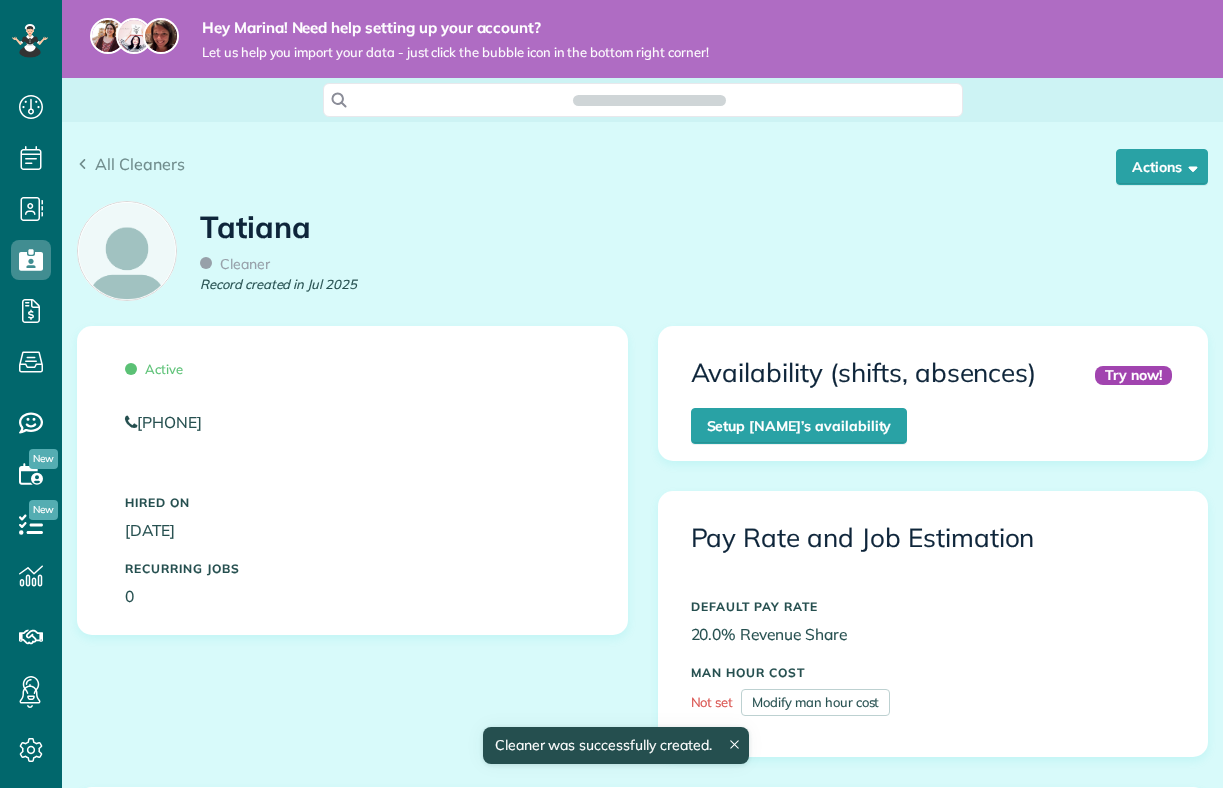 scroll, scrollTop: 0, scrollLeft: 0, axis: both 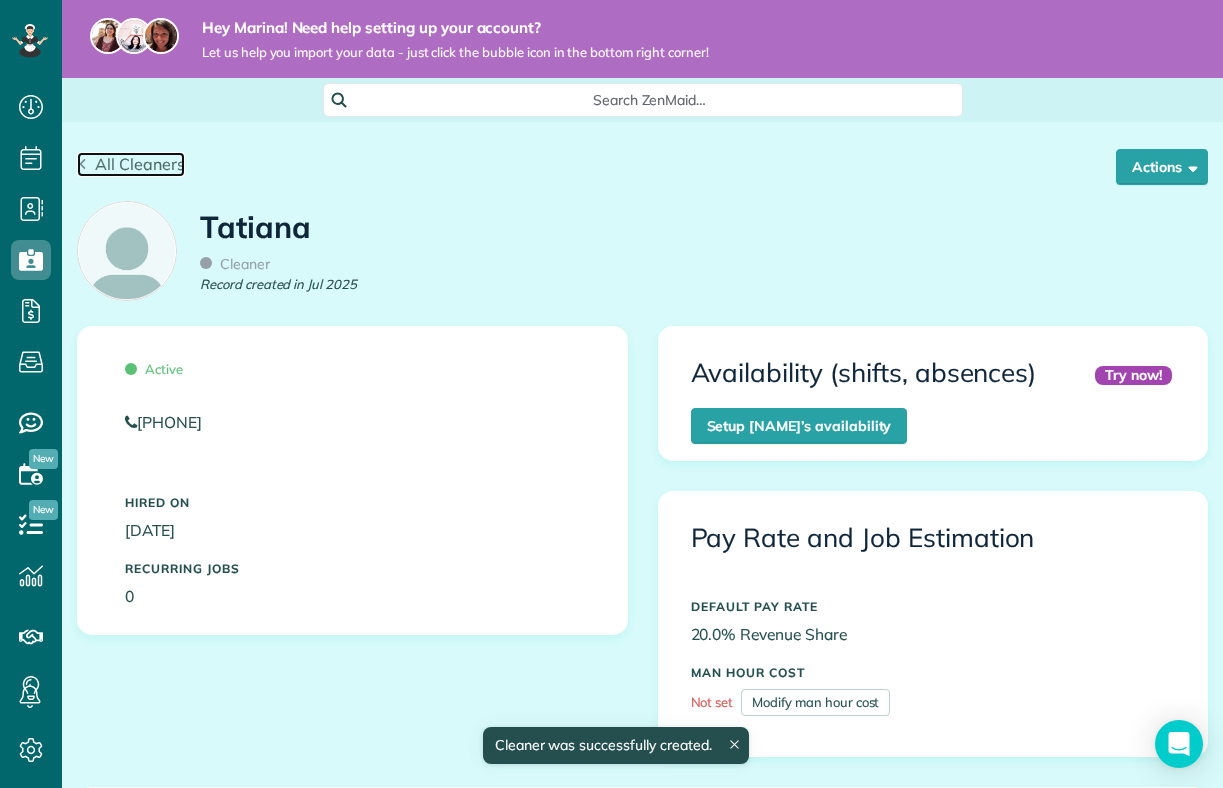 click on "All Cleaners" at bounding box center [140, 164] 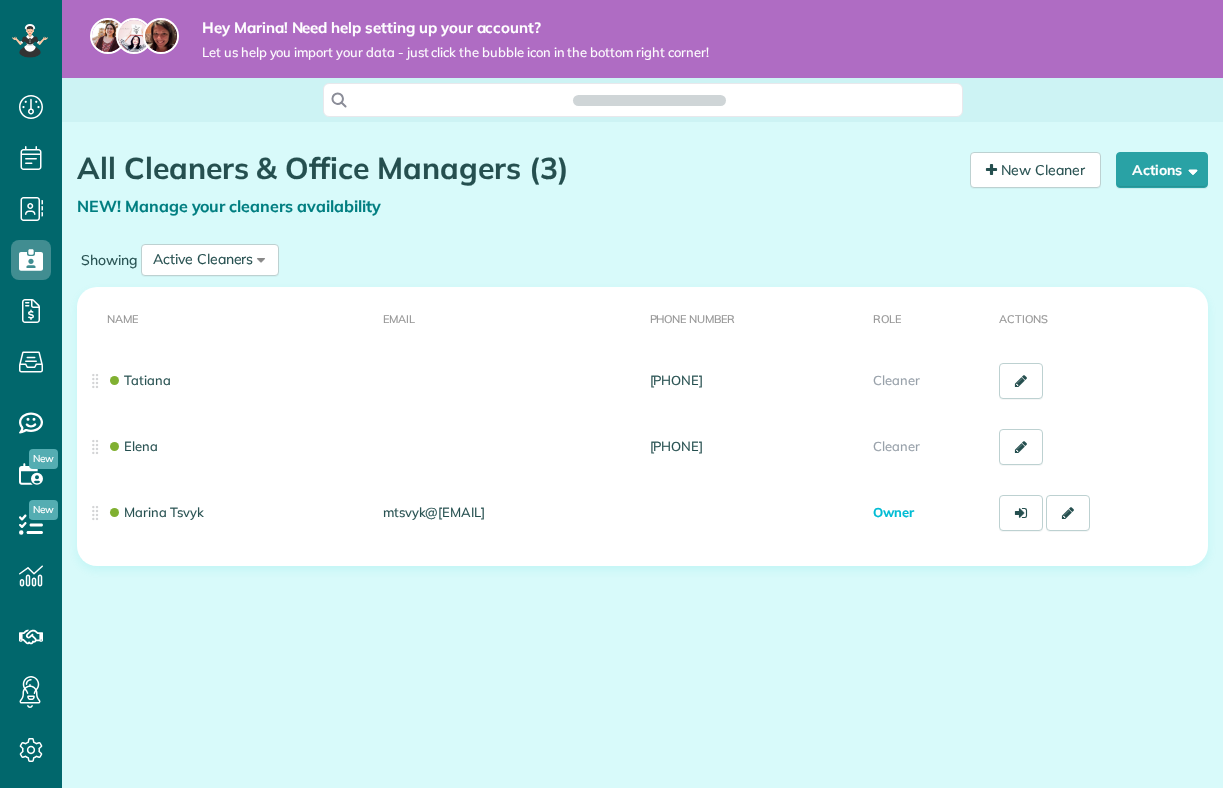 scroll, scrollTop: 0, scrollLeft: 0, axis: both 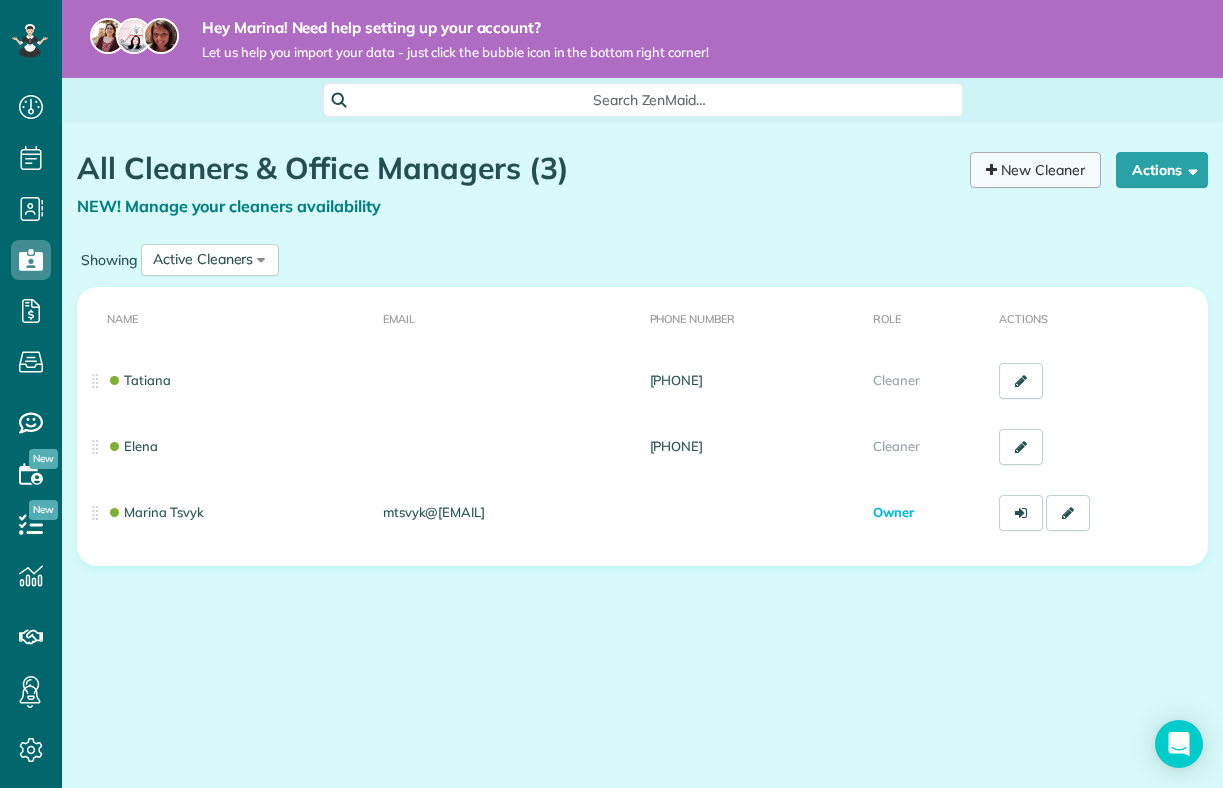 click on "New Cleaner" at bounding box center [1035, 170] 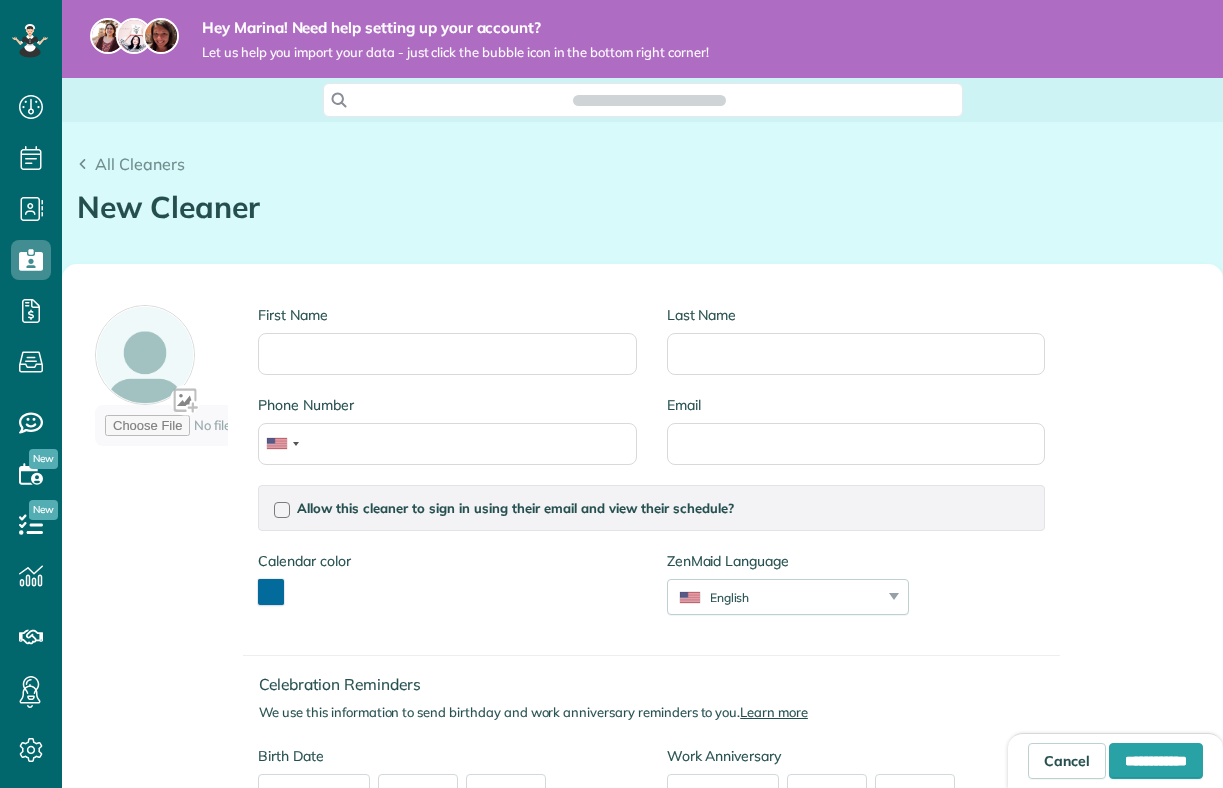 scroll, scrollTop: 0, scrollLeft: 0, axis: both 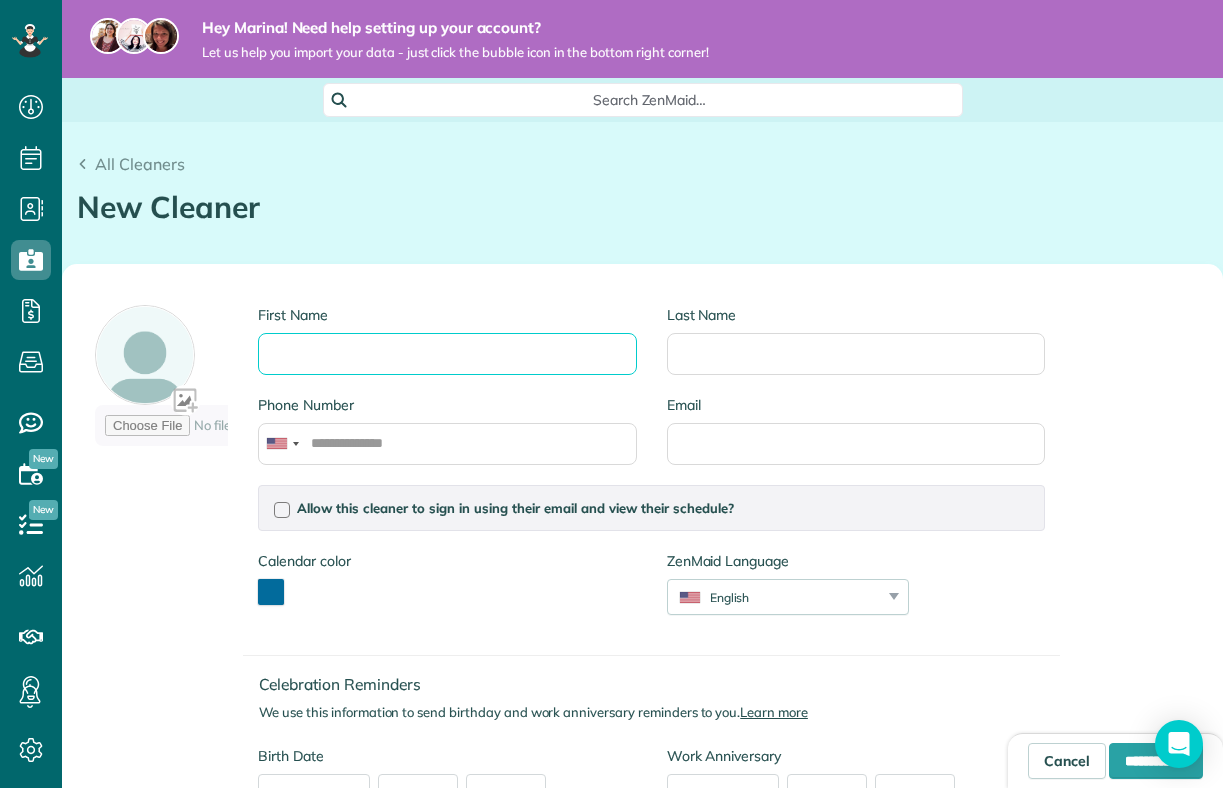 click on "First Name" at bounding box center [447, 354] 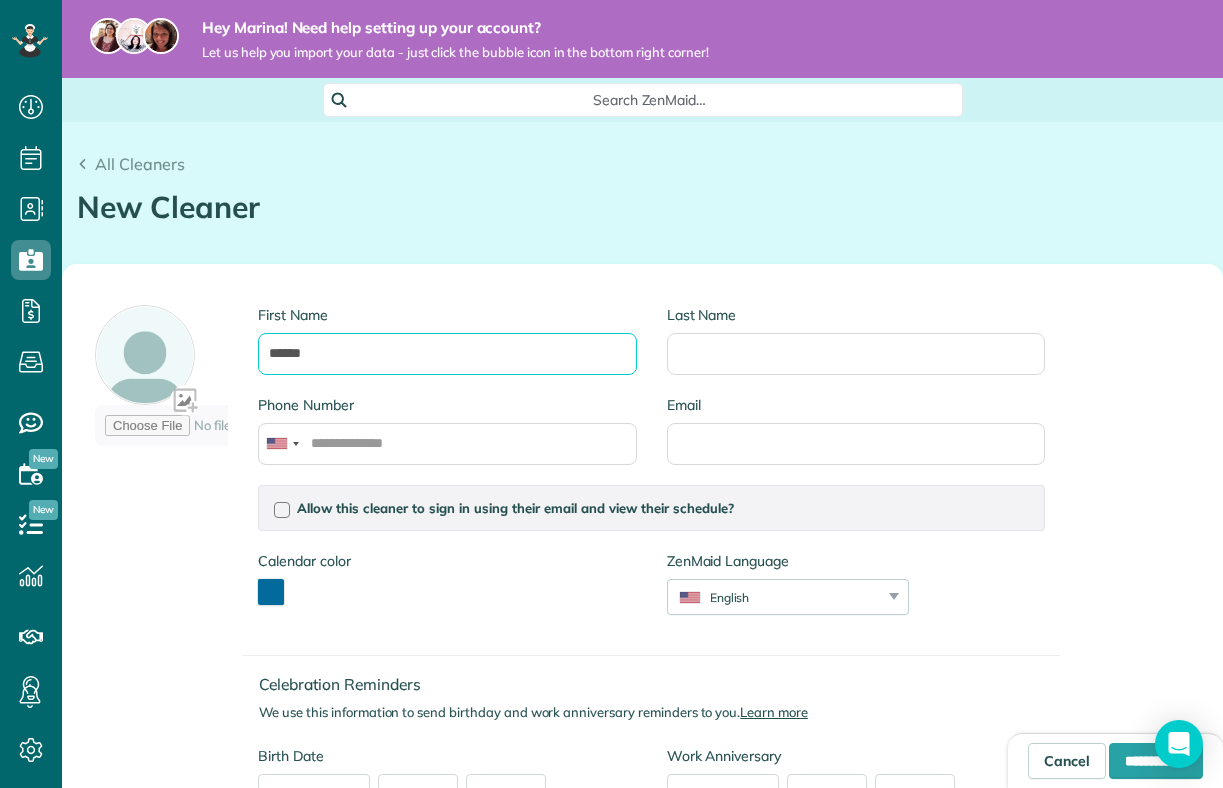 type on "******" 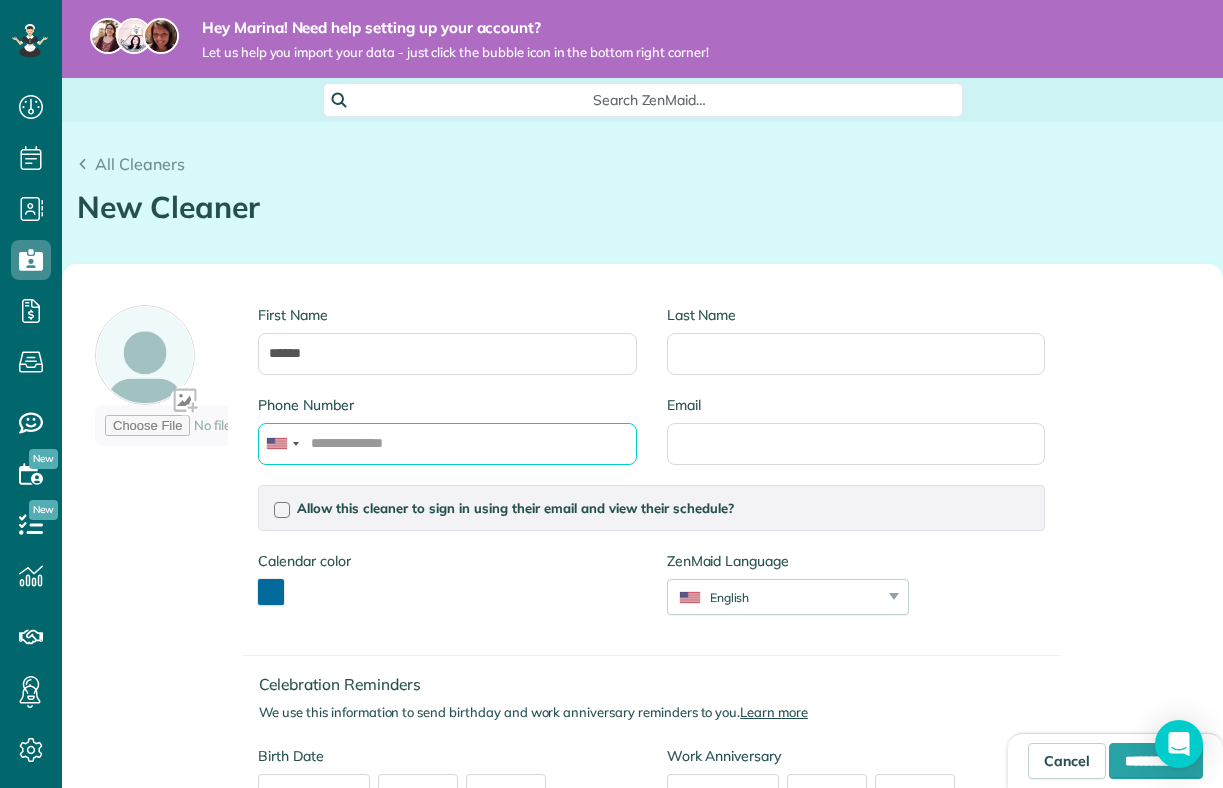 click on "Phone Number" at bounding box center [447, 444] 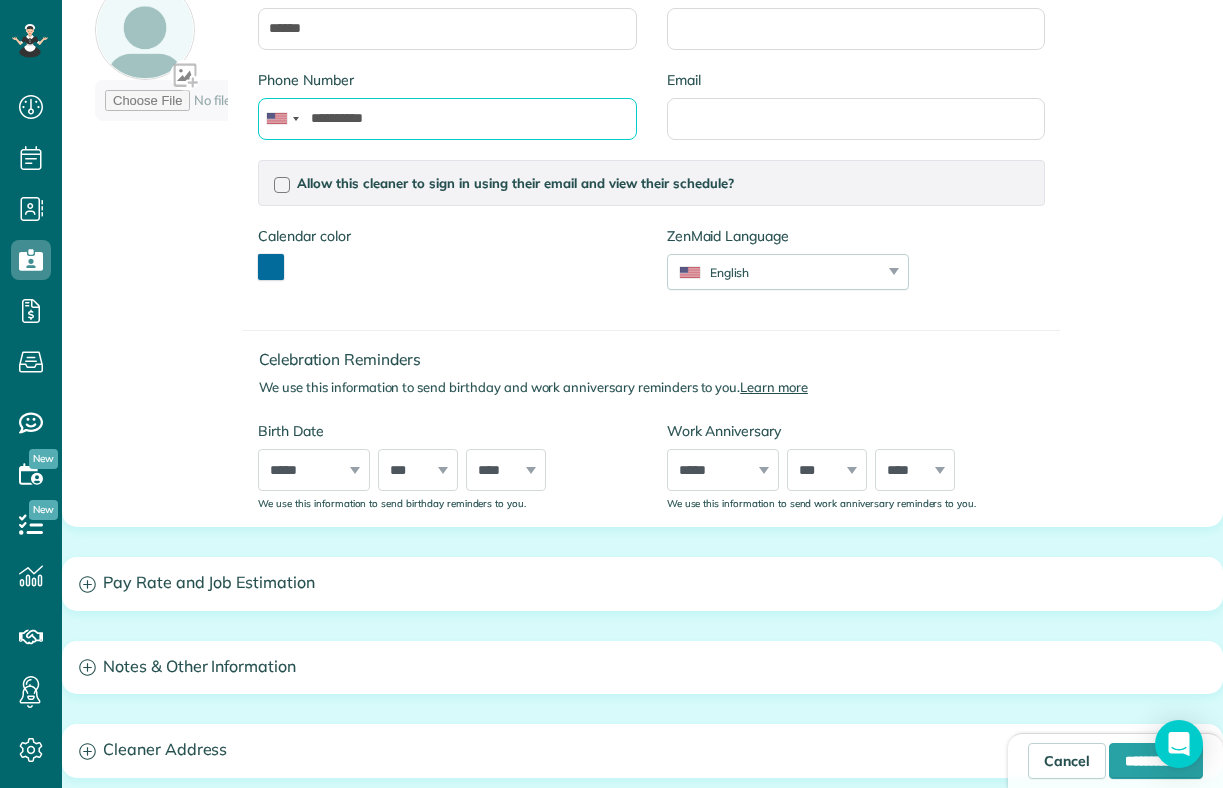 scroll, scrollTop: 330, scrollLeft: 0, axis: vertical 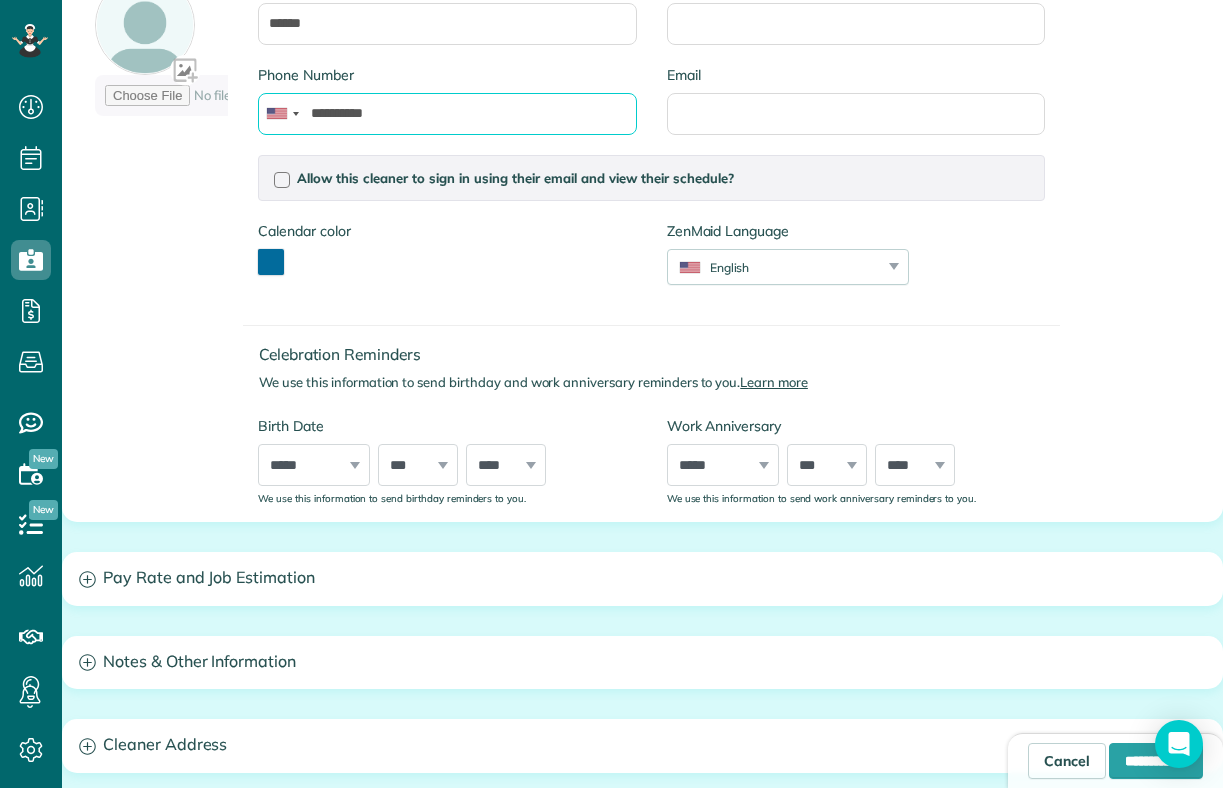 type on "**********" 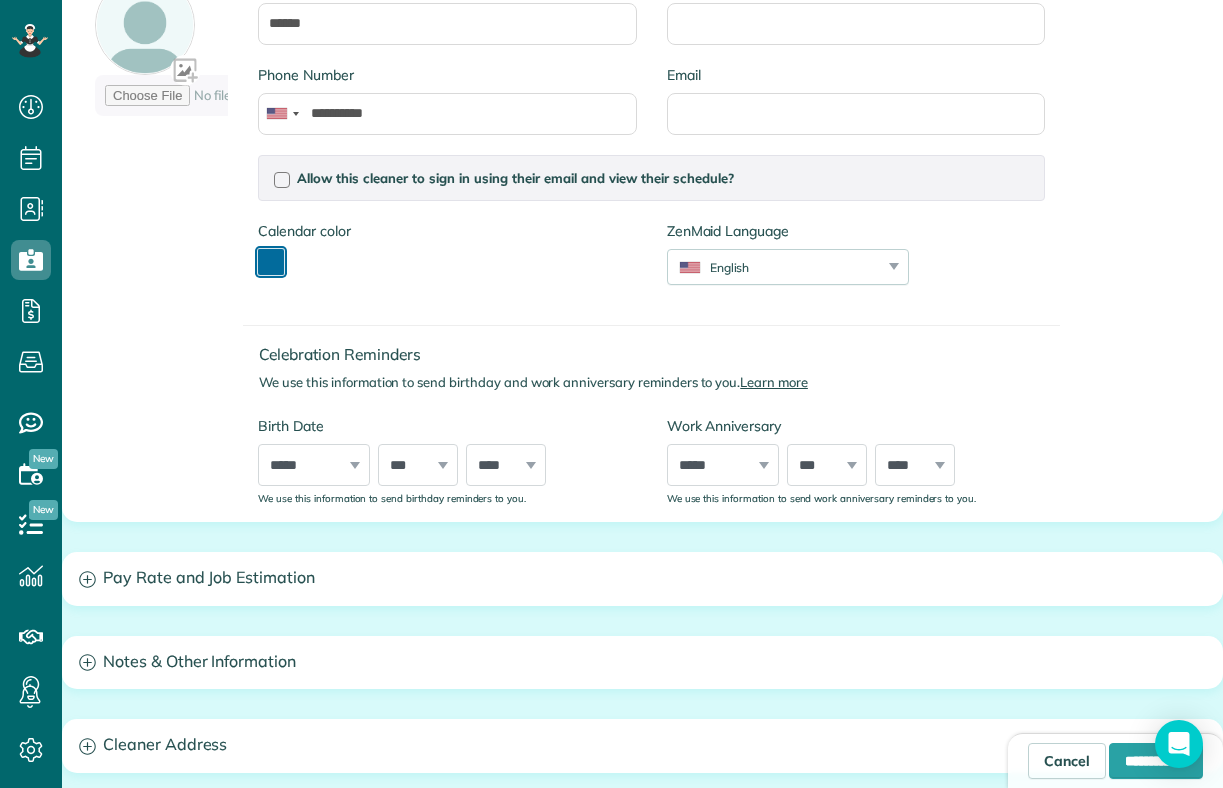 click at bounding box center [271, 262] 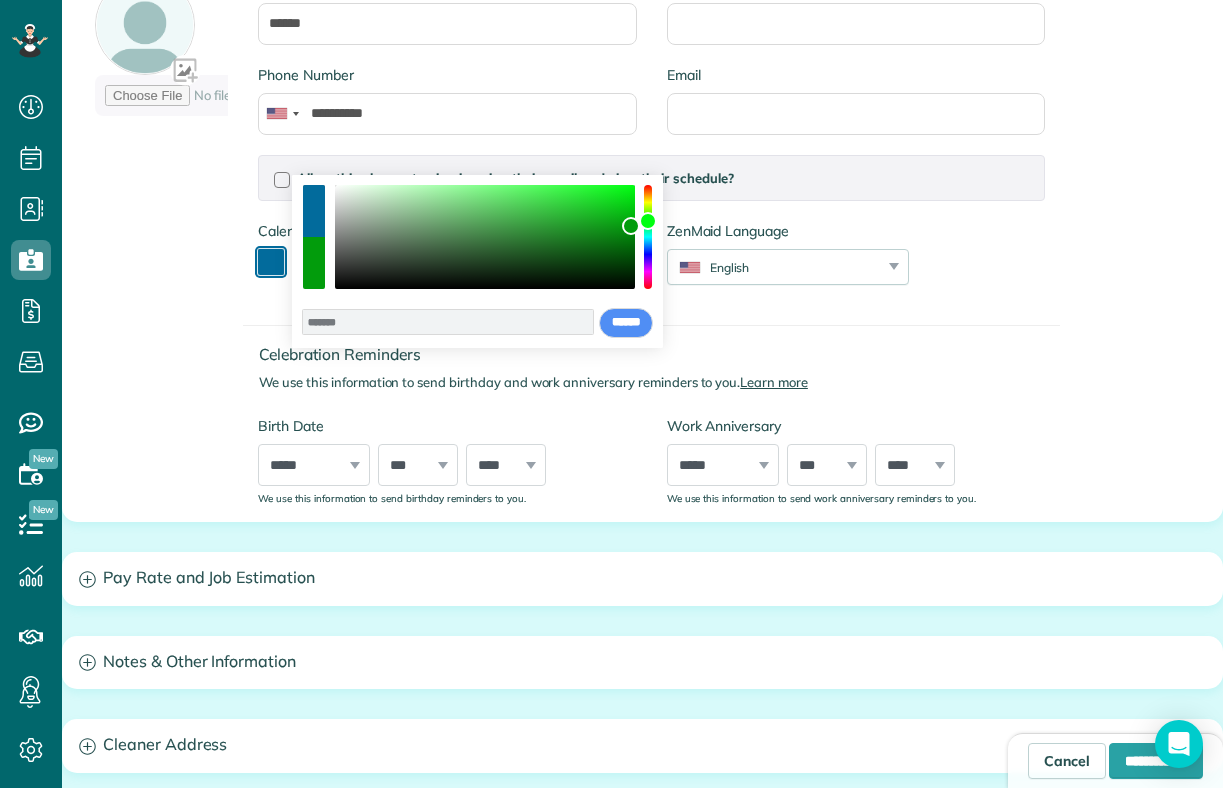 click at bounding box center [648, 237] 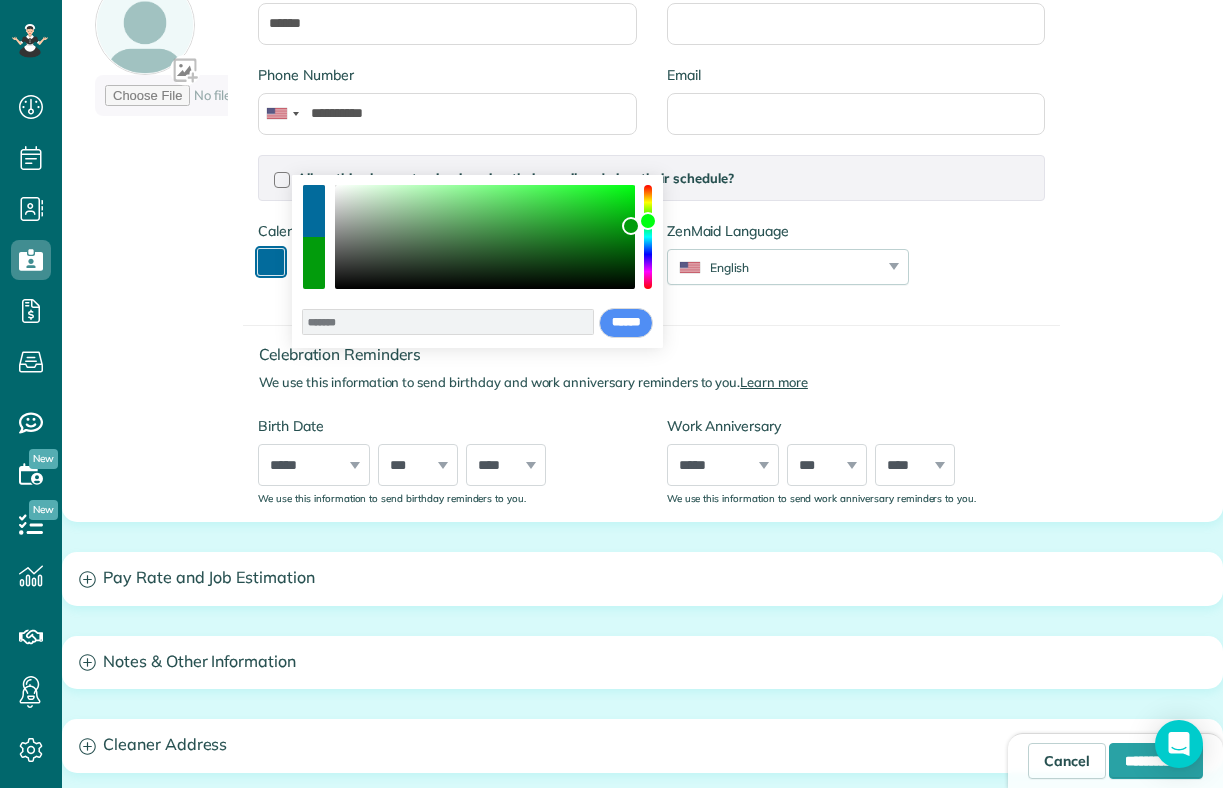 type on "*******" 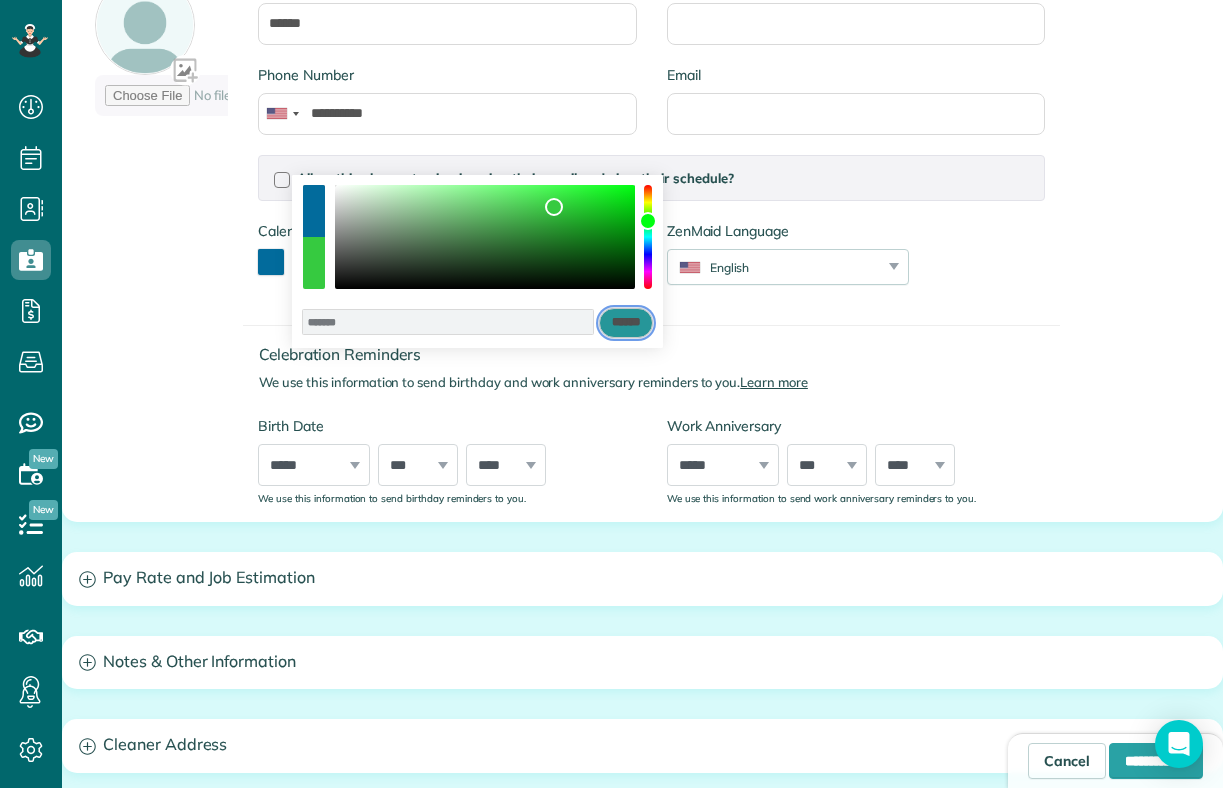 click on "******" at bounding box center (626, 323) 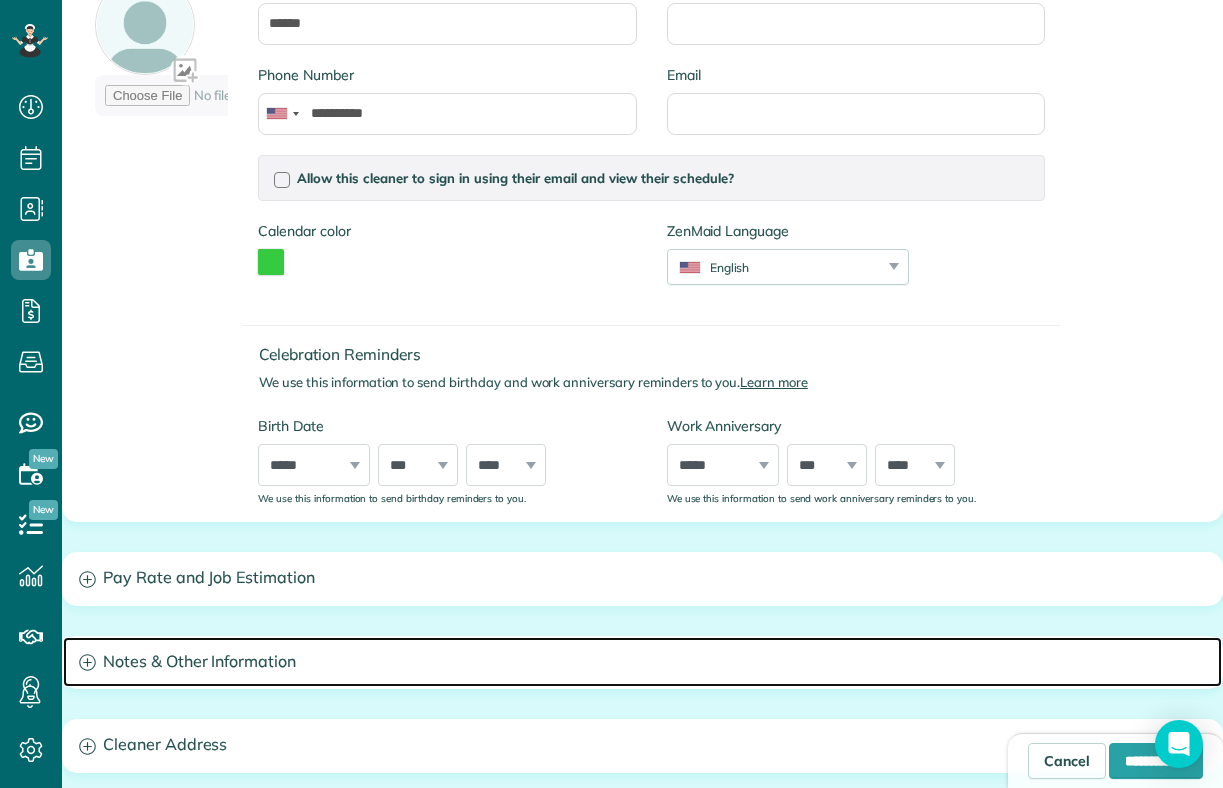 click on "Notes & Other Information" at bounding box center (642, 662) 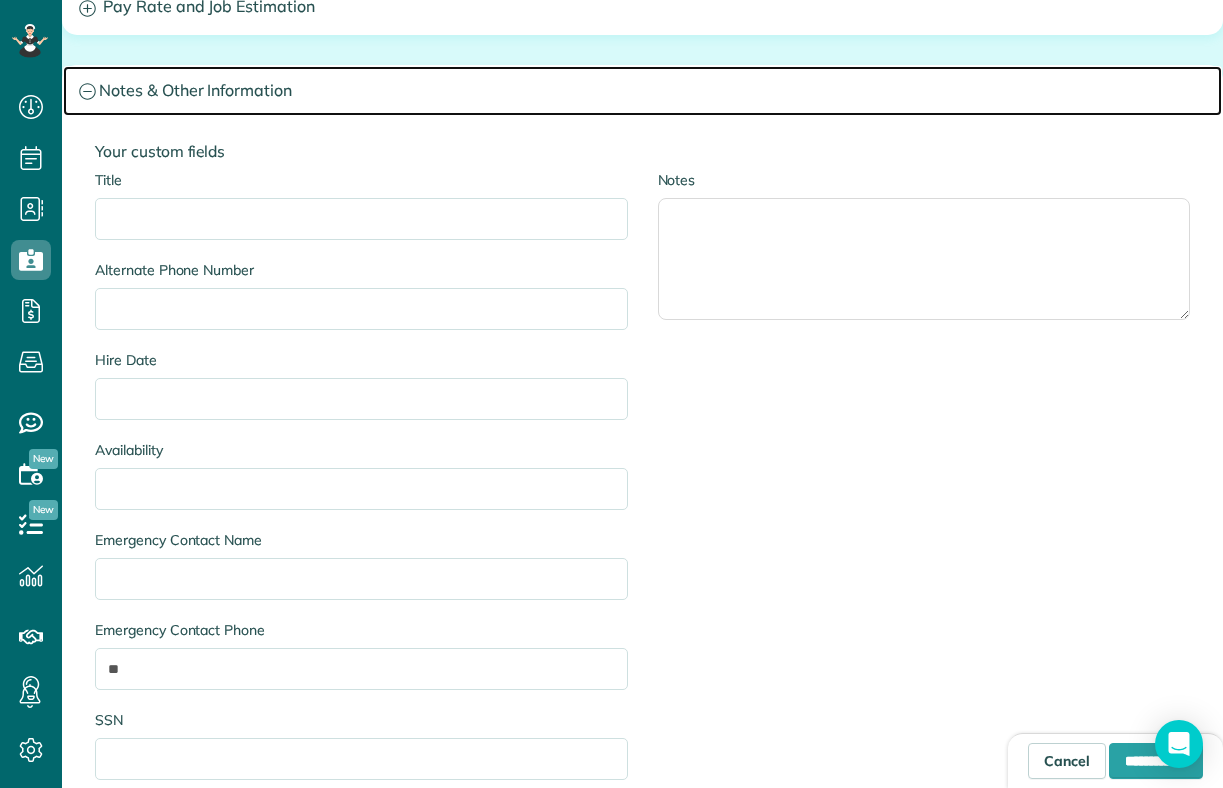scroll, scrollTop: 949, scrollLeft: 0, axis: vertical 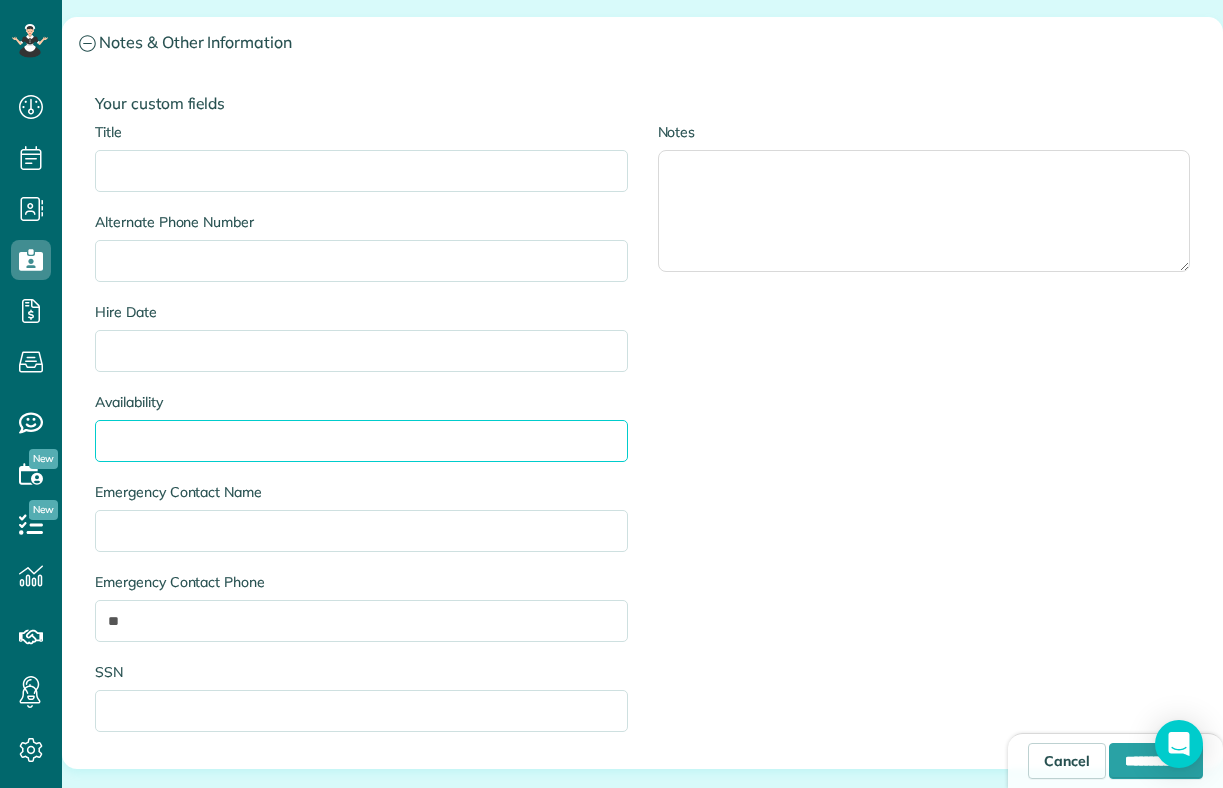 click on "Availability" at bounding box center [361, 441] 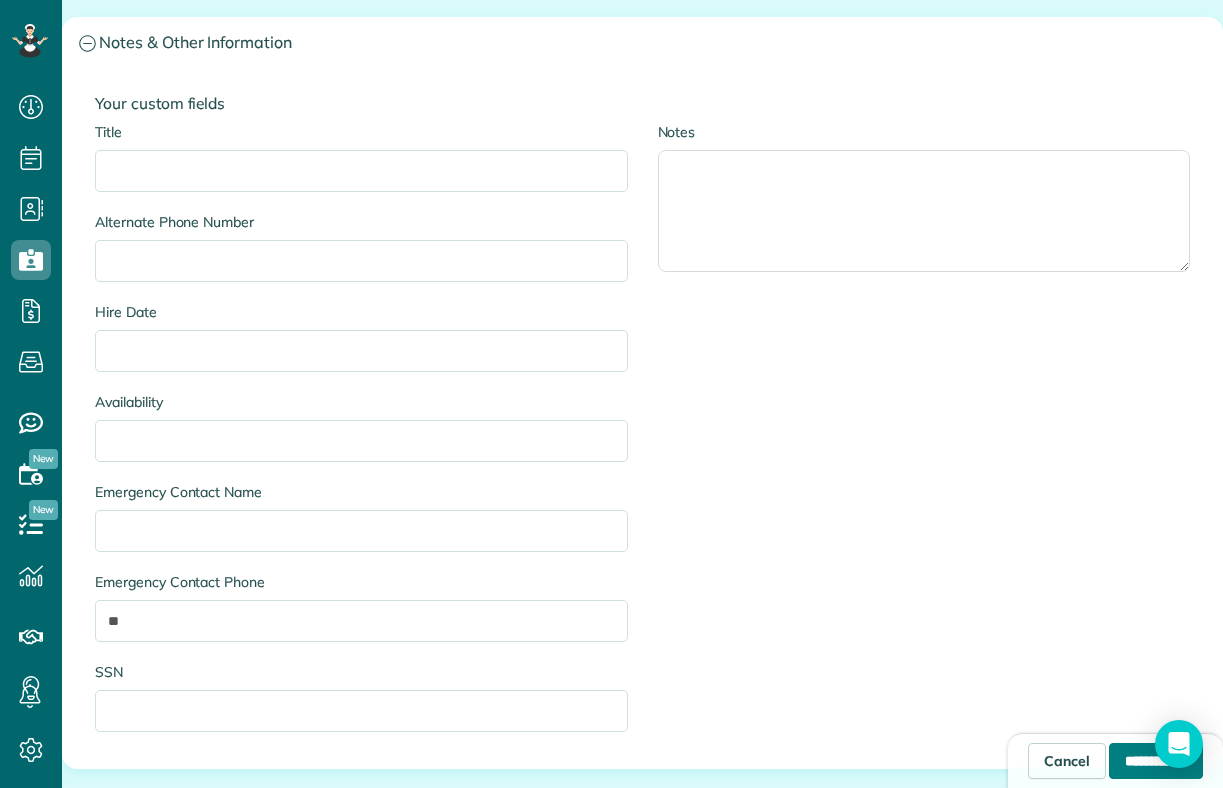 click on "**********" at bounding box center [1156, 761] 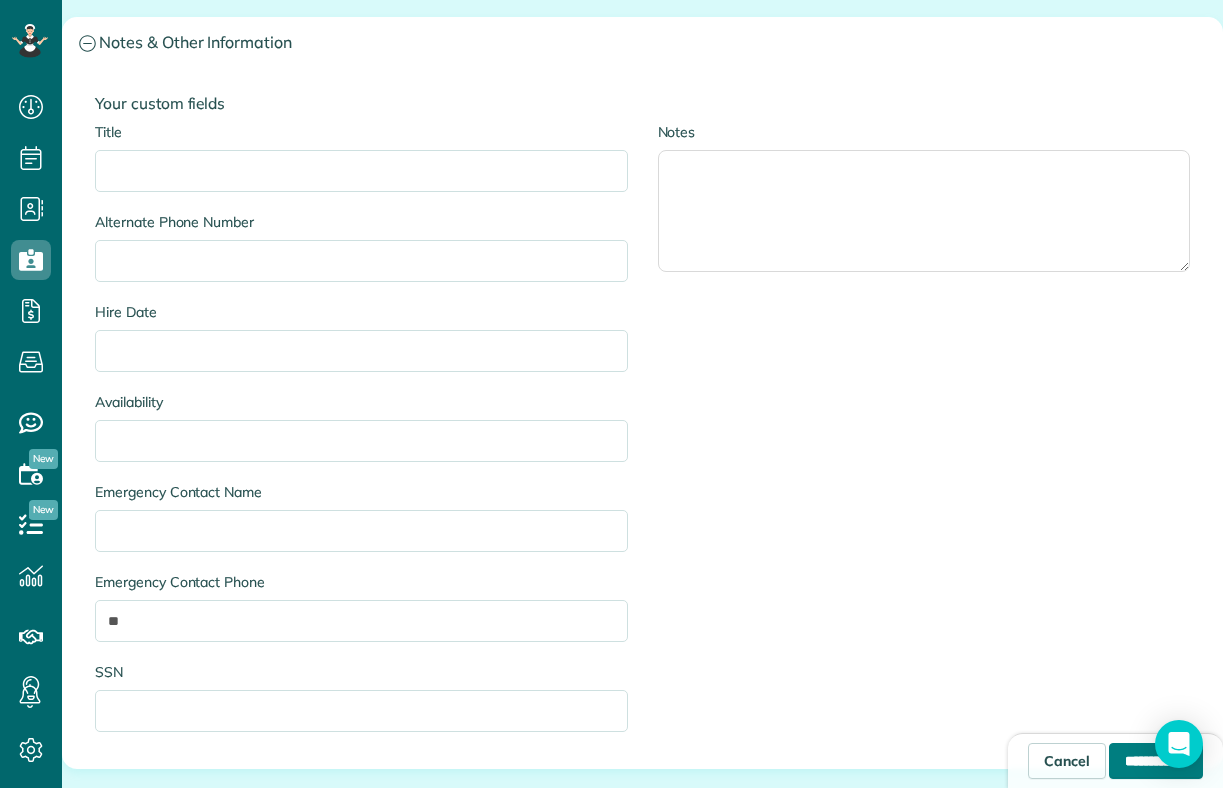type on "**********" 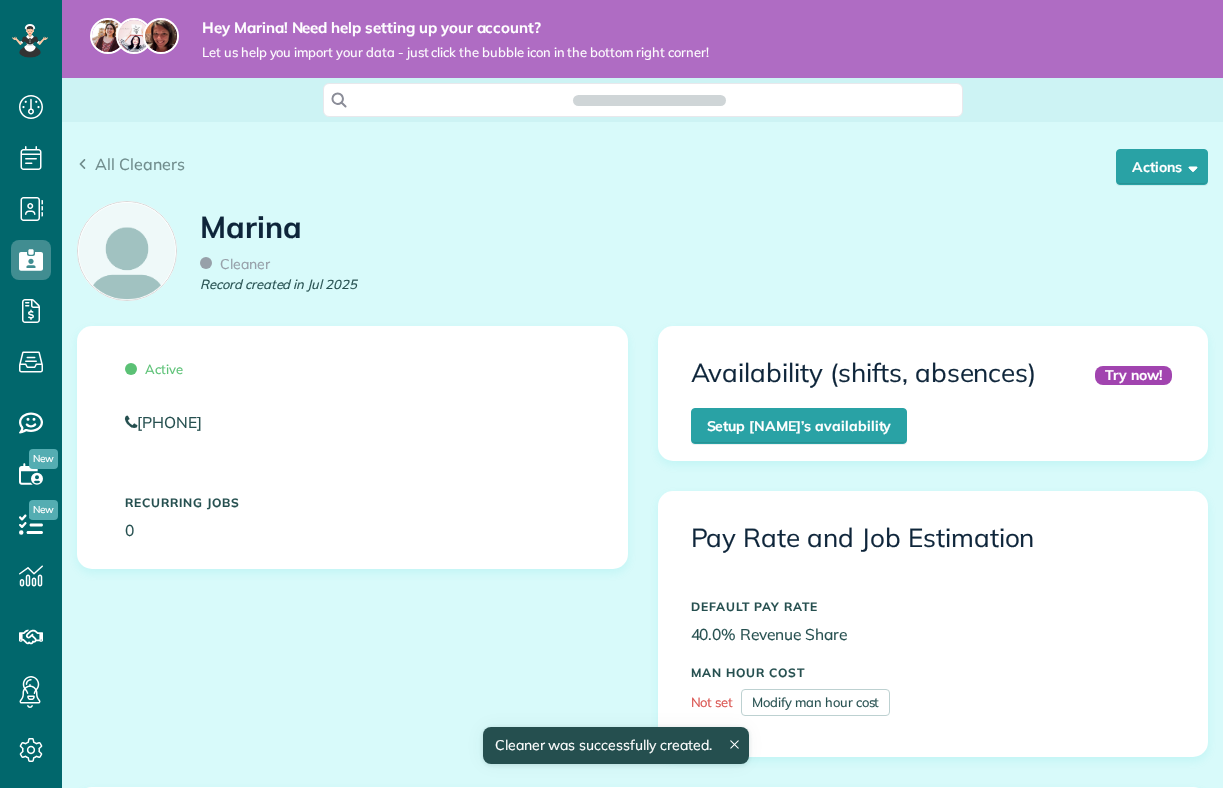 scroll, scrollTop: 0, scrollLeft: 0, axis: both 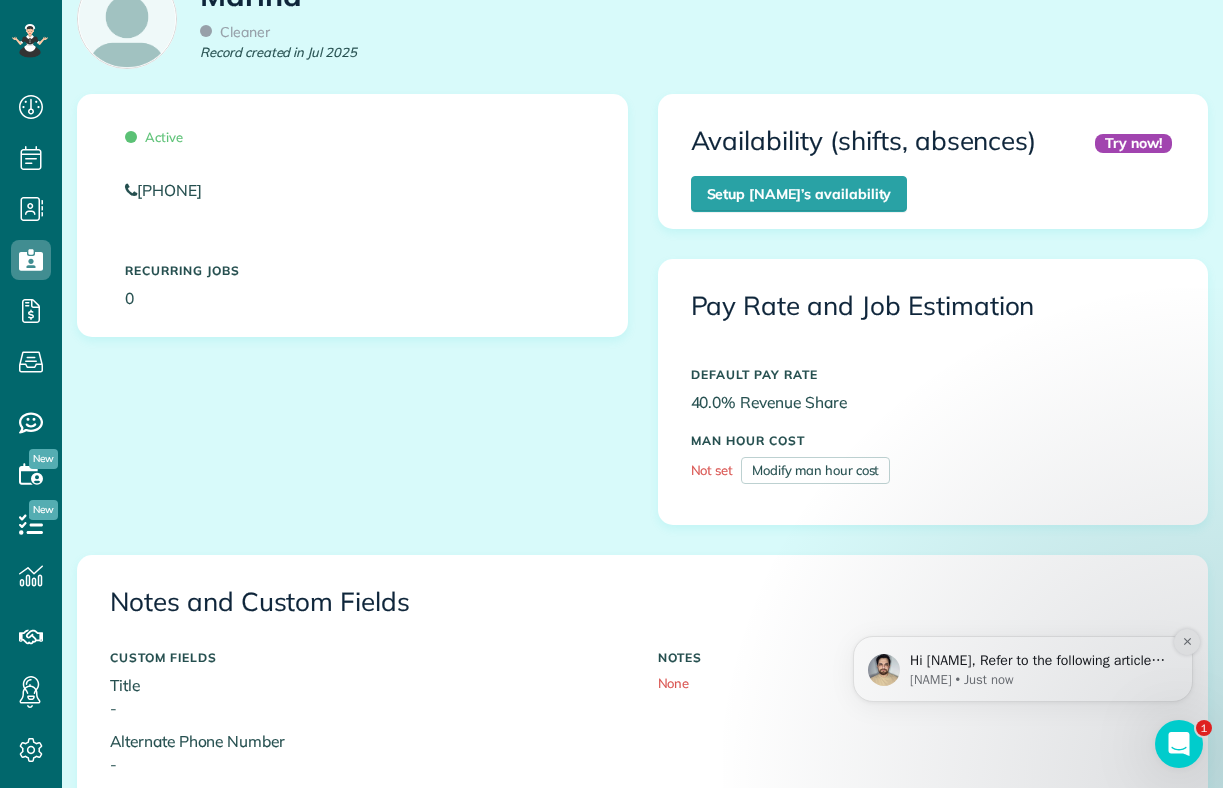 click 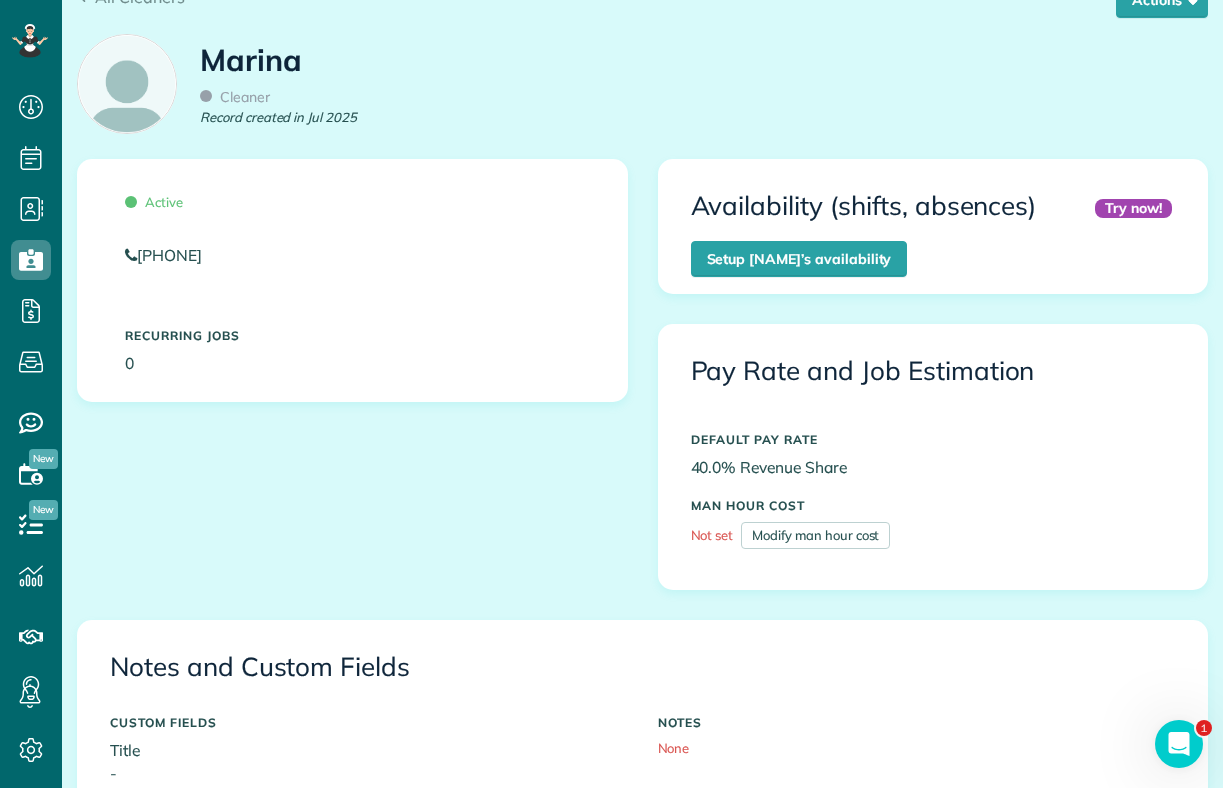 scroll, scrollTop: 164, scrollLeft: 0, axis: vertical 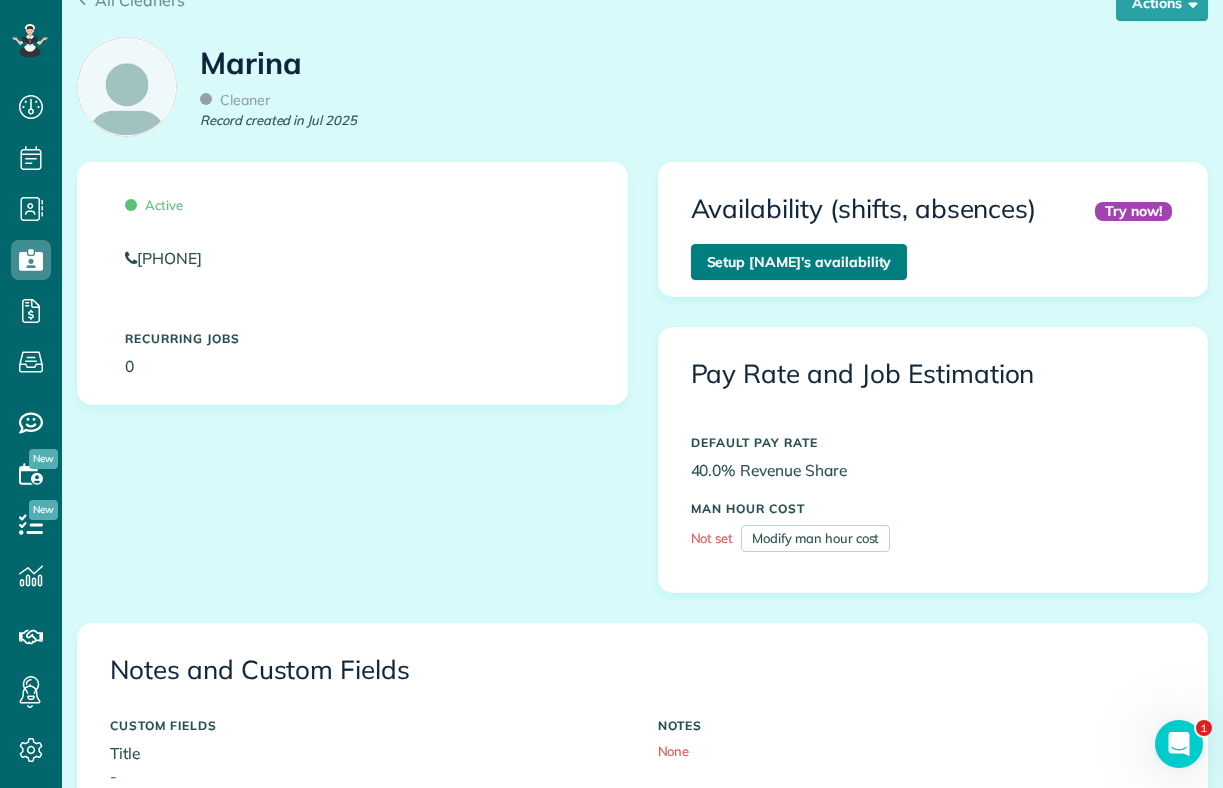 click on "Setup [NAME]’s availability" at bounding box center [799, 262] 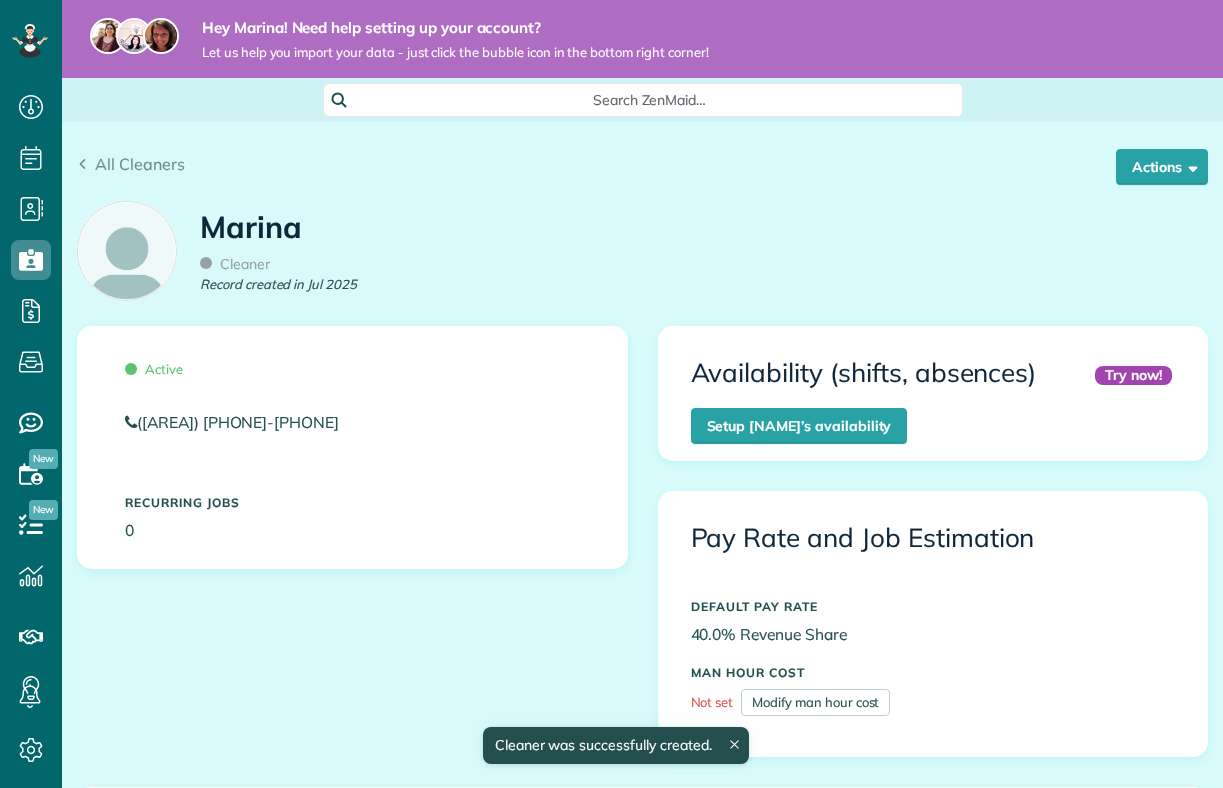 scroll, scrollTop: 0, scrollLeft: 0, axis: both 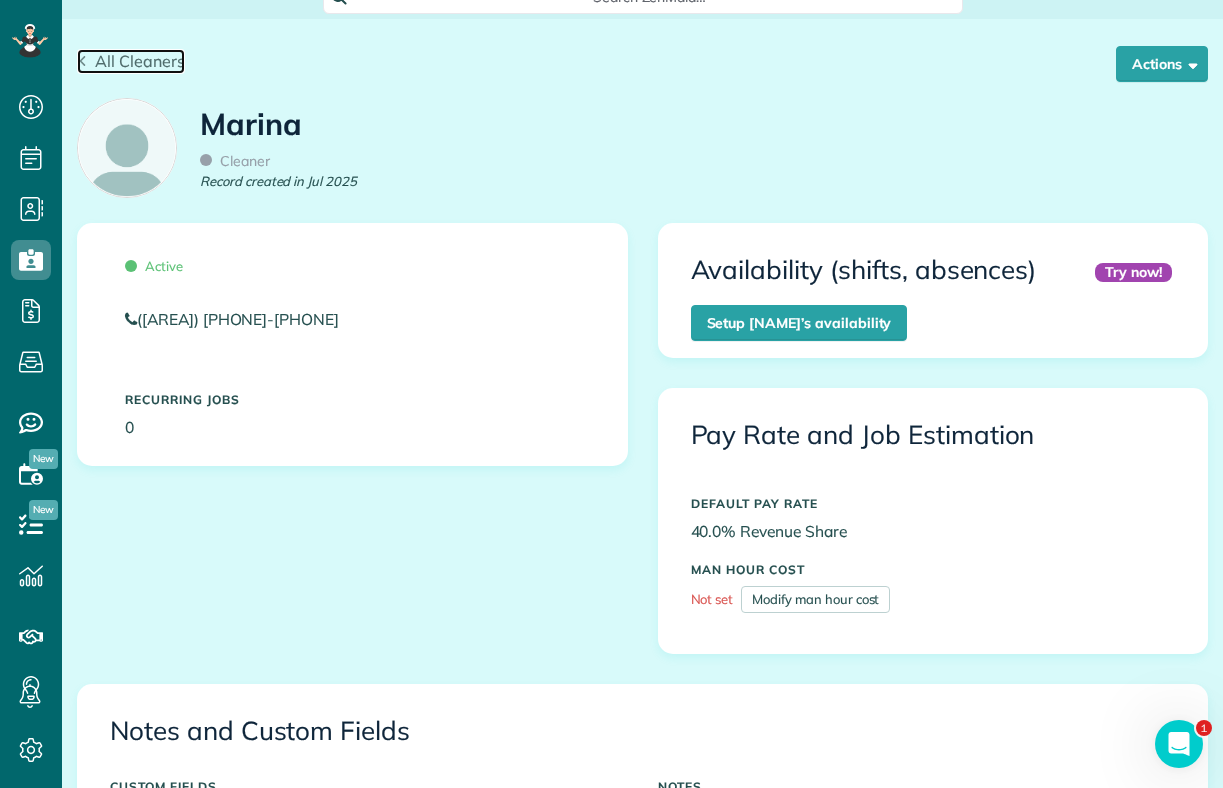click on "All Cleaners" at bounding box center [131, 61] 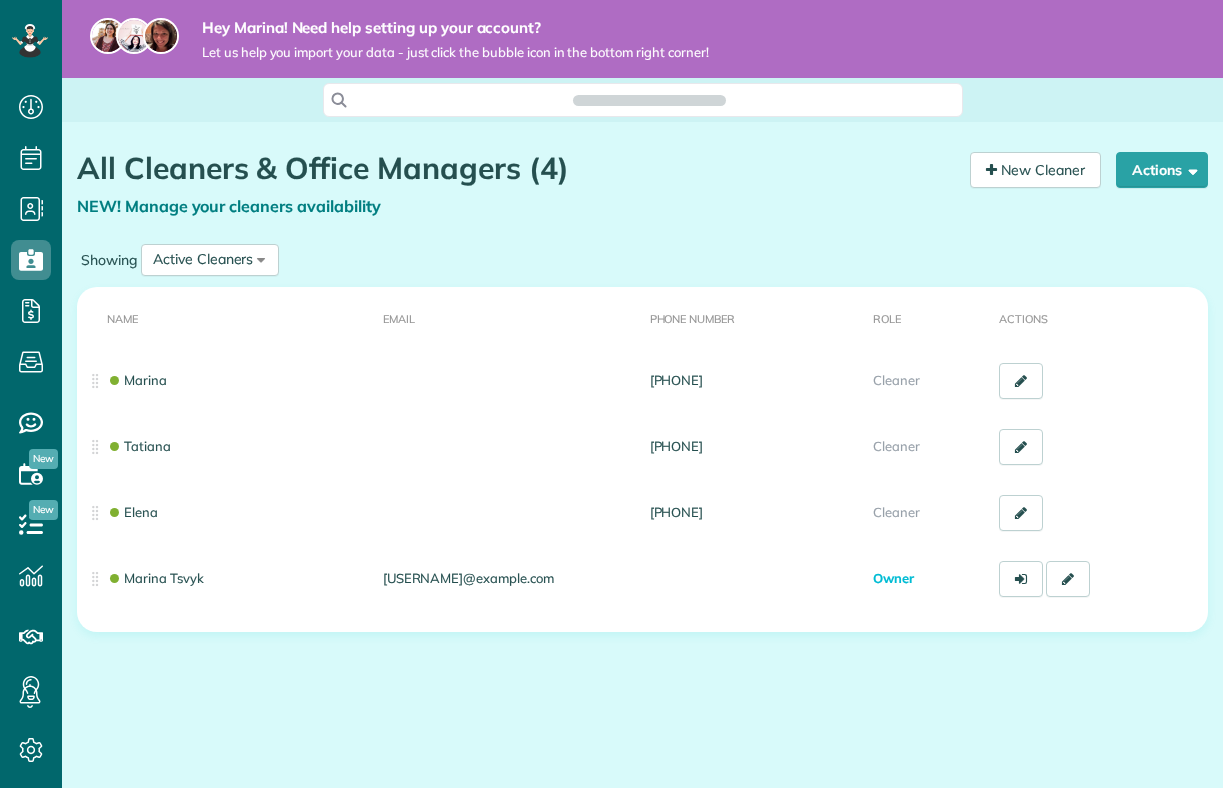 scroll, scrollTop: 0, scrollLeft: 0, axis: both 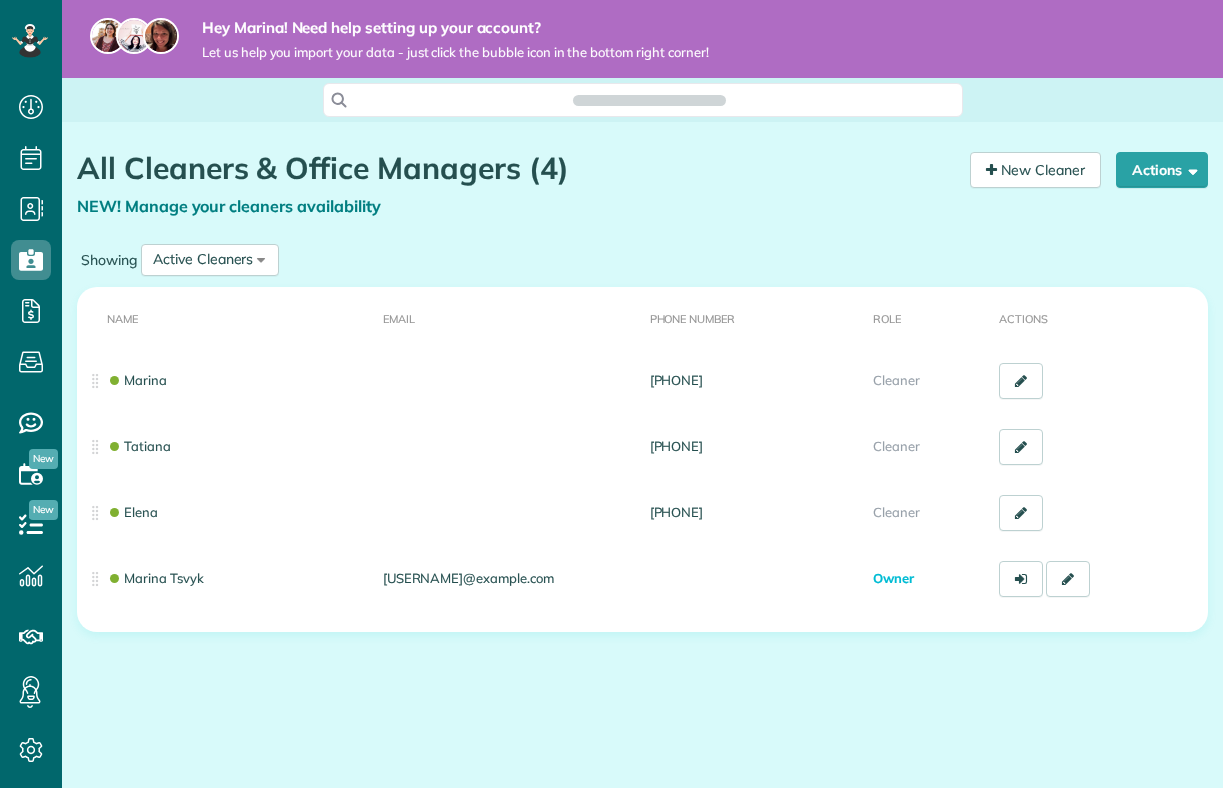 drag, startPoint x: 0, startPoint y: 0, endPoint x: 100, endPoint y: 60, distance: 116.61904 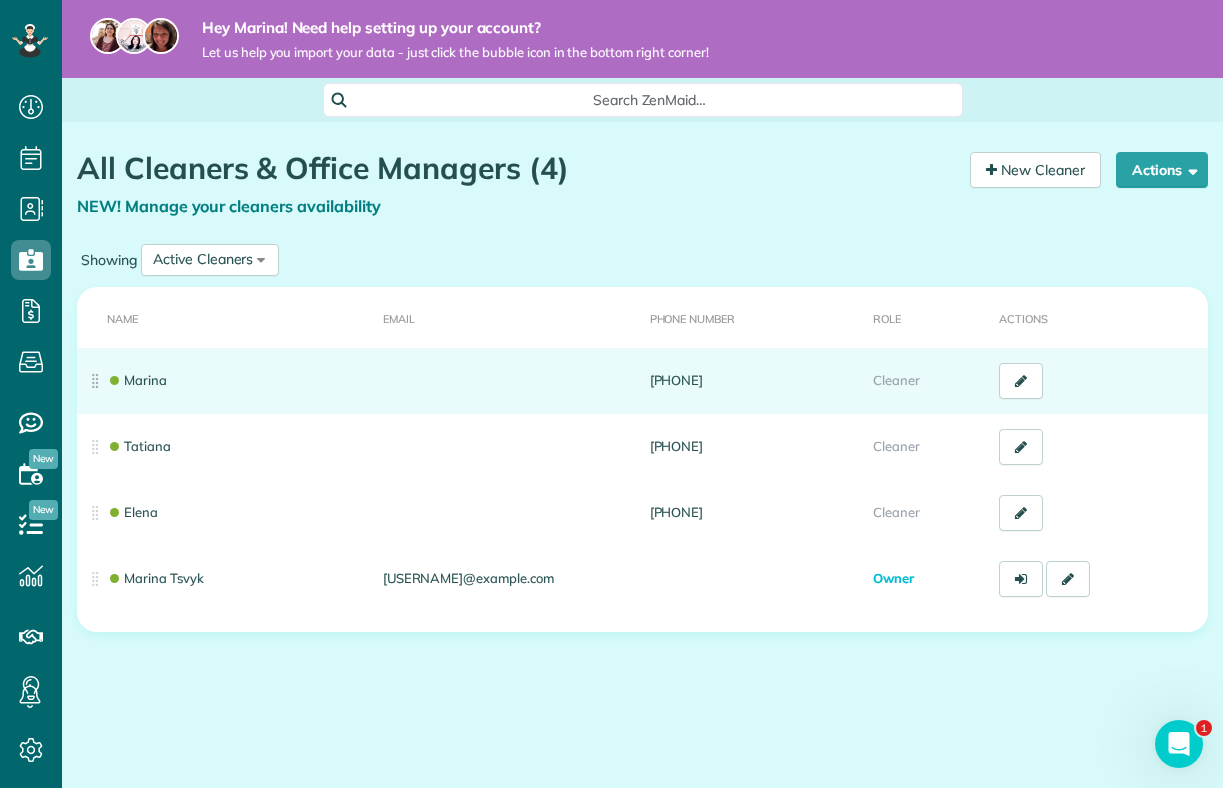 scroll, scrollTop: 0, scrollLeft: 0, axis: both 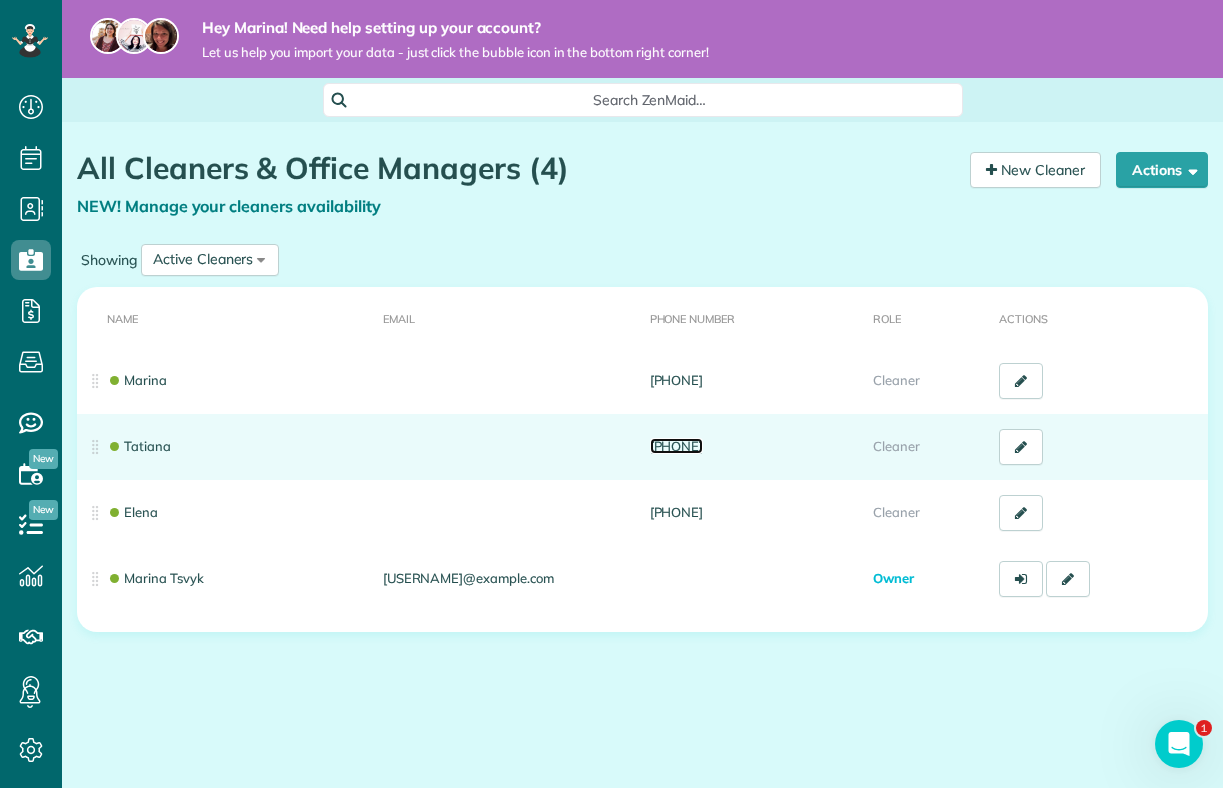 click on "(619) 925-7014" at bounding box center (677, 446) 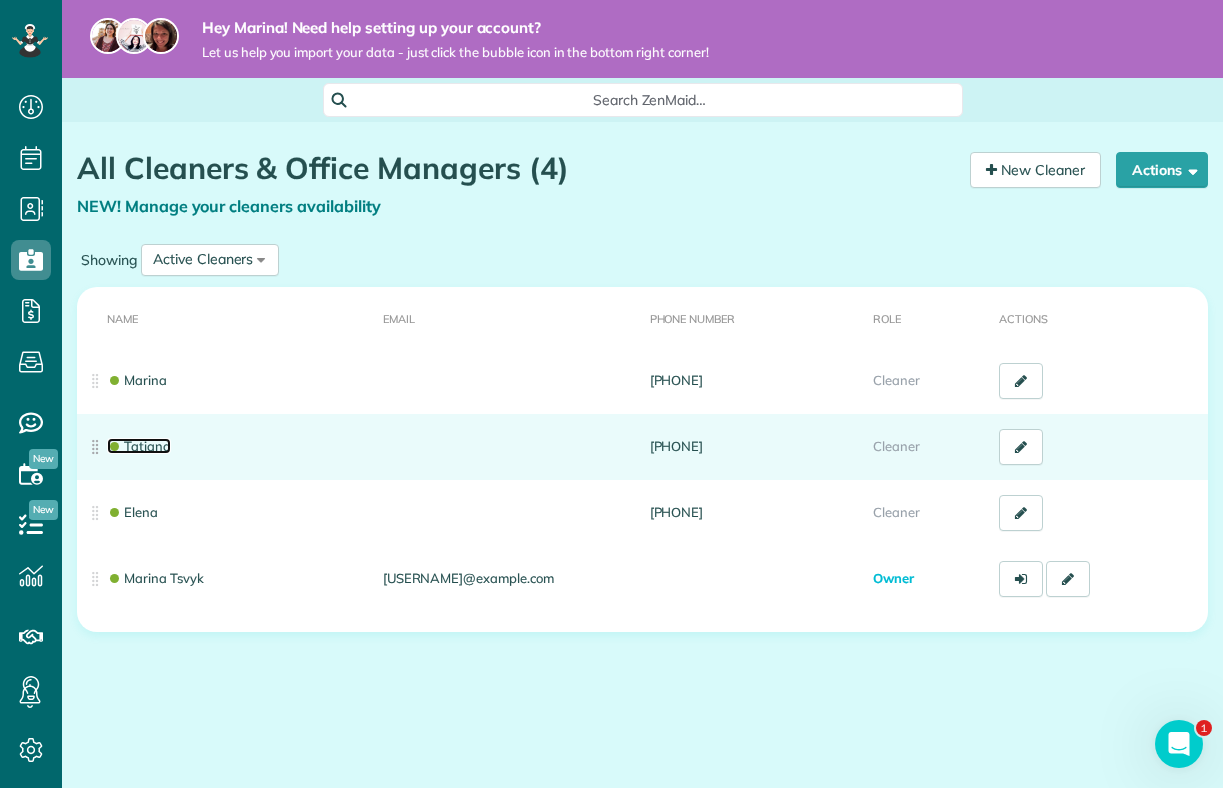 click on "Tatiana" at bounding box center [139, 446] 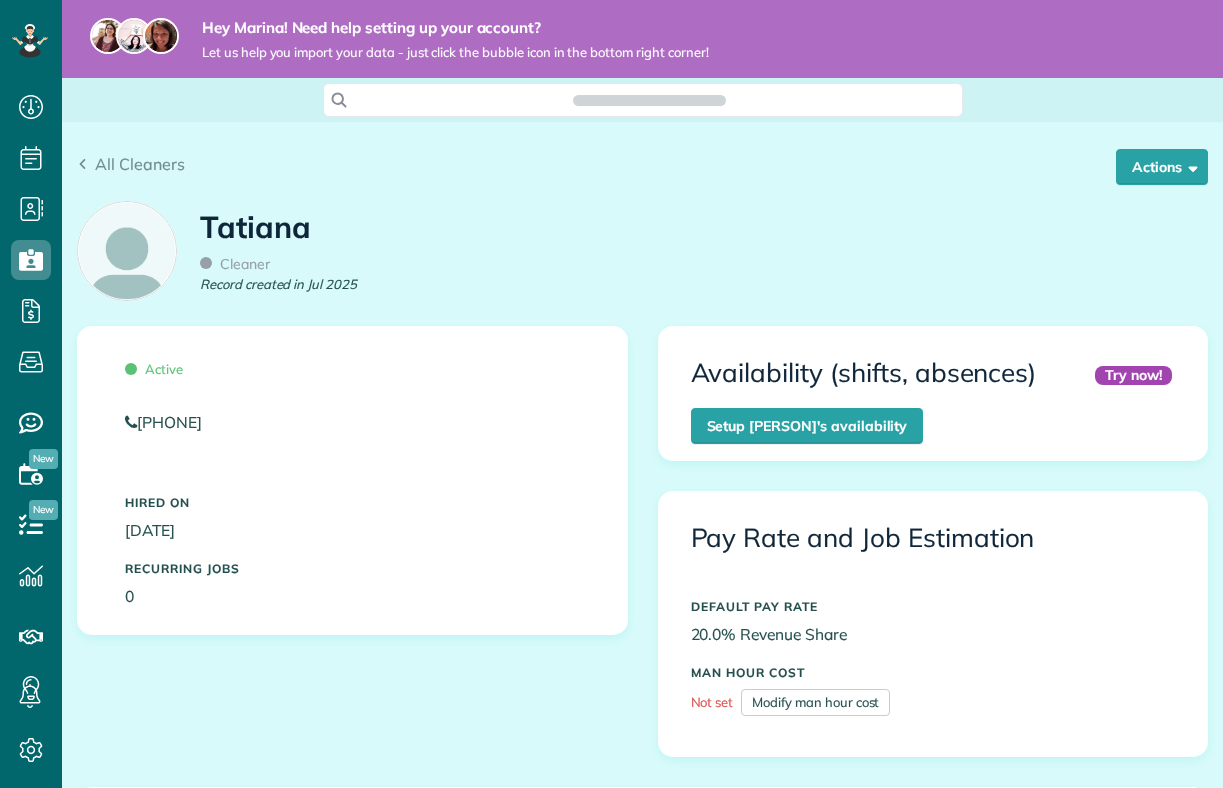 scroll, scrollTop: 0, scrollLeft: 0, axis: both 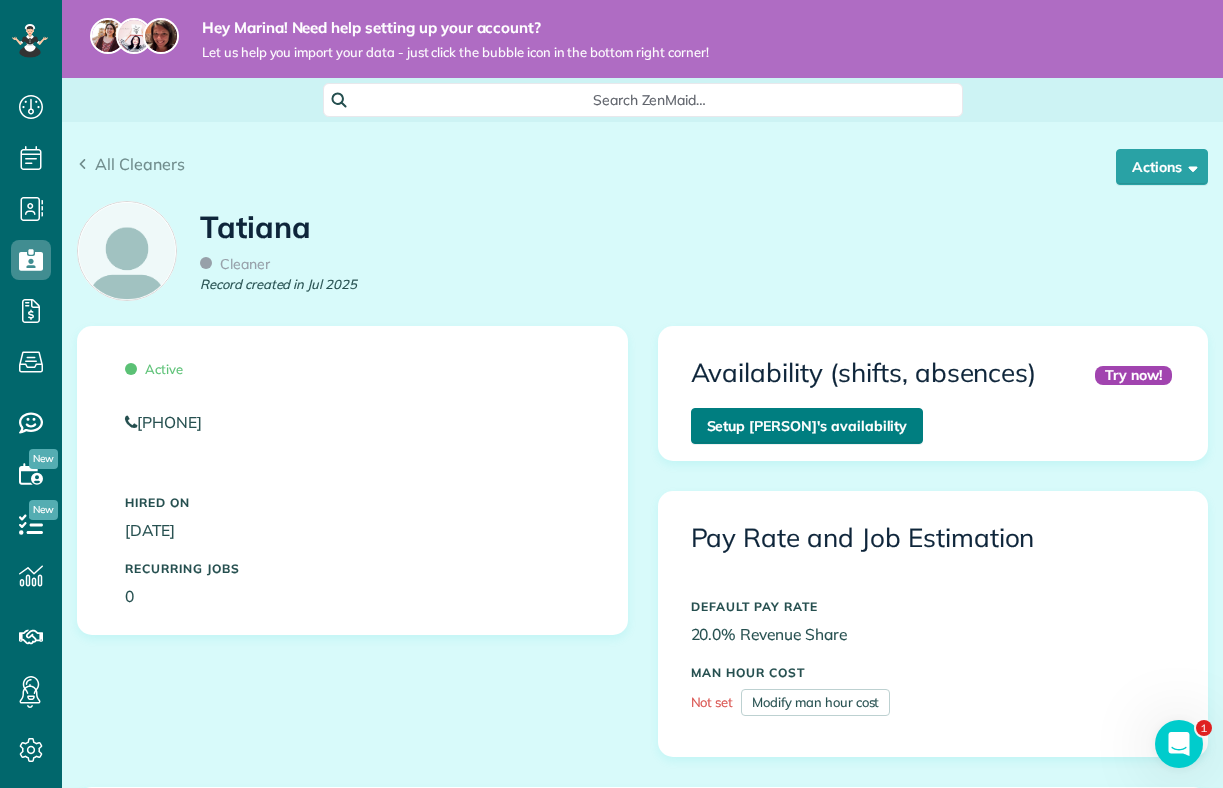 click on "Setup Tatiana’s availability" at bounding box center (807, 426) 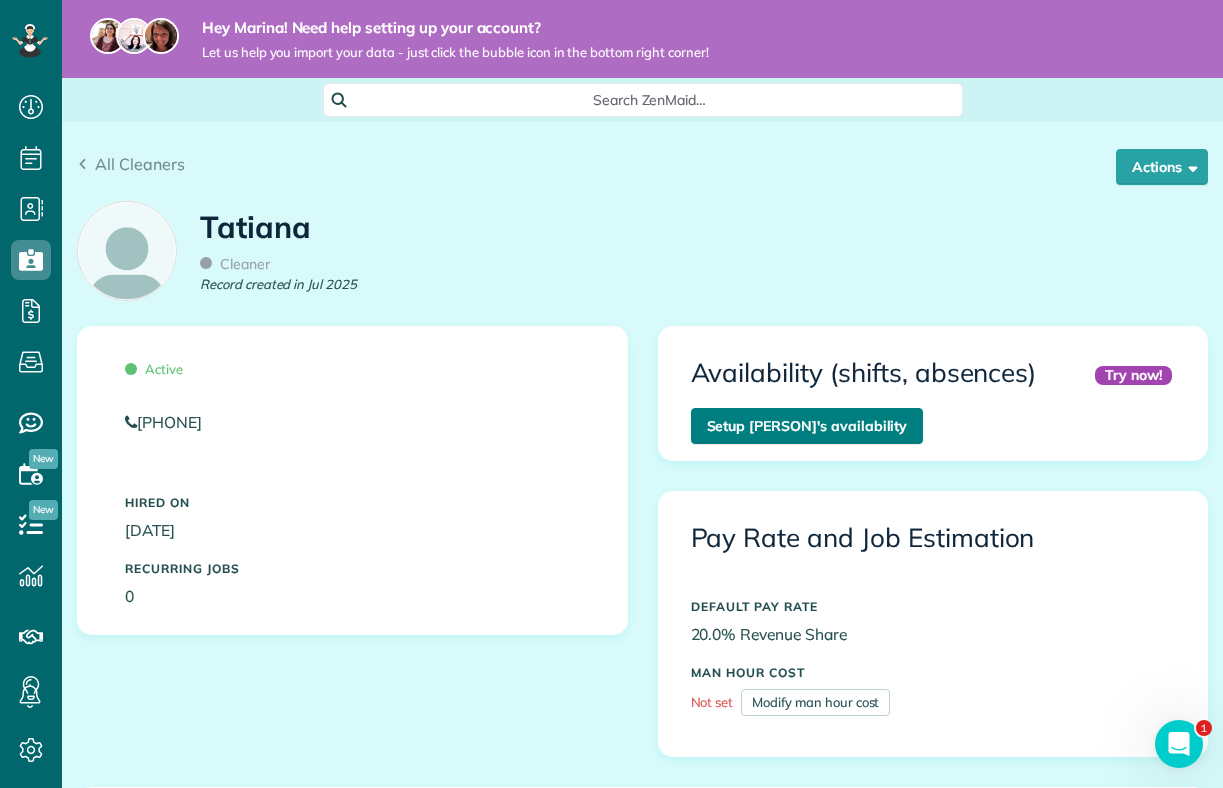 click on "Setup Tatiana’s availability" at bounding box center (807, 426) 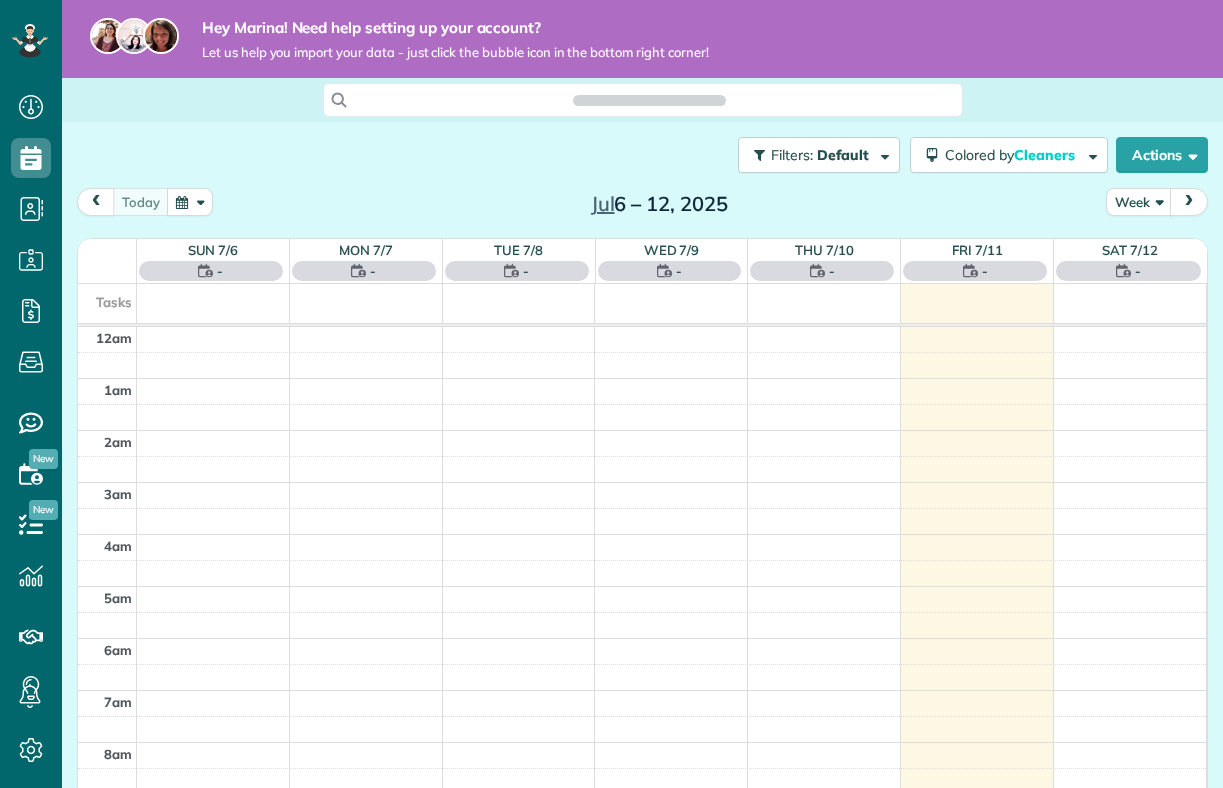 scroll, scrollTop: 0, scrollLeft: 0, axis: both 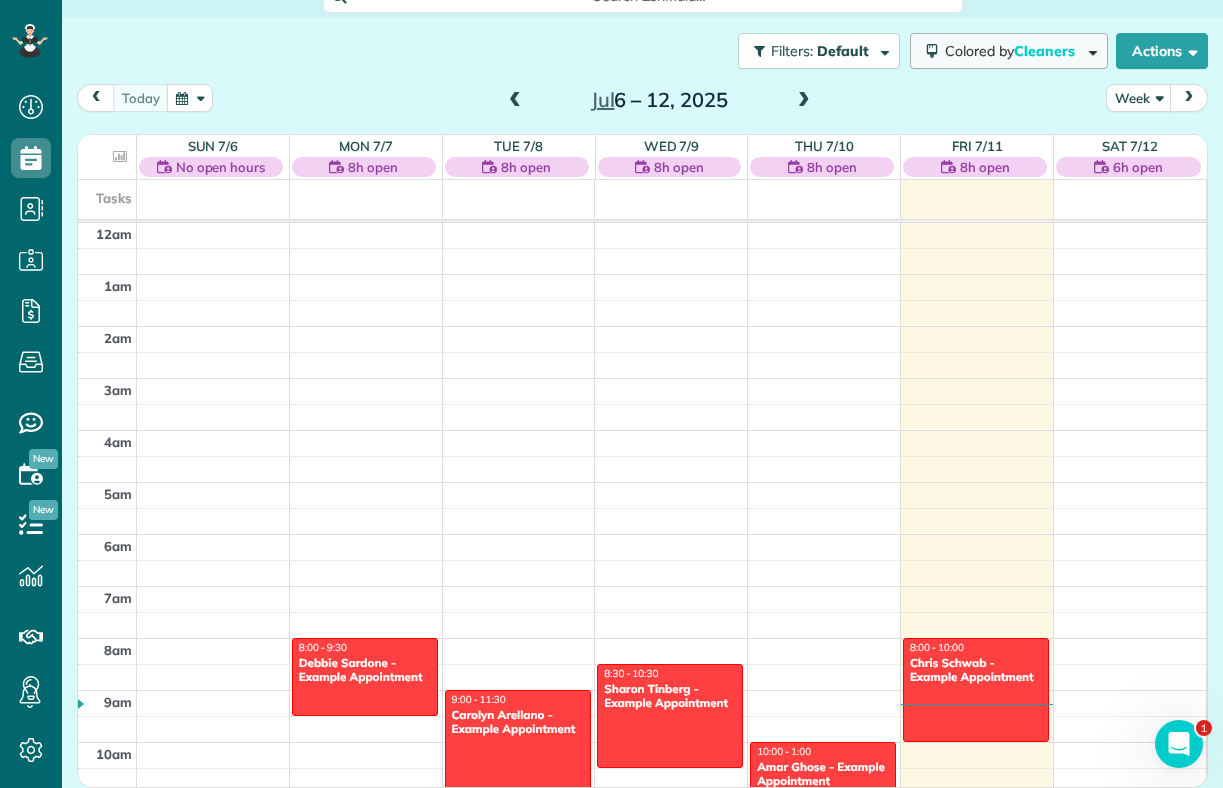 click on "Cleaners" at bounding box center (1046, 51) 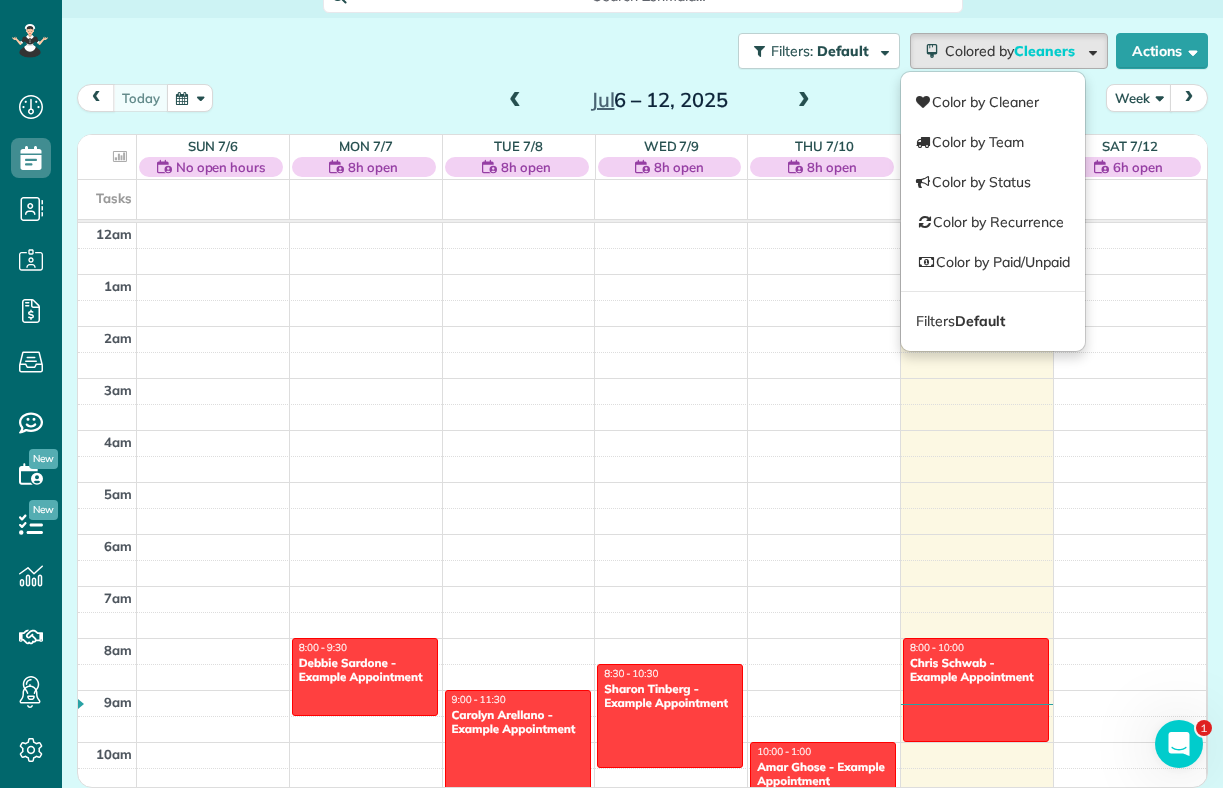 click on "Filters:   Default
Colored by  Cleaners
Color by Cleaner
Color by Team
Color by Status
Color by Recurrence
Color by Paid/Unpaid
Filters  Default
Schedule Changes
Actions
Create Appointment
Create Task
Clock In/Out
Send Work Orders
Print Route Sheets
Today's Emails/Texts
View Metrics" at bounding box center [642, 51] 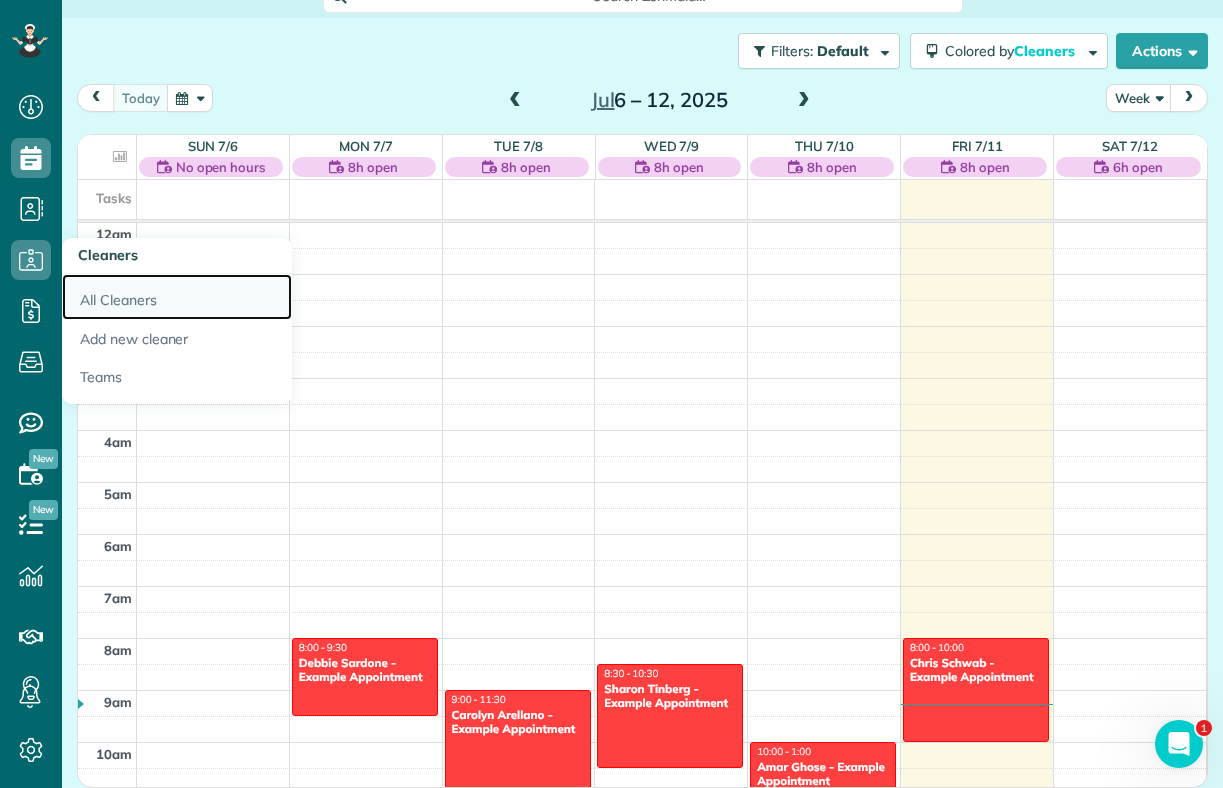 click on "All Cleaners" at bounding box center (177, 297) 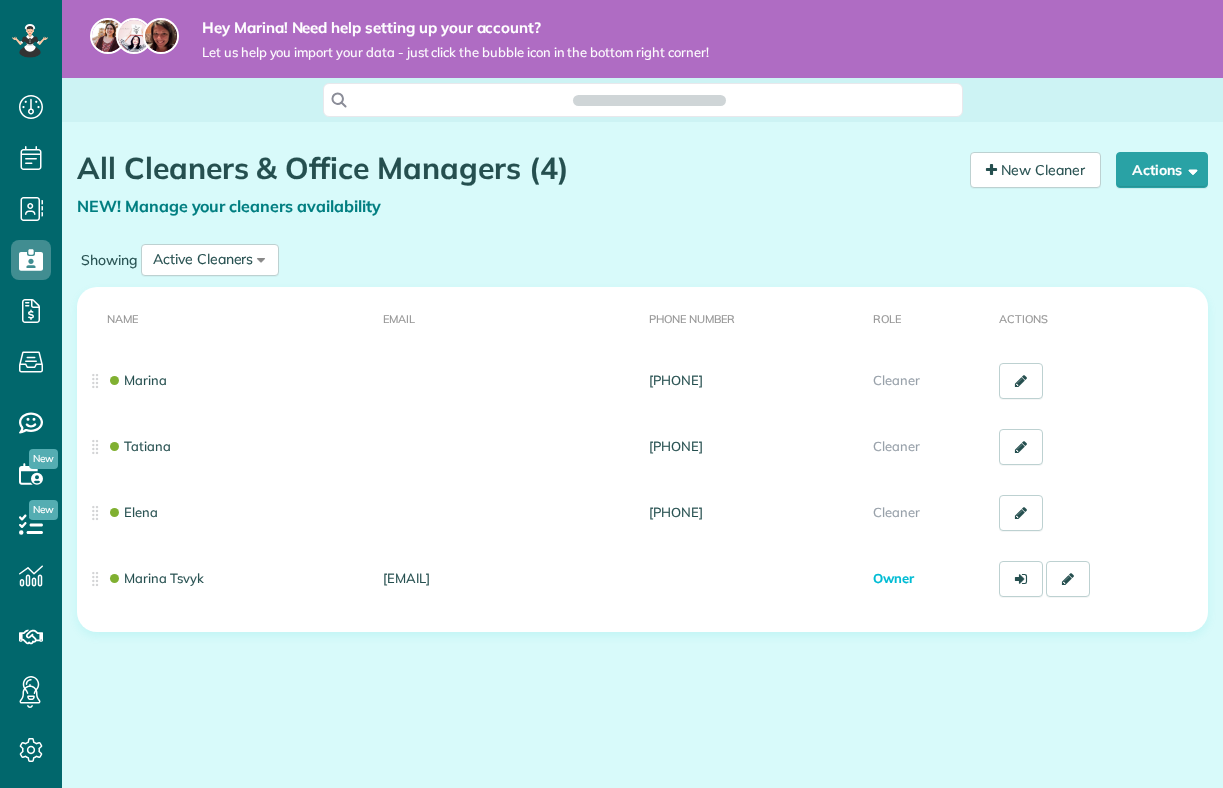 scroll, scrollTop: 0, scrollLeft: 0, axis: both 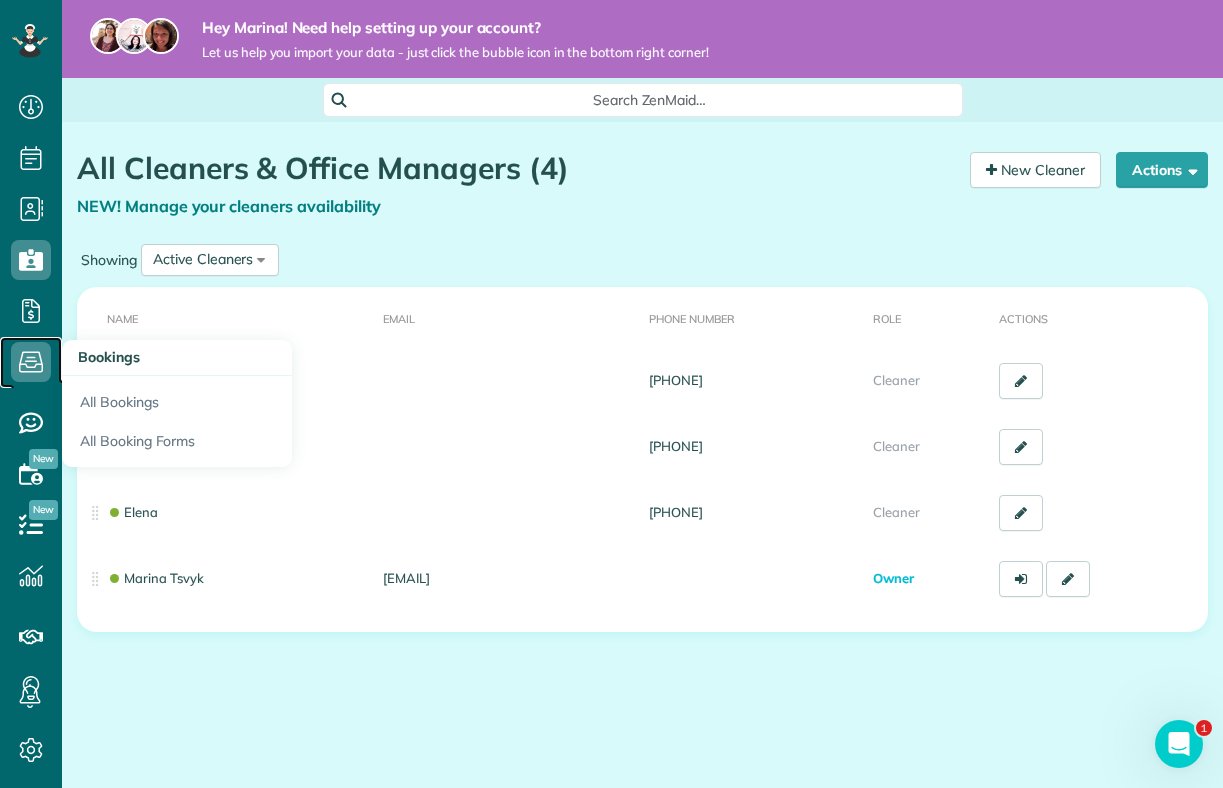 click 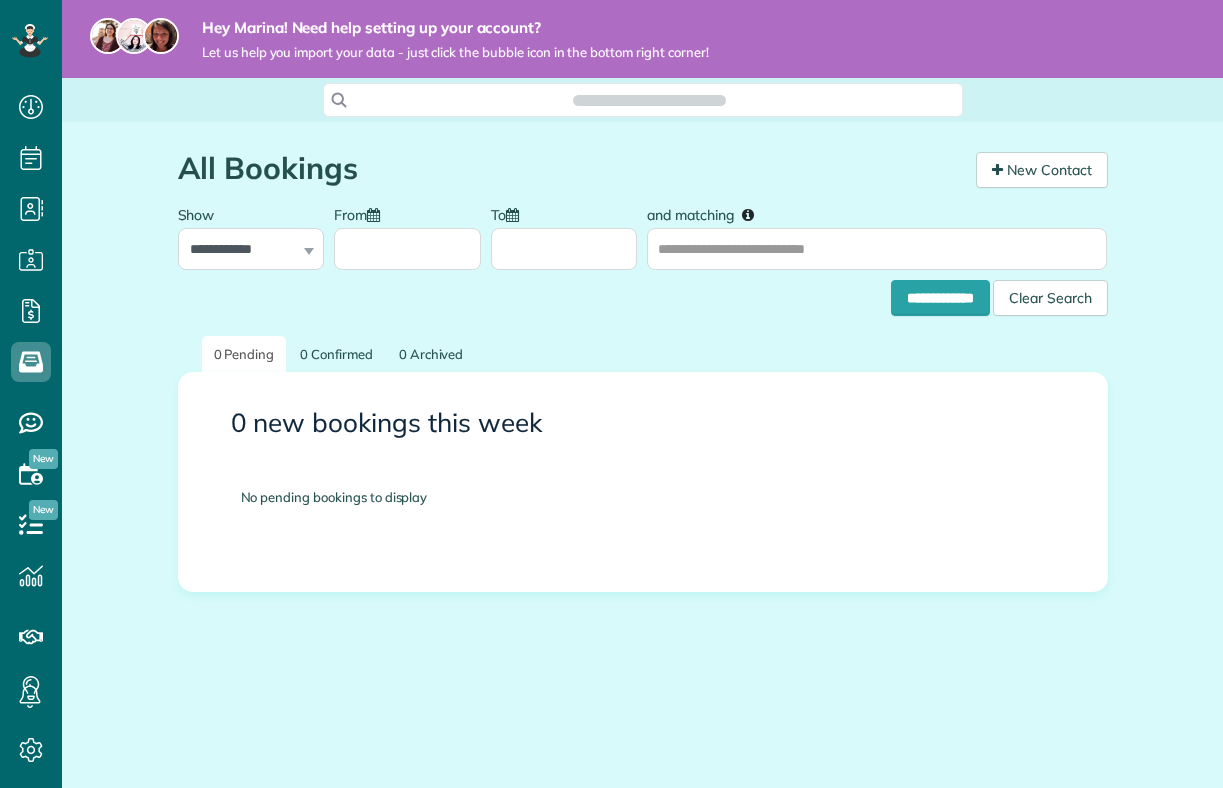 scroll, scrollTop: 0, scrollLeft: 0, axis: both 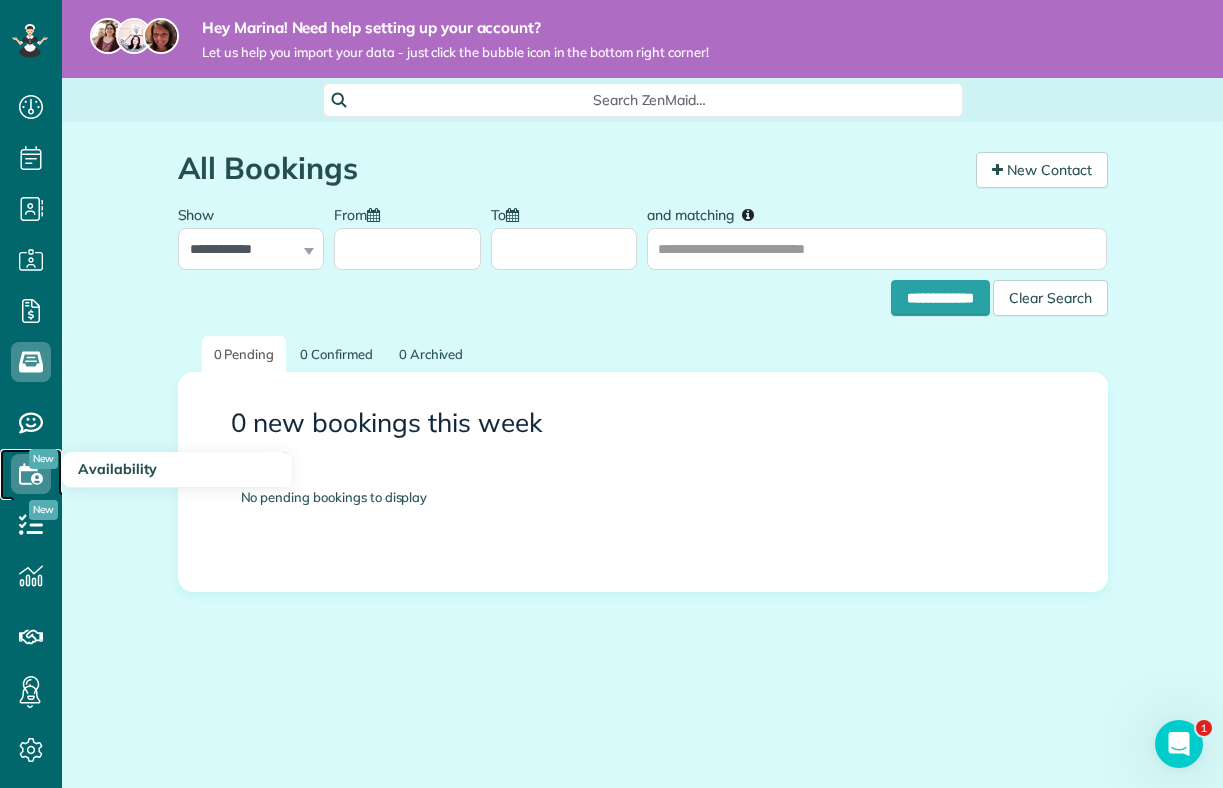 click 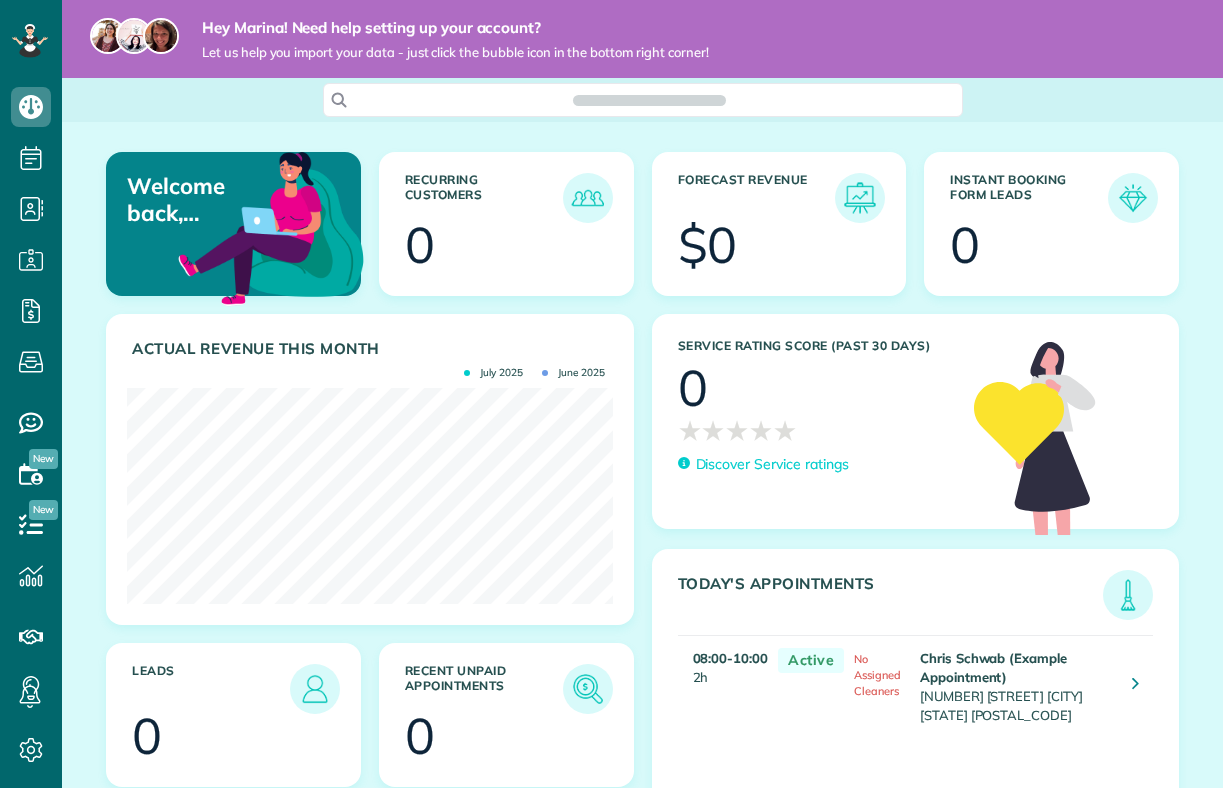 scroll, scrollTop: 0, scrollLeft: 0, axis: both 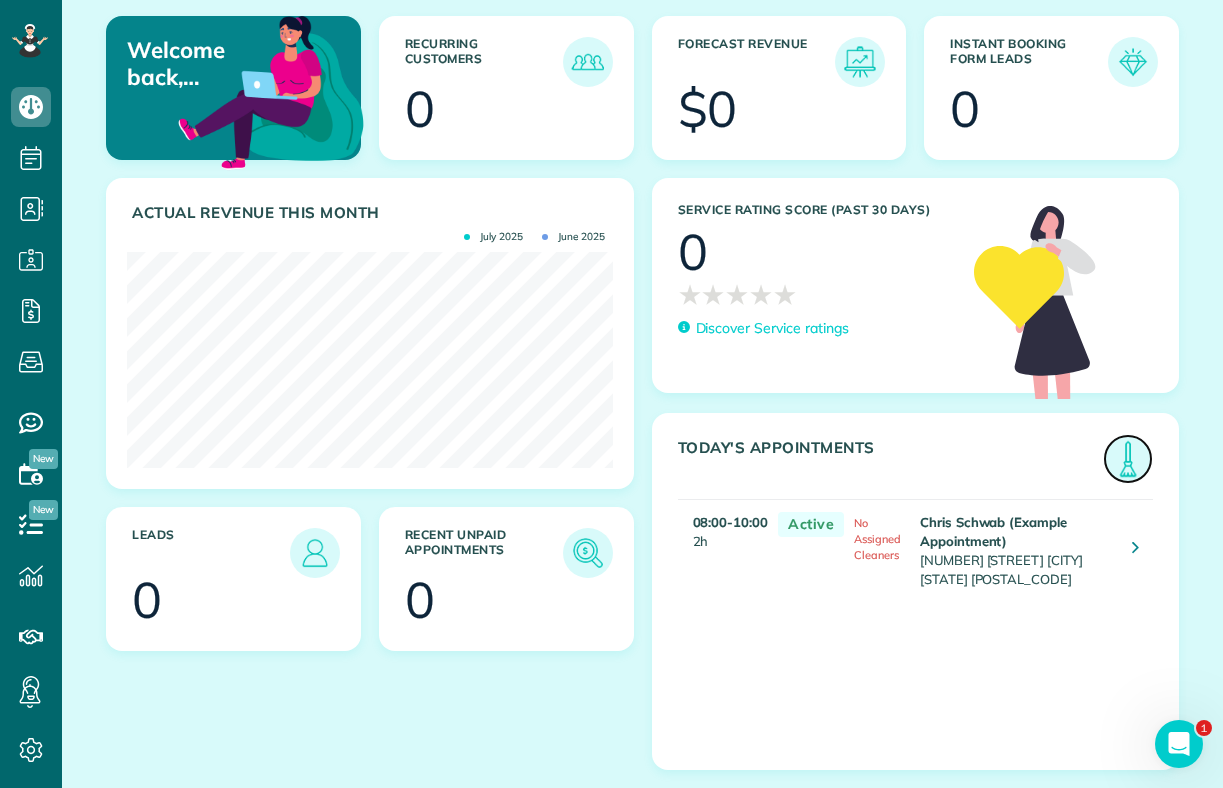 click at bounding box center [1128, 459] 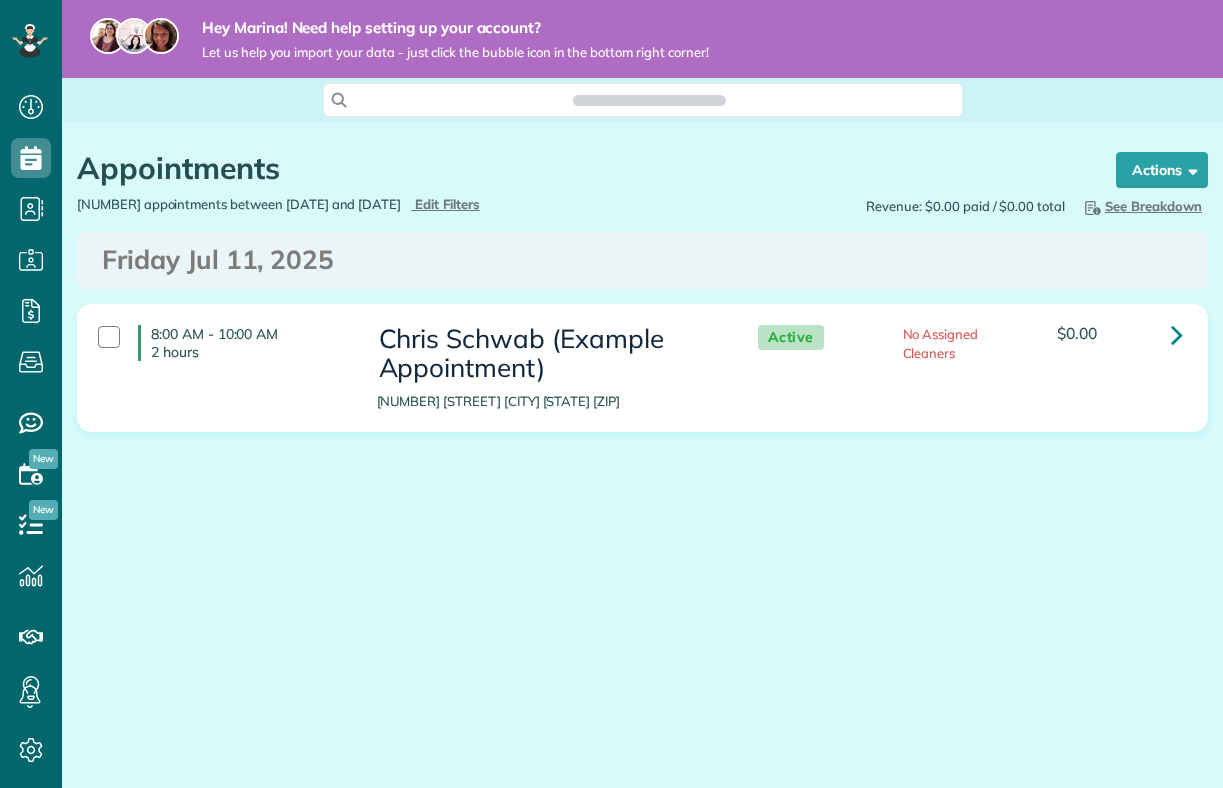 scroll, scrollTop: 0, scrollLeft: 0, axis: both 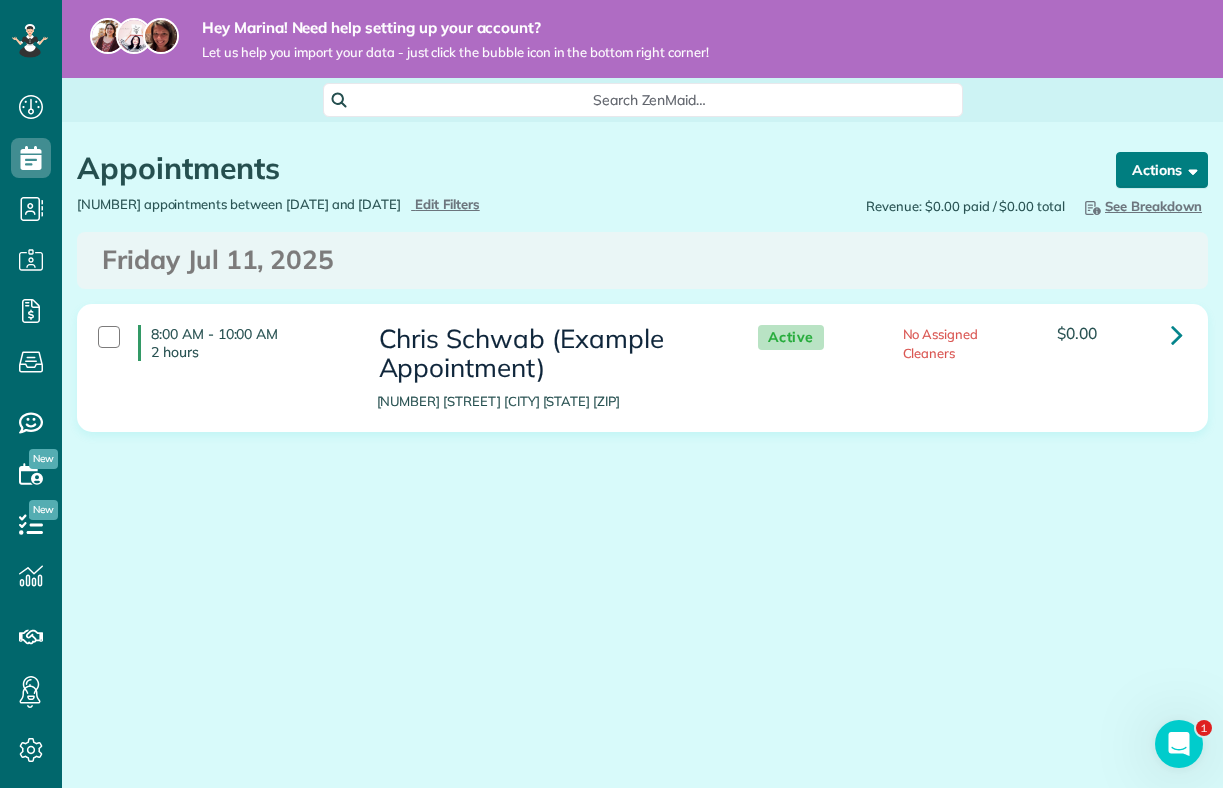 click on "Actions" at bounding box center (1162, 170) 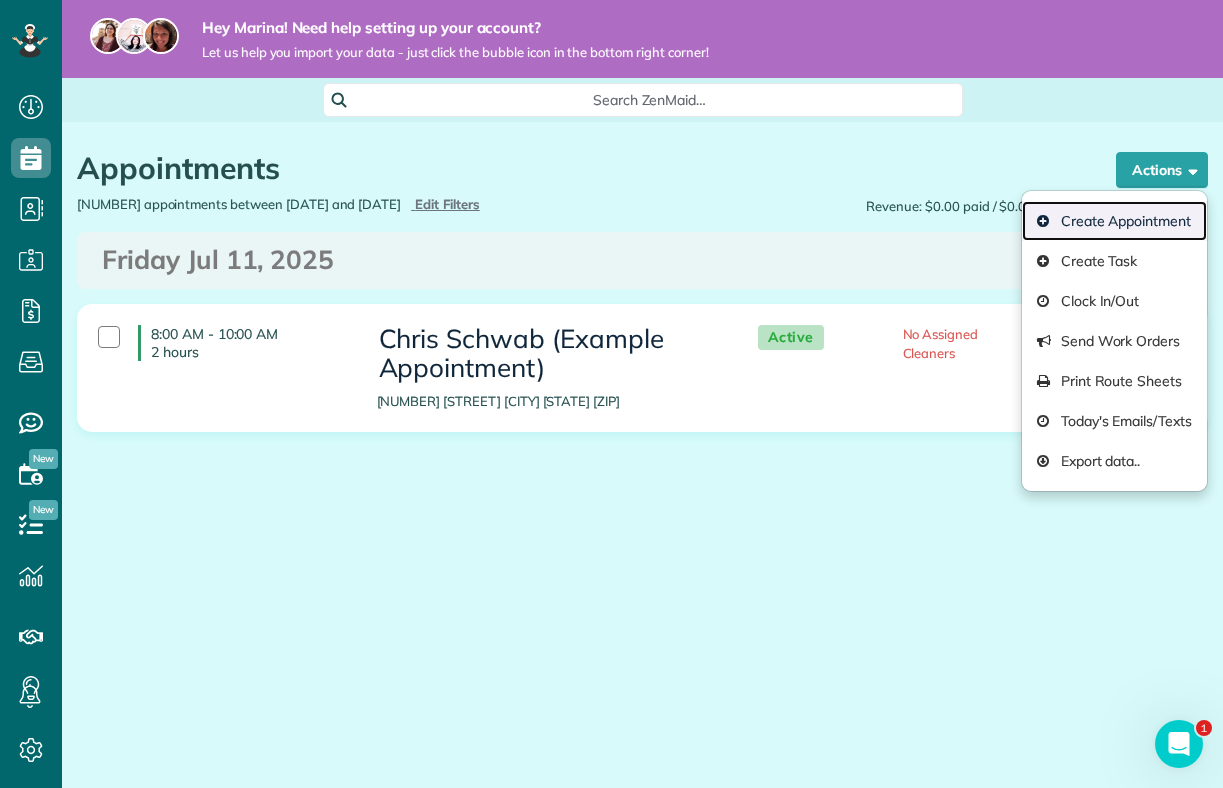 click on "Create Appointment" at bounding box center (1114, 221) 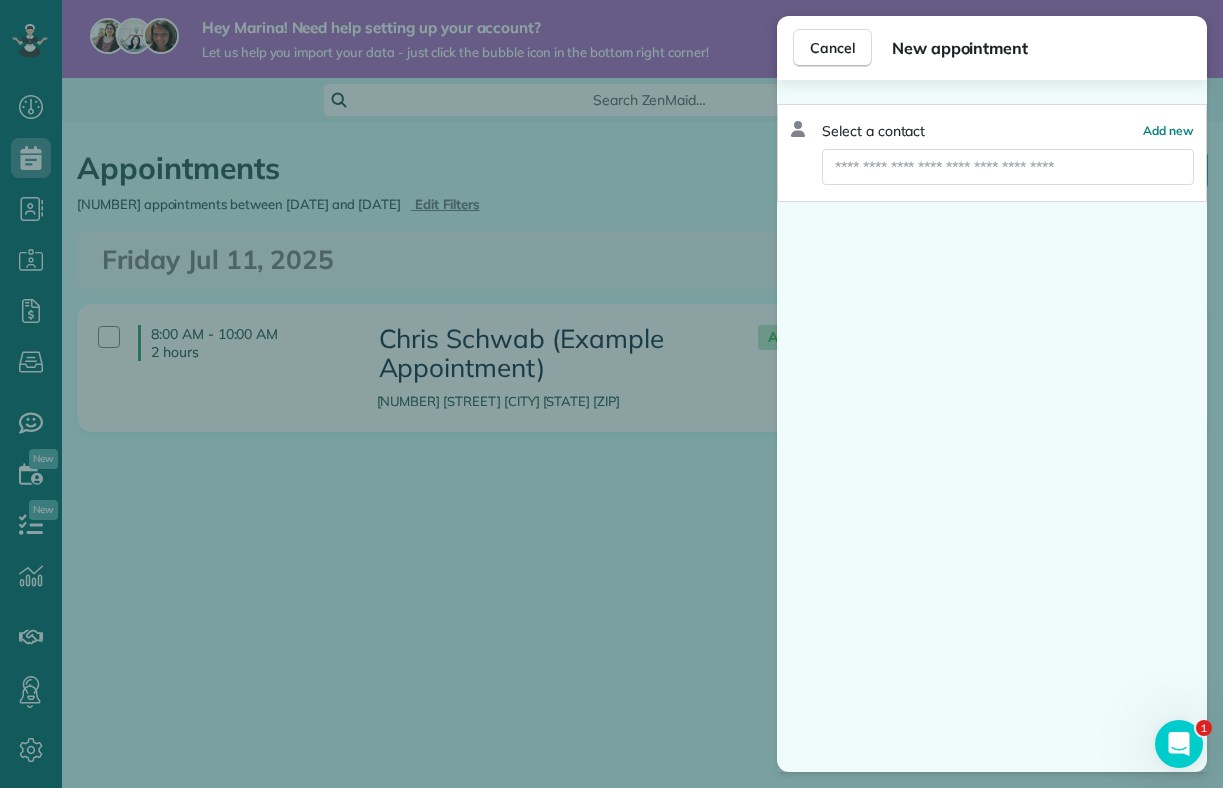 click at bounding box center (1008, 167) 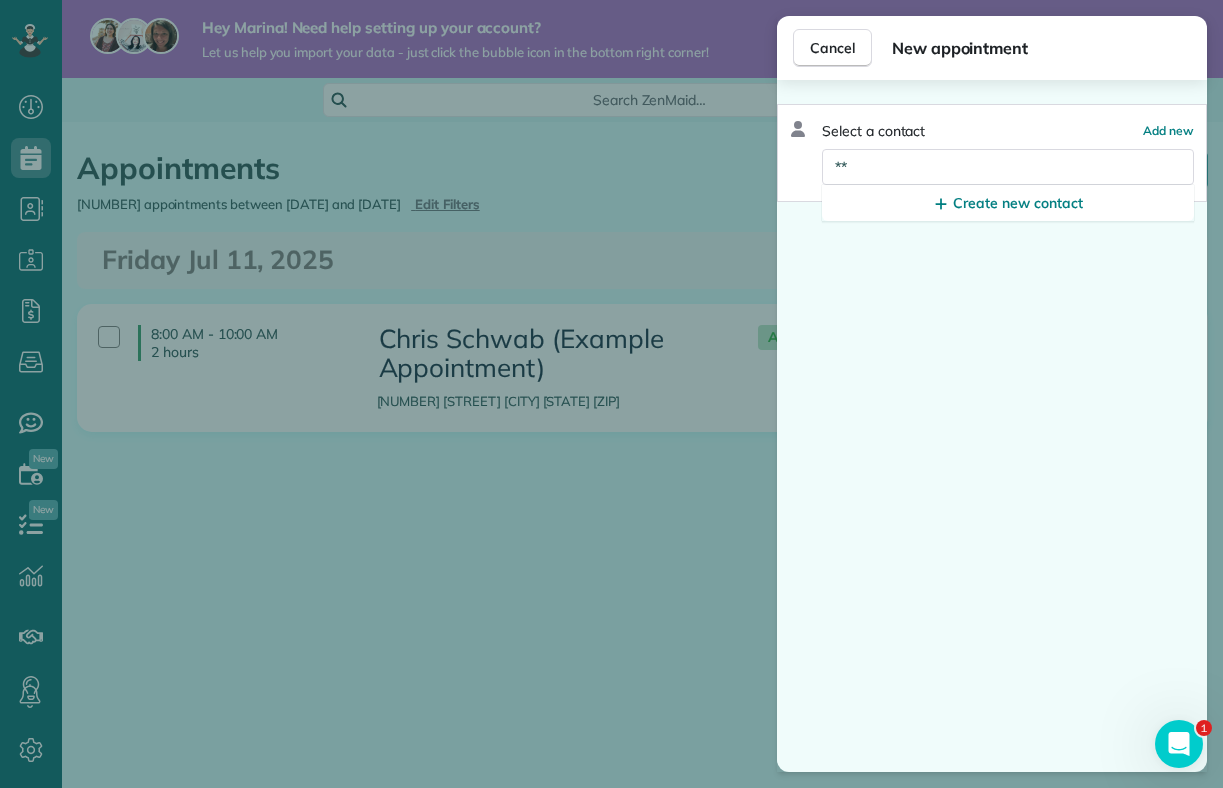 type on "*" 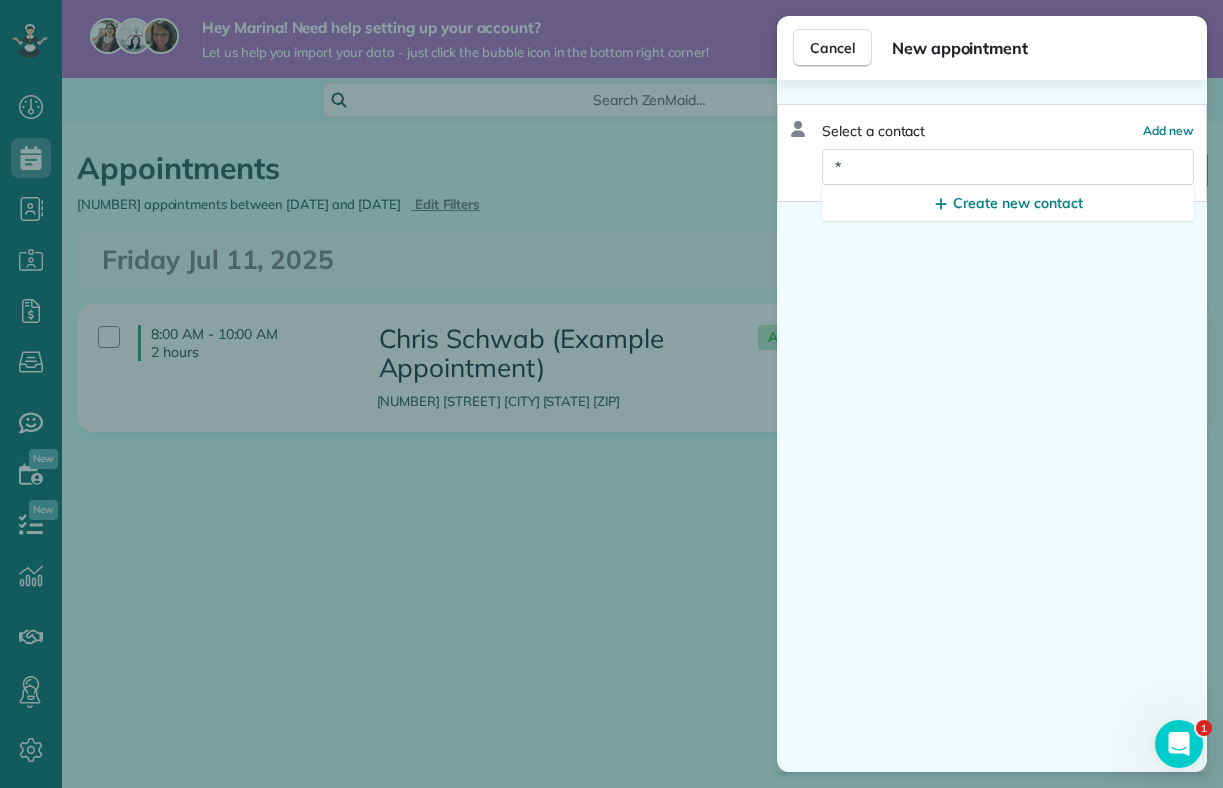 type 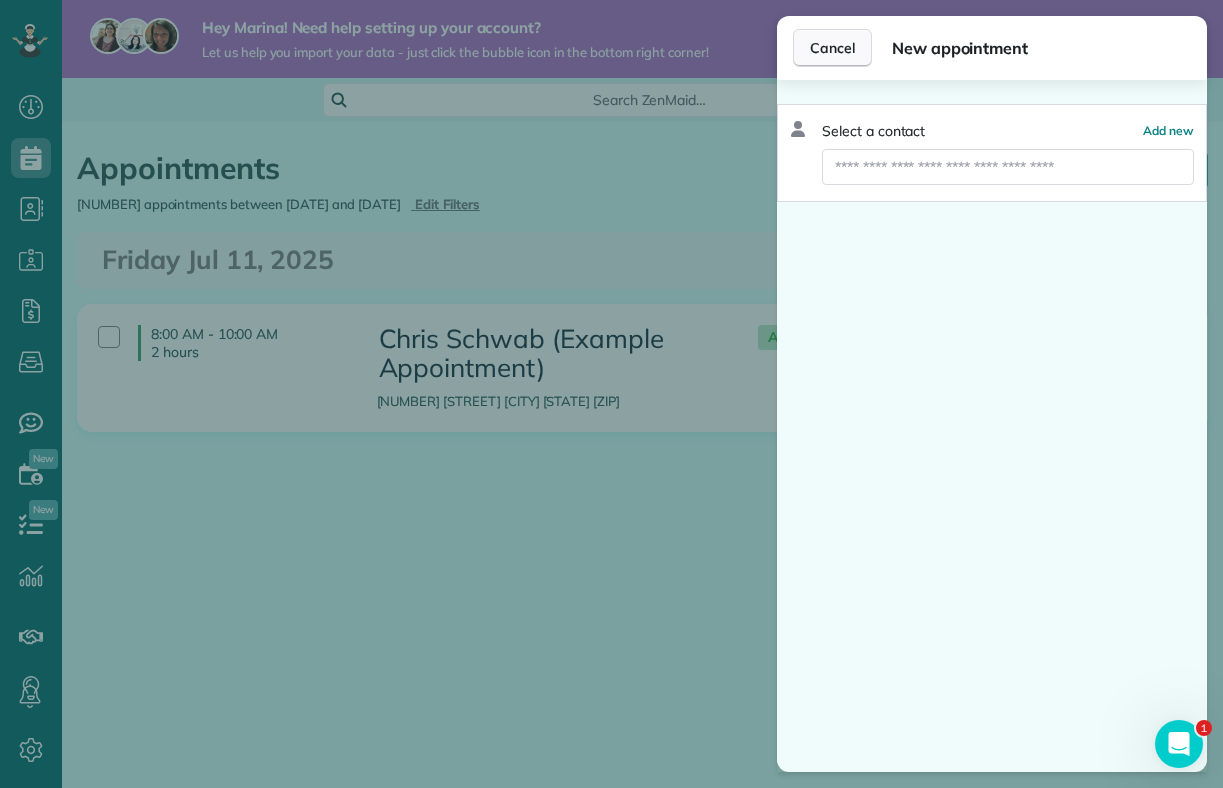 click on "Cancel" at bounding box center (832, 48) 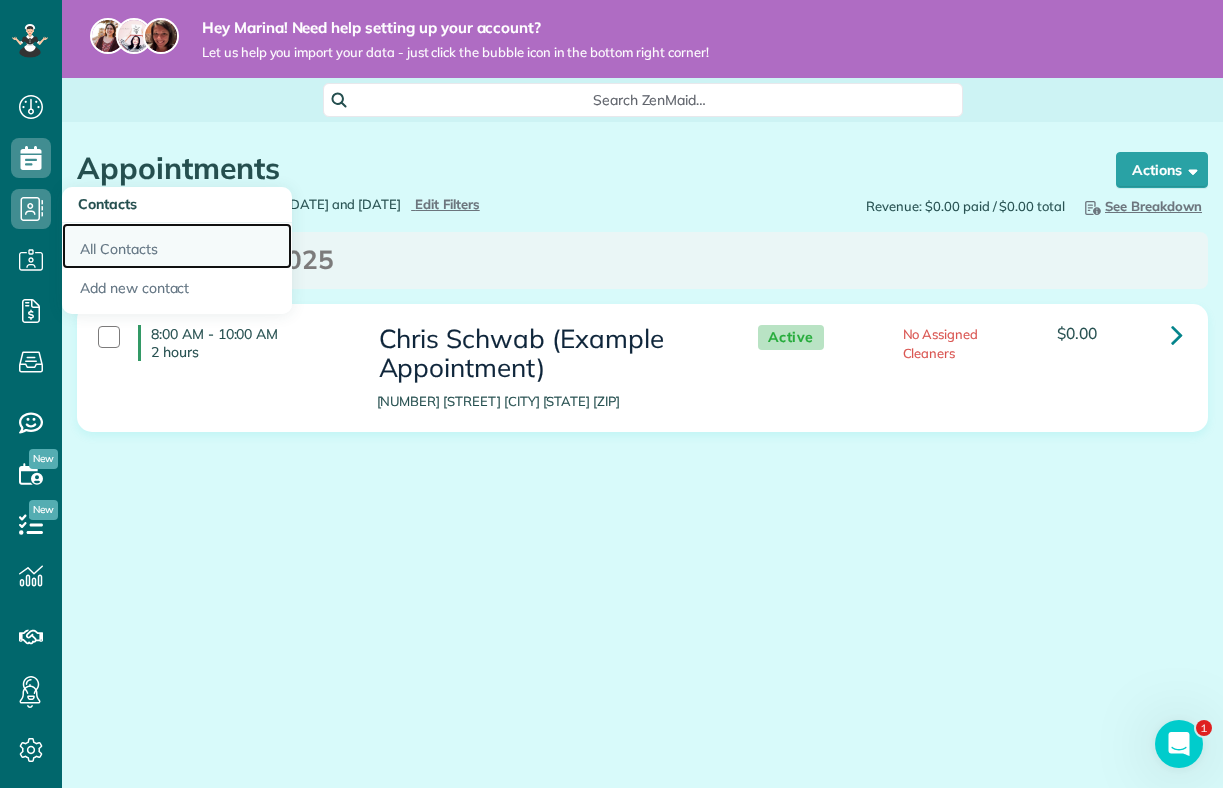click on "All Contacts" at bounding box center [177, 246] 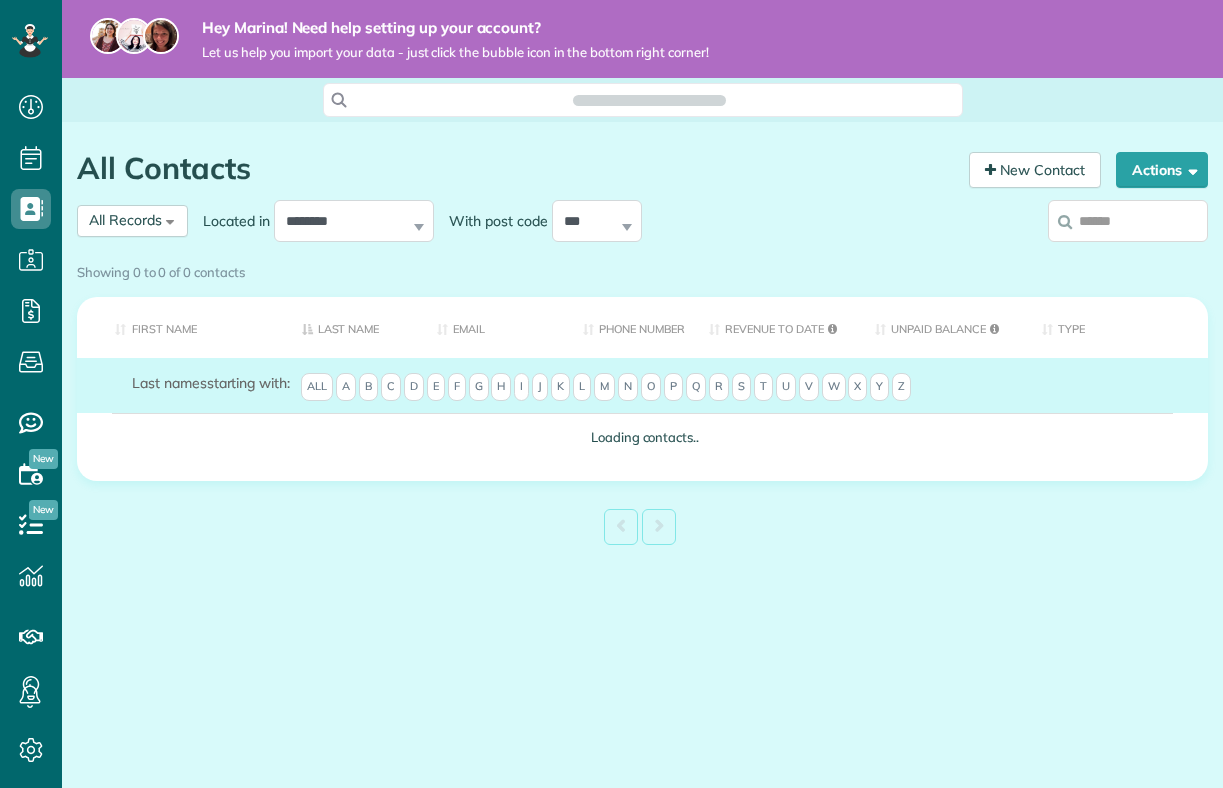 scroll, scrollTop: 0, scrollLeft: 0, axis: both 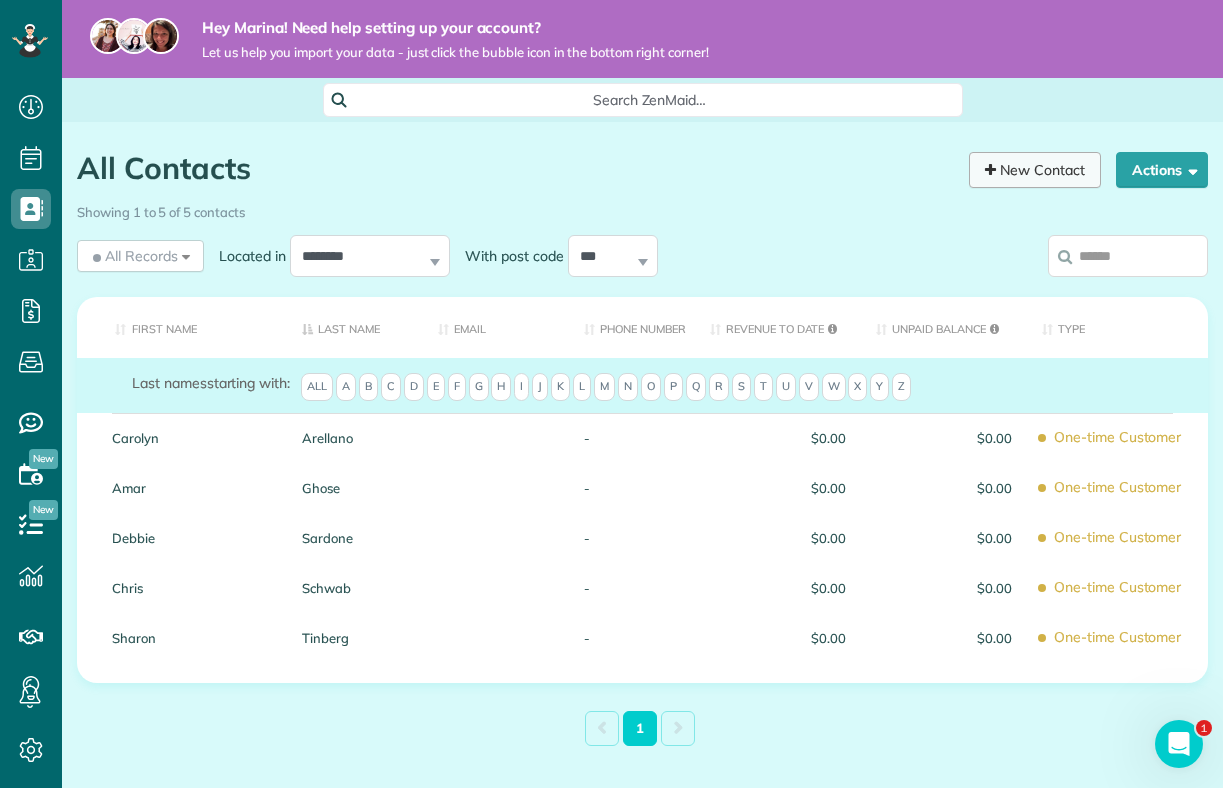 click on "New Contact" at bounding box center [1035, 170] 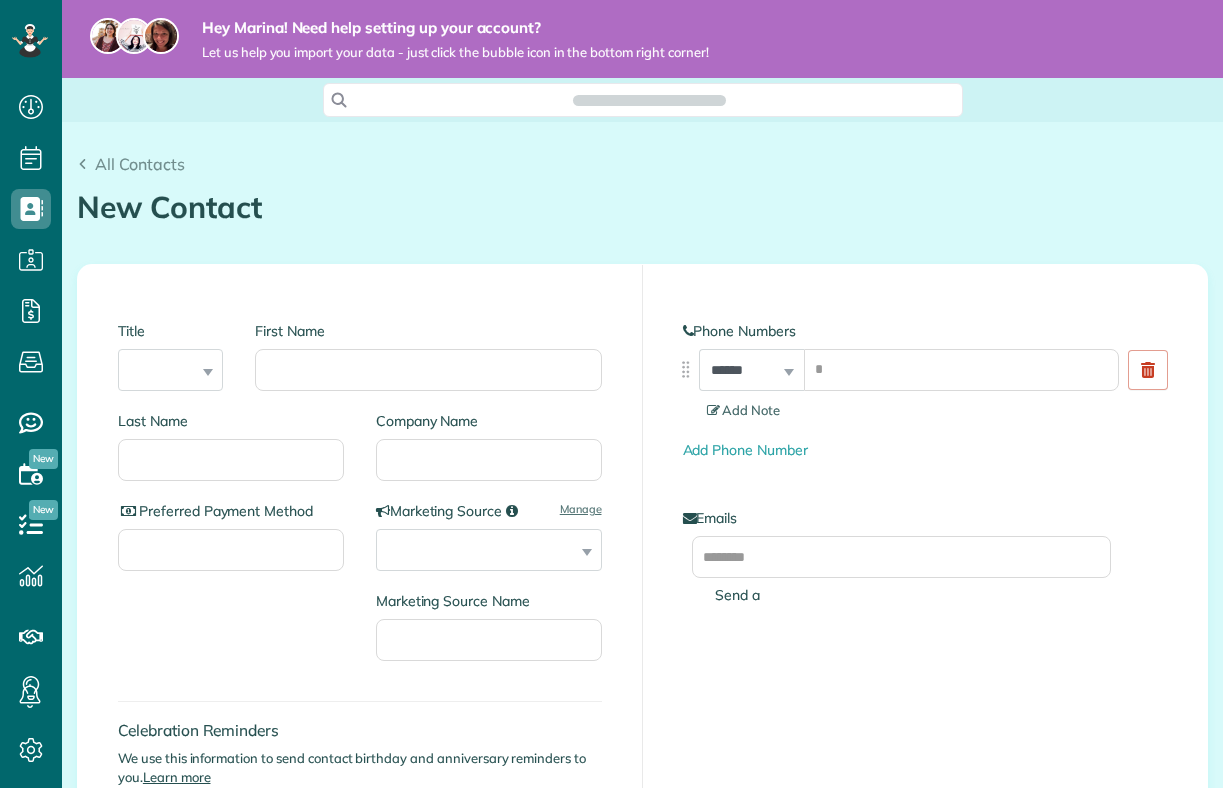 scroll, scrollTop: 0, scrollLeft: 0, axis: both 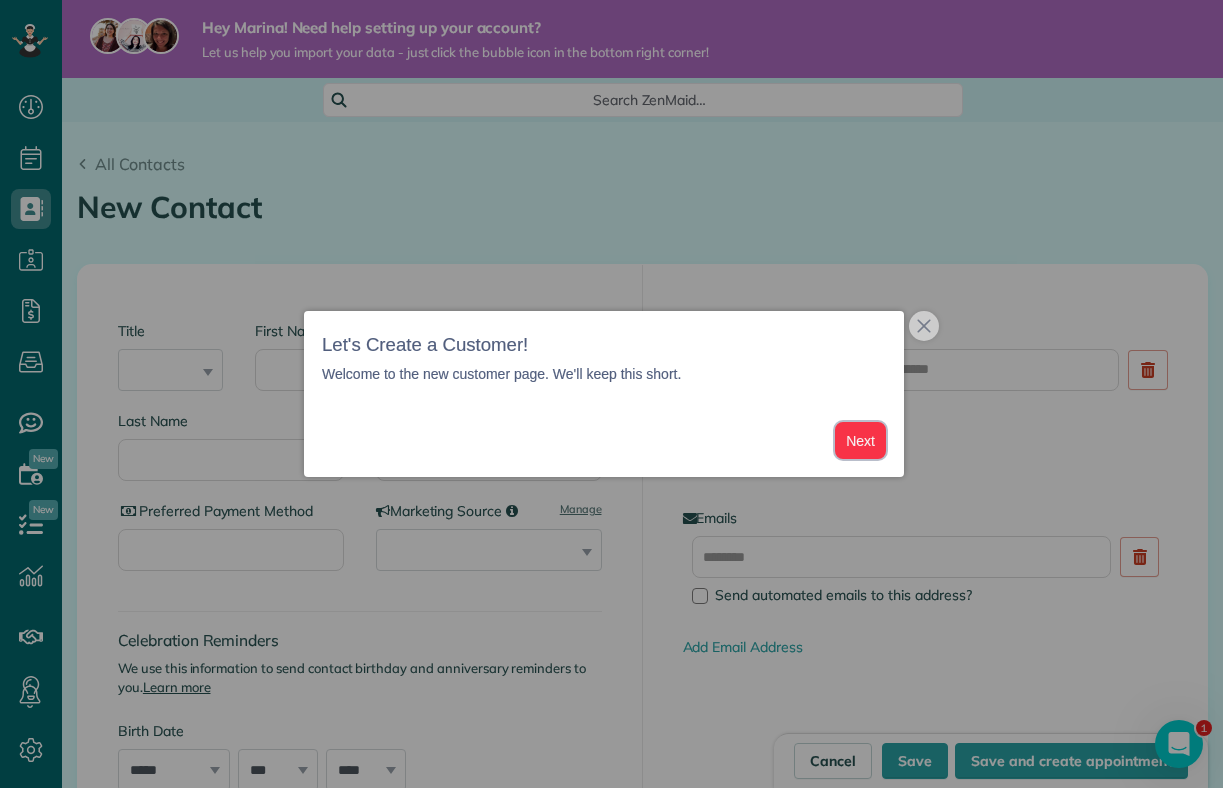 click on "Next" at bounding box center [860, 440] 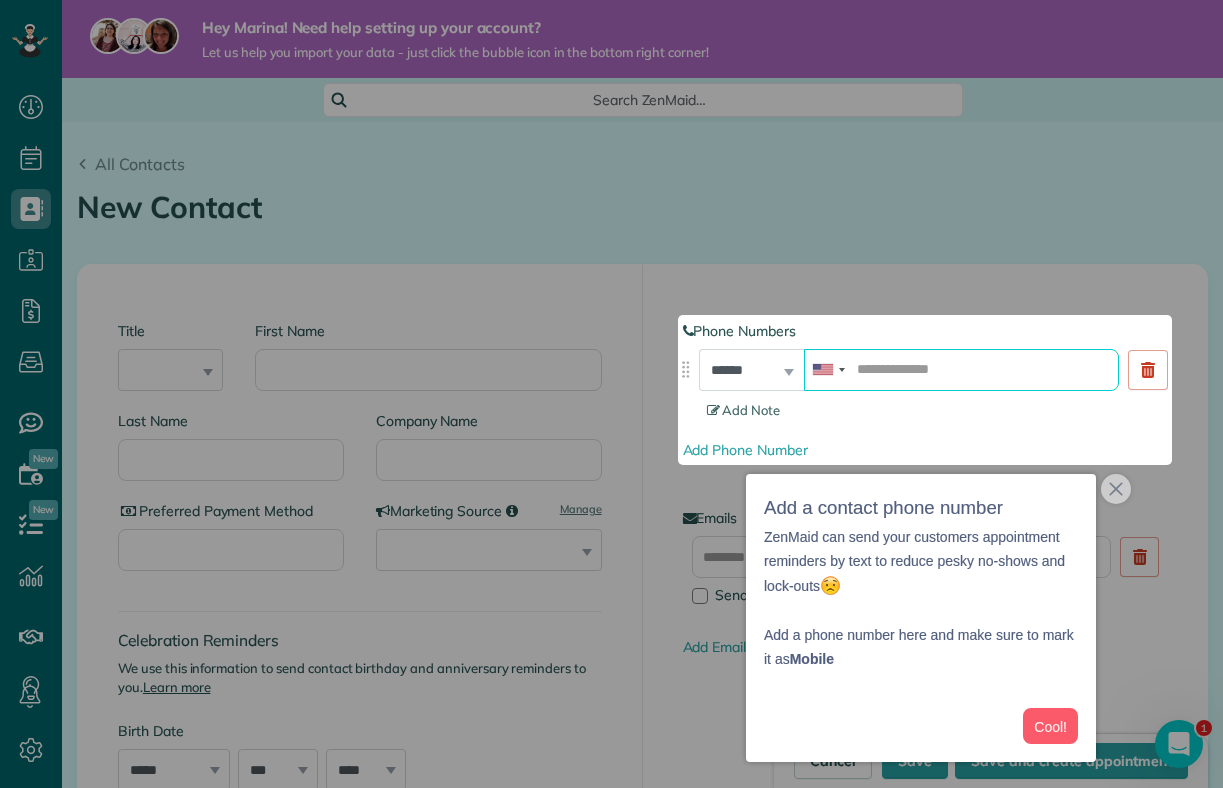click at bounding box center [961, 370] 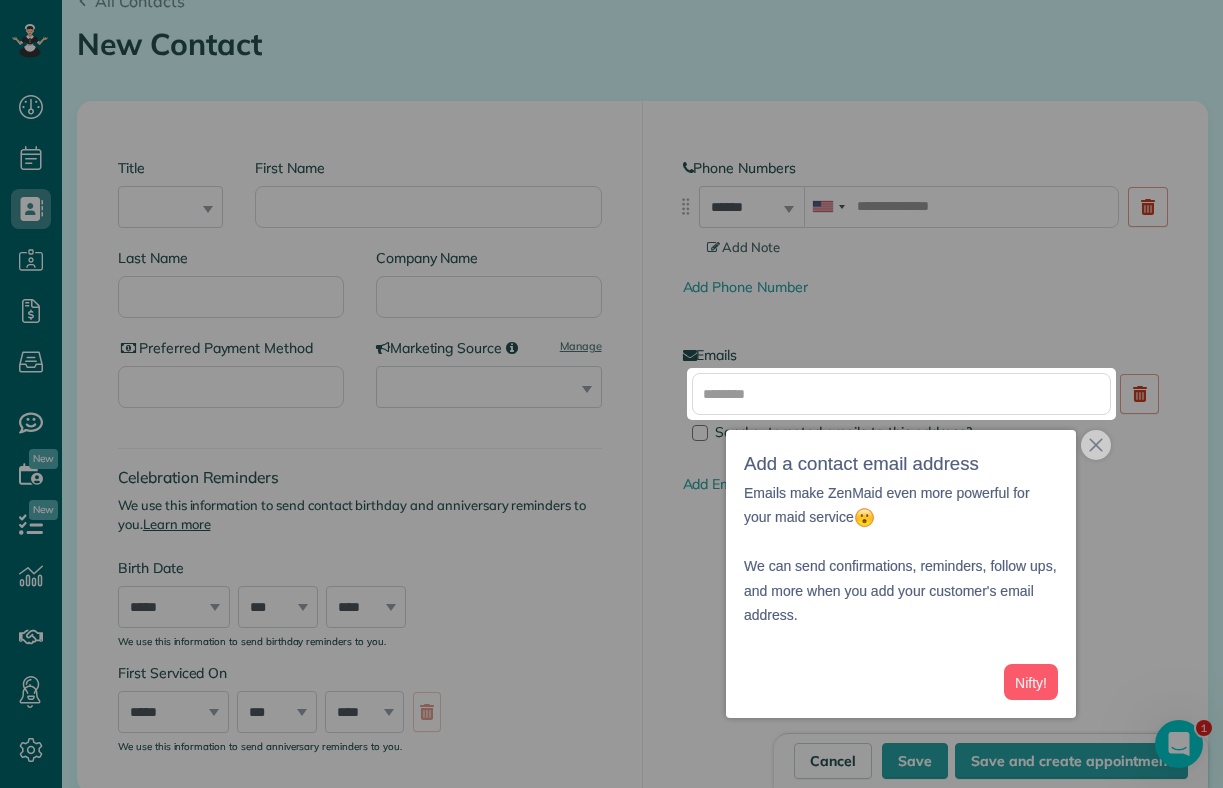 scroll, scrollTop: 163, scrollLeft: 0, axis: vertical 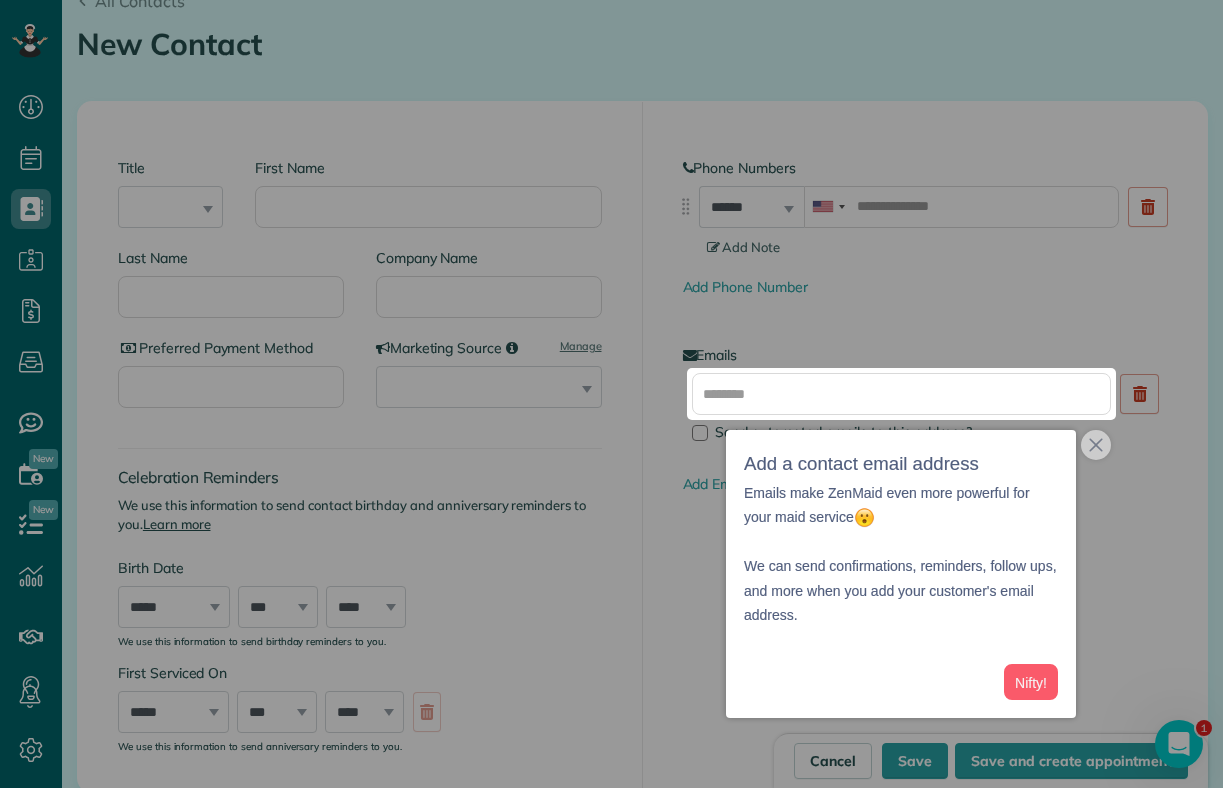click at bounding box center [611, 184] 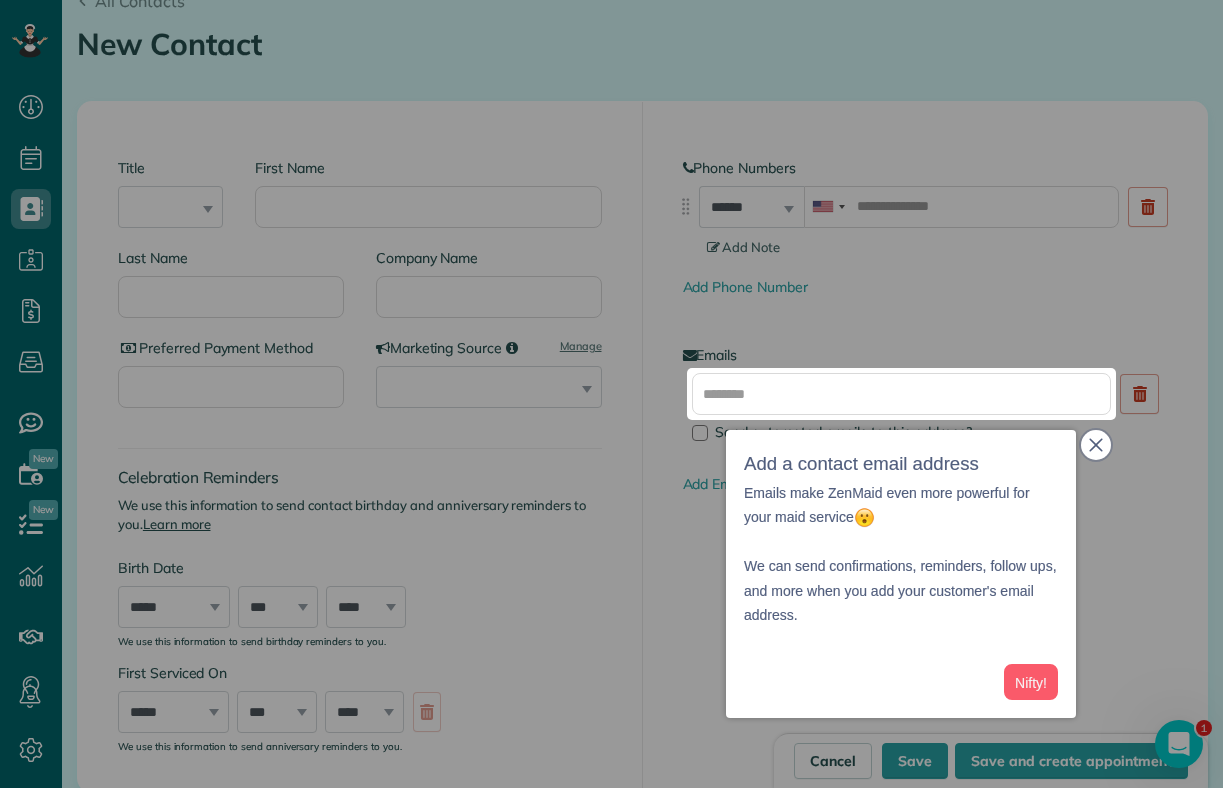 click 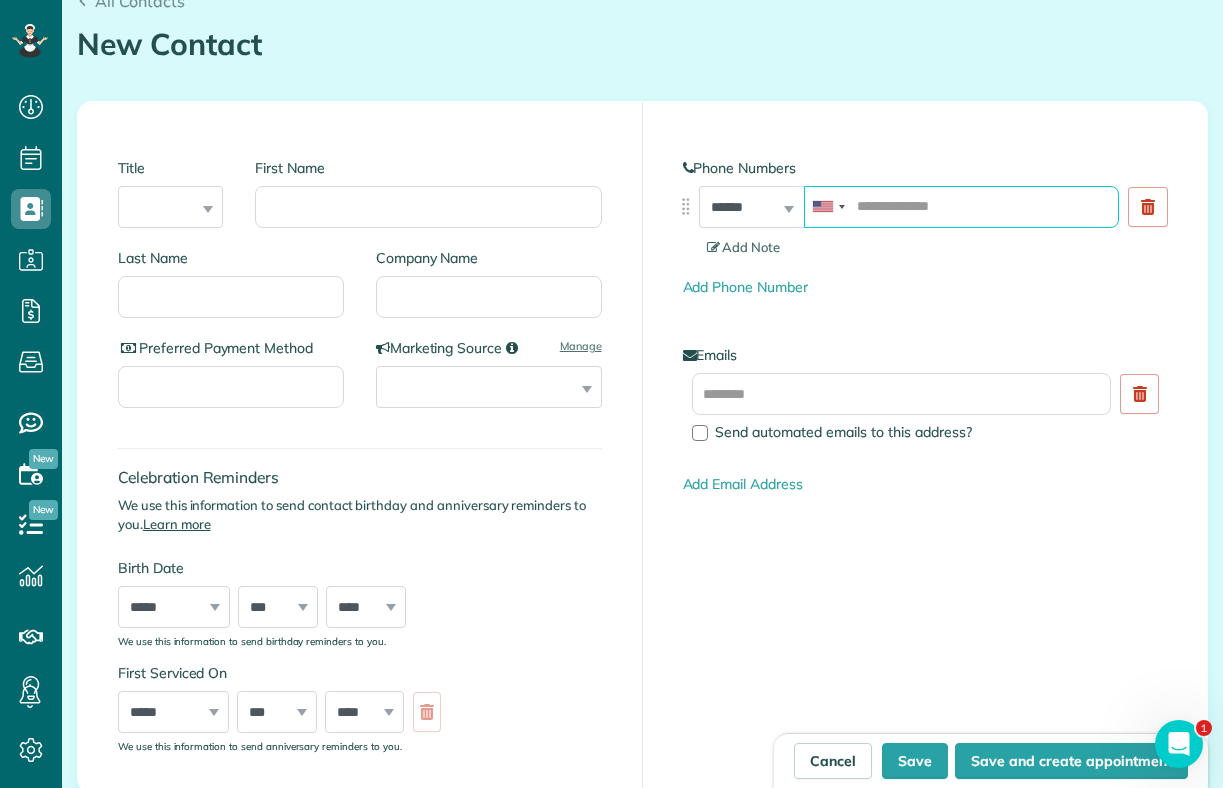 click at bounding box center [961, 207] 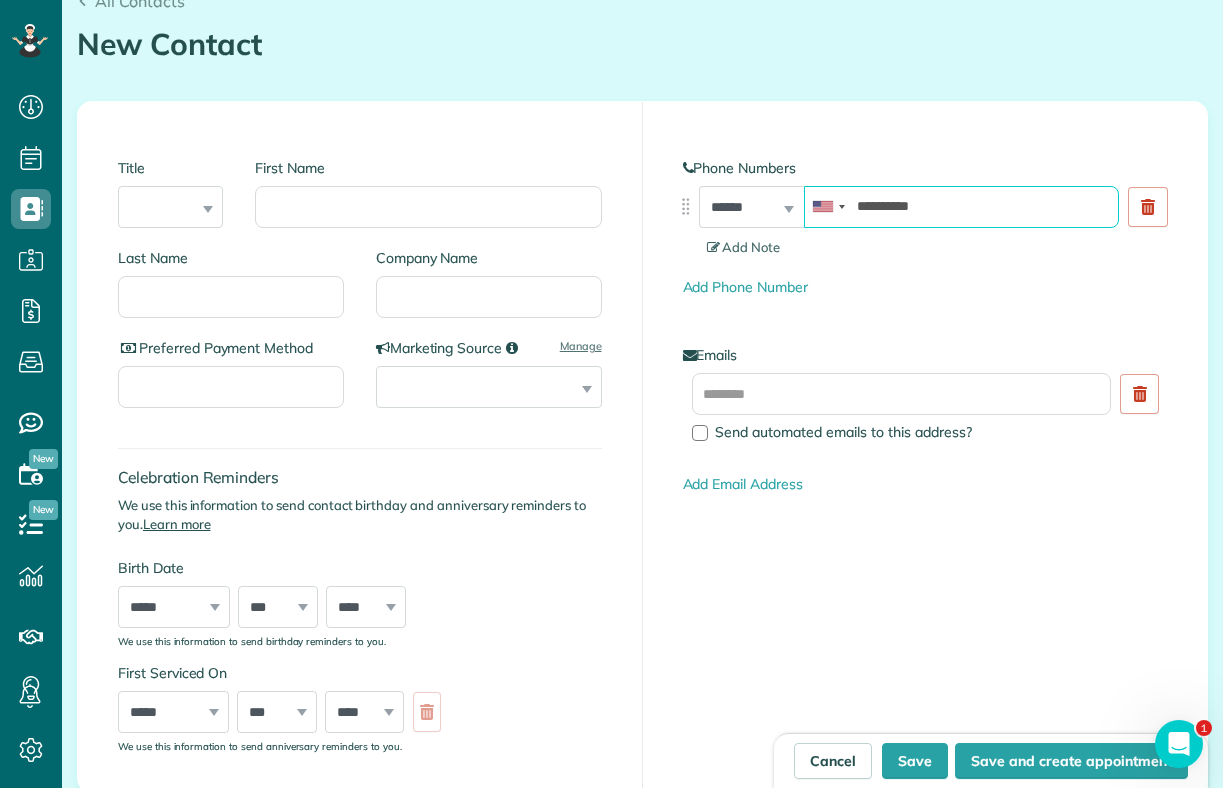 type on "**********" 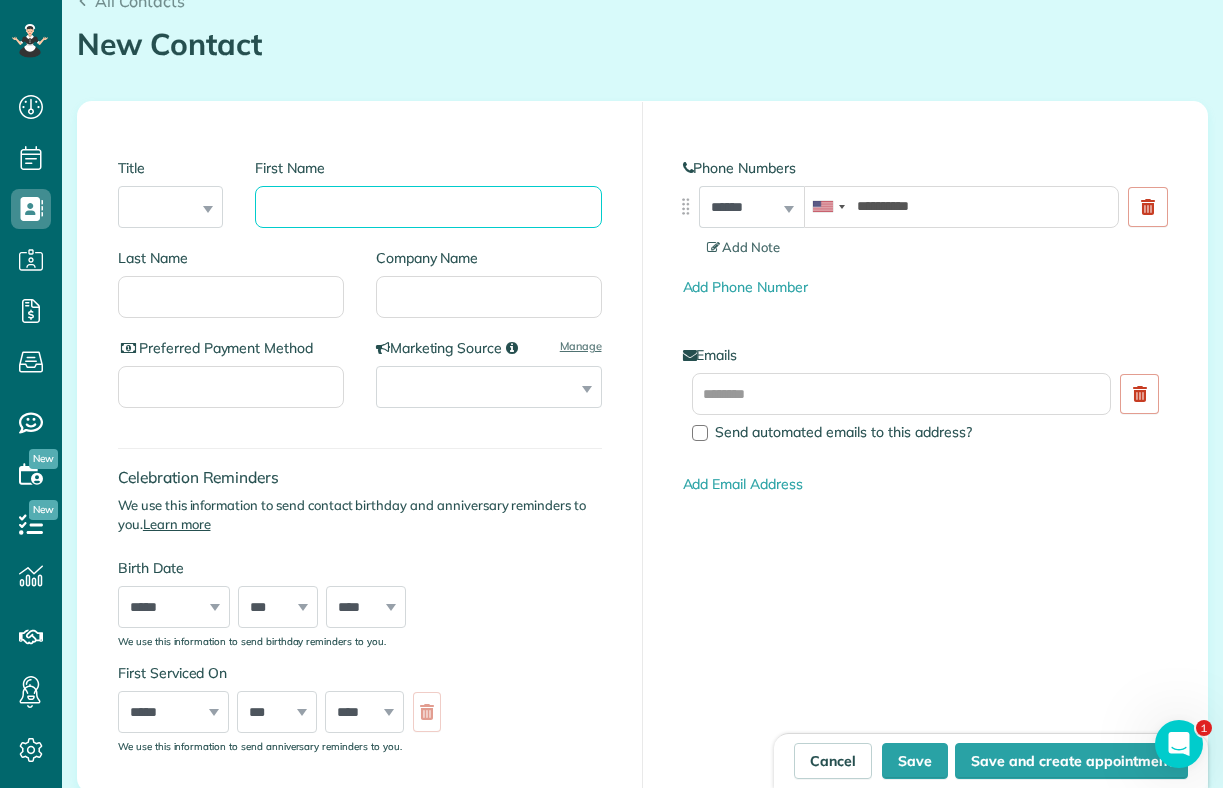 click on "First Name" at bounding box center (428, 207) 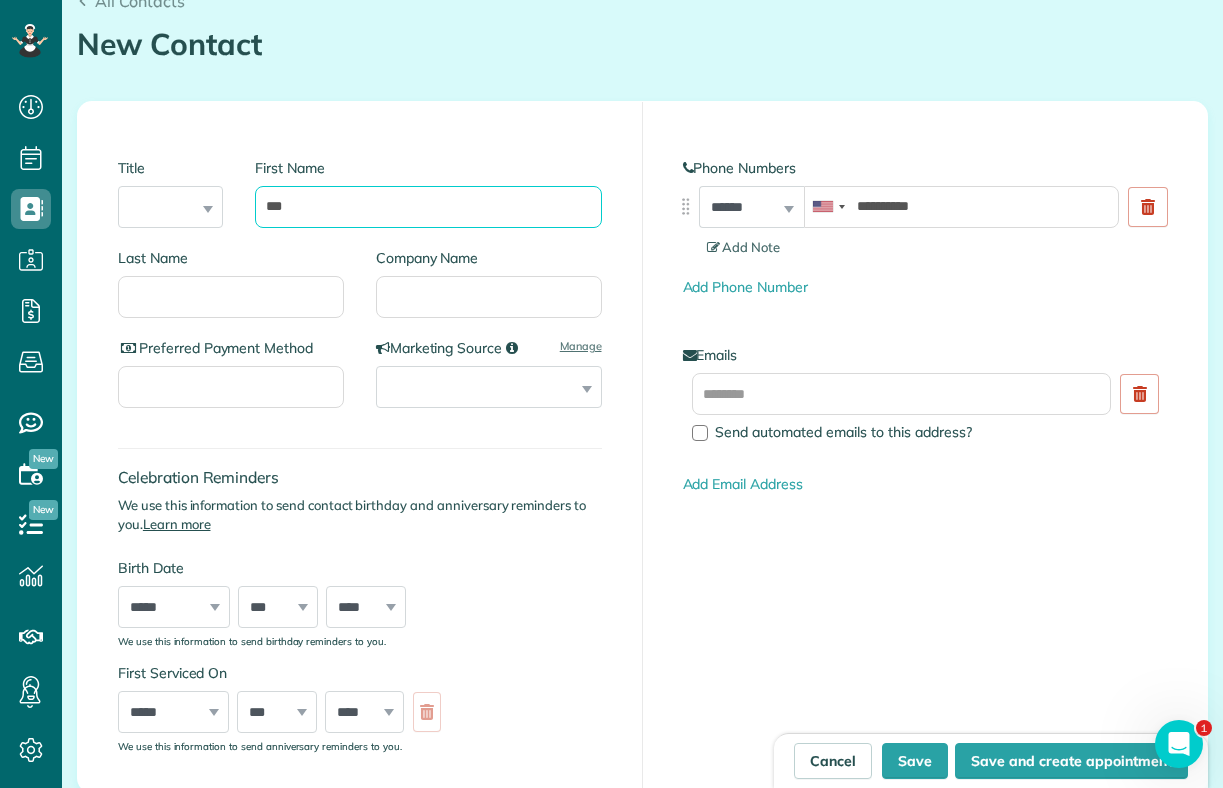 type on "**" 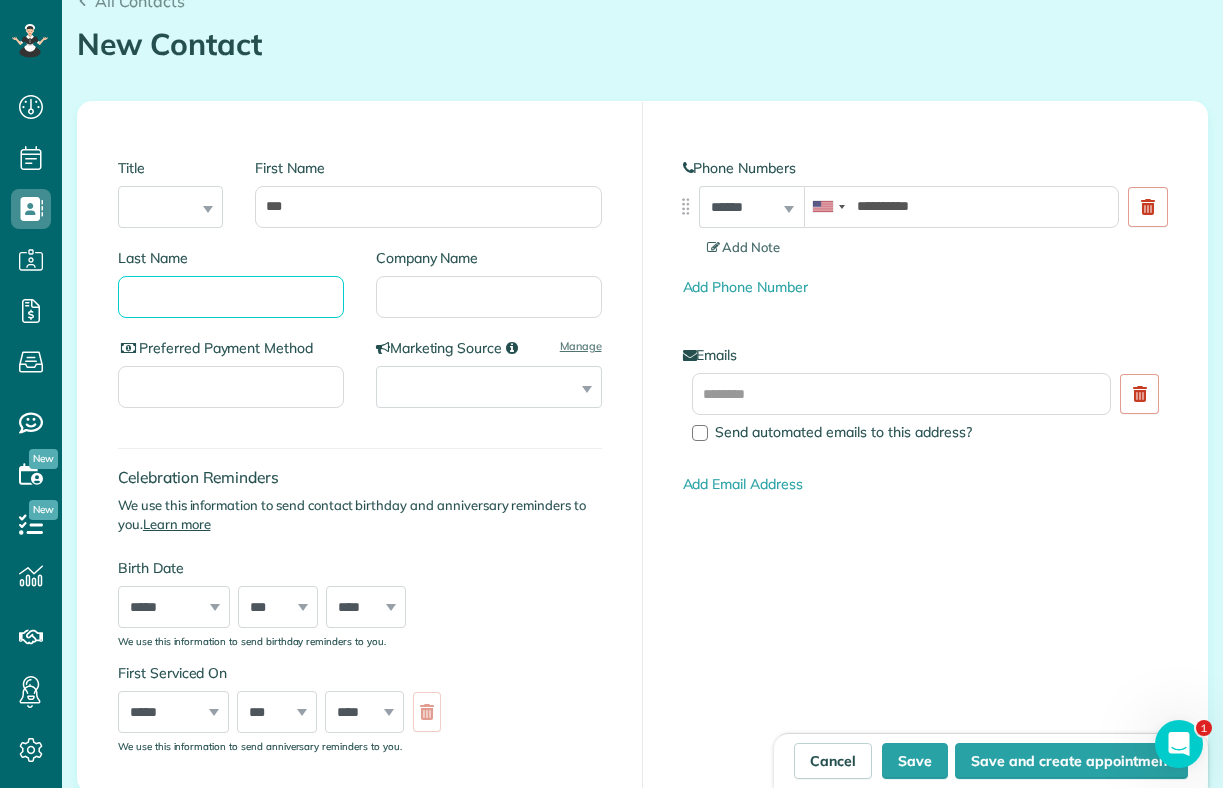 click on "Last Name" at bounding box center (231, 297) 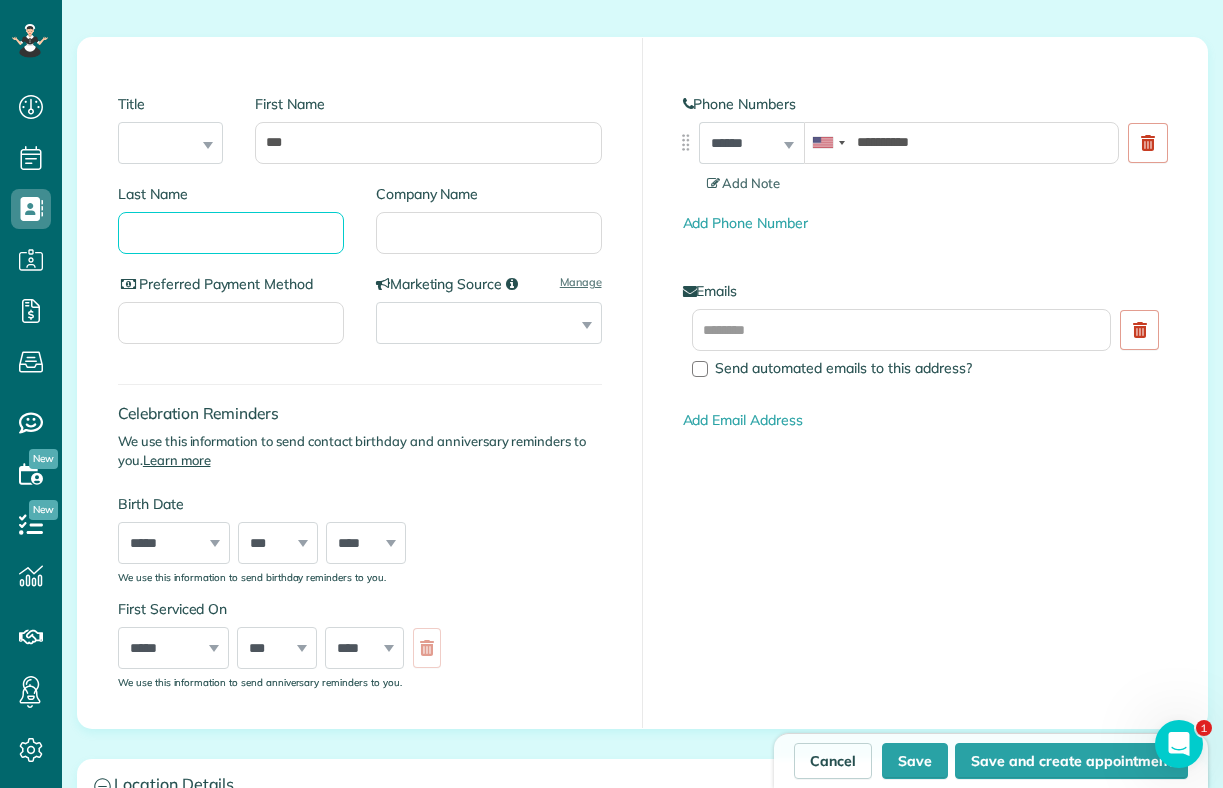 scroll, scrollTop: 214, scrollLeft: 0, axis: vertical 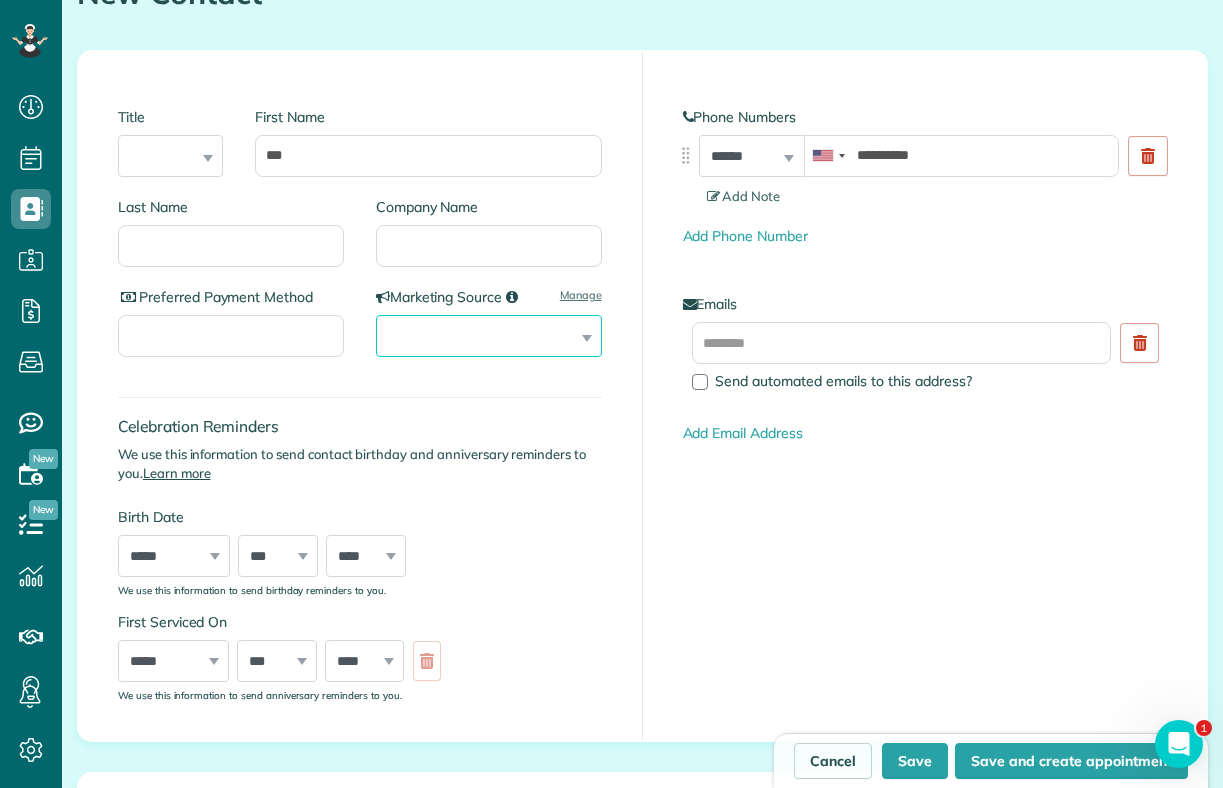 click on "**********" at bounding box center [489, 336] 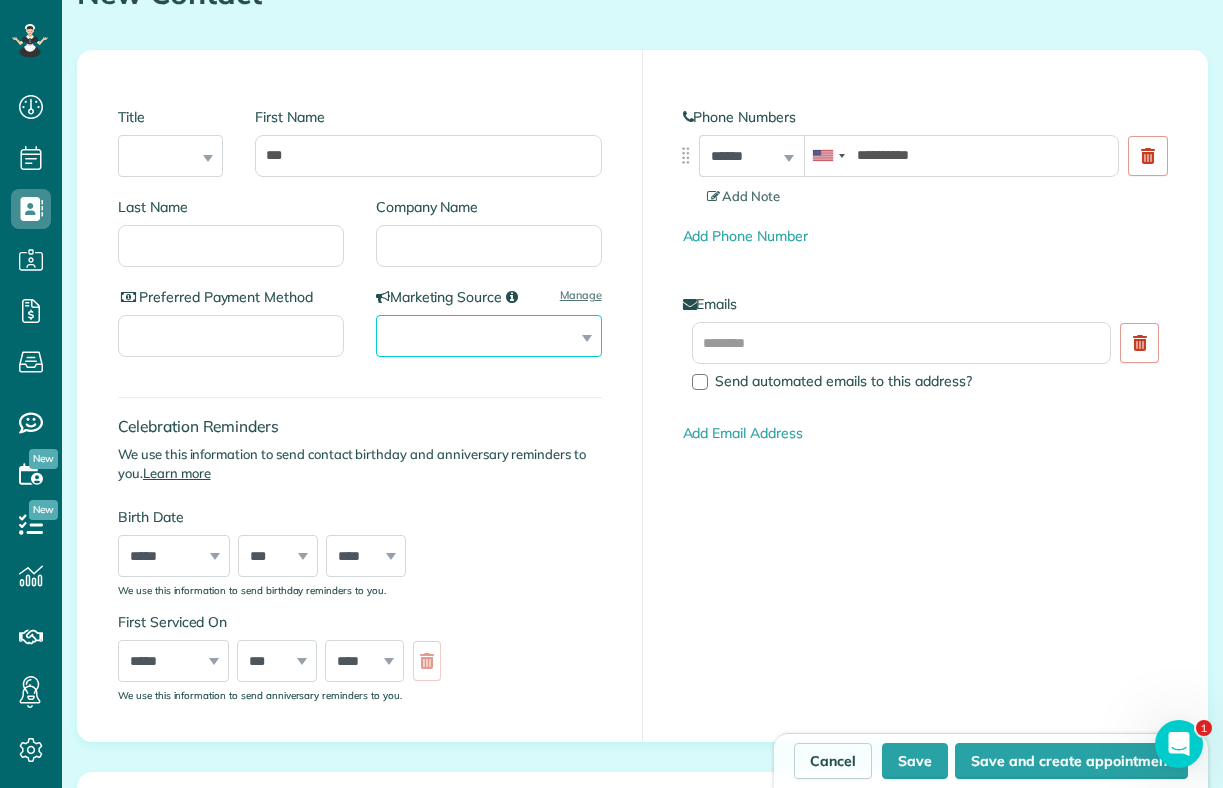 select on "**********" 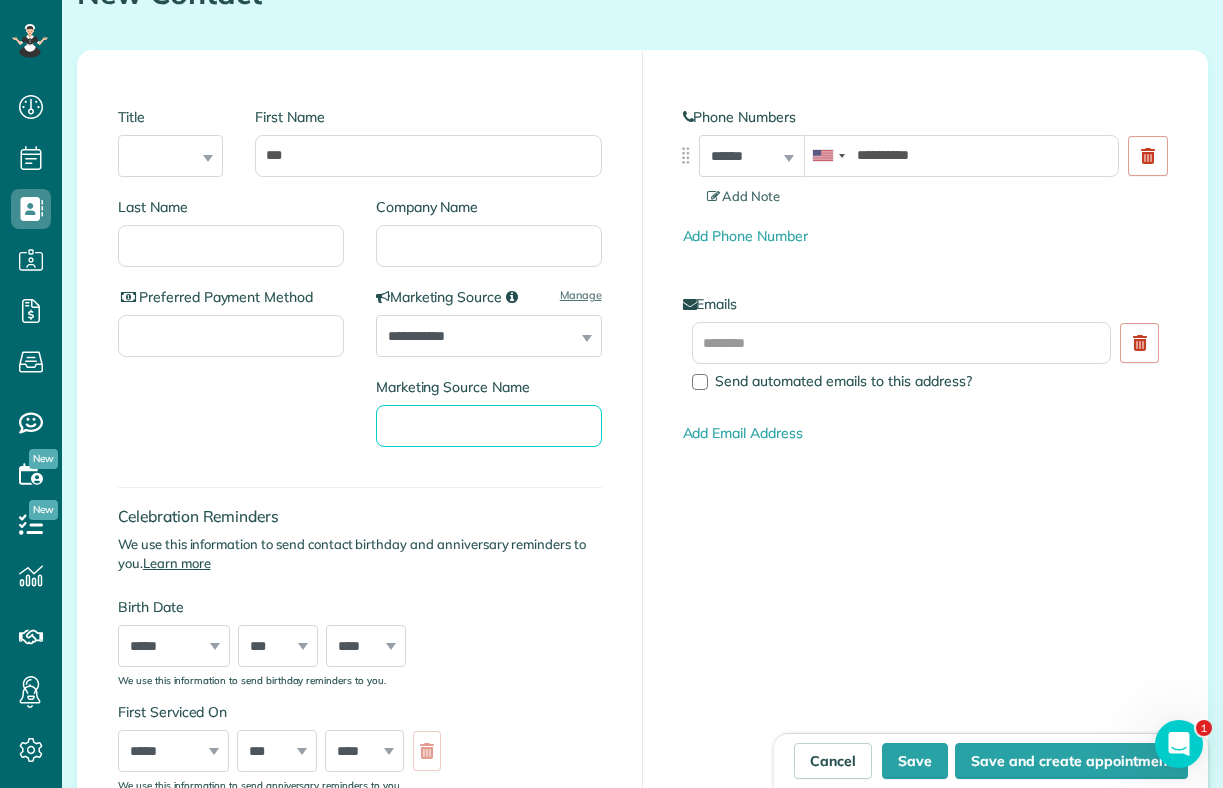 click on "Marketing Source Name" at bounding box center (489, 426) 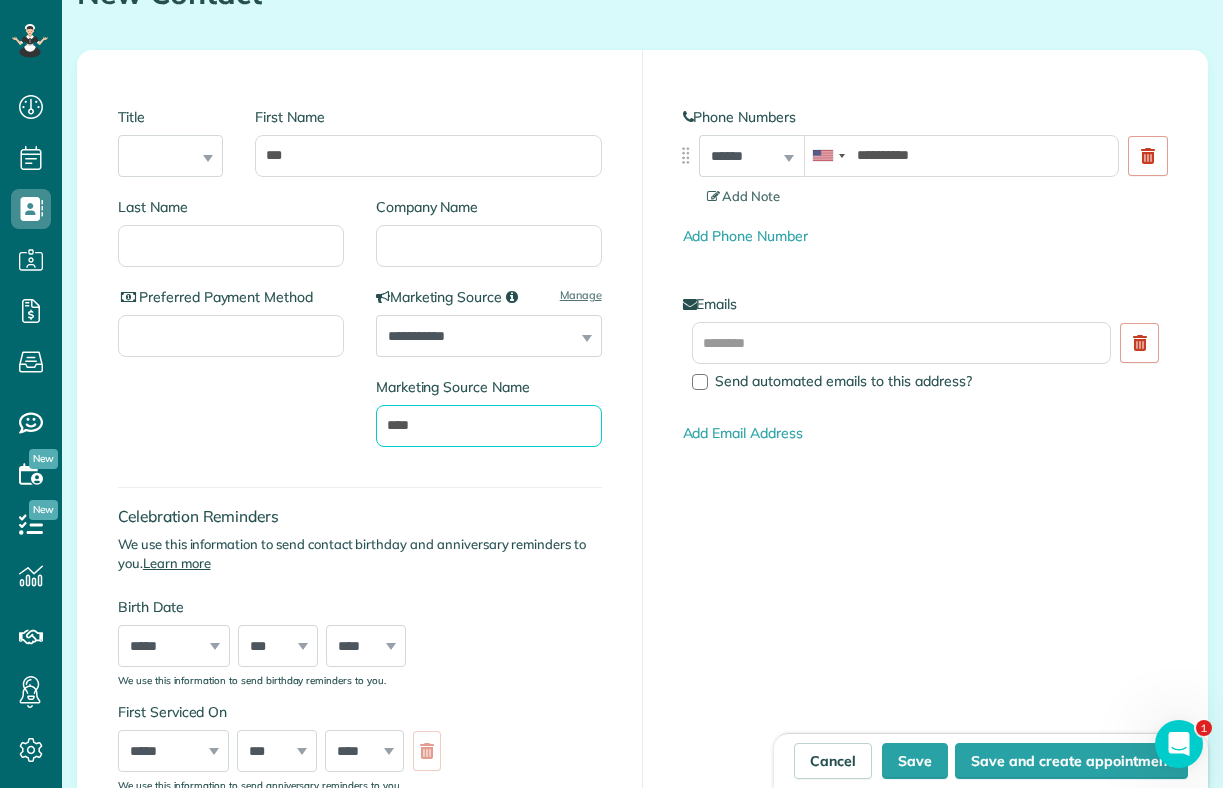 type on "****" 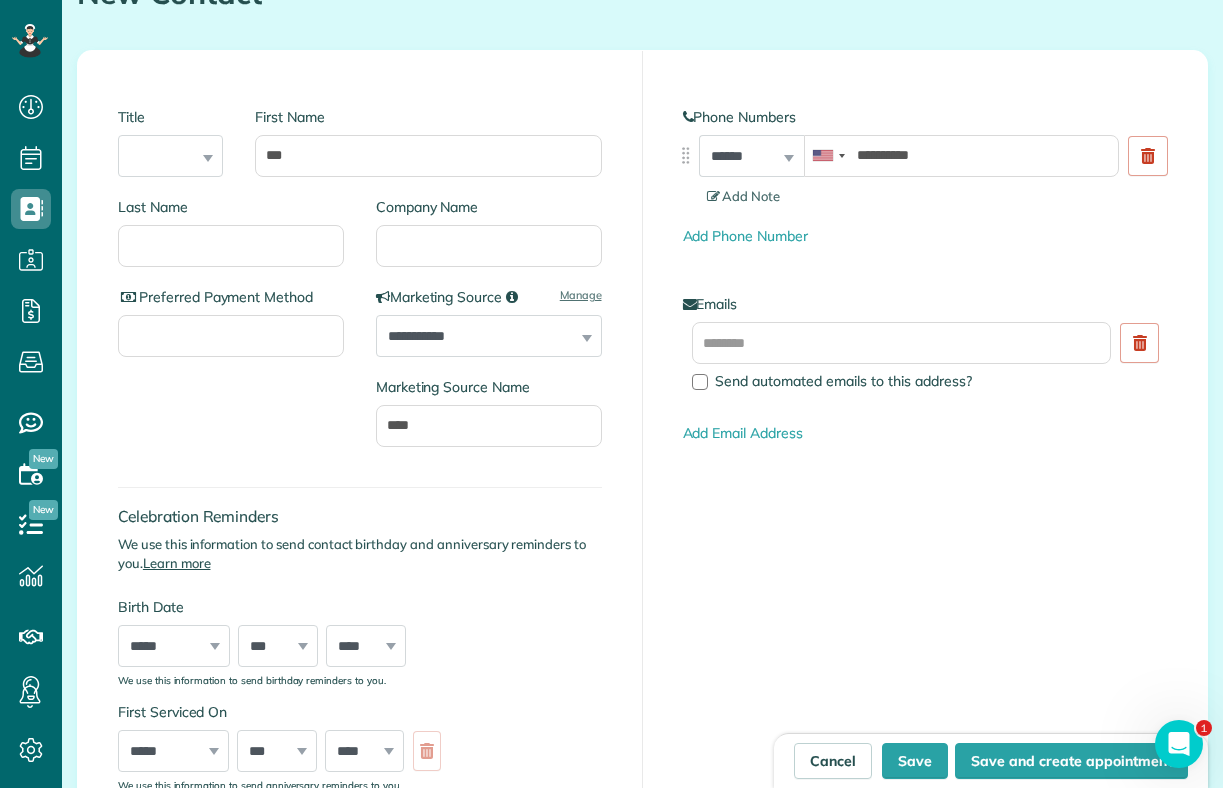 click on "**********" at bounding box center (360, 441) 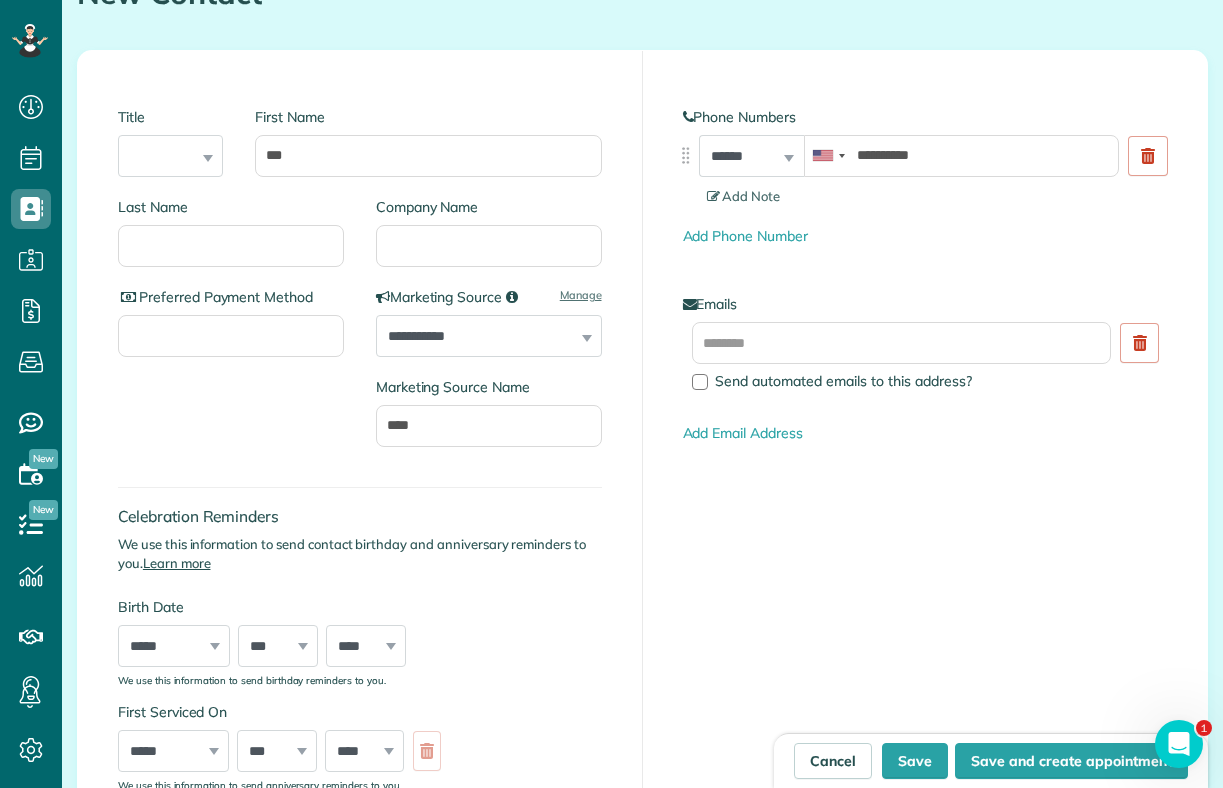 click on "Celebration Reminders
We use this information to send contact birthday and anniversary reminders to you.
Learn more
Birth Date
*****
*******
********
*****
*****
***
****
****
******
*********
*******
********
********
***
*
*
*
*
*
*
*
*
*
**
**
**
**
**
**
**
**
**
**
**
**
**
**
**
**
**
**
**
**
**
**
****
****
****
****
****
****
****
****
****
****
****
****
****
****
****
****
****
****
****
****
****
****
****
****
****
****
****
****
****
****
****
****
****
****
****
****
****
****
****
****
****
****
****
****
****
****
****
****
****
****
****
****
****
****
****
****
****
****
****
****
****" at bounding box center [360, 576] 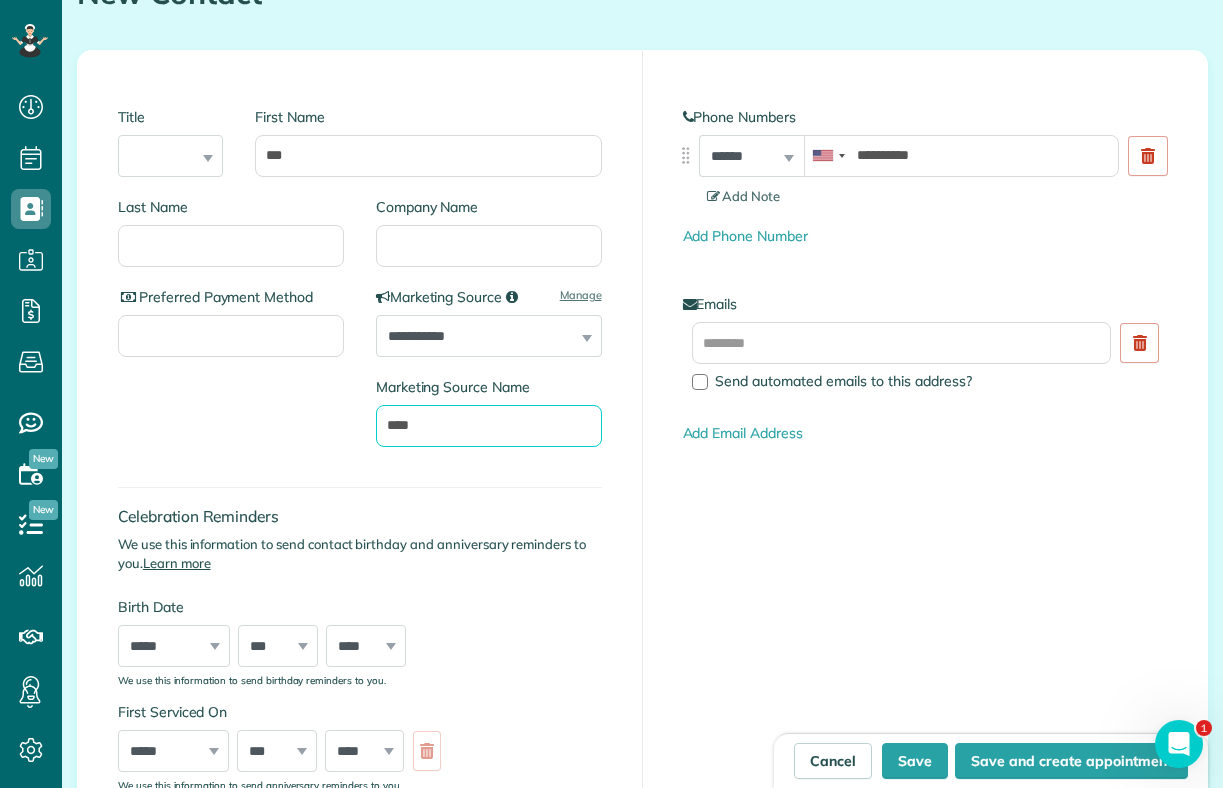 click on "****" at bounding box center (489, 426) 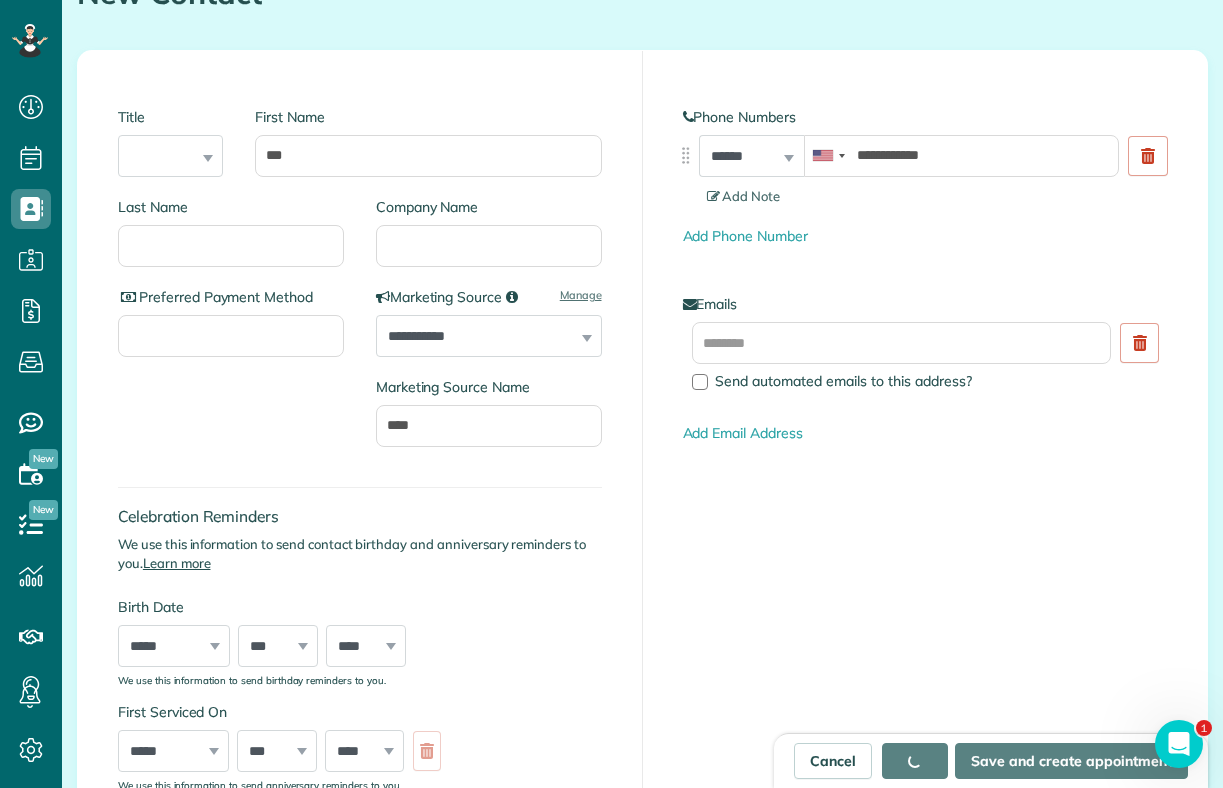 click on "We use this information to send contact birthday and anniversary reminders to you.
Learn more" at bounding box center [360, 554] 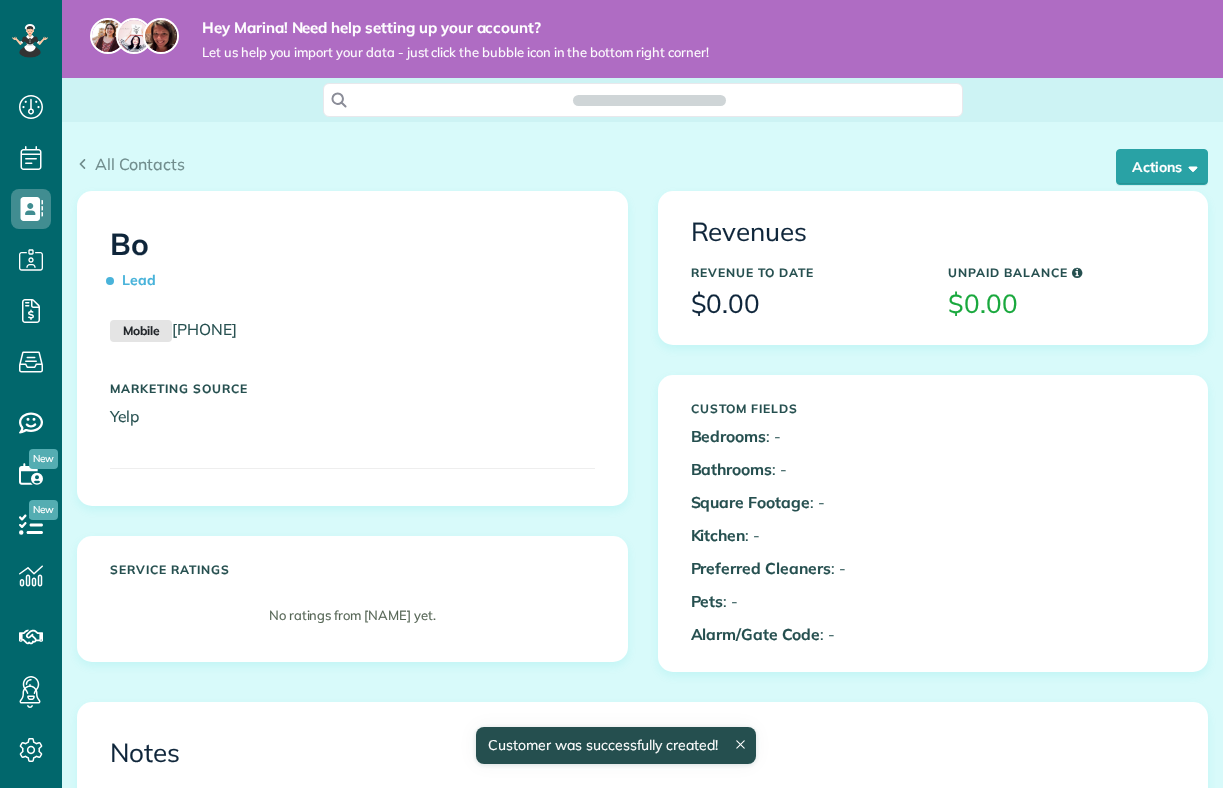 scroll, scrollTop: 0, scrollLeft: 0, axis: both 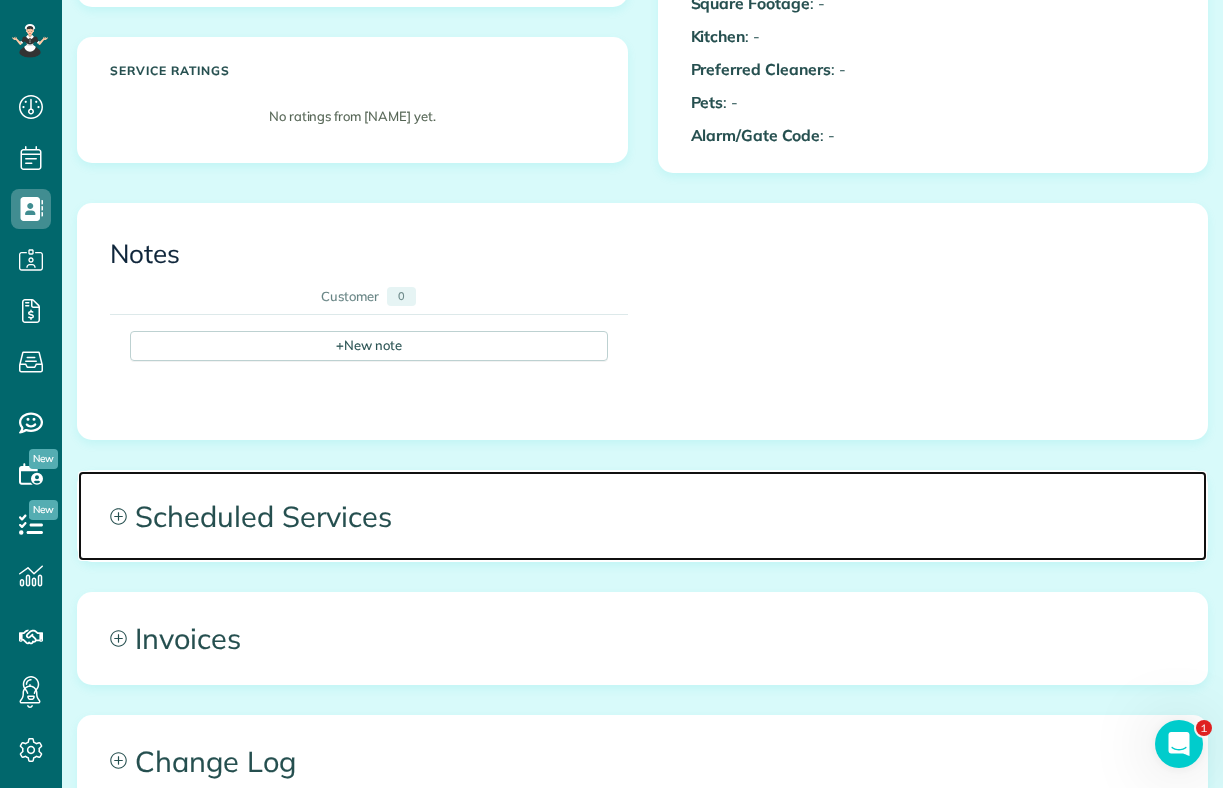 click on "Scheduled Services" at bounding box center [642, 516] 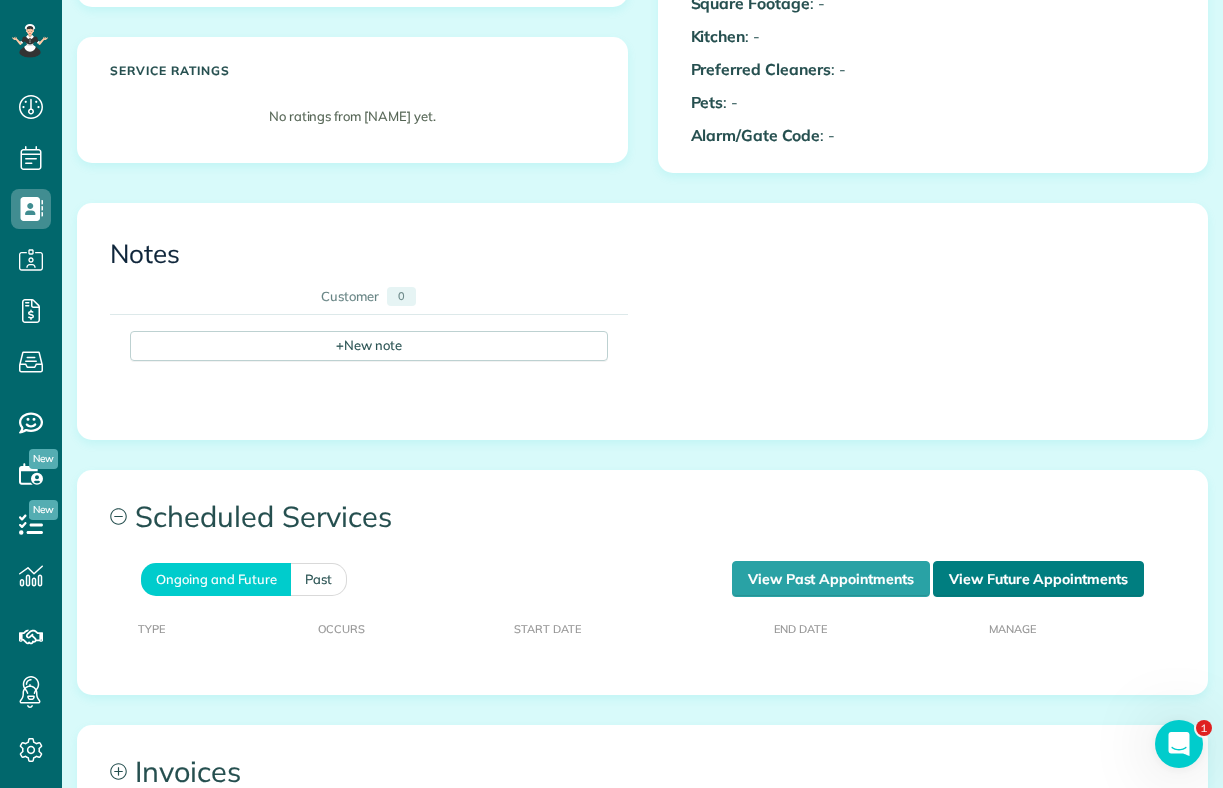 click on "View Future Appointments" at bounding box center (1038, 579) 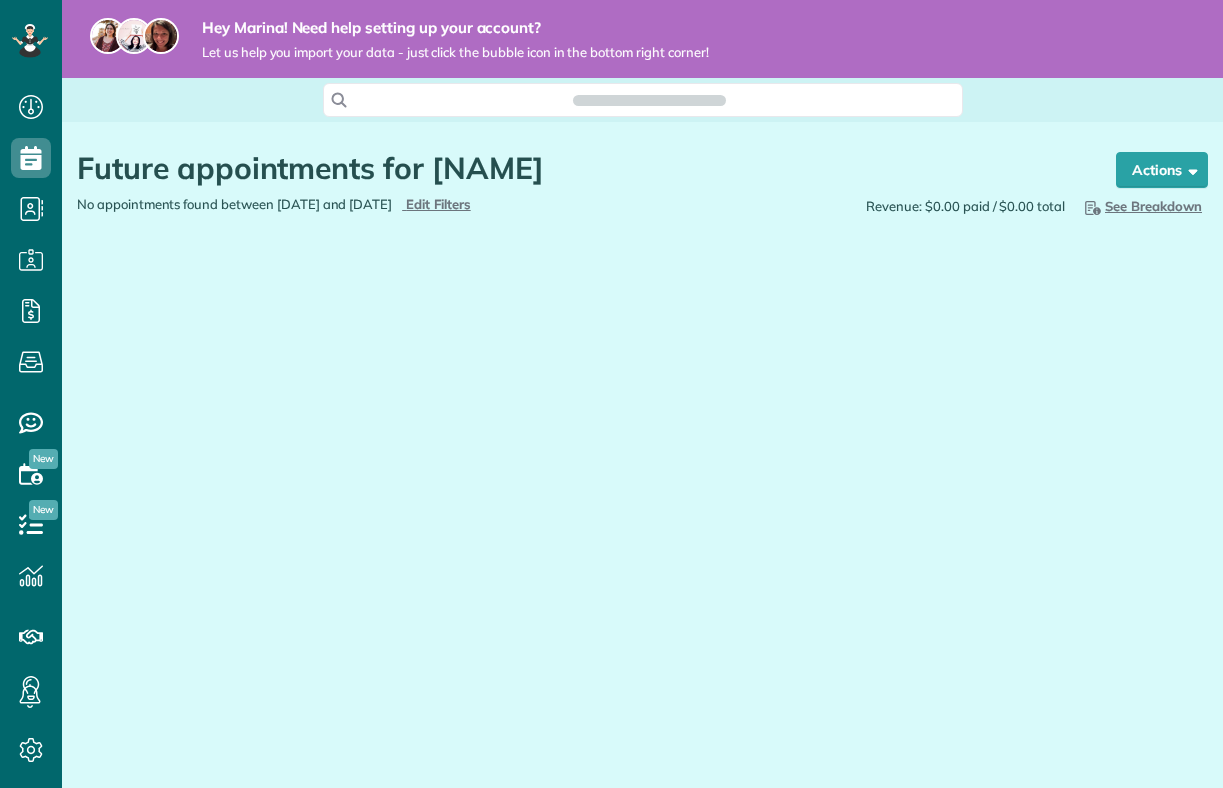 scroll, scrollTop: 0, scrollLeft: 0, axis: both 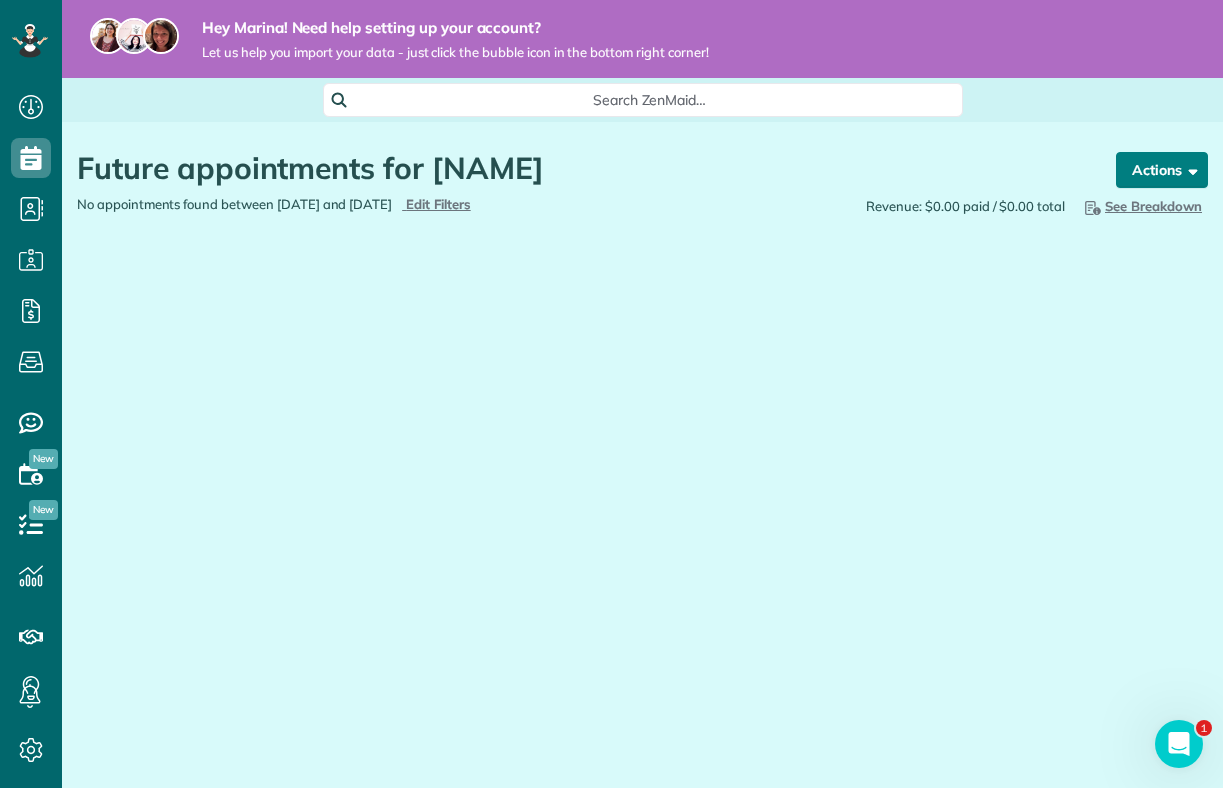 click on "Actions" at bounding box center (1162, 170) 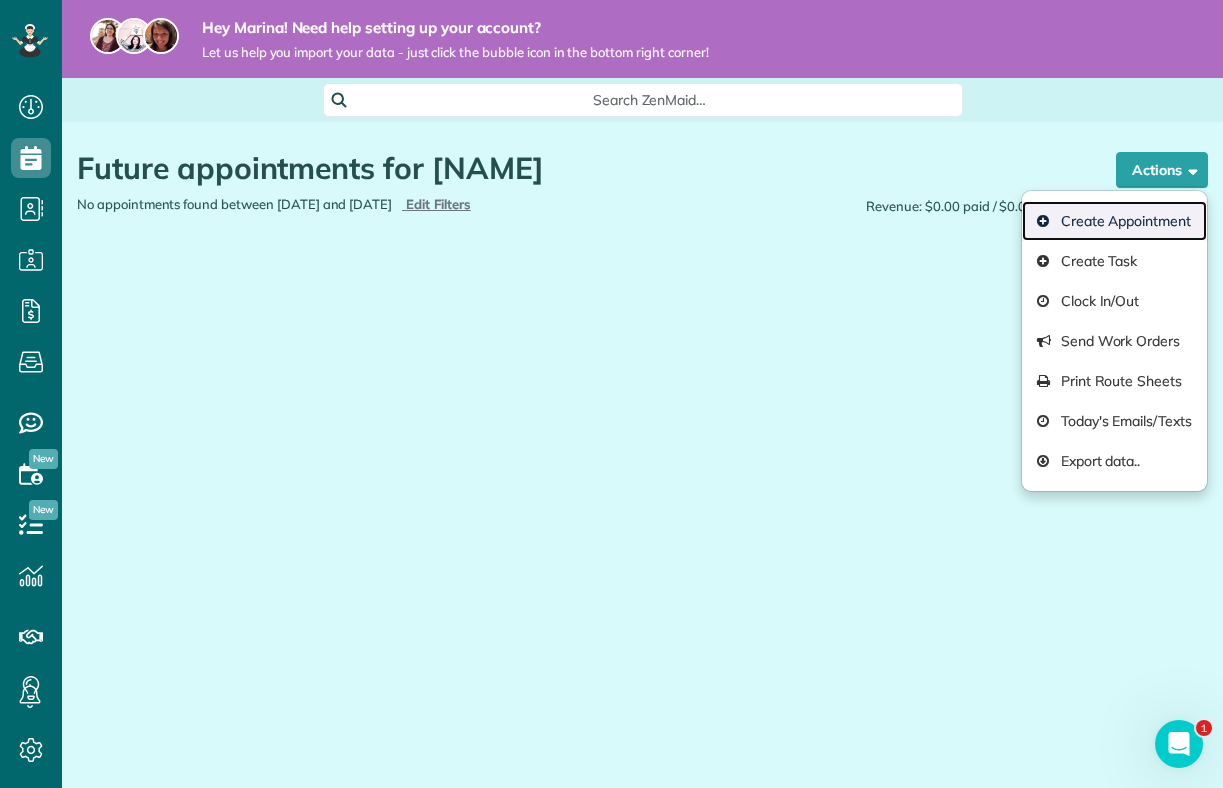 click on "Create Appointment" at bounding box center [1114, 221] 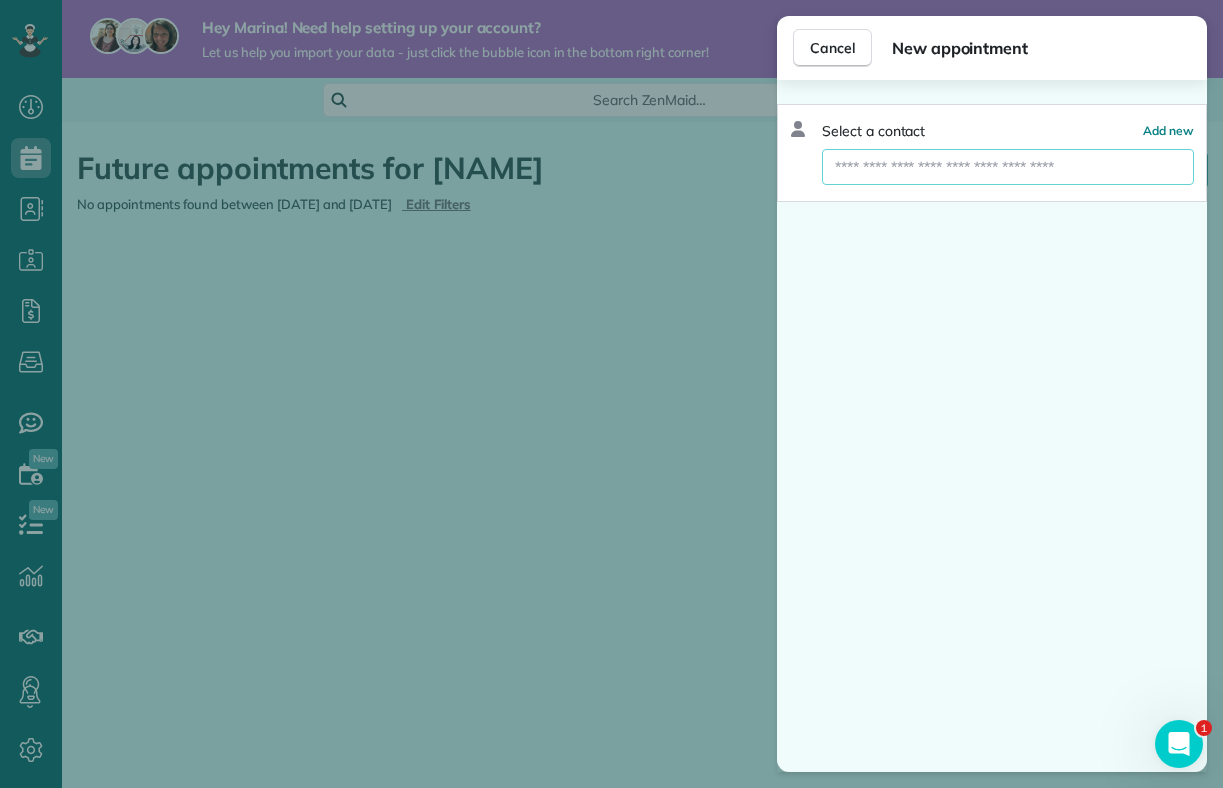 click at bounding box center (1008, 167) 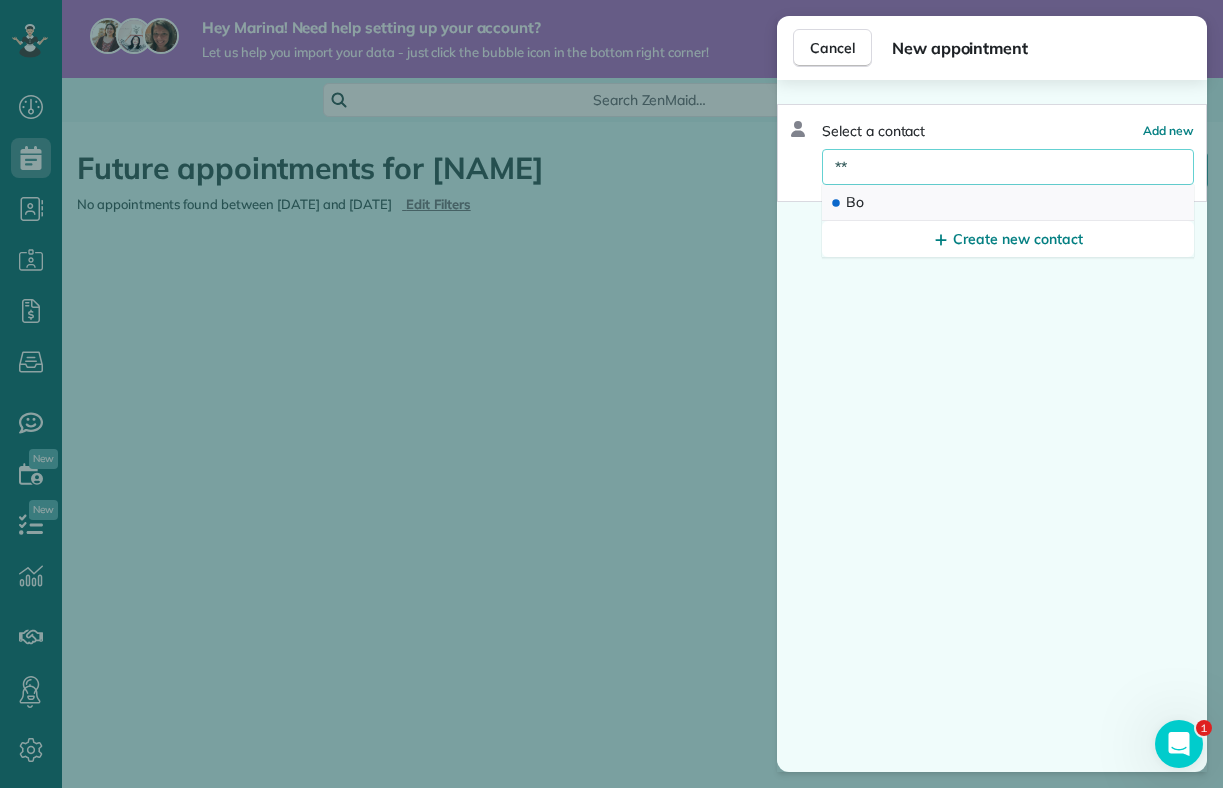 type on "**" 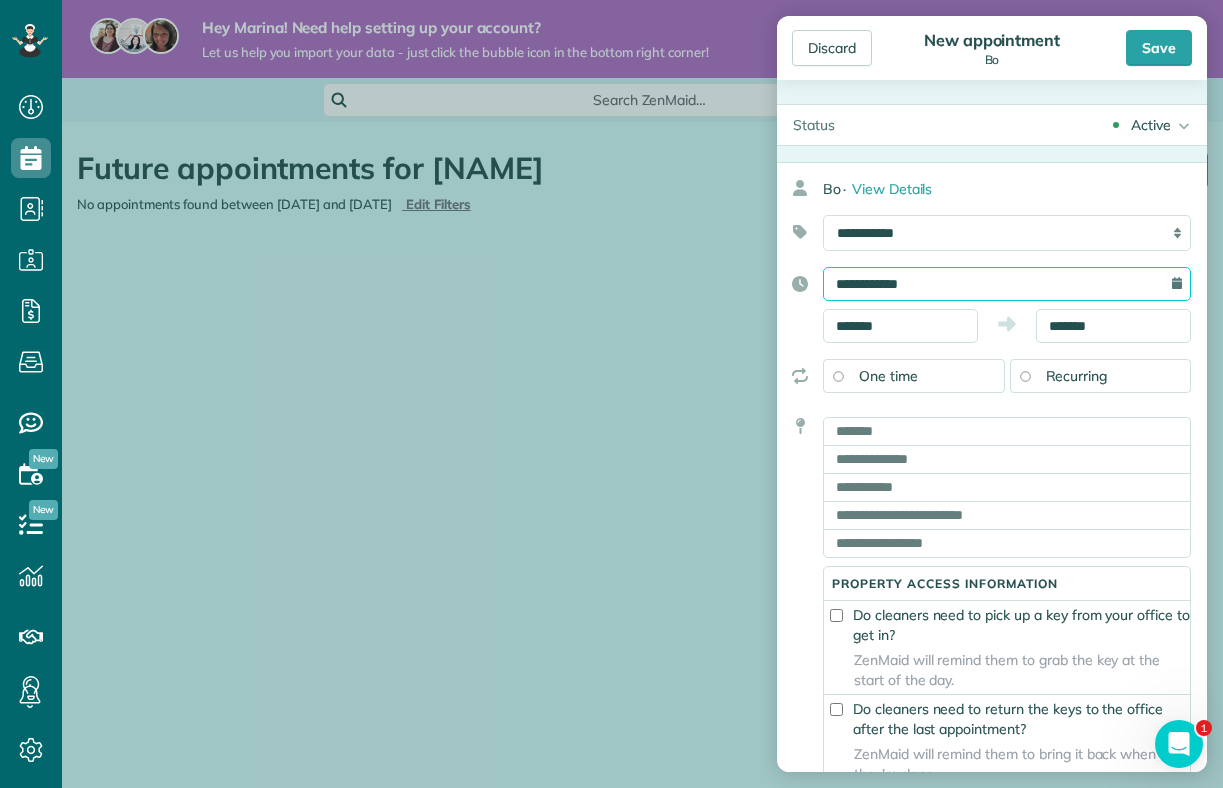 click on "**********" at bounding box center (1007, 284) 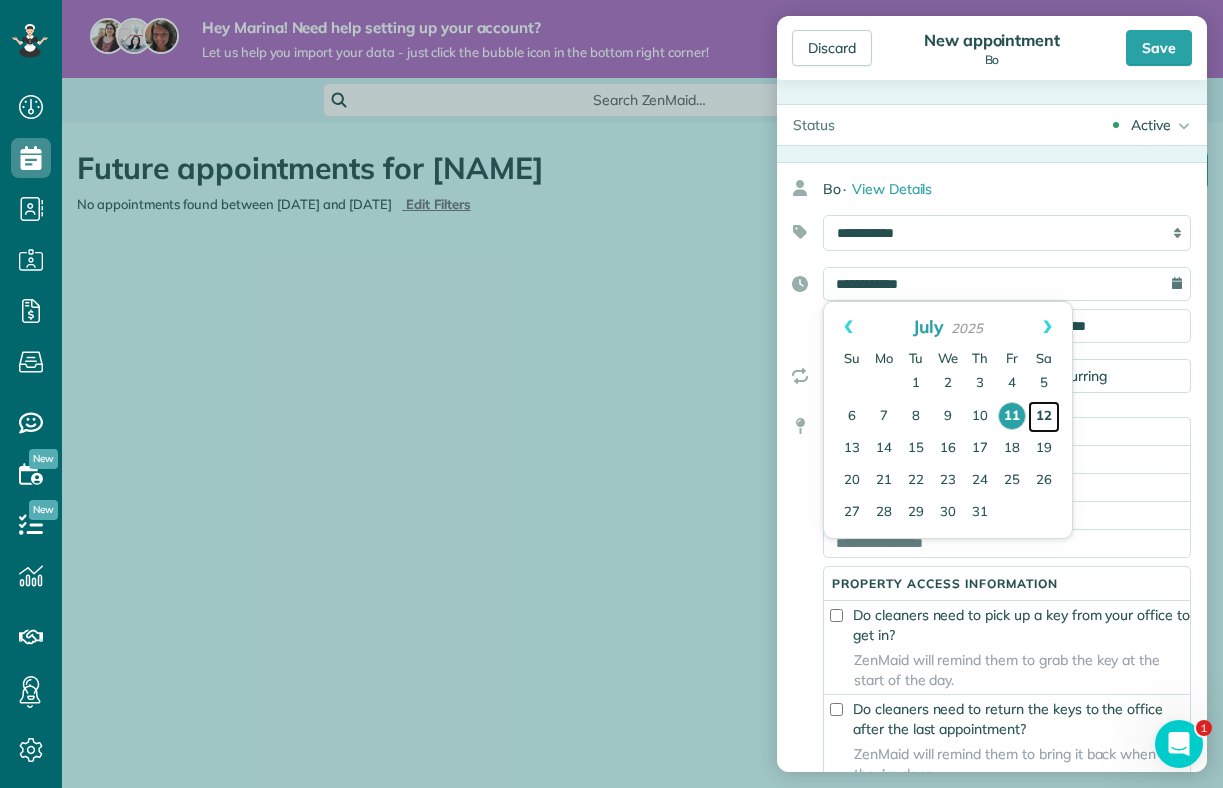 click on "12" at bounding box center [1044, 417] 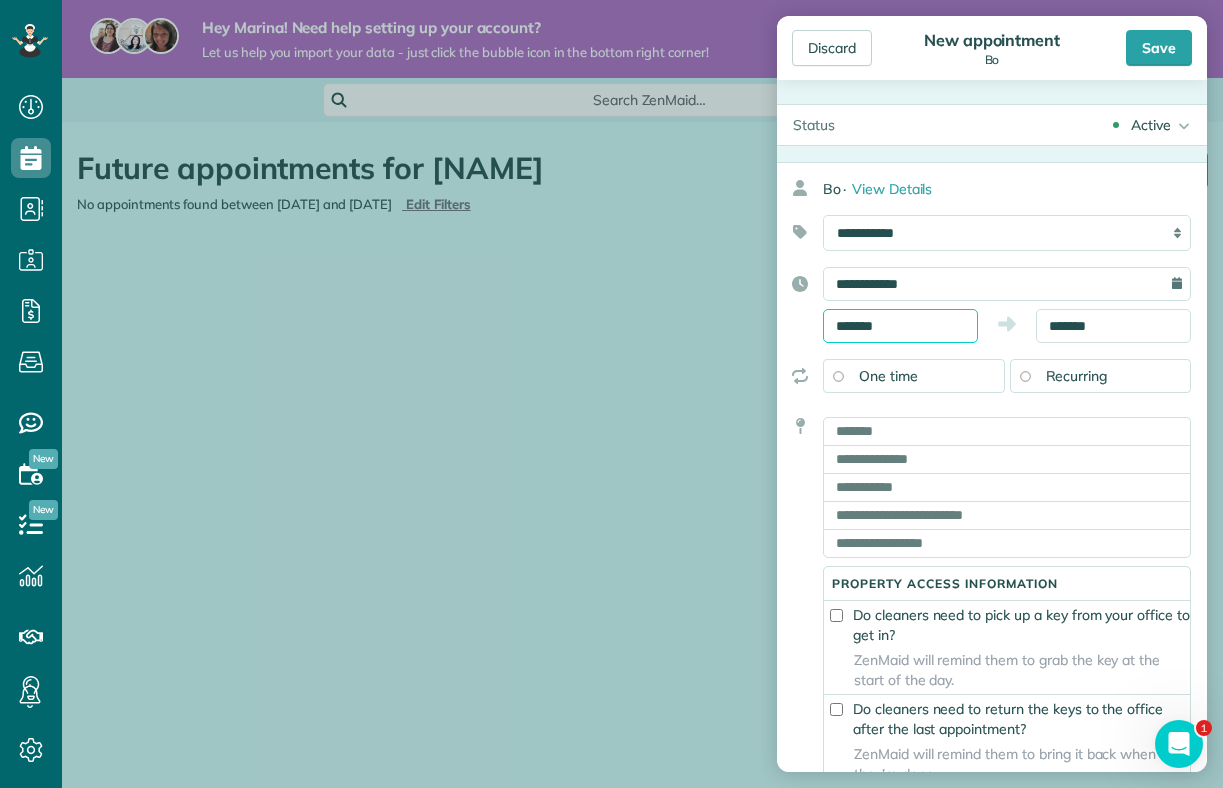 click on "*******" at bounding box center [900, 326] 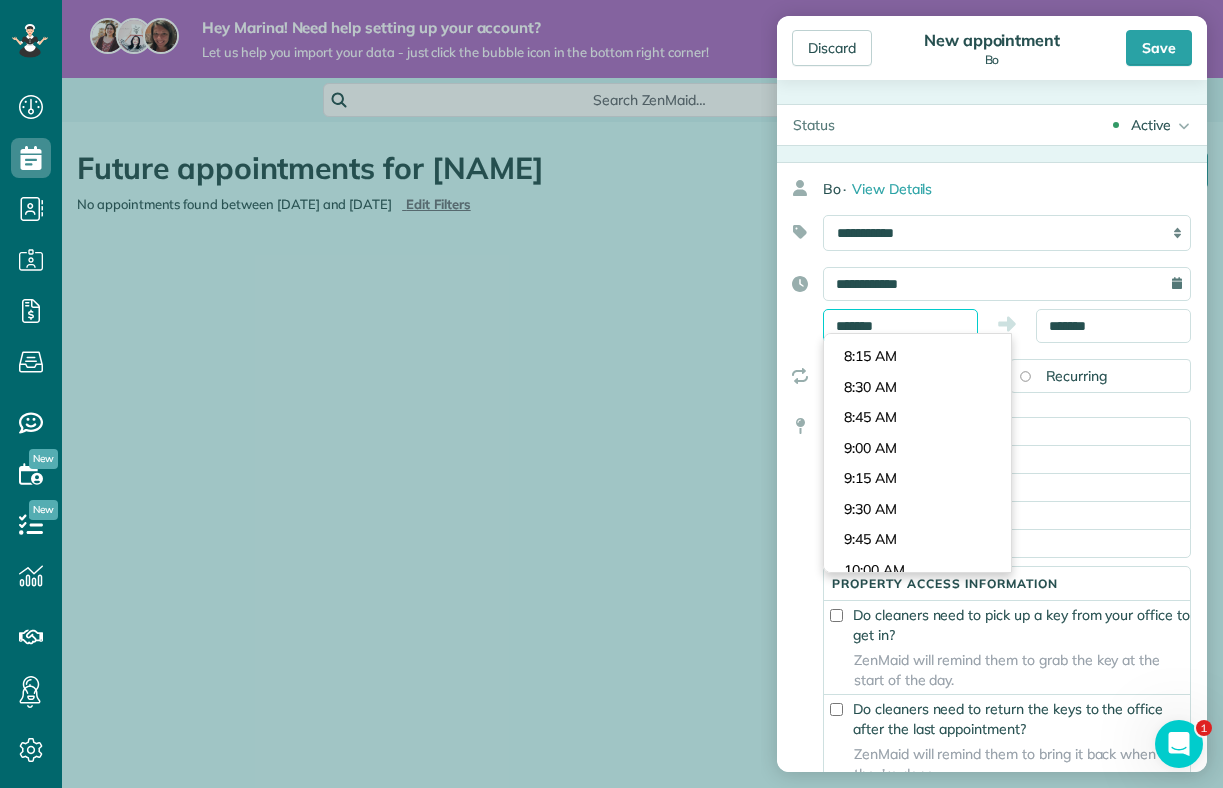 scroll, scrollTop: 974, scrollLeft: 0, axis: vertical 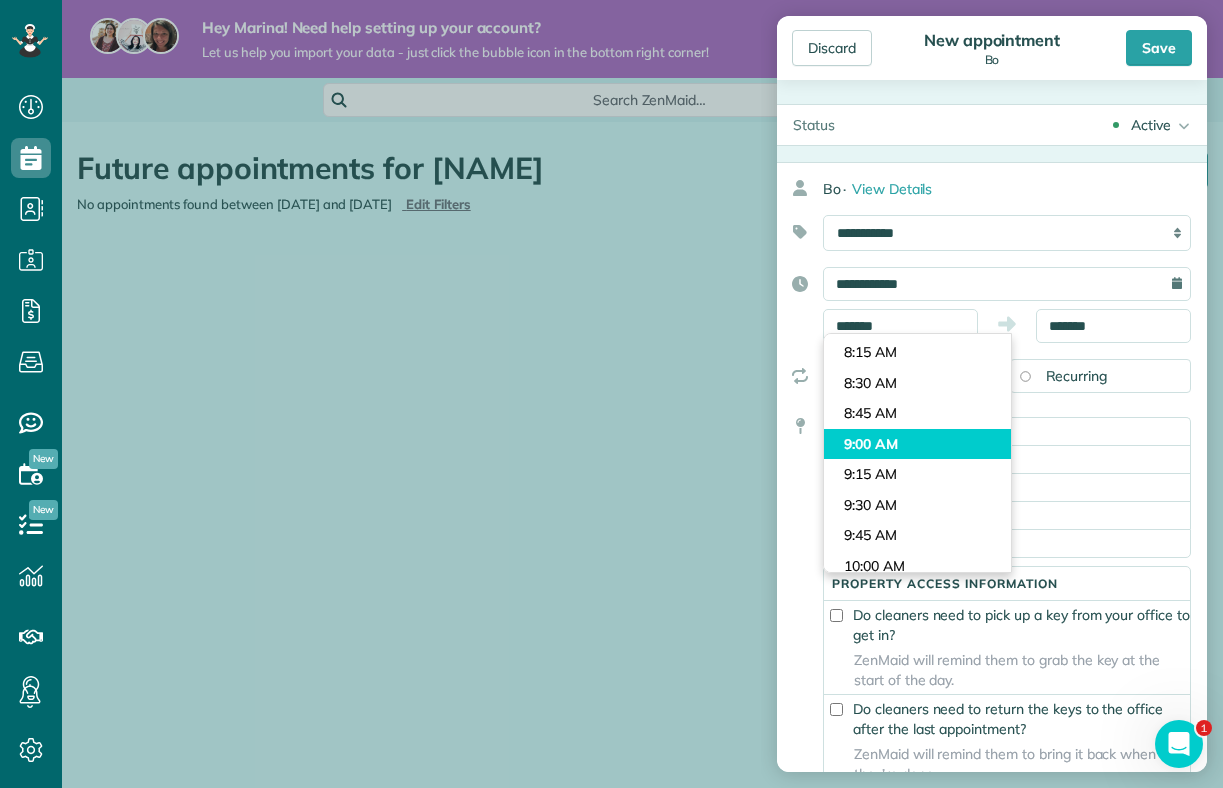 type on "*******" 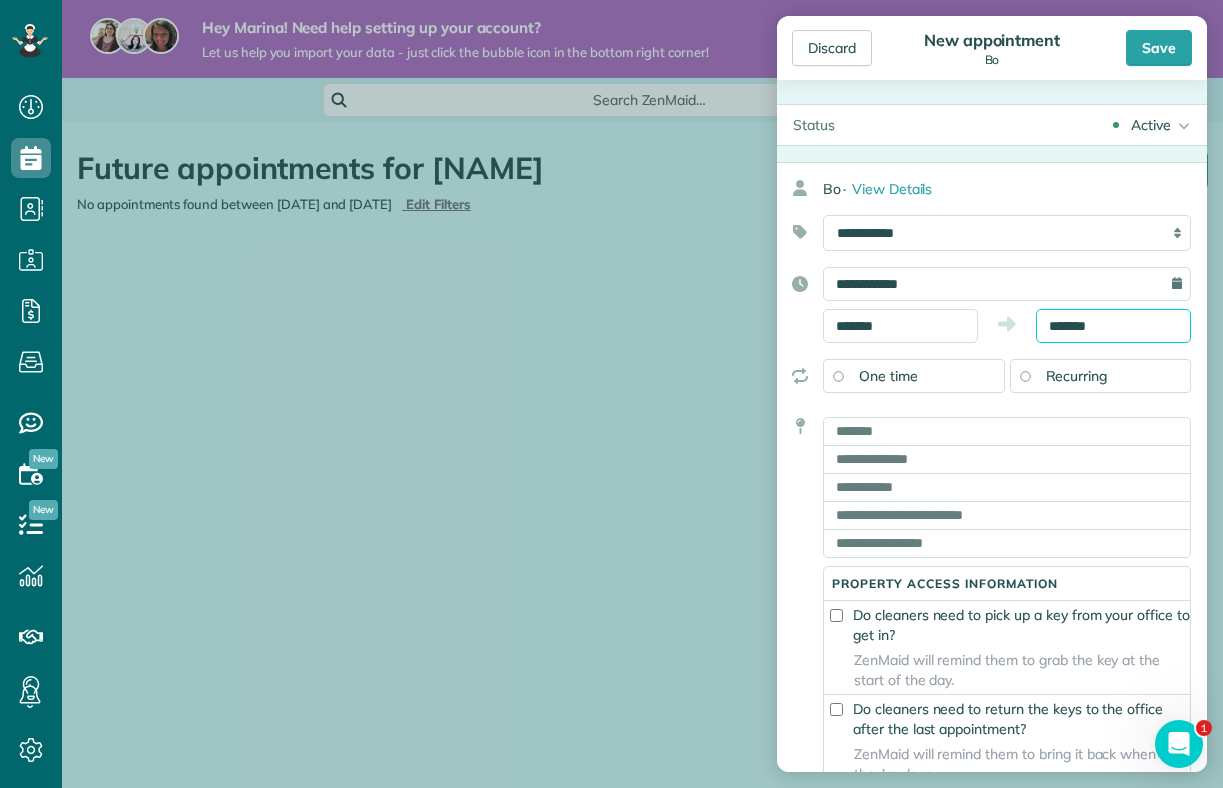 click on "*******" at bounding box center (1113, 326) 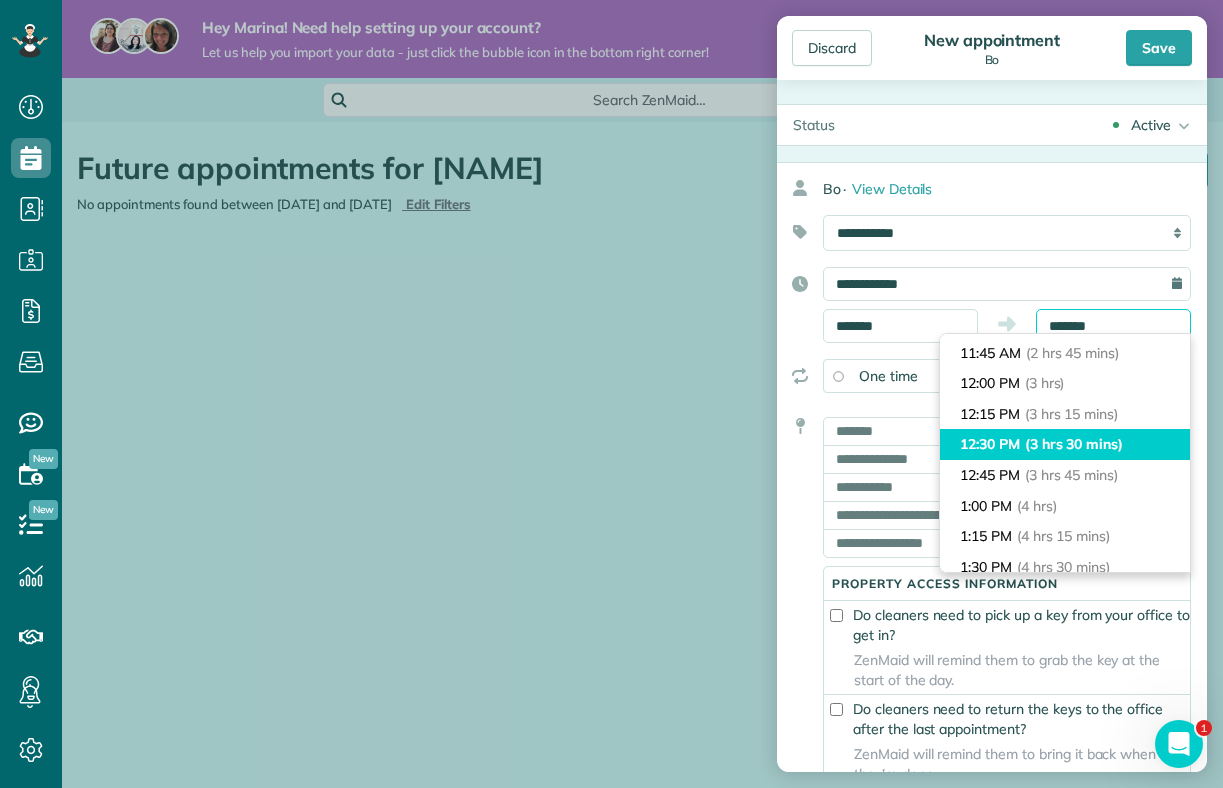 scroll, scrollTop: 327, scrollLeft: 0, axis: vertical 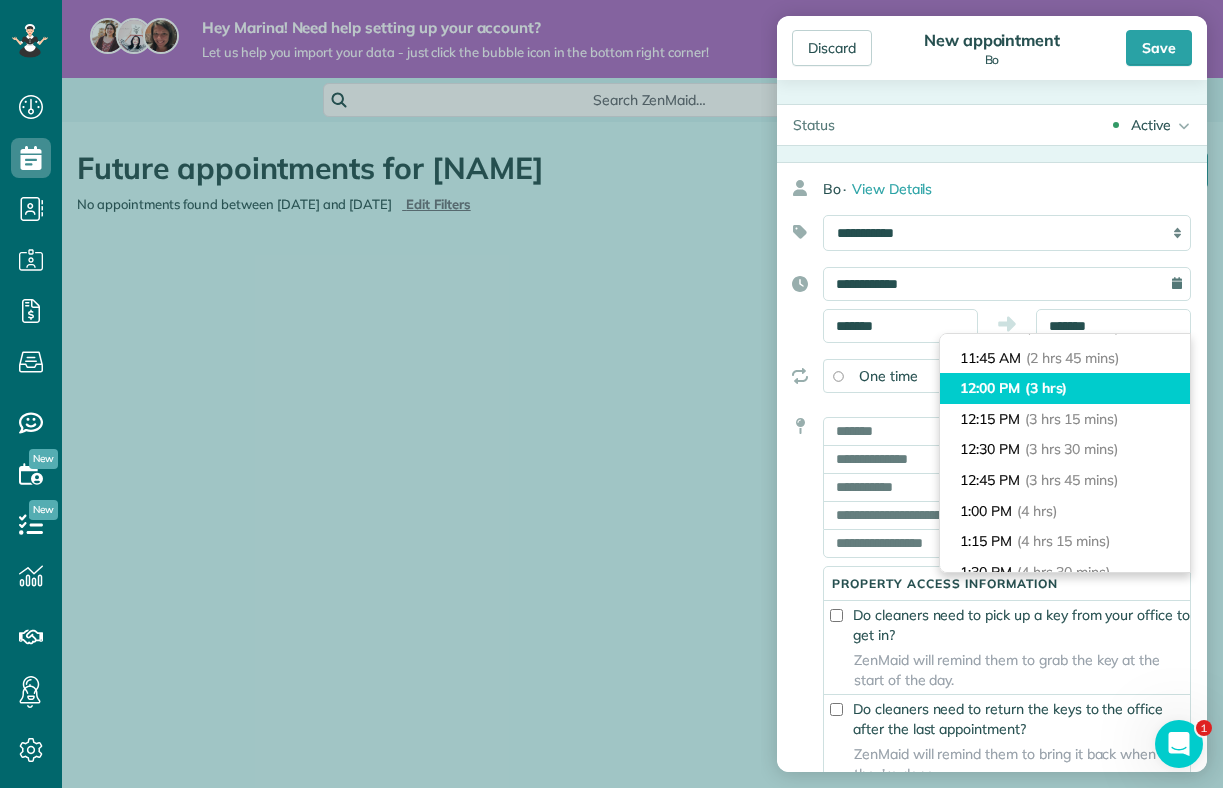 type on "********" 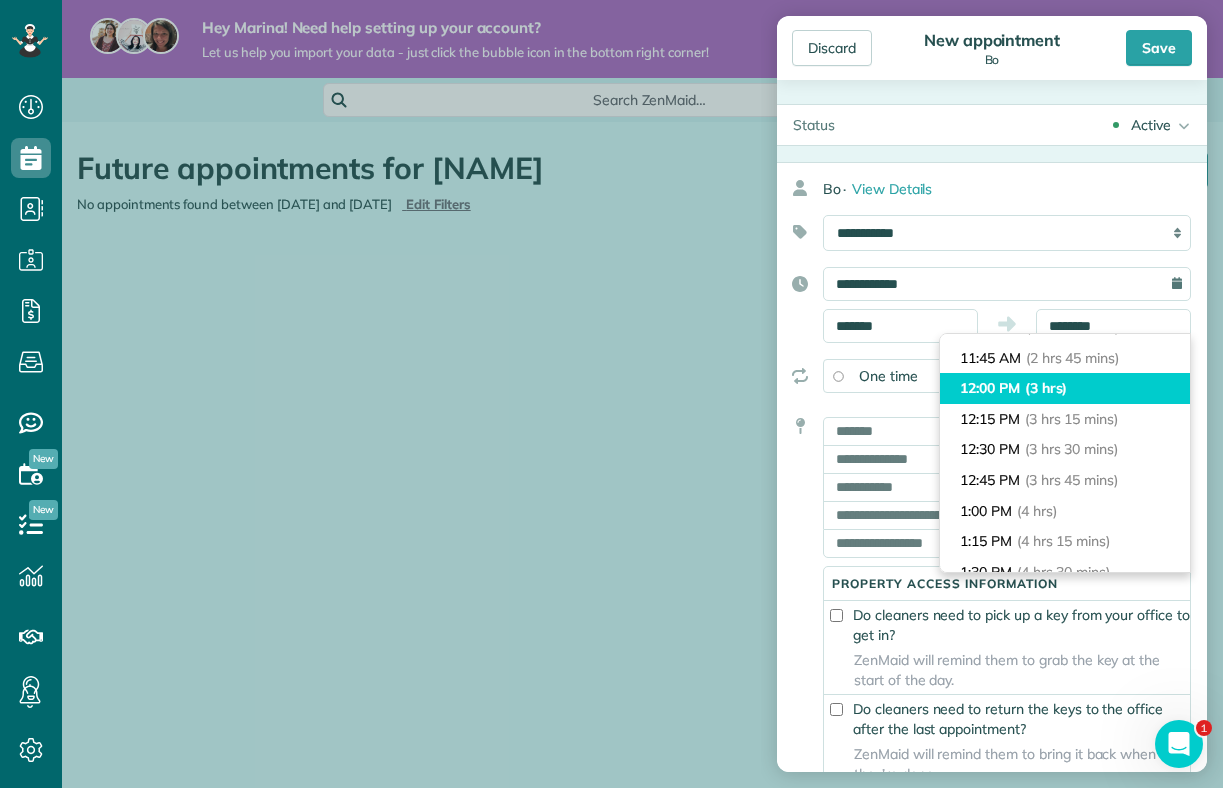 click on "12:00 PM  (3 hrs)" at bounding box center (1065, 388) 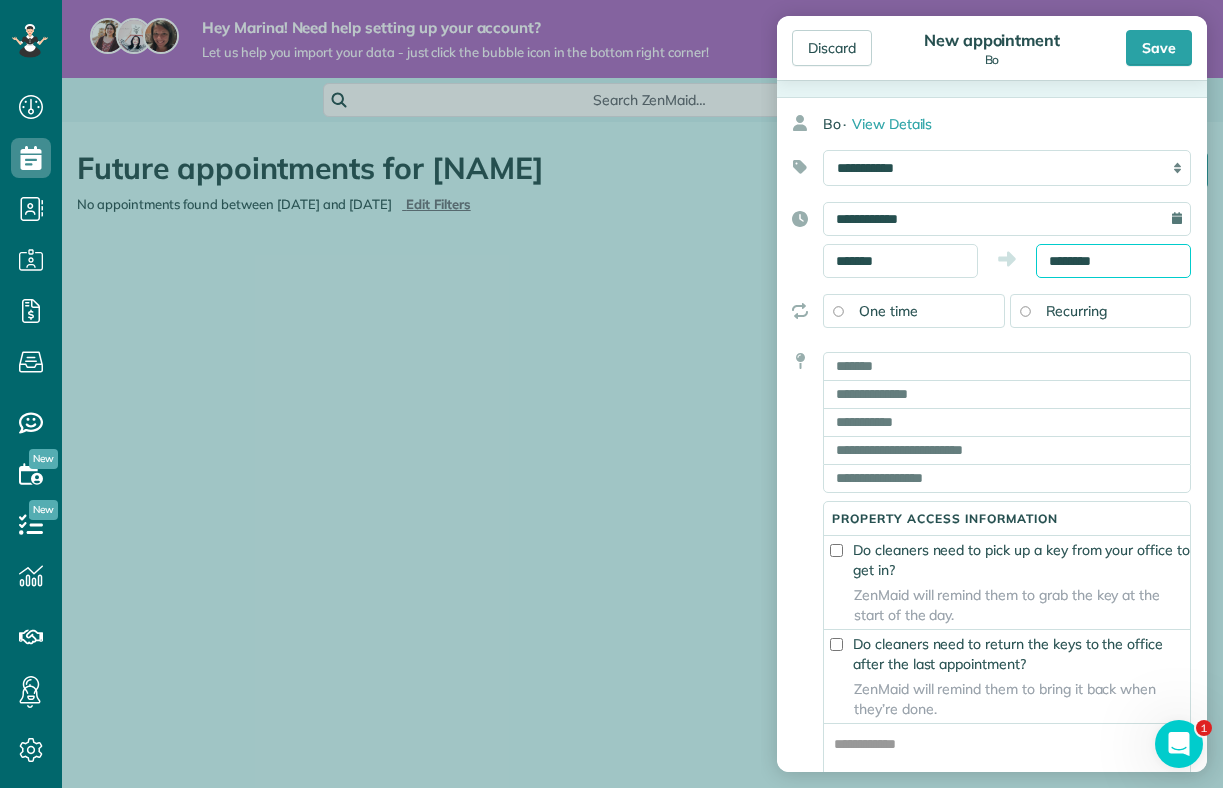 scroll, scrollTop: 68, scrollLeft: 0, axis: vertical 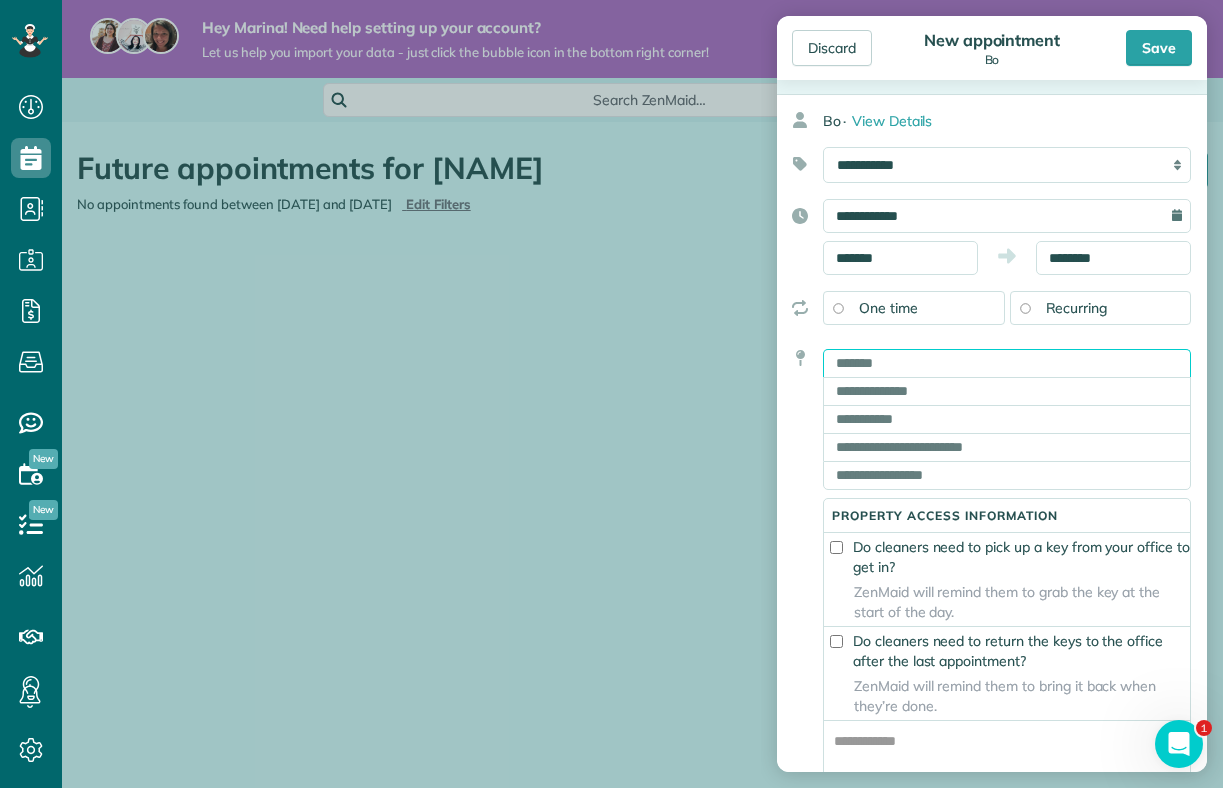 click at bounding box center (1007, 363) 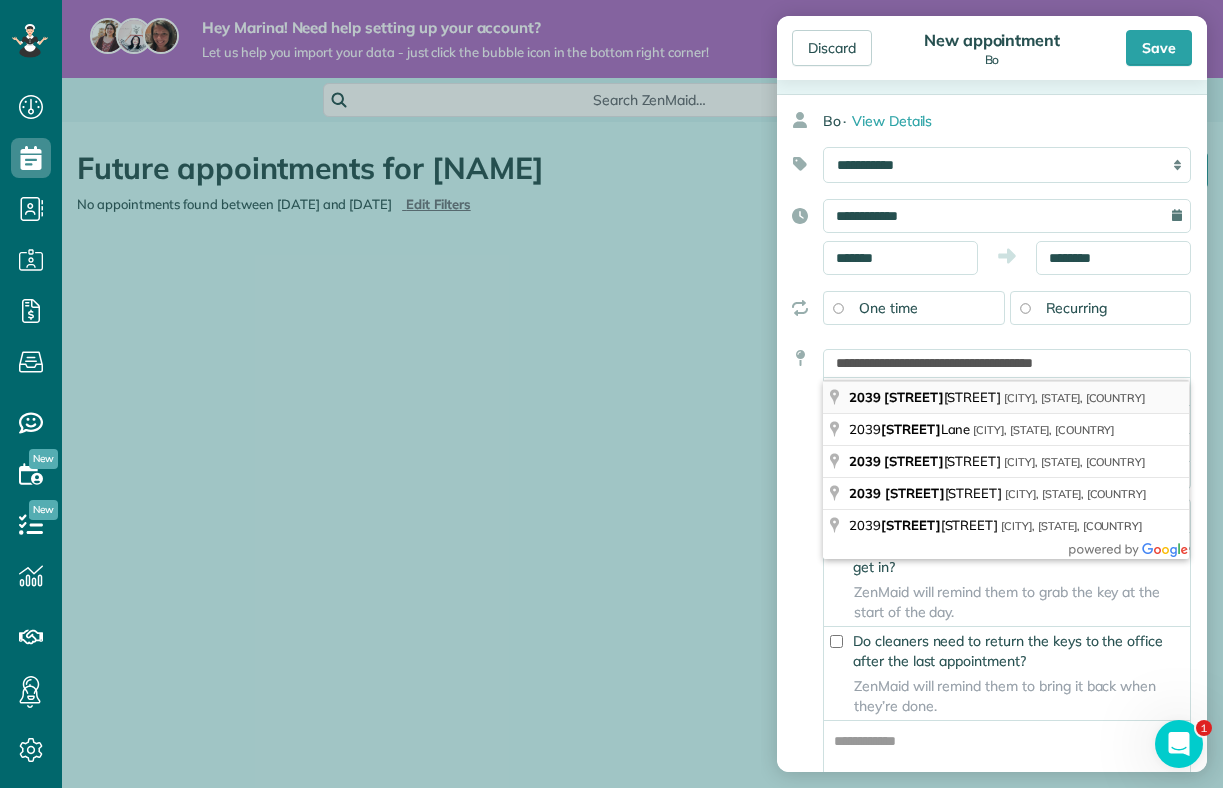 type on "**********" 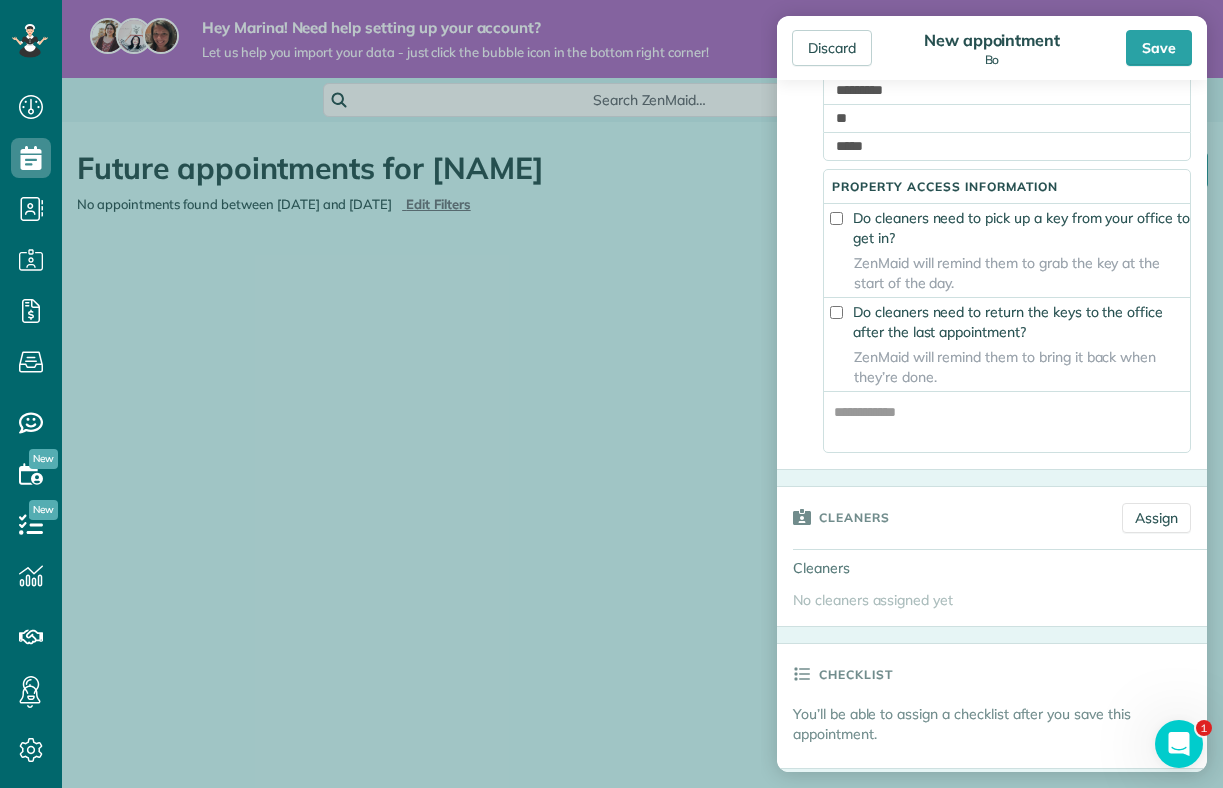 scroll, scrollTop: 453, scrollLeft: 0, axis: vertical 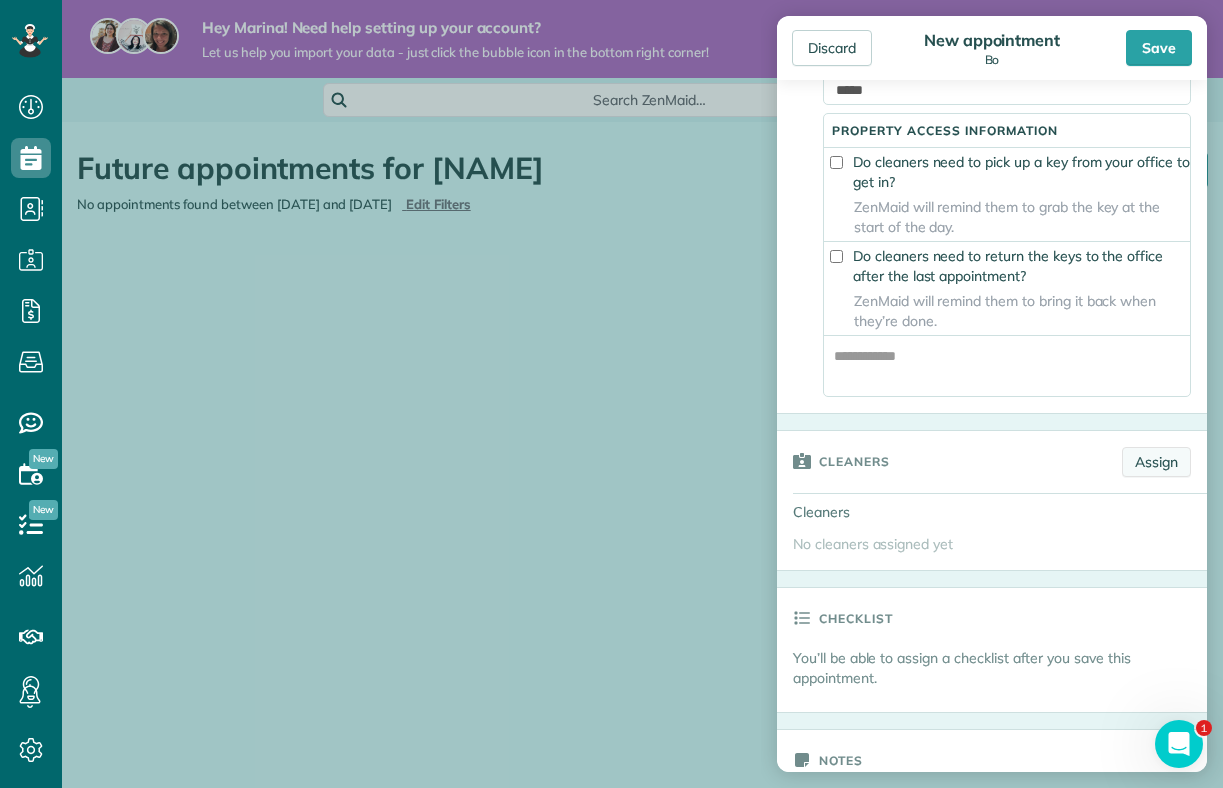 click on "Assign" at bounding box center (1156, 462) 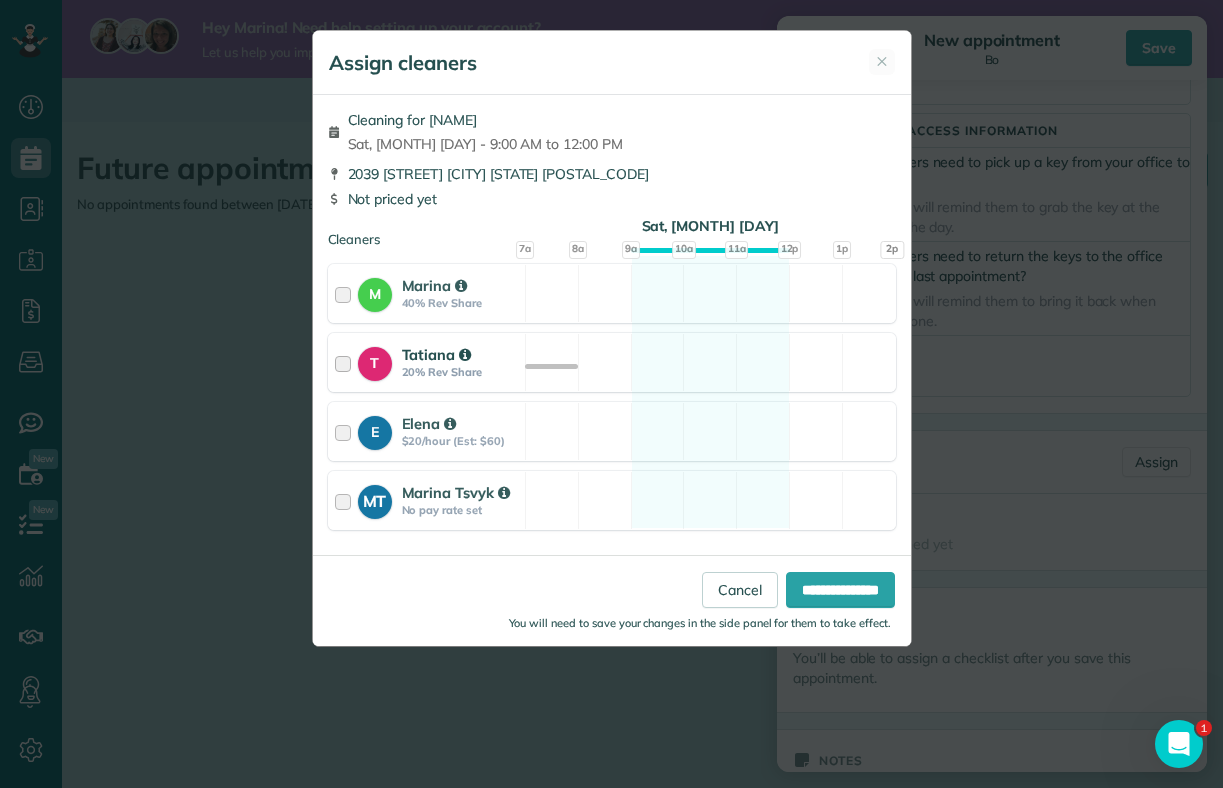 click at bounding box center [346, 362] 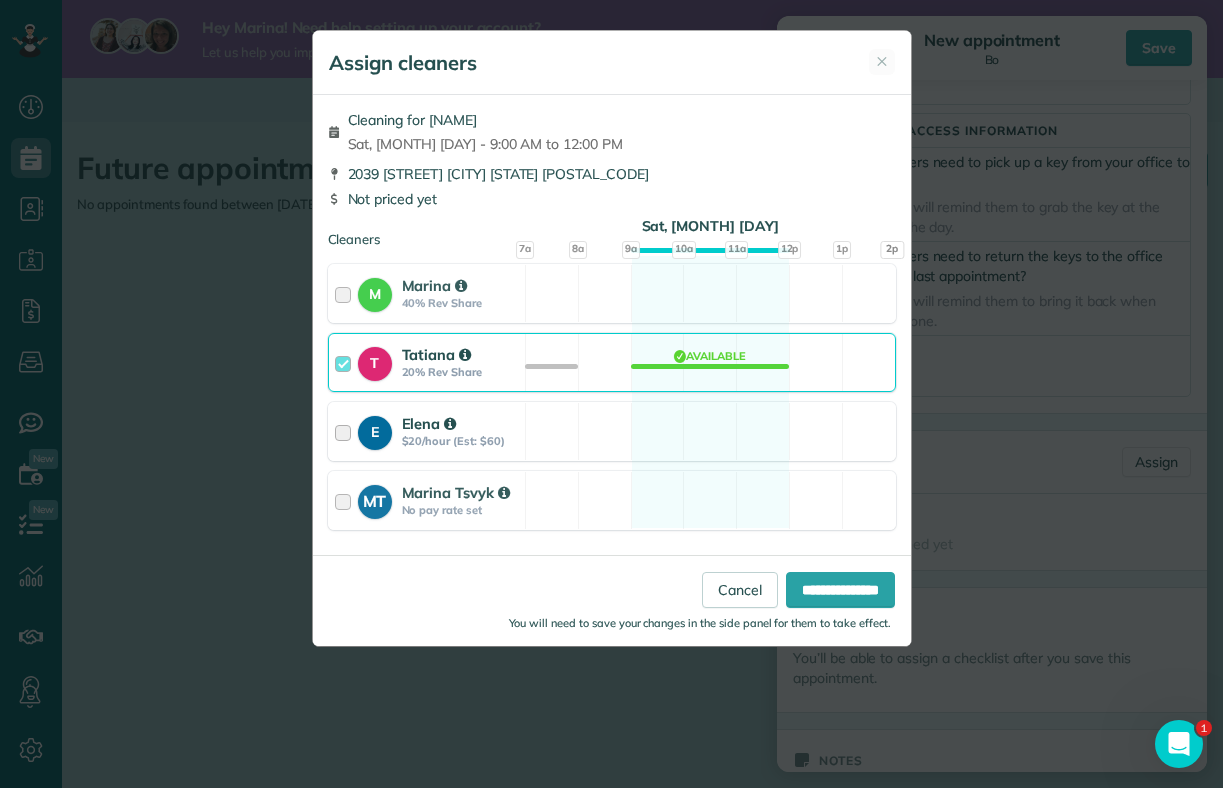 click at bounding box center (346, 431) 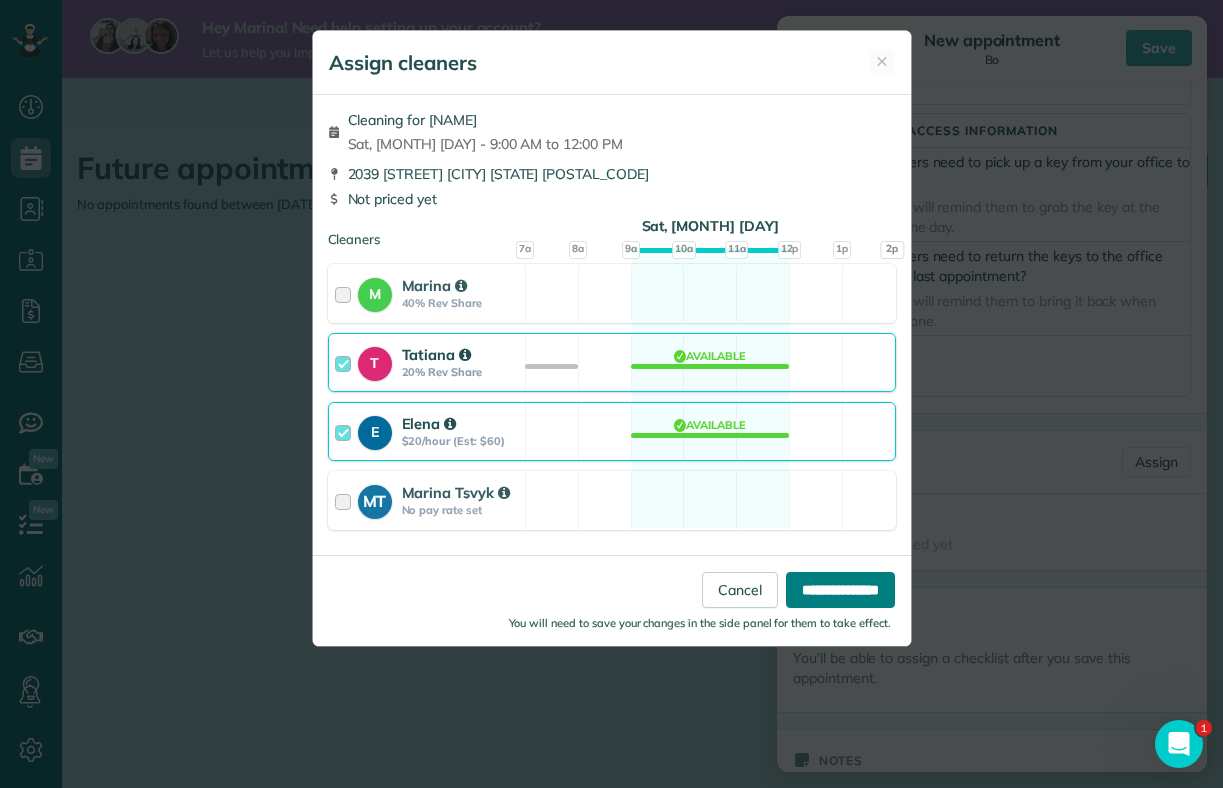 click on "**********" at bounding box center (840, 590) 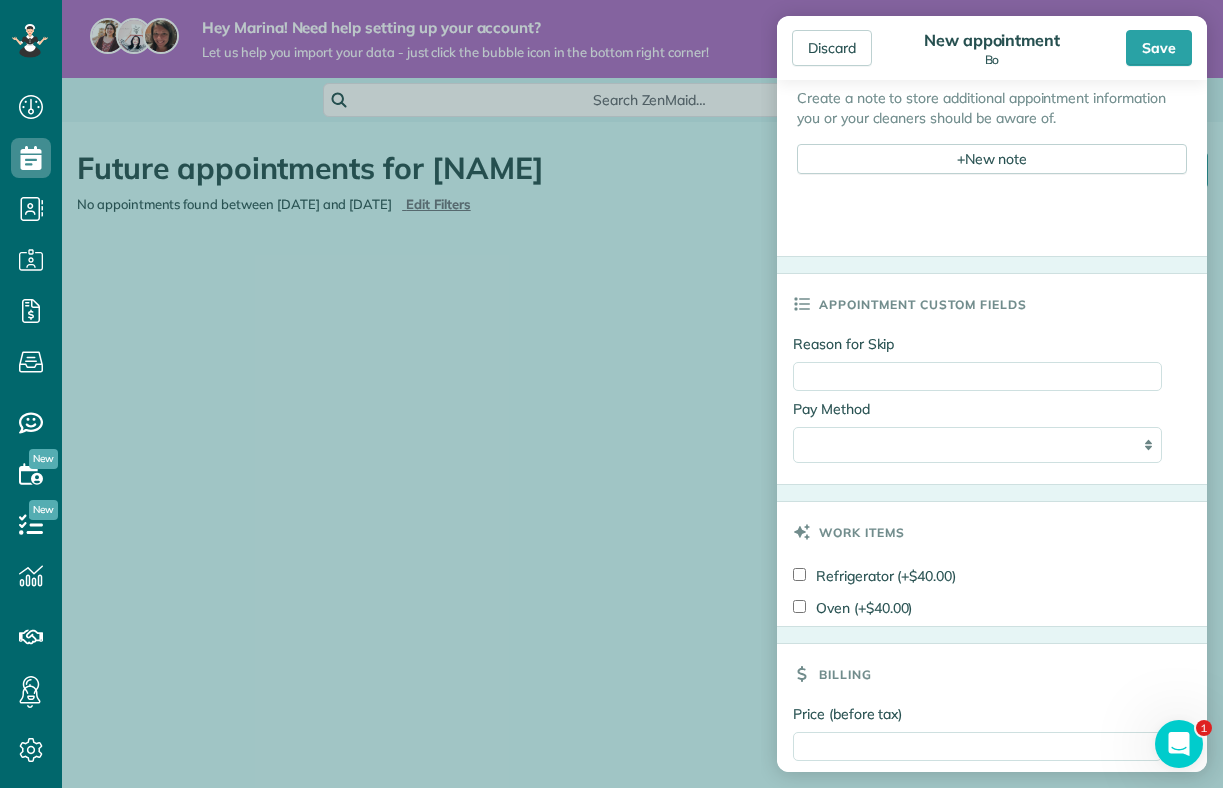 scroll, scrollTop: 1435, scrollLeft: 0, axis: vertical 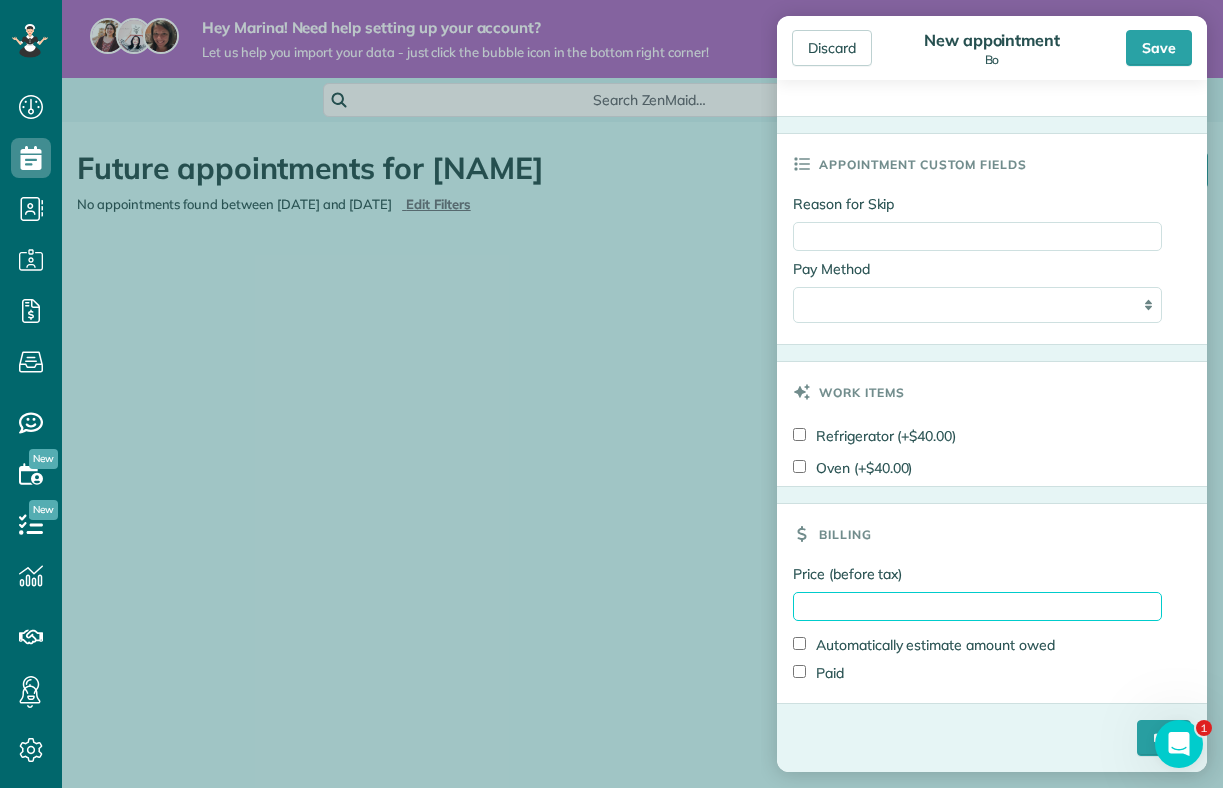 click on "Price (before tax)" at bounding box center [977, 606] 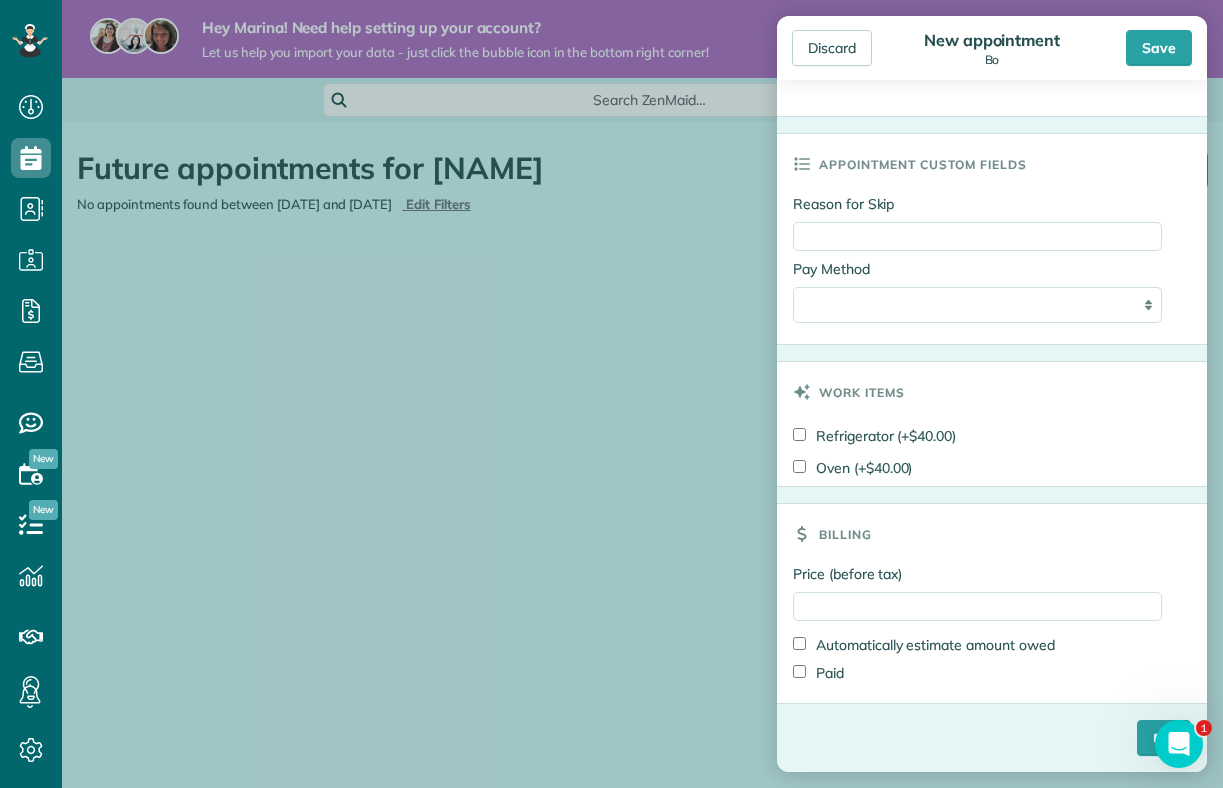 click on "Oven (+$40.00)" at bounding box center (992, 470) 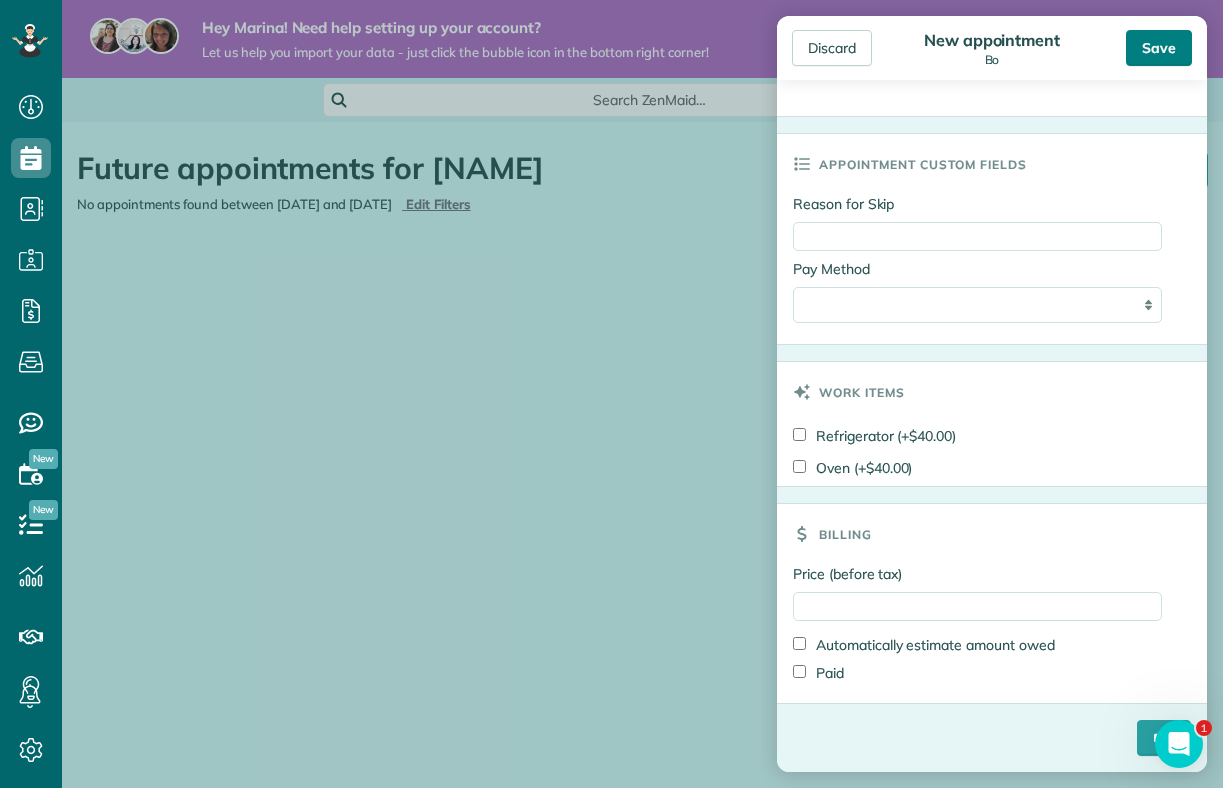 click on "Save" at bounding box center (1159, 48) 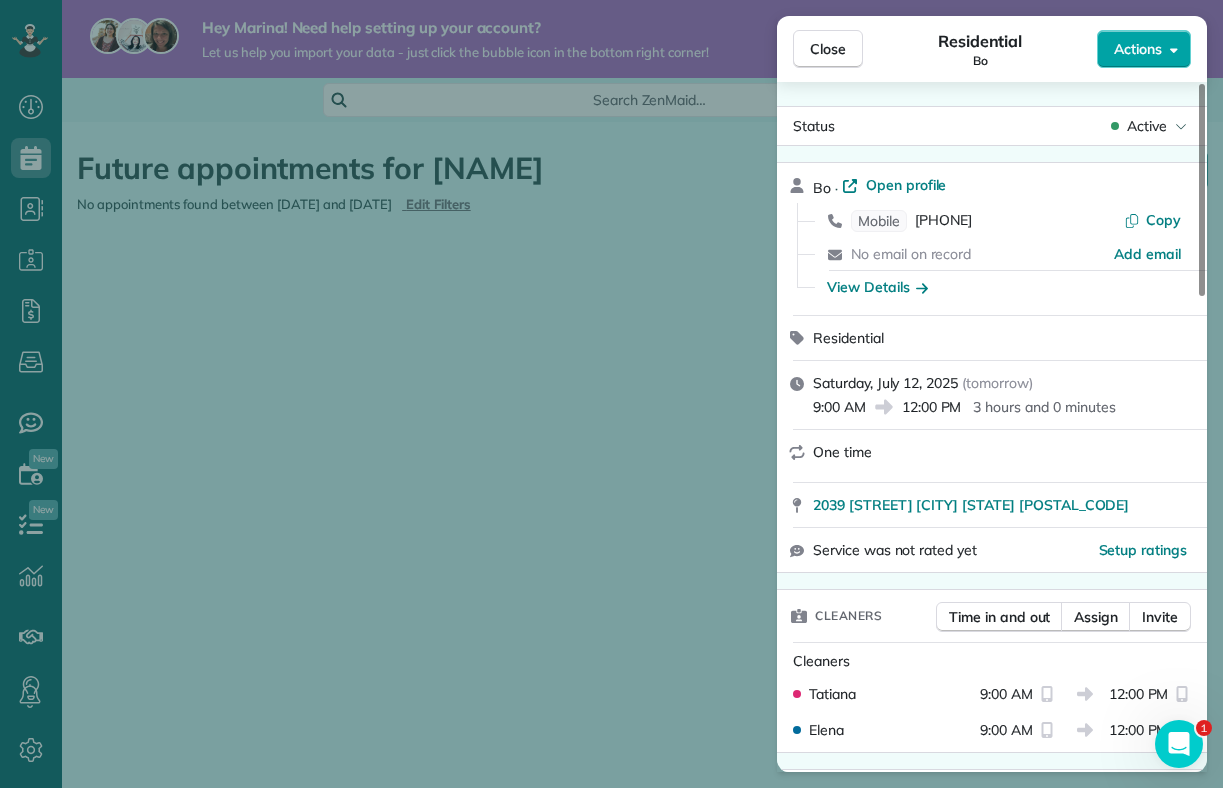click on "Actions" at bounding box center (1138, 49) 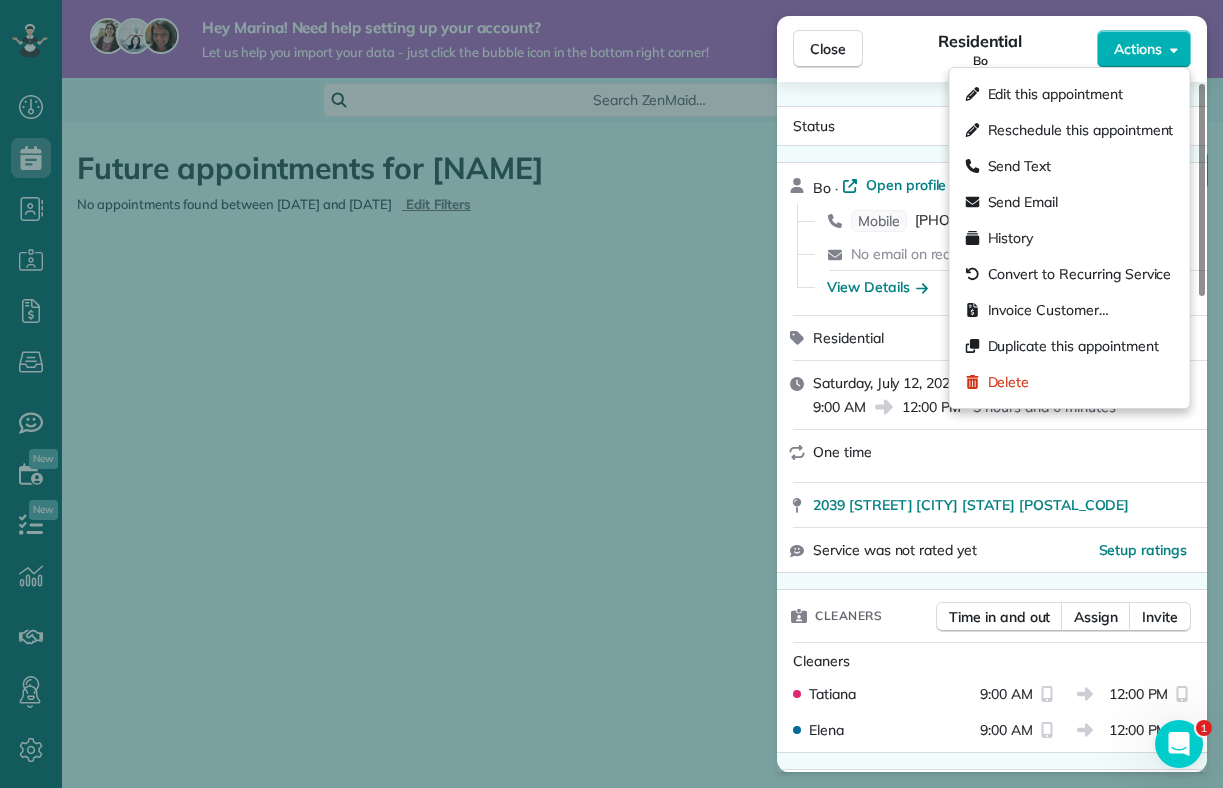 click on "Close Residential Bo Actions Status Active Bo · Open profile Mobile (619) 597-6013 Copy No email on record Add email View Details Residential Saturday, July 12, 2025 ( tomorrow ) 9:00 AM 12:00 PM 3 hours and 0 minutes One time 2039 Shadytree Lane Encinitas CA 92024 Service was not rated yet Setup ratings Cleaners Time in and out Assign Invite Cleaners Tatiana   9:00 AM 12:00 PM Elena   9:00 AM 12:00 PM Checklist Try Now Keep this appointment up to your standards. Stay on top of every detail, keep your cleaners organised, and your client happy. Assign a checklist Watch a 5 min demo Billing Billing actions Price $0.00 Overcharge $0.00 Discount $0.00 Coupon discount - Primary tax - Secondary tax - Total appointment price $0.00 Tips collected New feature! $0.00 Mark as paid Total including tip $0.00 Get paid online in no-time! Send an invoice and reward your cleaners with tips Charge customer credit card Appointment custom fields Reason for Skip - Hidden from cleaners Pay Method - Hidden from cleaners Work items" at bounding box center (611, 394) 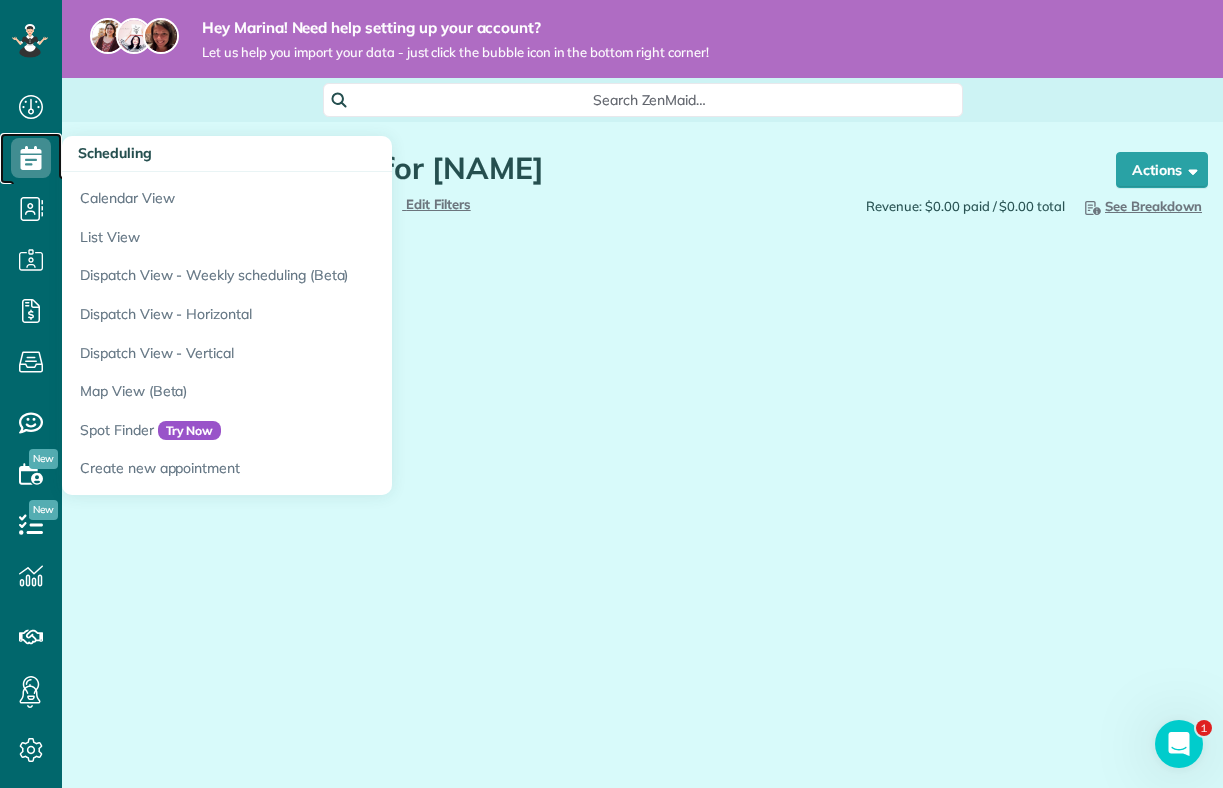 click 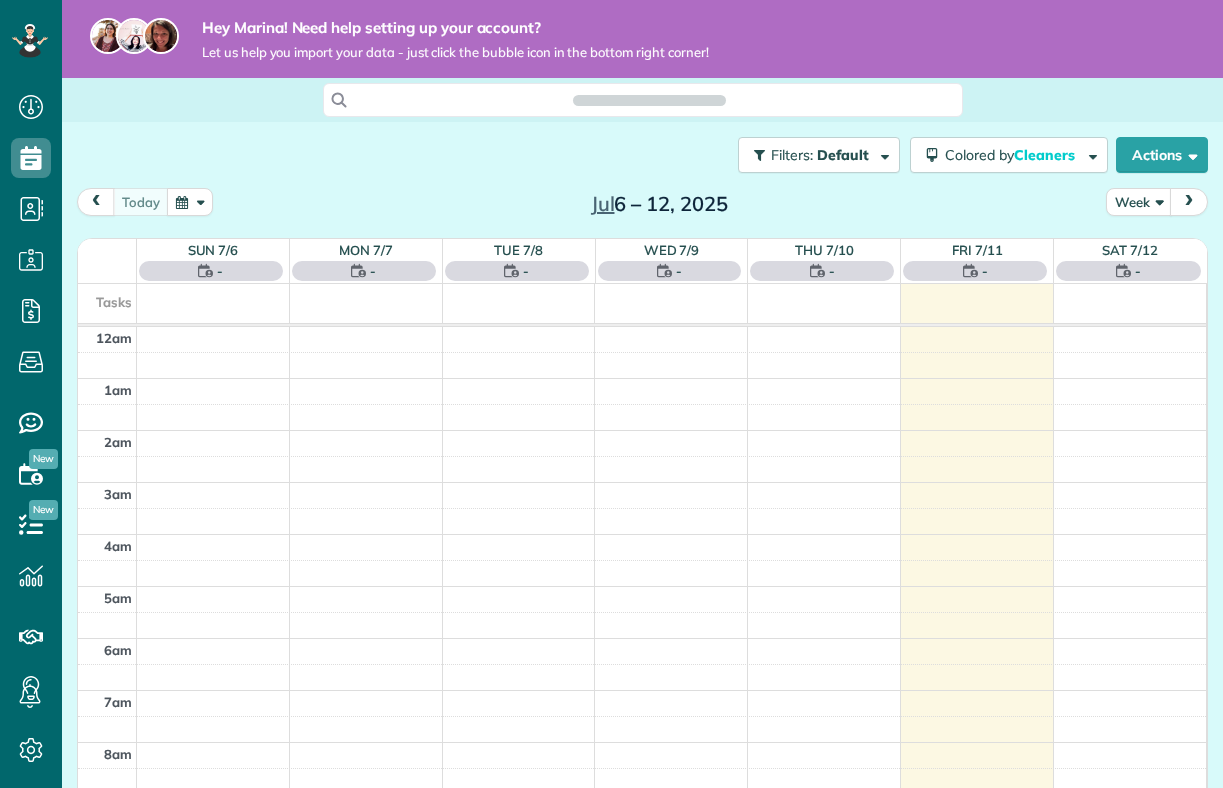 scroll, scrollTop: 0, scrollLeft: 0, axis: both 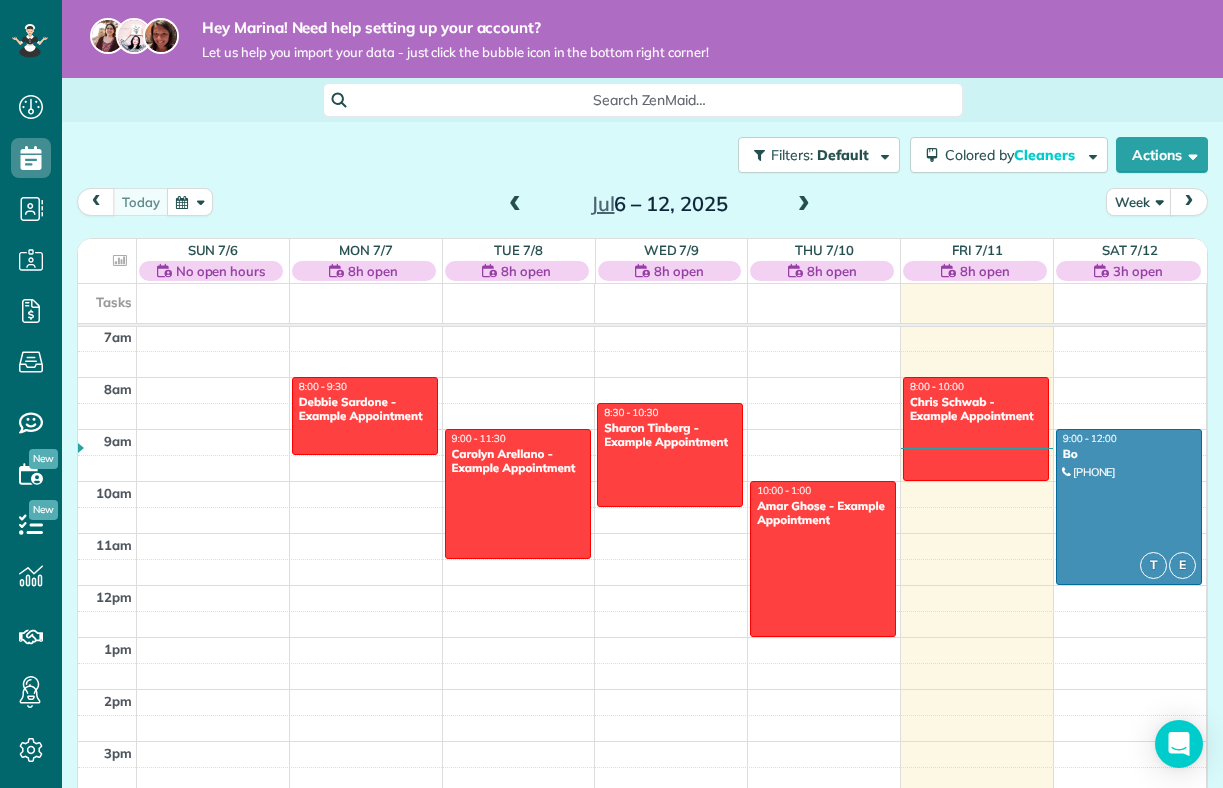 click on "Search ZenMaid…" at bounding box center [643, 100] 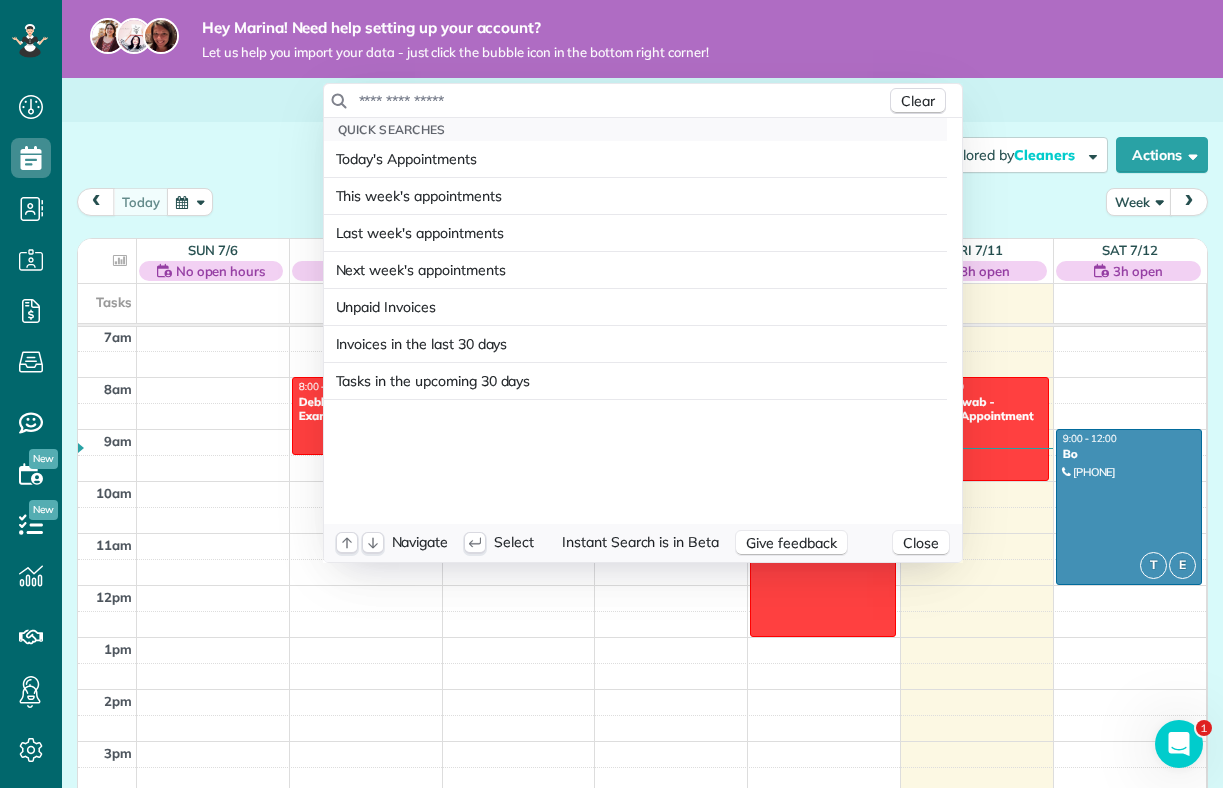 scroll, scrollTop: 0, scrollLeft: 0, axis: both 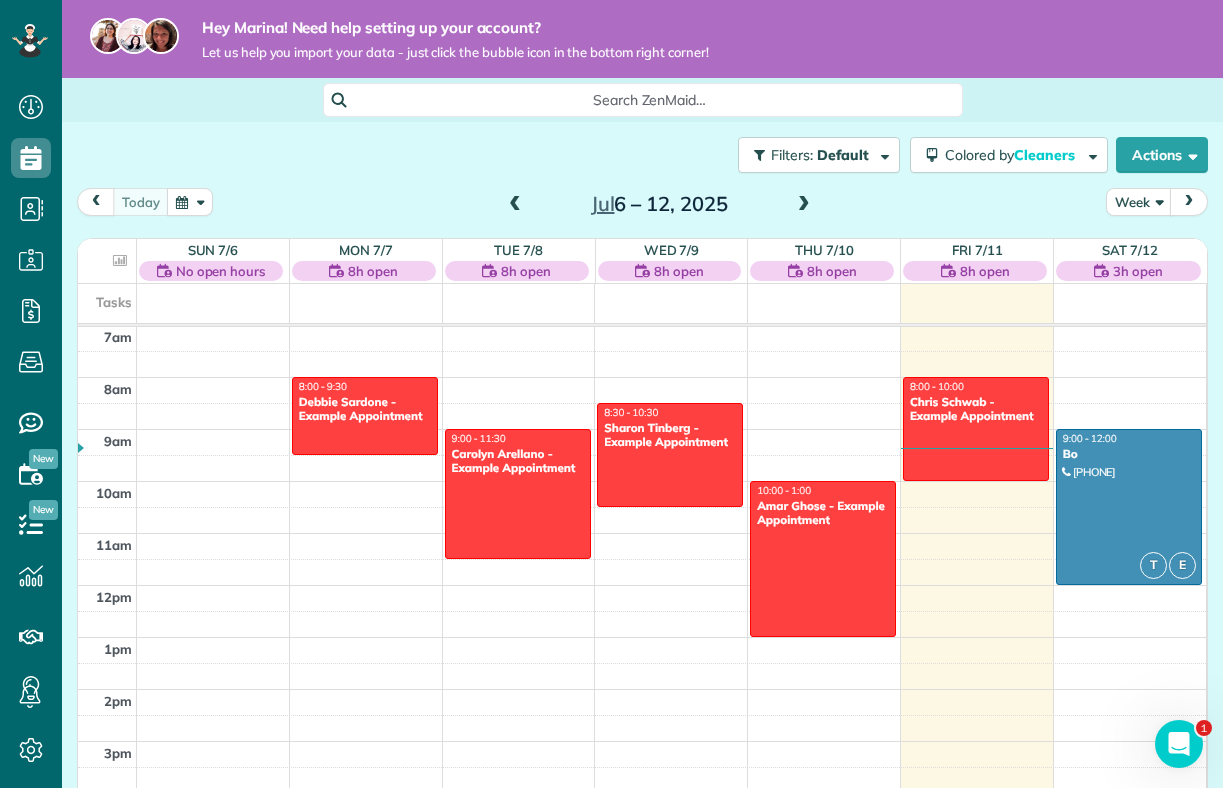 click on "Dashboard
Scheduling
Calendar View
List View
Dispatch View - Weekly scheduling (Beta)" at bounding box center (611, 394) 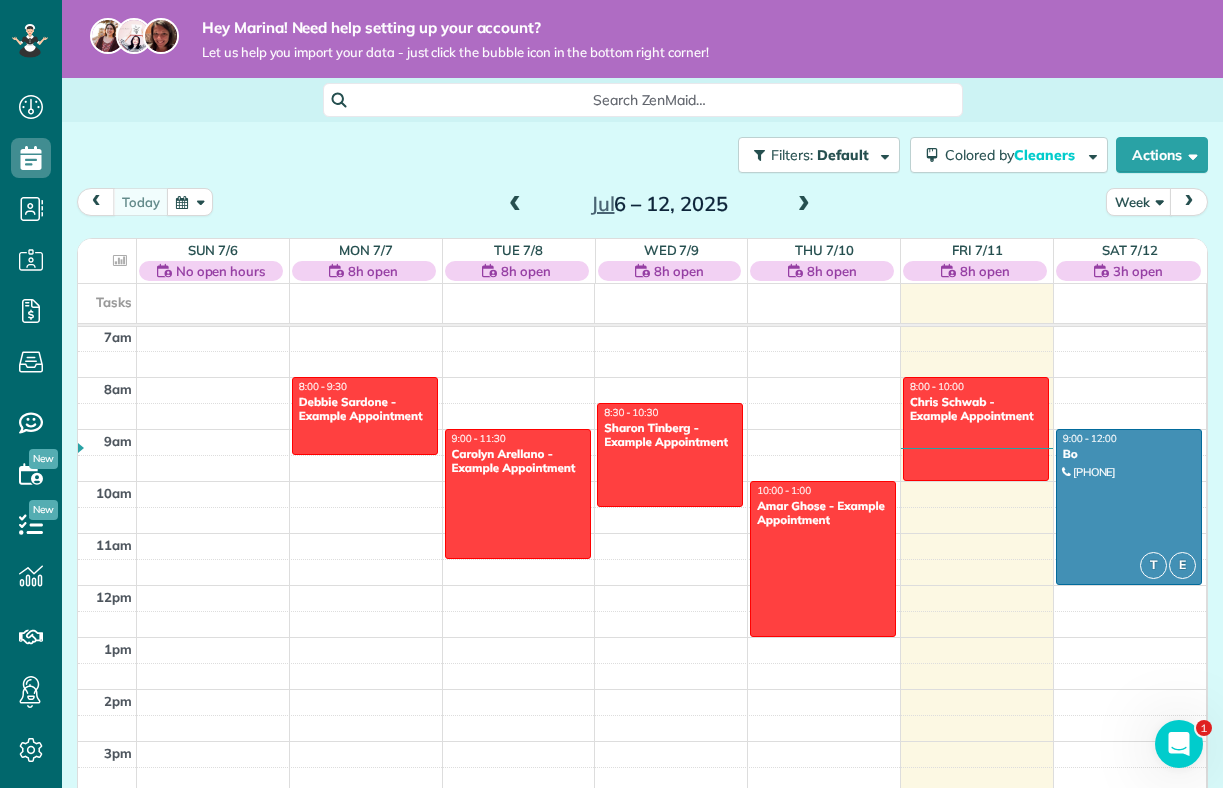 scroll, scrollTop: 352, scrollLeft: 0, axis: vertical 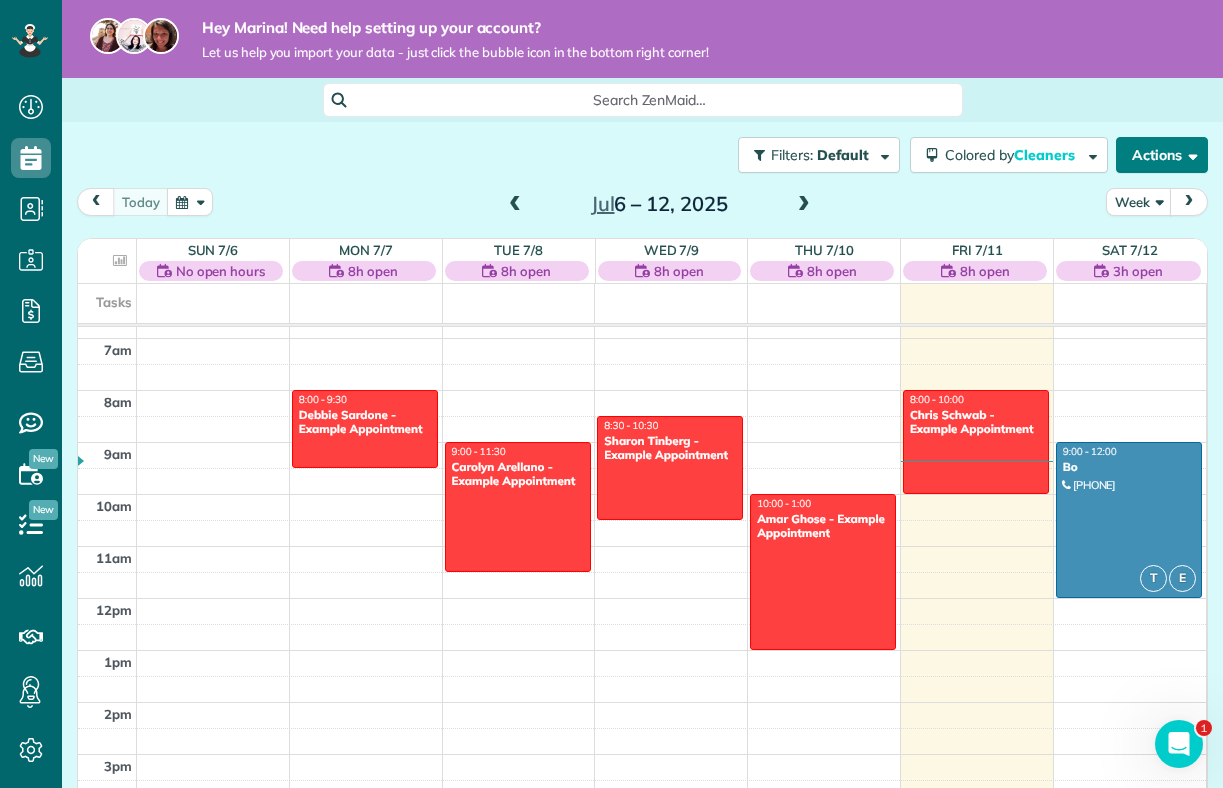 click on "Actions" at bounding box center (1162, 155) 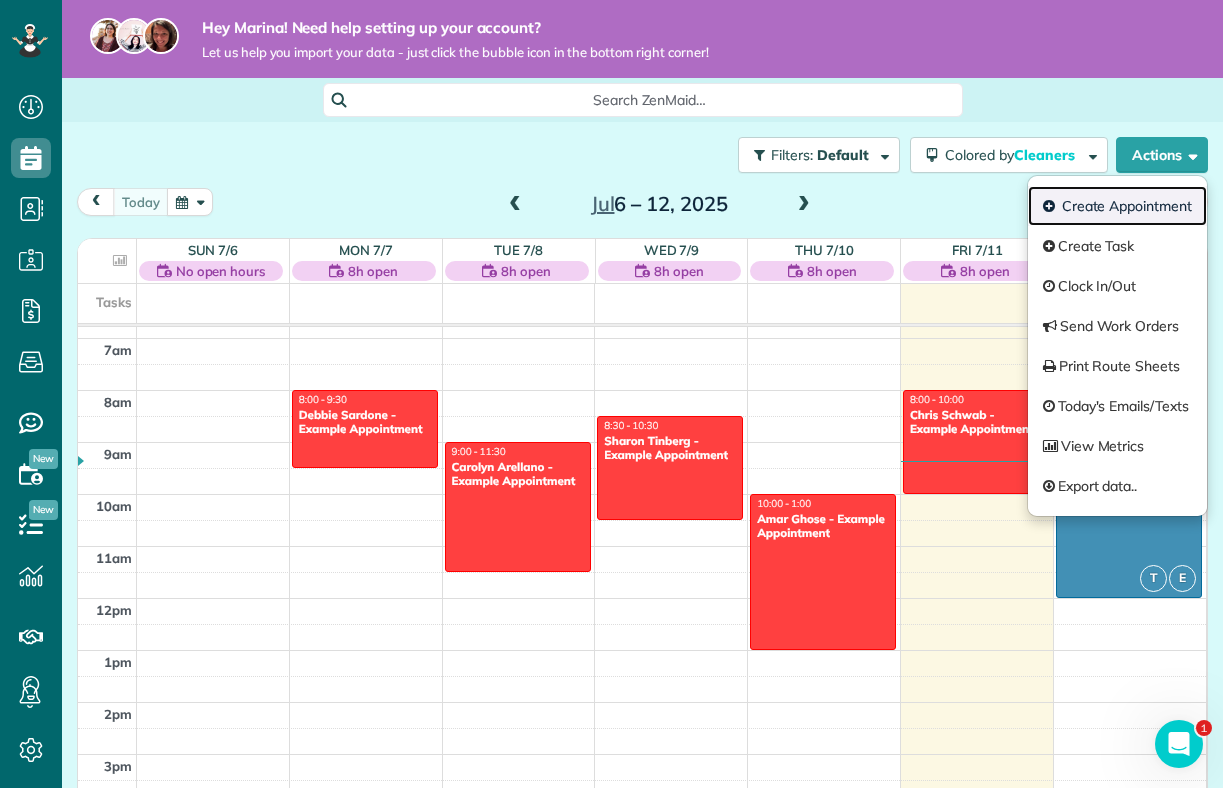 click on "Create Appointment" at bounding box center [1117, 206] 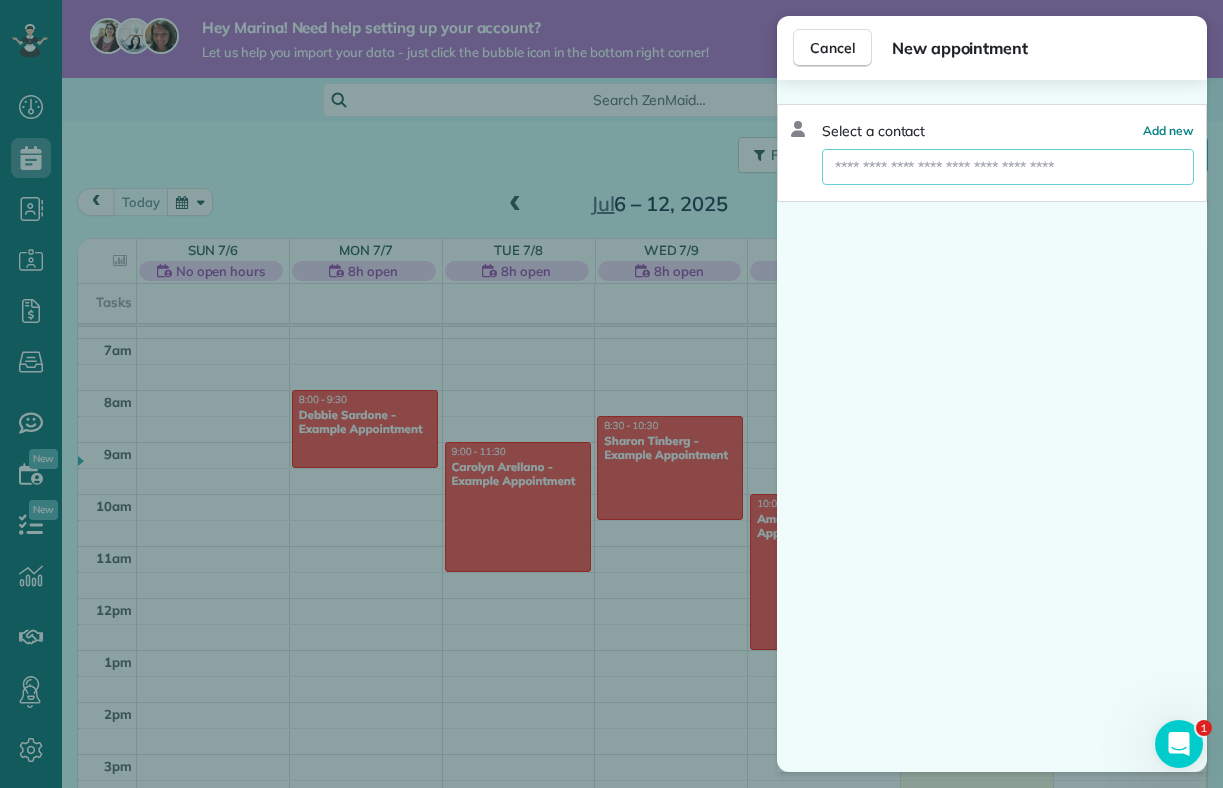 click at bounding box center (1008, 167) 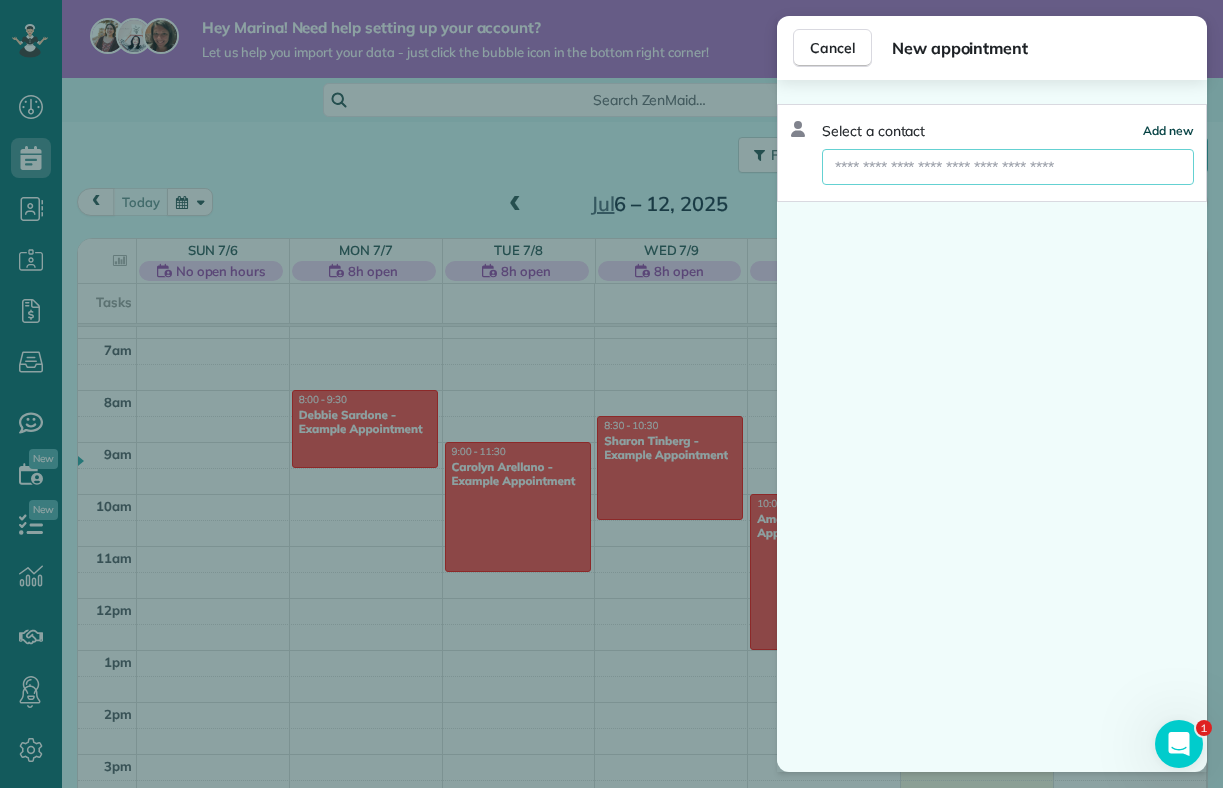 click on "Add new" at bounding box center (1168, 130) 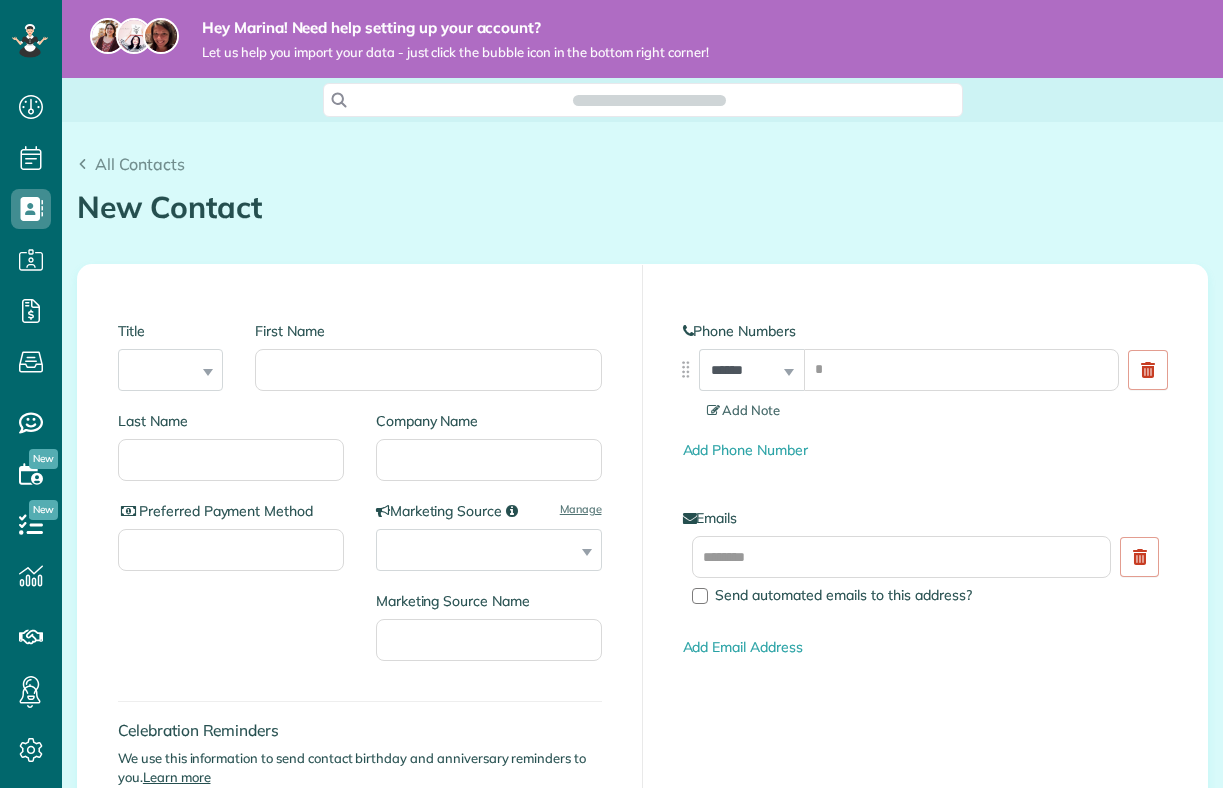 scroll, scrollTop: 0, scrollLeft: 0, axis: both 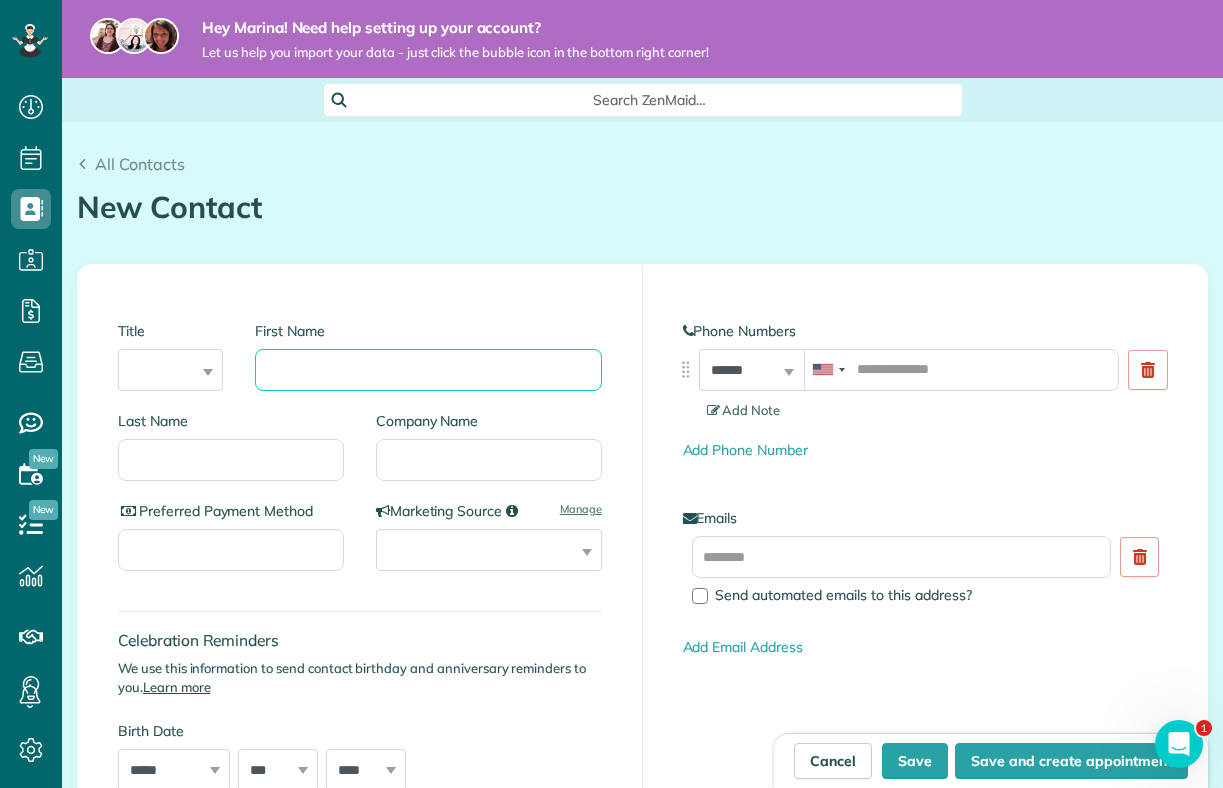 click on "First Name" at bounding box center (428, 370) 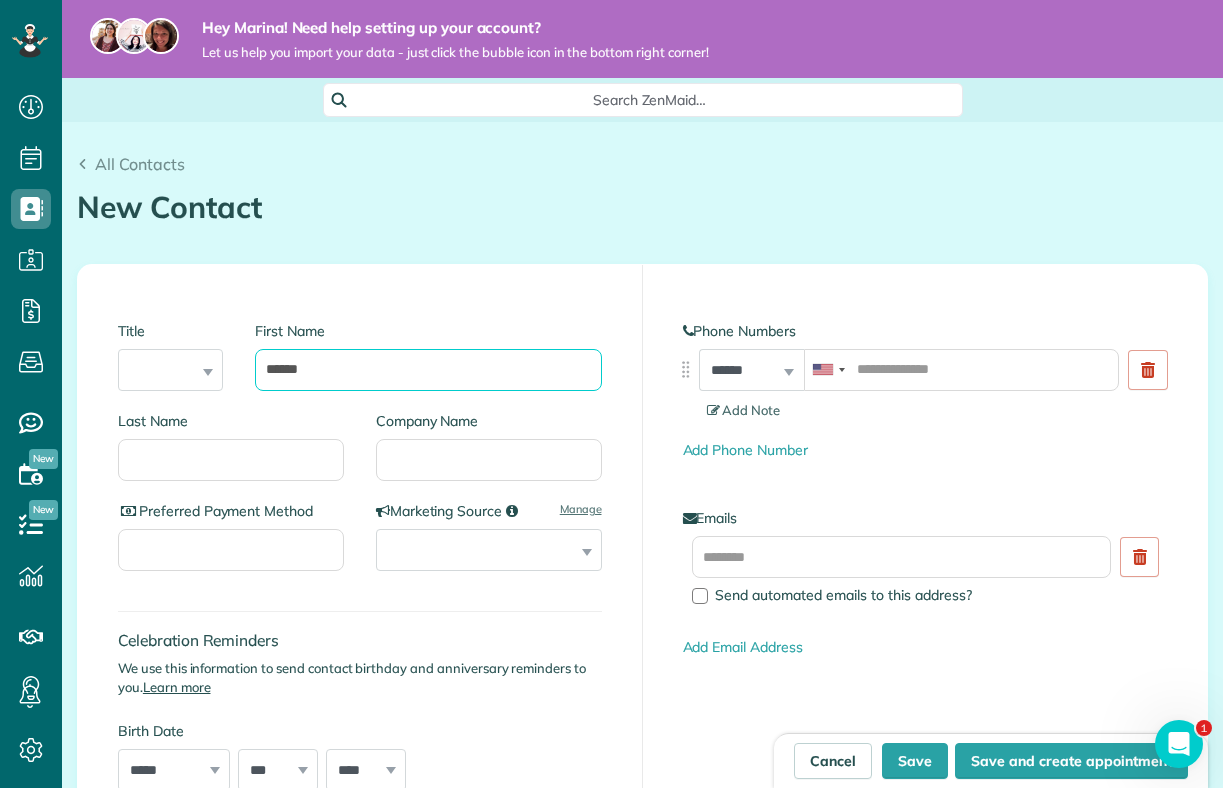 type on "******" 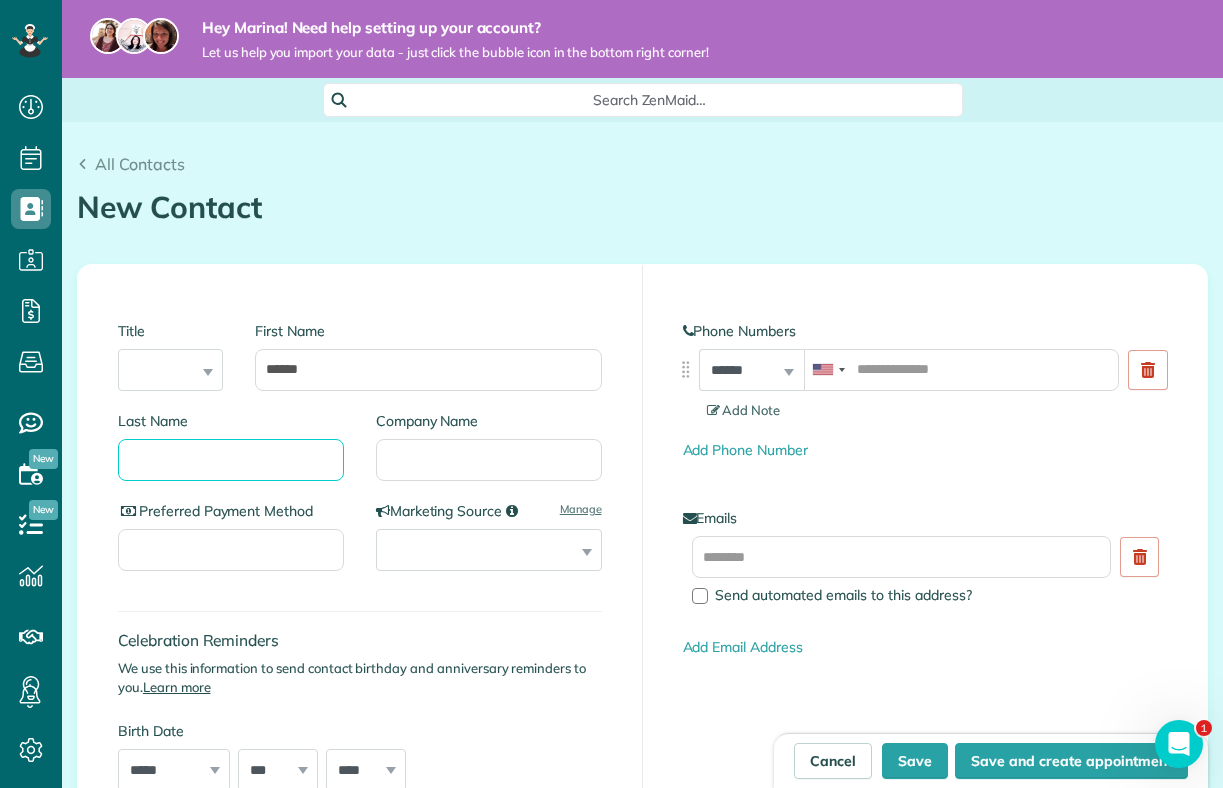 click on "Last Name" at bounding box center [231, 460] 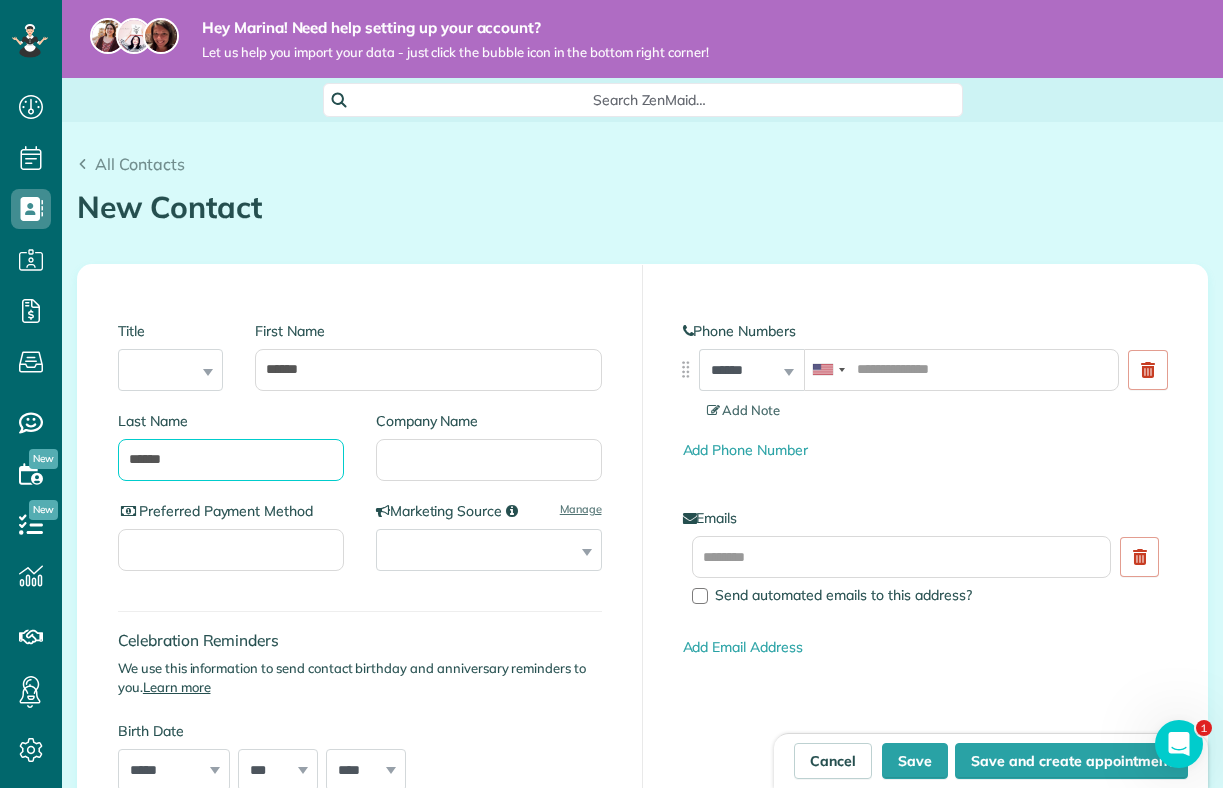 type on "******" 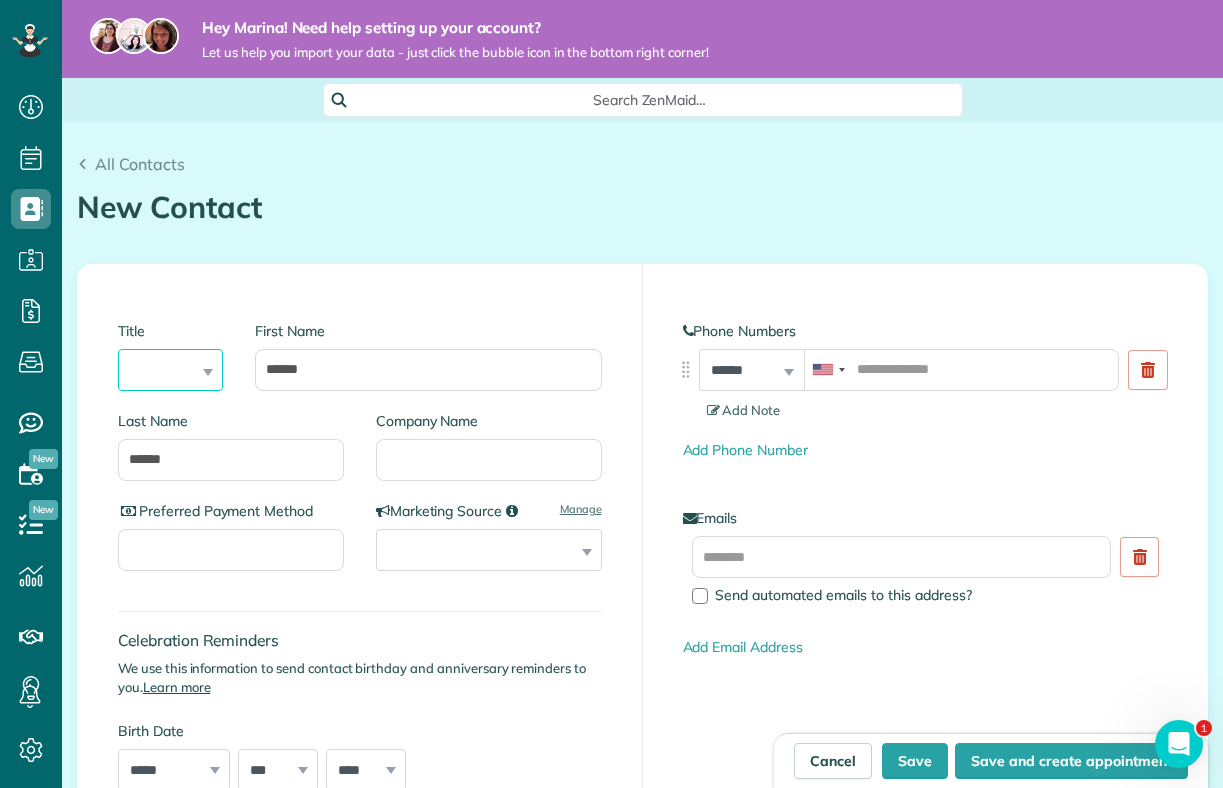 click on "***
****
***
***" at bounding box center [170, 370] 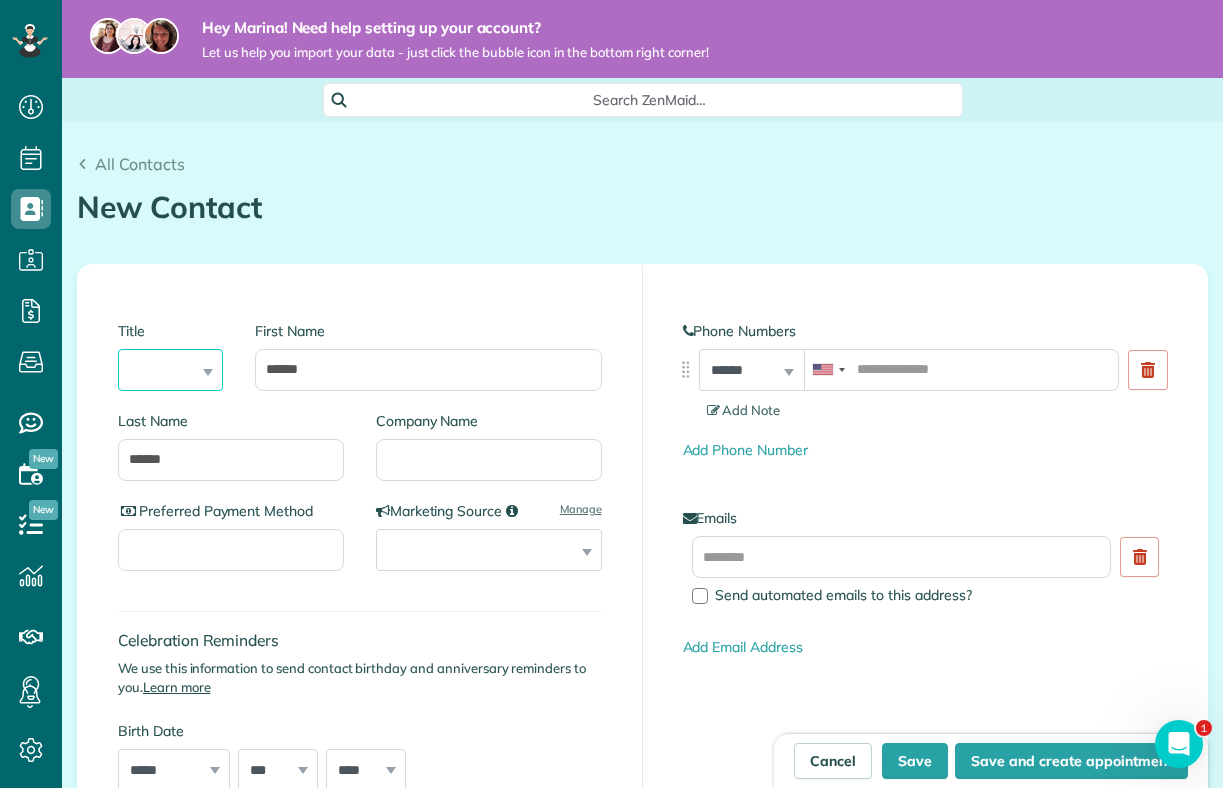 select on "****" 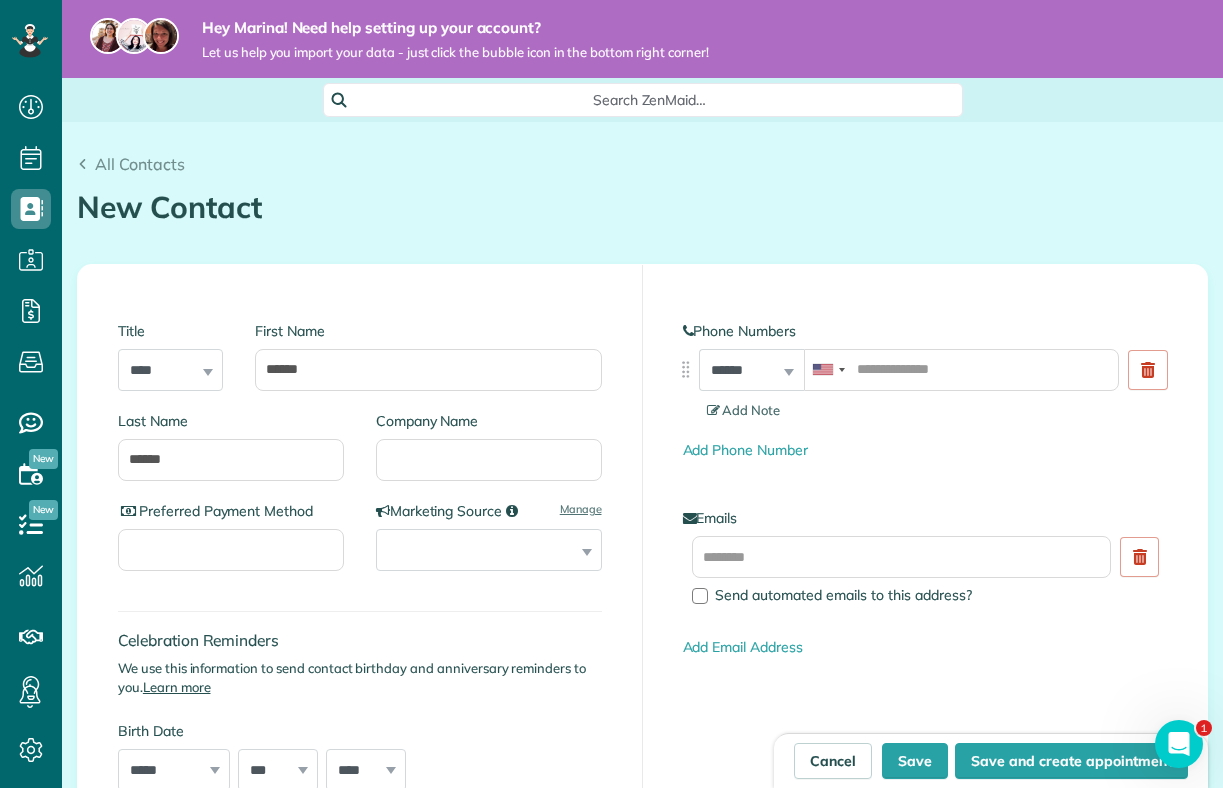 click on "**********" at bounding box center [360, 610] 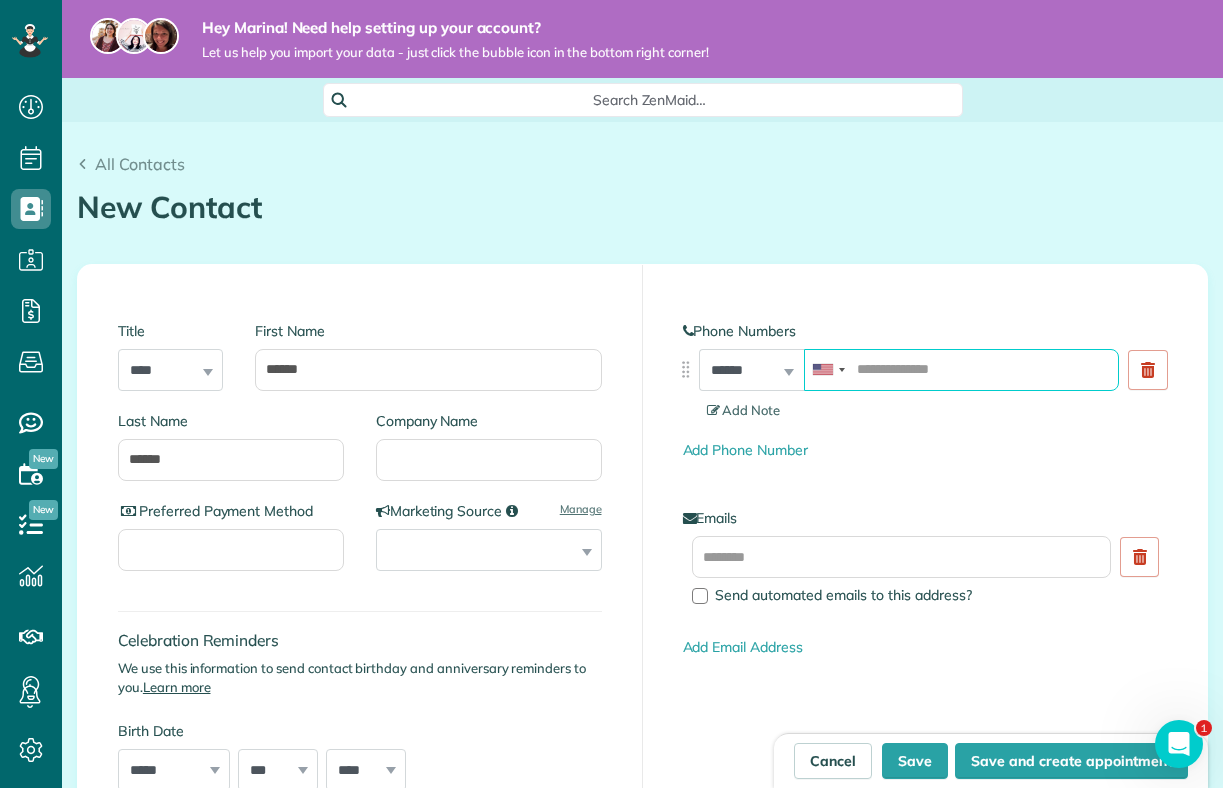 click at bounding box center [961, 370] 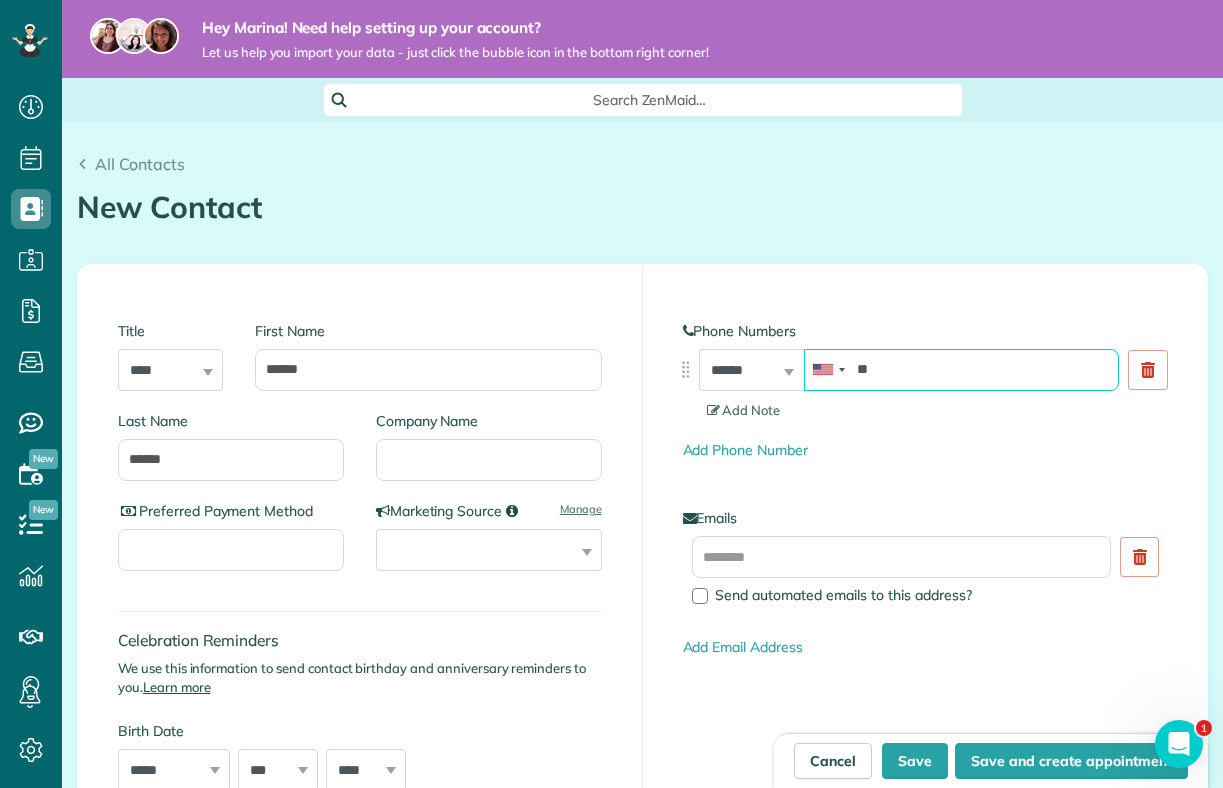 type on "*" 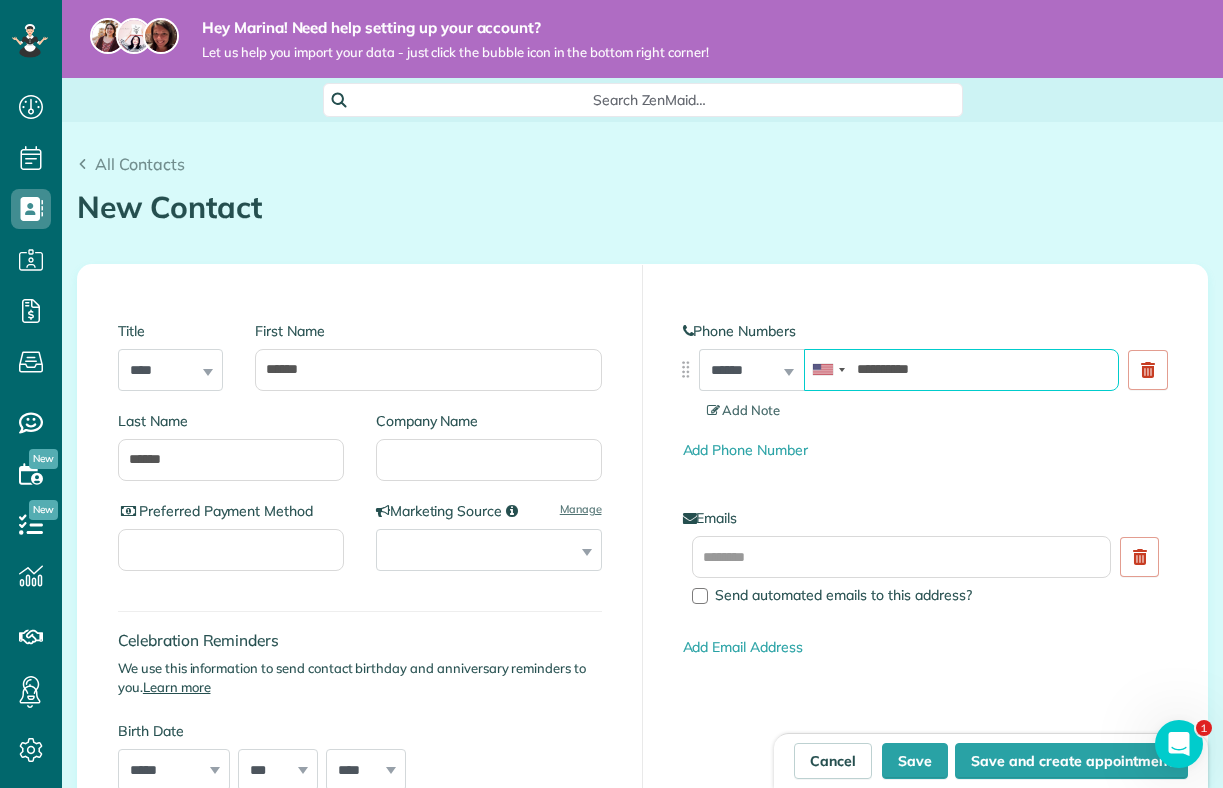 type on "**********" 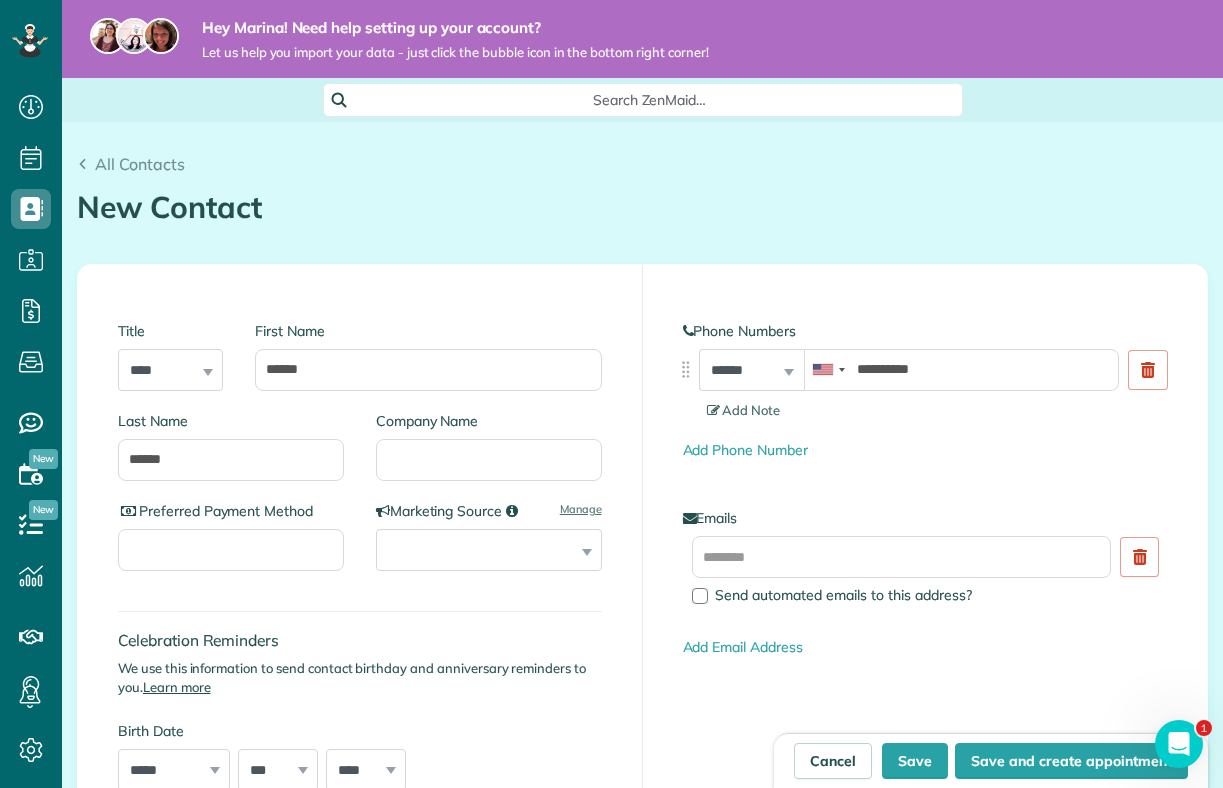 click on "**********" at bounding box center (925, 391) 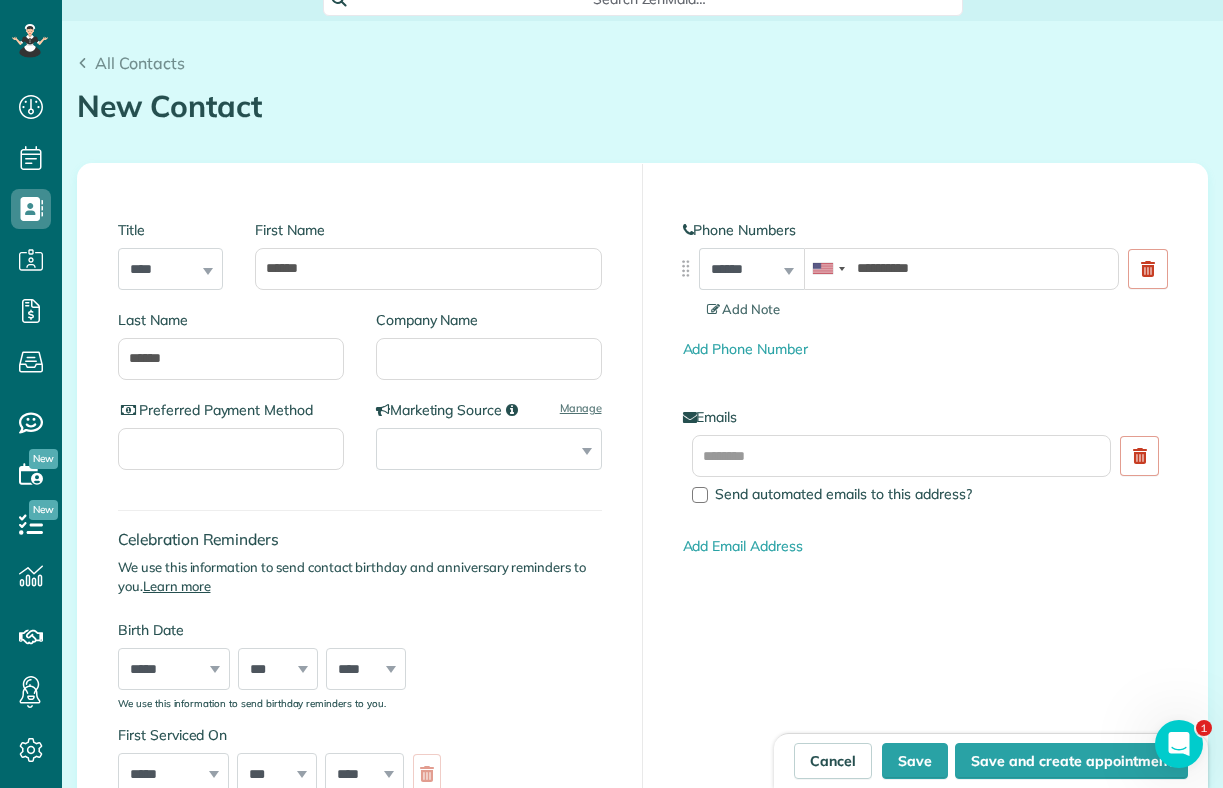 scroll, scrollTop: 100, scrollLeft: 0, axis: vertical 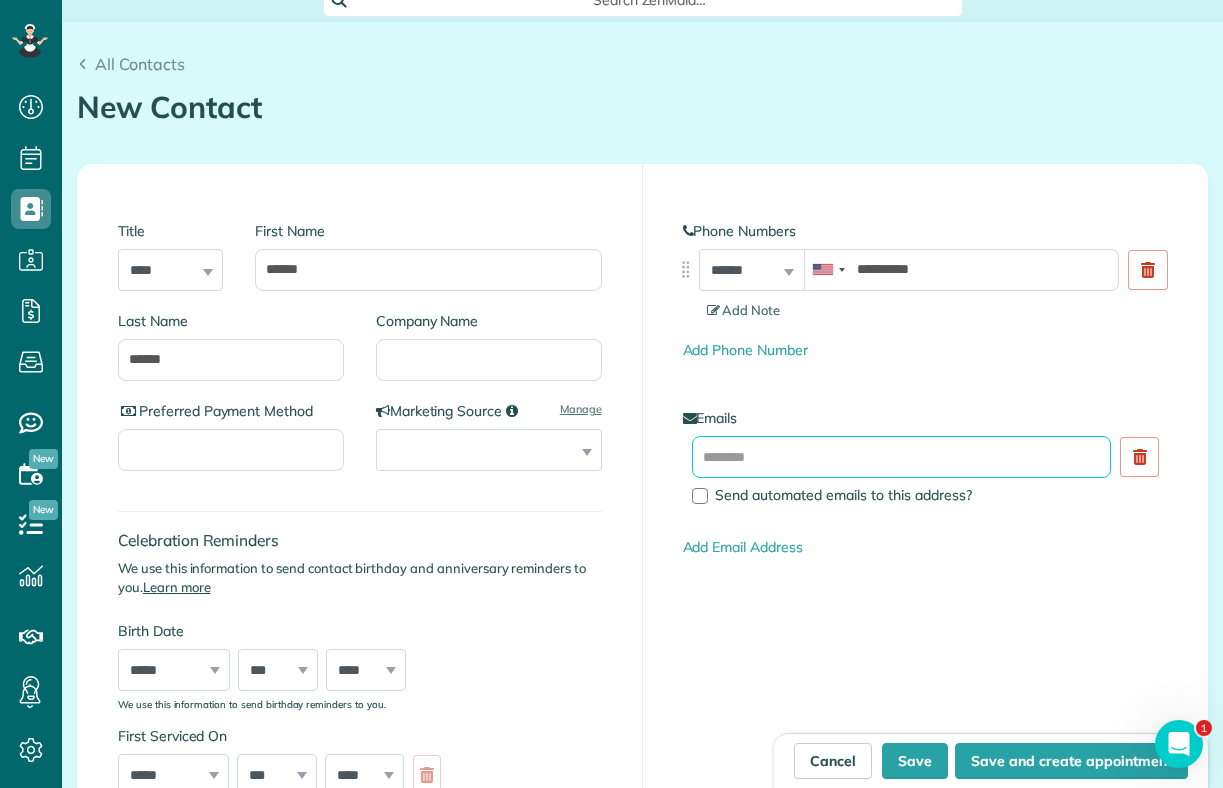 click at bounding box center [902, 457] 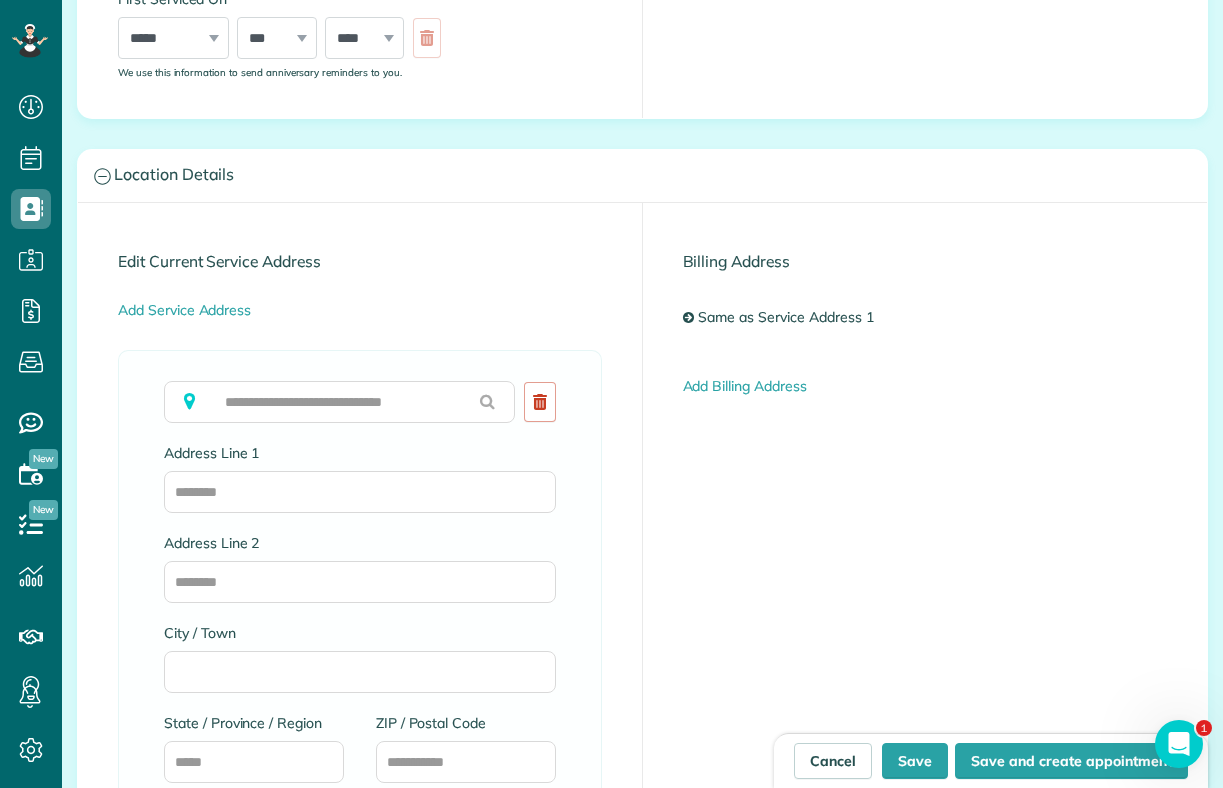 scroll, scrollTop: 840, scrollLeft: 0, axis: vertical 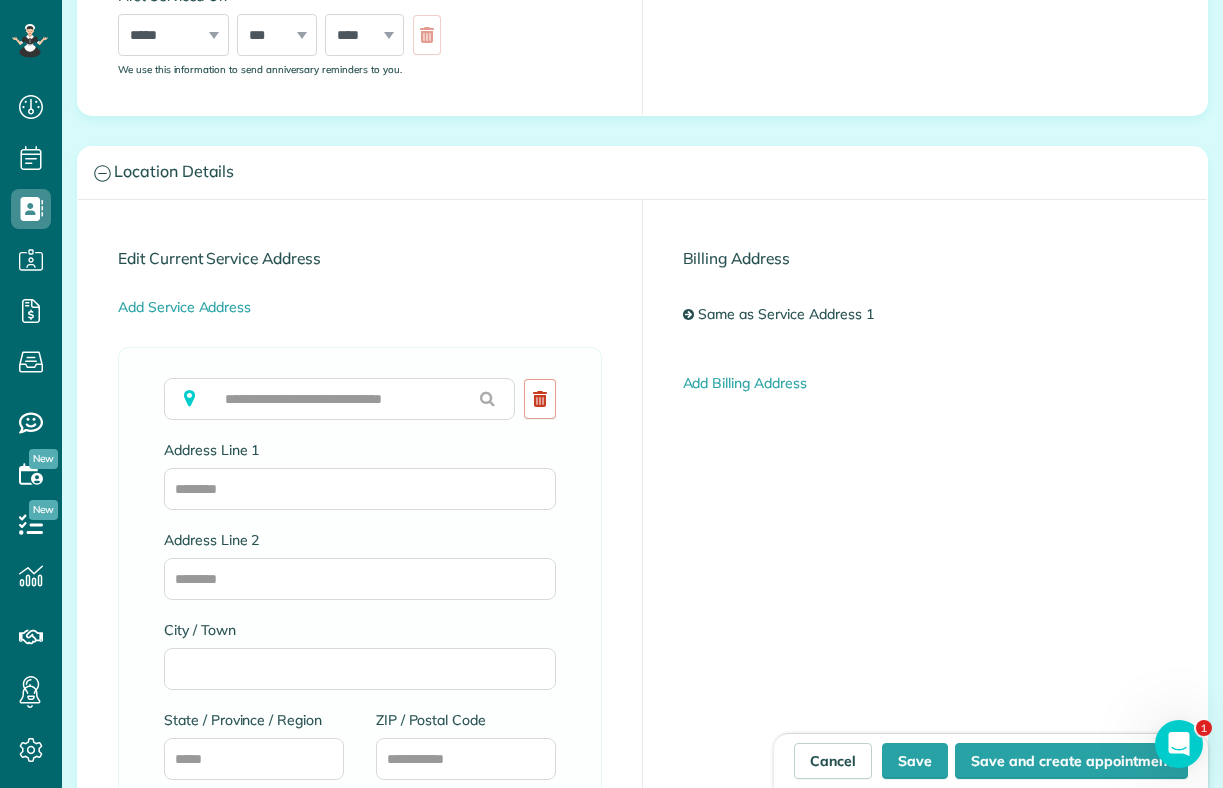 type on "**********" 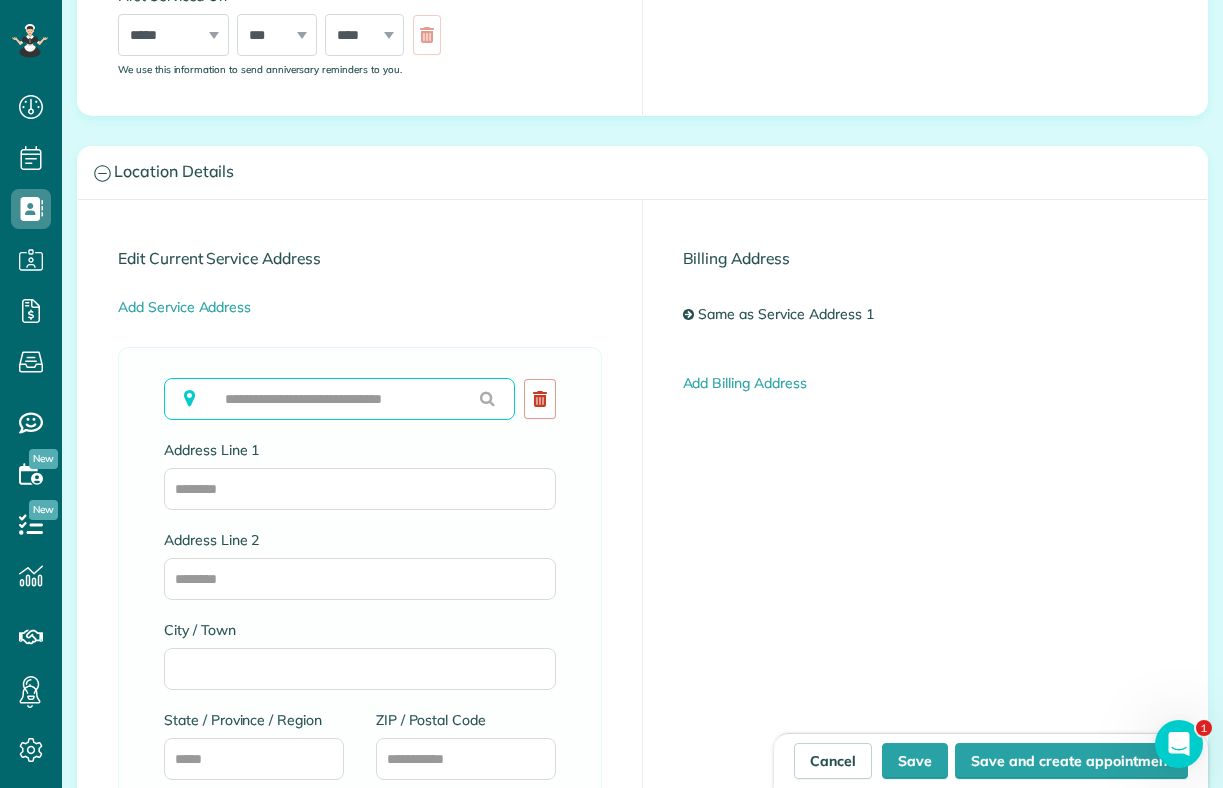 click at bounding box center (339, 399) 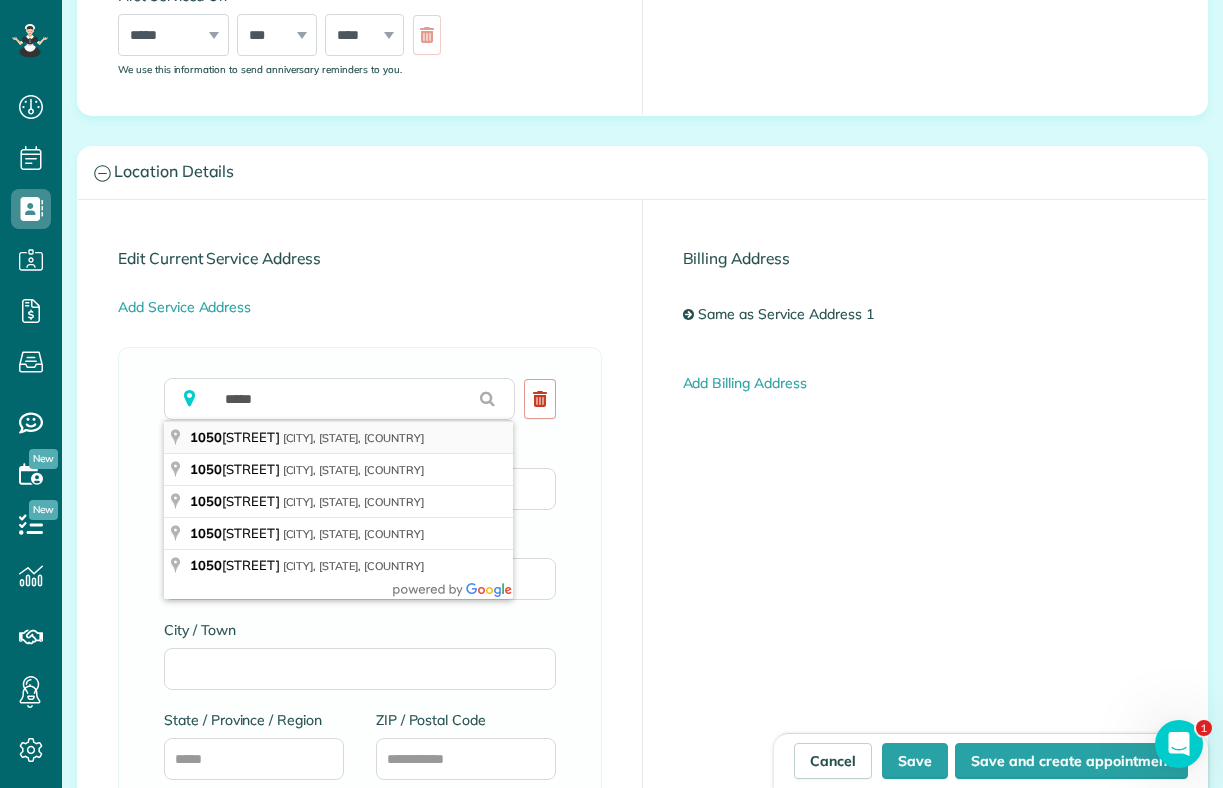 type on "**********" 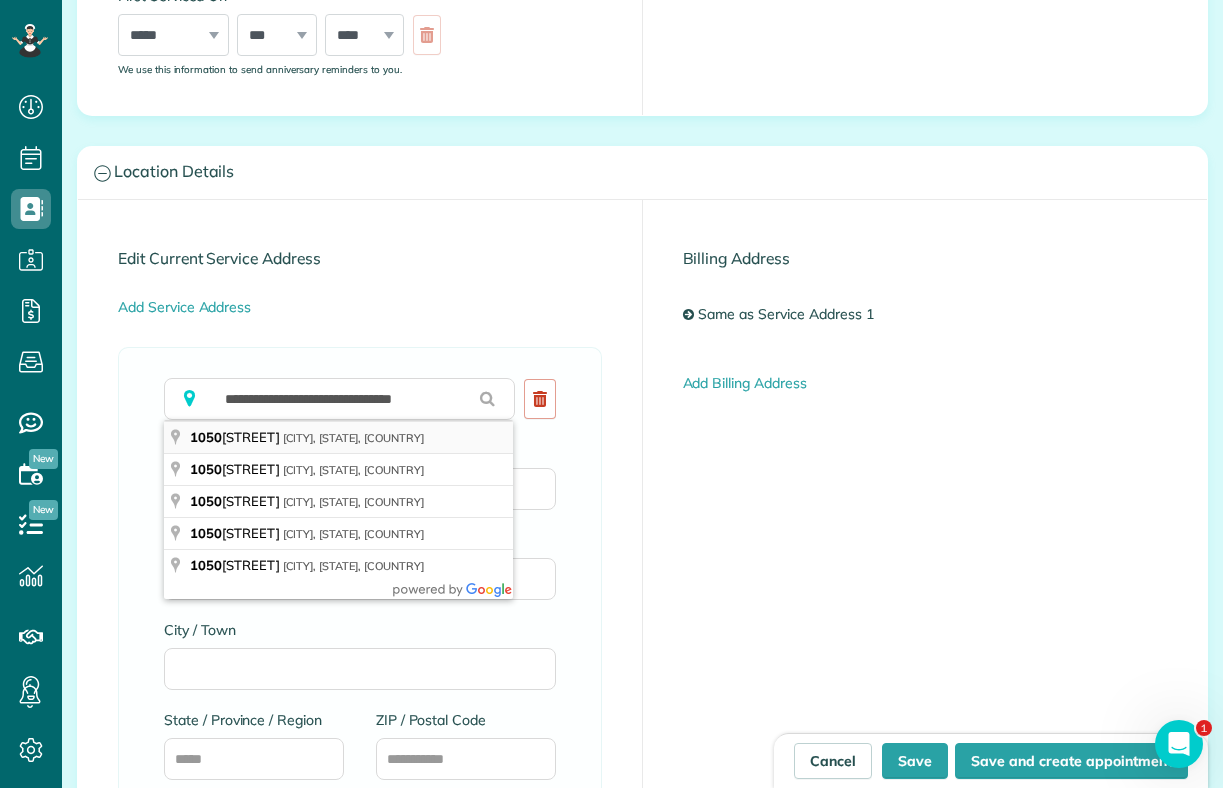 type on "**********" 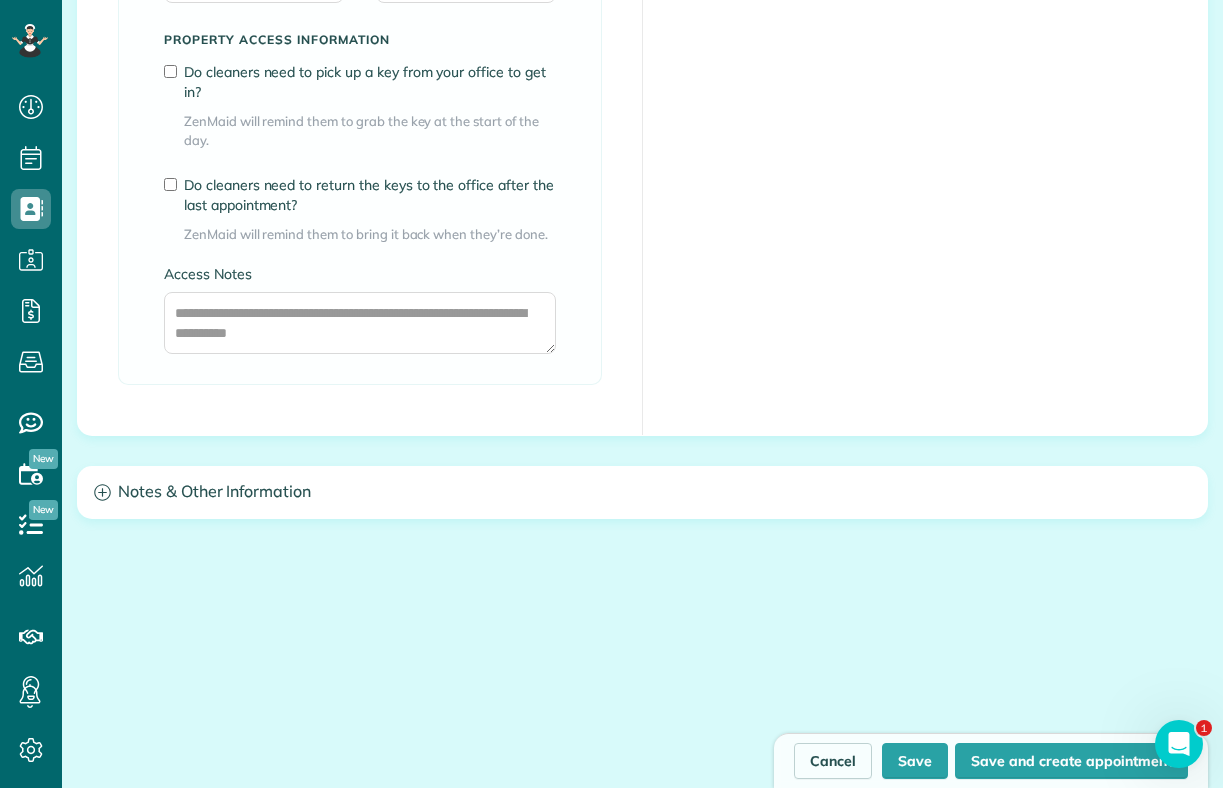 scroll, scrollTop: 1642, scrollLeft: 0, axis: vertical 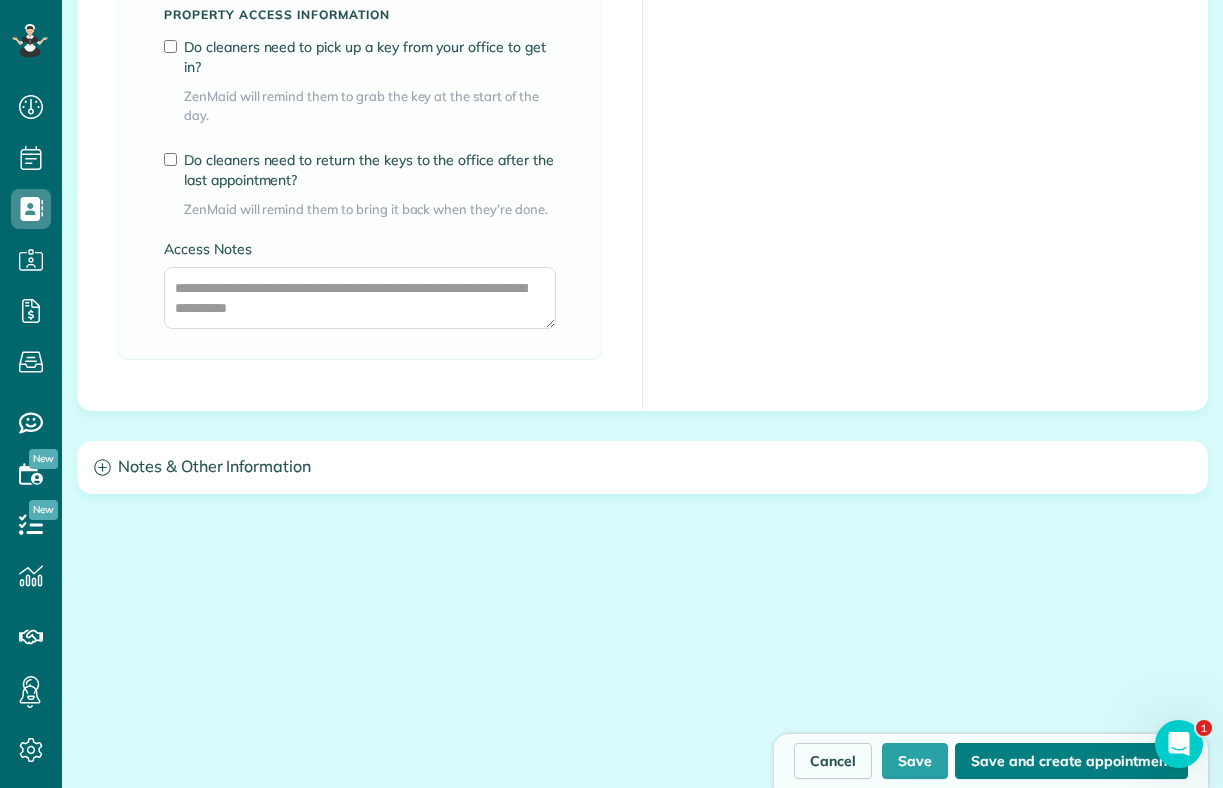 click on "Save and create appointment" at bounding box center (1071, 761) 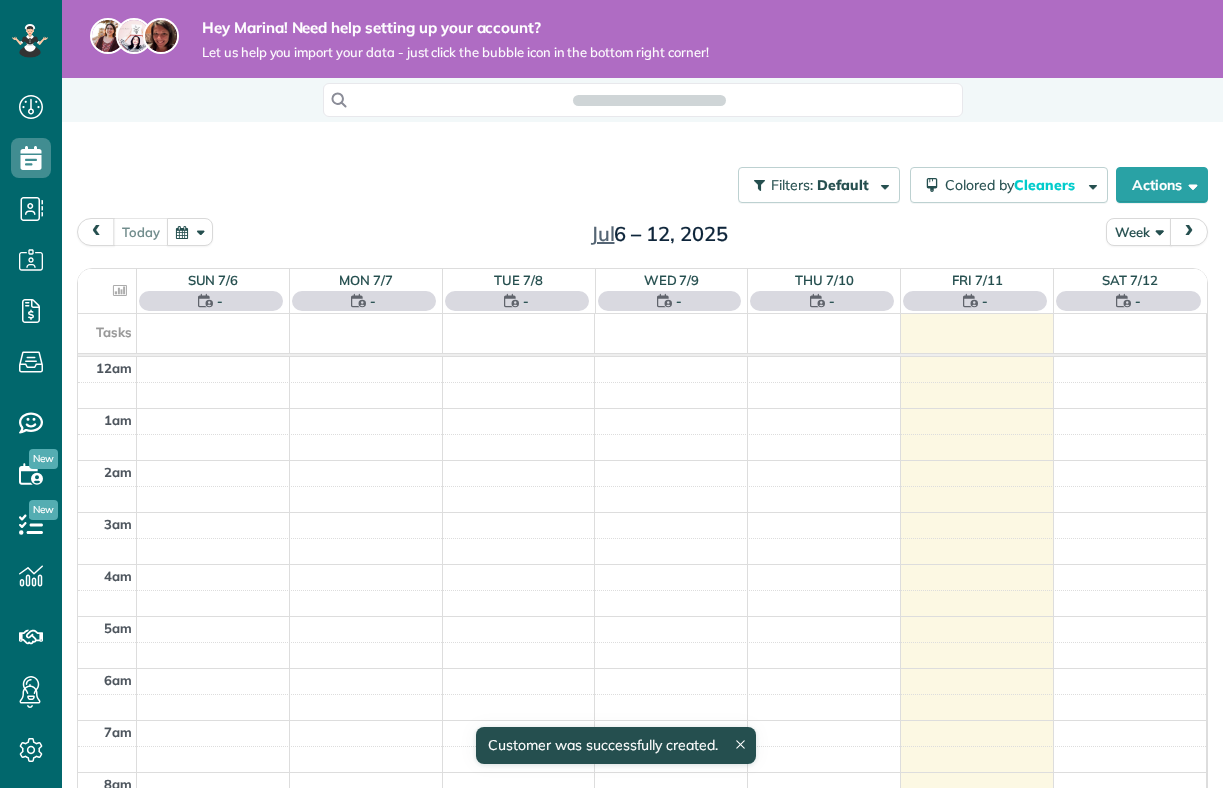 scroll, scrollTop: 0, scrollLeft: 0, axis: both 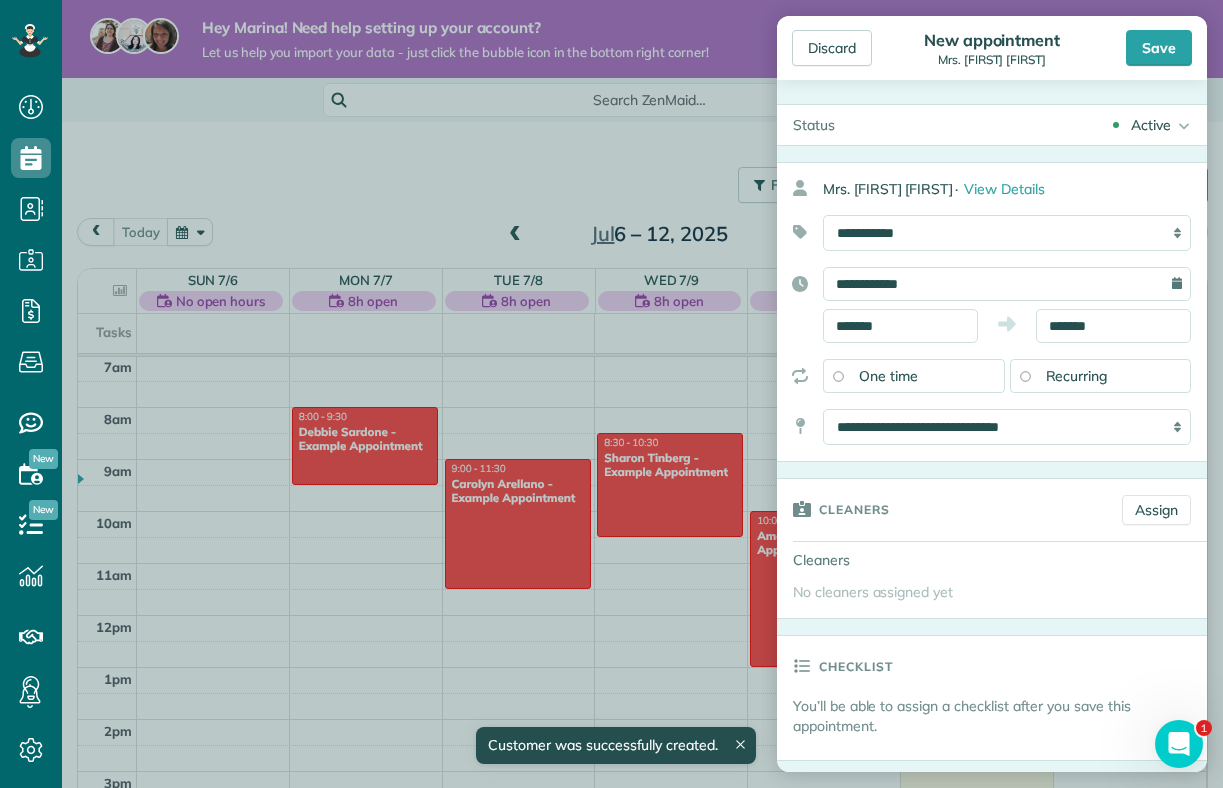 click on "**********" at bounding box center (1007, 284) 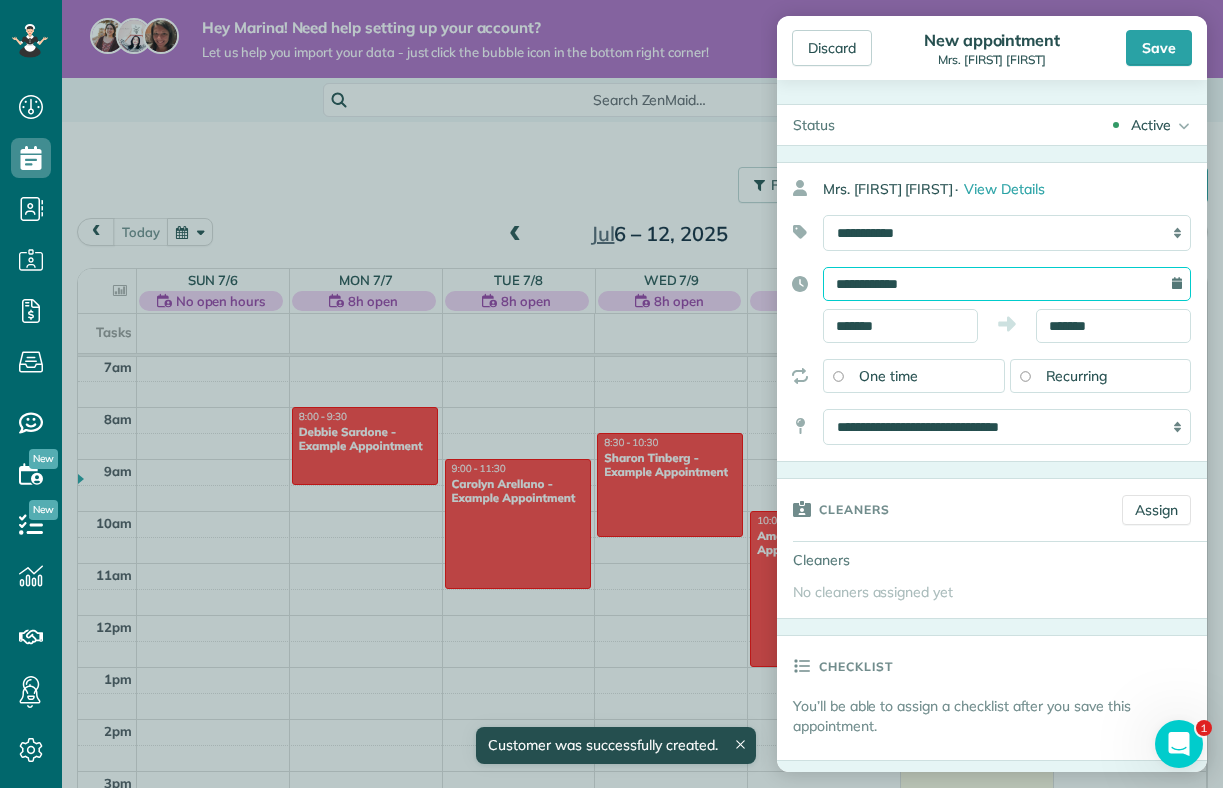 click on "**********" at bounding box center (1007, 284) 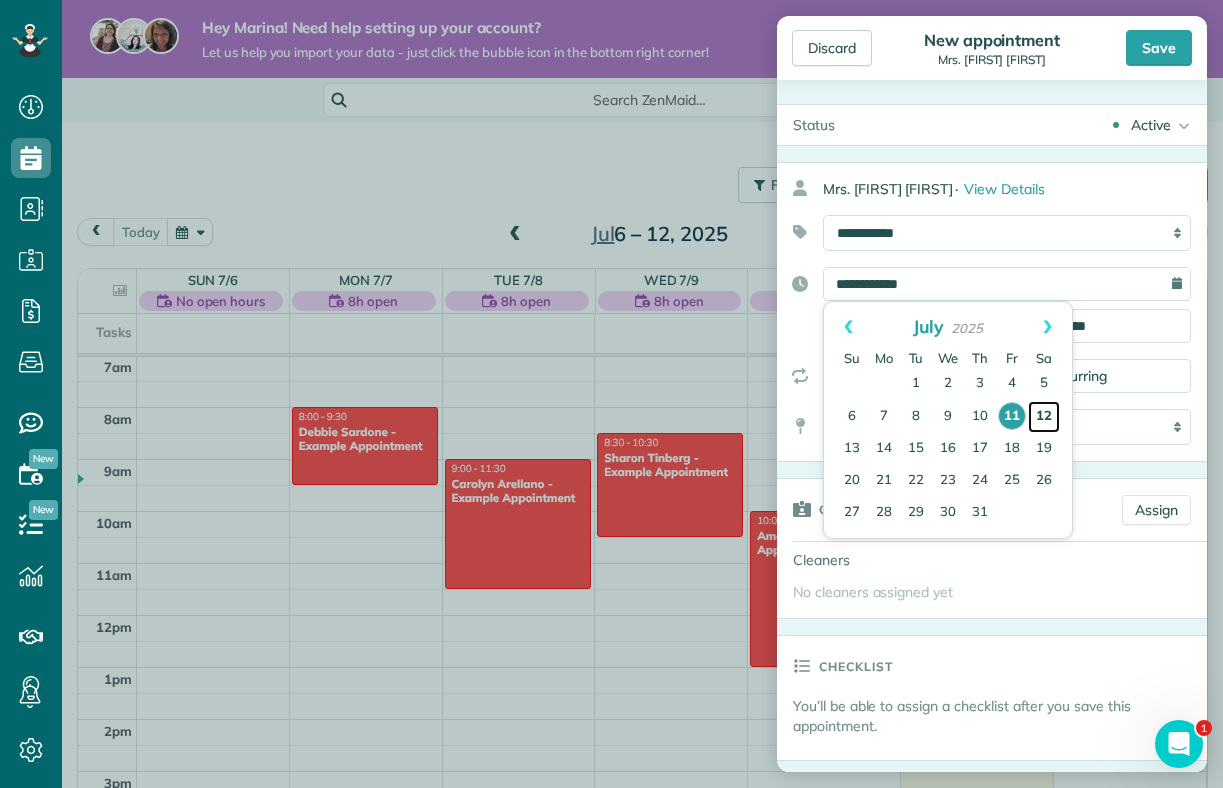 click on "12" at bounding box center (1044, 417) 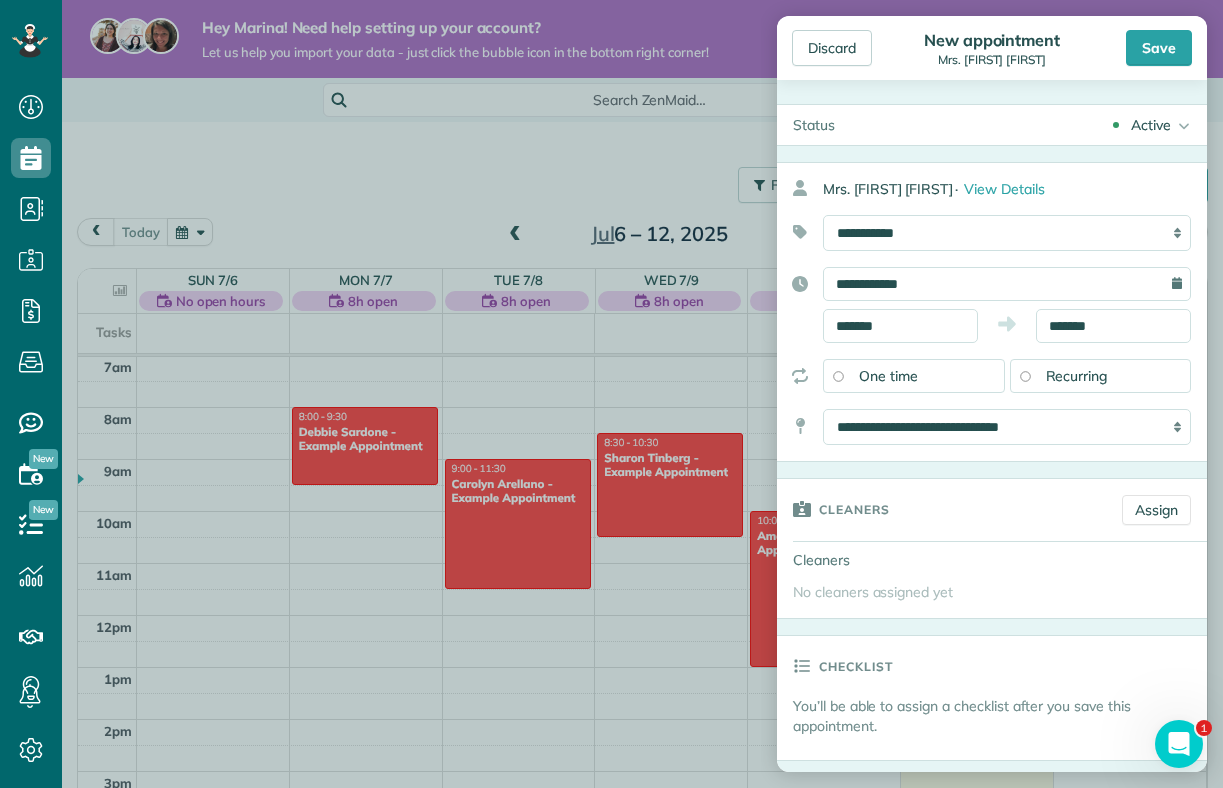 scroll, scrollTop: 193, scrollLeft: 0, axis: vertical 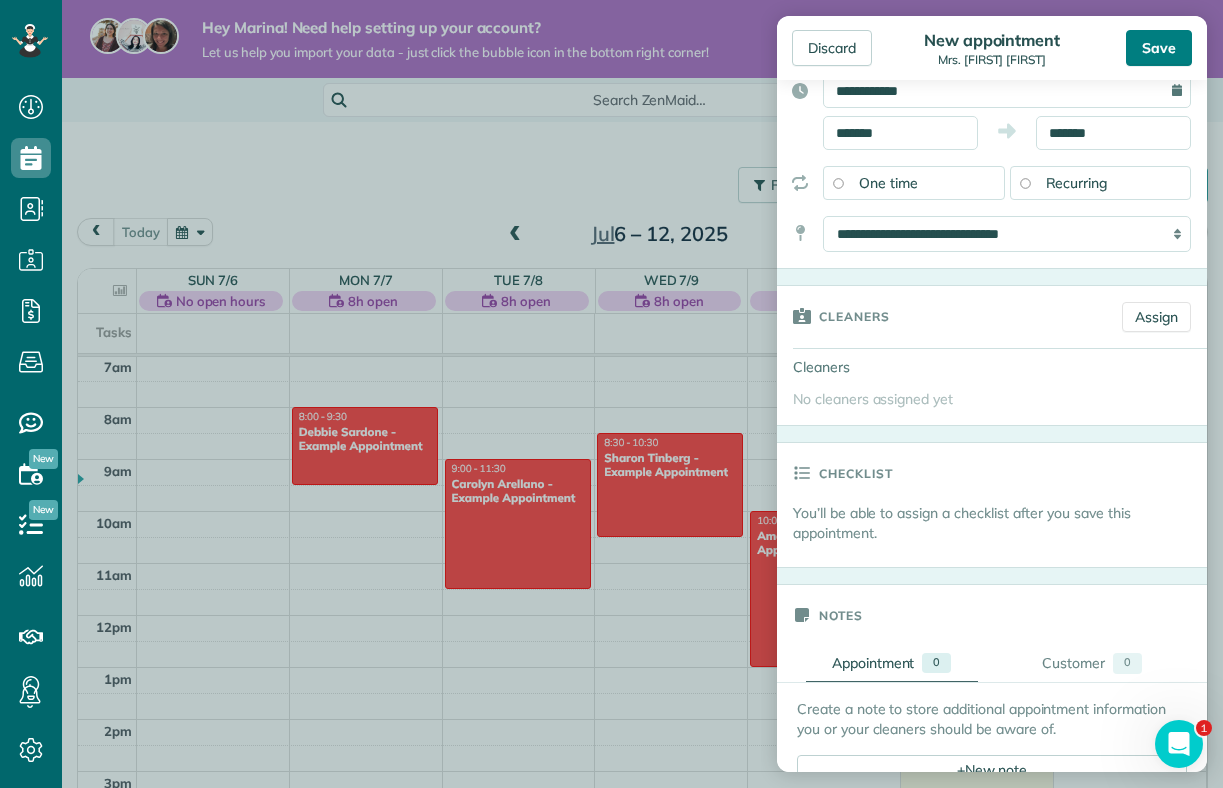 click on "Save" at bounding box center (1159, 48) 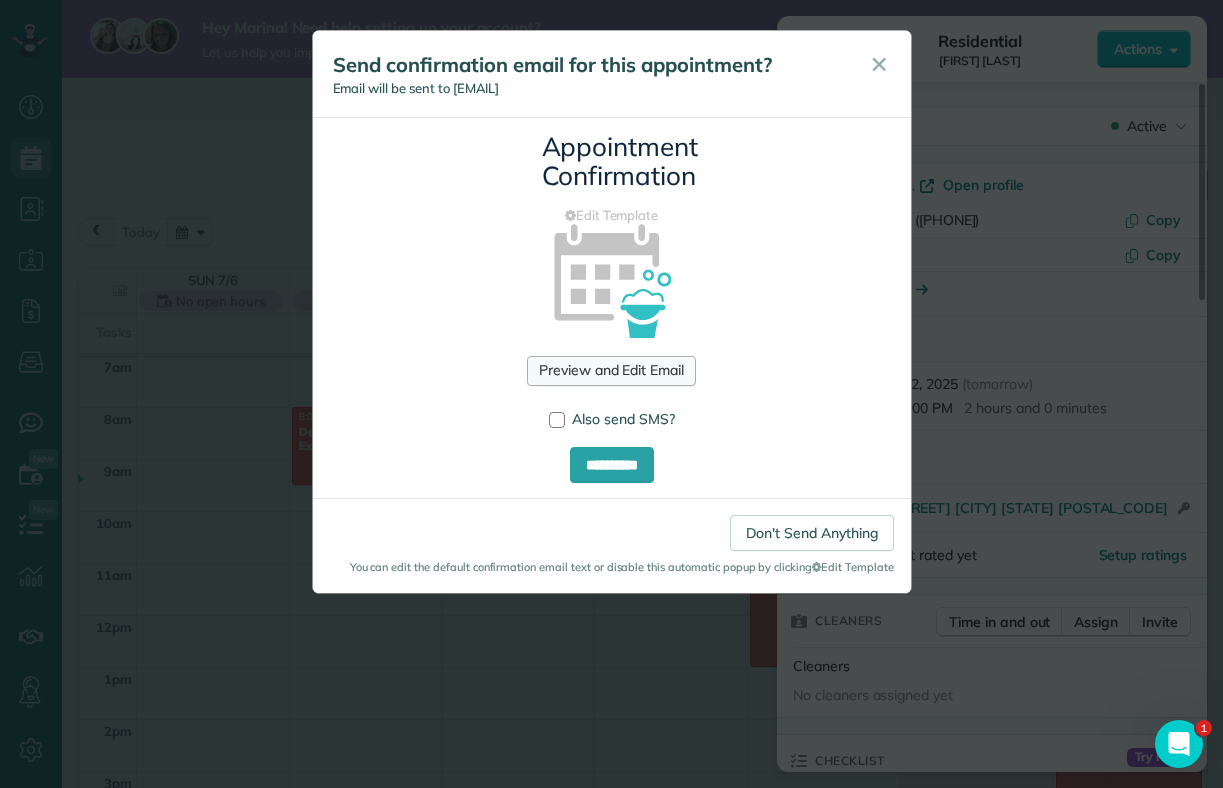 click on "Preview and Edit Email" at bounding box center [611, 371] 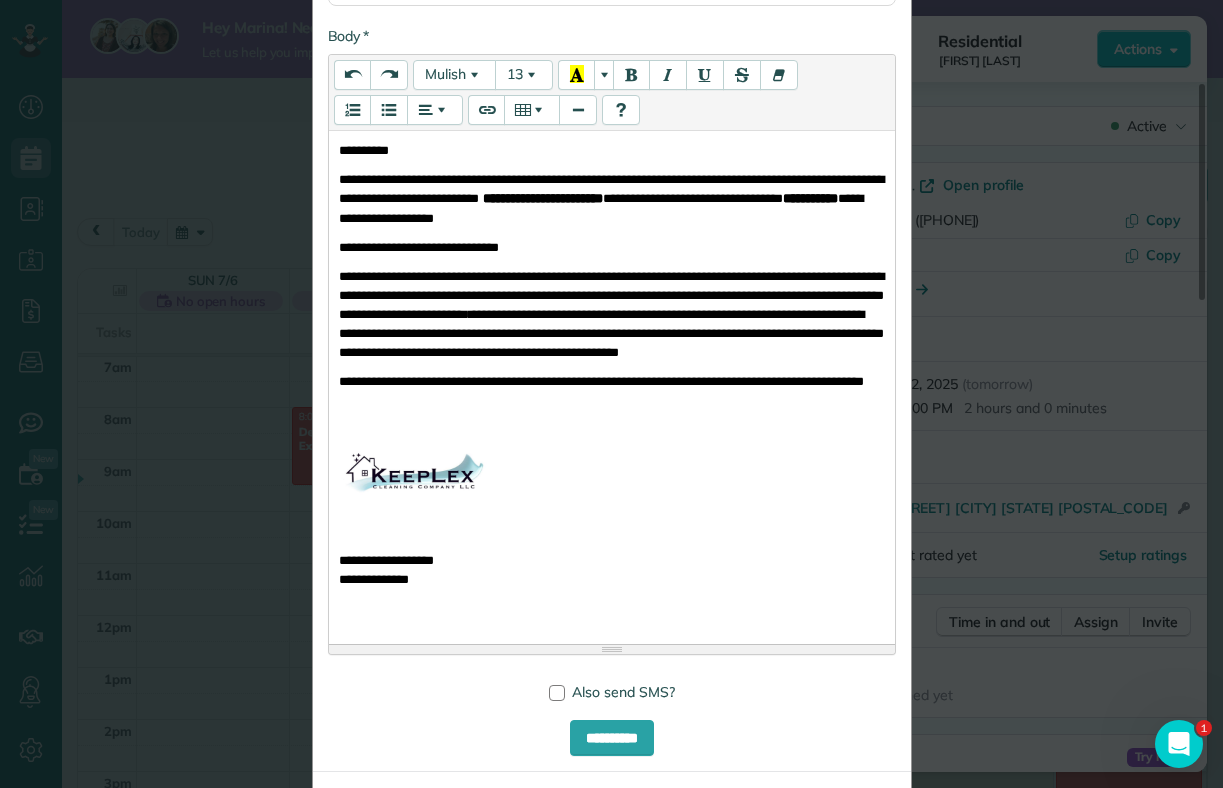 scroll, scrollTop: 544, scrollLeft: 0, axis: vertical 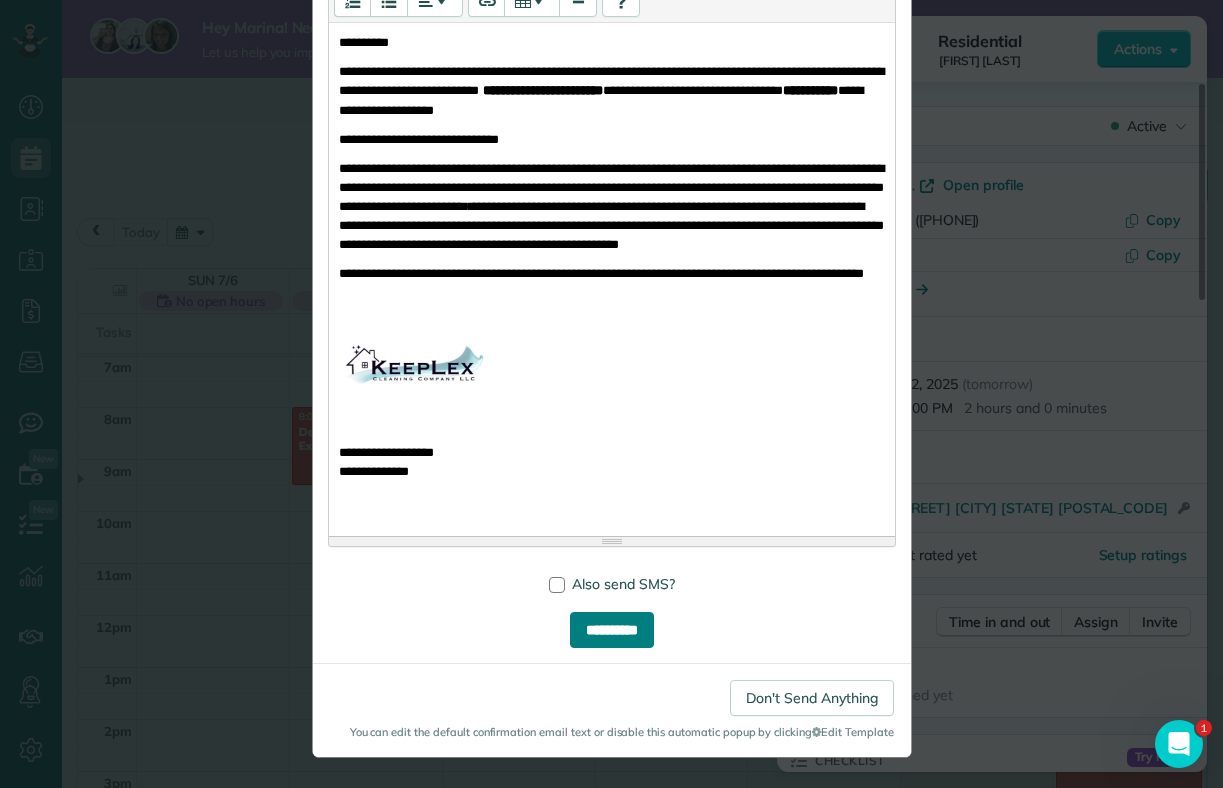click on "**********" at bounding box center (612, 630) 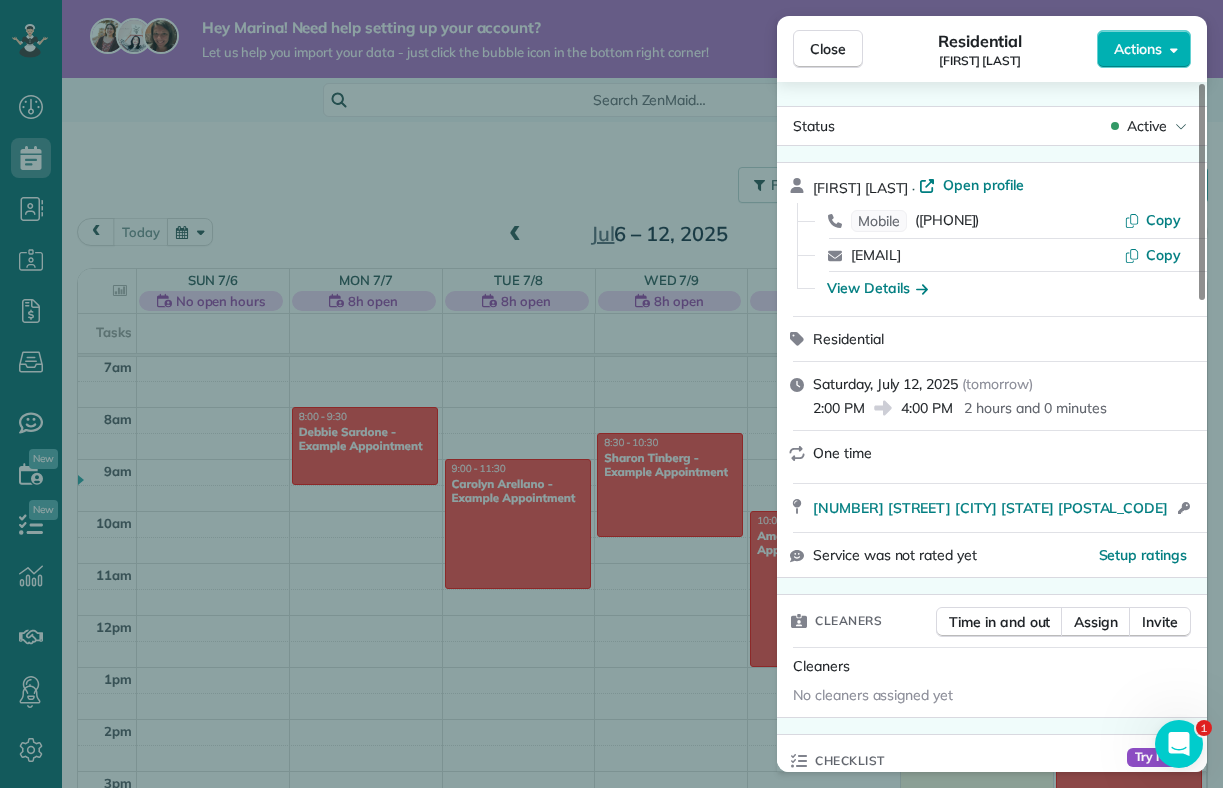 click 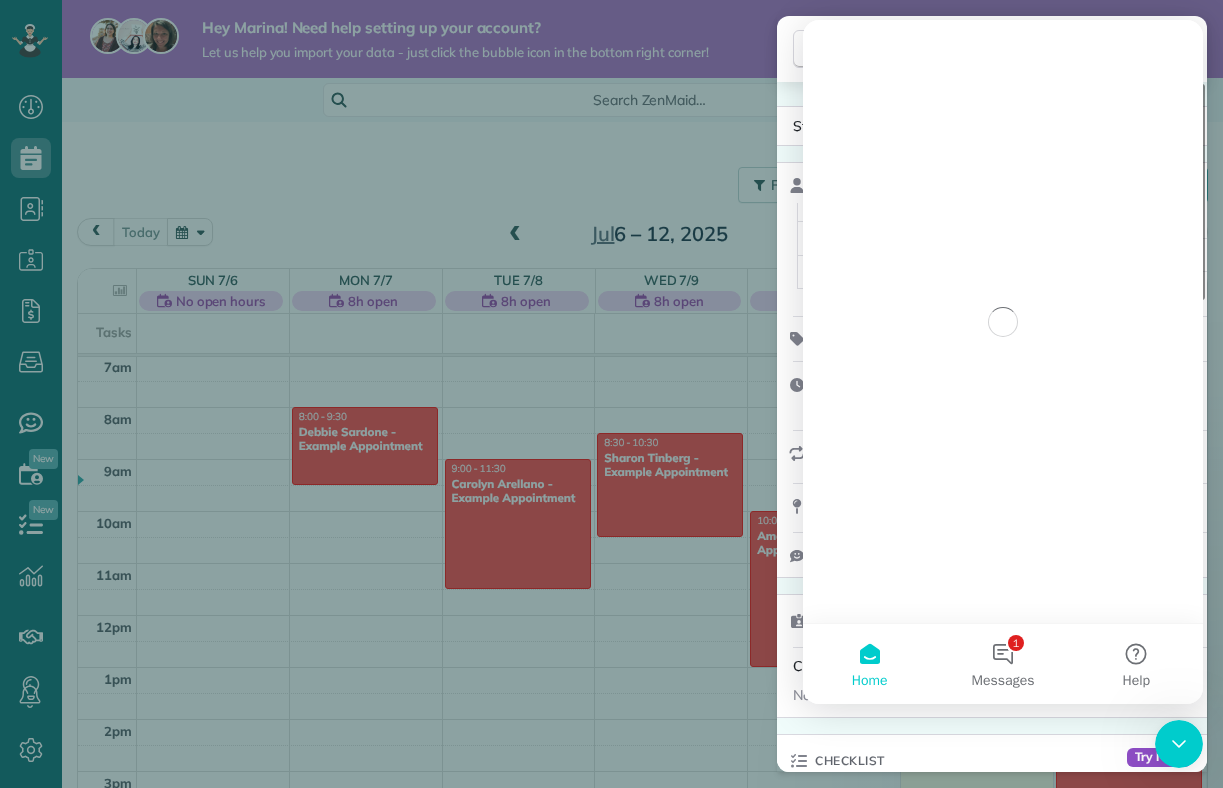 scroll, scrollTop: 0, scrollLeft: 0, axis: both 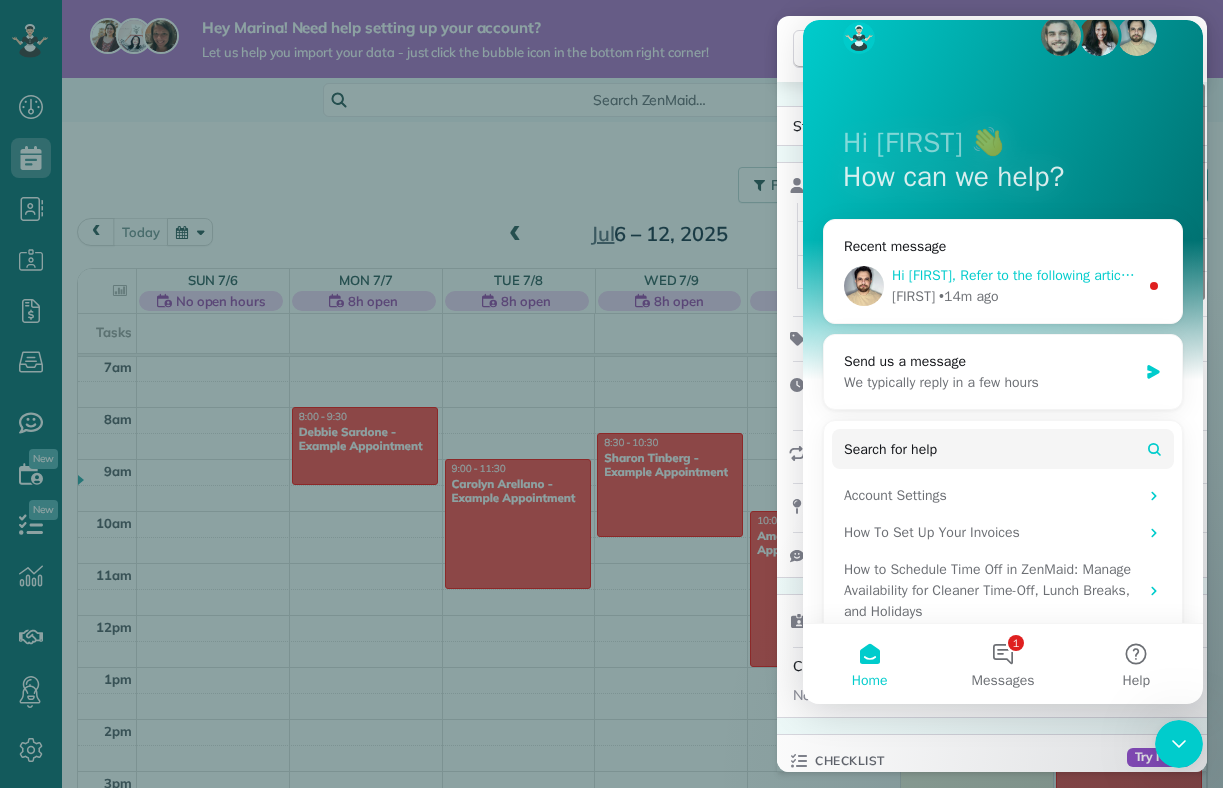 click on "Hi [FIRST],   Refer to the following article to learn how to get things started:   Let me know if there's anything else I can do for you. 🙋🏻‍♂️ [FIRST]" at bounding box center (1015, 275) 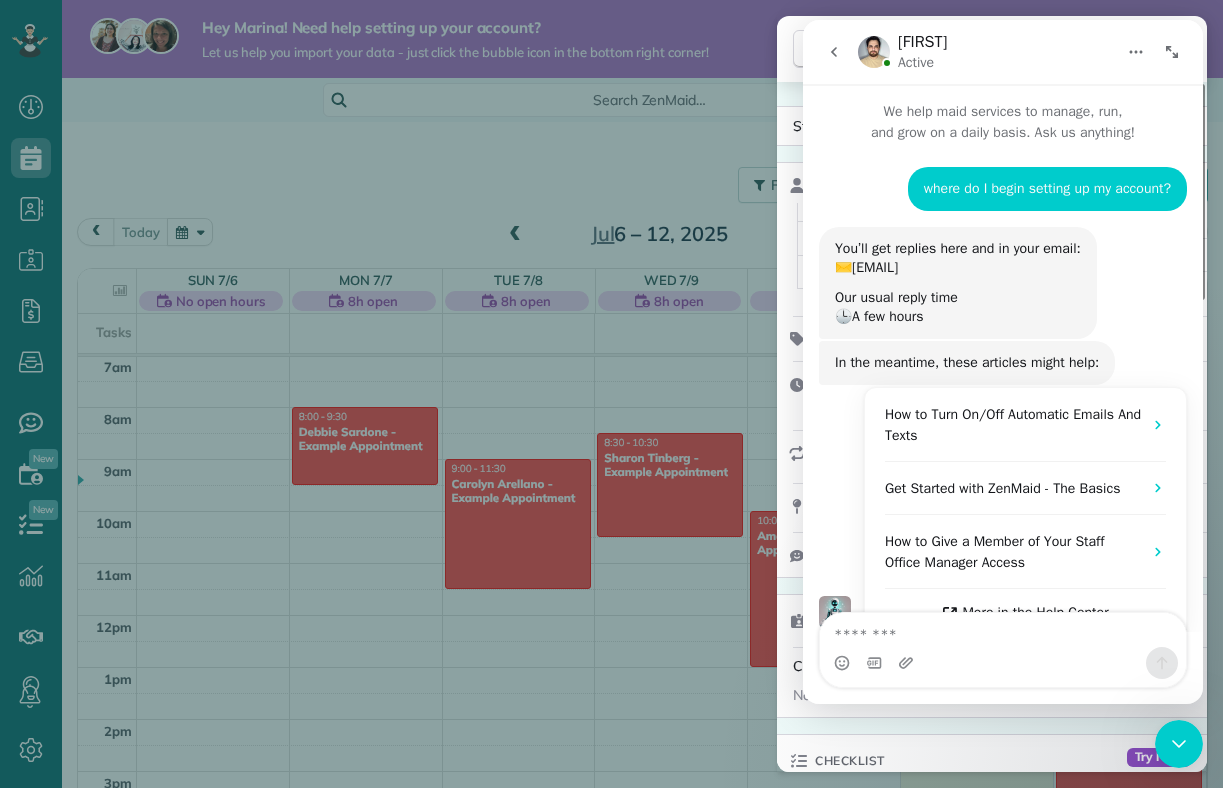scroll, scrollTop: 3, scrollLeft: 0, axis: vertical 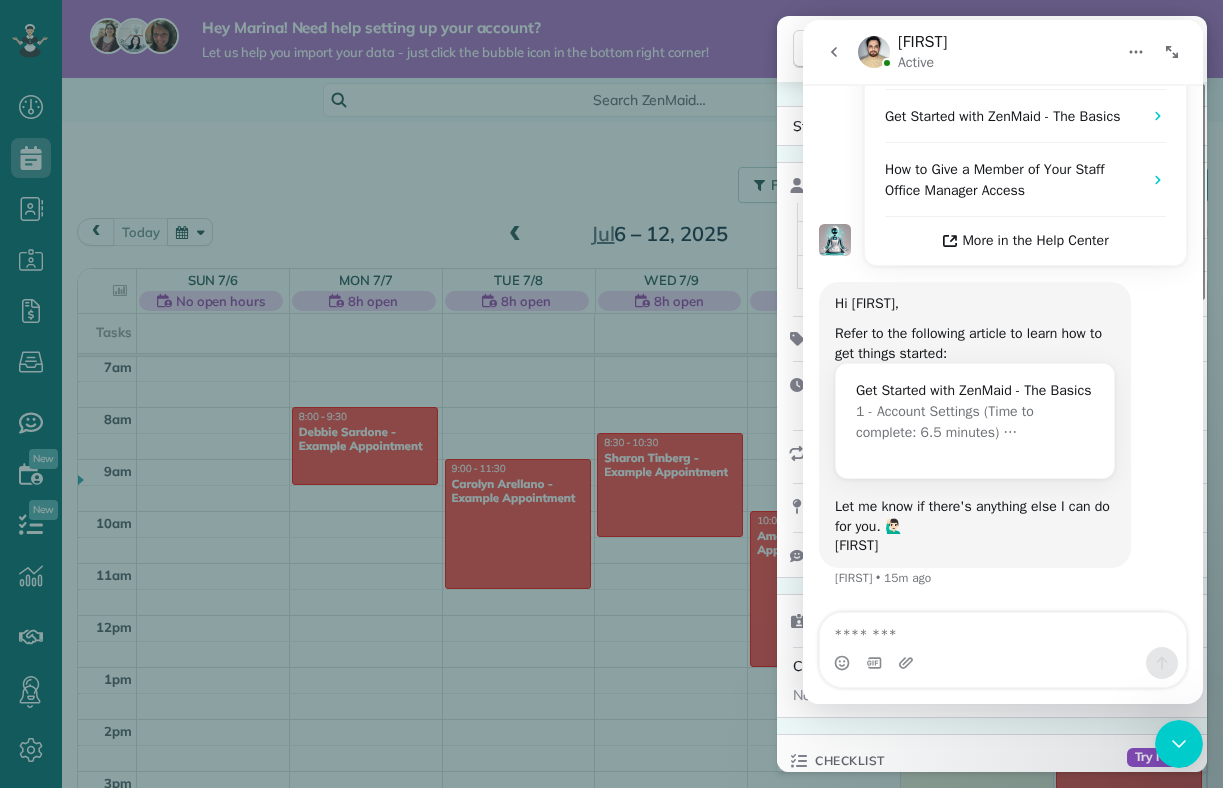 click at bounding box center [1003, 630] 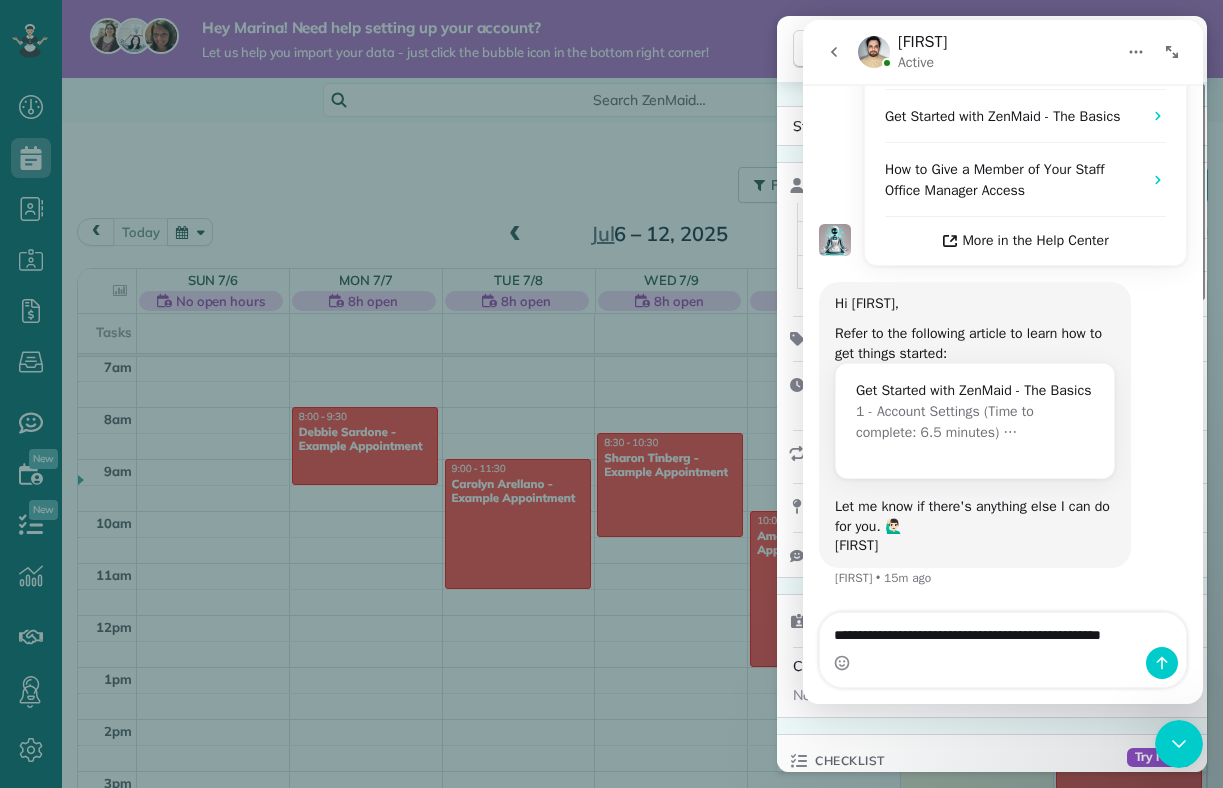 scroll, scrollTop: 410, scrollLeft: 0, axis: vertical 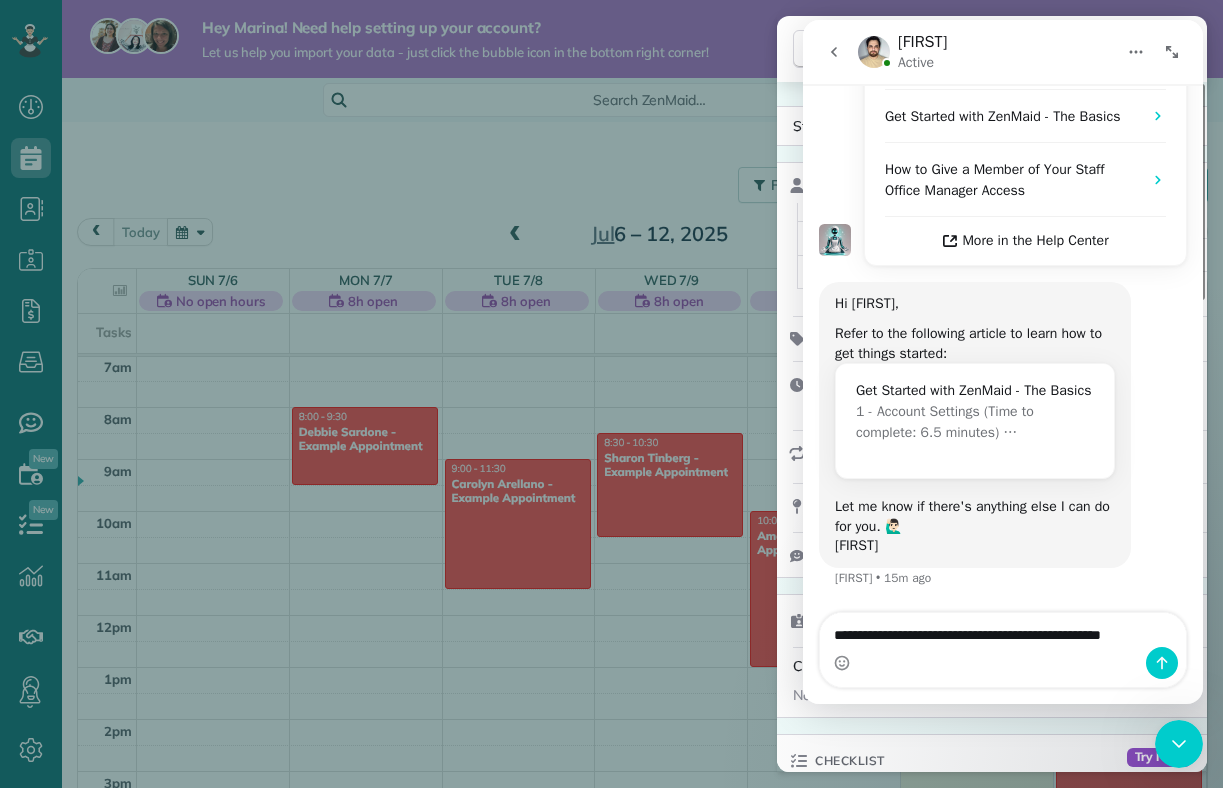 click on "**********" at bounding box center [1003, 640] 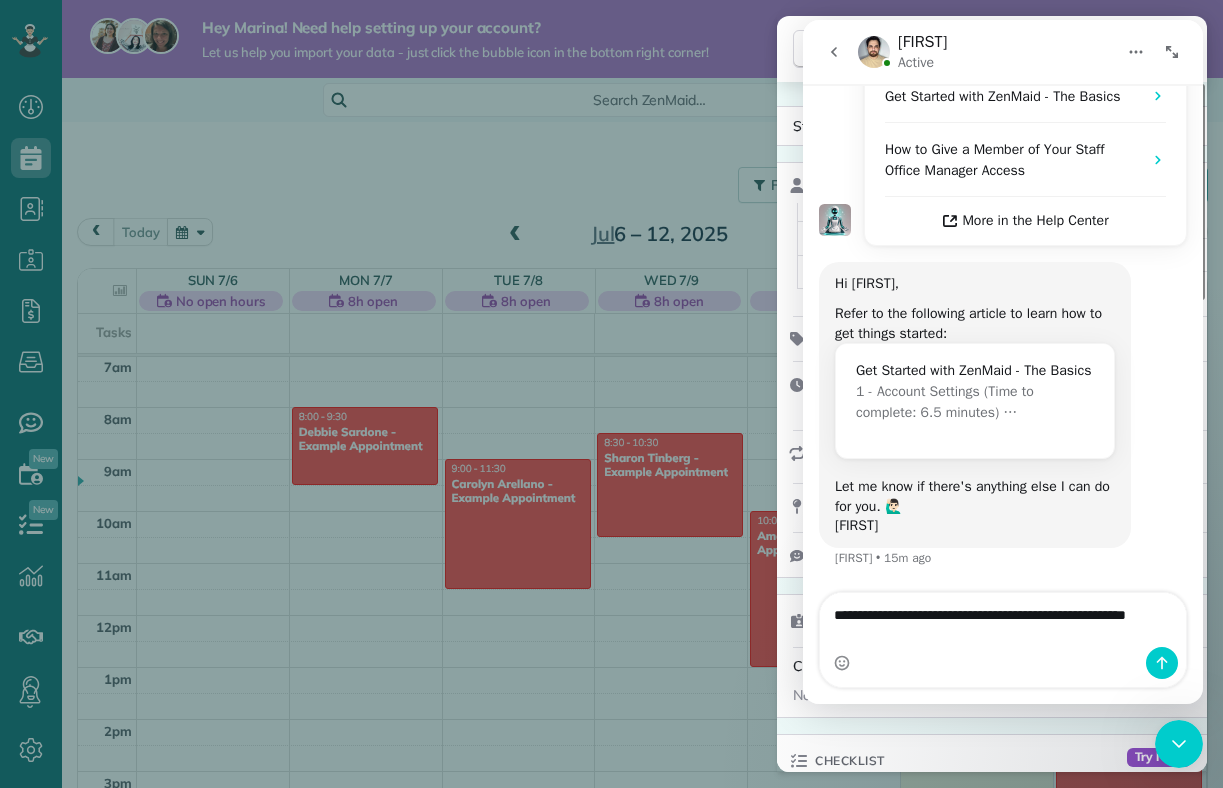 click on "**********" at bounding box center [1003, 620] 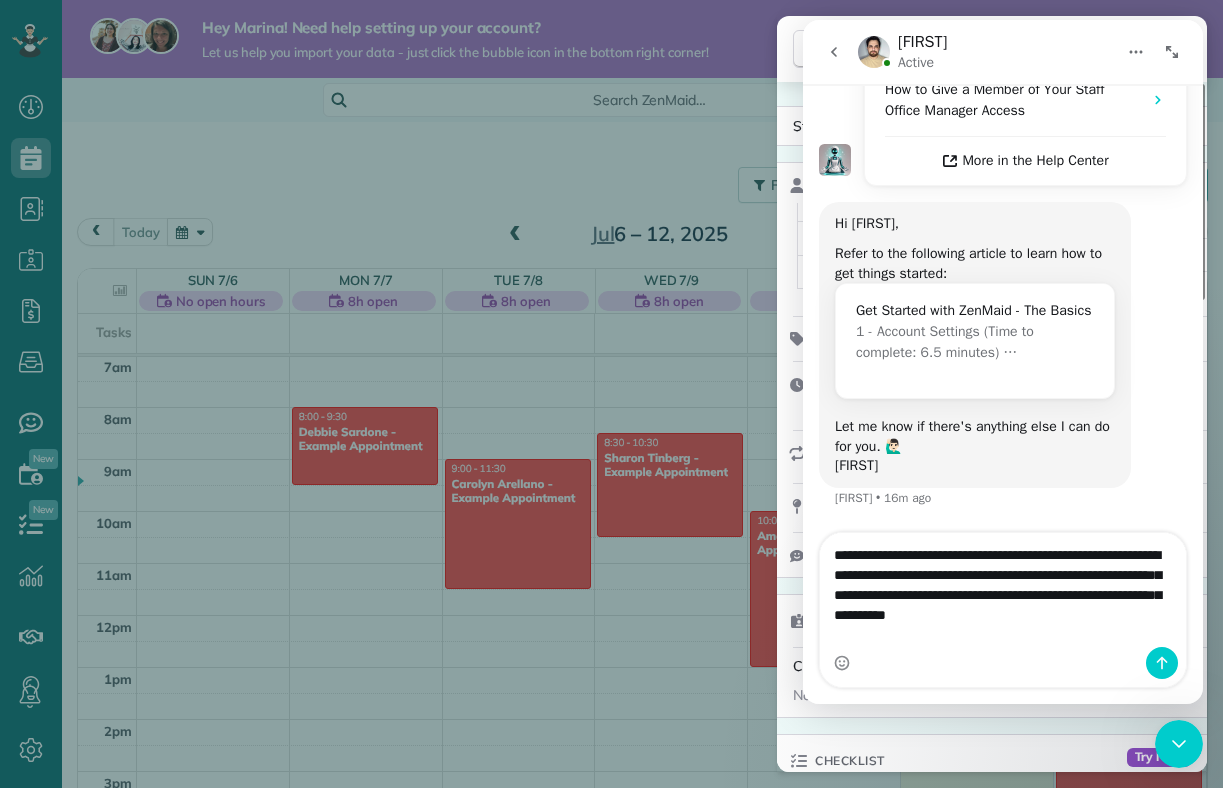 scroll, scrollTop: 470, scrollLeft: 0, axis: vertical 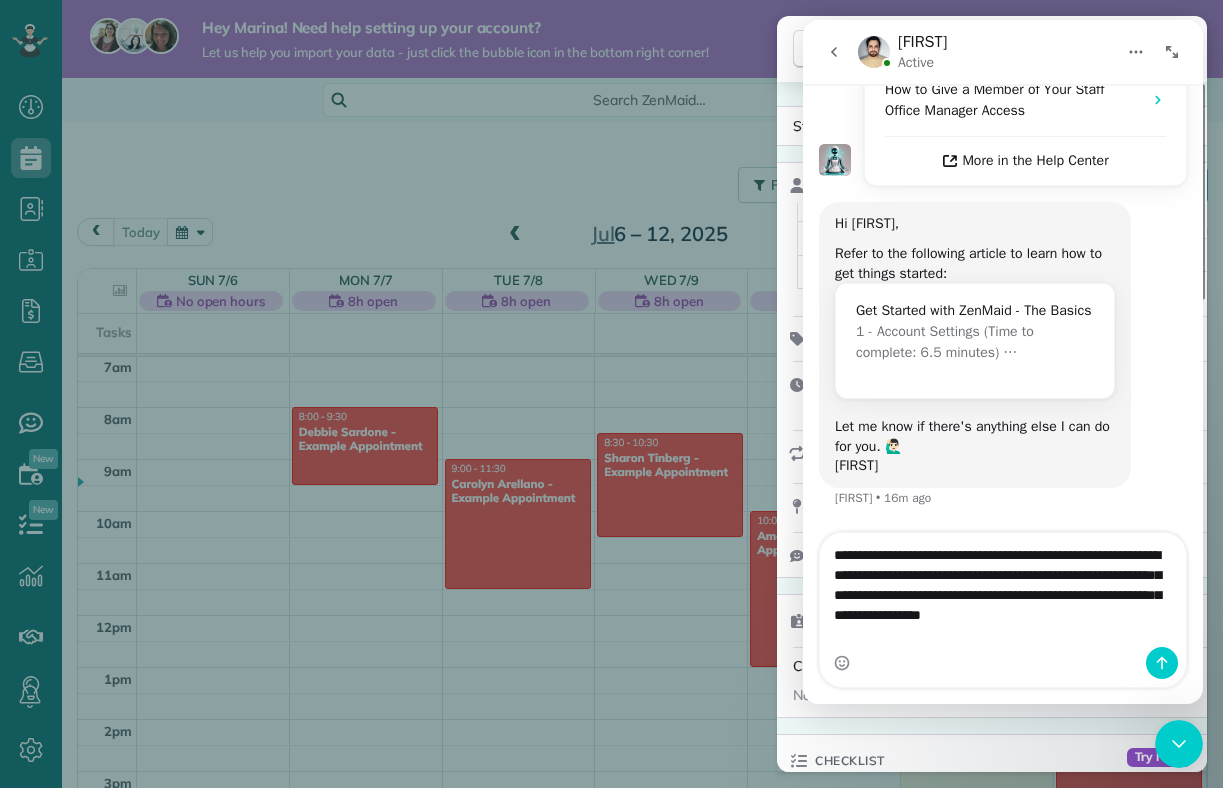 type on "**********" 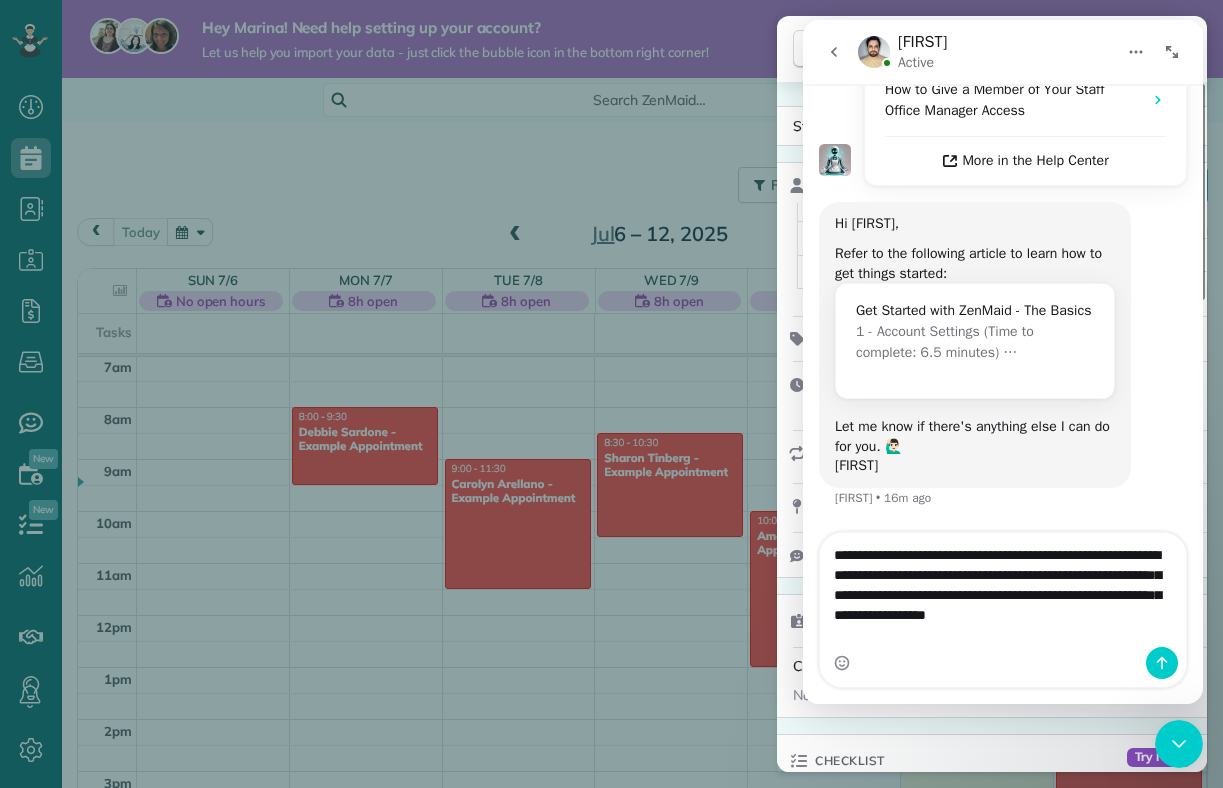type 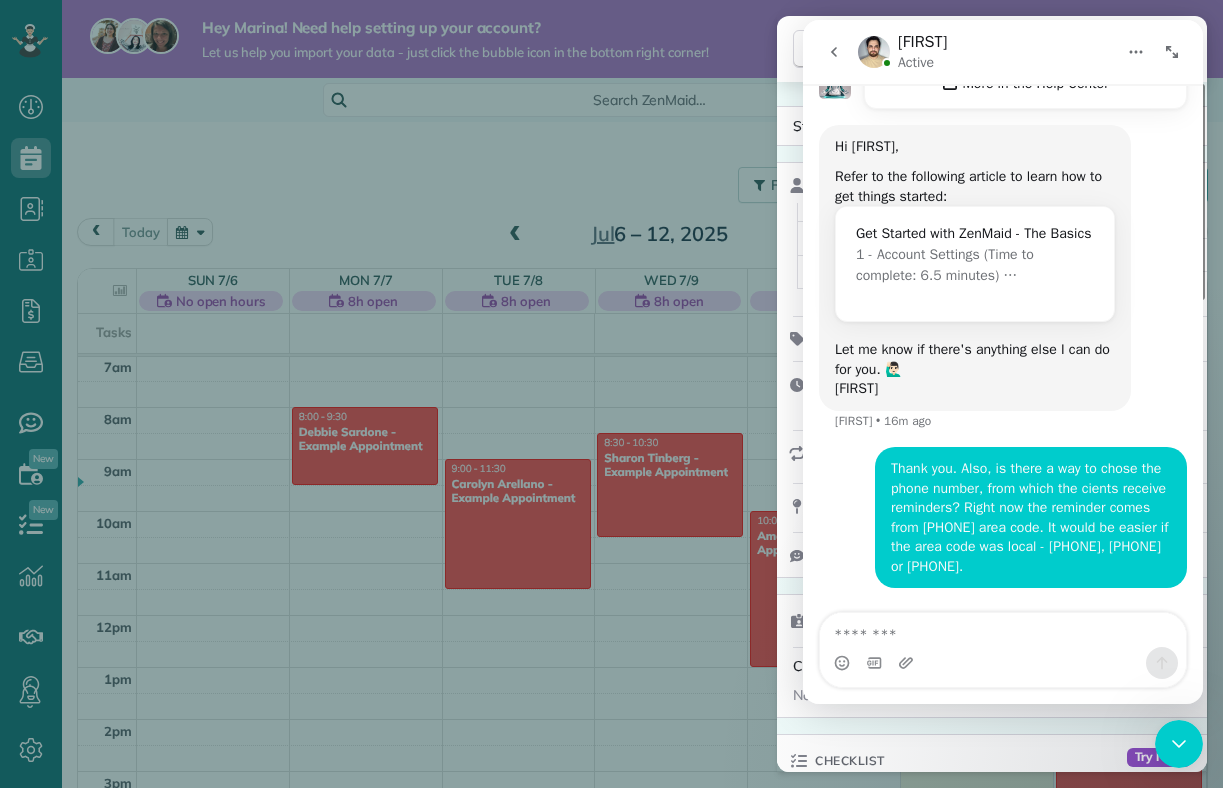 scroll, scrollTop: 547, scrollLeft: 0, axis: vertical 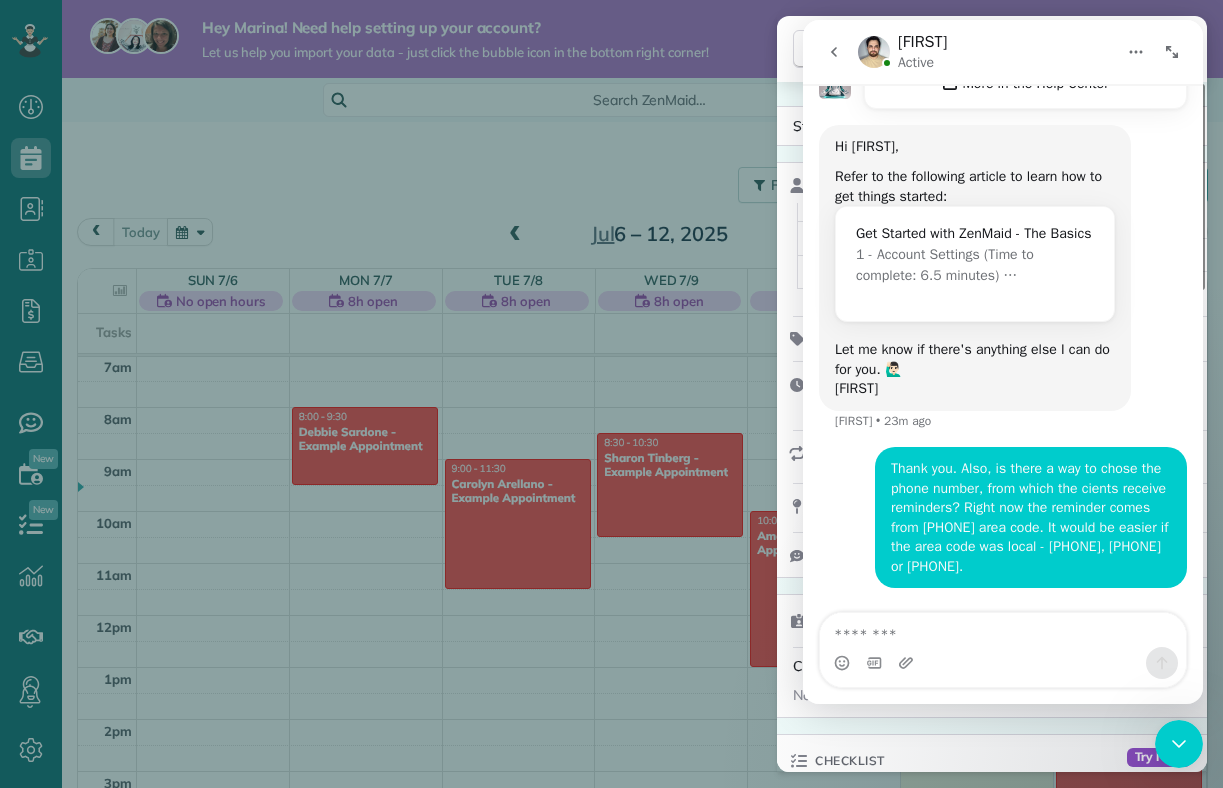 click on "Close Residential Marina Marina Actions Status Active Marina Marina · Open profile Mobile (916) 308-6377 Copy m_salogub@yahoo.com Copy View Details Residential Saturday, July 12, 2025 ( tomorrow ) 2:00 PM 4:00 PM 2 hours and 0 minutes One time 1050 B Street San Diego CA 92101 Open access information Service was not rated yet Setup ratings Cleaners Time in and out Assign Invite Cleaners No cleaners assigned yet Checklist Try Now Keep this appointment up to your standards. Stay on top of every detail, keep your cleaners organised, and your client happy. Assign a checklist Watch a 5 min demo Billing Billing actions Price $0.00 Overcharge $0.00 Discount $0.00 Coupon discount - Primary tax - Secondary tax - Total appointment price $0.00 Tips collected New feature! $0.00 Mark as paid Total including tip $0.00 Get paid online in no-time! Send an invoice and reward your cleaners with tips Charge customer credit card Appointment custom fields Reason for Skip - Hidden from cleaners Pay Method - Hidden from cleaners 0" at bounding box center (611, 394) 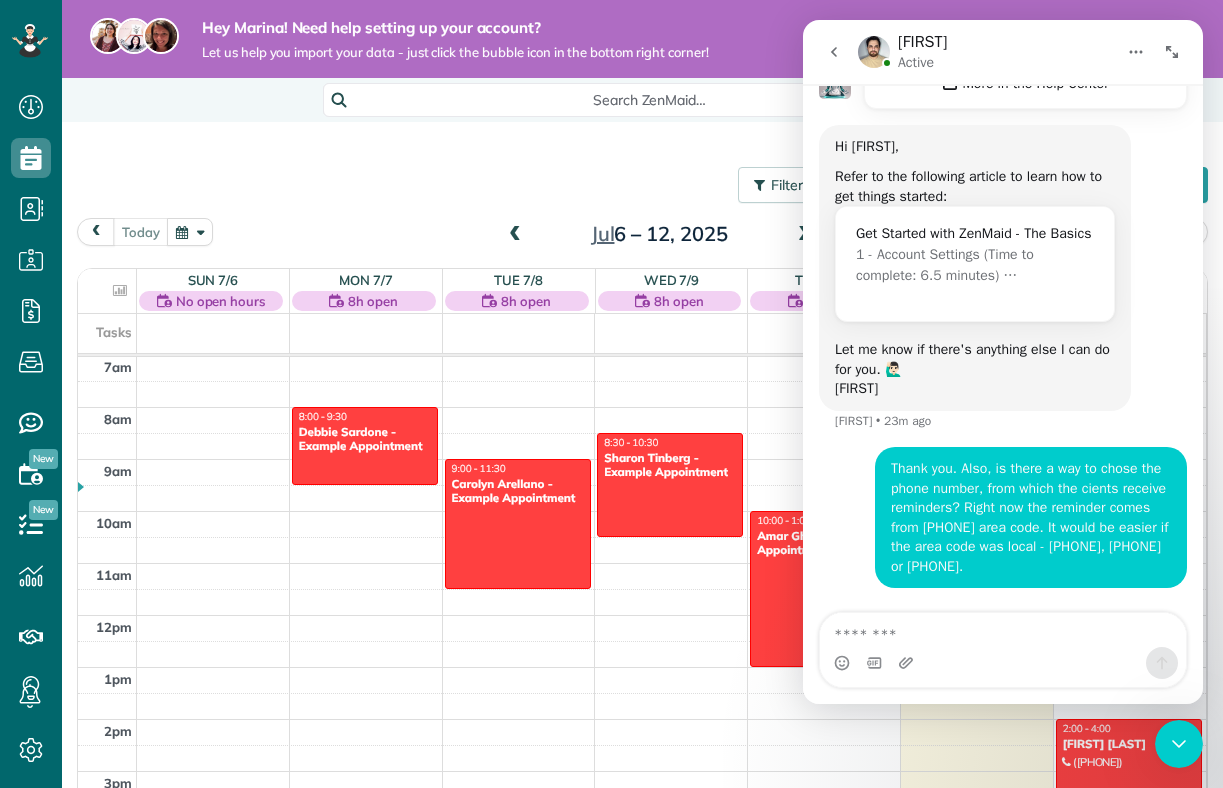 click on "Search ZenMaid…" at bounding box center [642, 100] 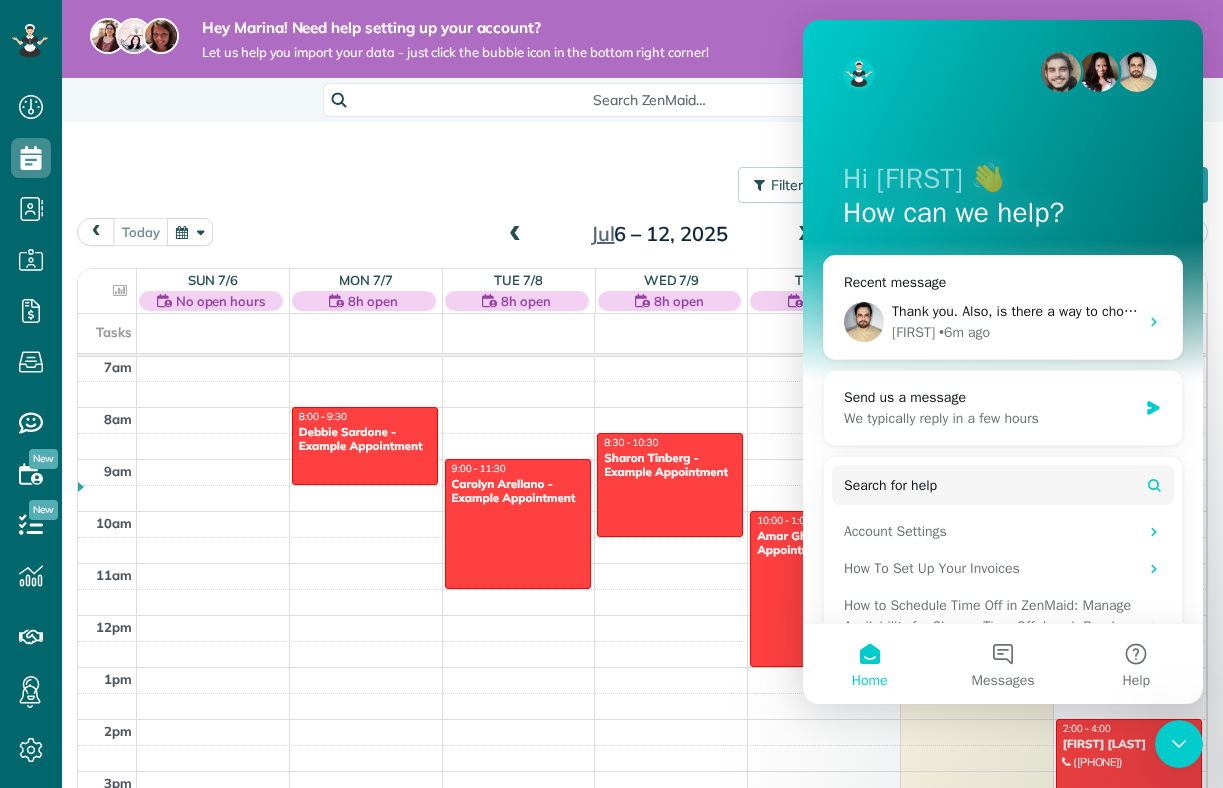 scroll, scrollTop: 0, scrollLeft: 0, axis: both 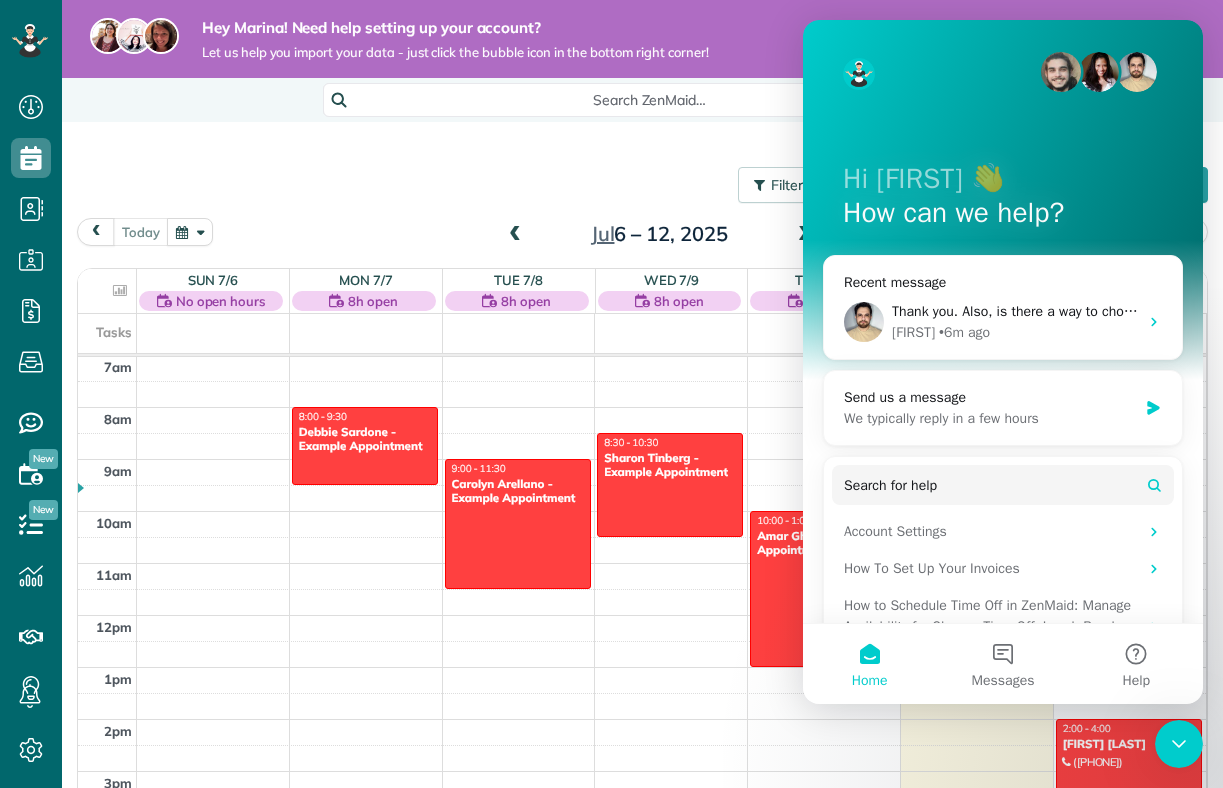 click on "Filters:   Default
Colored by  Cleaners
Color by Cleaner
Color by Team
Color by Status
Color by Recurrence
Color by Paid/Unpaid
Filters  Default
Schedule Changes
Actions
Create Appointment
Create Task
Clock In/Out
Send Work Orders
Print Route Sheets
Today's Emails/Texts
View Metrics" at bounding box center (642, 185) 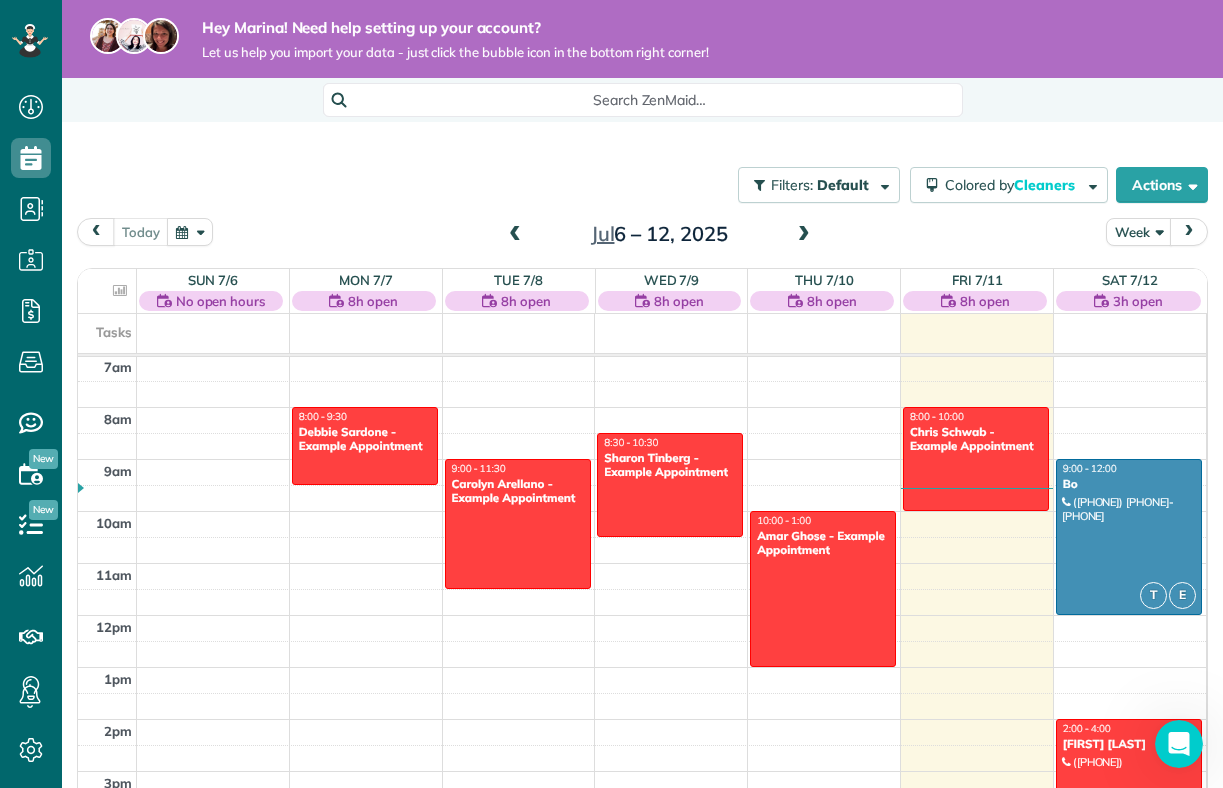 scroll, scrollTop: 0, scrollLeft: 0, axis: both 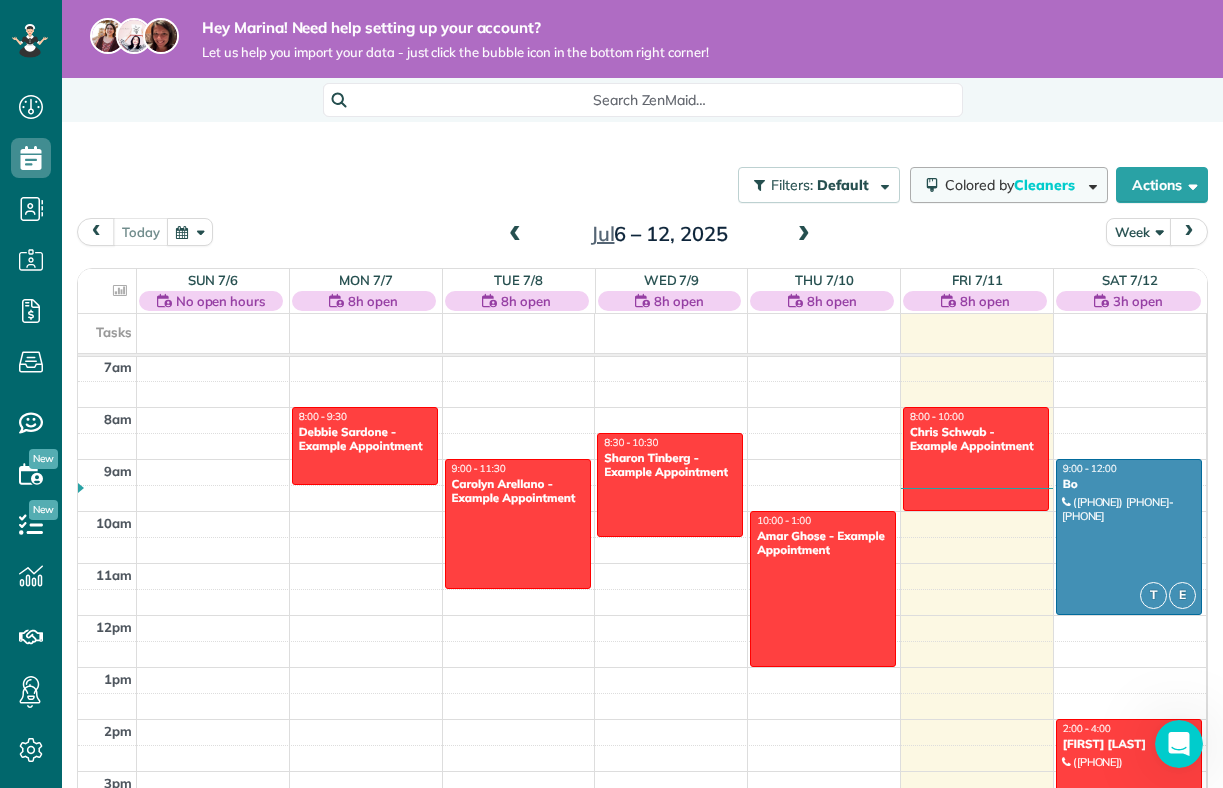 click on "Cleaners" at bounding box center (1046, 185) 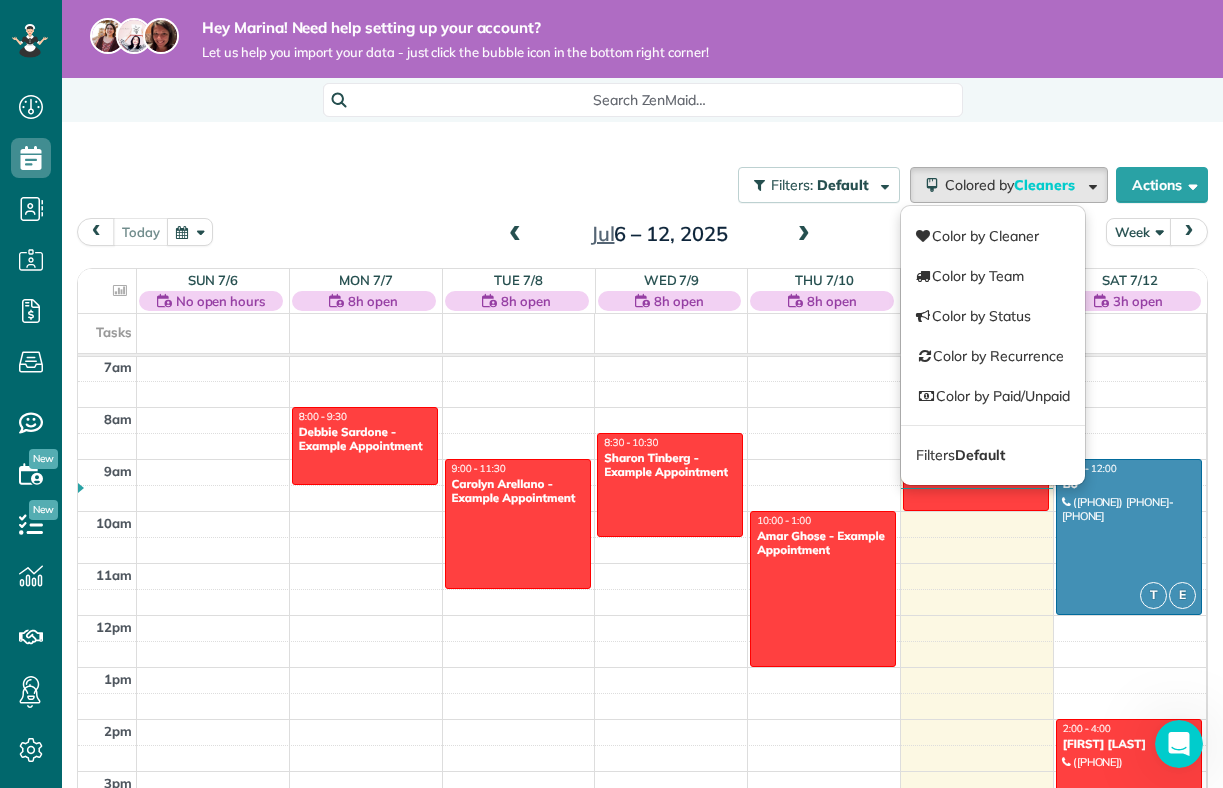 click on "Search ZenMaid…" at bounding box center [642, 100] 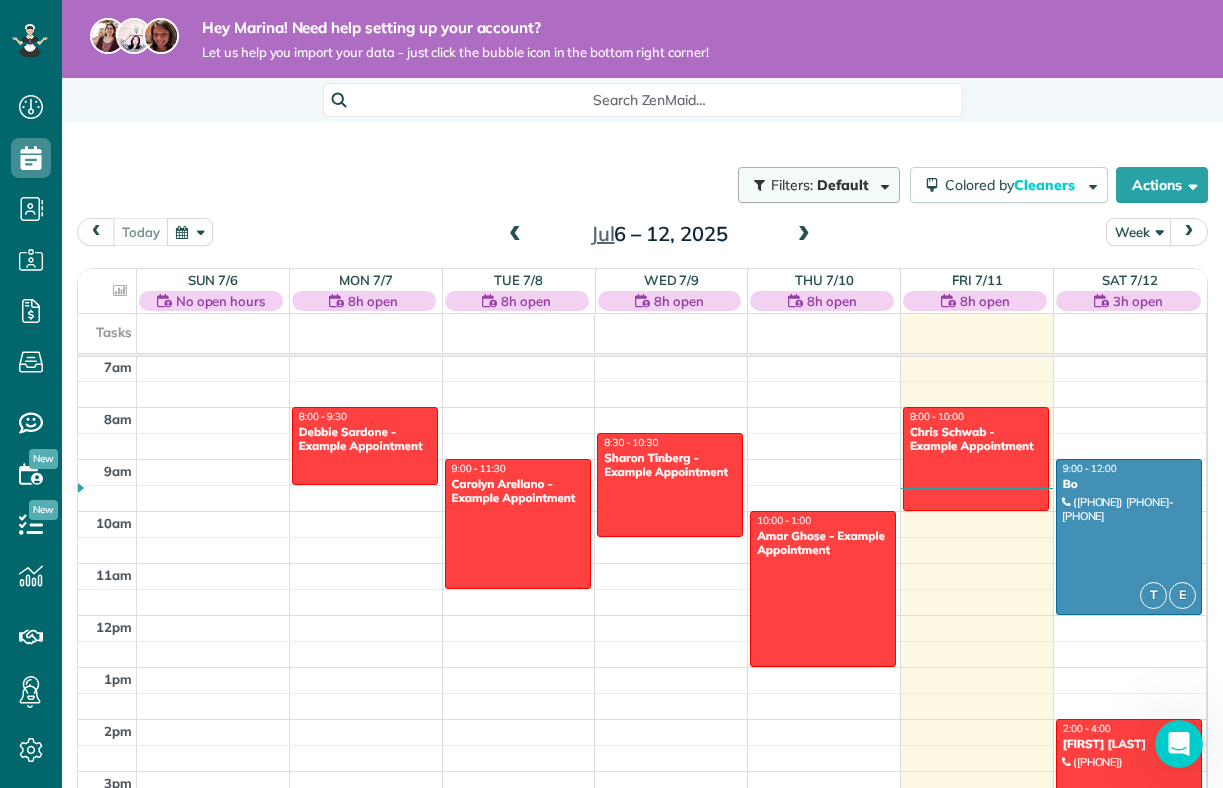 click at bounding box center (881, 184) 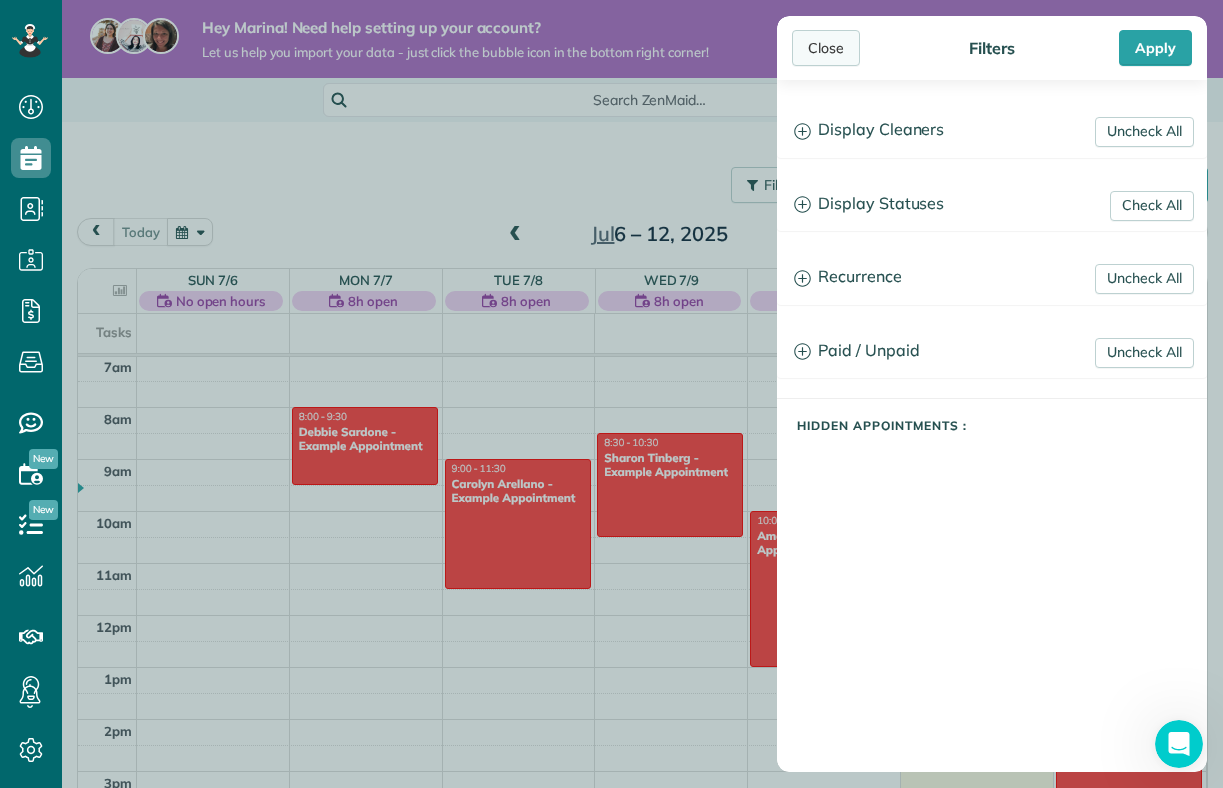 click on "Close" at bounding box center [826, 48] 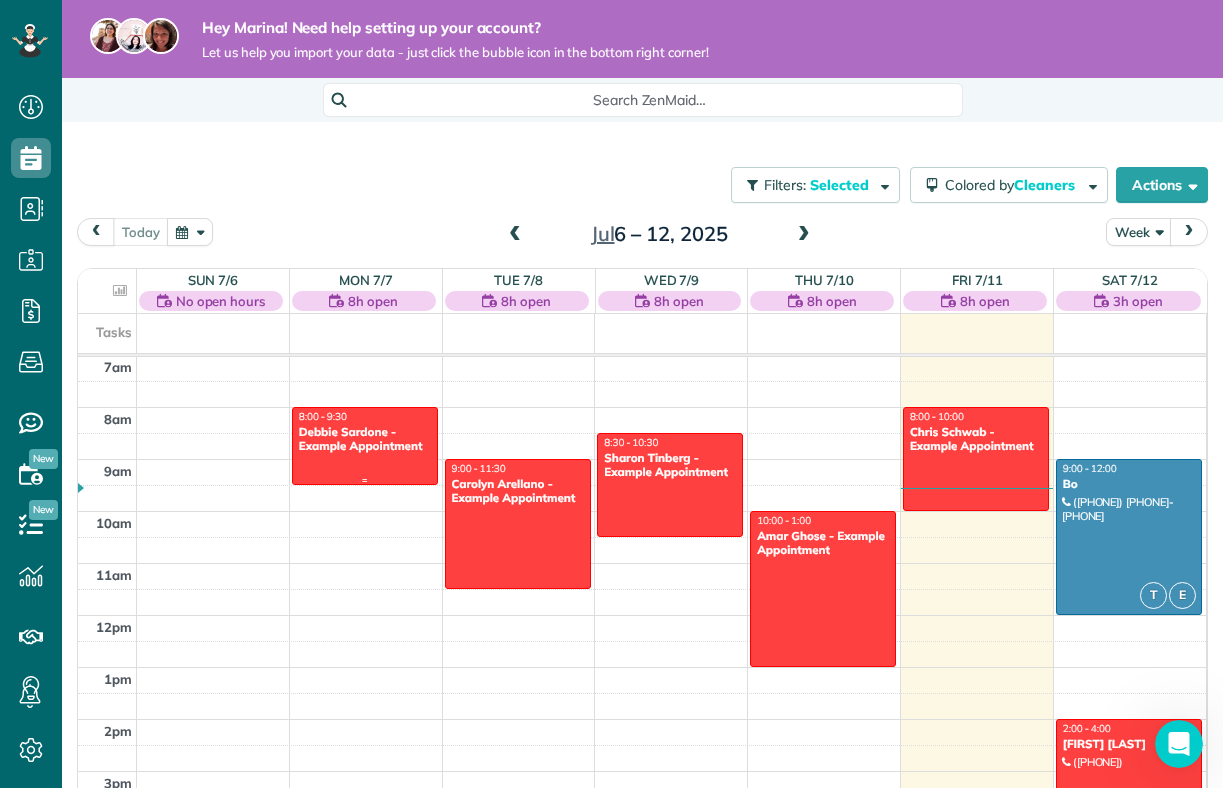 click at bounding box center [365, 446] 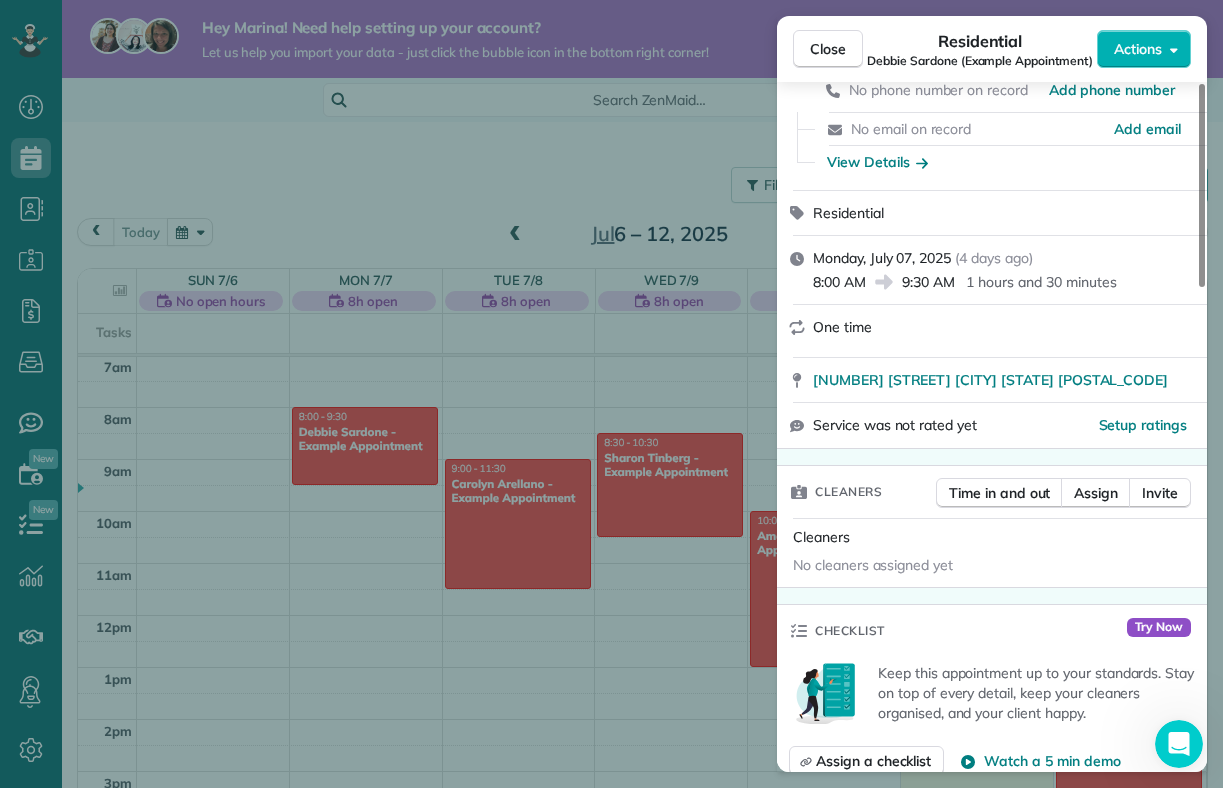 scroll, scrollTop: 0, scrollLeft: 0, axis: both 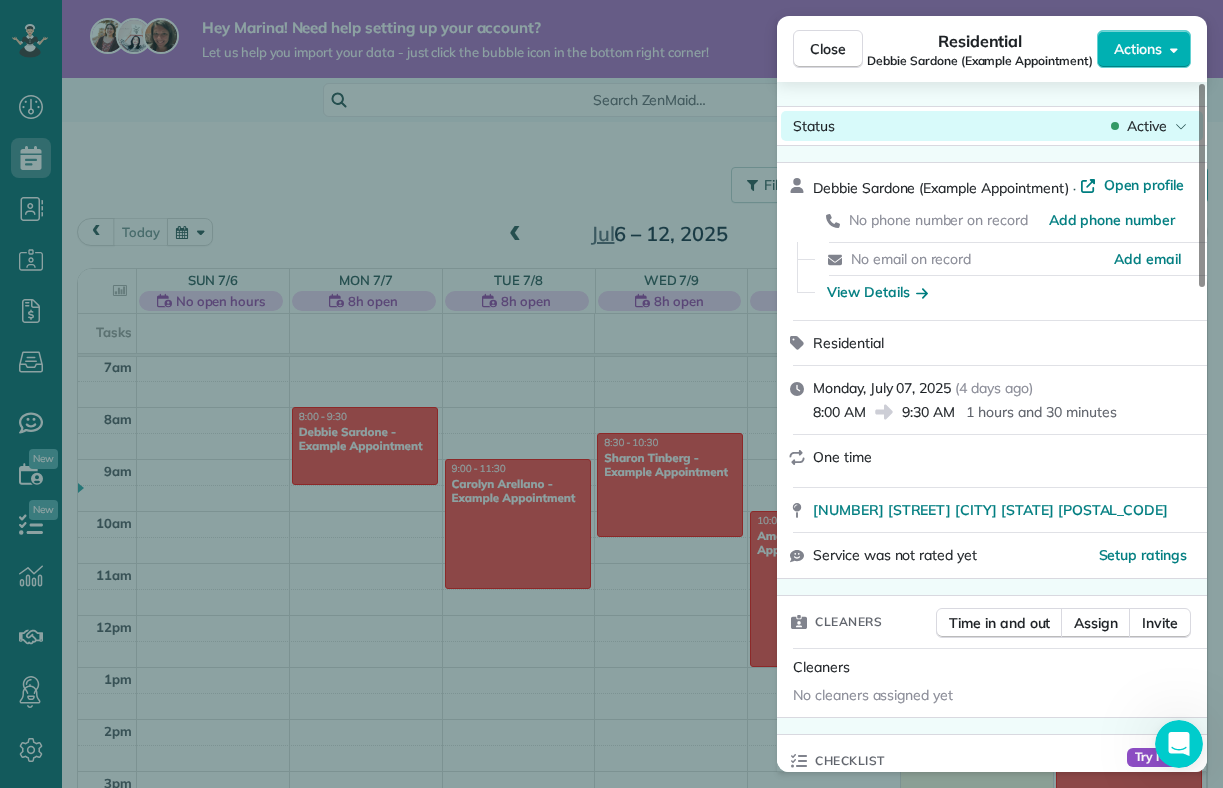 click on "Active" at bounding box center (1147, 126) 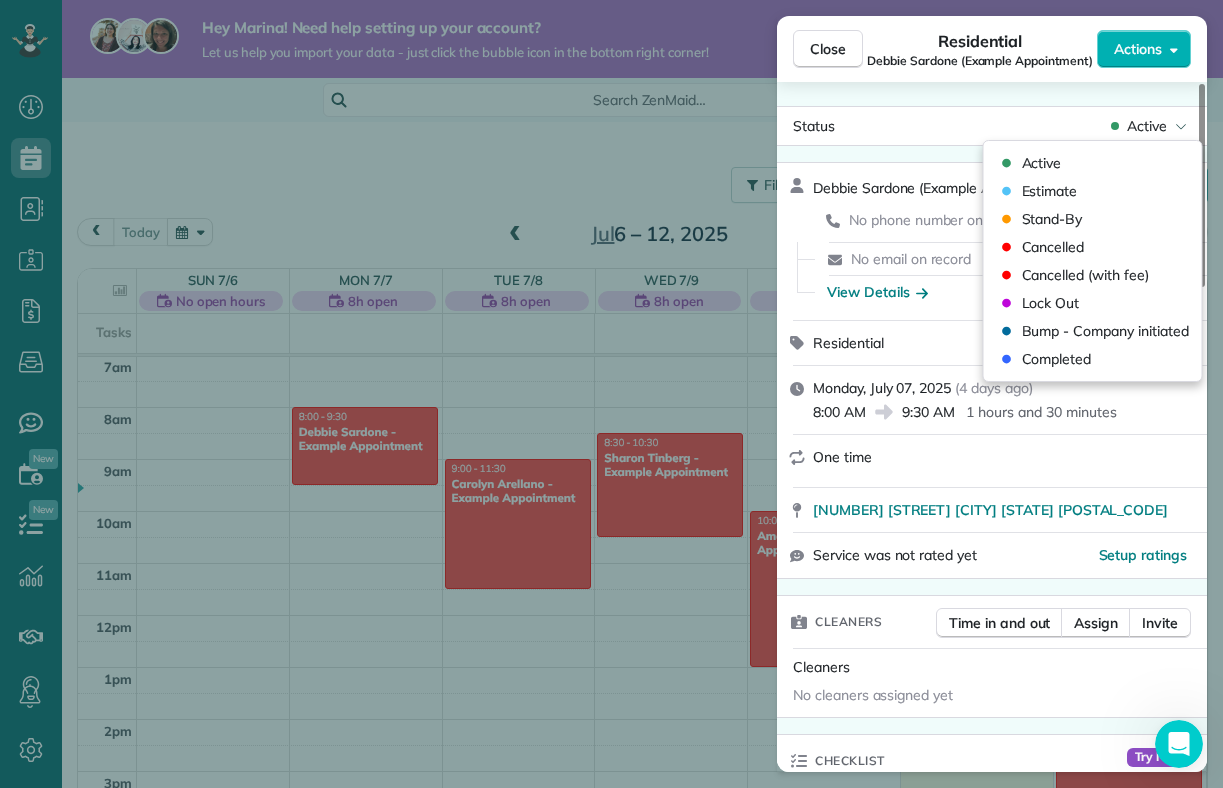 click on "Status Active Debbie Sardone (Example Appointment) · Open profile No phone number on record Add phone number No email on record Add email View Details Residential Monday, July 07, 2025 ( 4 days ago ) 8:00 AM 9:30 AM 1 hours and 30 minutes One time 1234 Wilshire Boulevard Los Angeles CA 90017 Service was not rated yet Setup ratings Cleaners Time in and out Assign Invite Cleaners No cleaners assigned yet Checklist Try Now Keep this appointment up to your standards. Stay on top of every detail, keep your cleaners organised, and your client happy. Assign a checklist Watch a 5 min demo Billing Billing actions Price $0.00 Overcharge $0.00 Discount $0.00 Coupon discount - Primary tax - Secondary tax - Total appointment price $0.00 Tips collected New feature! $0.00 Mark as paid Total including tip $0.00 Get paid online in no-time! Send an invoice and reward your cleaners with tips Charge customer credit card Appointment custom fields No custom fields to display Work items No work items to display Notes Appointment 1" at bounding box center [992, 427] 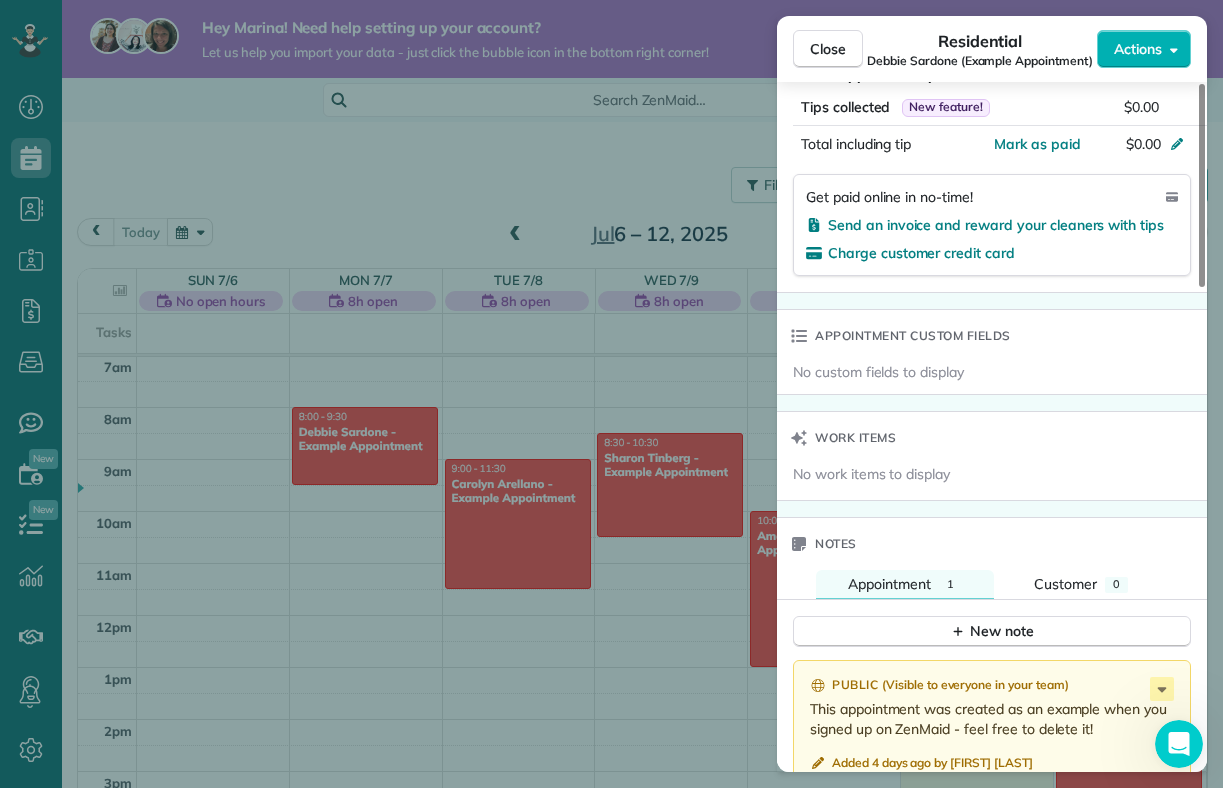 scroll, scrollTop: 1647, scrollLeft: 0, axis: vertical 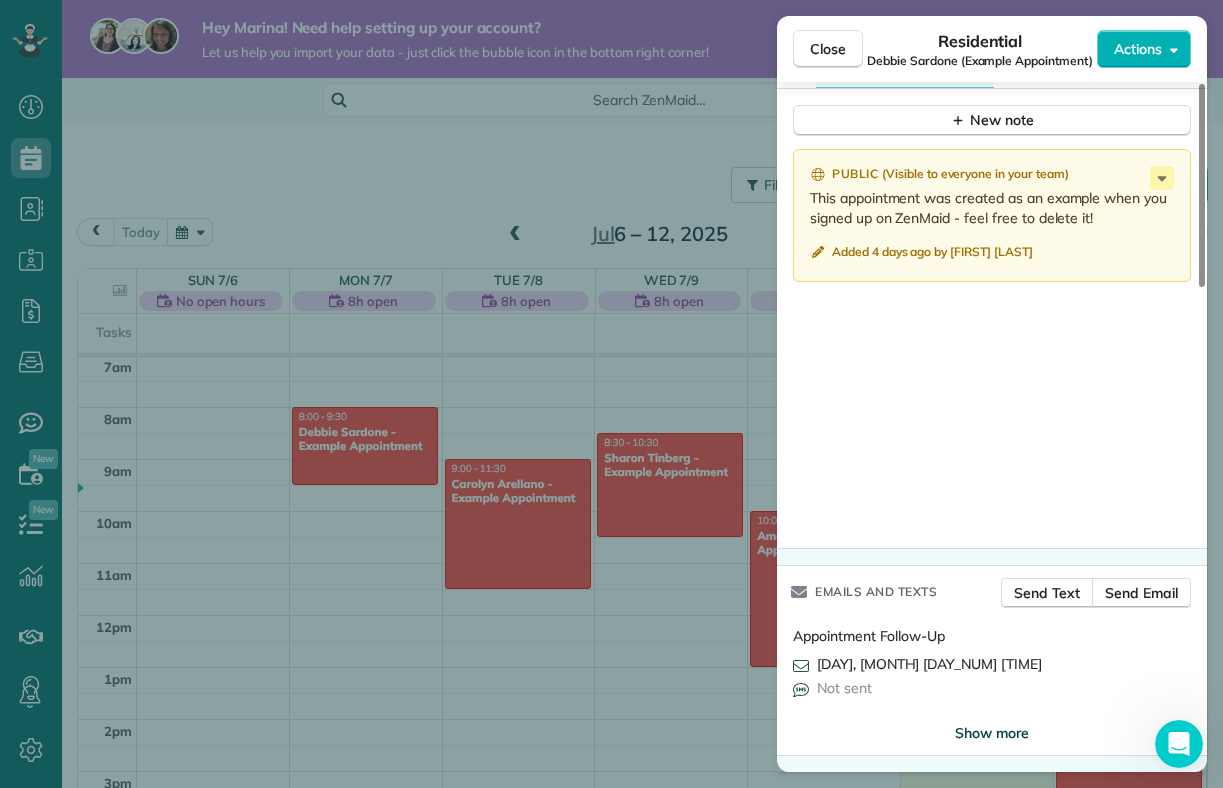 click on "Show more" at bounding box center [992, 733] 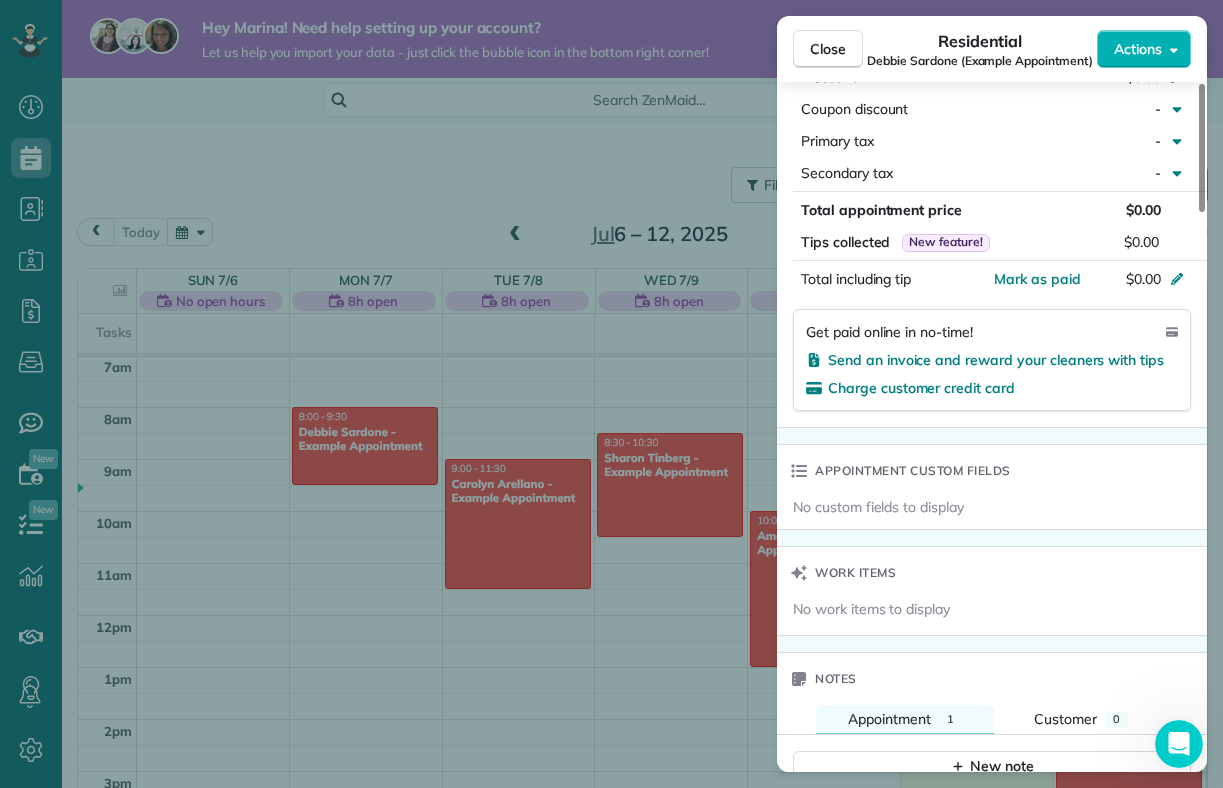 scroll, scrollTop: 0, scrollLeft: 0, axis: both 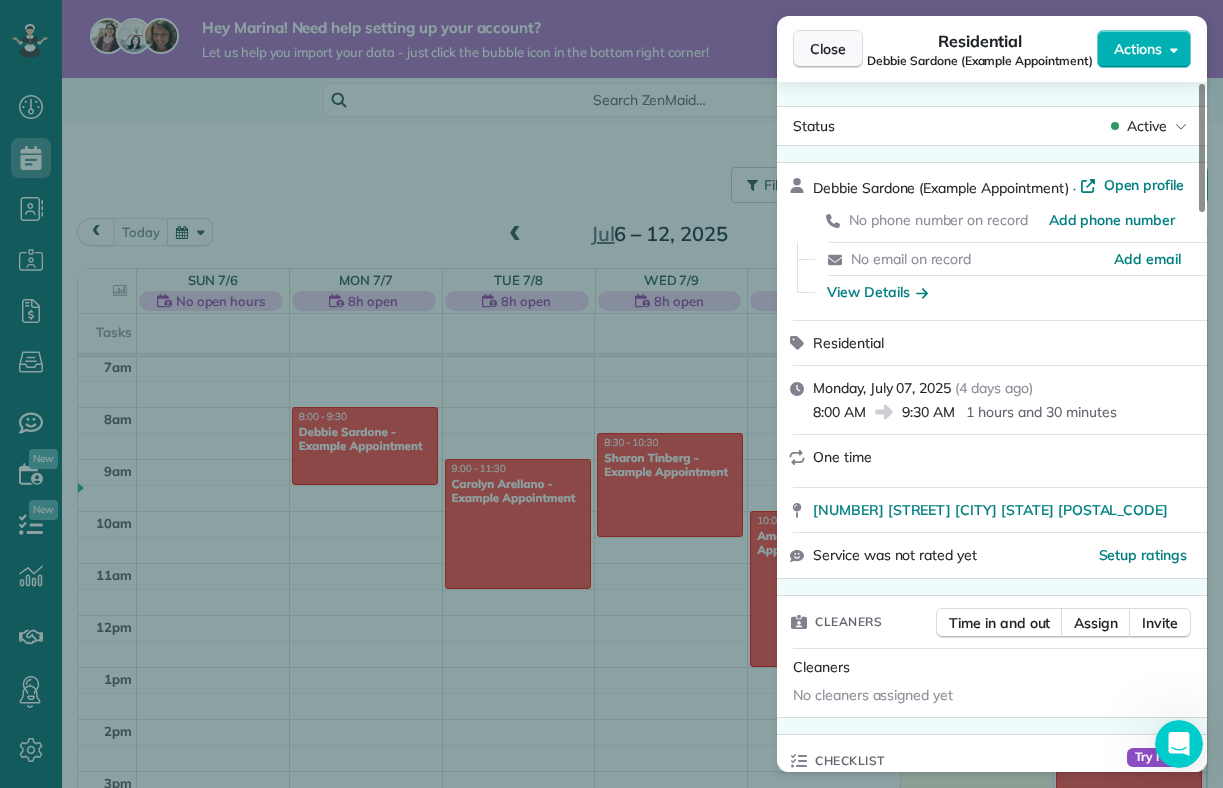 click on "Close" at bounding box center [828, 49] 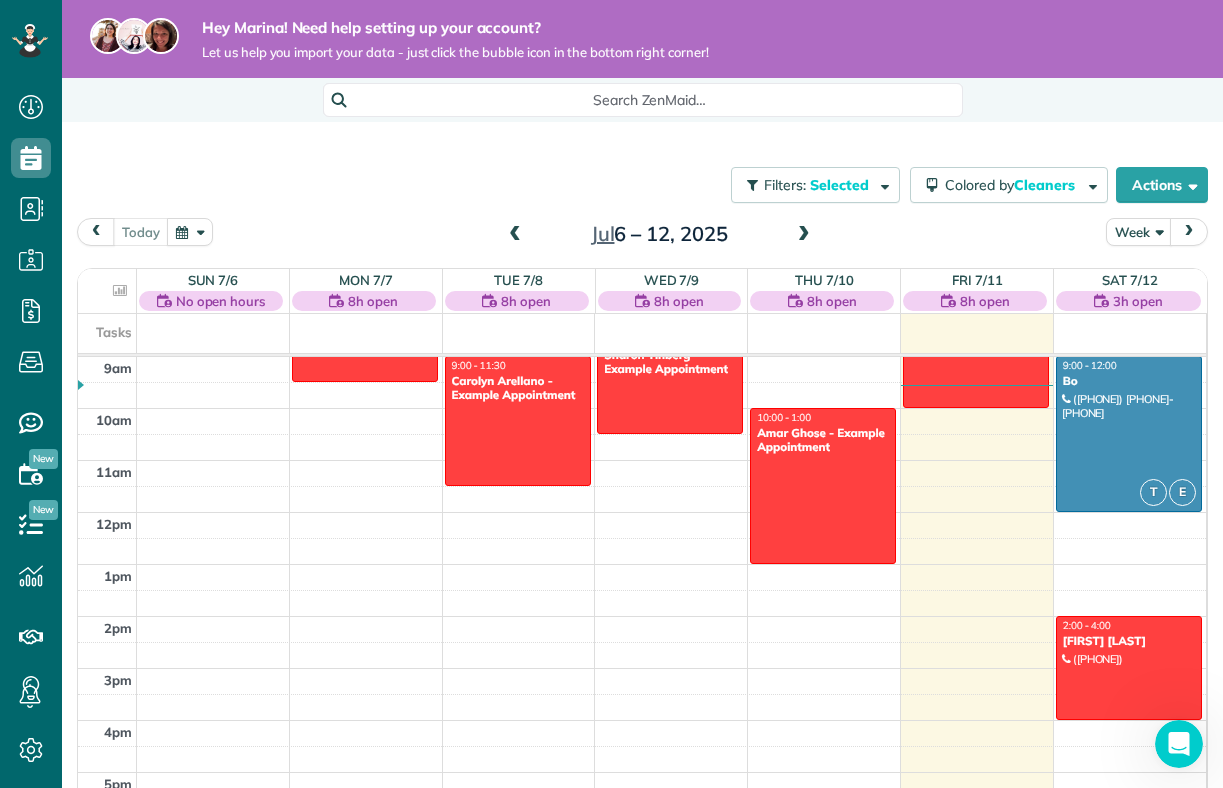 scroll, scrollTop: 464, scrollLeft: 0, axis: vertical 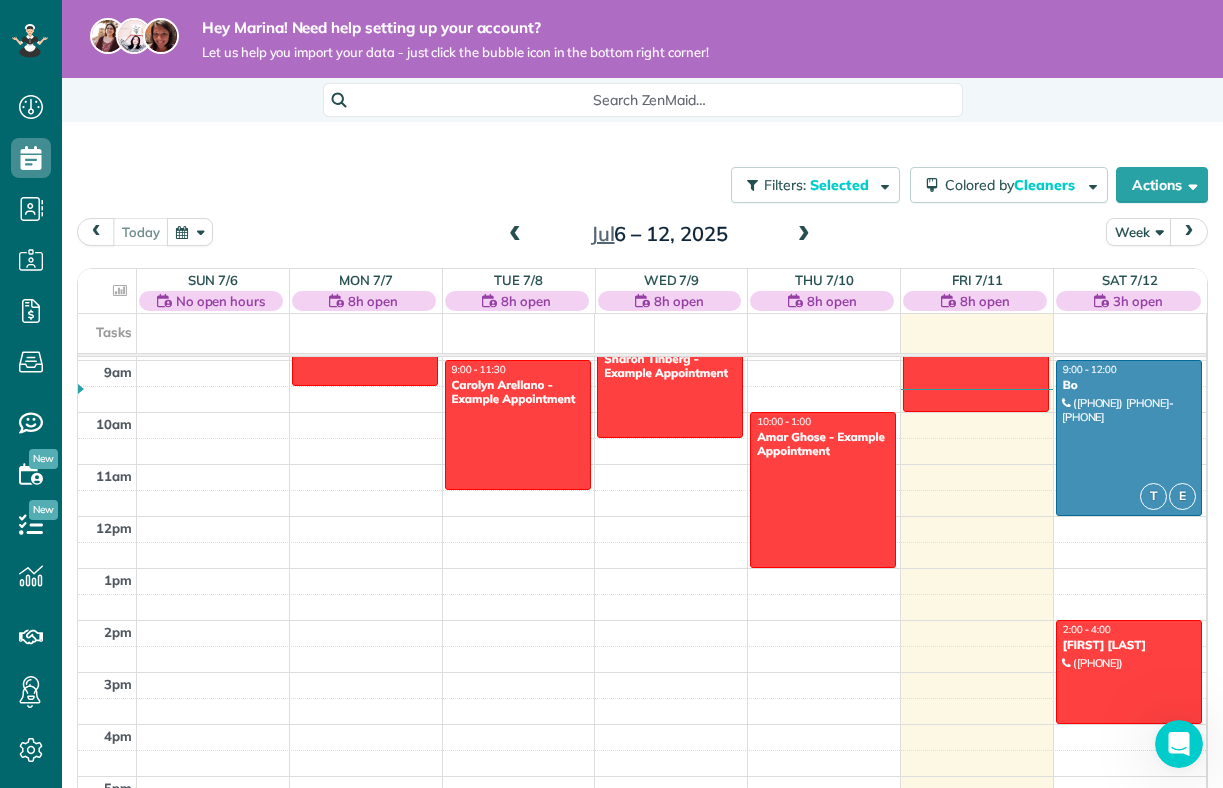 click at bounding box center [1189, 231] 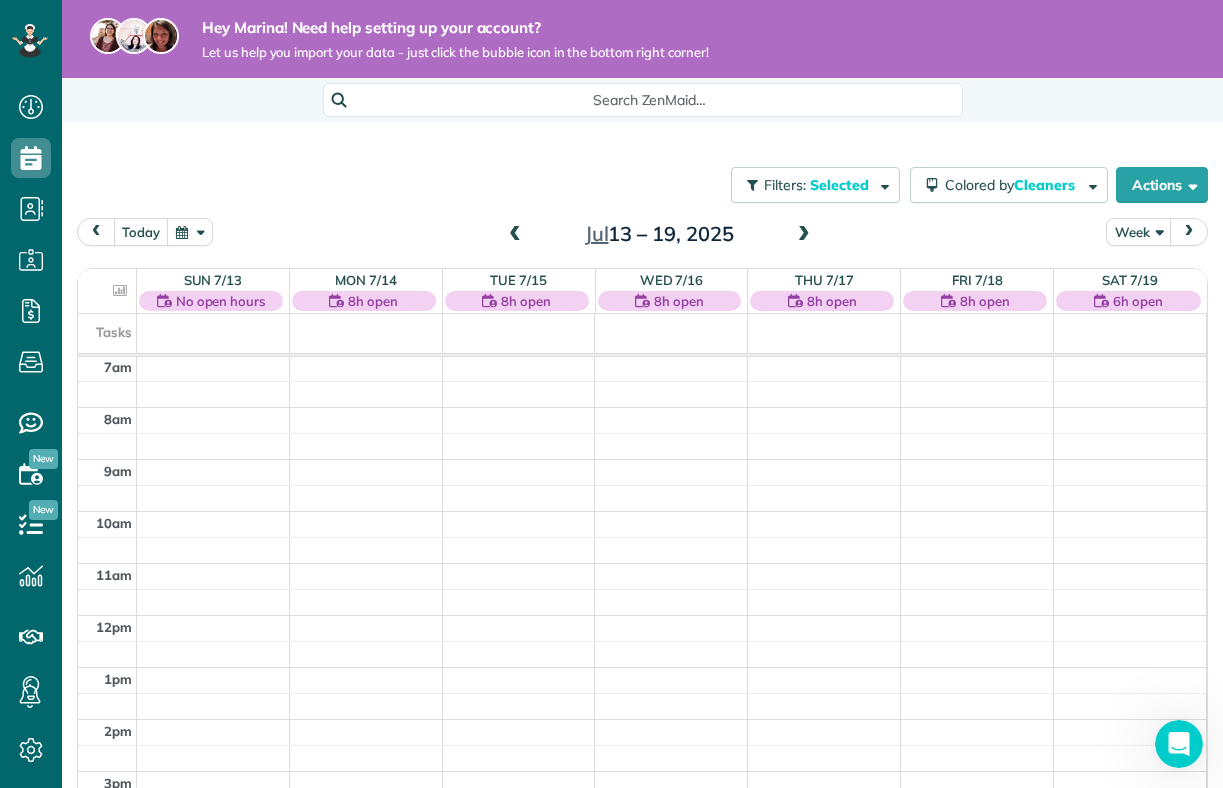 click at bounding box center (96, 231) 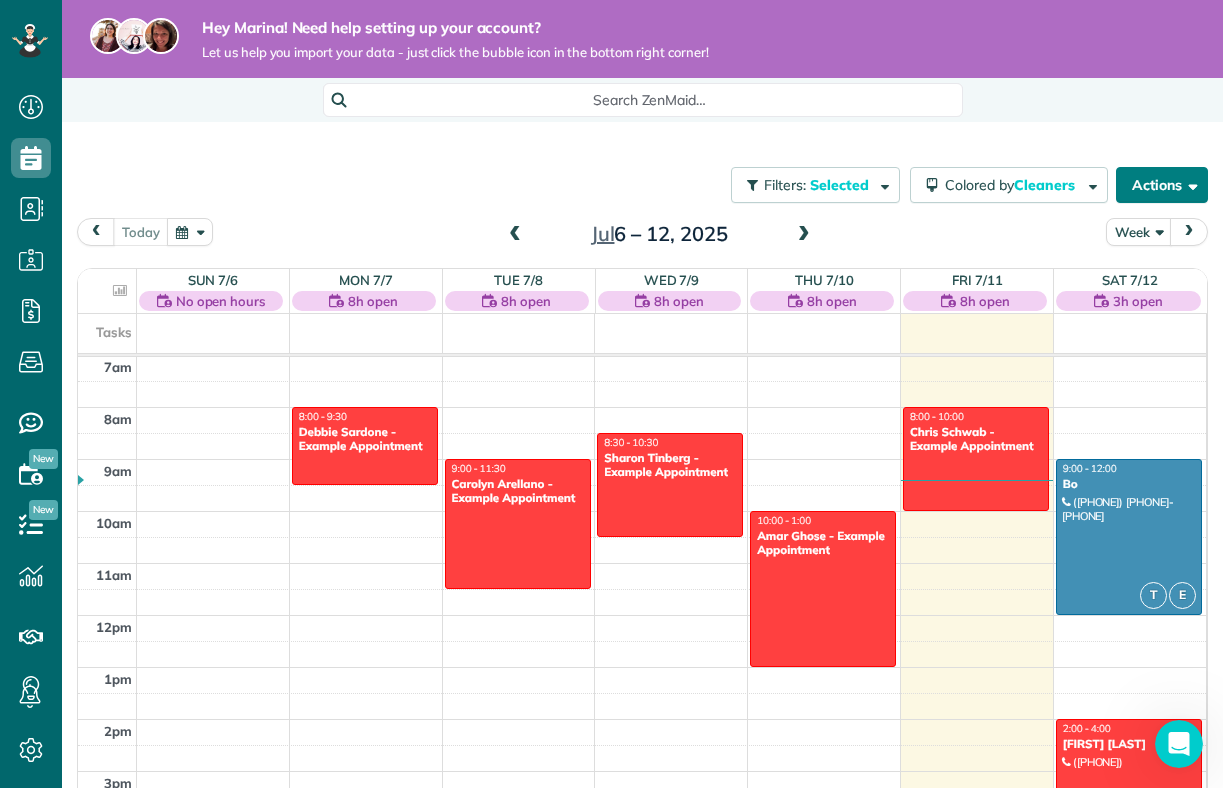 click on "Actions" at bounding box center (1162, 185) 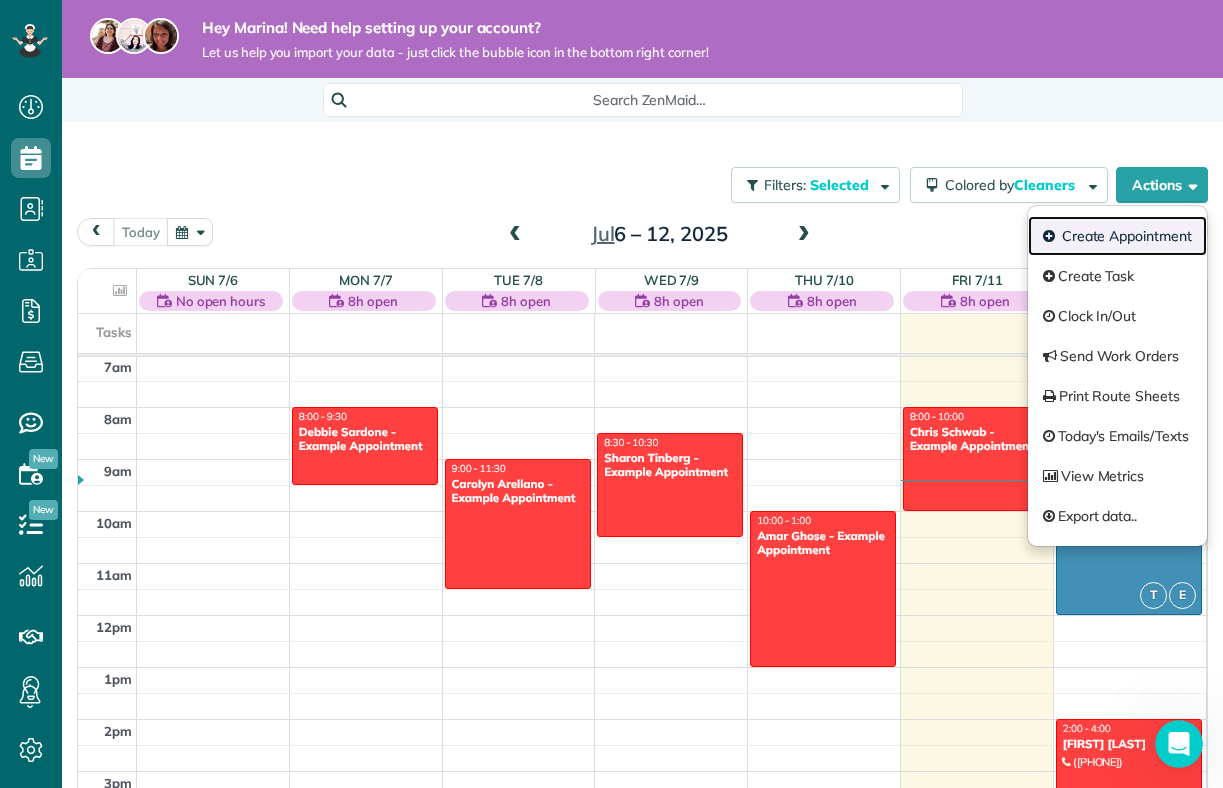 click on "Create Appointment" at bounding box center [1117, 236] 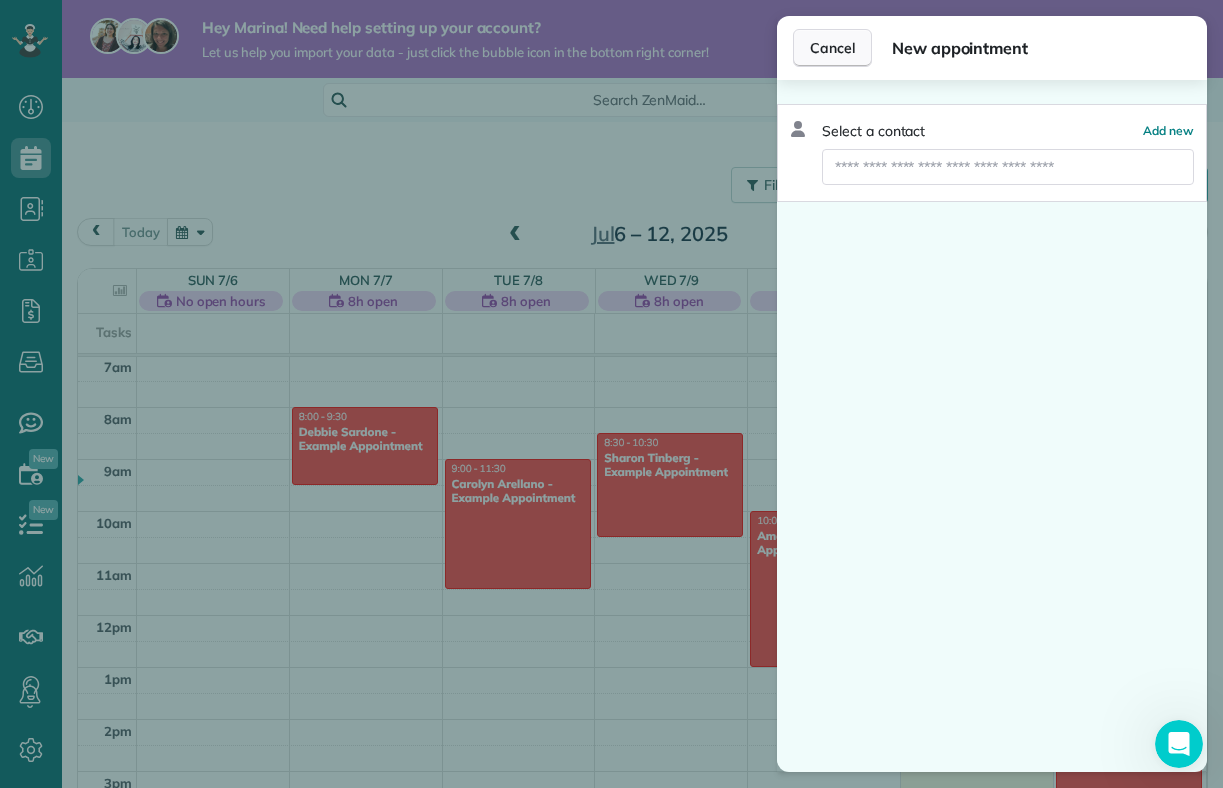 click on "Cancel" at bounding box center [832, 48] 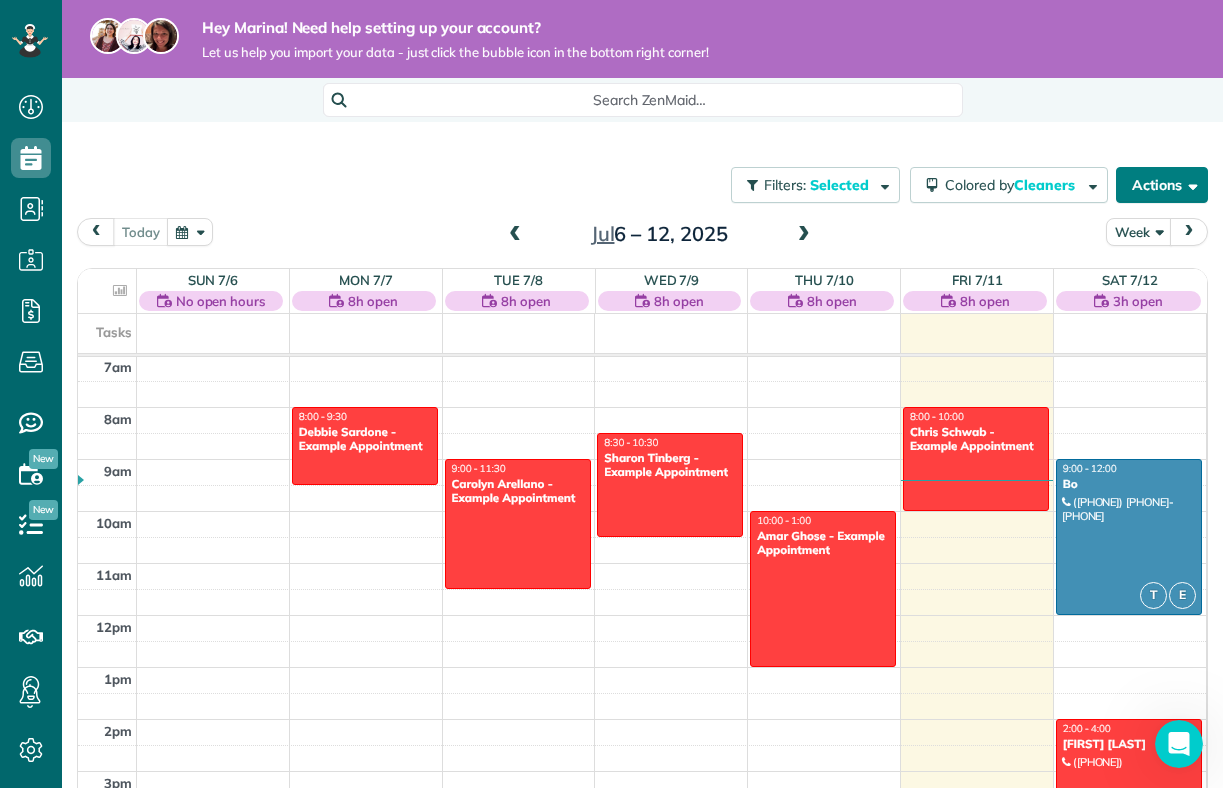 click on "Actions" at bounding box center [1162, 185] 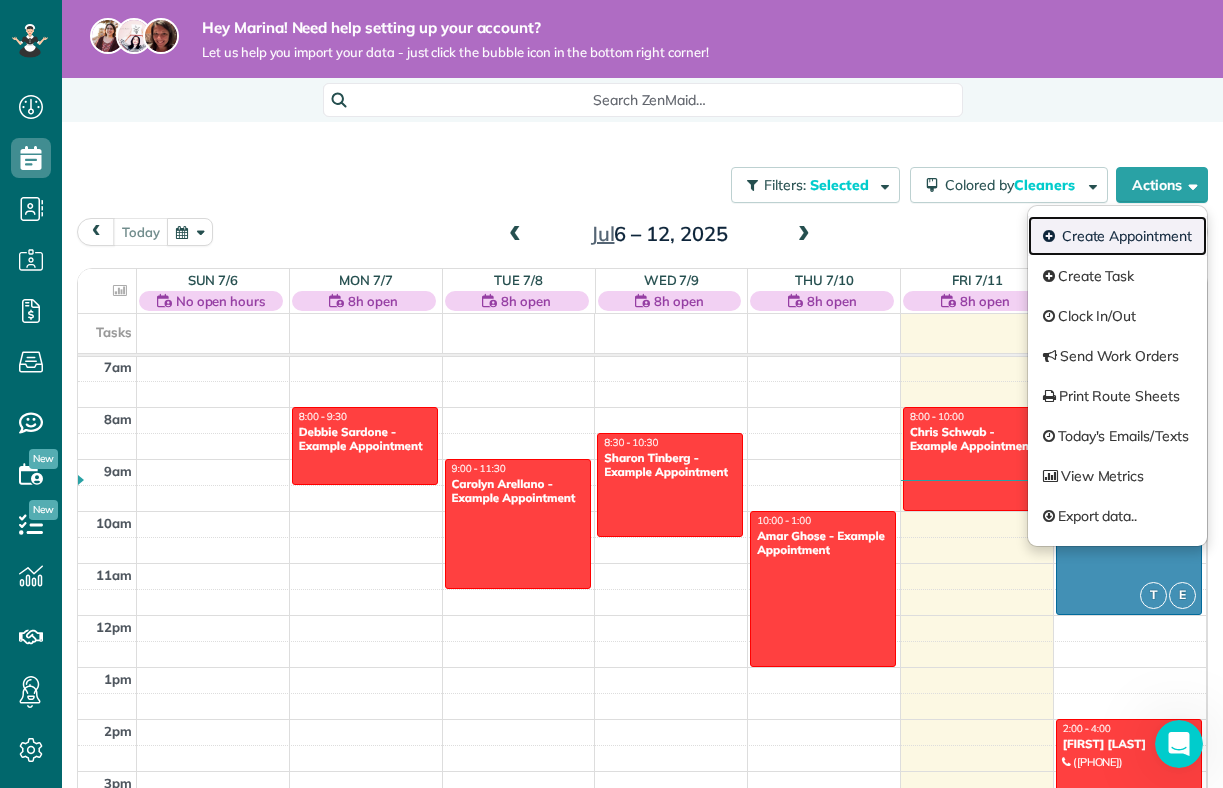 click on "Create Appointment" at bounding box center [1117, 236] 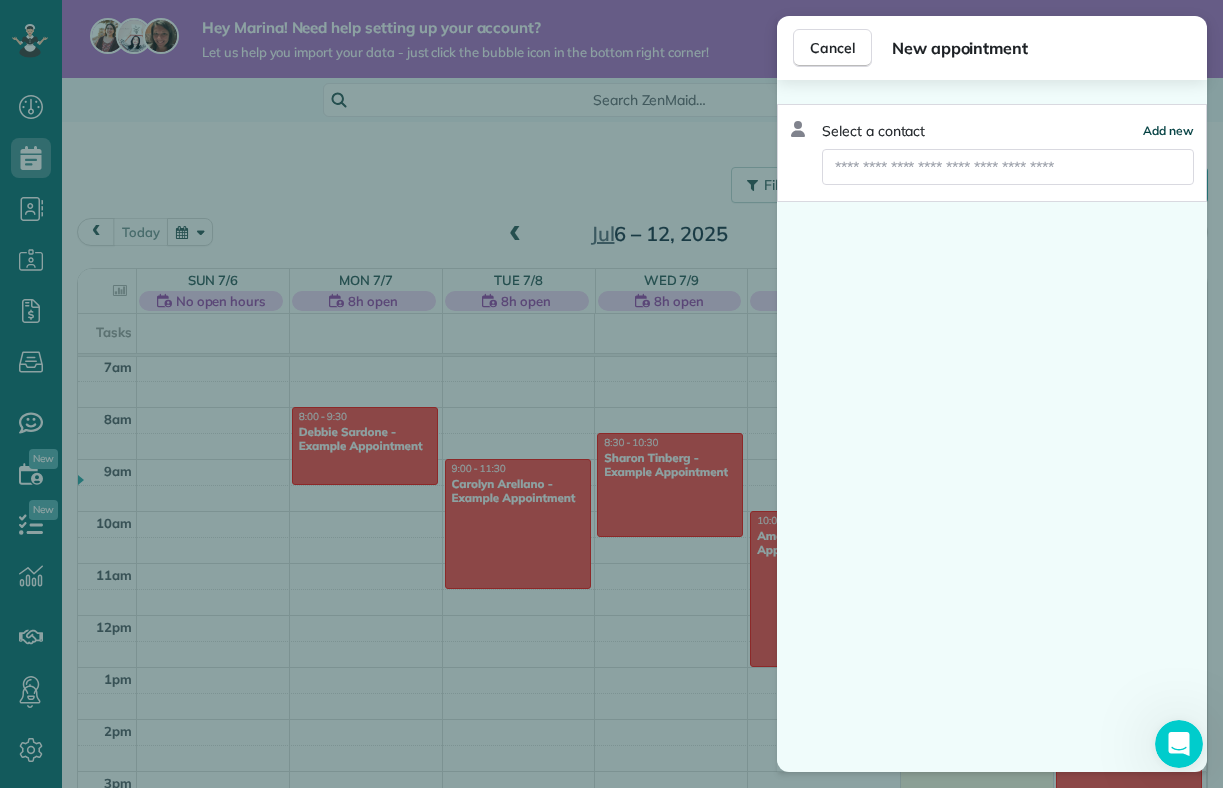 click on "Add new" at bounding box center [1168, 130] 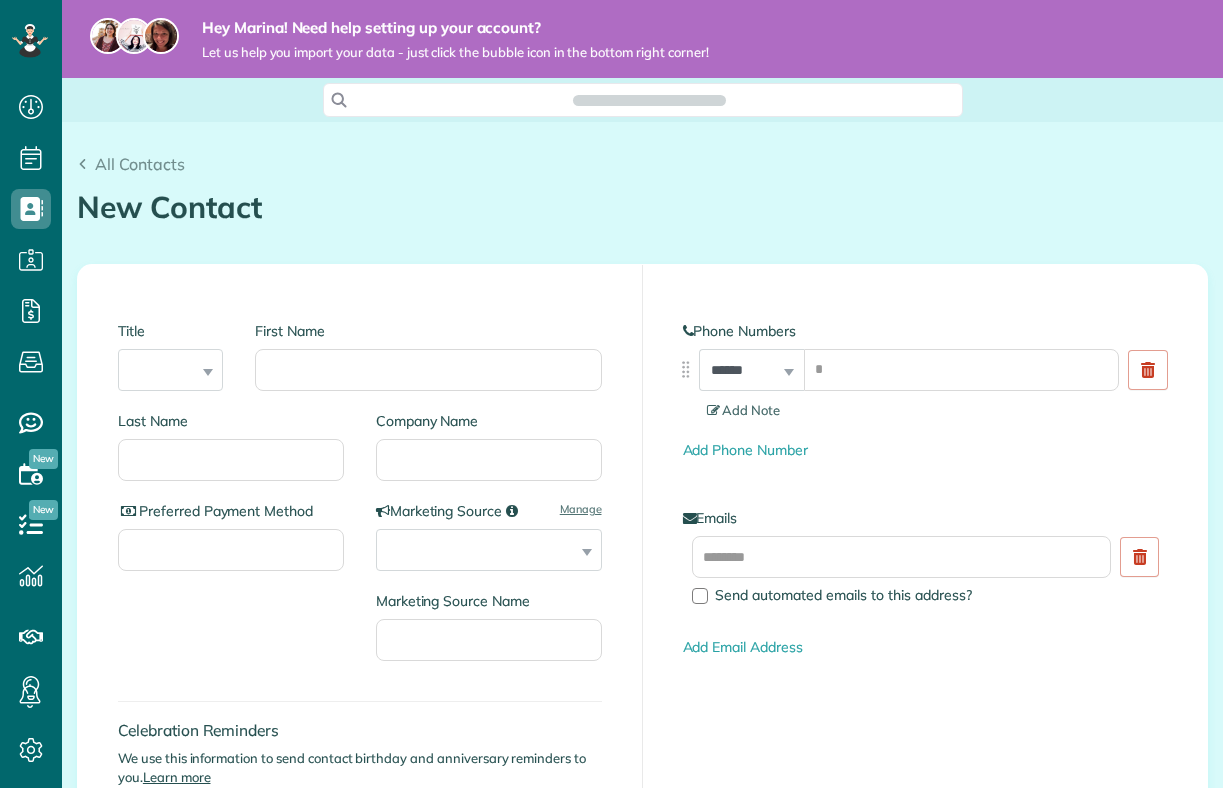 scroll, scrollTop: 0, scrollLeft: 0, axis: both 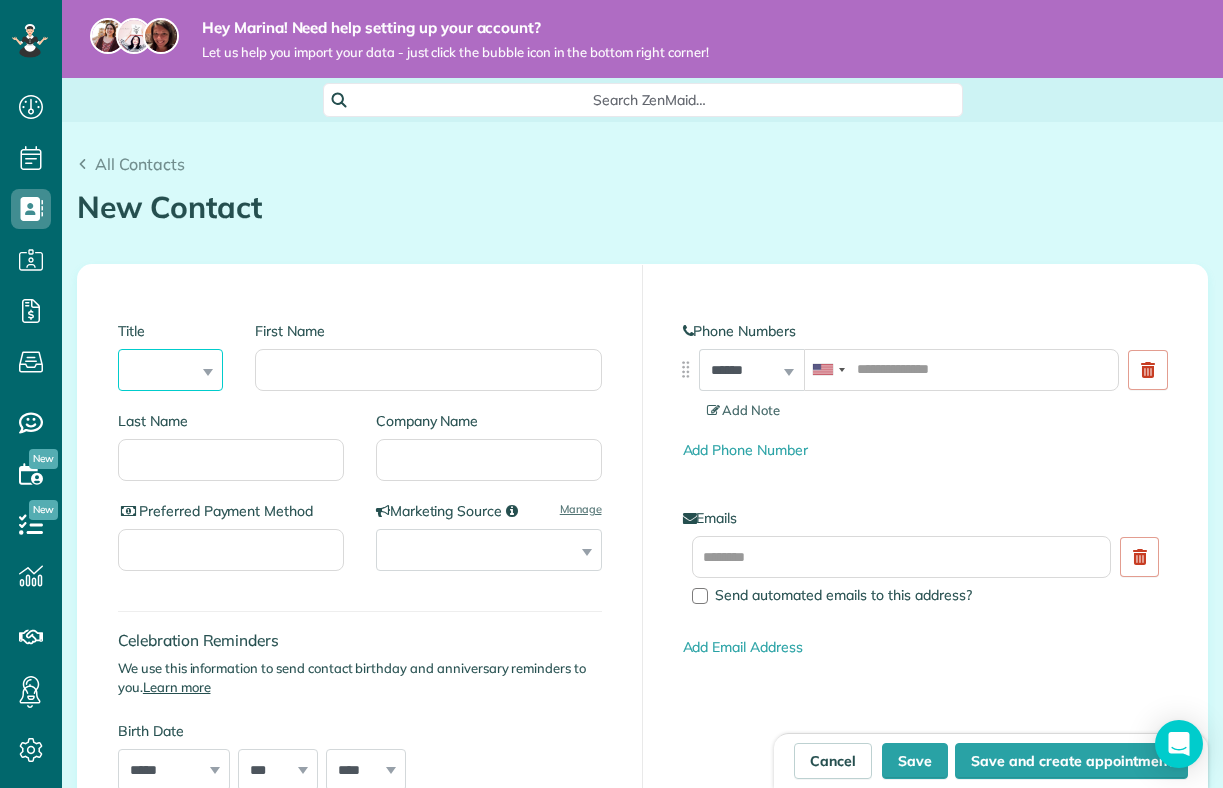 click on "***
****
***
***" at bounding box center (170, 370) 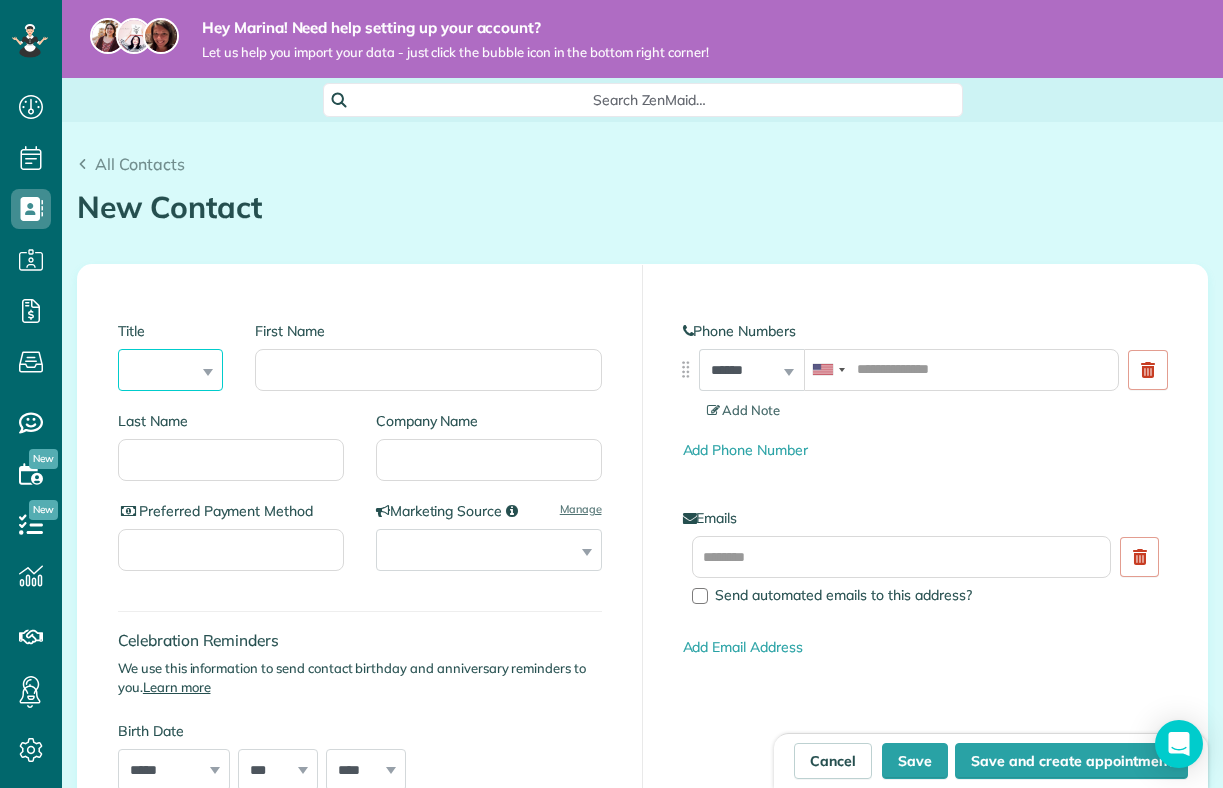 select on "****" 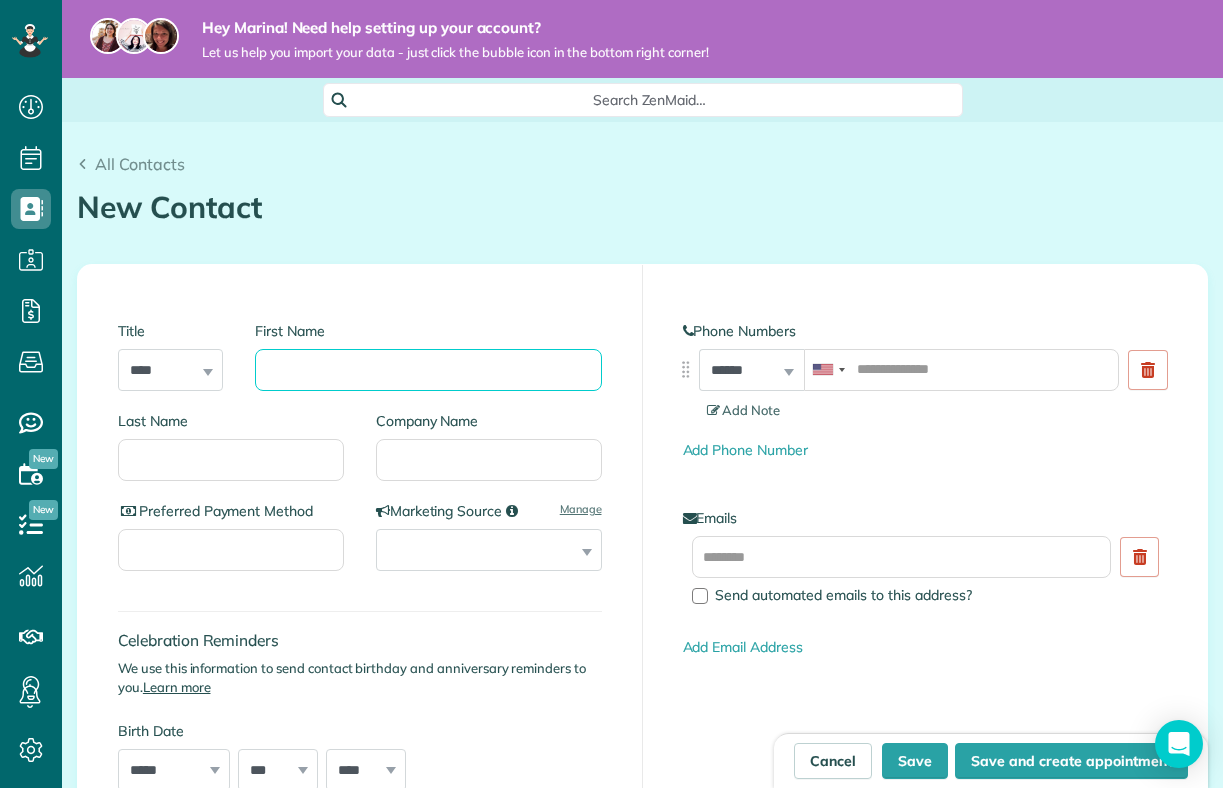 click on "First Name" at bounding box center [428, 370] 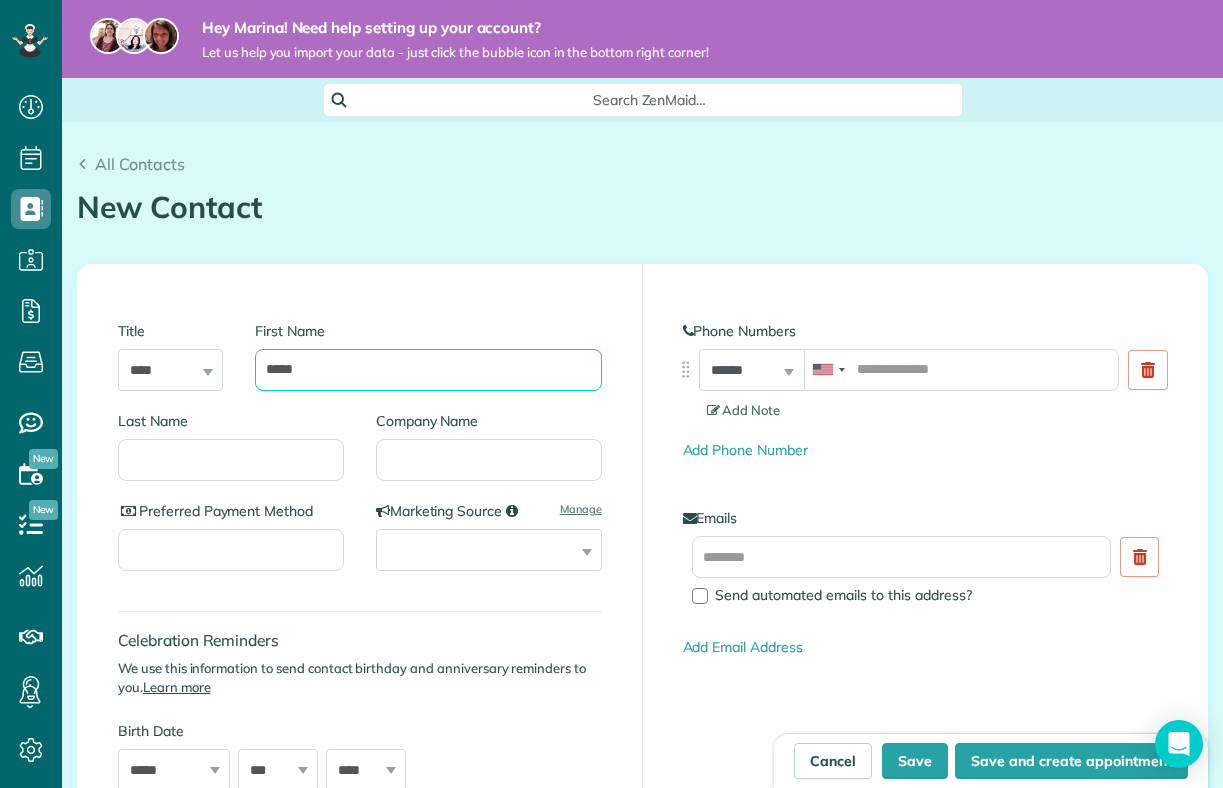 type on "*****" 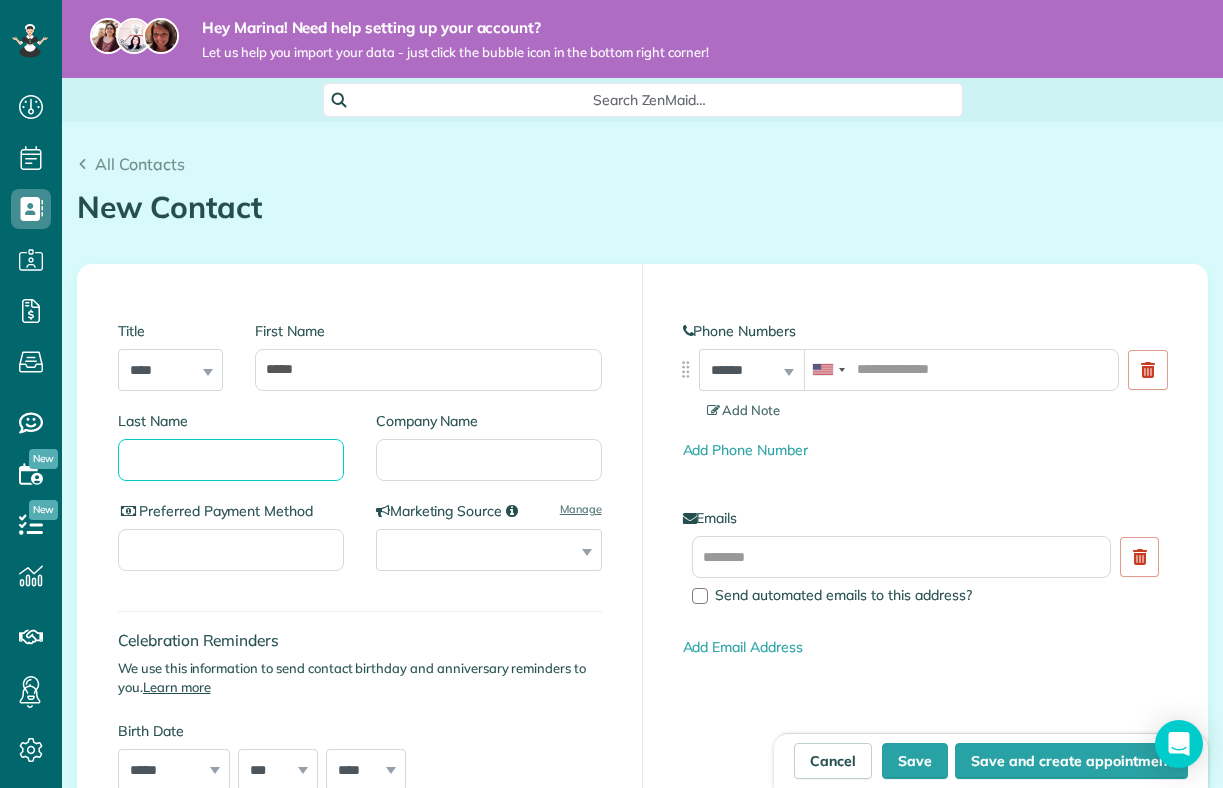 click on "Last Name" at bounding box center (231, 460) 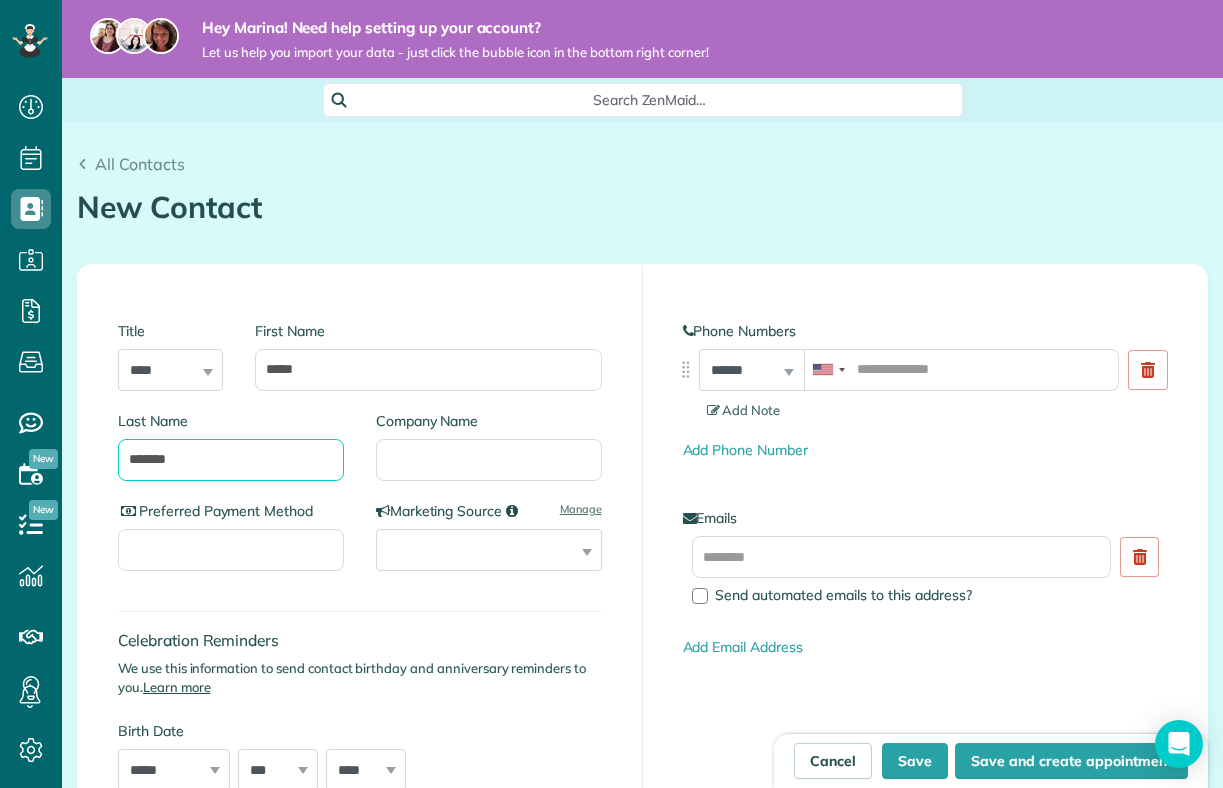 type on "*******" 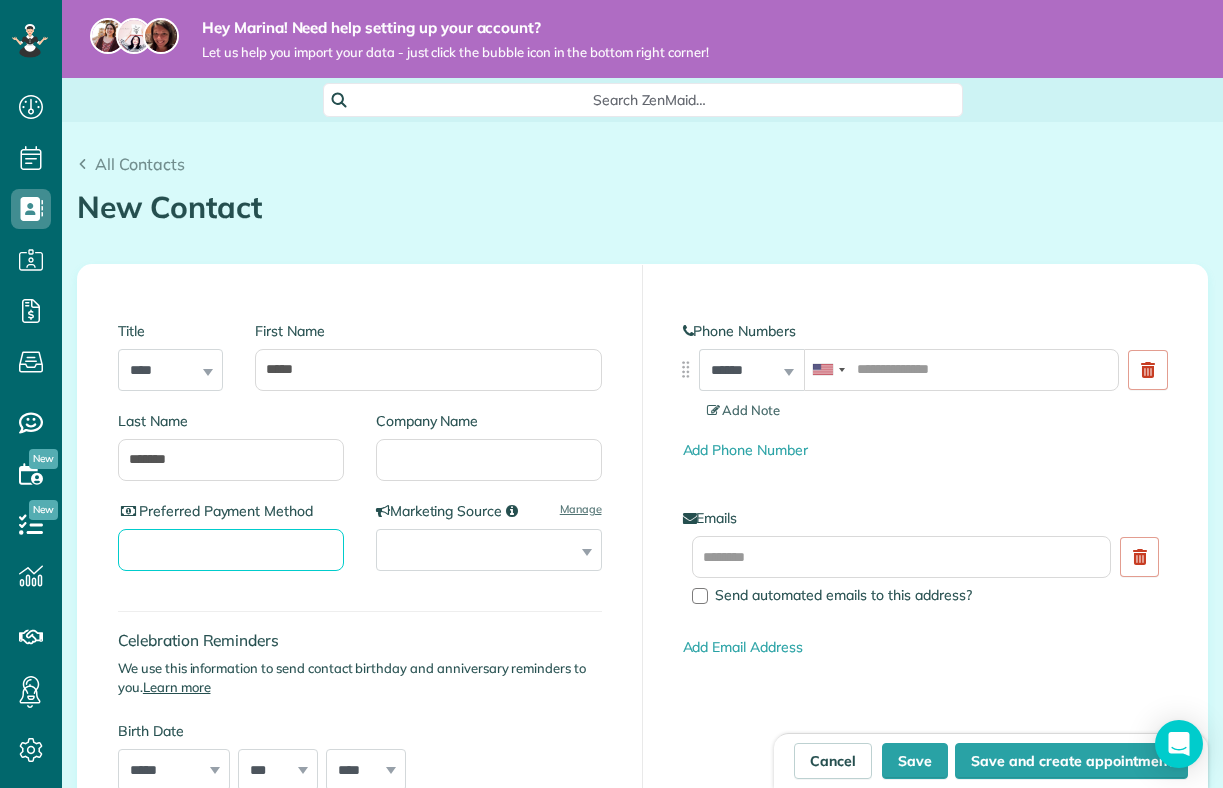 click on "Preferred Payment Method" at bounding box center (231, 550) 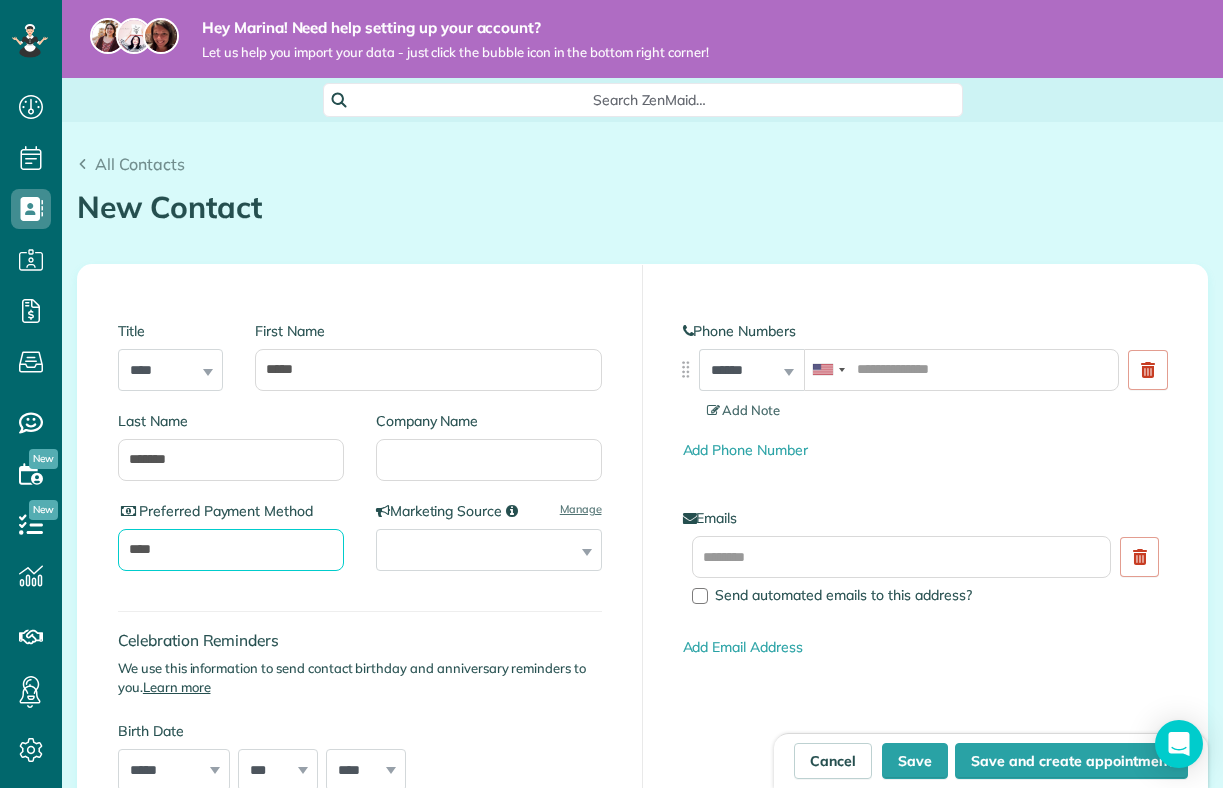 type on "****" 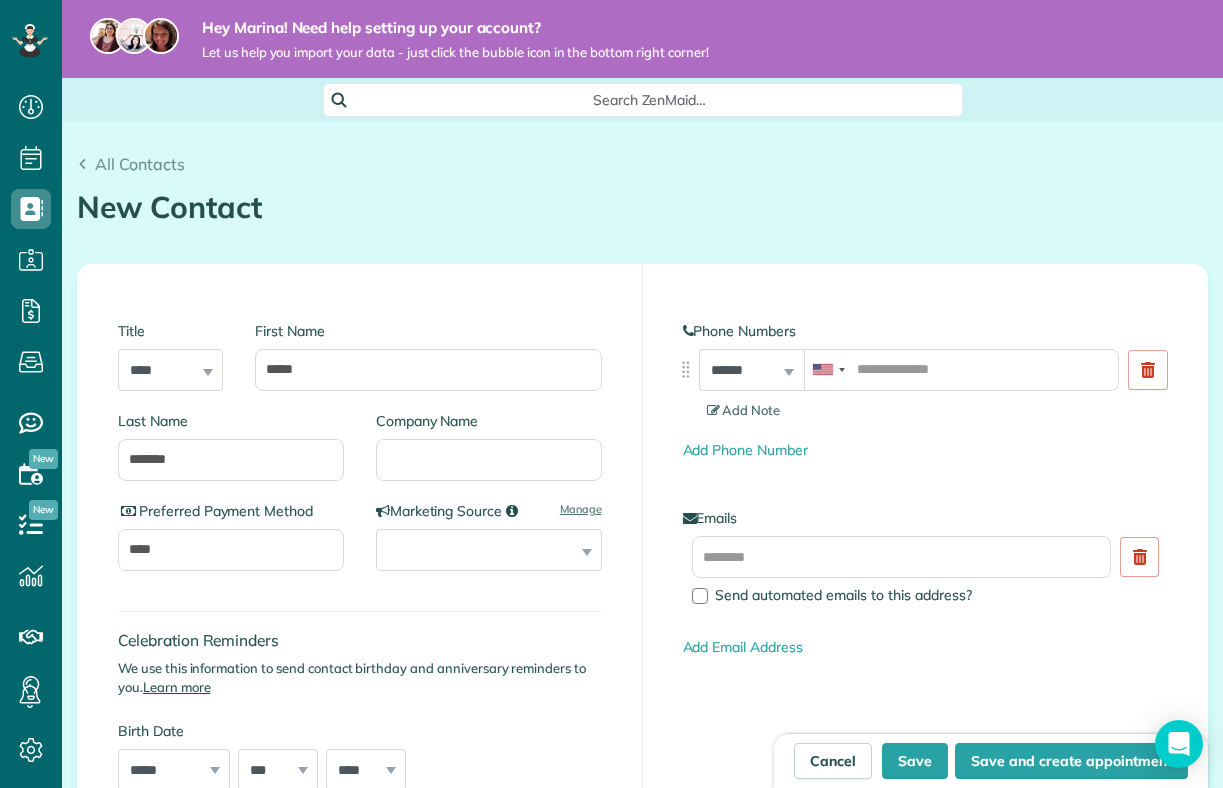click on "Celebration Reminders
We use this information to send contact birthday and anniversary reminders to you.
Learn more
Birth Date
*****
*******
********
*****
*****
***
****
****
******
*********
*******
********
********
***
*
*
*
*
*
*
*
*
*
**
**
**
**
**
**
**
**
**
**
**
**
**
**
**
**
**
**
**
**
**
**
****
****
****
****
****
****
****
****
****
****
****
****
****
****
****
****
****
****
****
****
****
****
****
****
****
****
****
****
****
****
****
****
****
****
****
****
****
****
****
****
****
****
****
****
****
****
****
****
****
****
****
****
****
****
****
****
****
****
****
****
****" at bounding box center (360, 700) 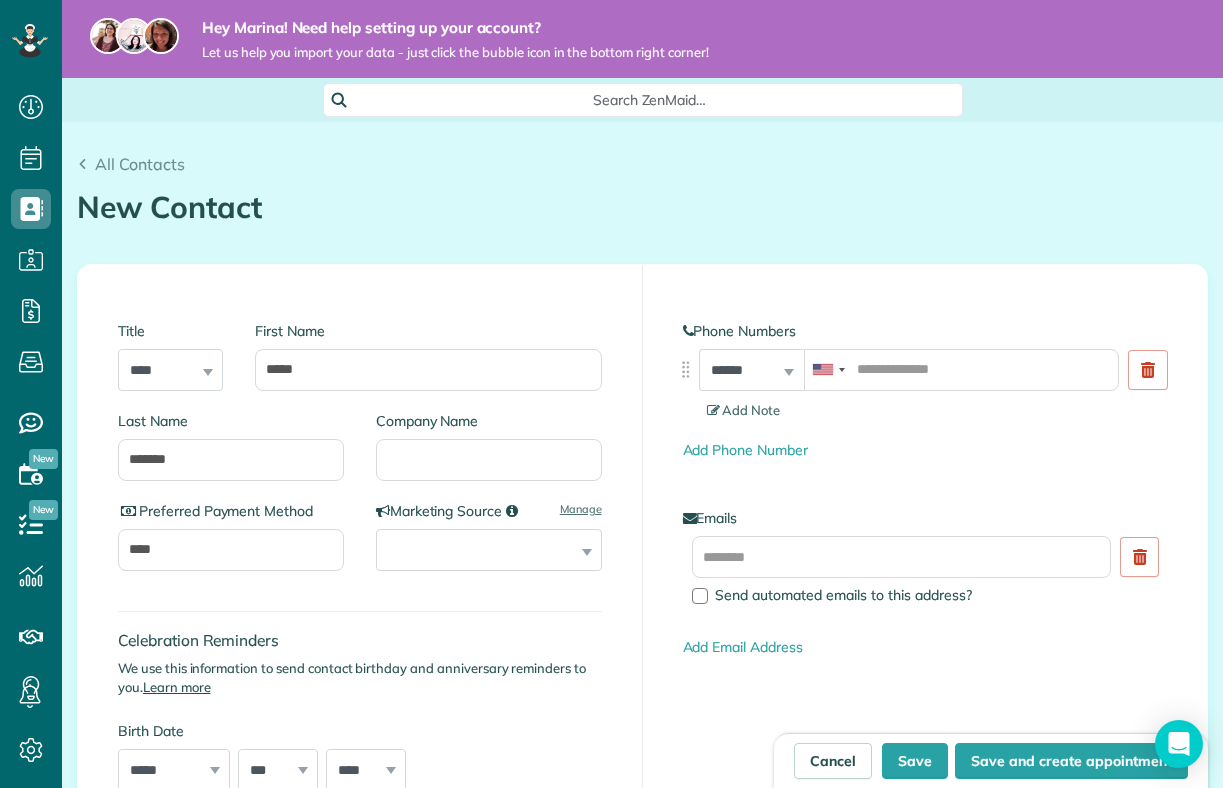 click on "**********" at bounding box center (489, 550) 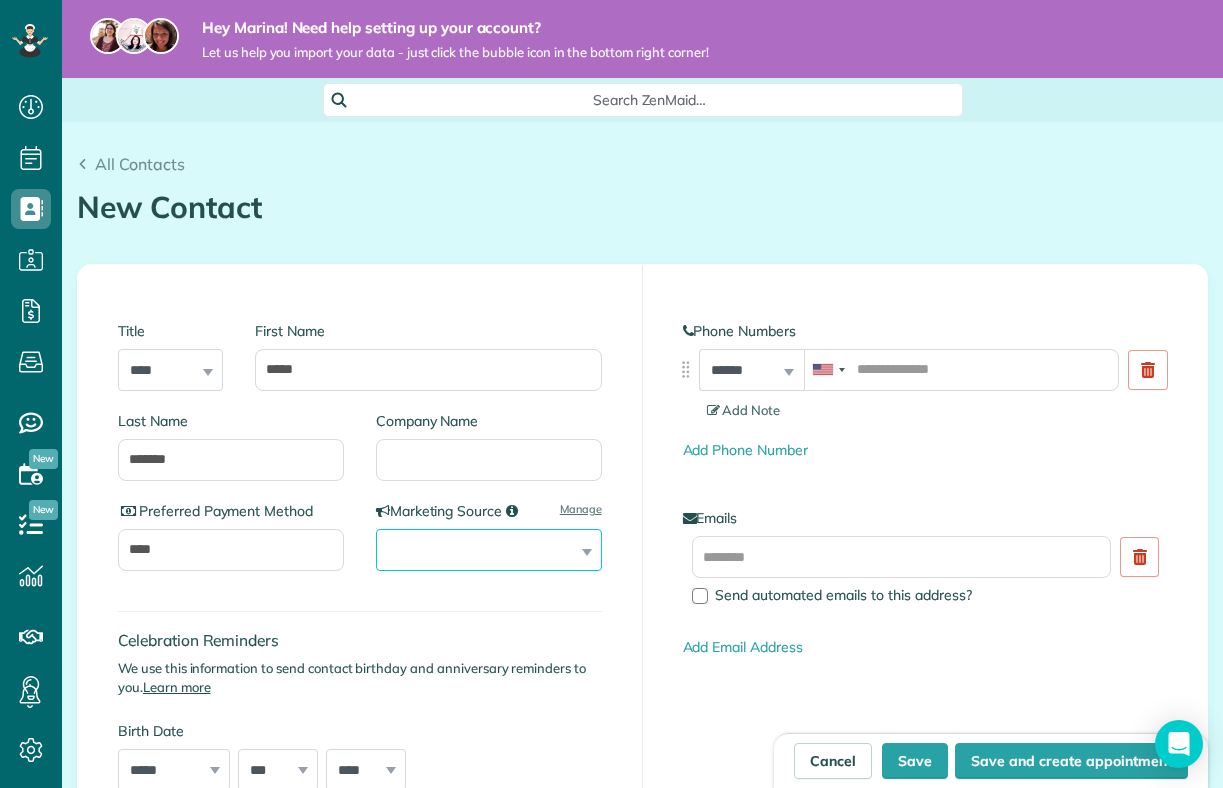 click on "**********" at bounding box center (489, 550) 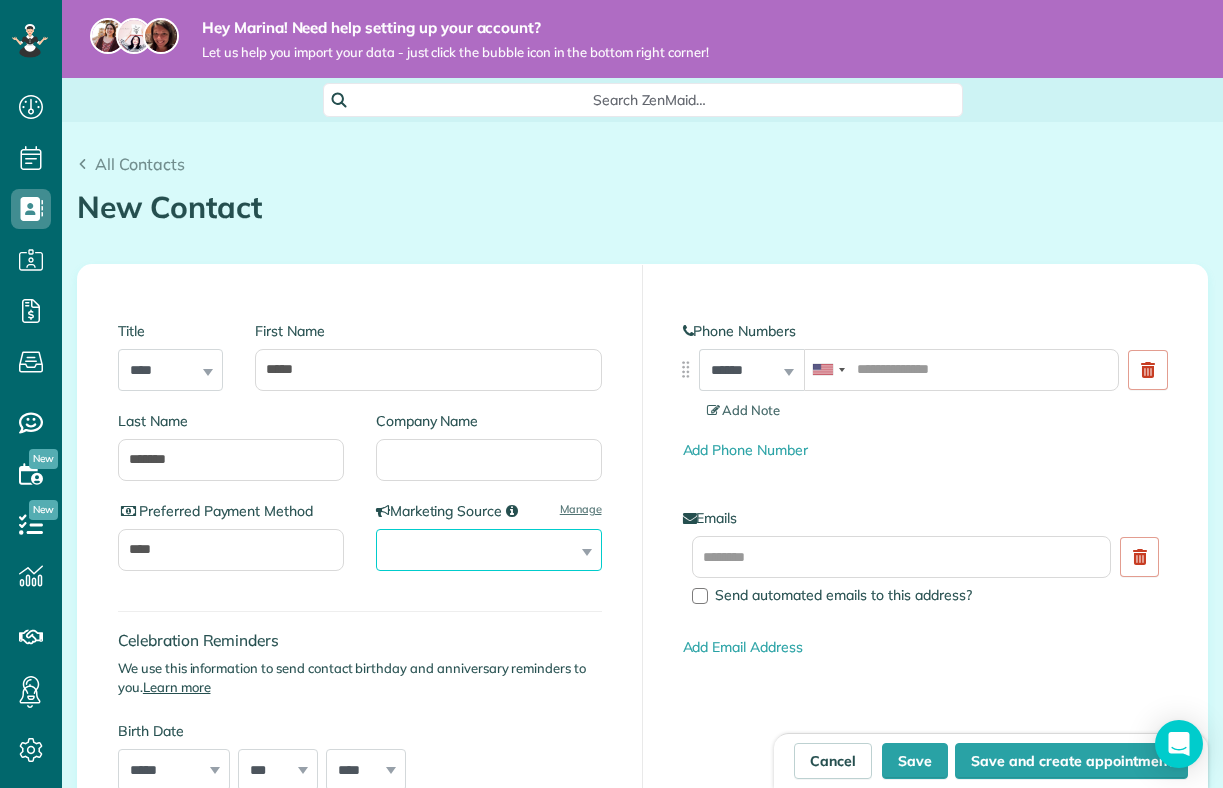 select on "****" 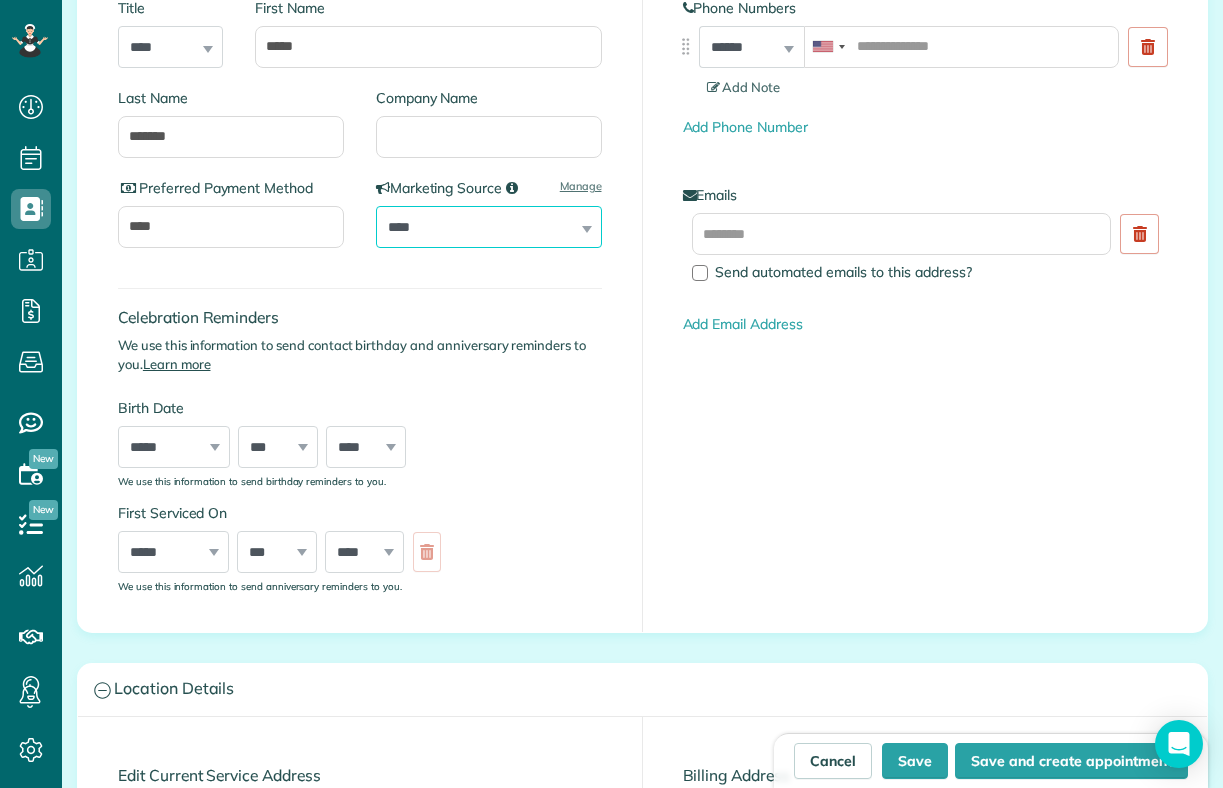scroll, scrollTop: 0, scrollLeft: 0, axis: both 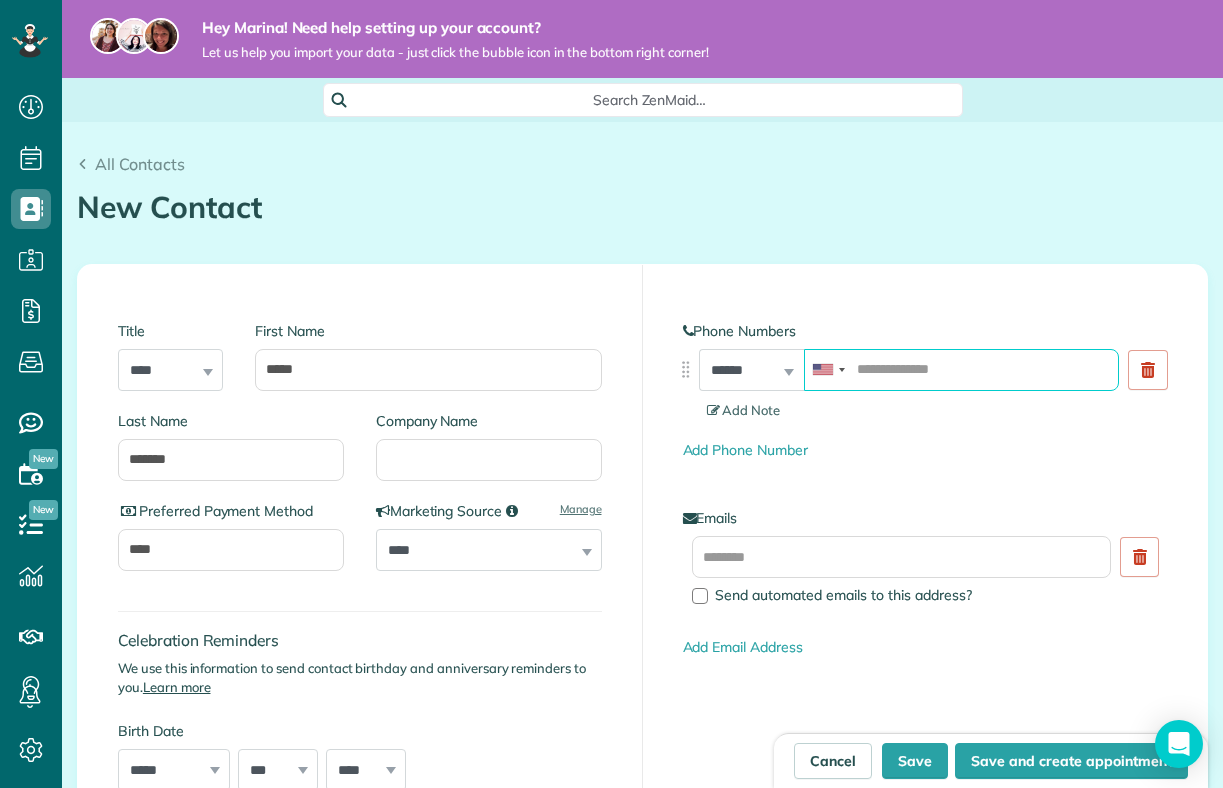 click at bounding box center (961, 370) 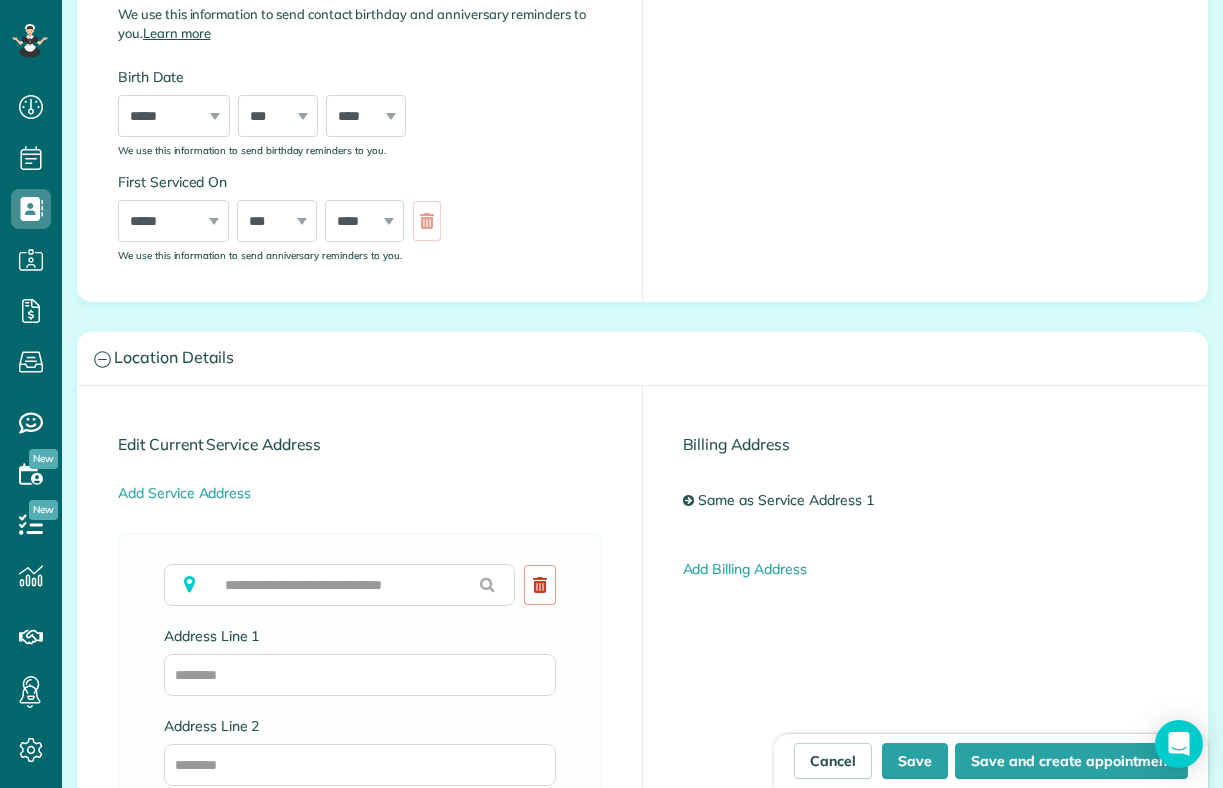 scroll, scrollTop: 651, scrollLeft: 0, axis: vertical 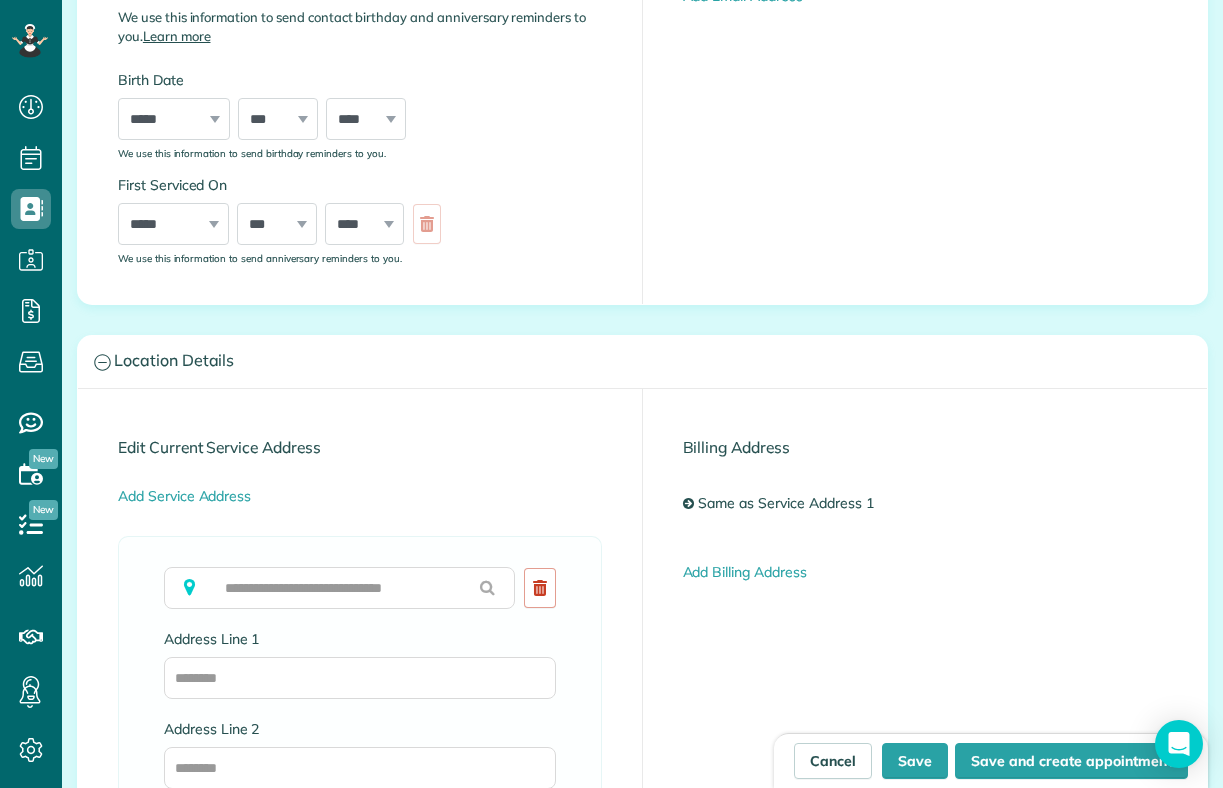 type on "**********" 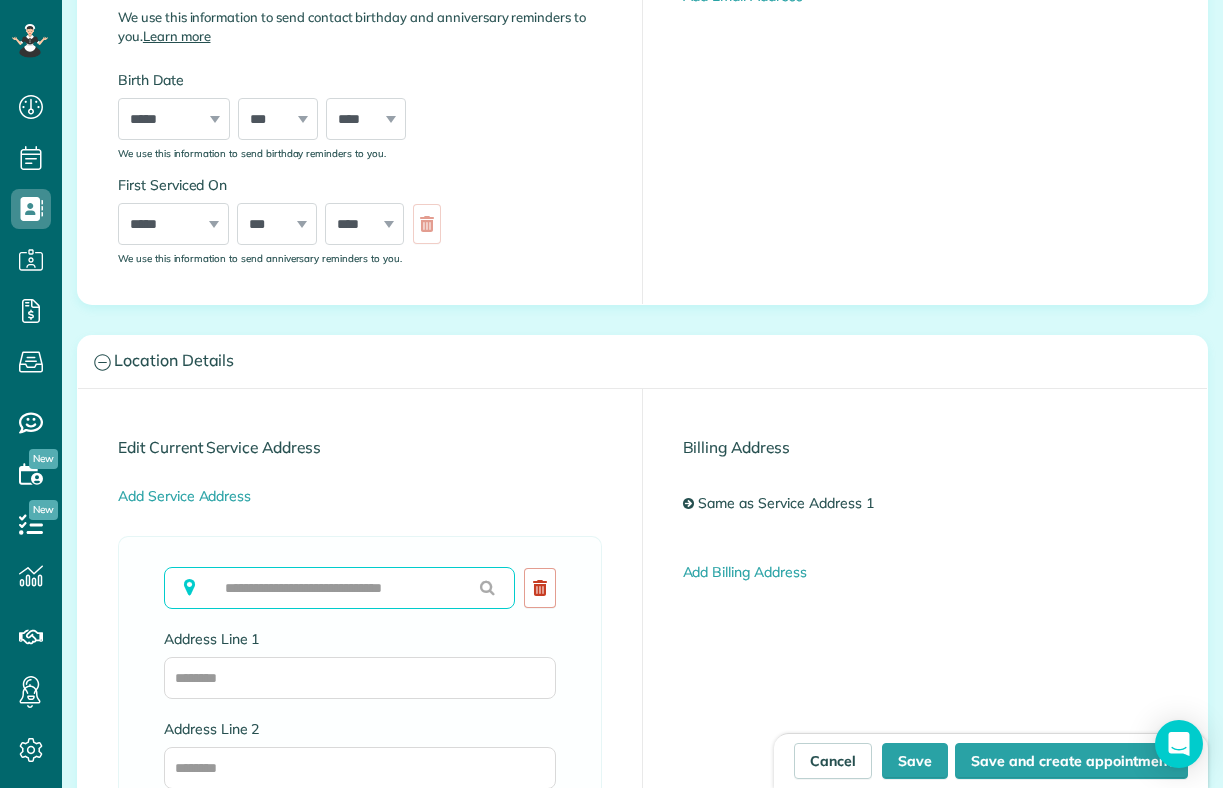 click at bounding box center (339, 588) 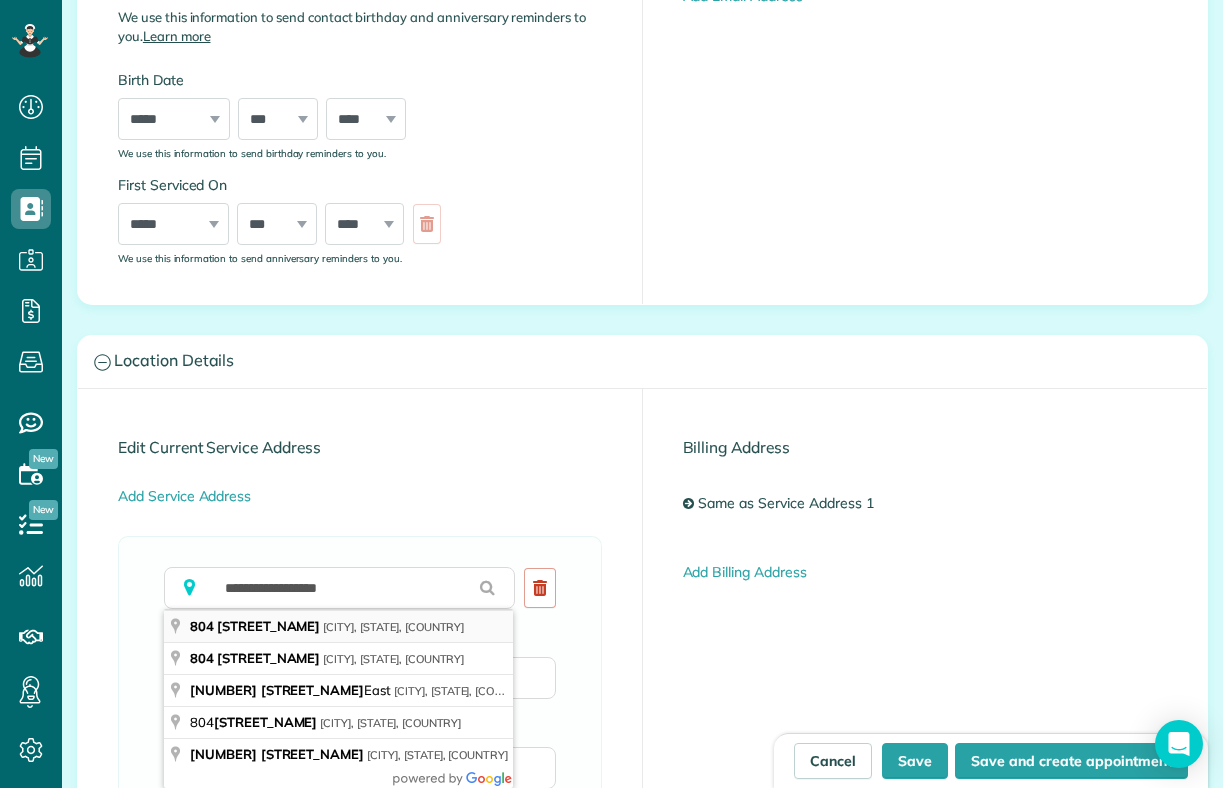 type on "**********" 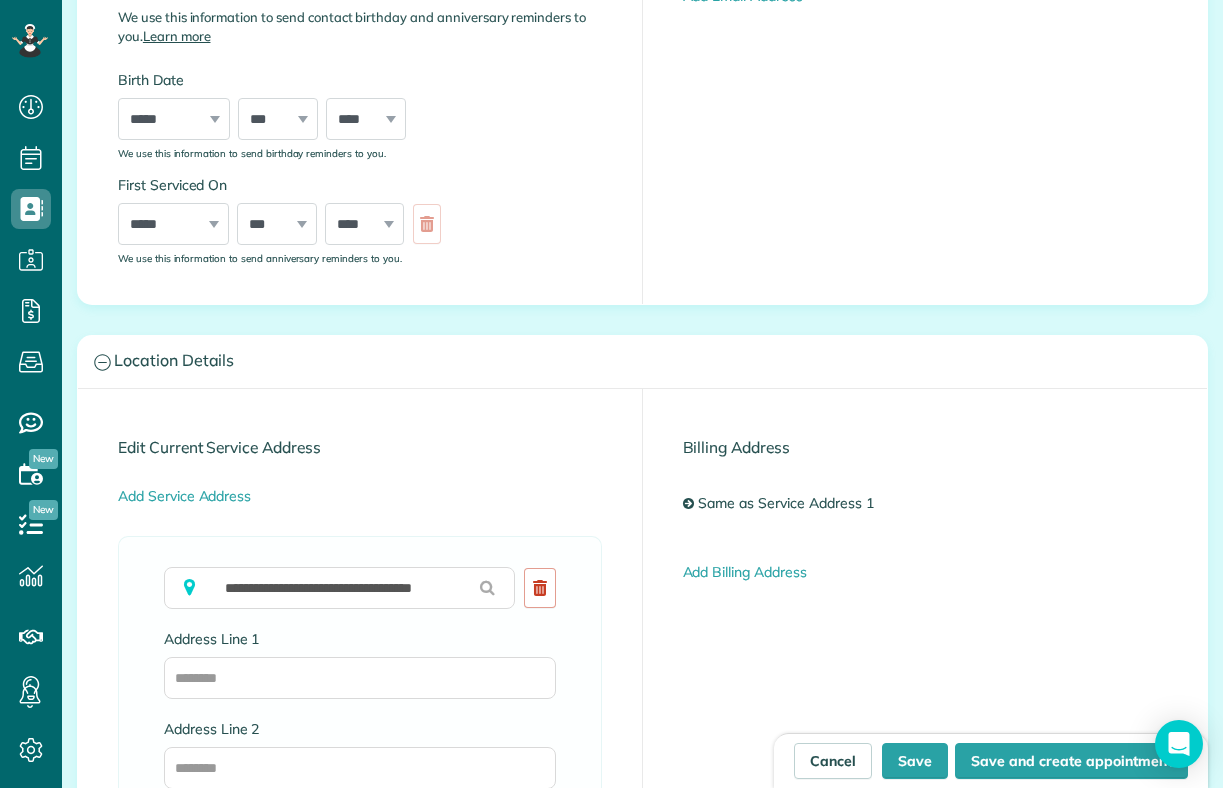 type on "**********" 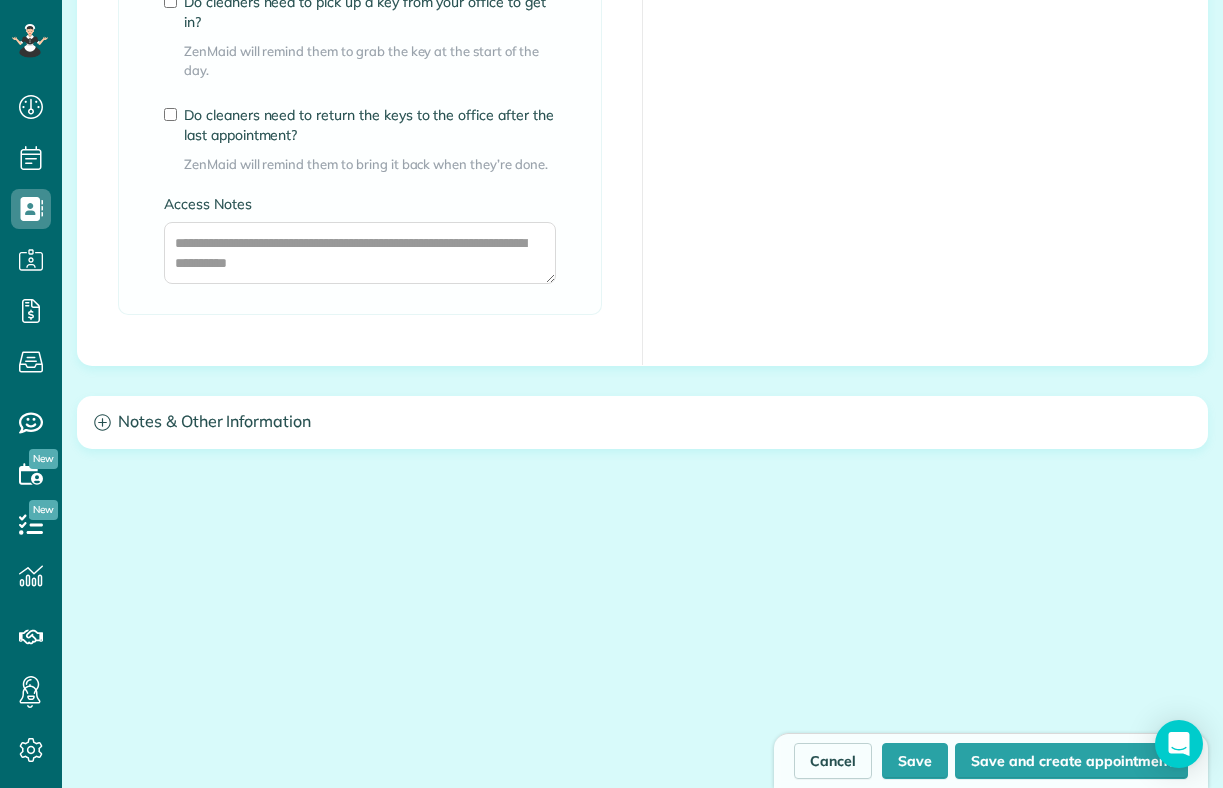 scroll, scrollTop: 1739, scrollLeft: 0, axis: vertical 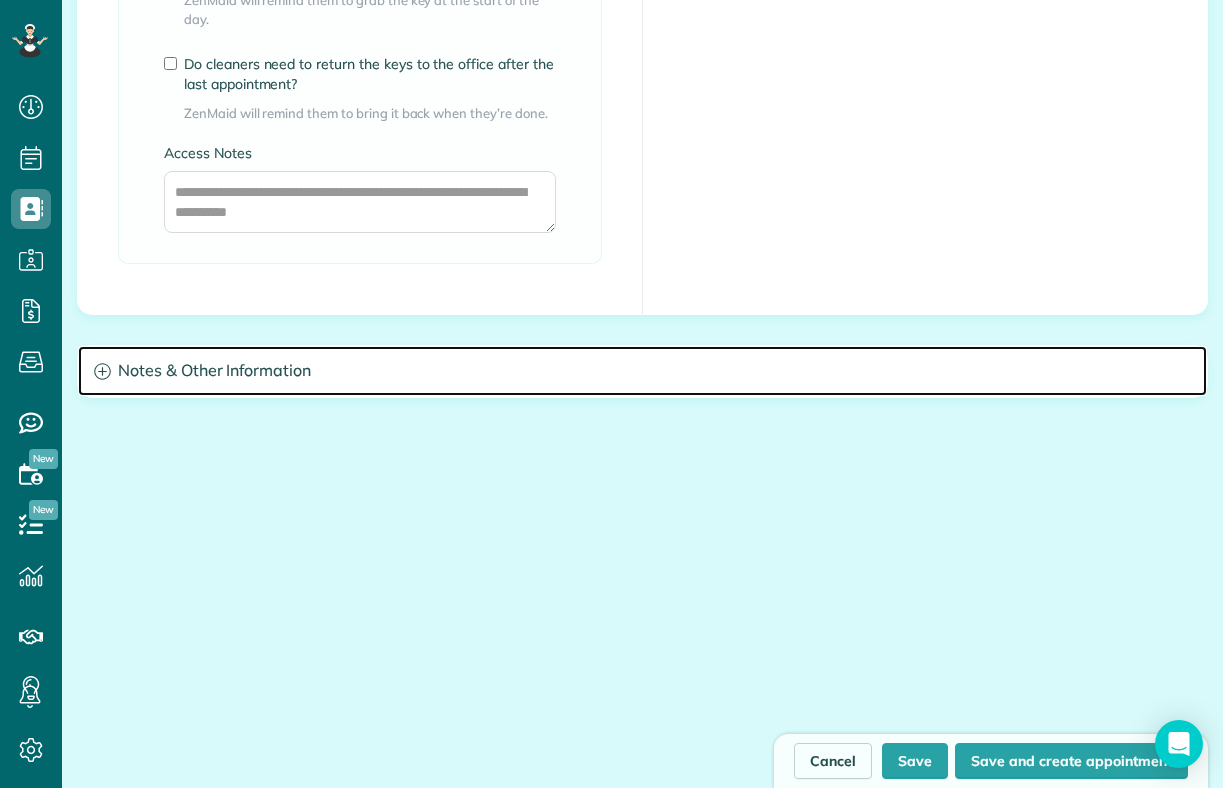 click on "Notes & Other Information" at bounding box center [642, 371] 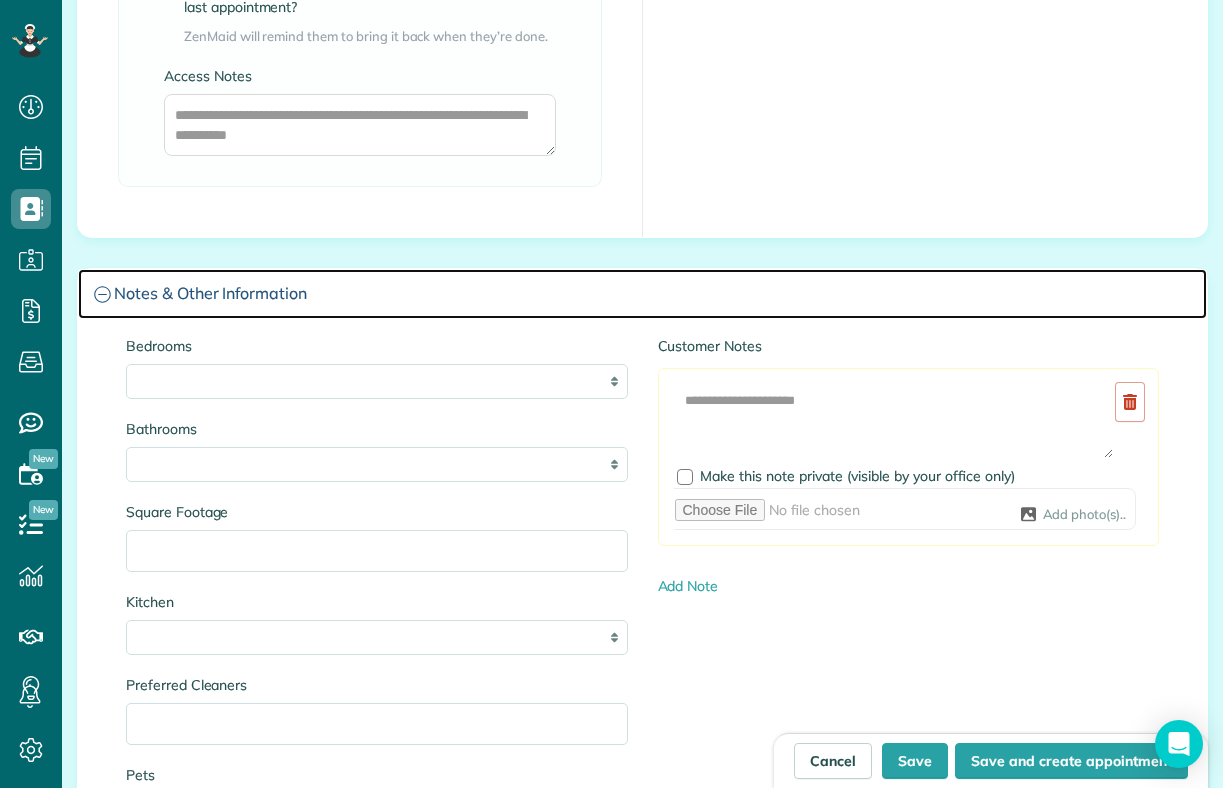 scroll, scrollTop: 1822, scrollLeft: 0, axis: vertical 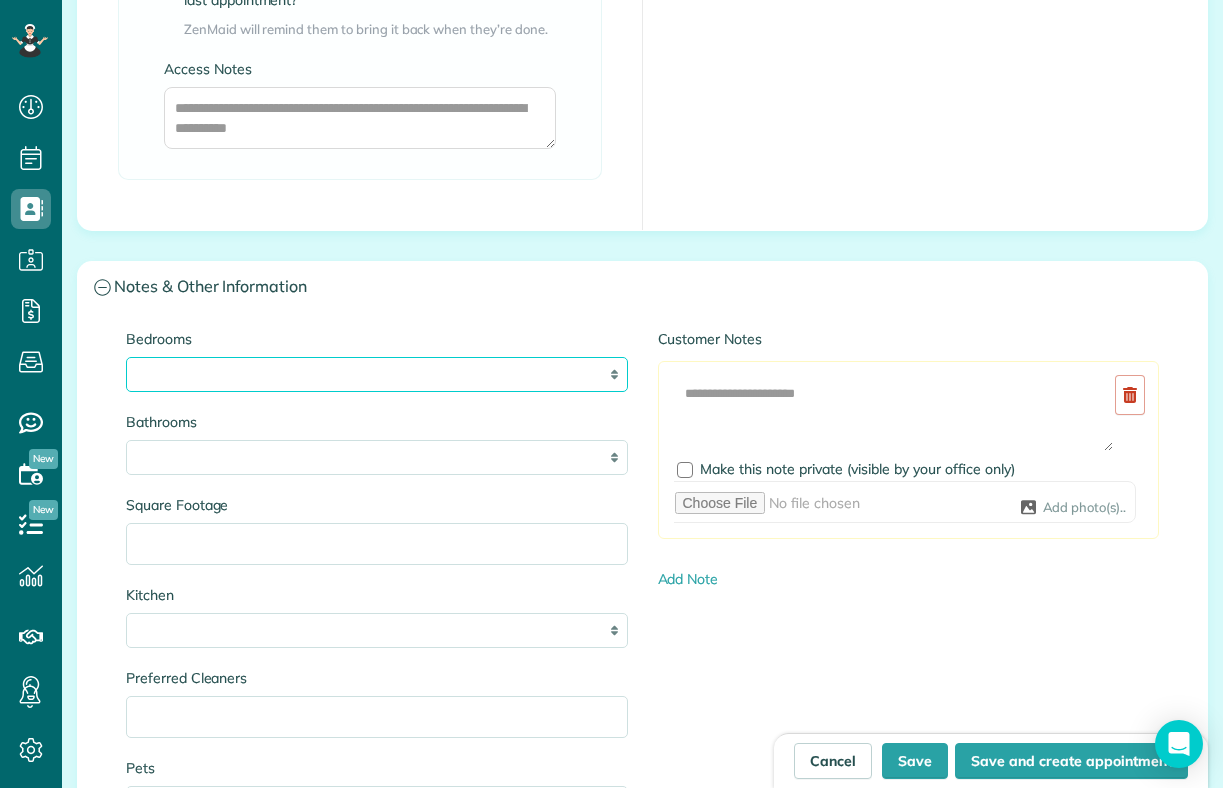 click on "*
*
*
*
**" at bounding box center [377, 374] 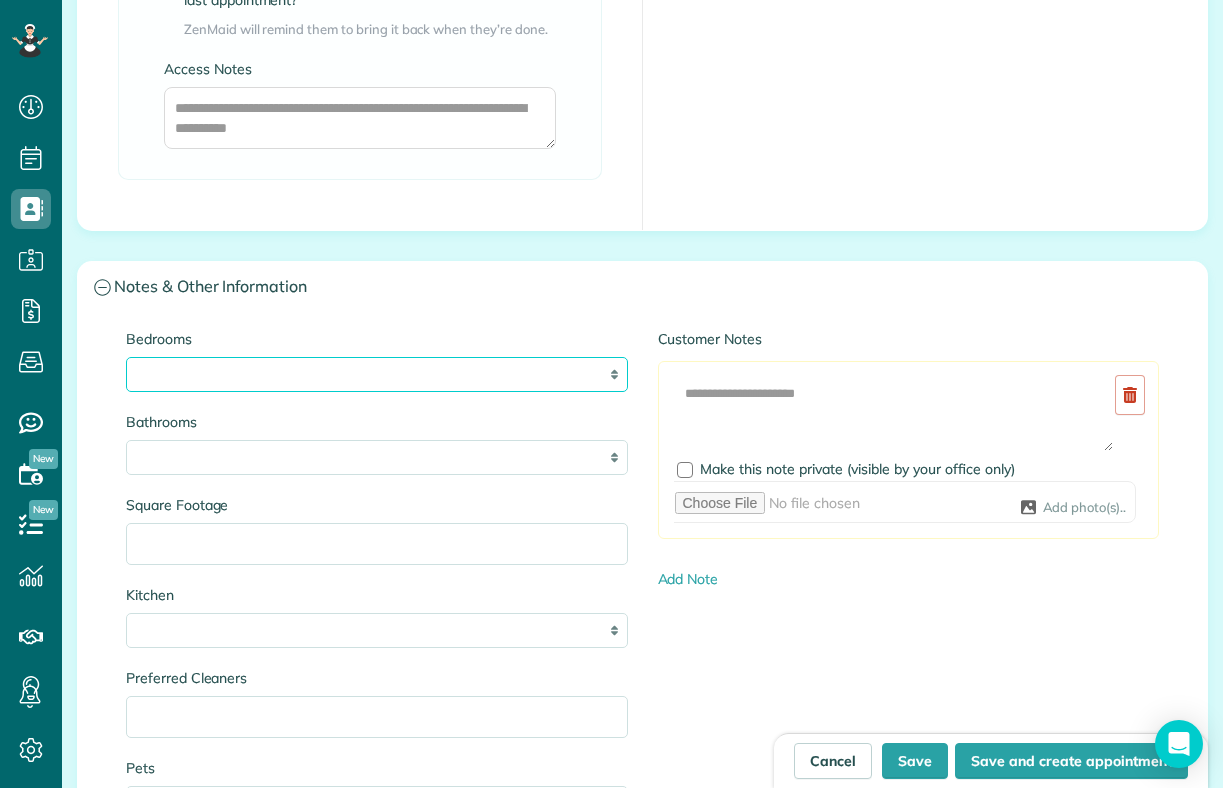 select on "**" 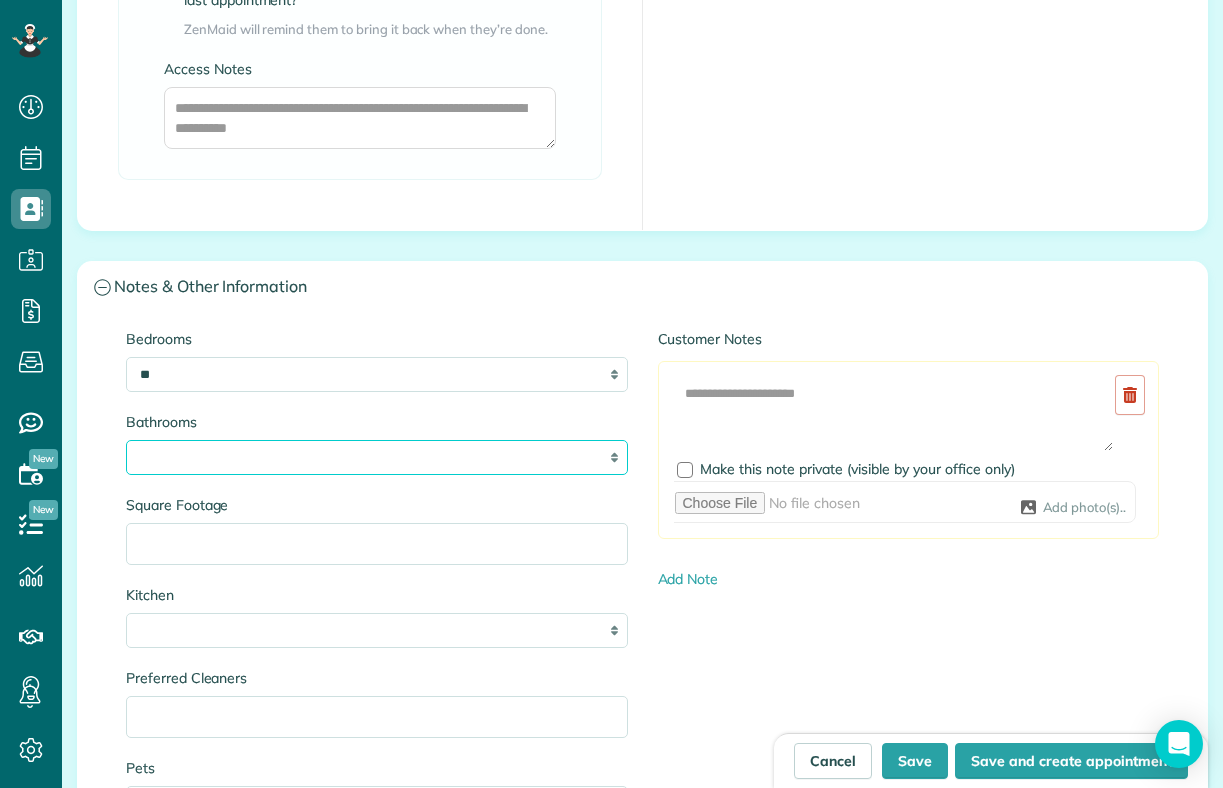 click on "*
***
*
***
*
***
*
***
**" at bounding box center (377, 457) 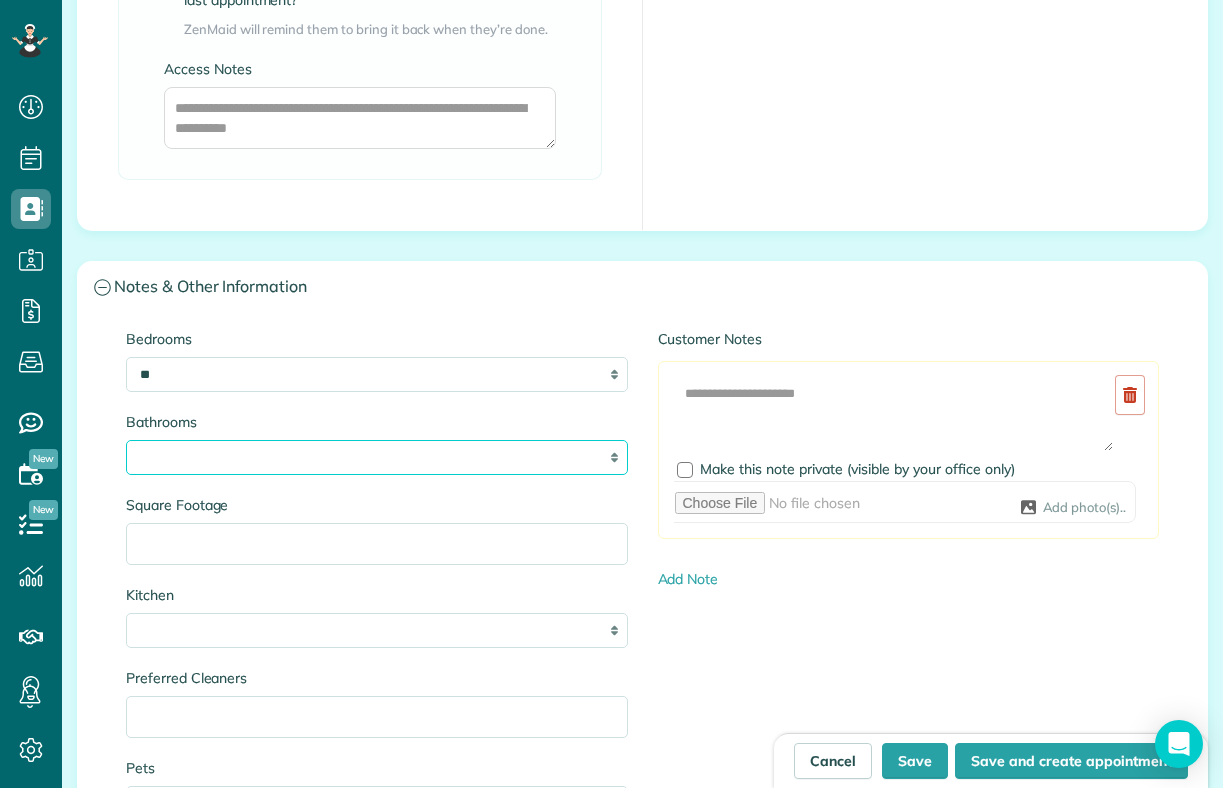 select on "*" 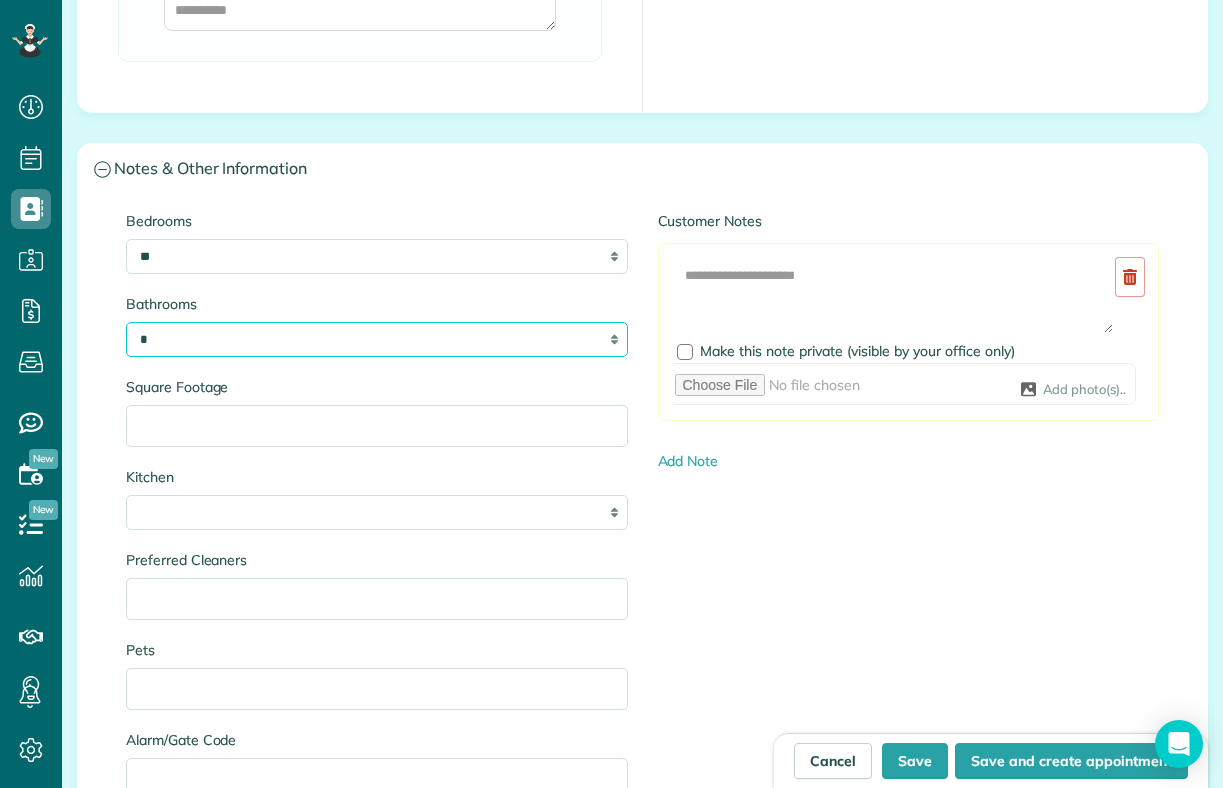 scroll, scrollTop: 1938, scrollLeft: 0, axis: vertical 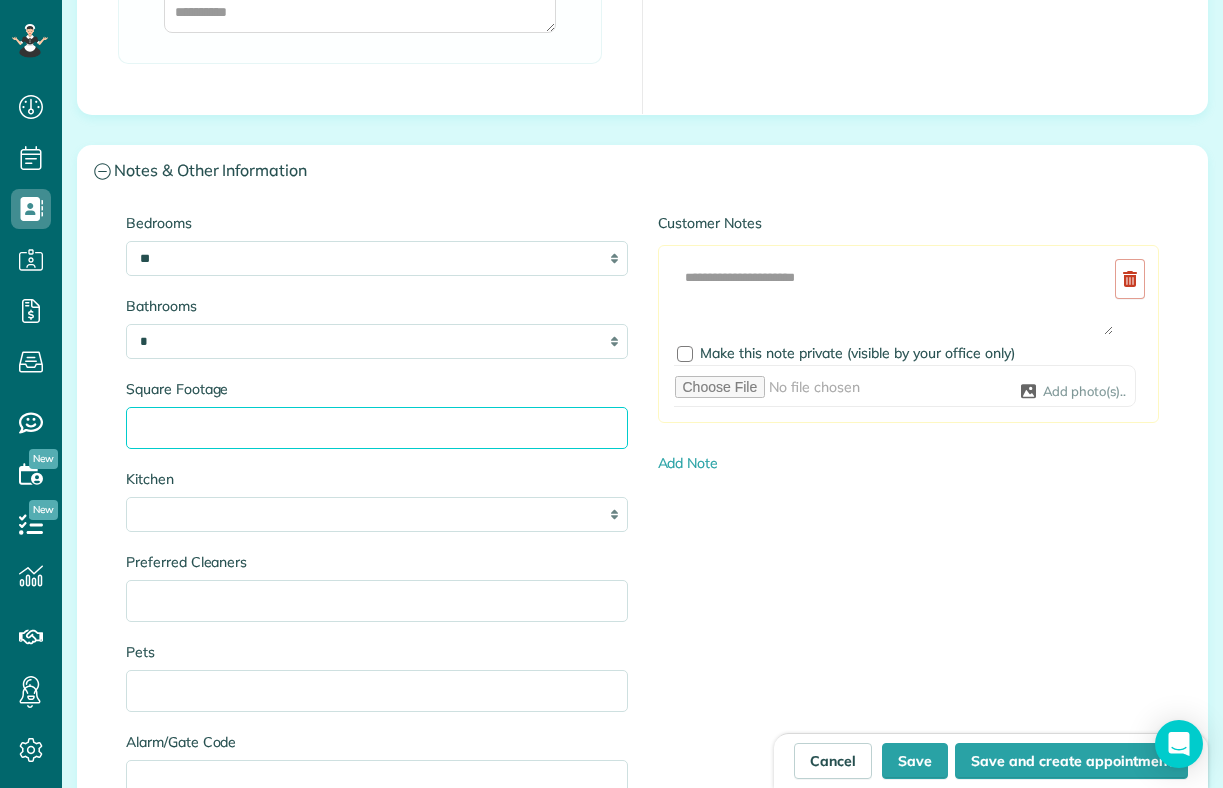 click on "Square Footage" at bounding box center (377, 428) 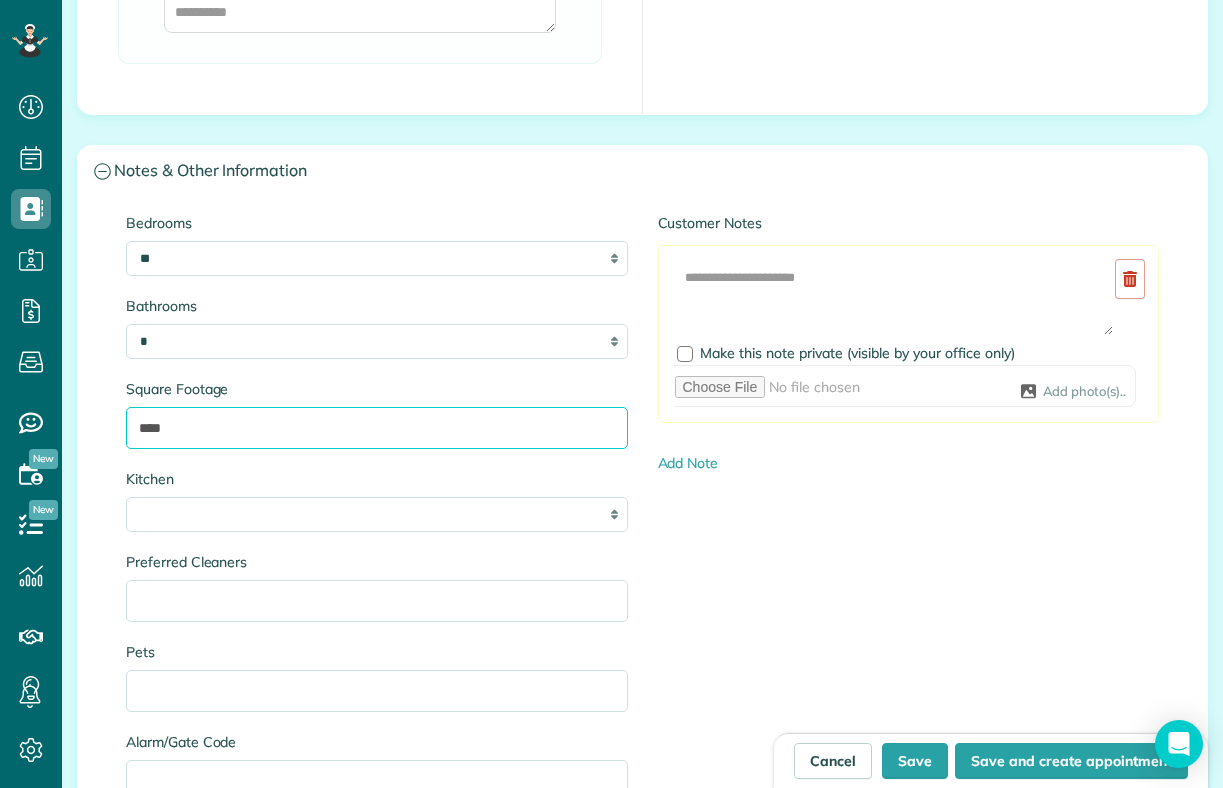 type on "****" 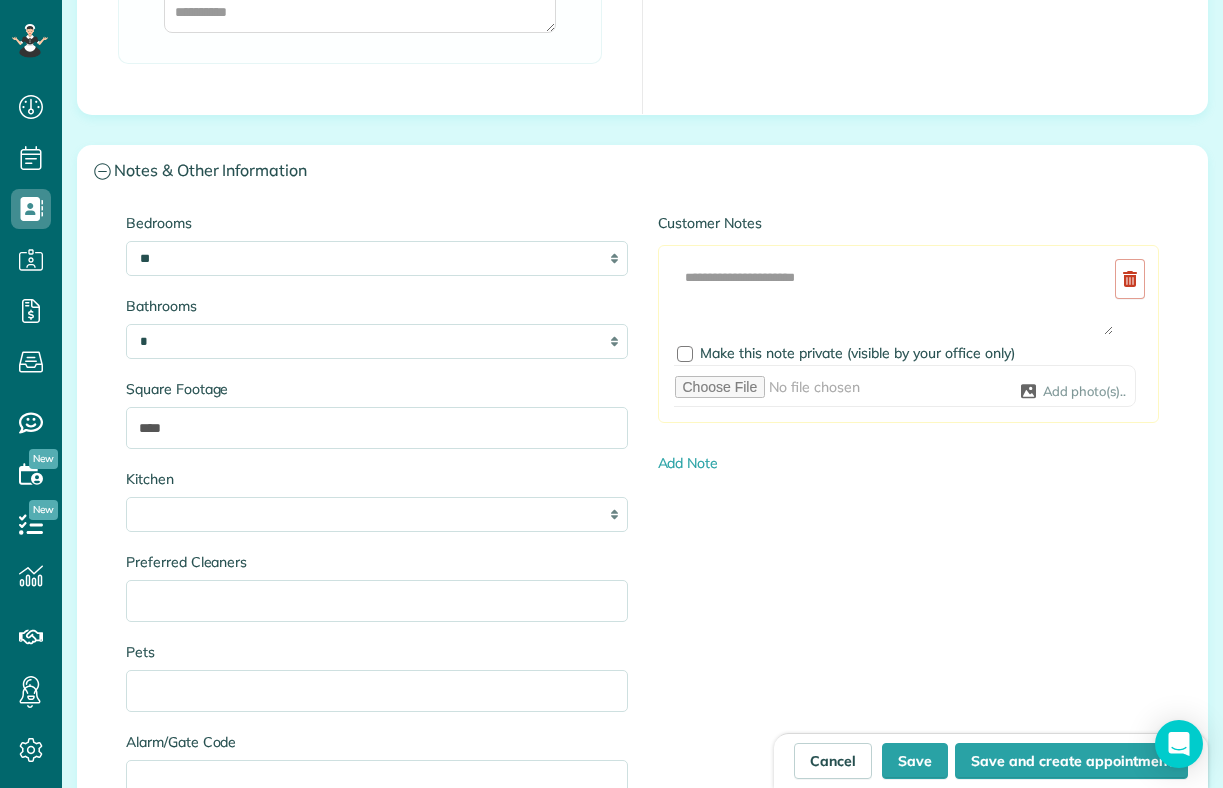 click on "Kitchen" at bounding box center (377, 479) 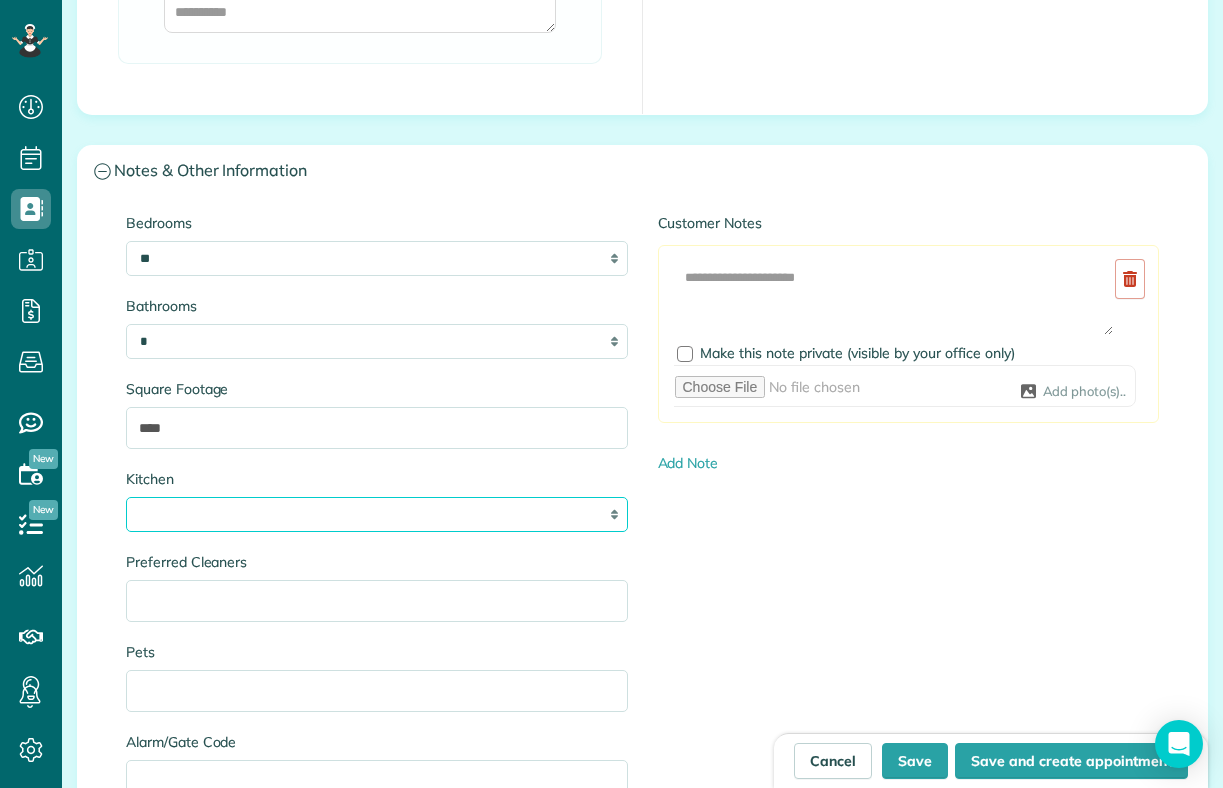 click on "*
*
*
*" at bounding box center [377, 514] 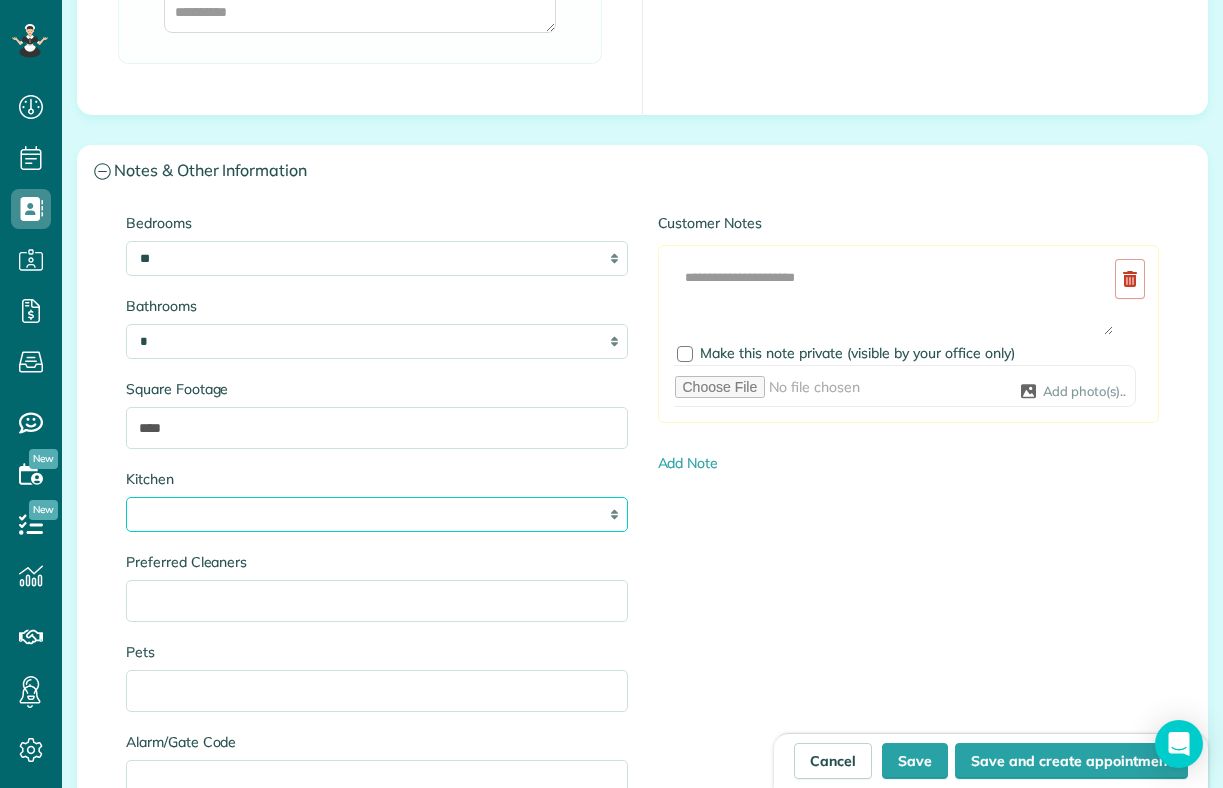select on "*" 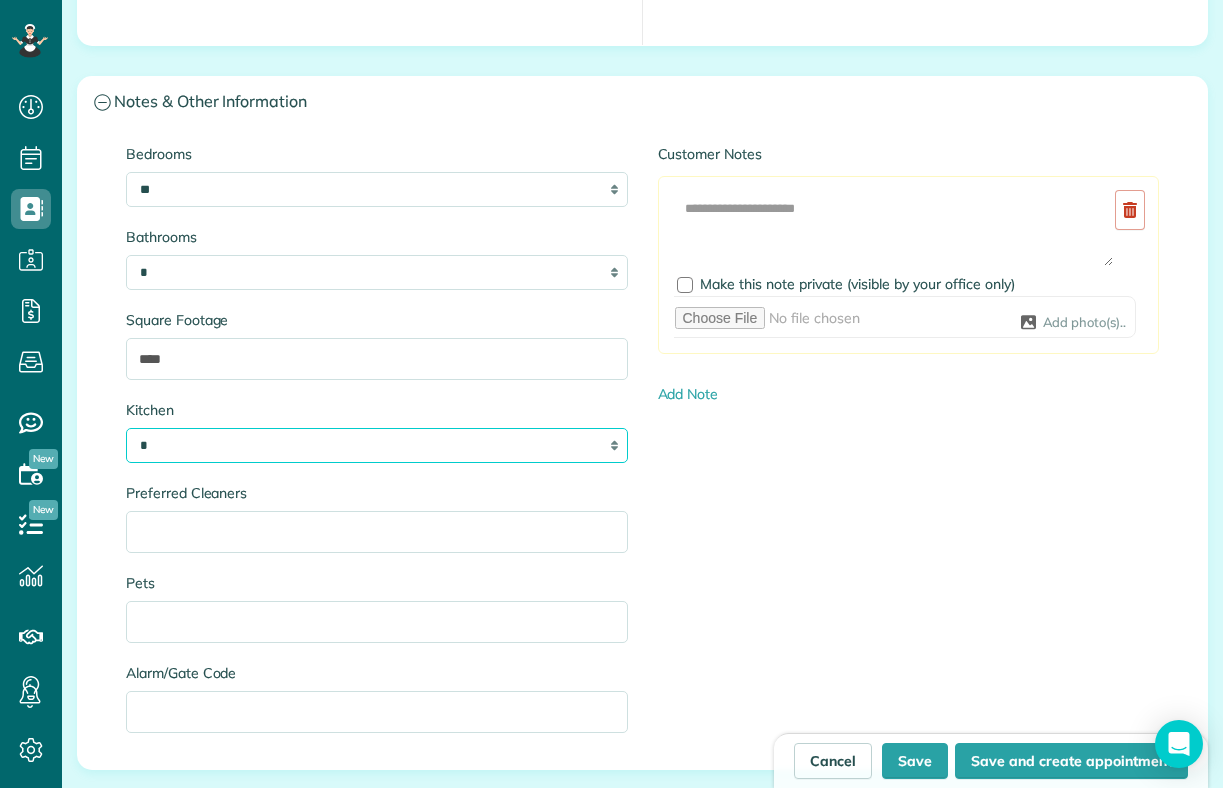 scroll, scrollTop: 2020, scrollLeft: 0, axis: vertical 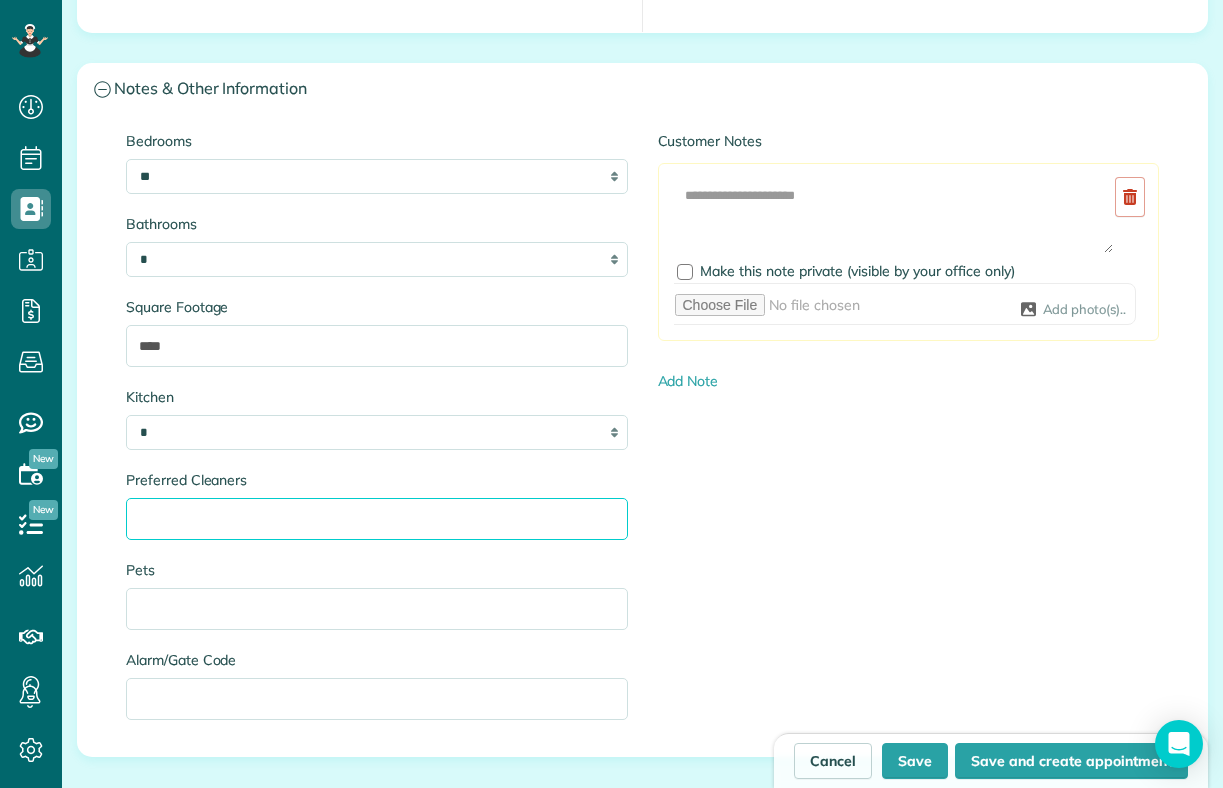 click on "Preferred Cleaners" at bounding box center (377, 519) 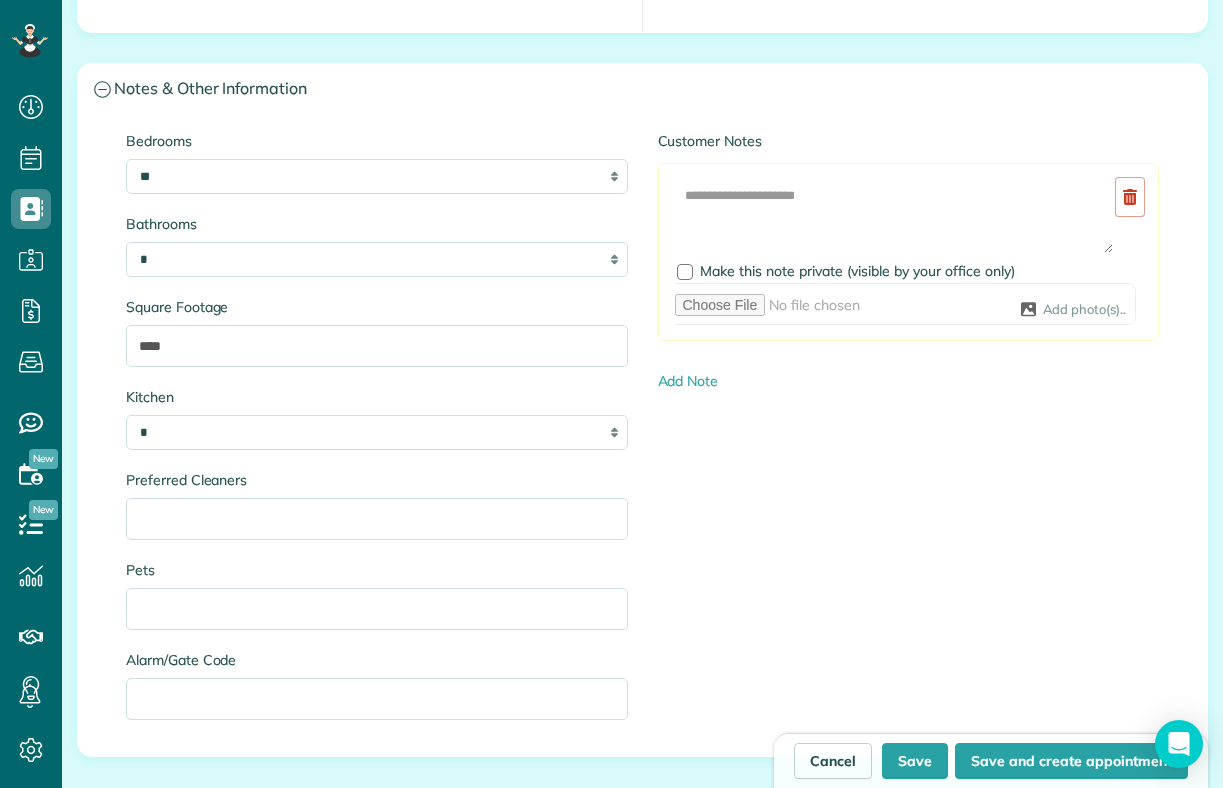 click on "Preferred Cleaners" at bounding box center [377, 480] 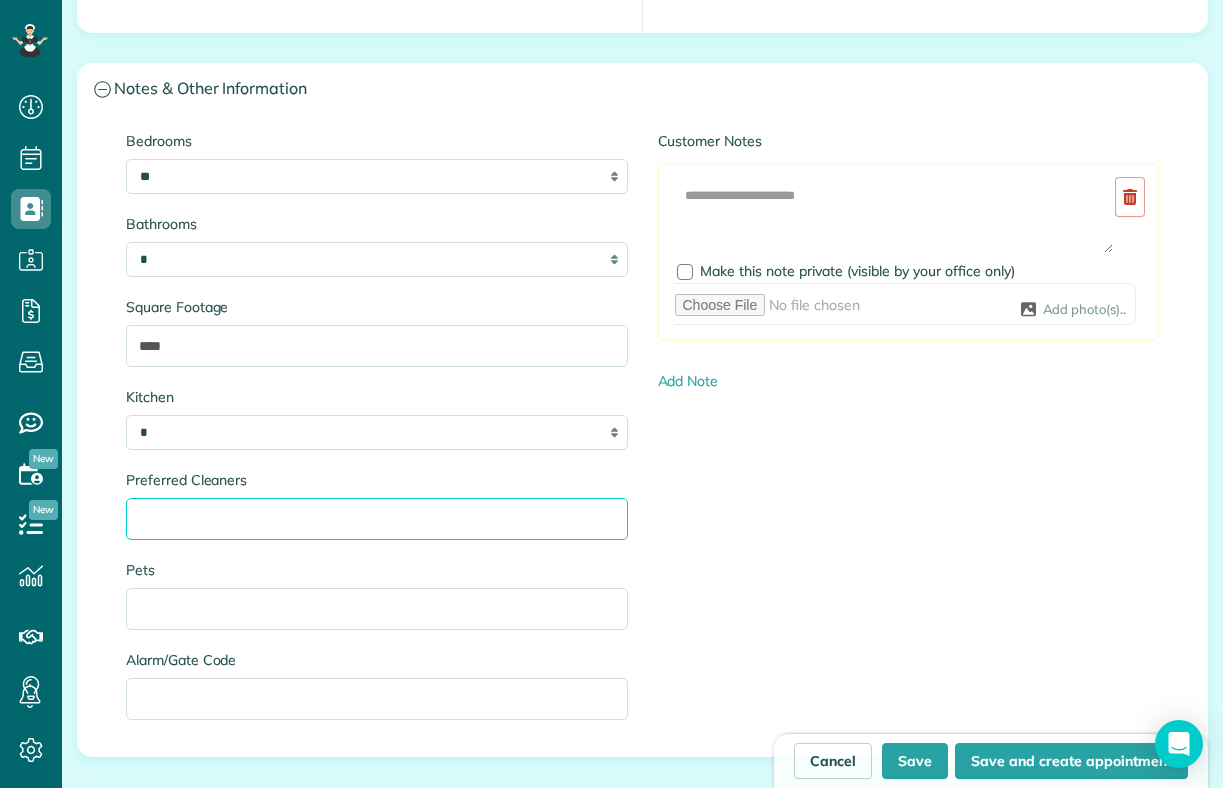 click on "Preferred Cleaners" at bounding box center [377, 519] 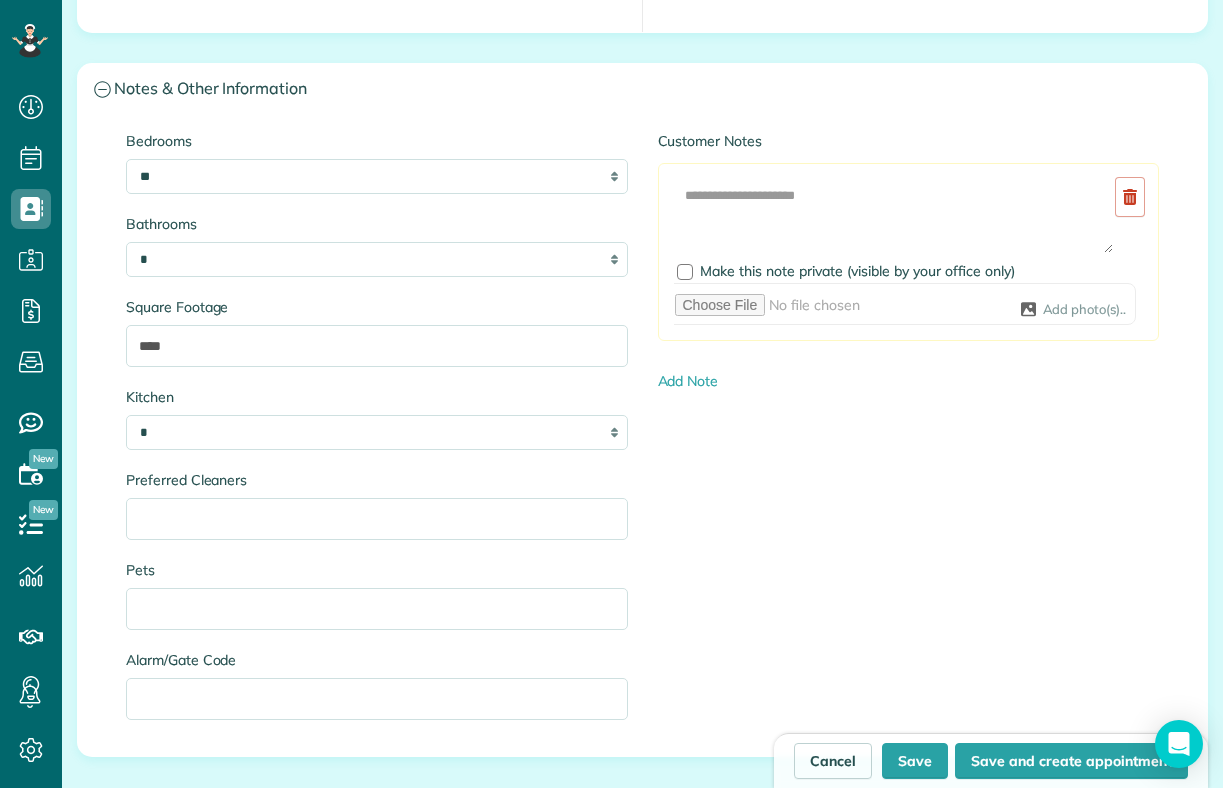 click on "Bedrooms
*
*
*
*
**
Bathrooms
*
***
*
***
*
***
*
***
**
Square Footage ****
Kitchen
*
*
*
*
Preferred Cleaners
Pets
Alarm/Gate Code" at bounding box center (377, 435) 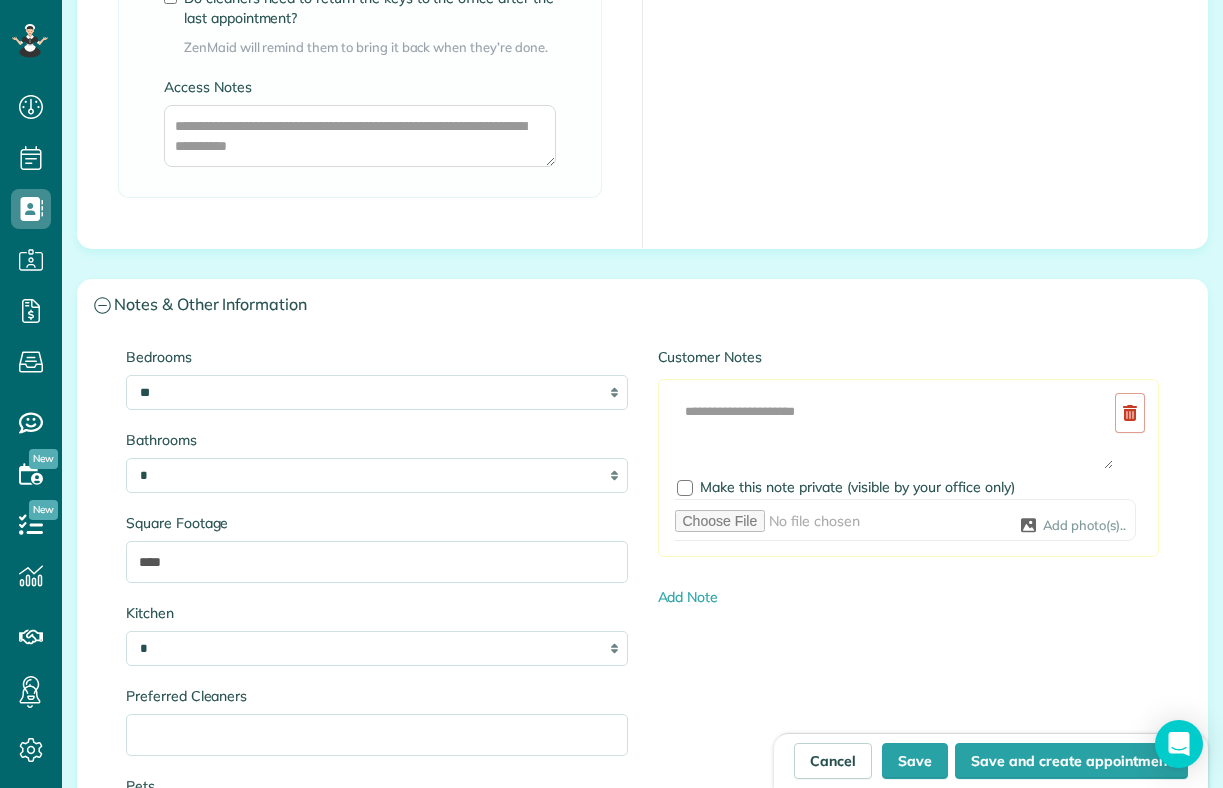 scroll, scrollTop: 1755, scrollLeft: 0, axis: vertical 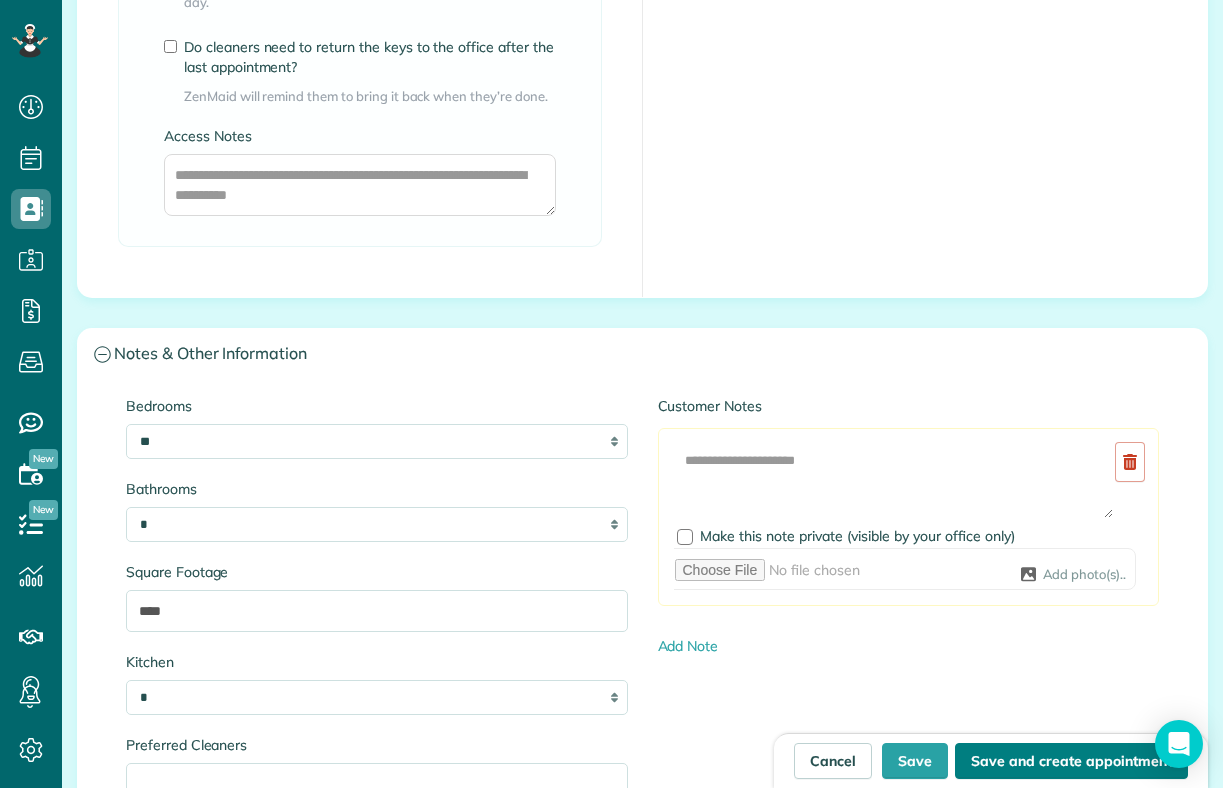 click on "Save and create appointment" at bounding box center (1071, 761) 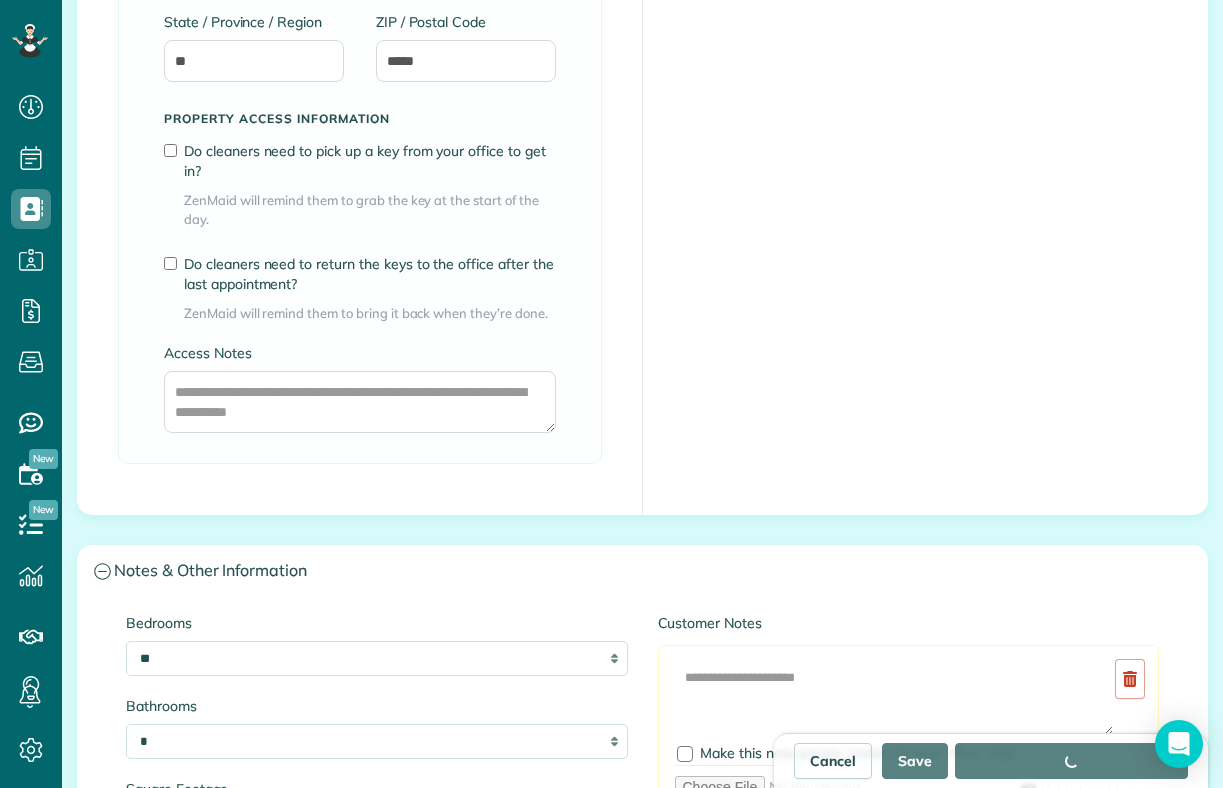 scroll, scrollTop: 1473, scrollLeft: 0, axis: vertical 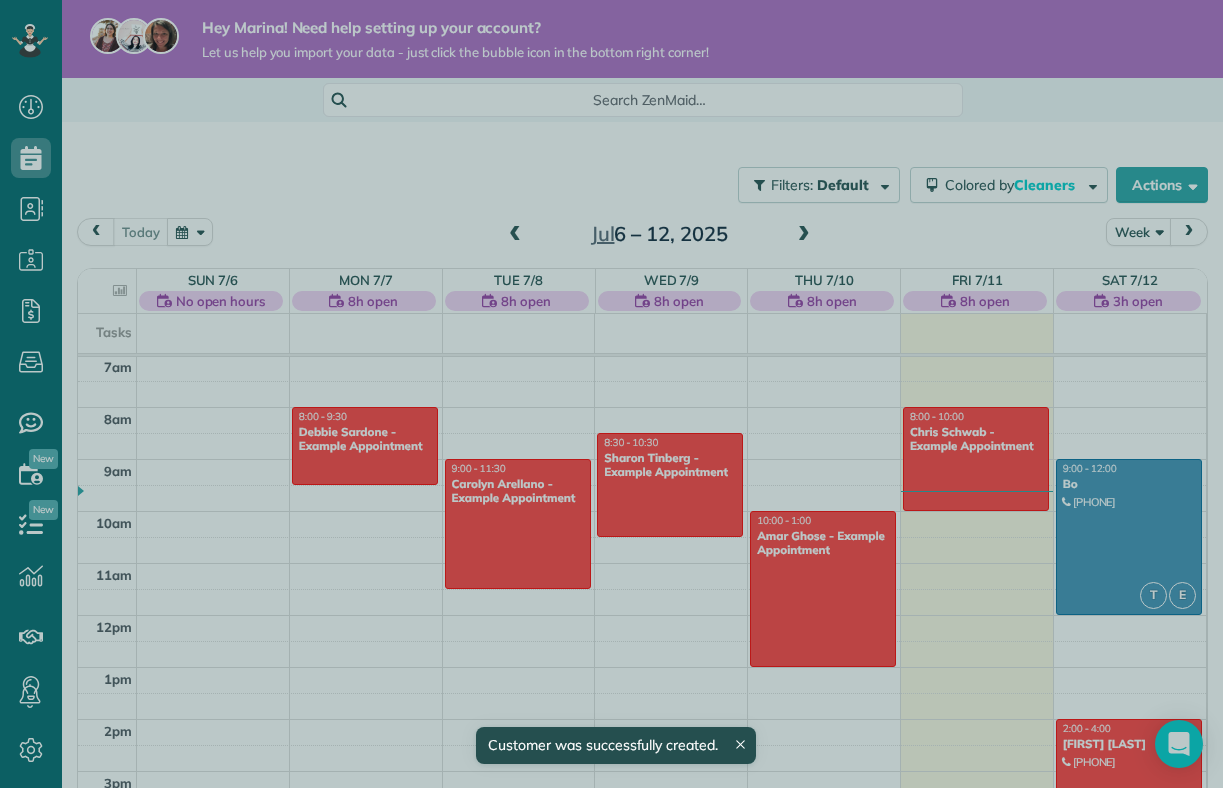 click at bounding box center (611, 394) 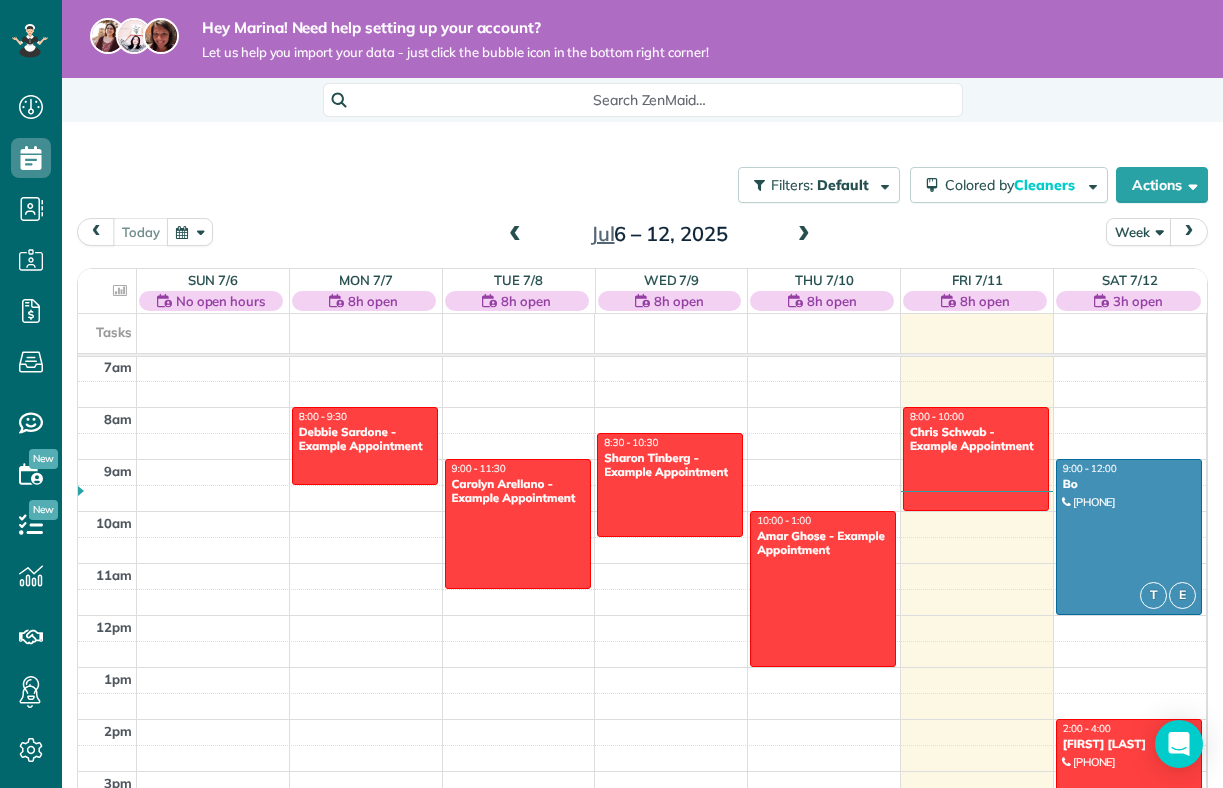 click at bounding box center (804, 235) 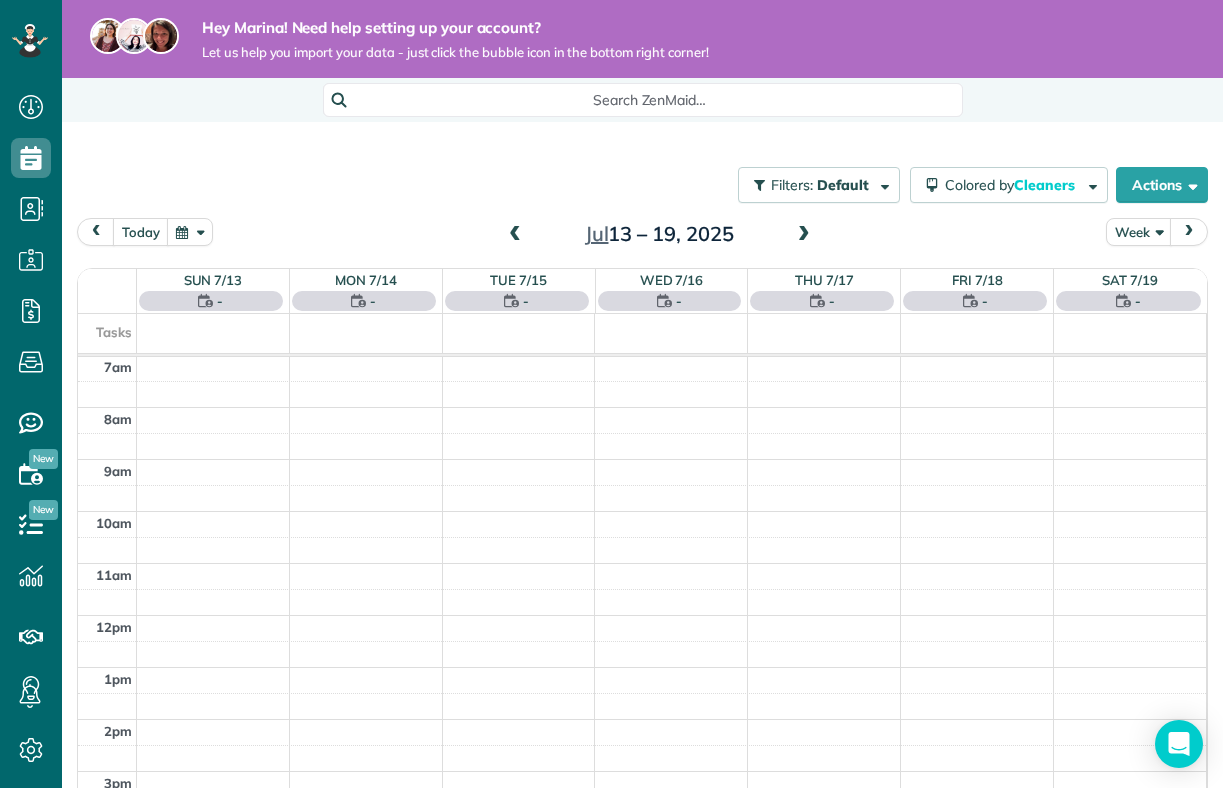 click at bounding box center (804, 235) 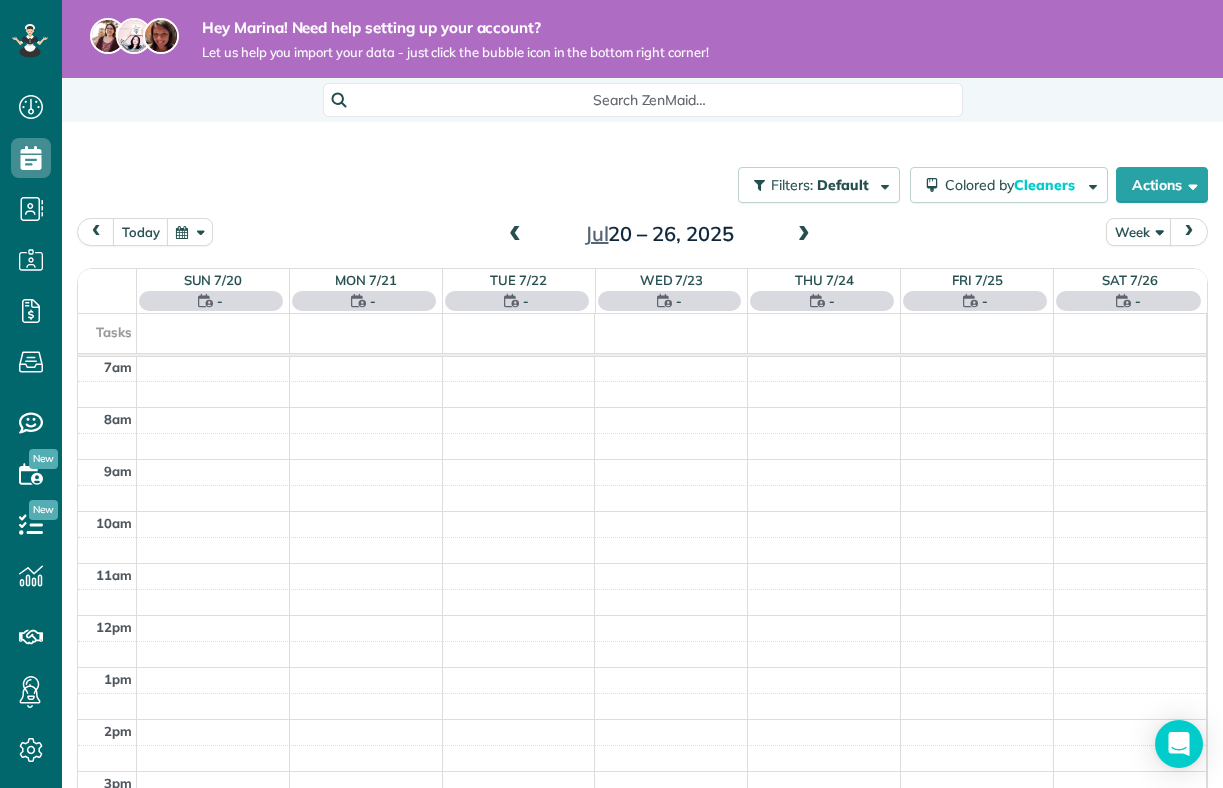 click on "Dashboard
Scheduling
Calendar View
List View
Dispatch View - Weekly scheduling (Beta)" at bounding box center [611, 394] 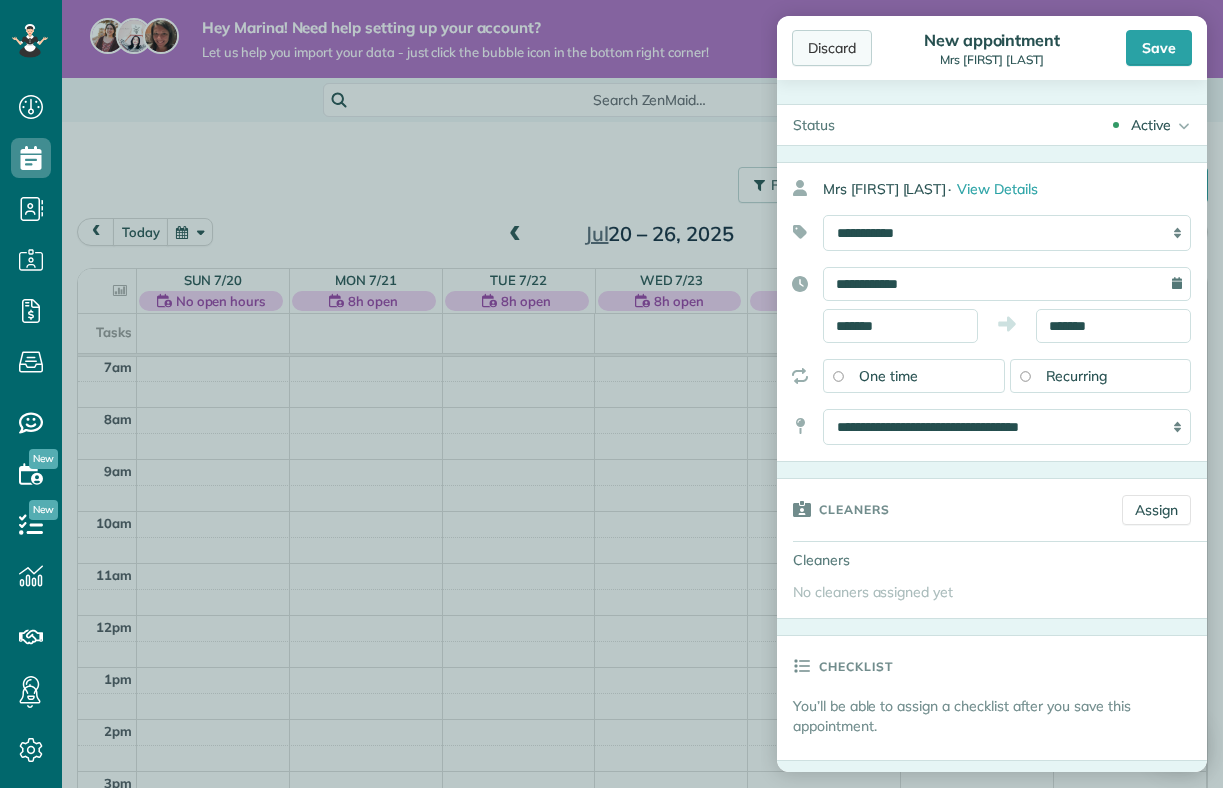 click on "Discard" at bounding box center (832, 48) 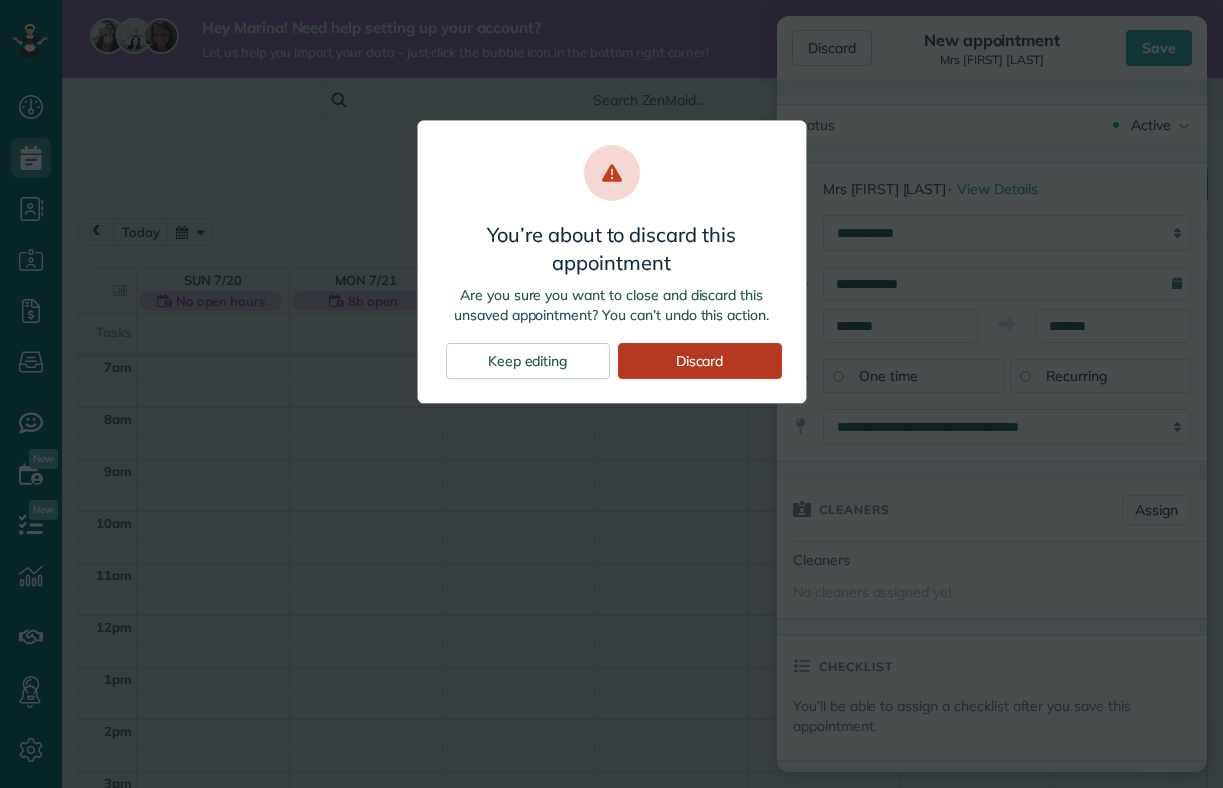 click on "Discard" at bounding box center (700, 361) 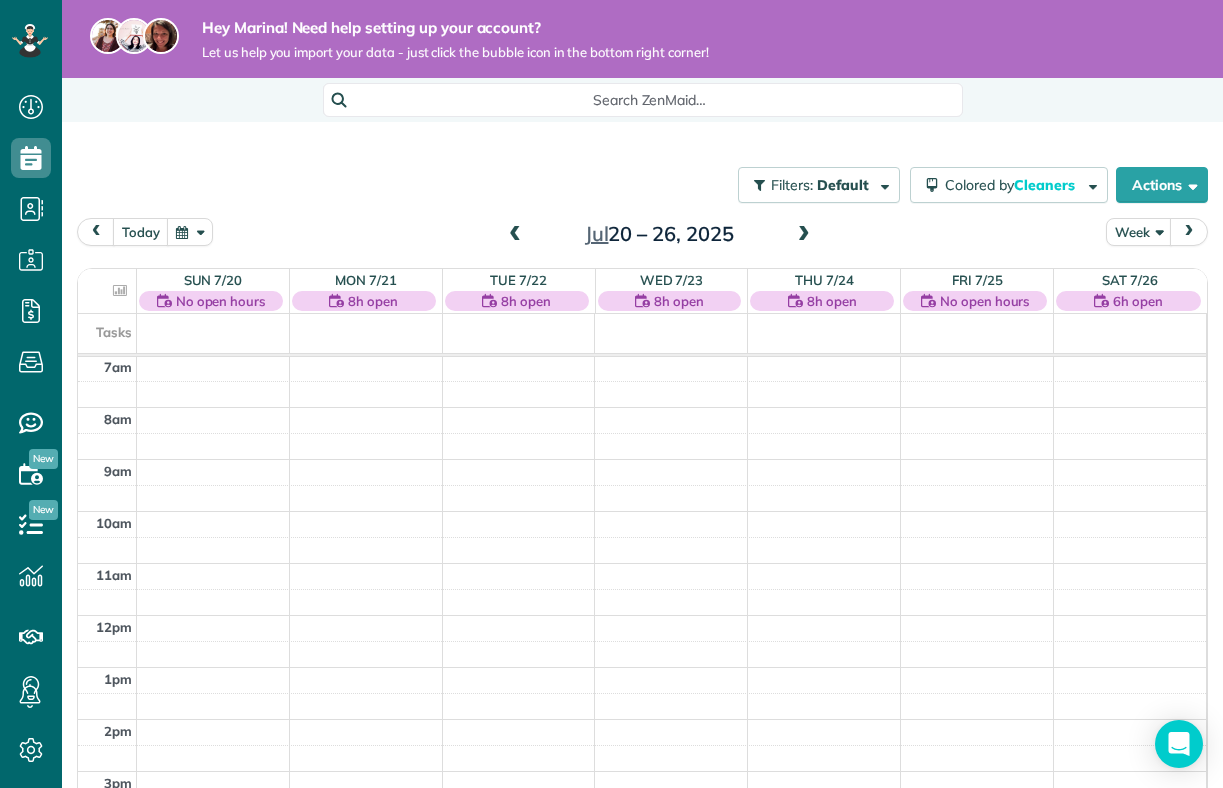 click at bounding box center [804, 235] 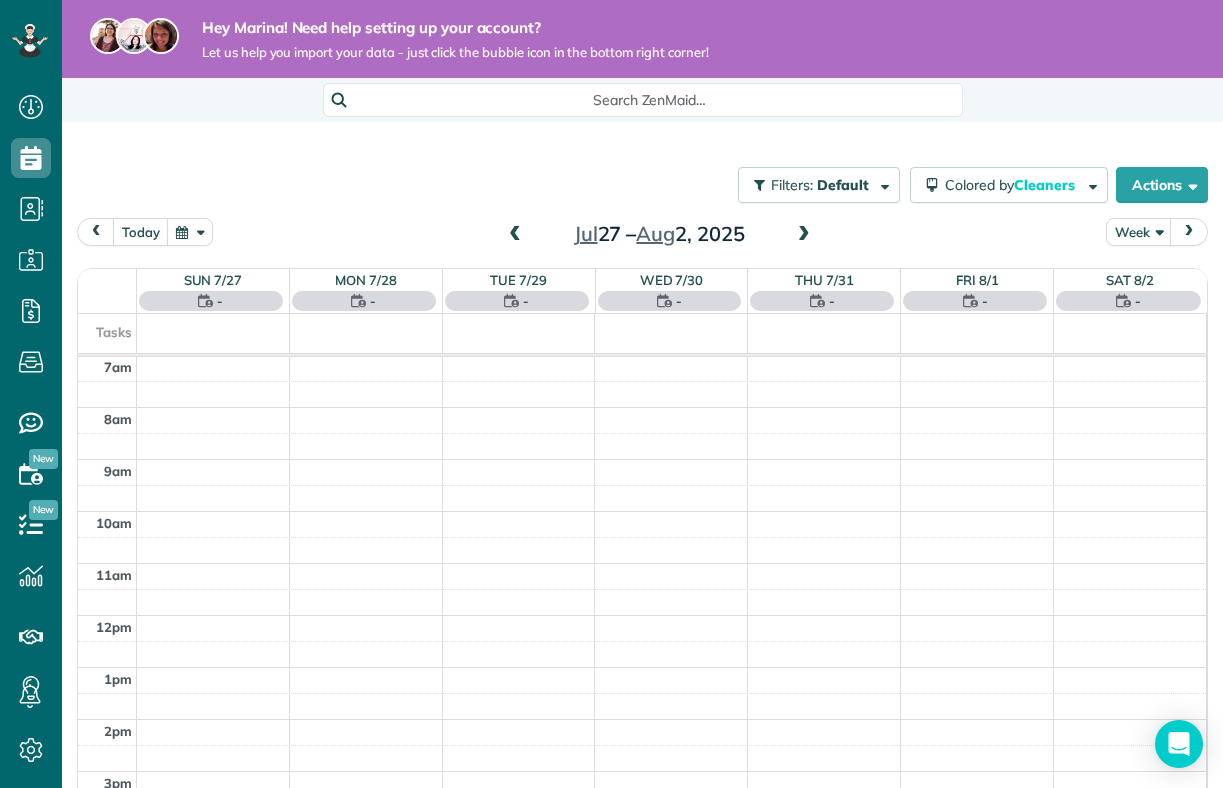 click at bounding box center (804, 235) 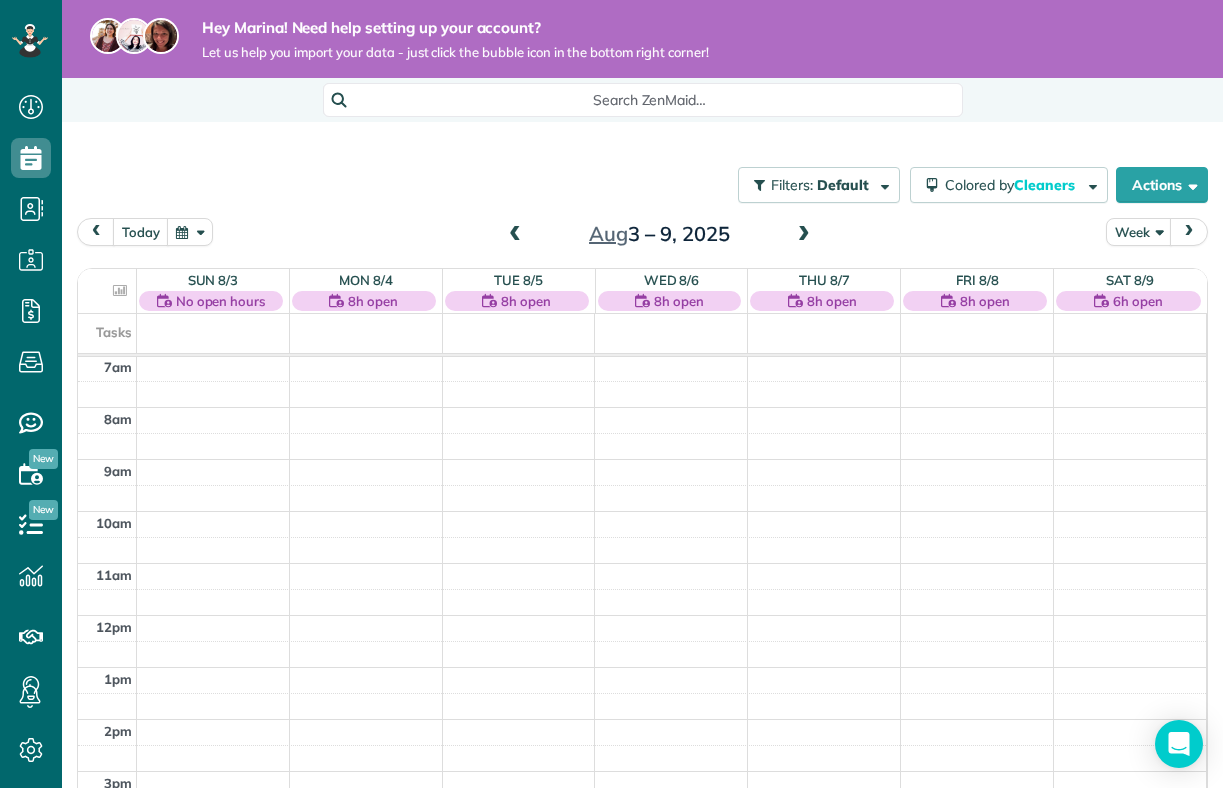click at bounding box center (804, 235) 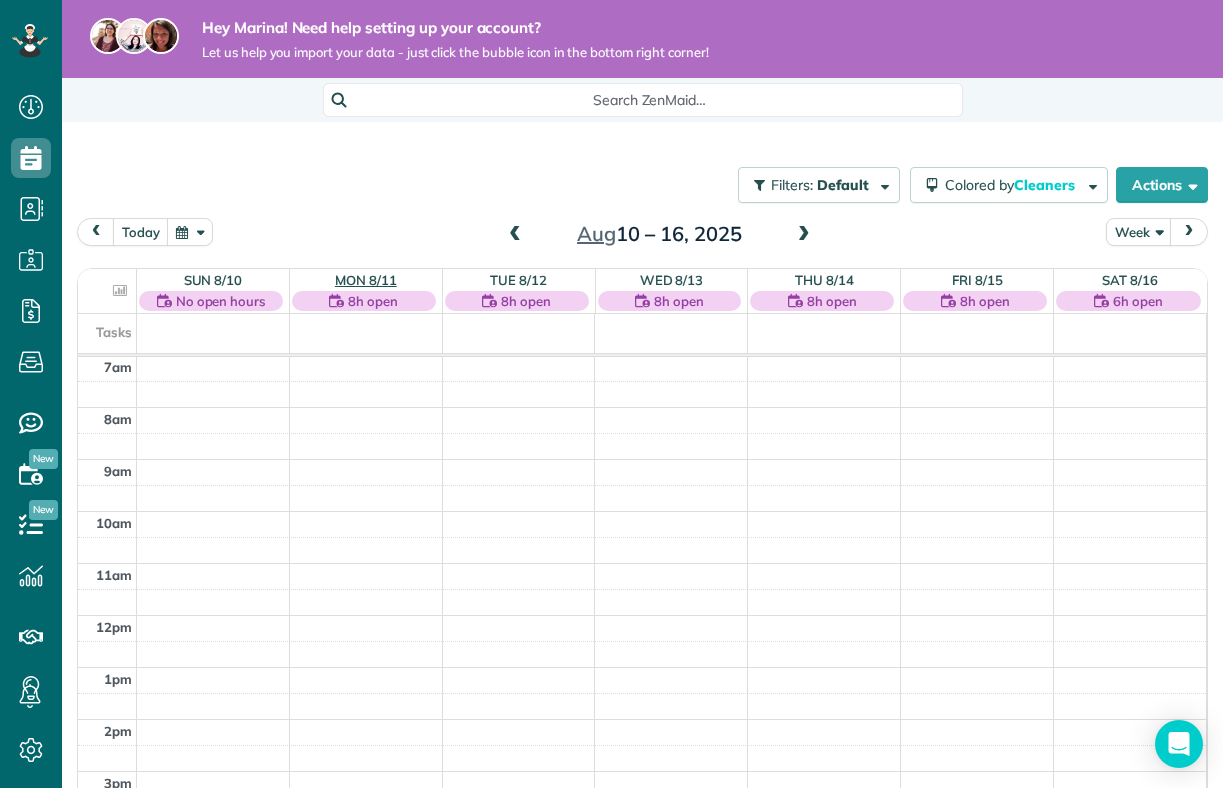 click on "Mon 8/11" at bounding box center [366, 280] 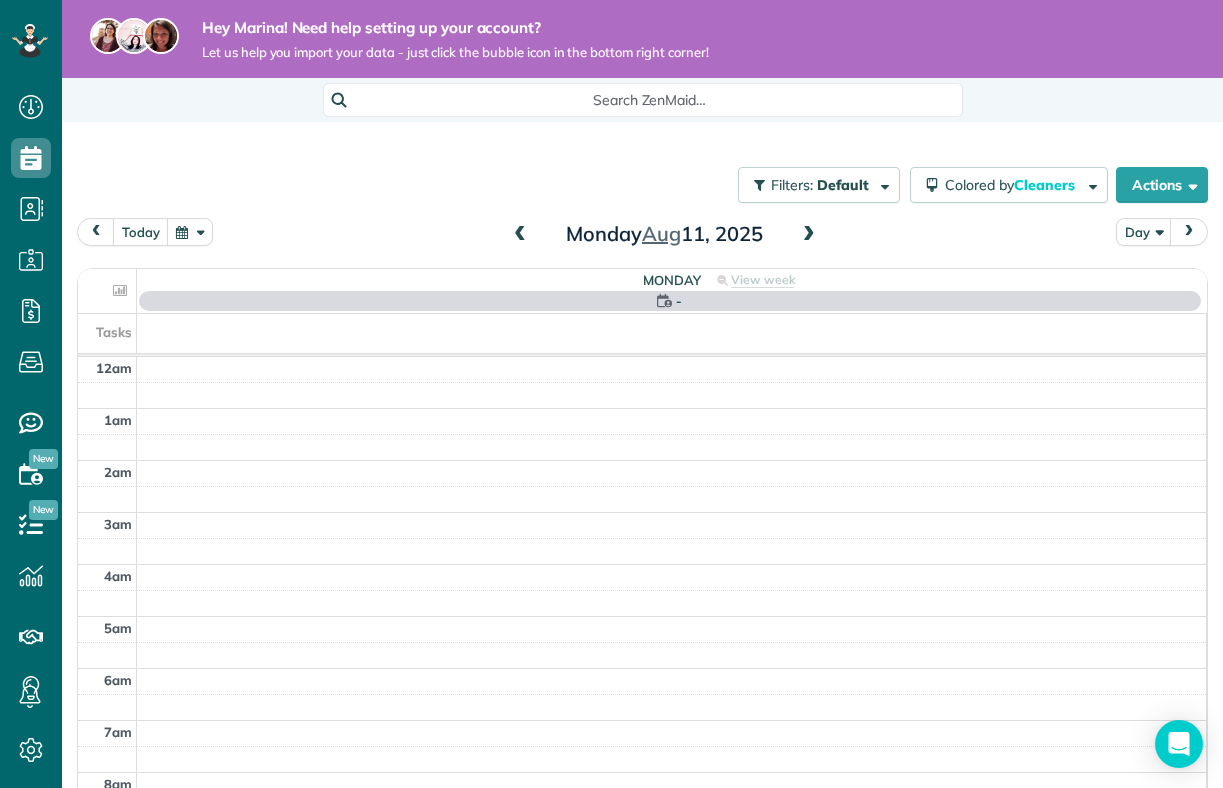 scroll, scrollTop: 365, scrollLeft: 0, axis: vertical 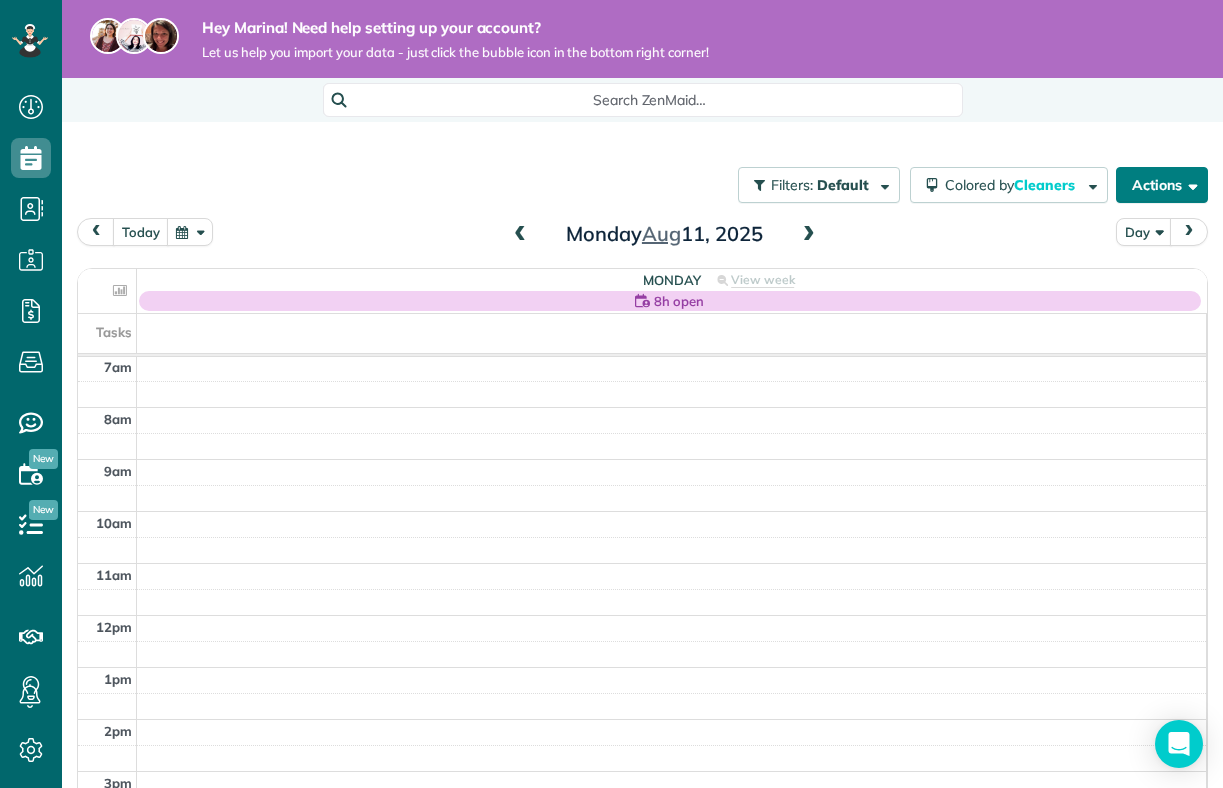 click on "Actions" at bounding box center [1162, 185] 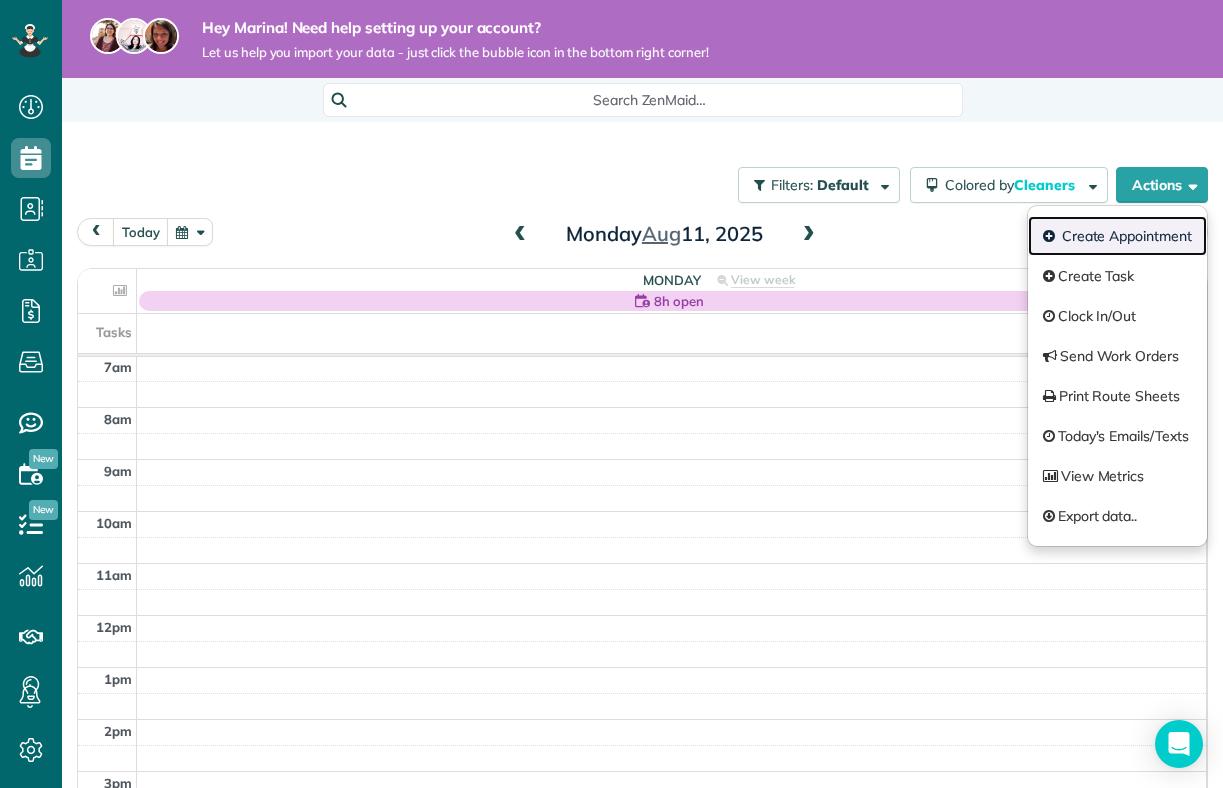 click on "Create Appointment" at bounding box center [1117, 236] 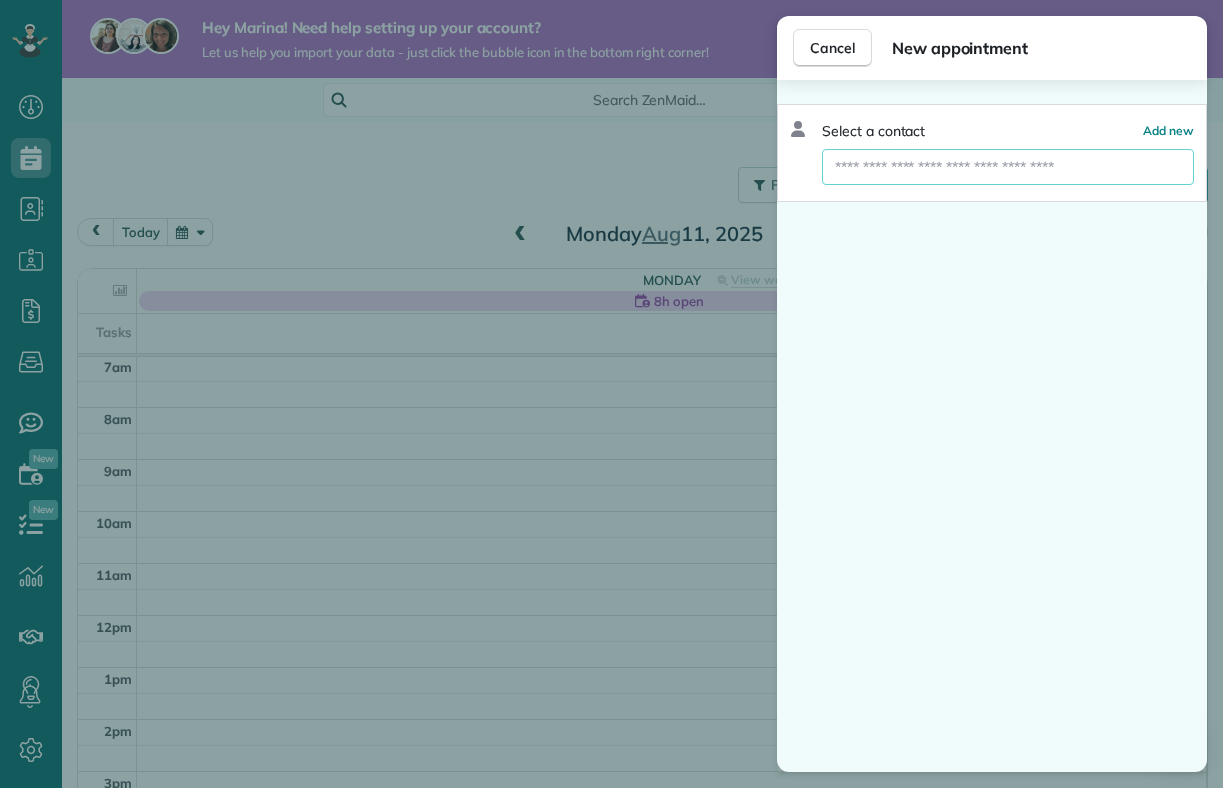 click at bounding box center (1008, 167) 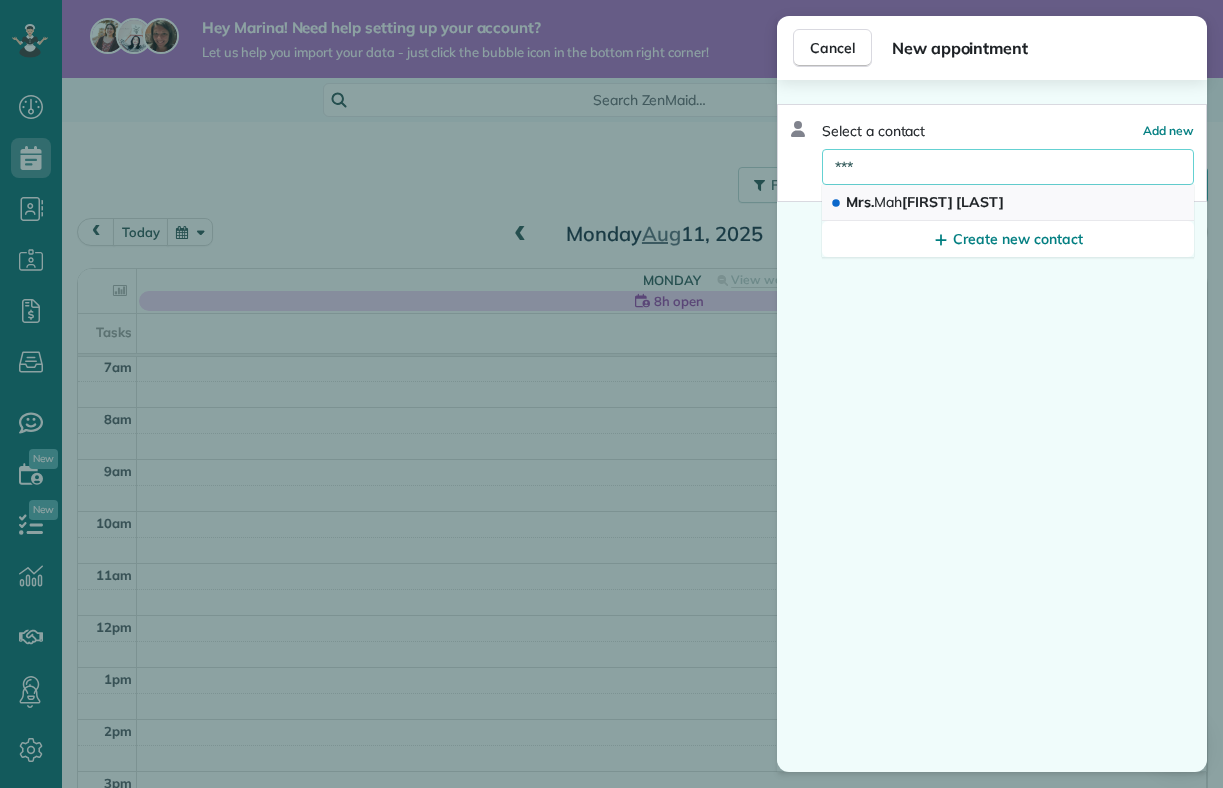 type on "***" 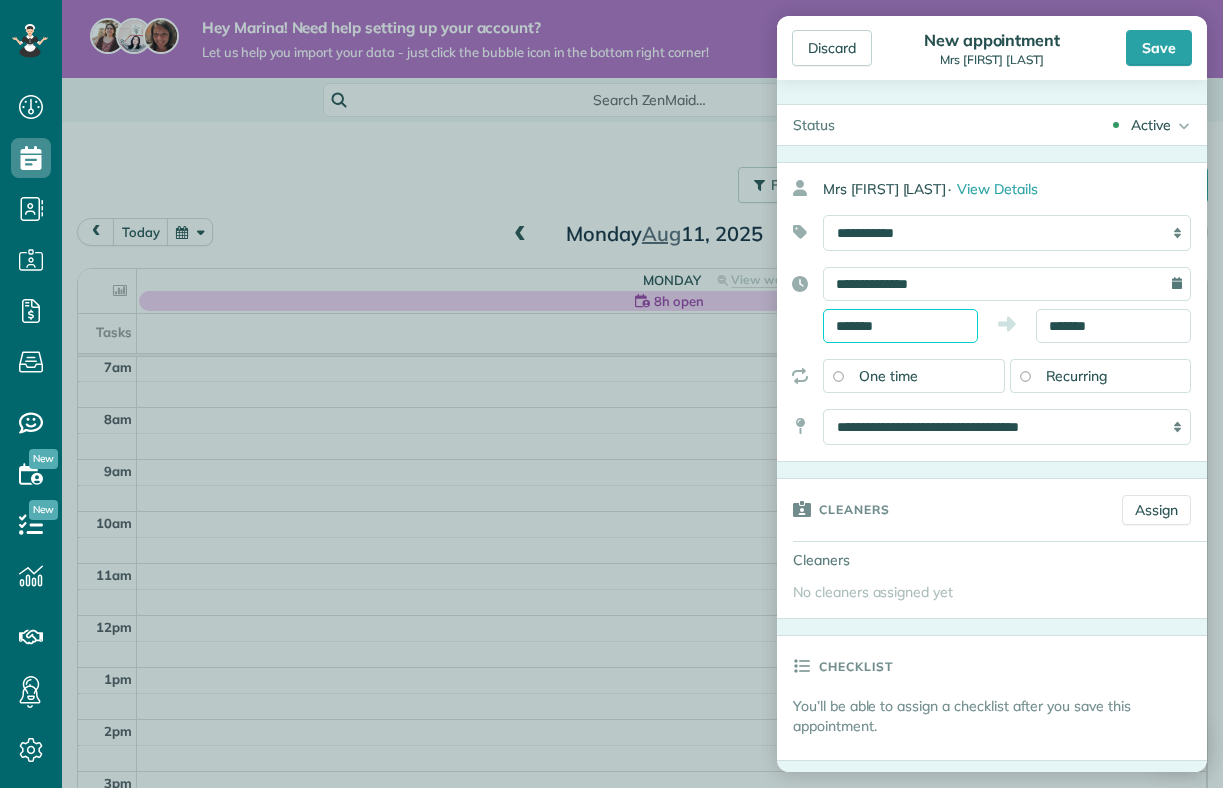 click on "*******" at bounding box center [900, 326] 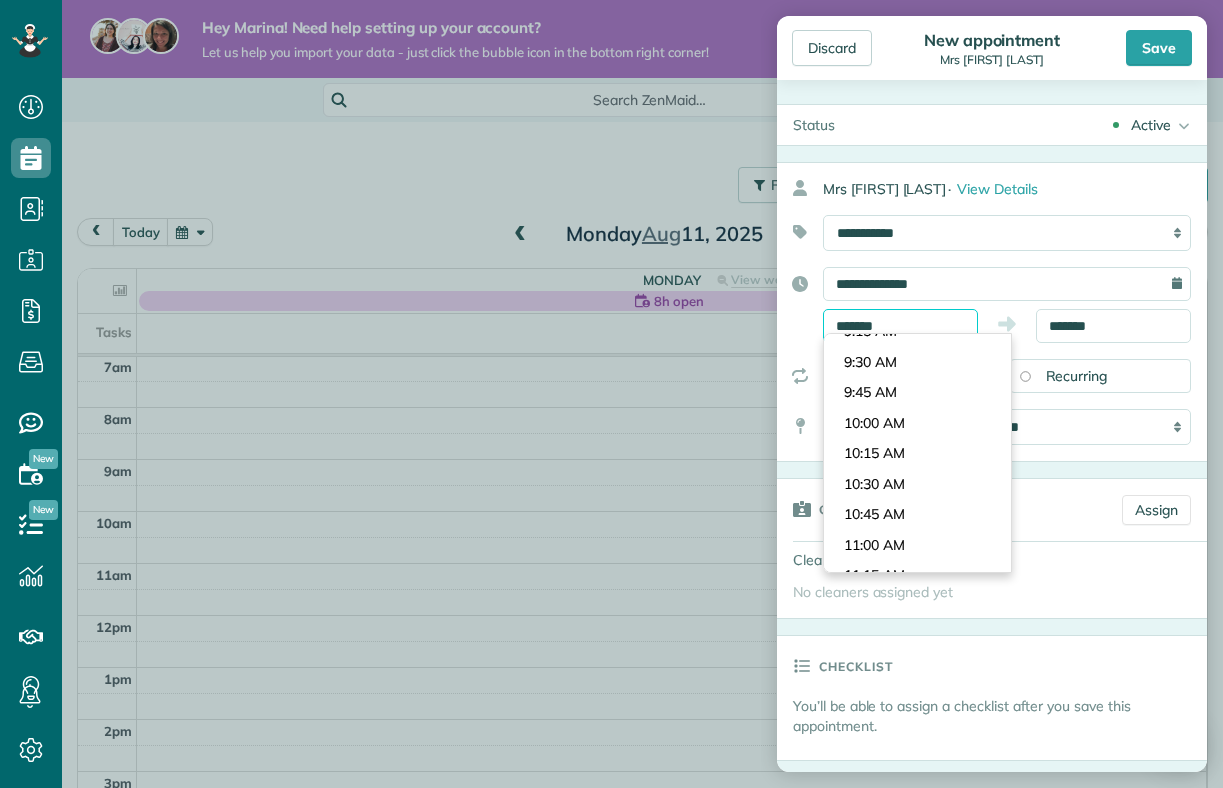 scroll, scrollTop: 1034, scrollLeft: 0, axis: vertical 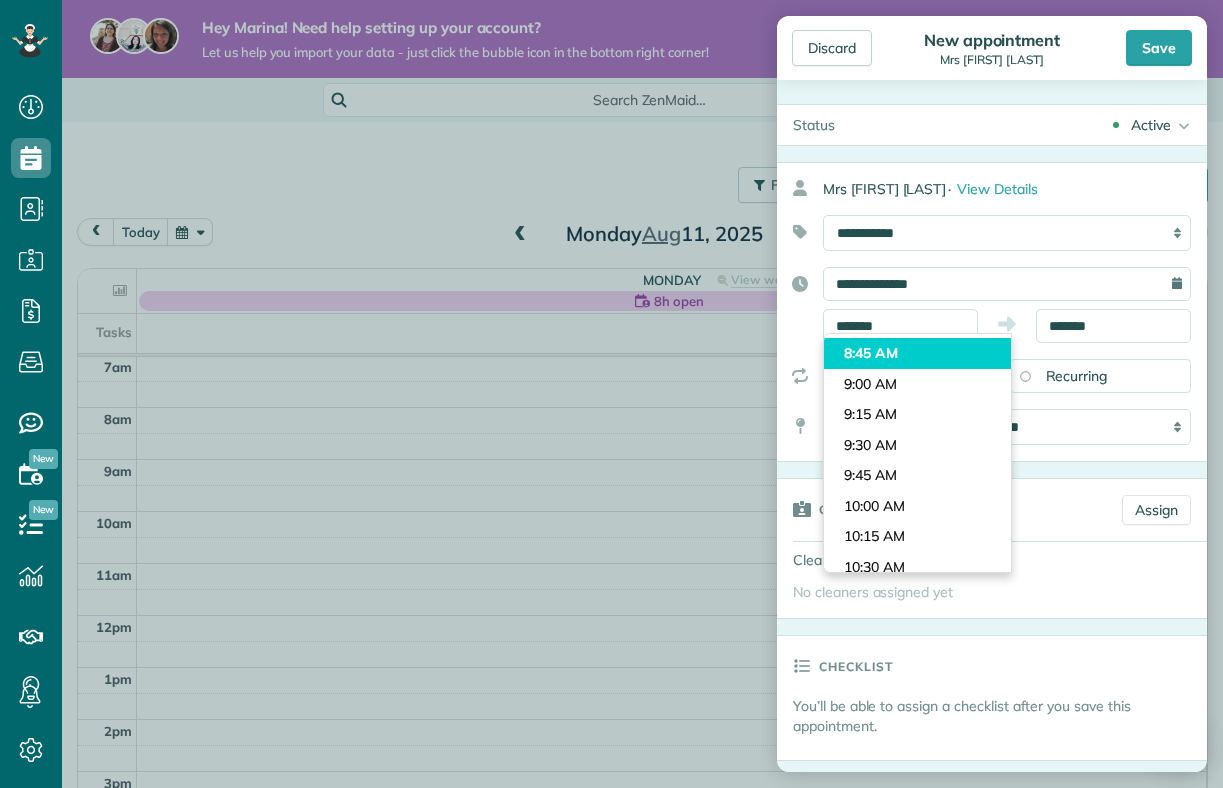 type on "*******" 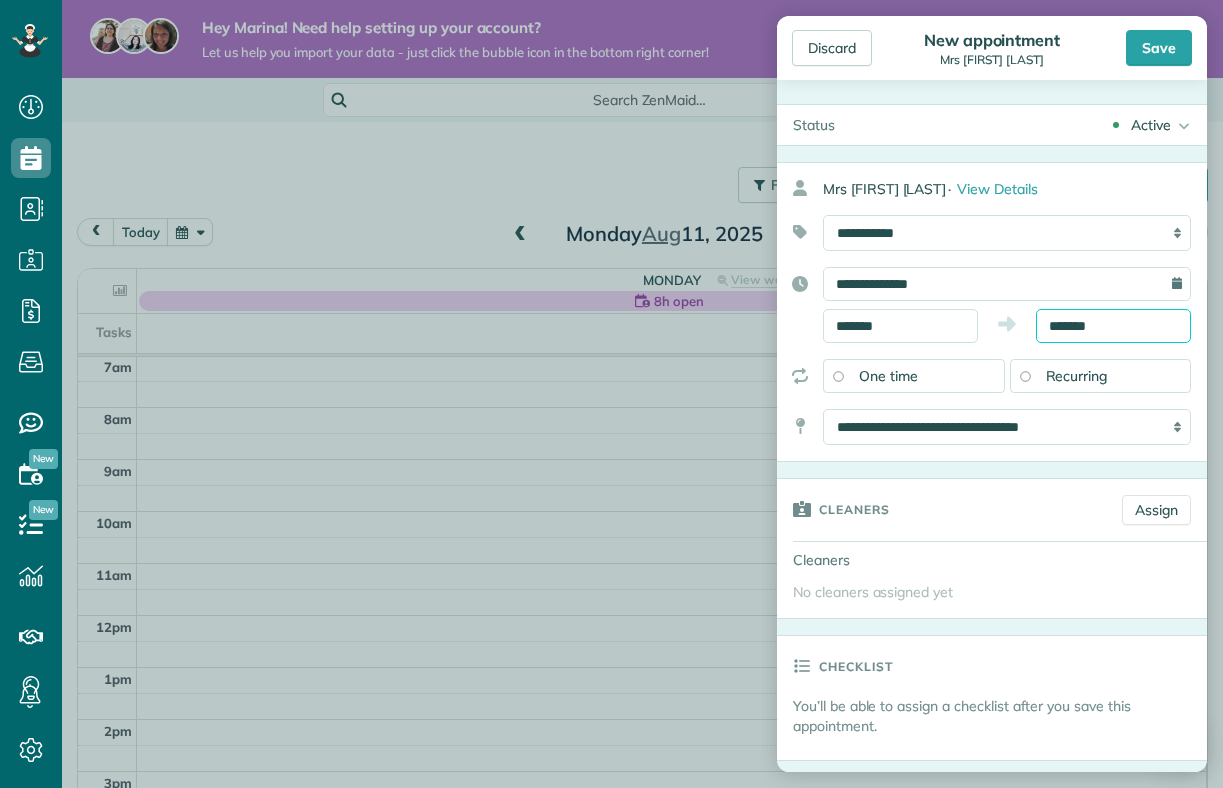 click on "*******" at bounding box center (1113, 326) 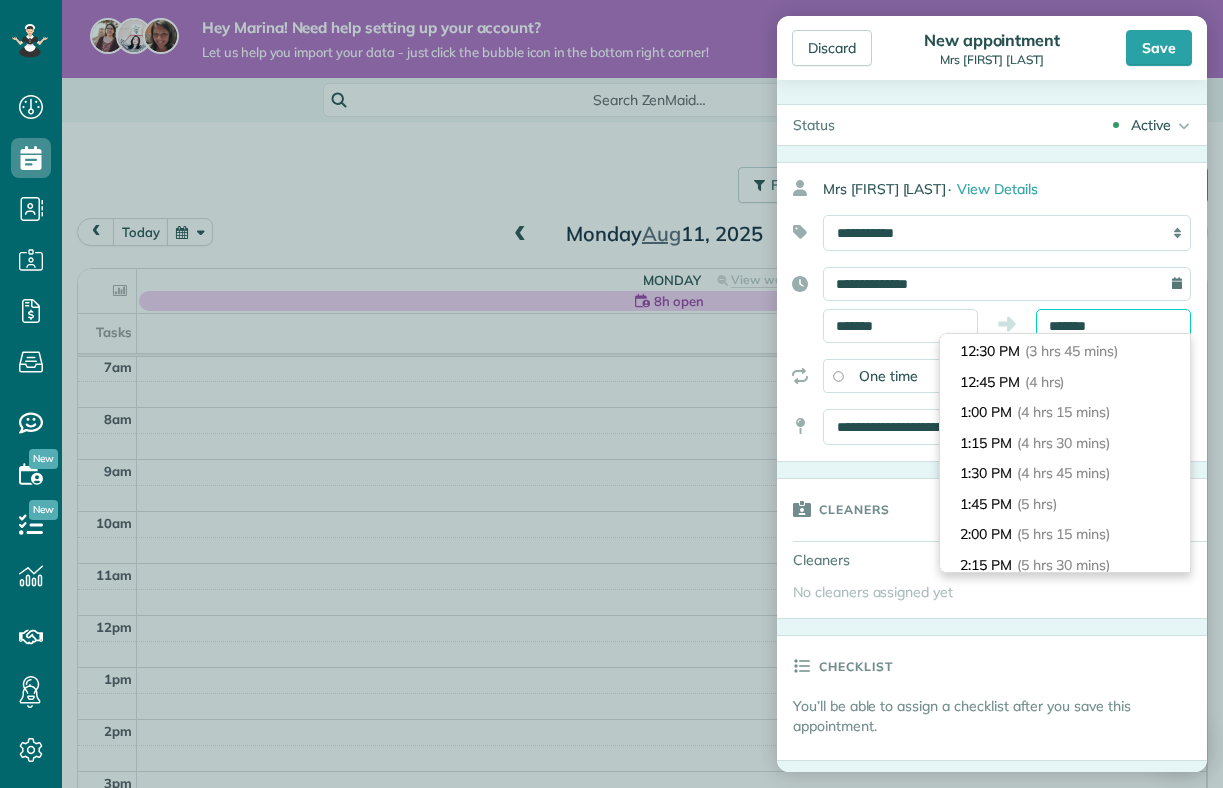 scroll, scrollTop: 454, scrollLeft: 0, axis: vertical 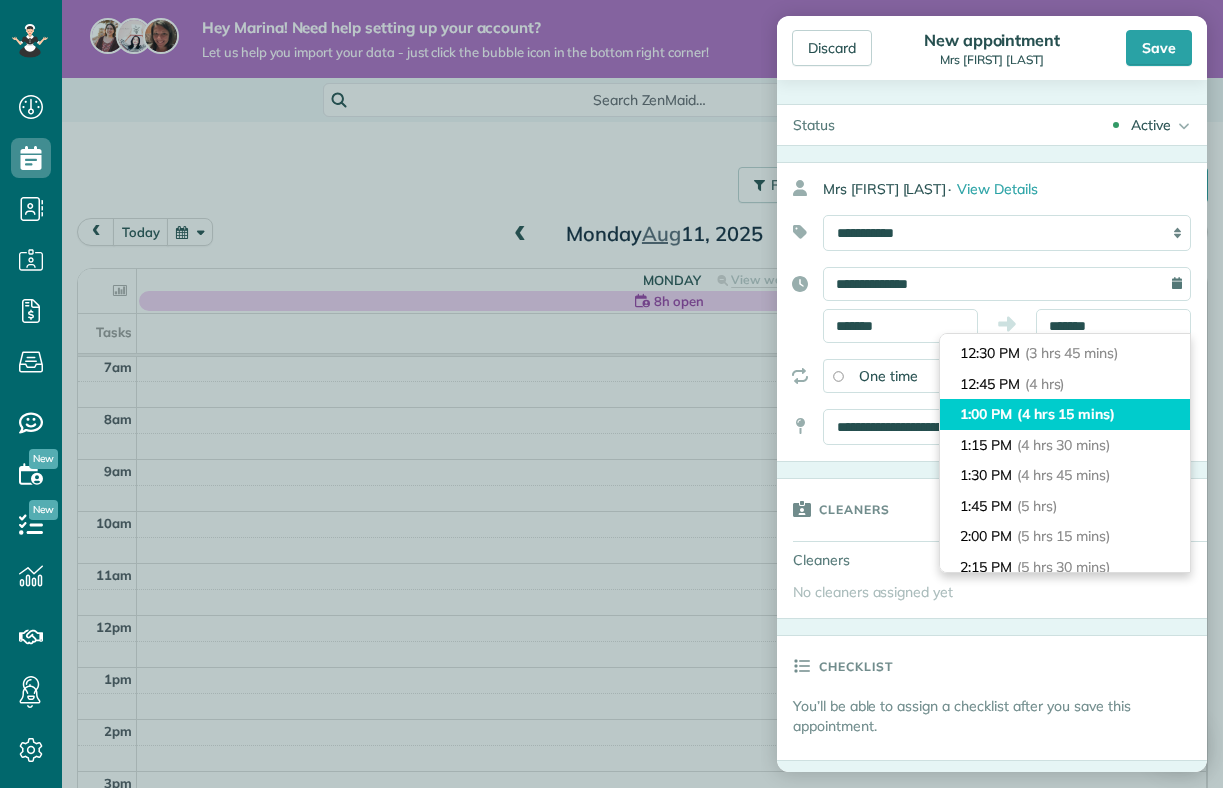 type on "*******" 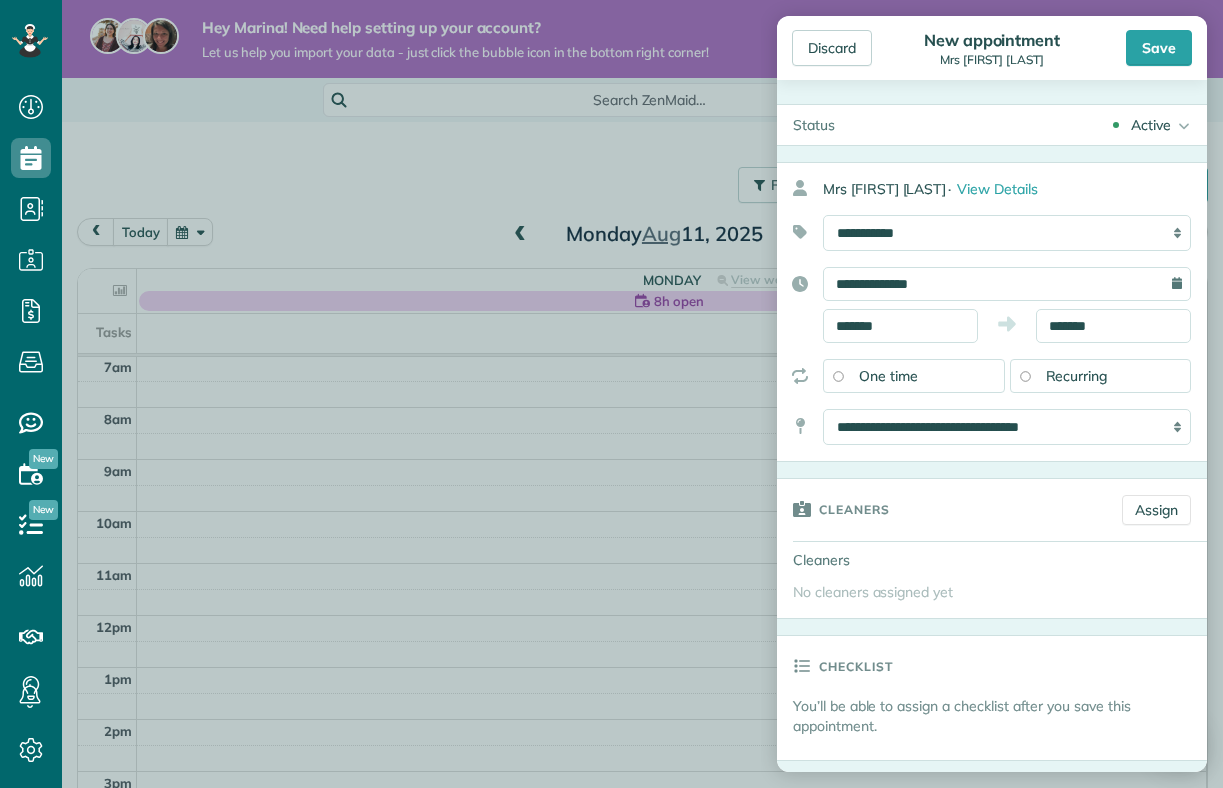click on "Status
Active
Active
Estimate
Stand-By
Cancelled" at bounding box center [992, 910] 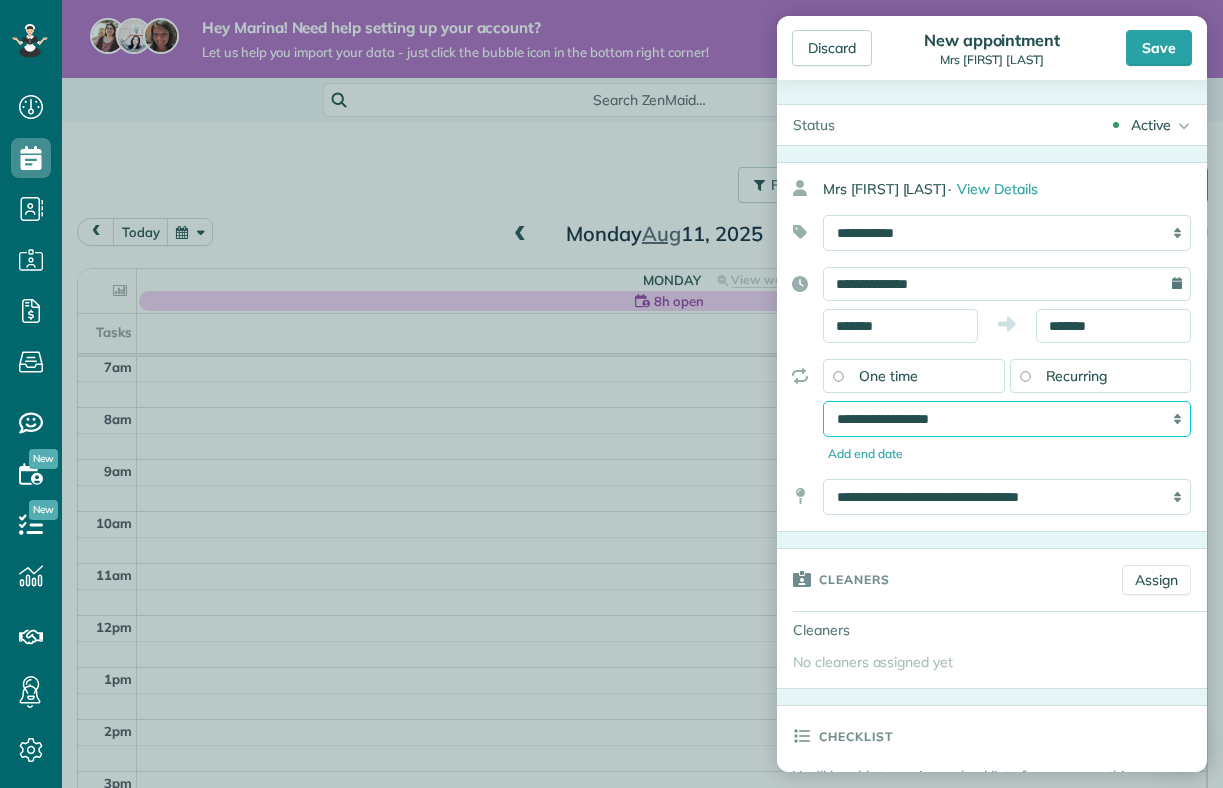 click on "**********" at bounding box center [1007, 419] 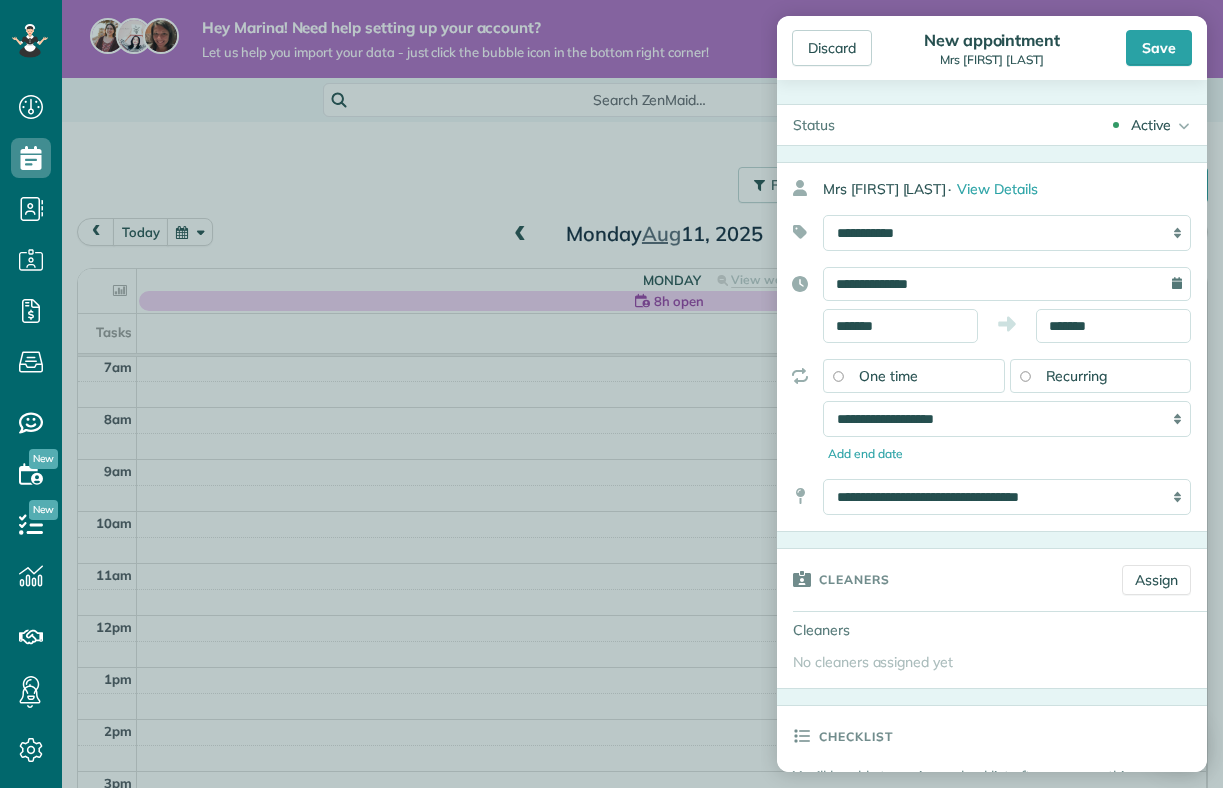 click on "**********" at bounding box center (992, 411) 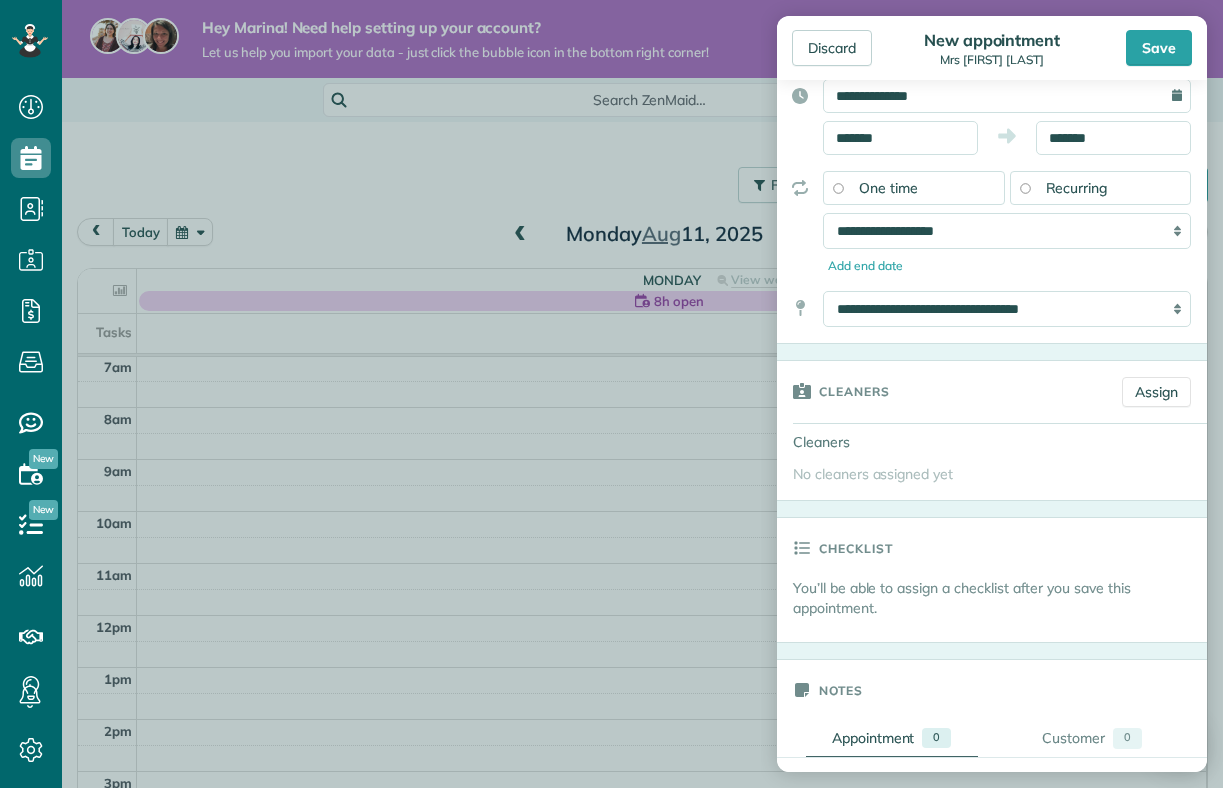 scroll, scrollTop: 201, scrollLeft: 0, axis: vertical 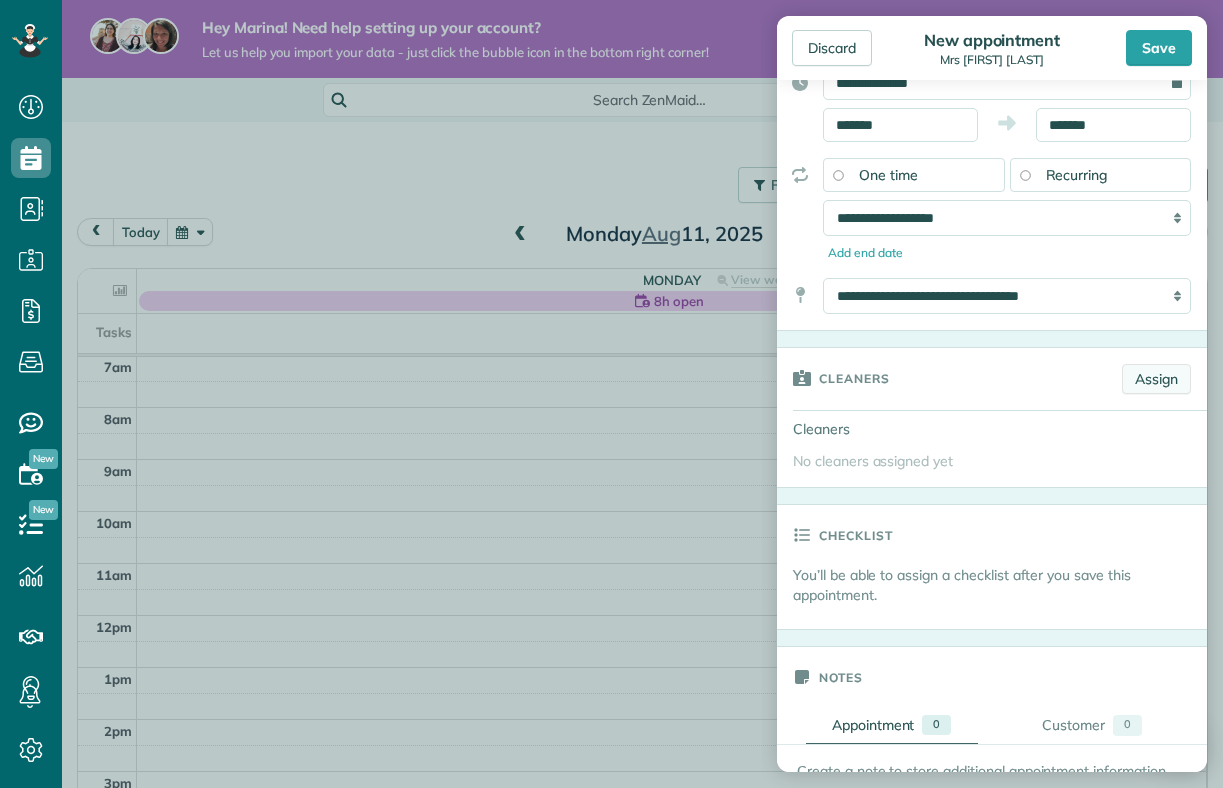 click on "Assign" at bounding box center (1156, 379) 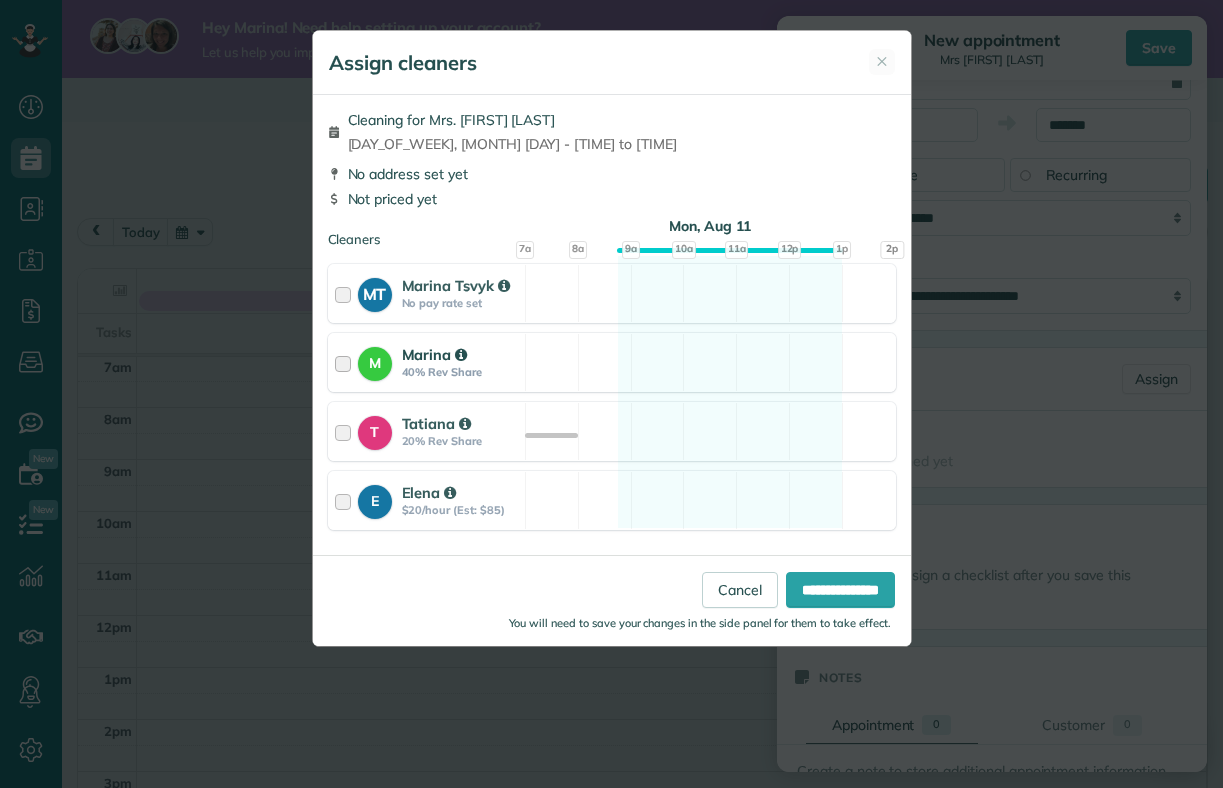 click at bounding box center [346, 362] 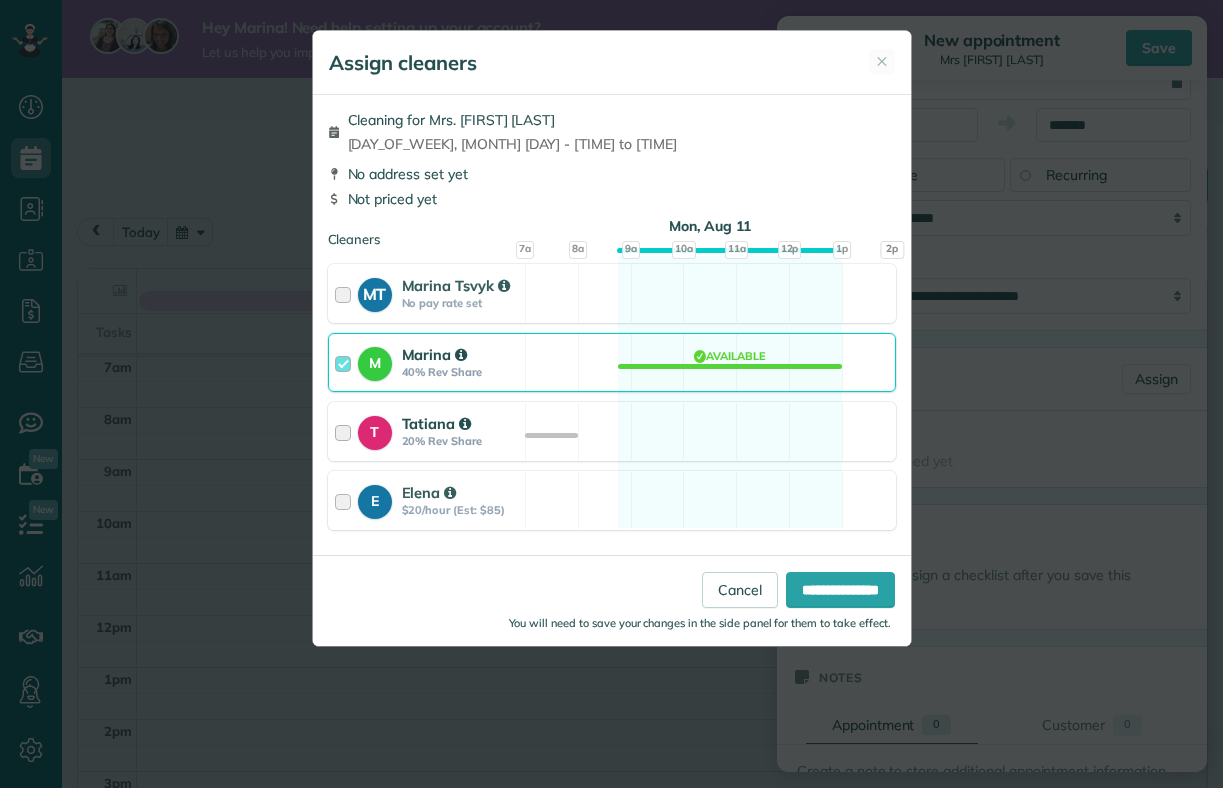 click at bounding box center [346, 431] 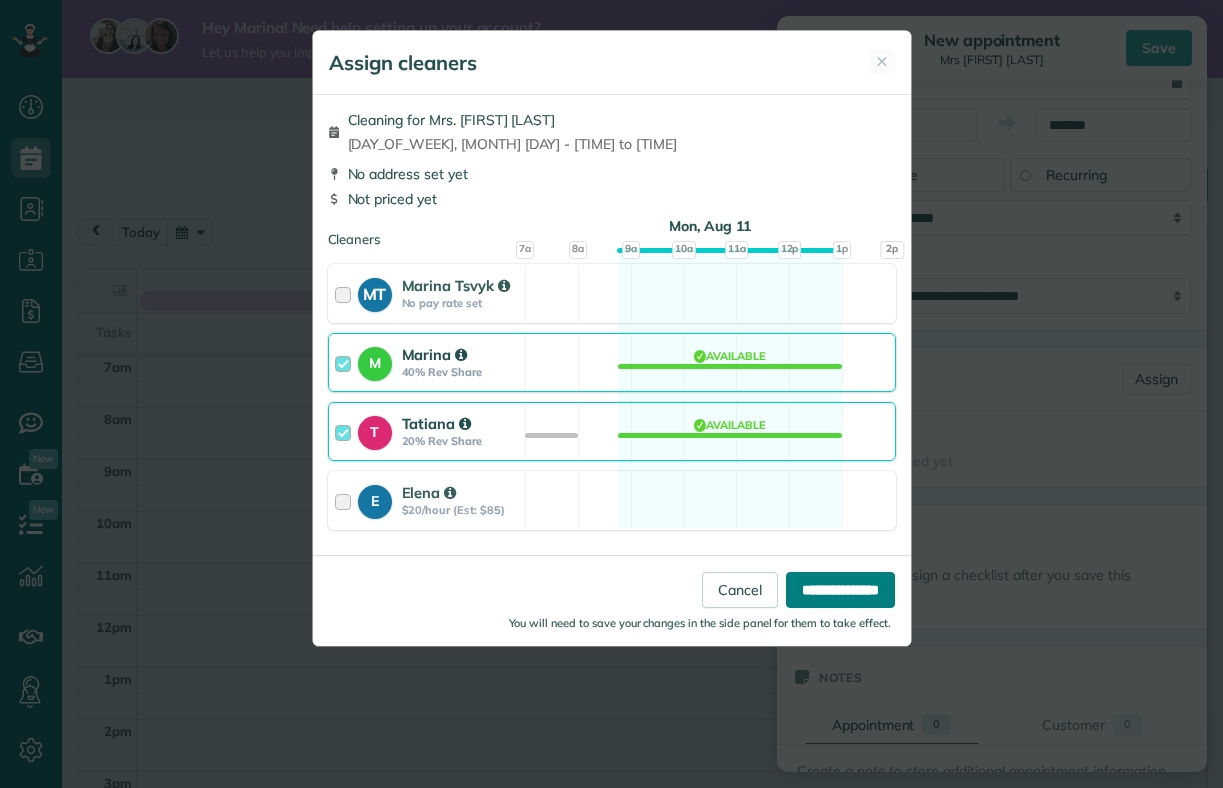 click on "**********" at bounding box center (840, 590) 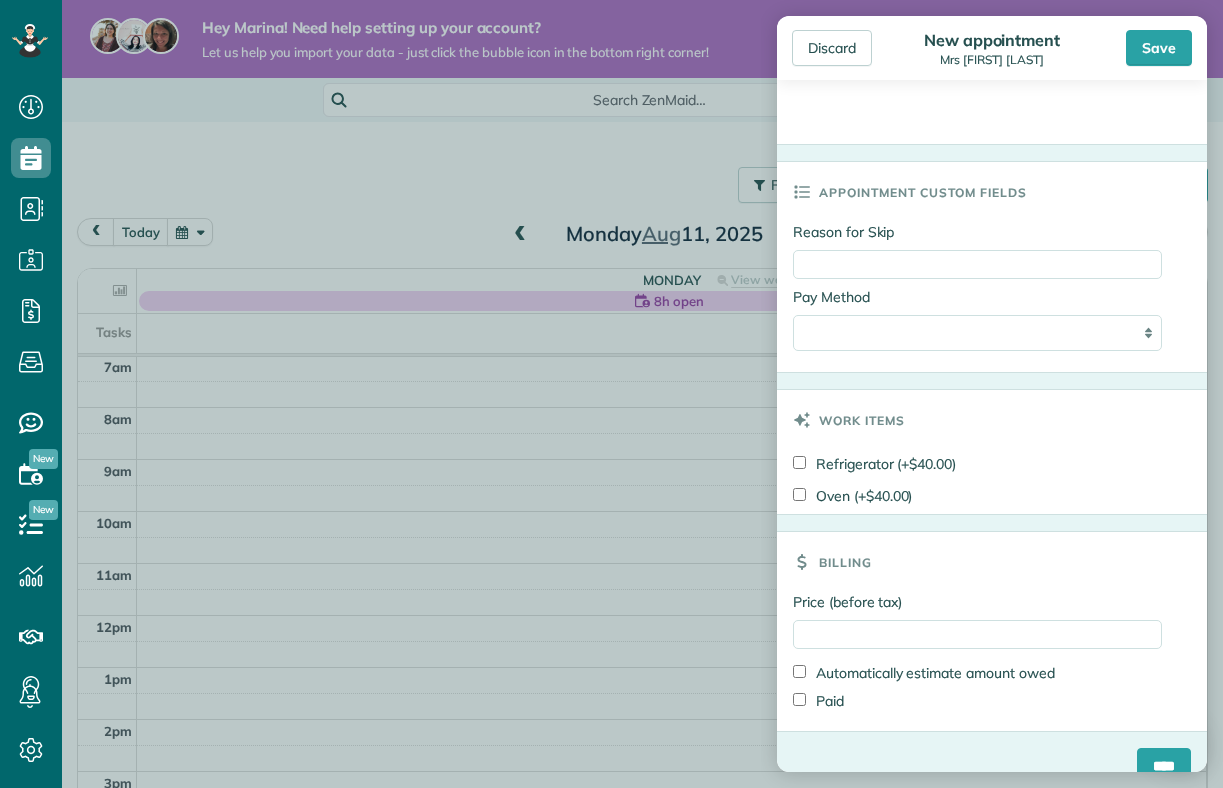scroll, scrollTop: 1088, scrollLeft: 0, axis: vertical 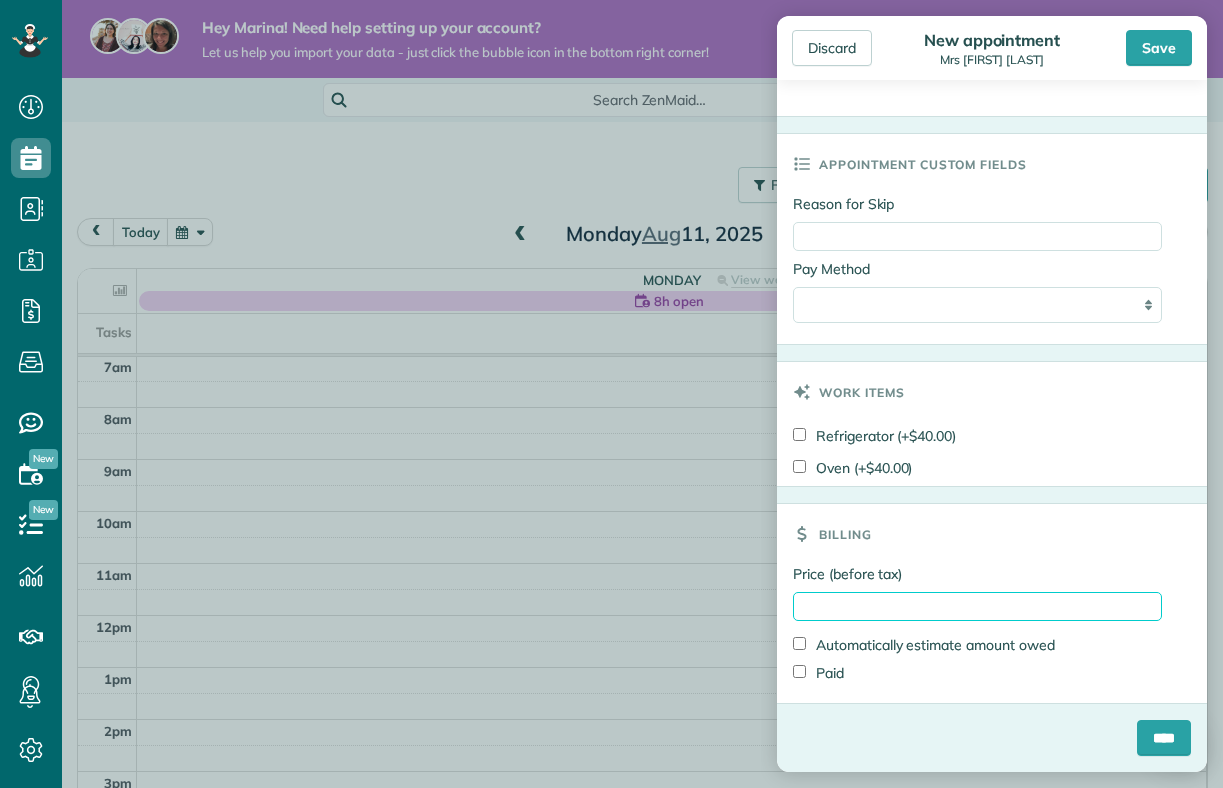 click on "Price (before tax)" at bounding box center [977, 606] 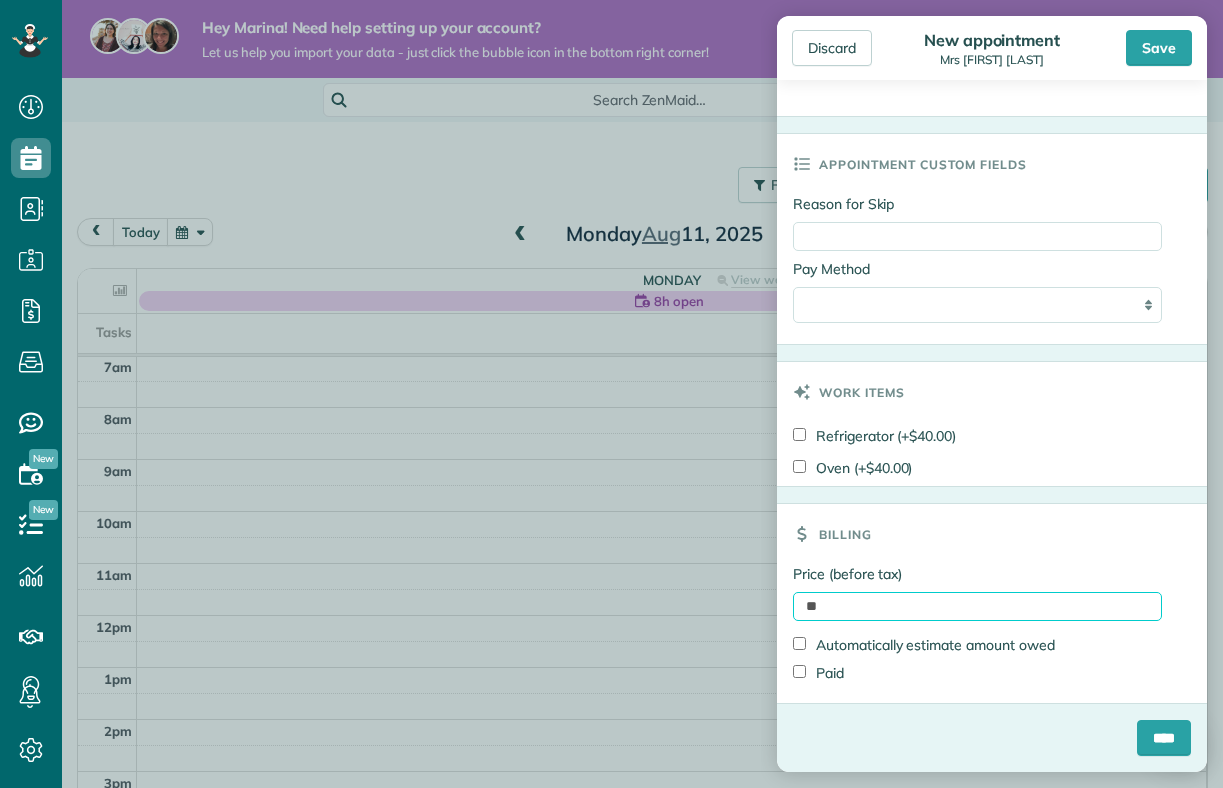 type on "*" 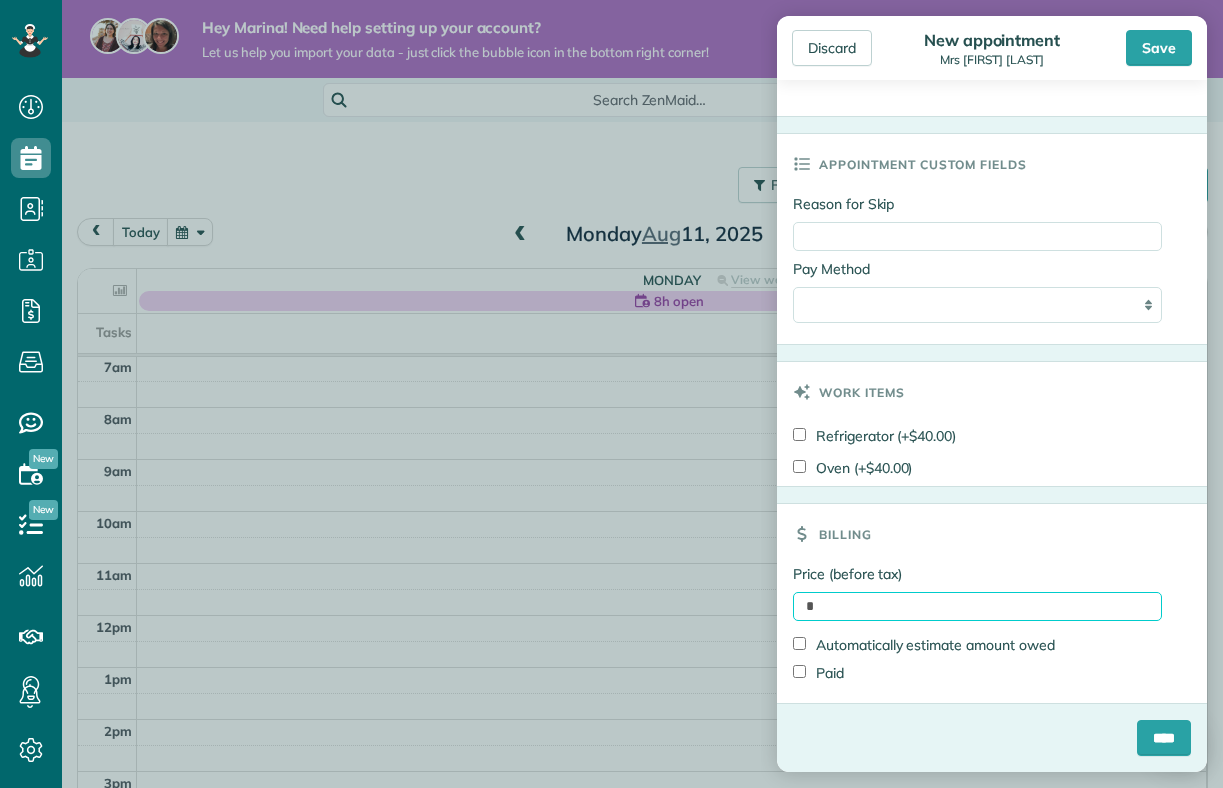 type 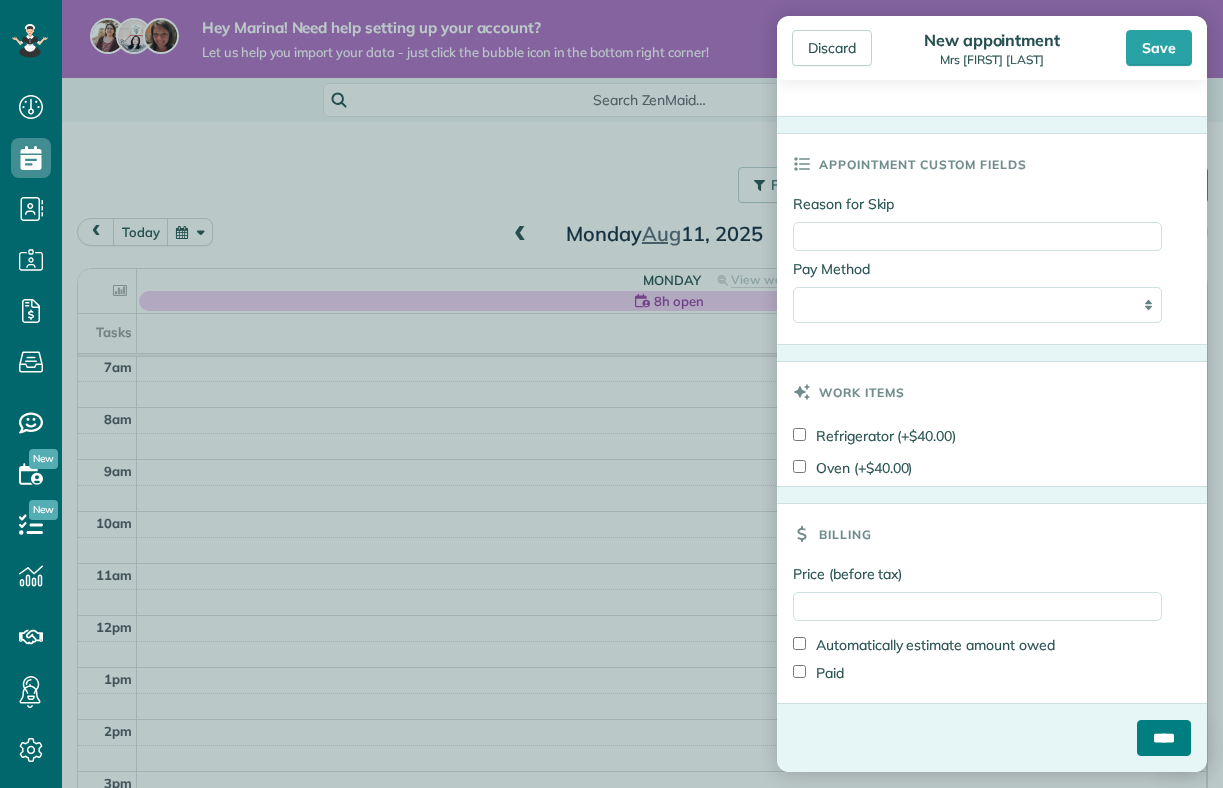 click on "****" at bounding box center [1164, 738] 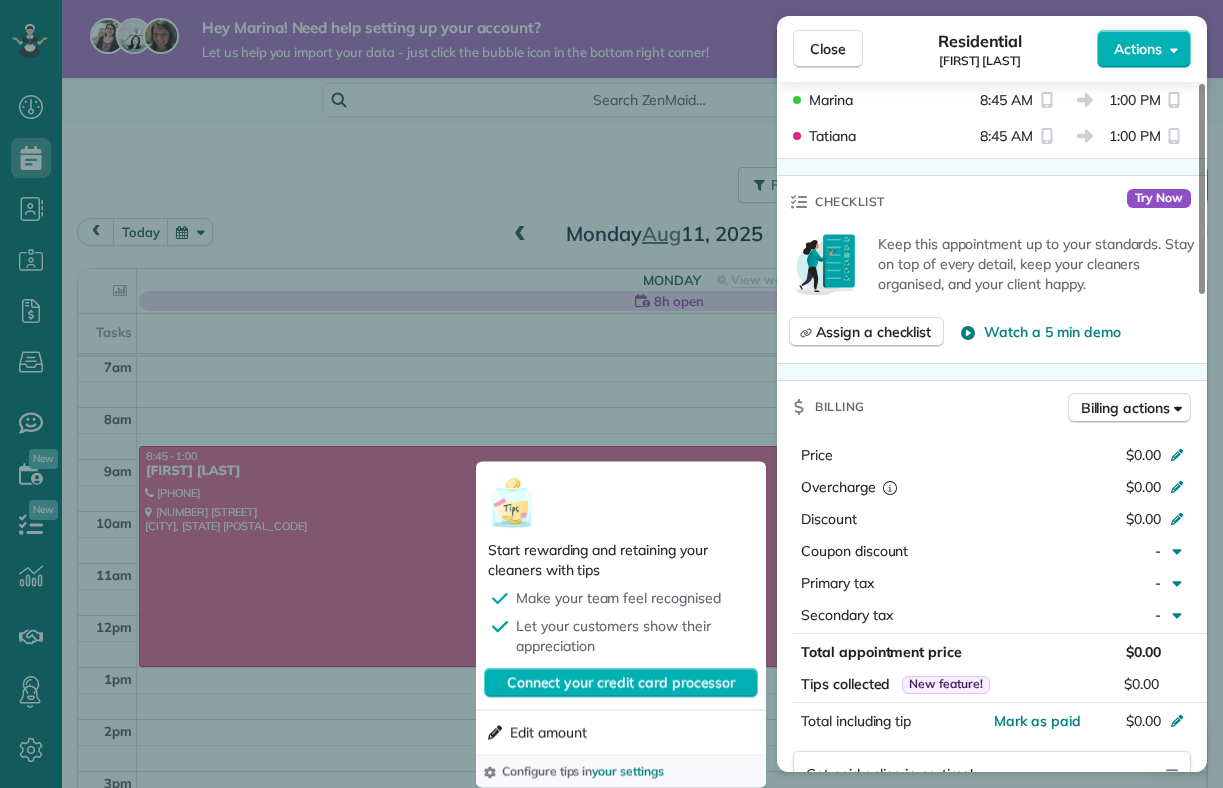 scroll, scrollTop: 674, scrollLeft: 0, axis: vertical 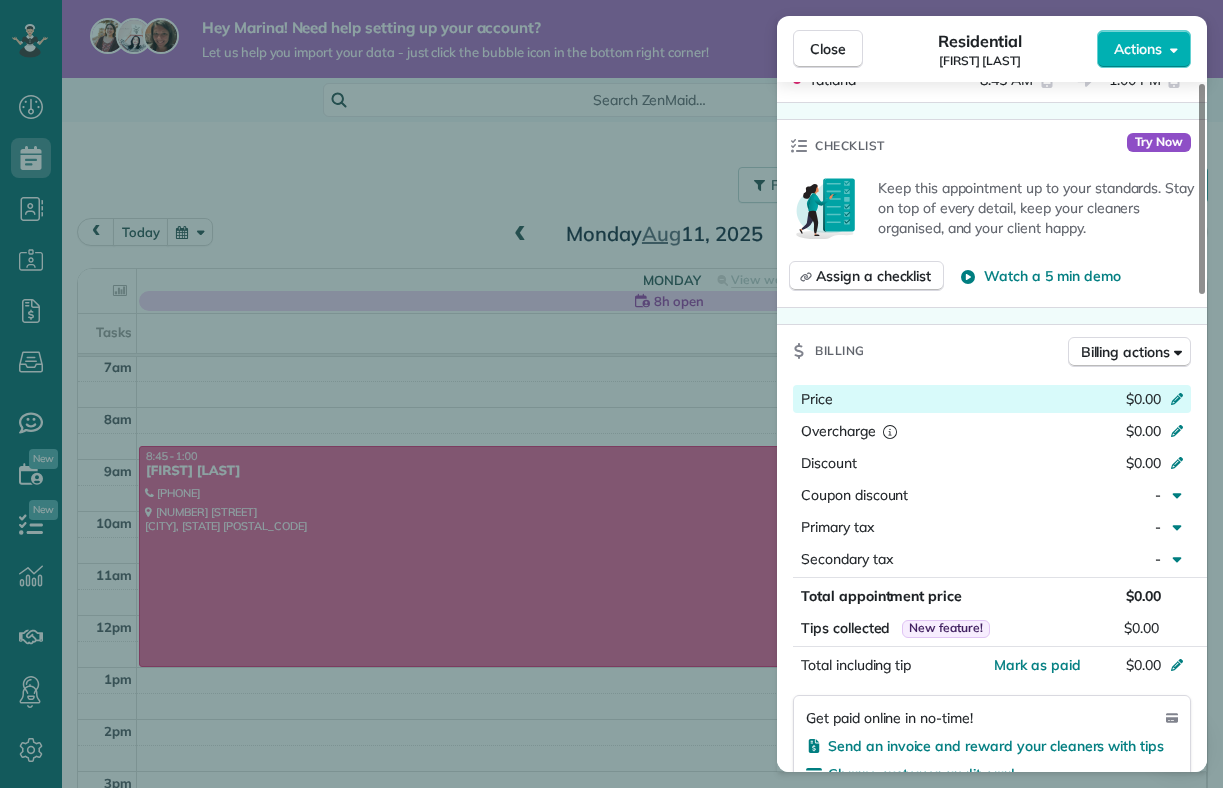 click 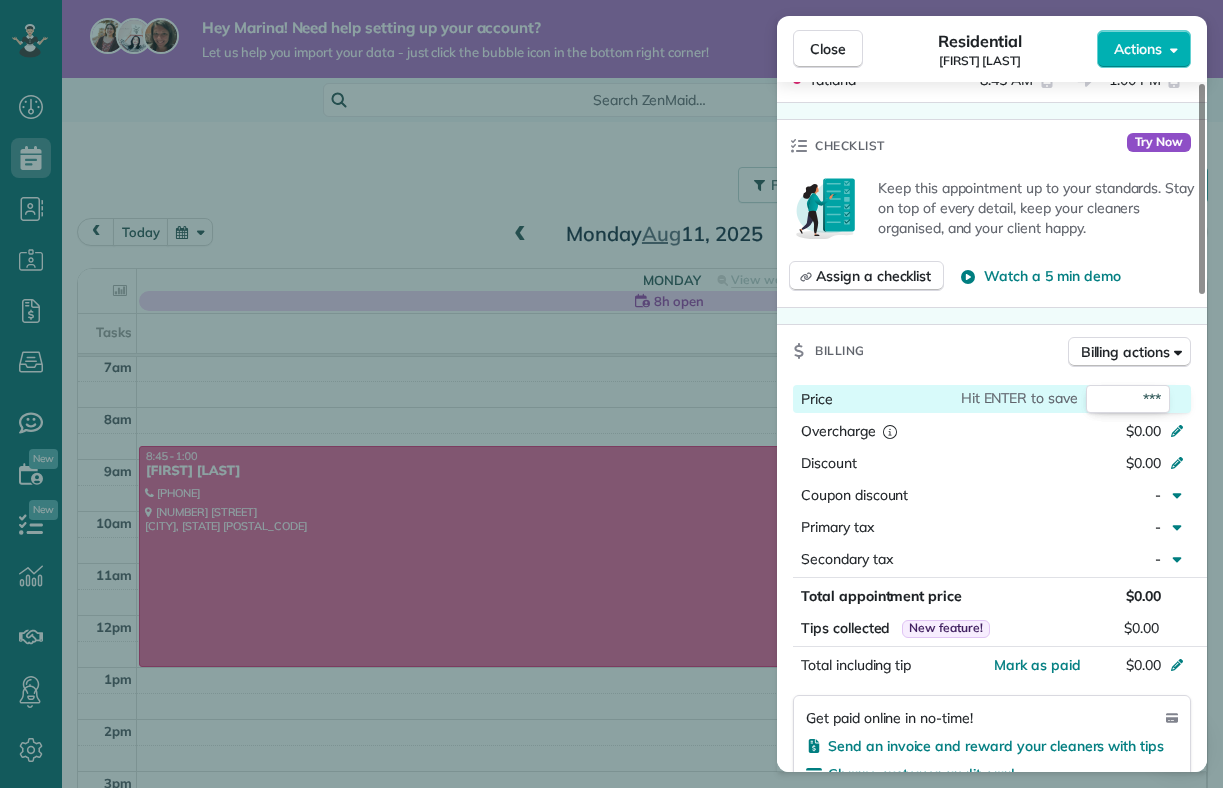 type on "***" 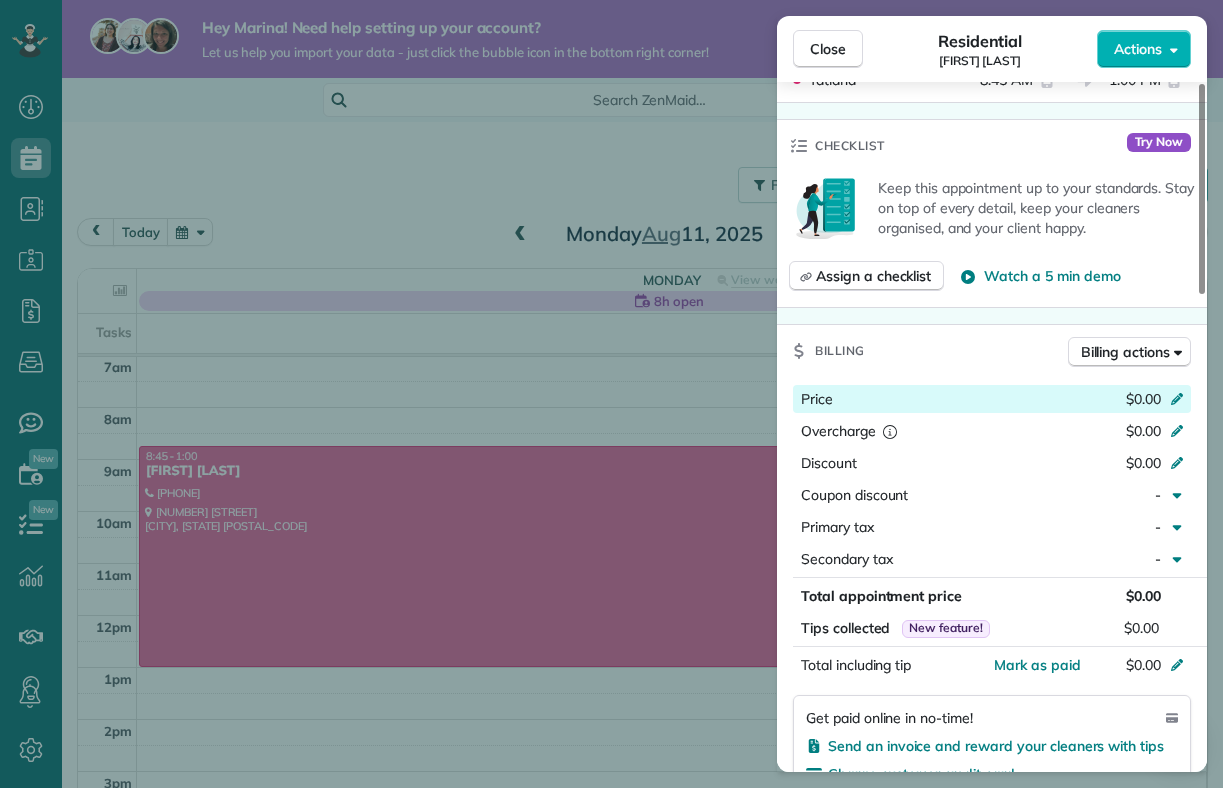 click 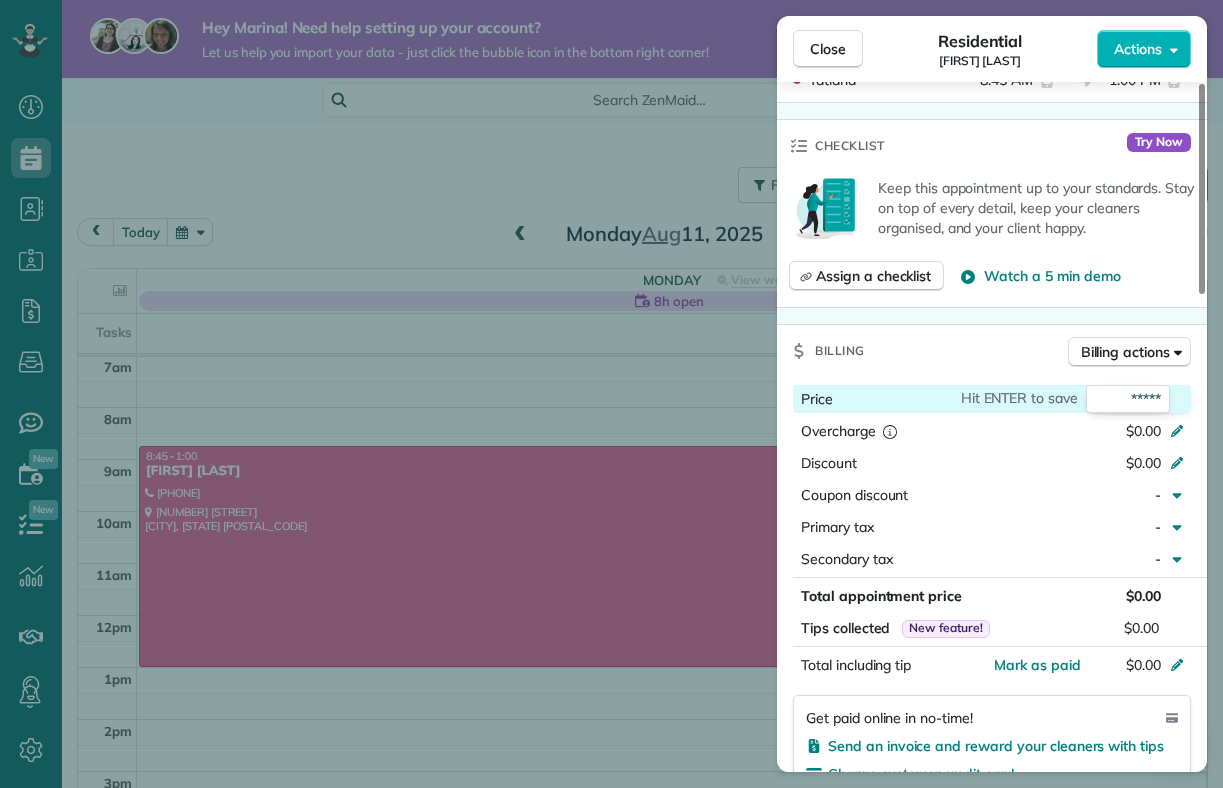click on "*****" at bounding box center [1128, 399] 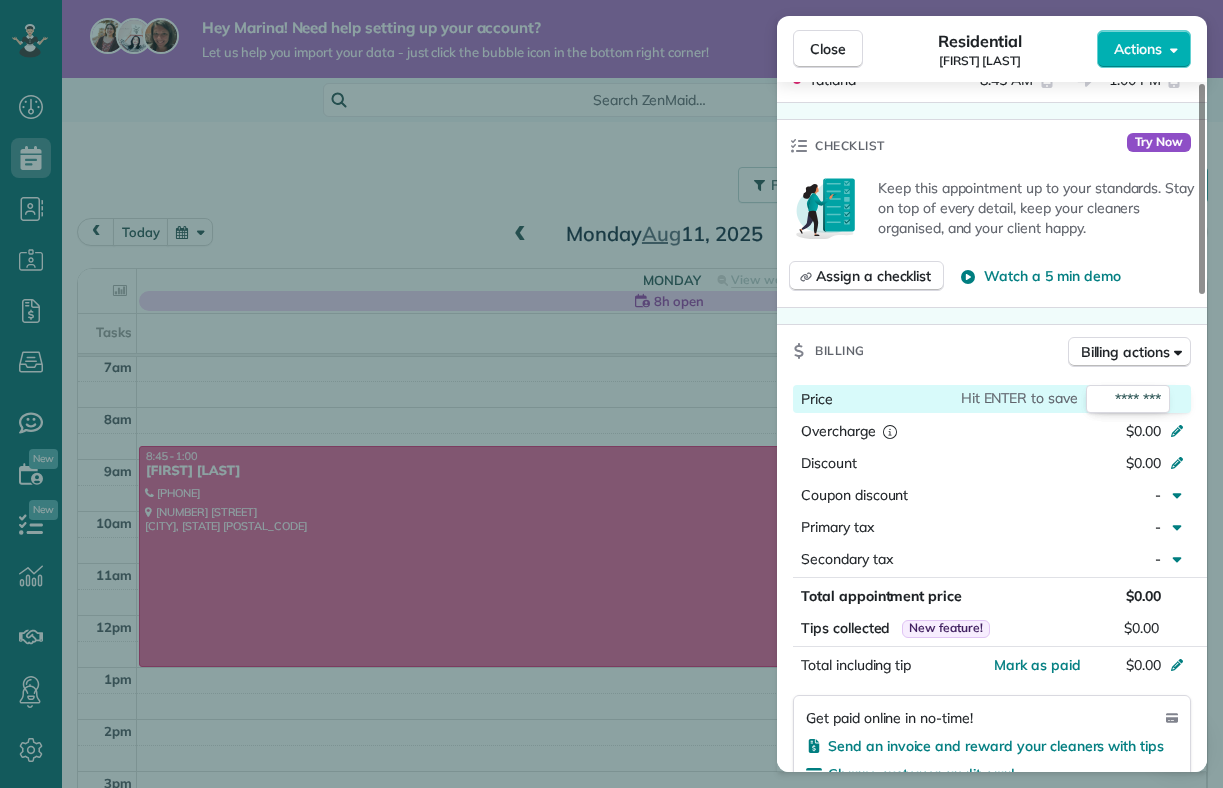 type on "*******" 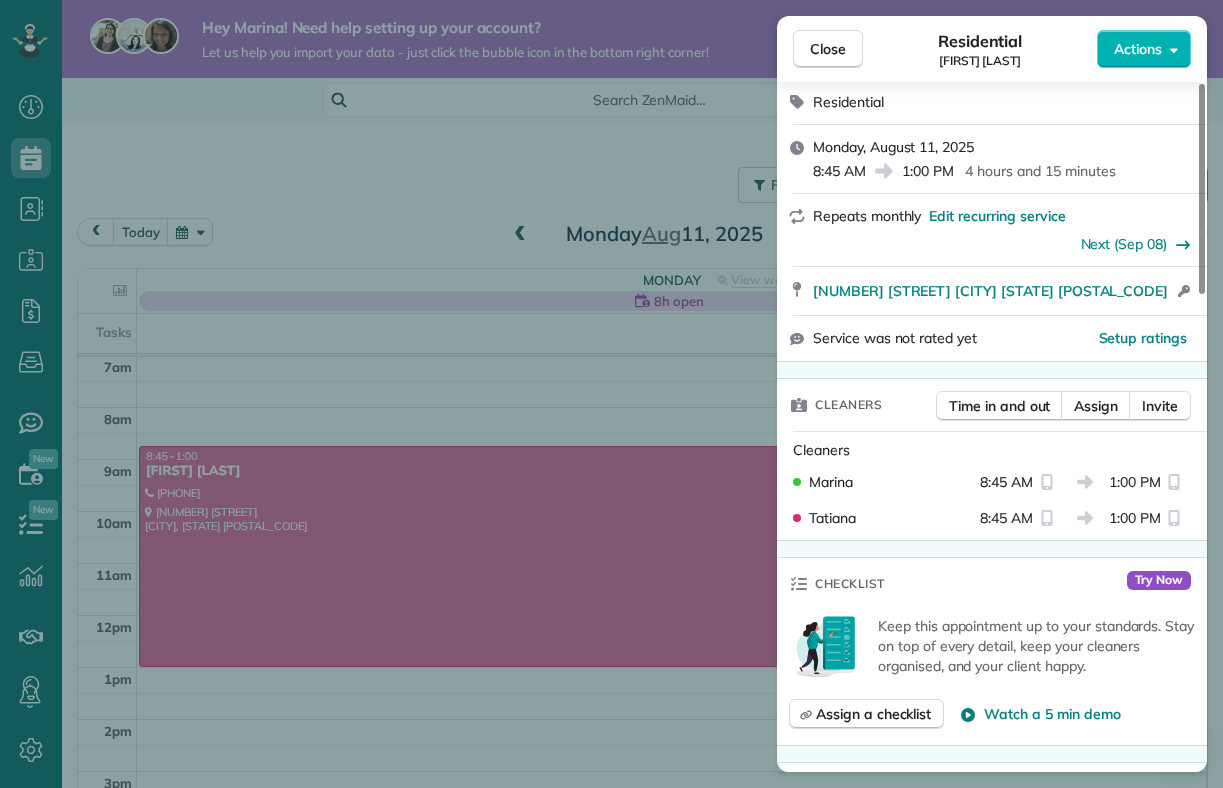 scroll, scrollTop: 235, scrollLeft: 0, axis: vertical 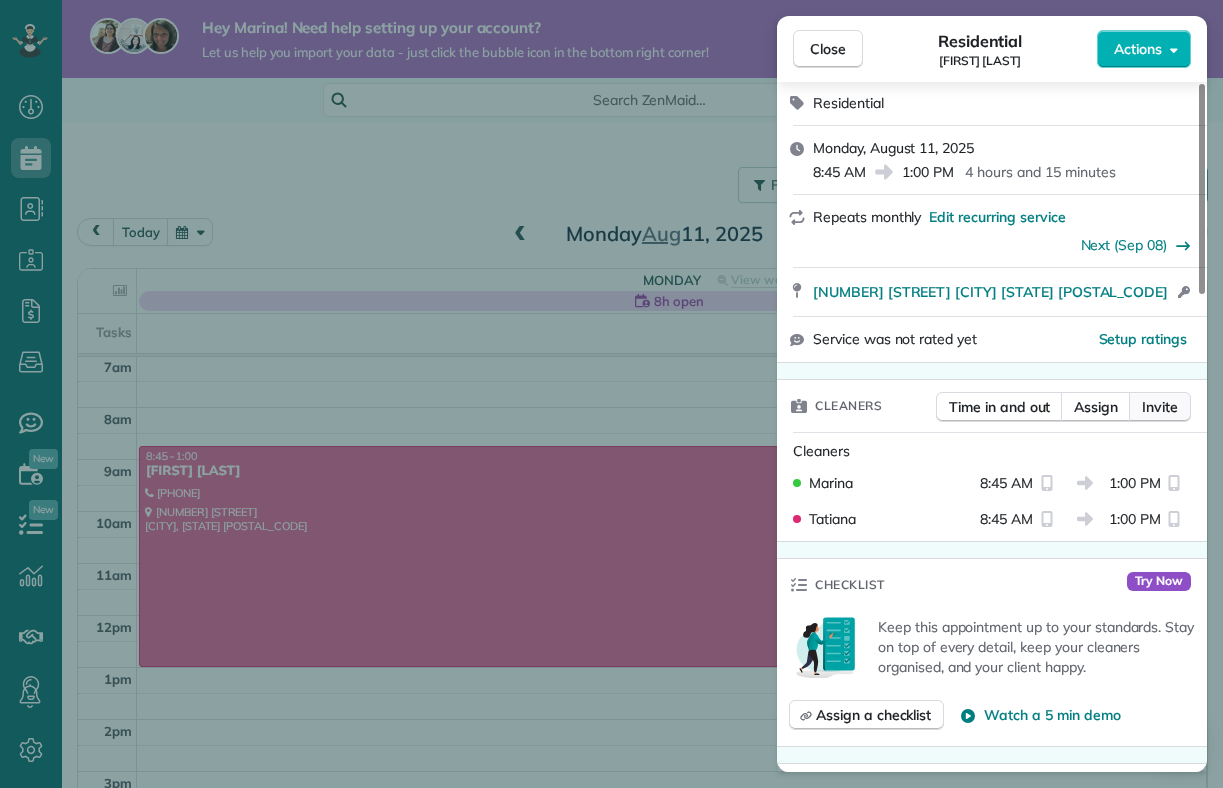 click on "Invite" at bounding box center (1160, 407) 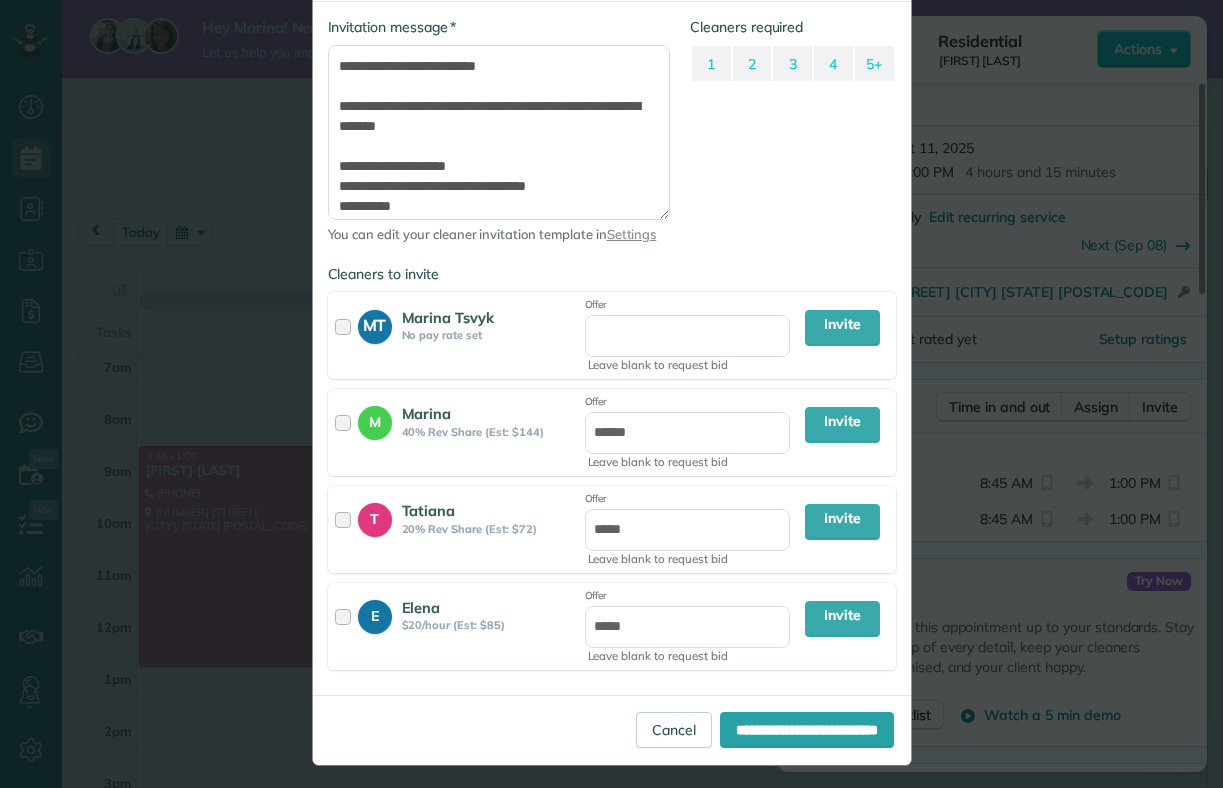 scroll, scrollTop: 0, scrollLeft: 0, axis: both 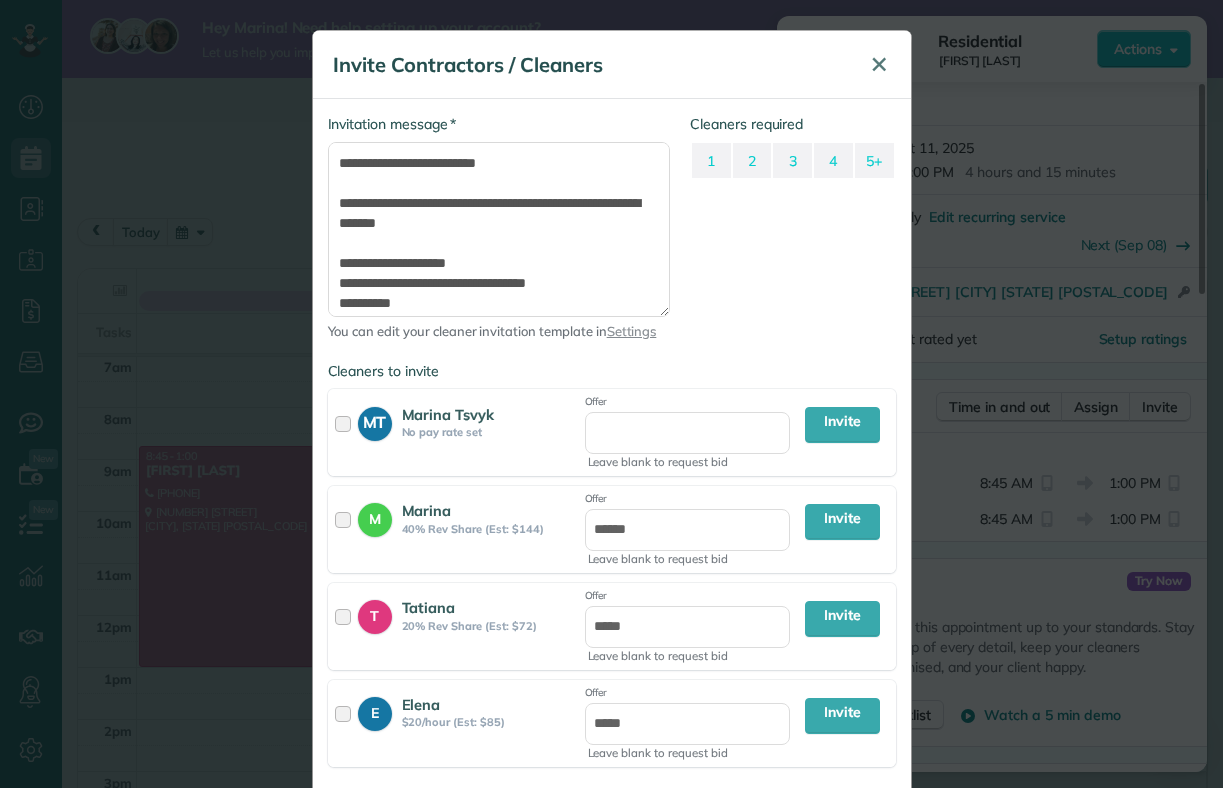 click on "✕" at bounding box center (879, 64) 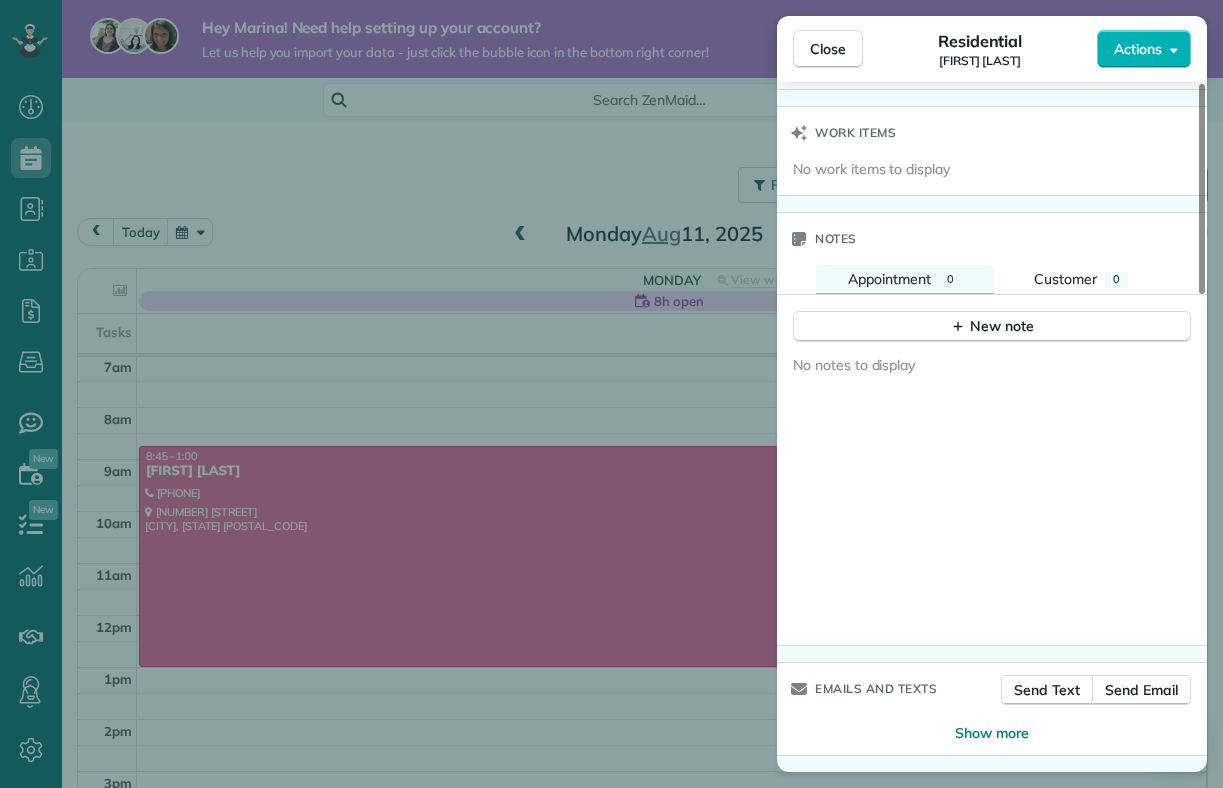 scroll, scrollTop: 0, scrollLeft: 0, axis: both 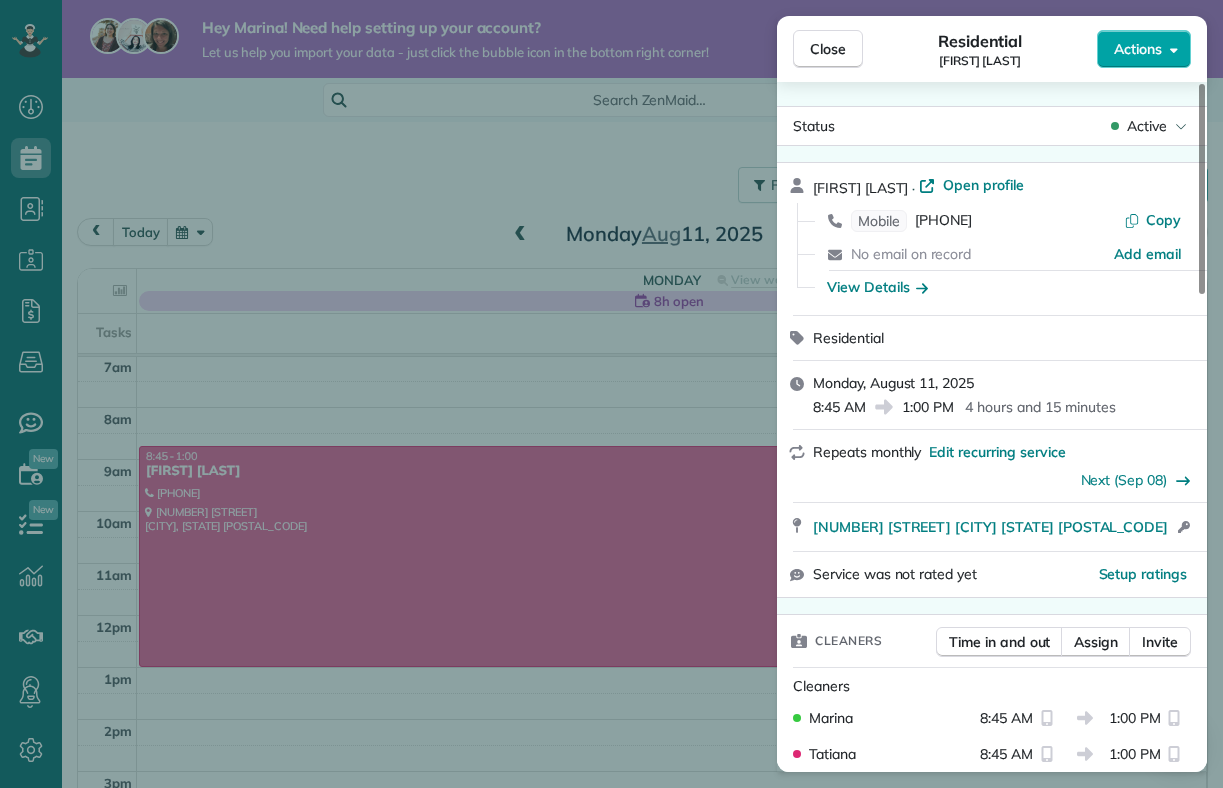 click on "Actions" at bounding box center [1138, 49] 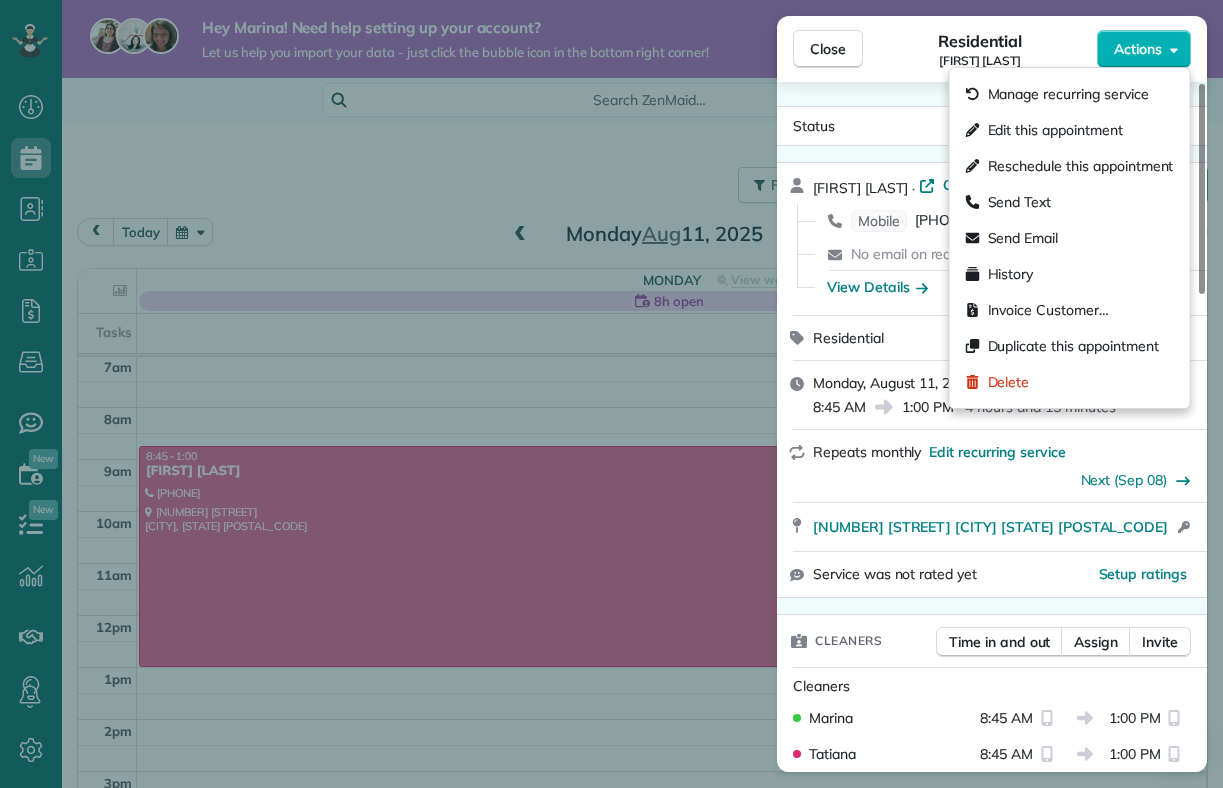 click on "Close Residential Mahsa Kasravi Actions Status Active Mahsa Kasravi · Open profile Mobile (650) 830-2801 Copy No email on record Add email View Details Residential Monday, August 11, 2025 8:45 AM 1:00 PM 4 hours and 15 minutes Repeats monthly Edit recurring service Next (Sep 08) 804 Woodside Lane Encinitas CA 92024 Open access information Service was not rated yet Setup ratings Cleaners Time in and out Assign Invite Cleaners Marina   8:45 AM 1:00 PM Tatiana   8:45 AM 1:00 PM Checklist Try Now Keep this appointment up to your standards. Stay on top of every detail, keep your cleaners organised, and your client happy. Assign a checklist Watch a 5 min demo Billing Billing actions Price $360.00 Overcharge $0.00 Discount $0.00 Coupon discount - Primary tax - Secondary tax - Total appointment price $360.00 Tips collected New feature! $0.00 Unpaid Mark as paid Total including tip $360.00 Get paid online in no-time! Send an invoice and reward your cleaners with tips Charge customer credit card Reason for Skip - - 0" at bounding box center [611, 394] 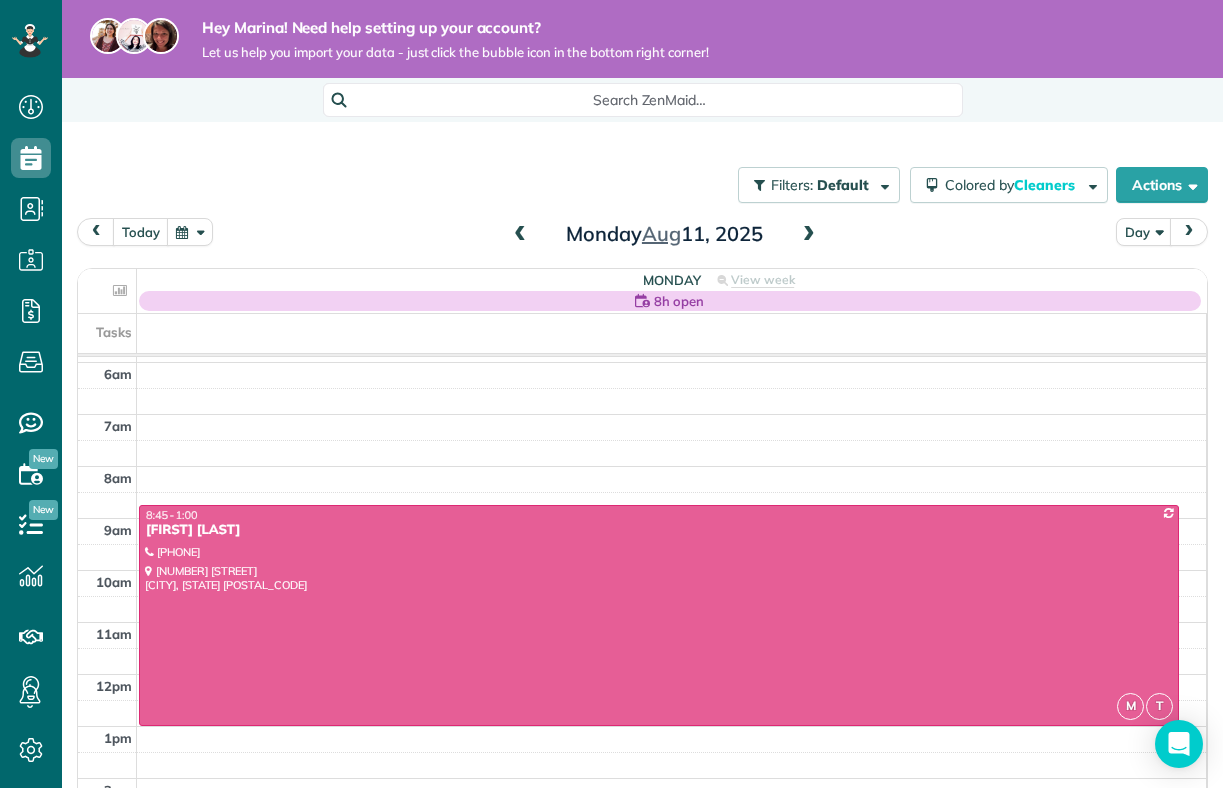 scroll, scrollTop: 179, scrollLeft: 0, axis: vertical 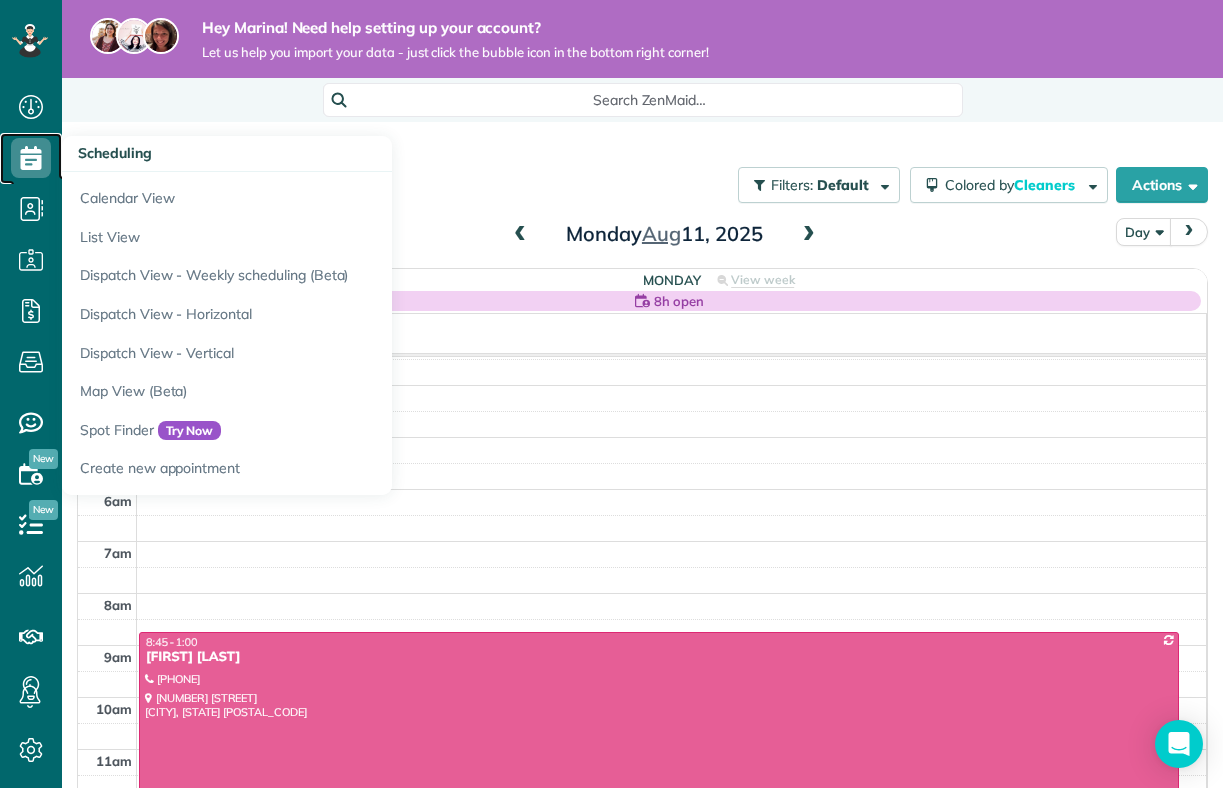 click 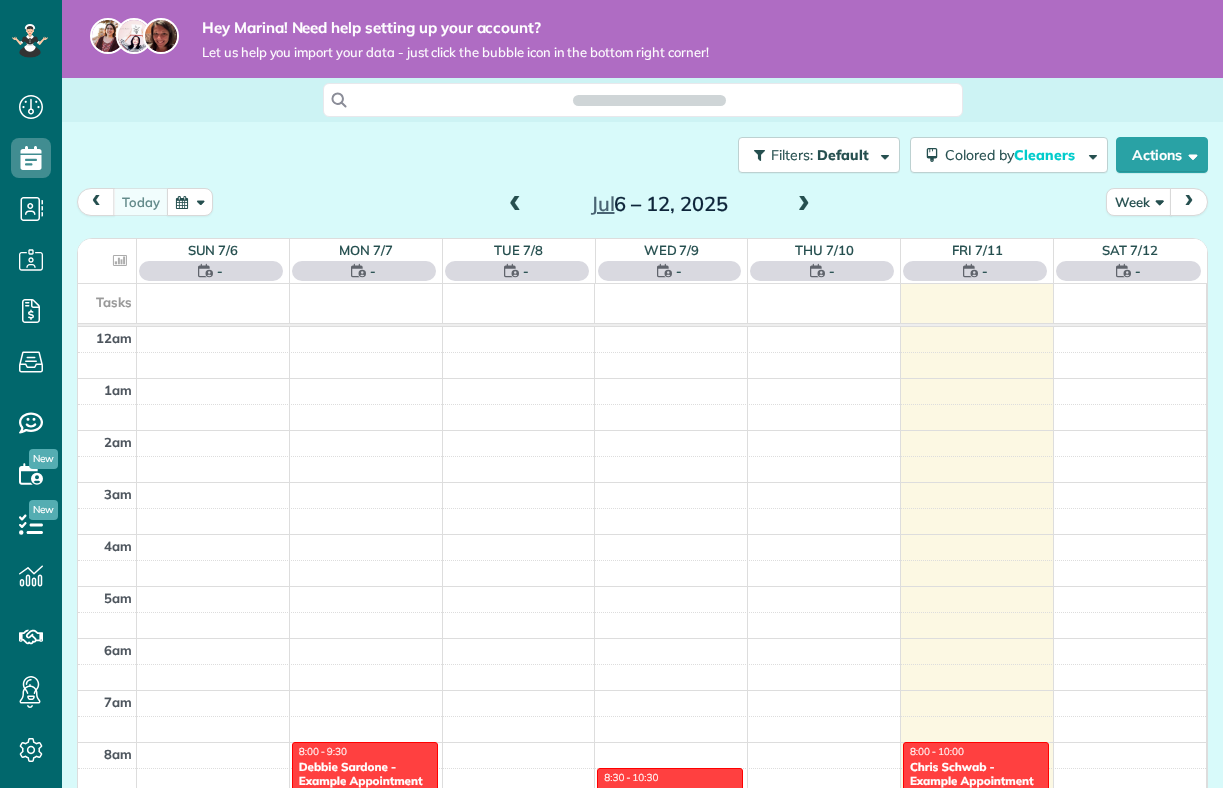 scroll, scrollTop: 0, scrollLeft: 0, axis: both 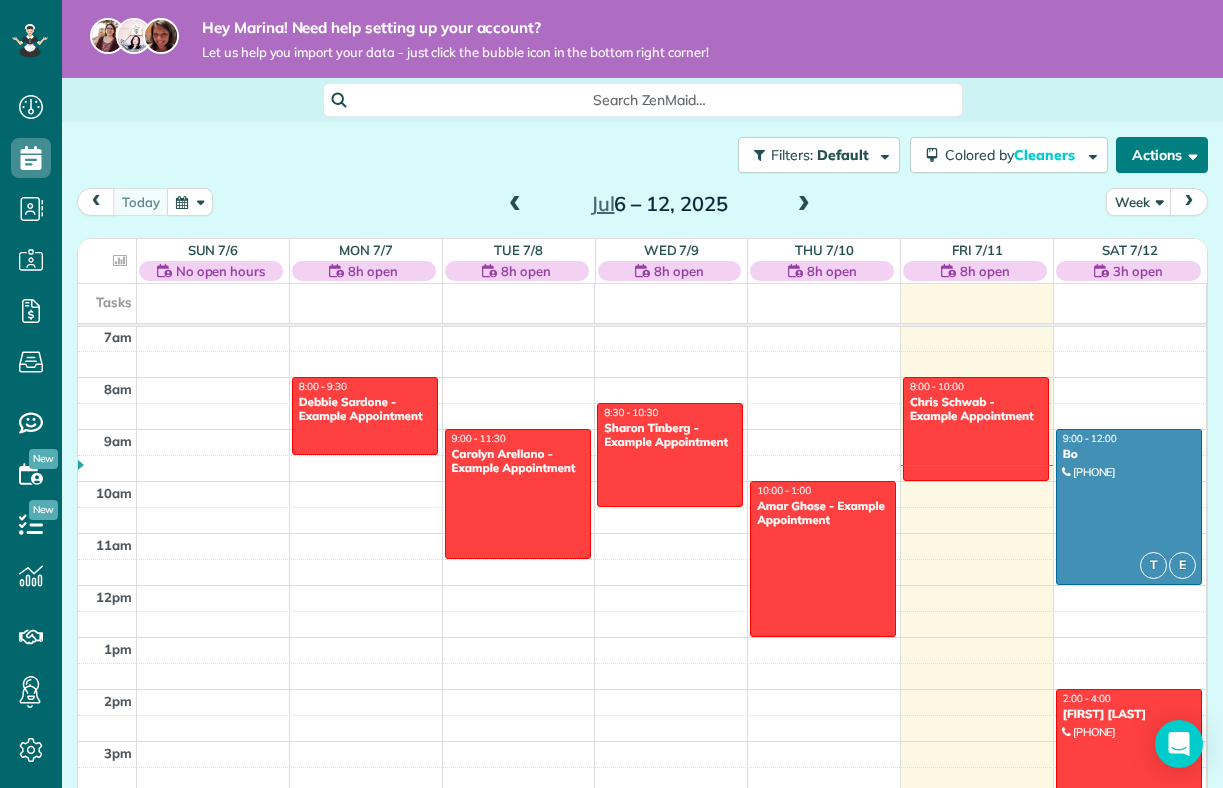click on "Actions" at bounding box center [1162, 155] 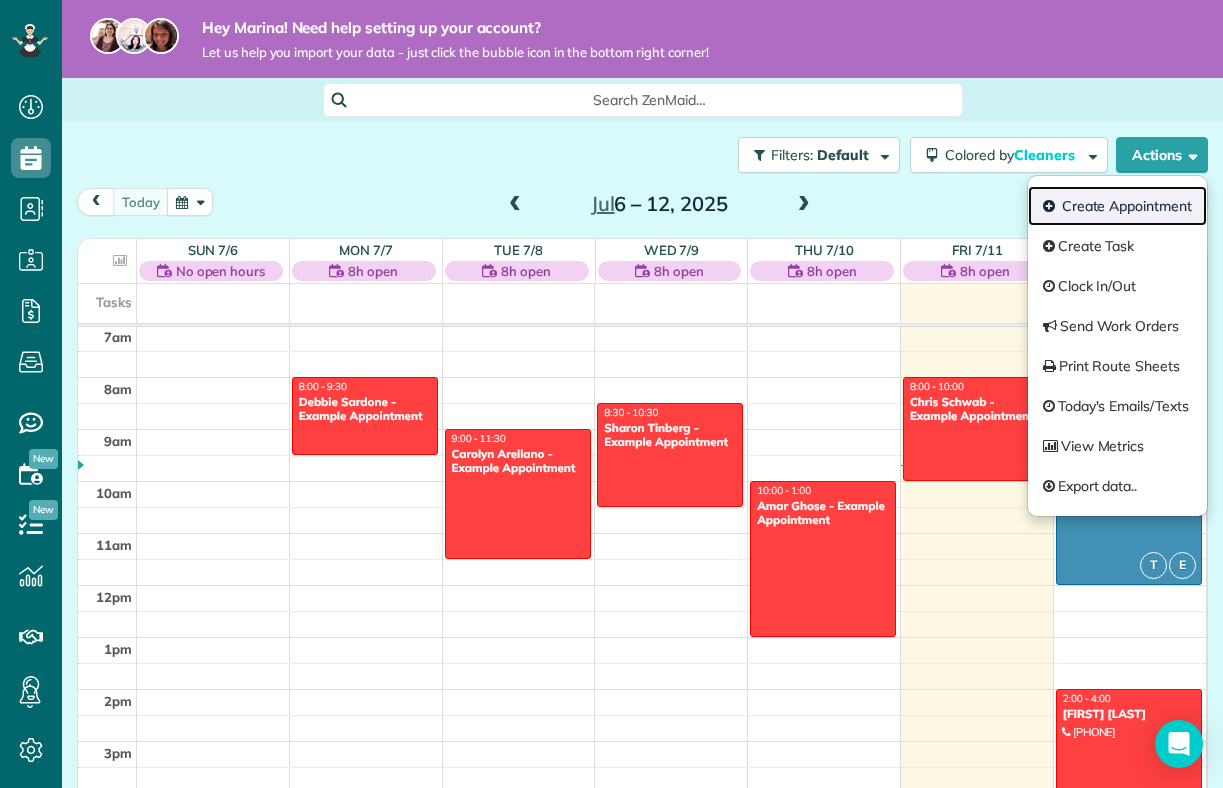 click on "Create Appointment" at bounding box center (1117, 206) 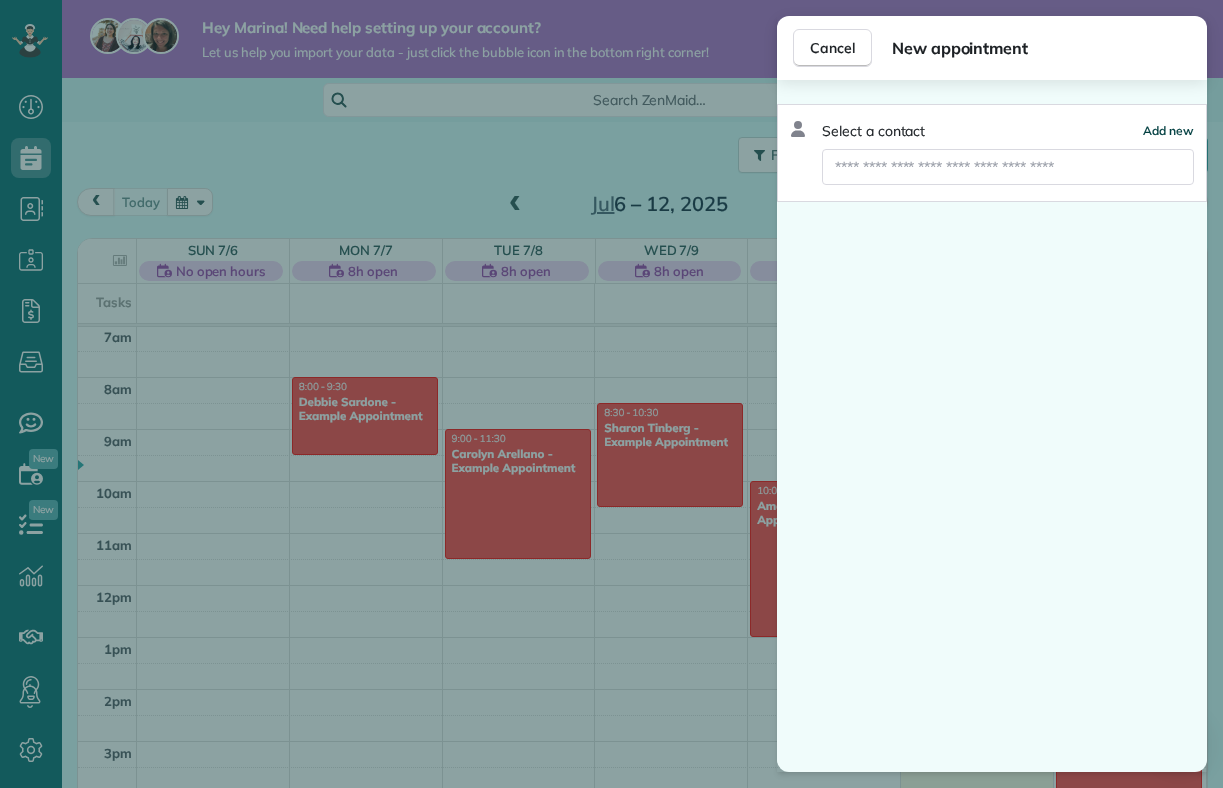 click on "Add new" at bounding box center [1168, 130] 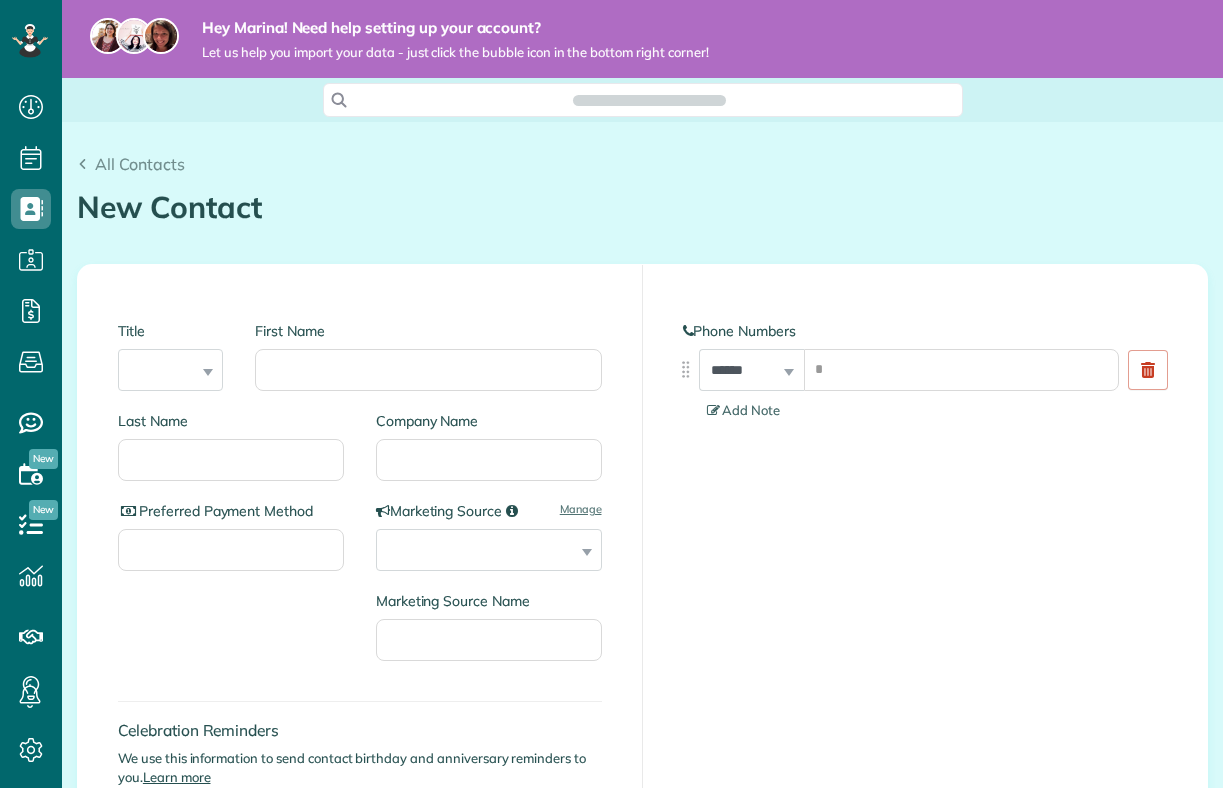 scroll, scrollTop: 0, scrollLeft: 0, axis: both 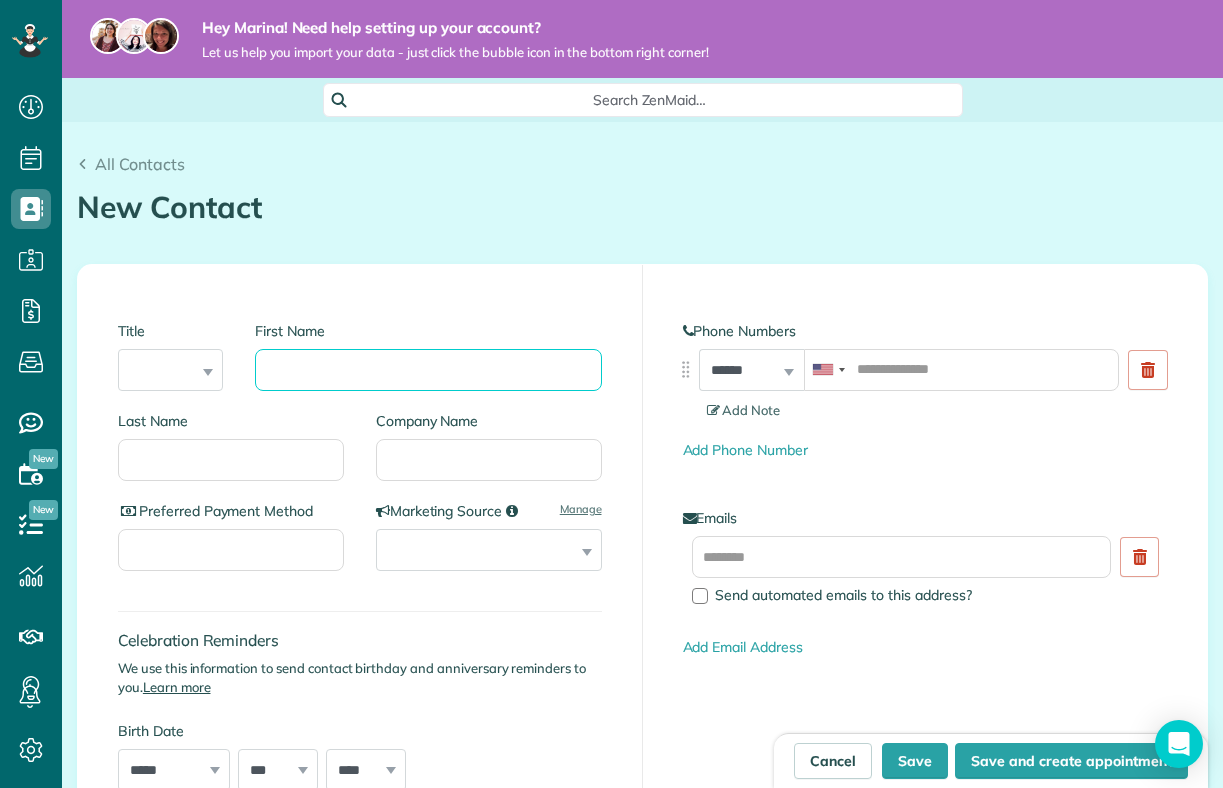 click on "First Name" at bounding box center [428, 370] 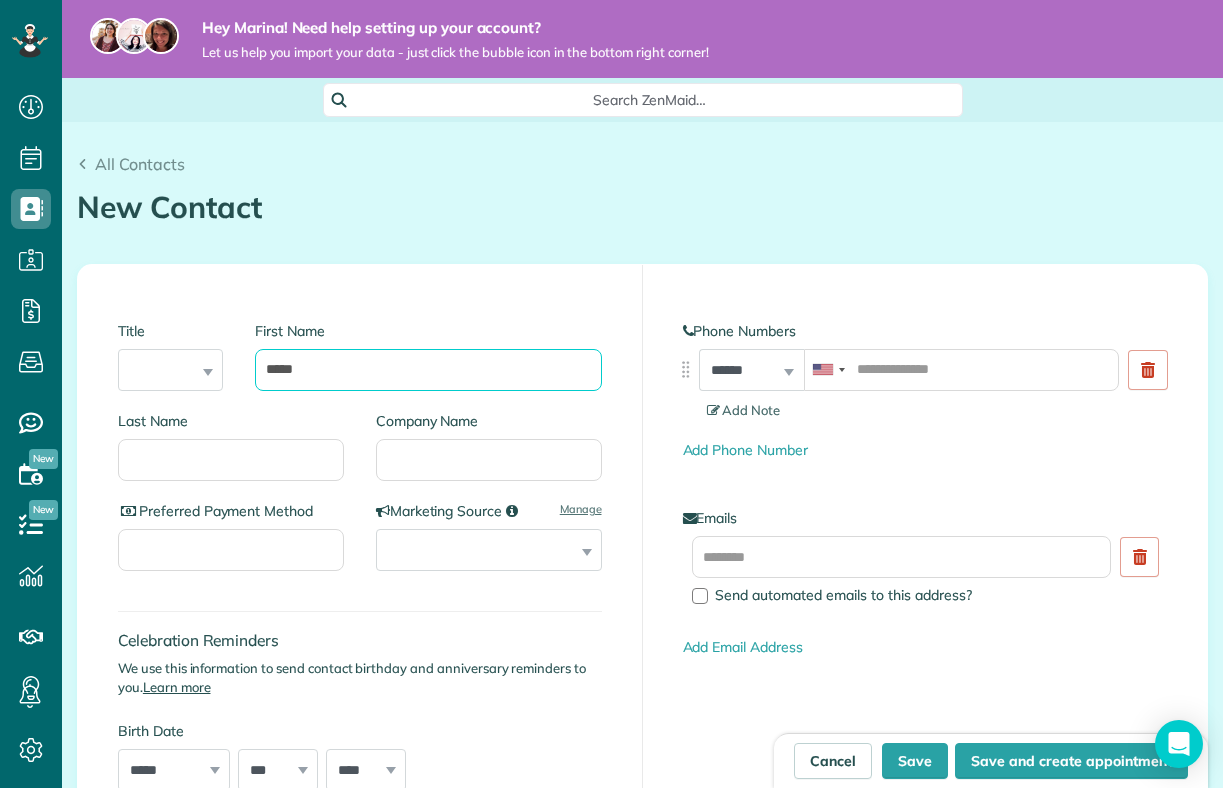 type on "****" 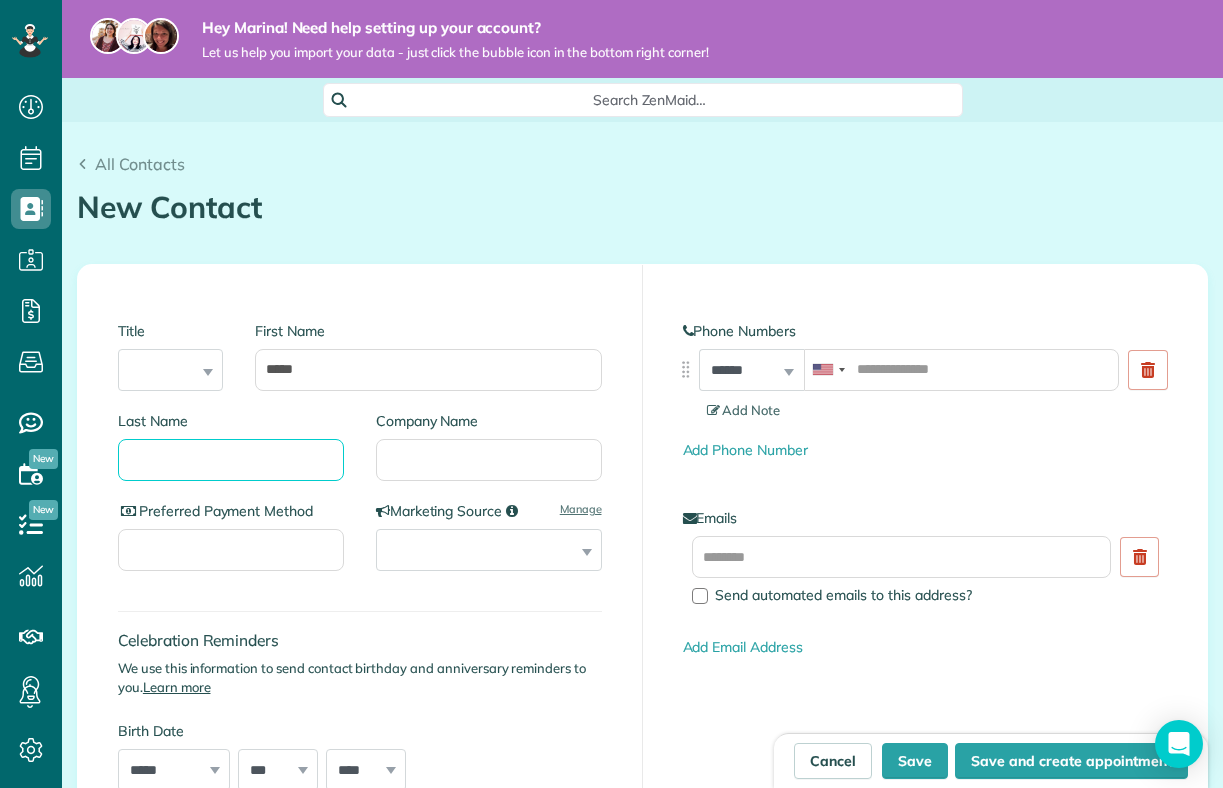 click on "Last Name" at bounding box center (231, 460) 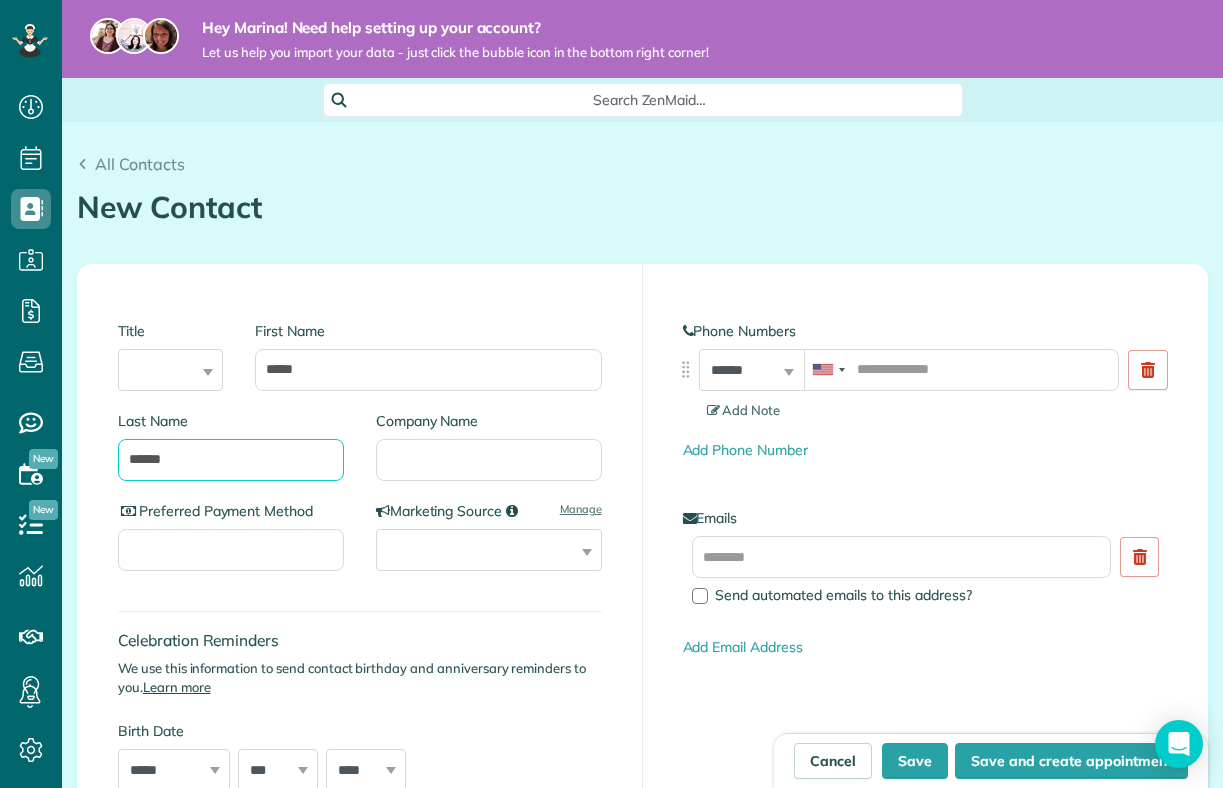 type on "******" 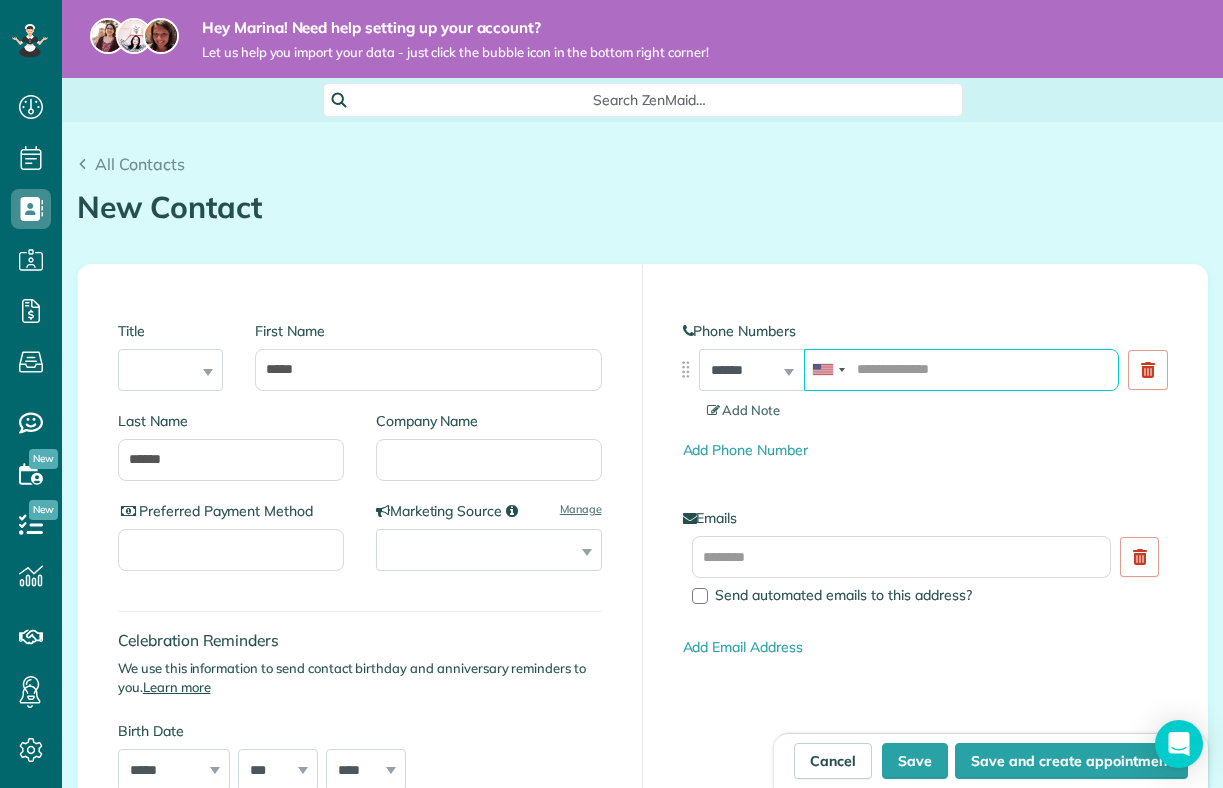 click at bounding box center (961, 370) 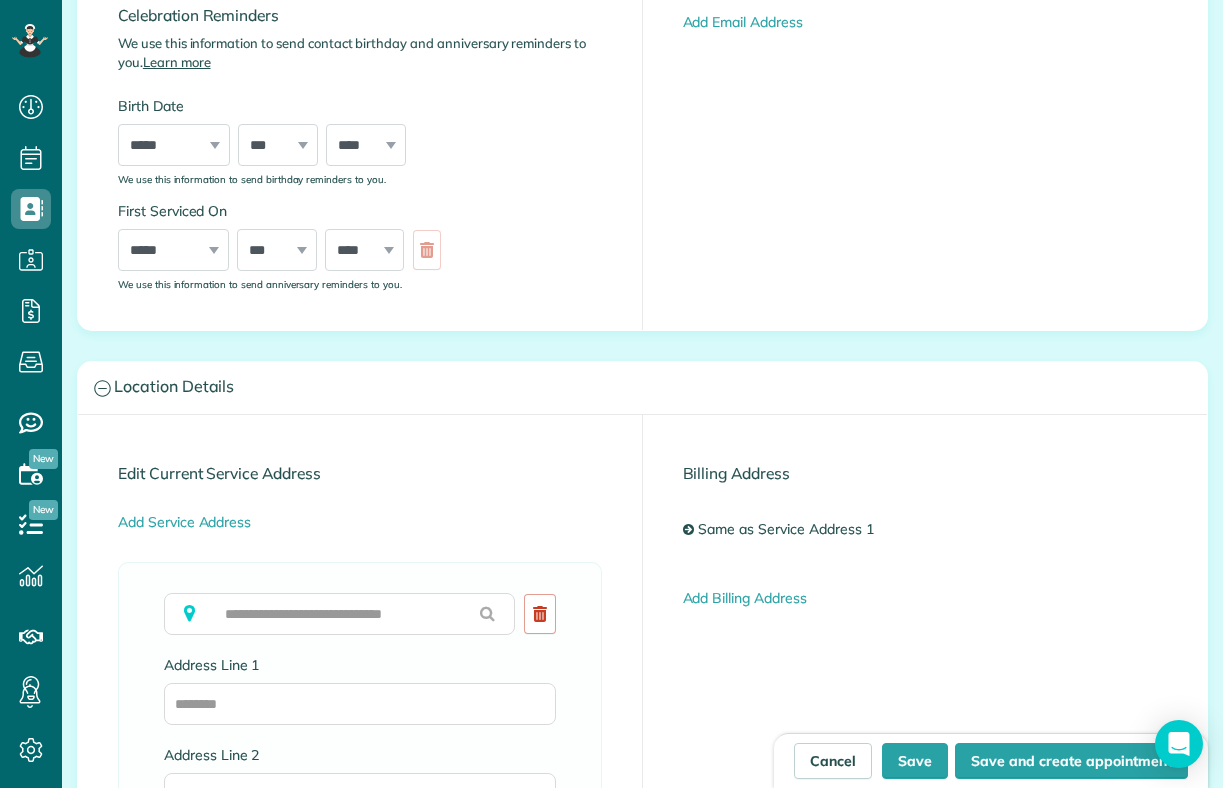 scroll, scrollTop: 636, scrollLeft: 0, axis: vertical 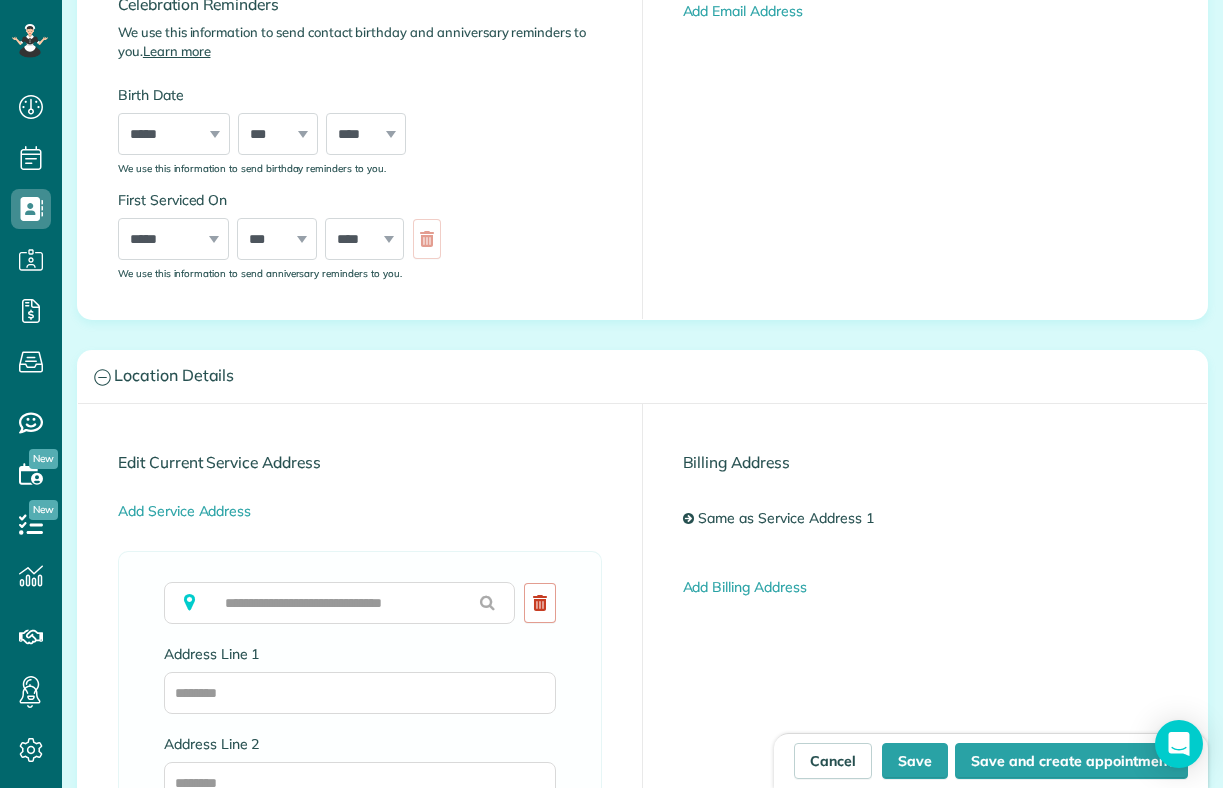 type on "**********" 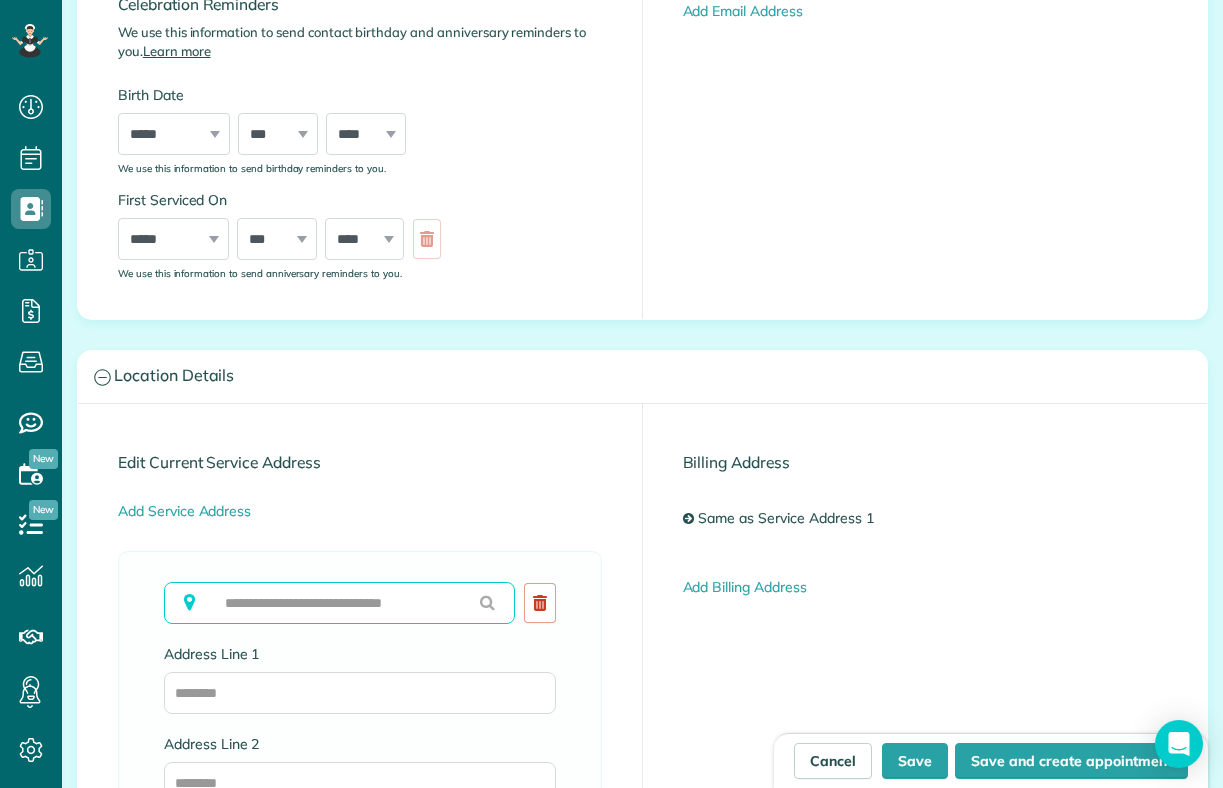 click at bounding box center (339, 603) 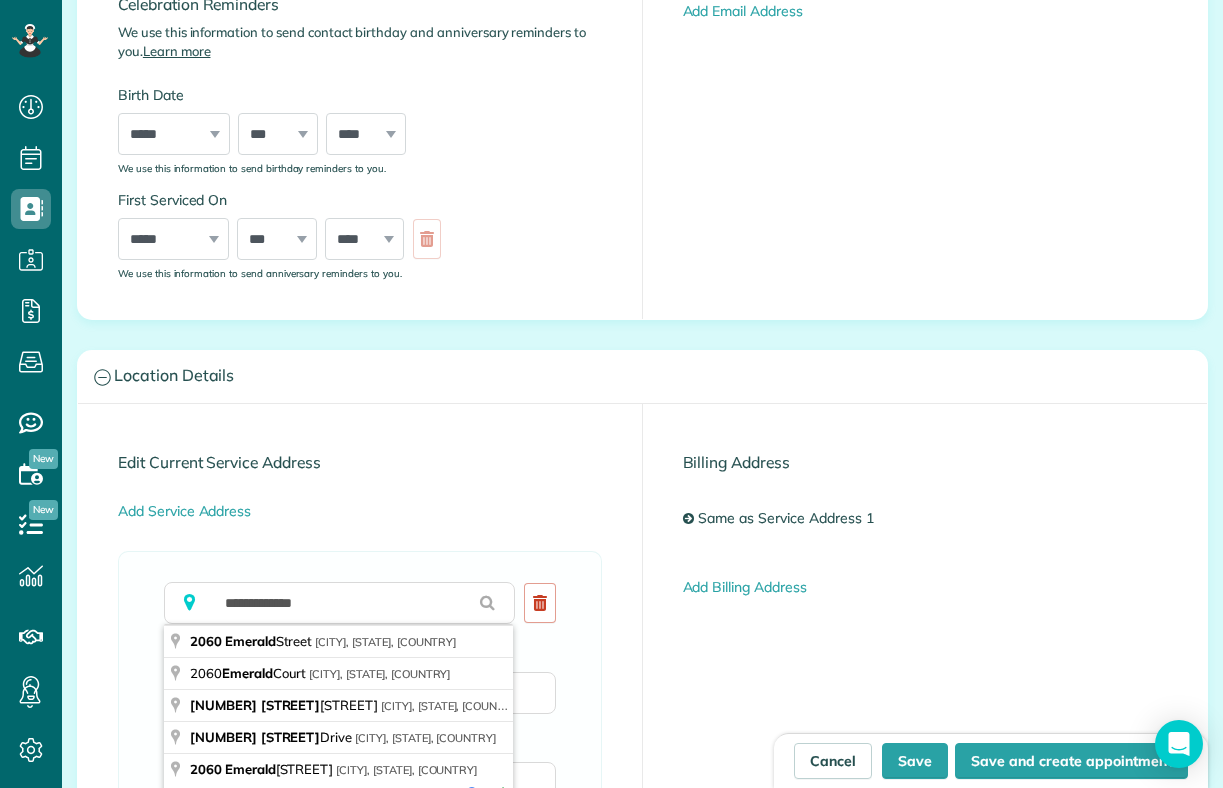 type on "**********" 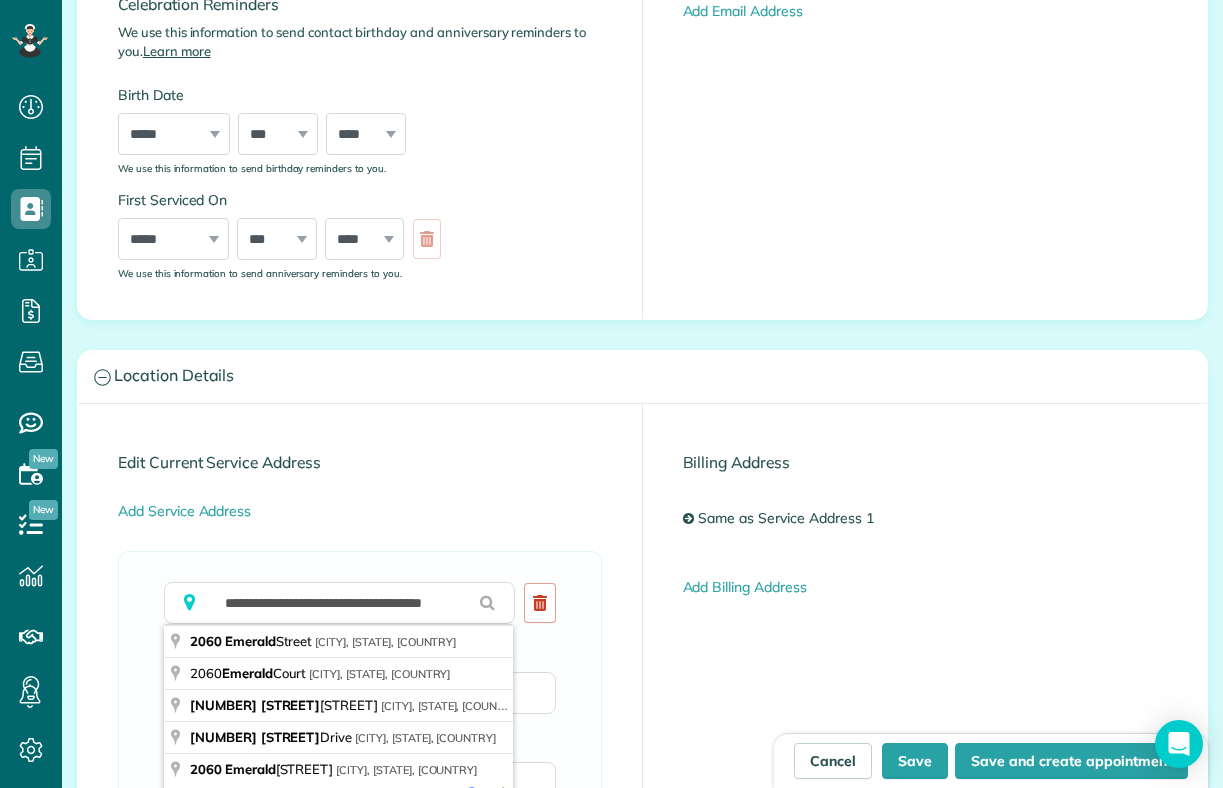 type on "**********" 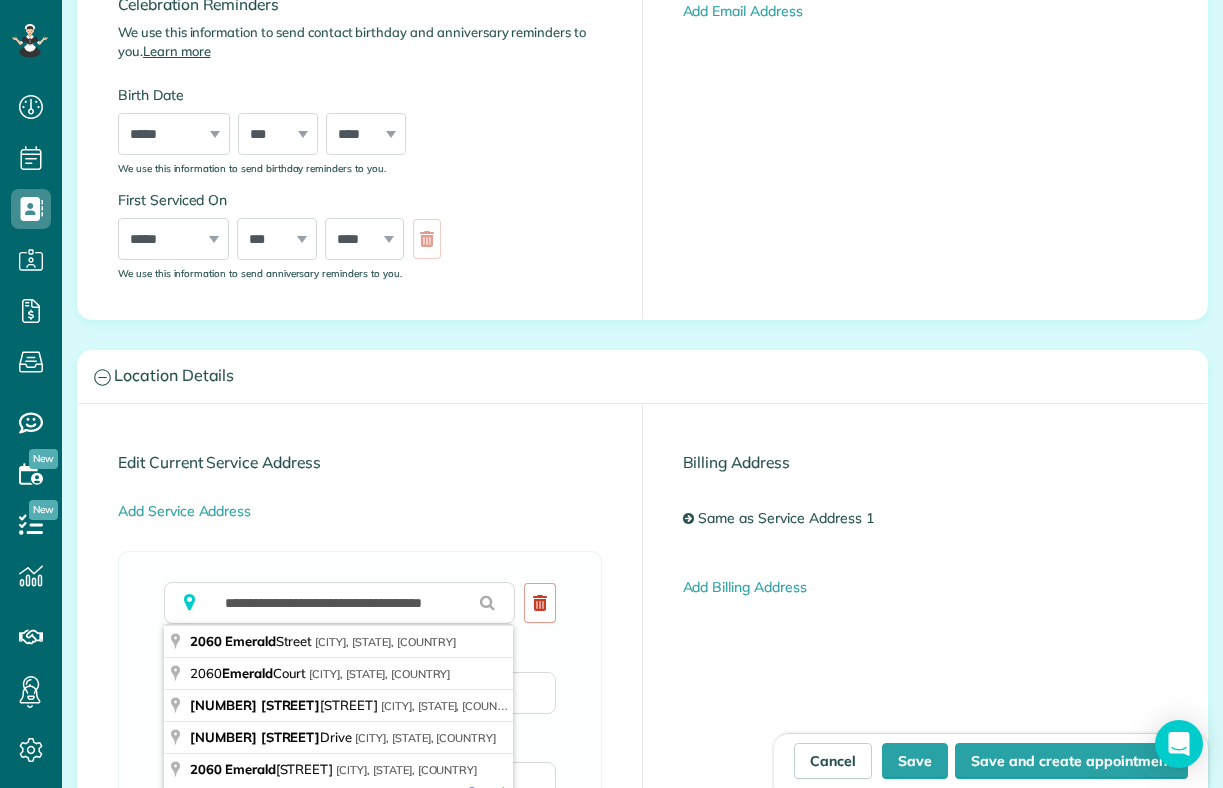 type on "*********" 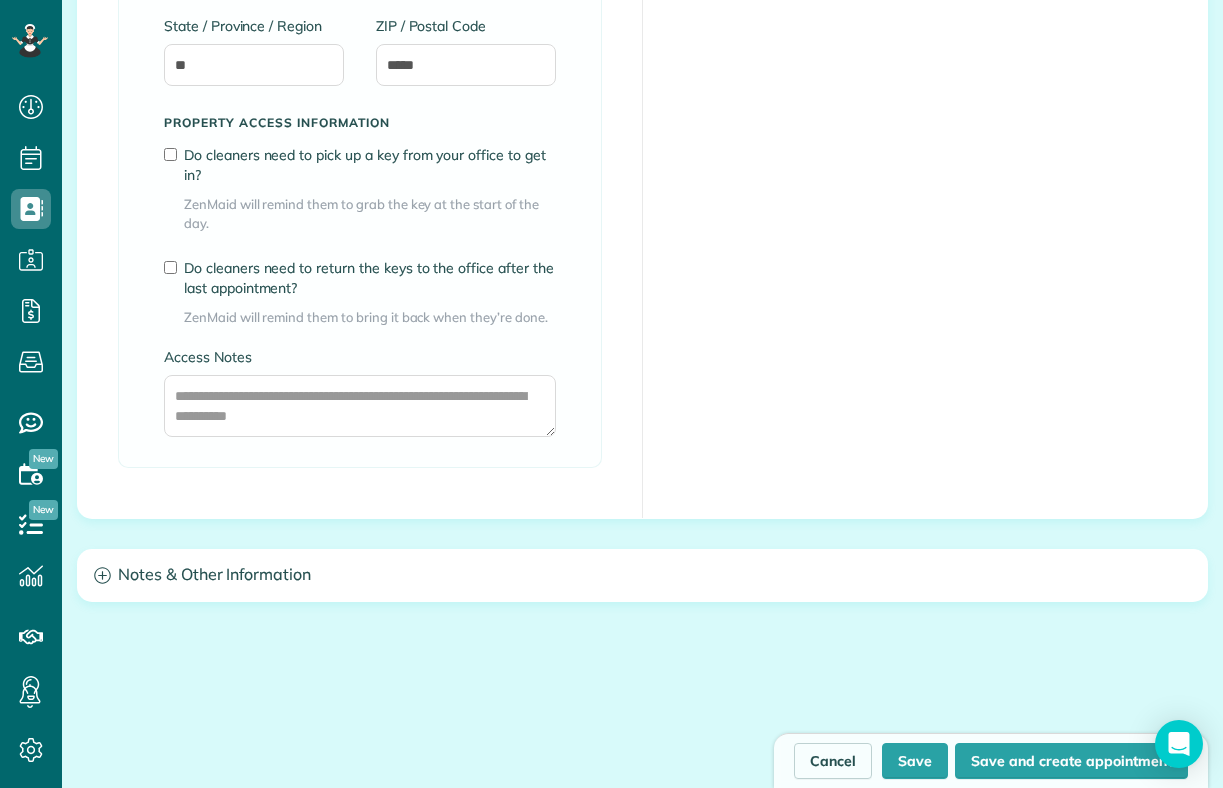 scroll, scrollTop: 1739, scrollLeft: 0, axis: vertical 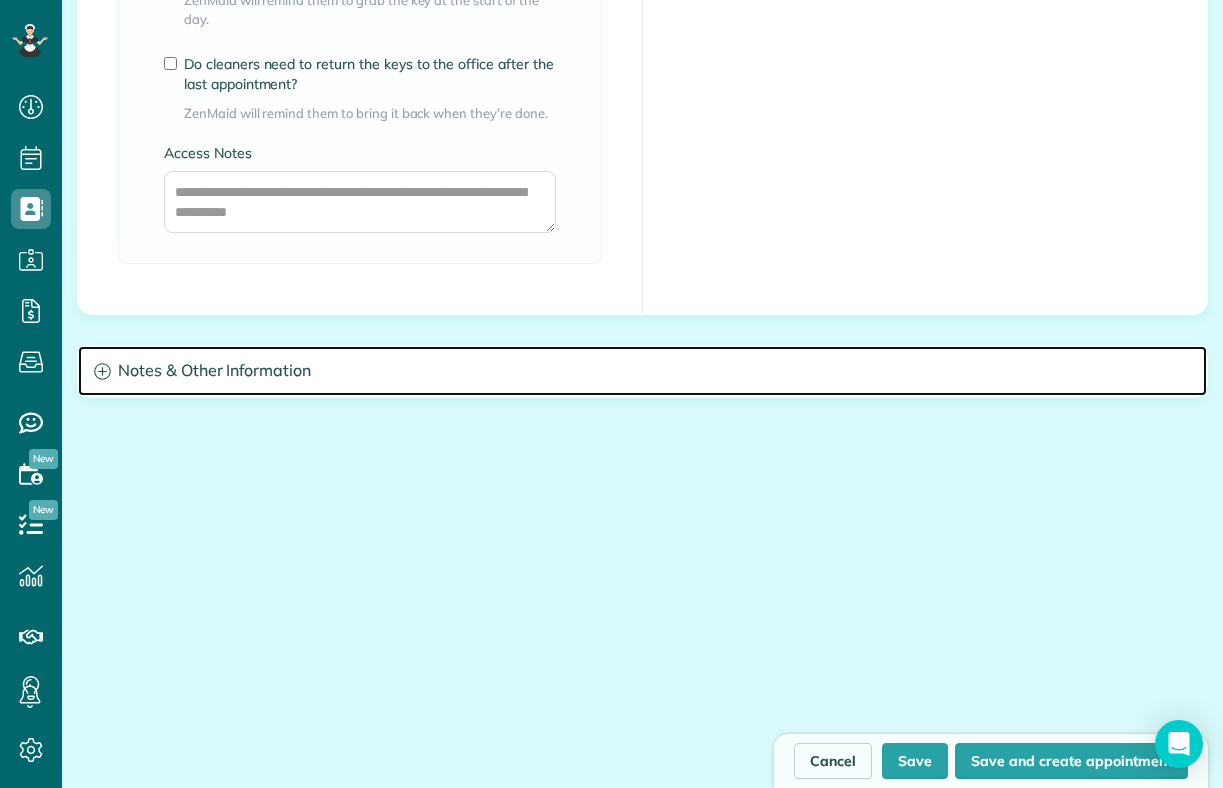 click on "Notes & Other Information" at bounding box center [642, 371] 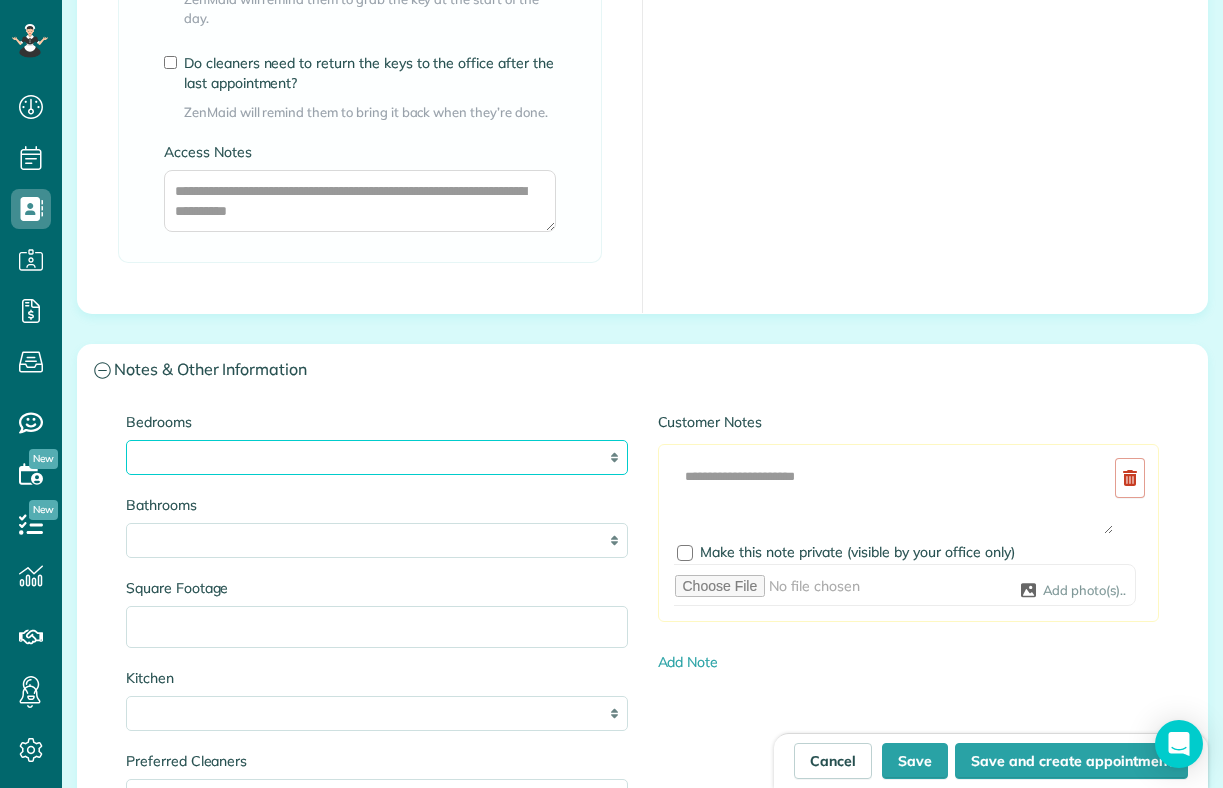 click on "*
*
*
*
**" at bounding box center (377, 457) 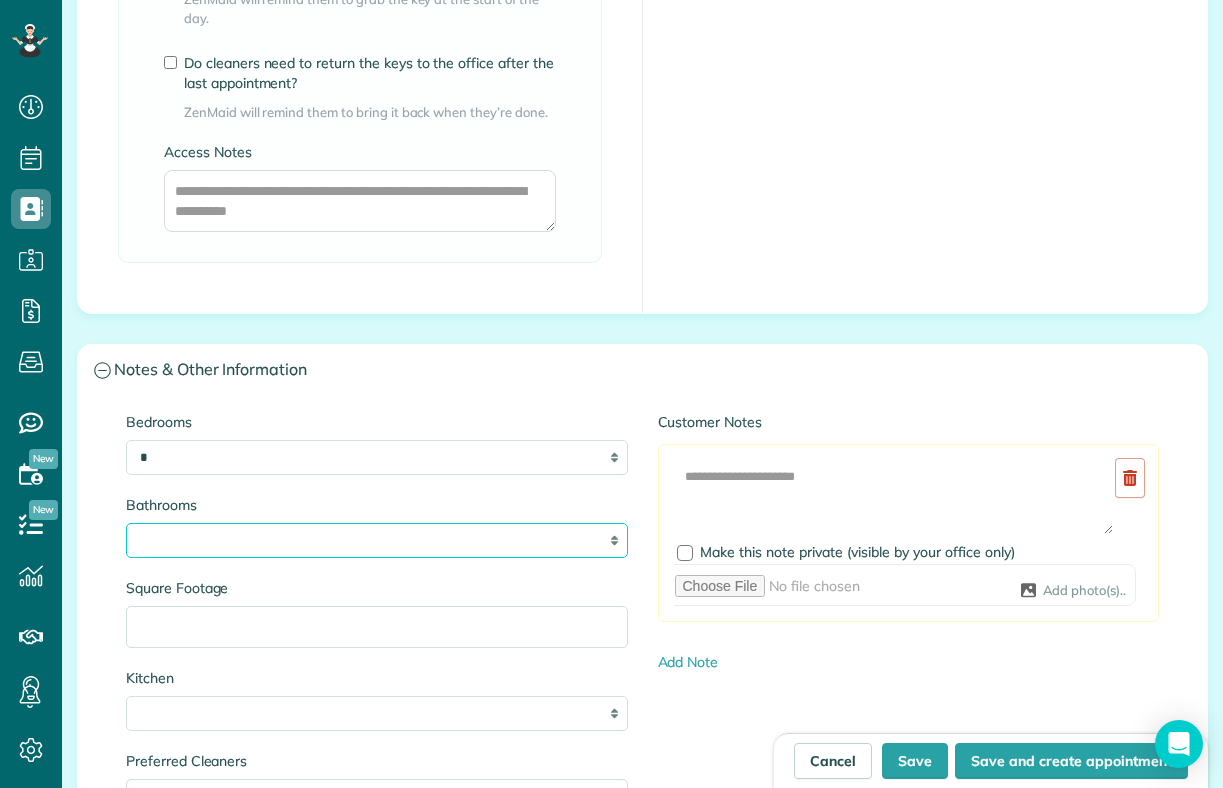 click on "*
***
*
***
*
***
*
***
**" at bounding box center (377, 540) 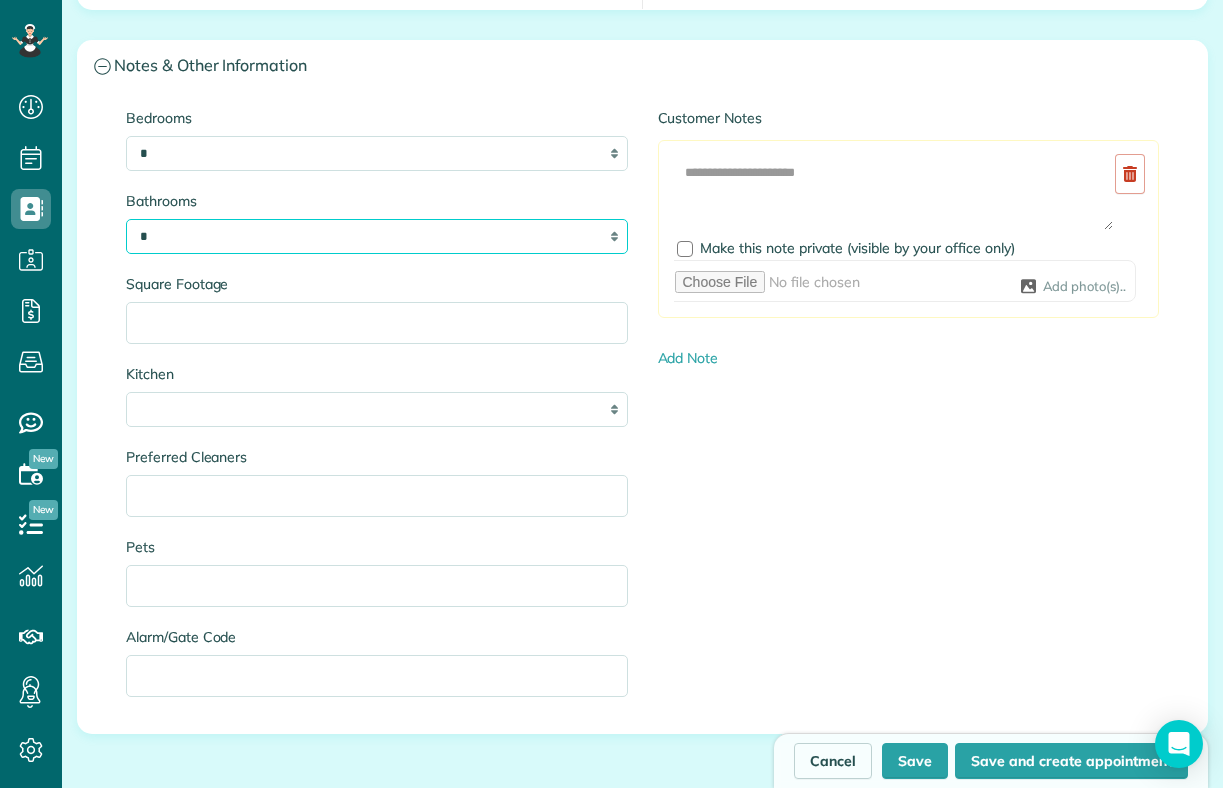 scroll, scrollTop: 2077, scrollLeft: 0, axis: vertical 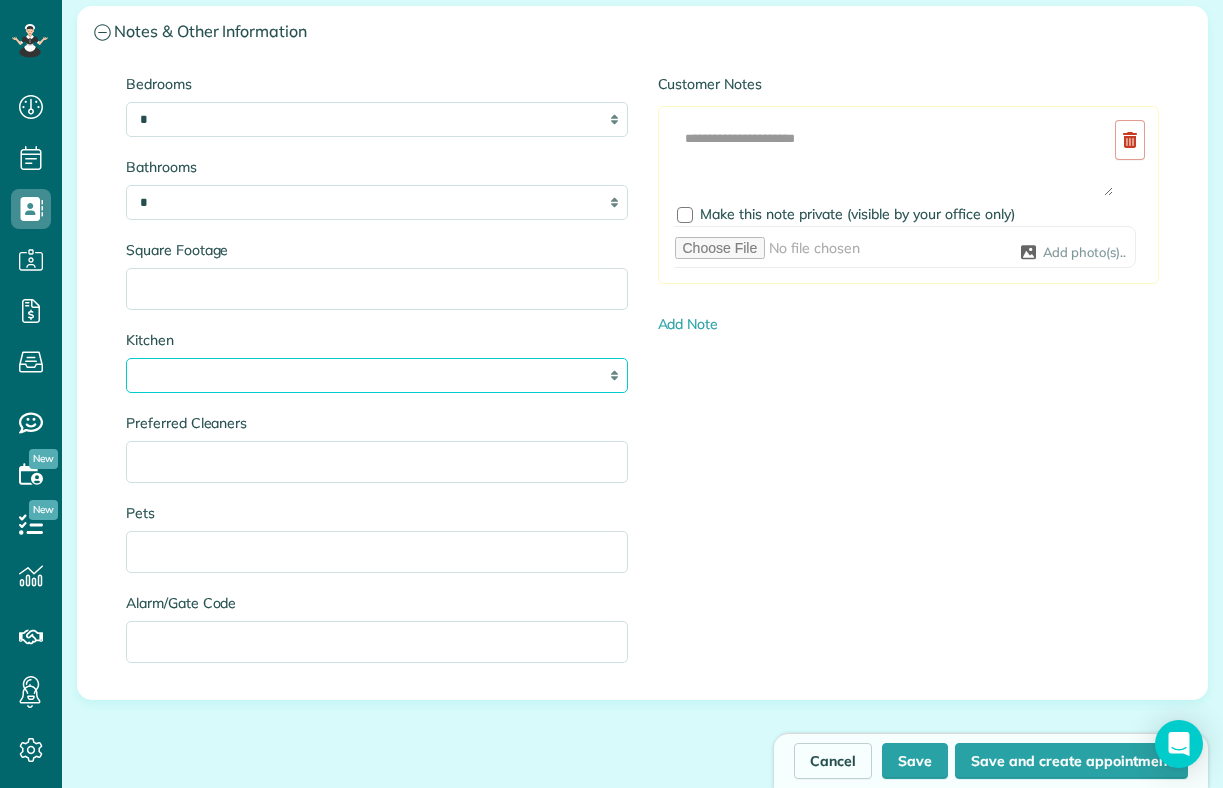 click on "*
*
*
*" at bounding box center (377, 375) 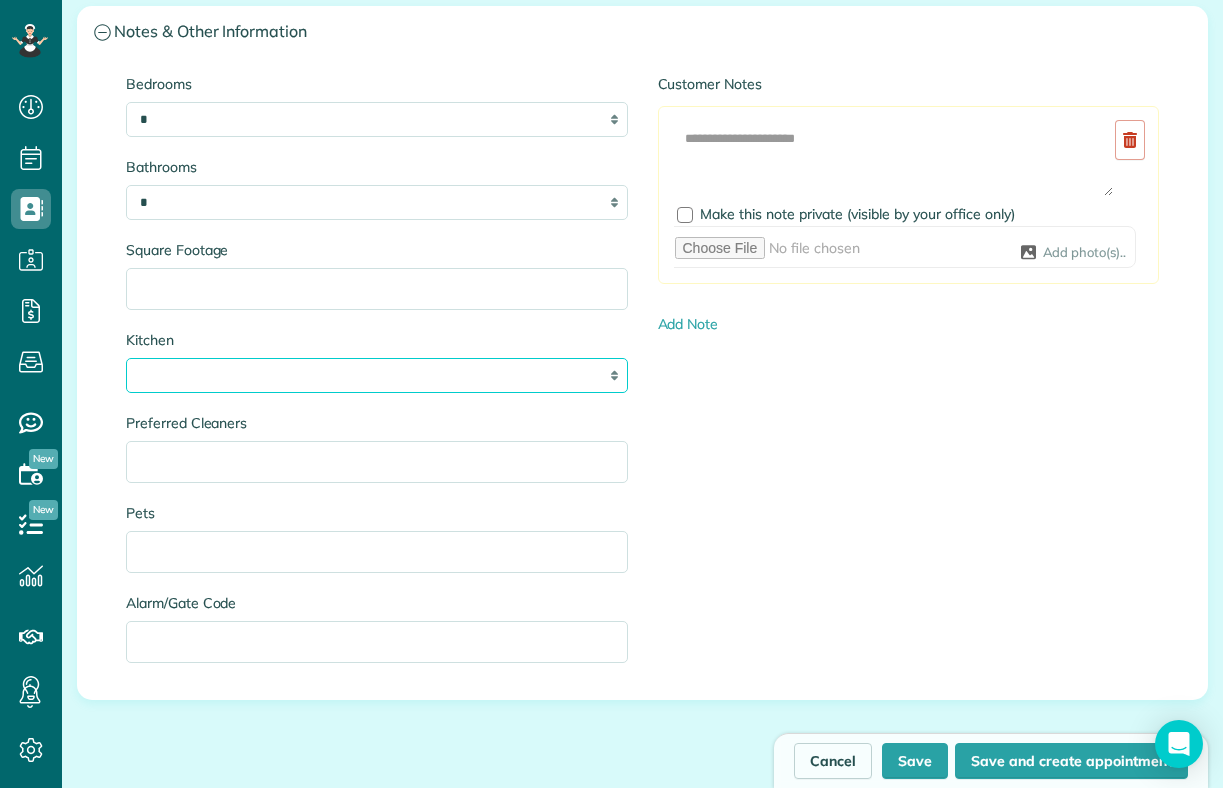 select on "*" 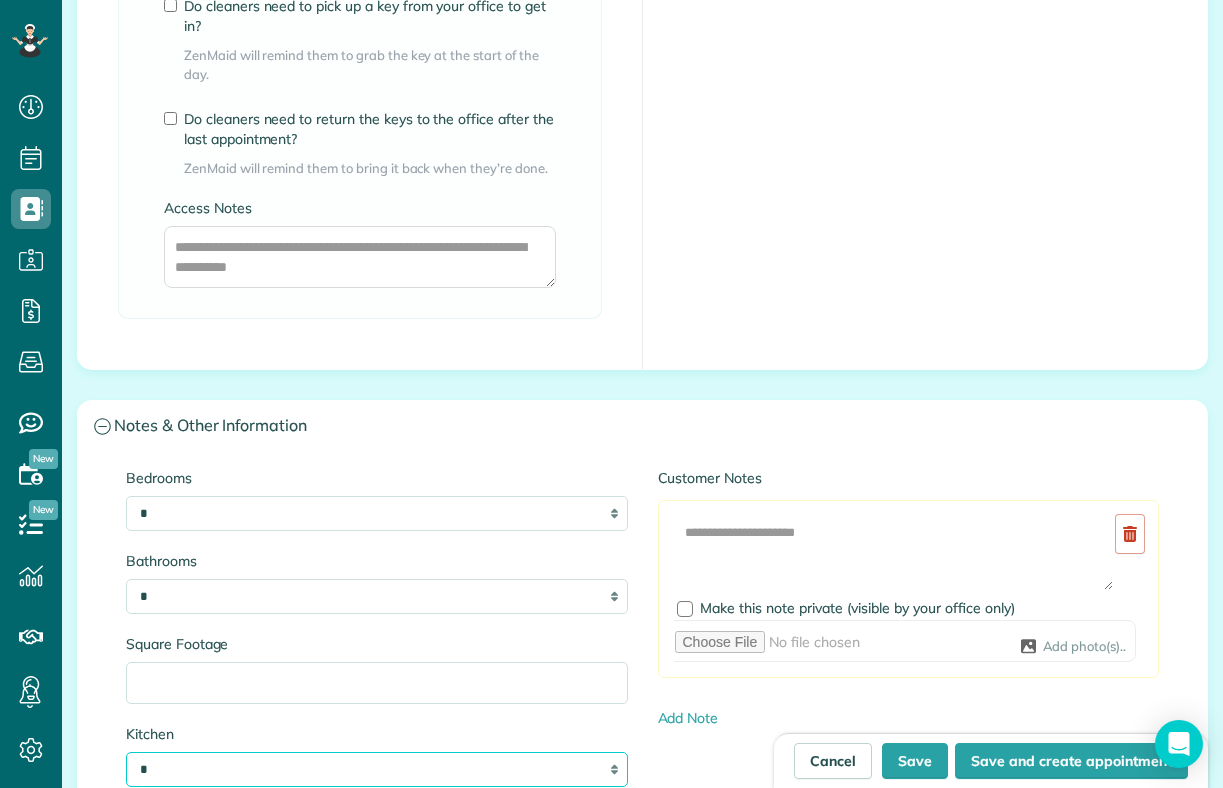 scroll, scrollTop: 1721, scrollLeft: 0, axis: vertical 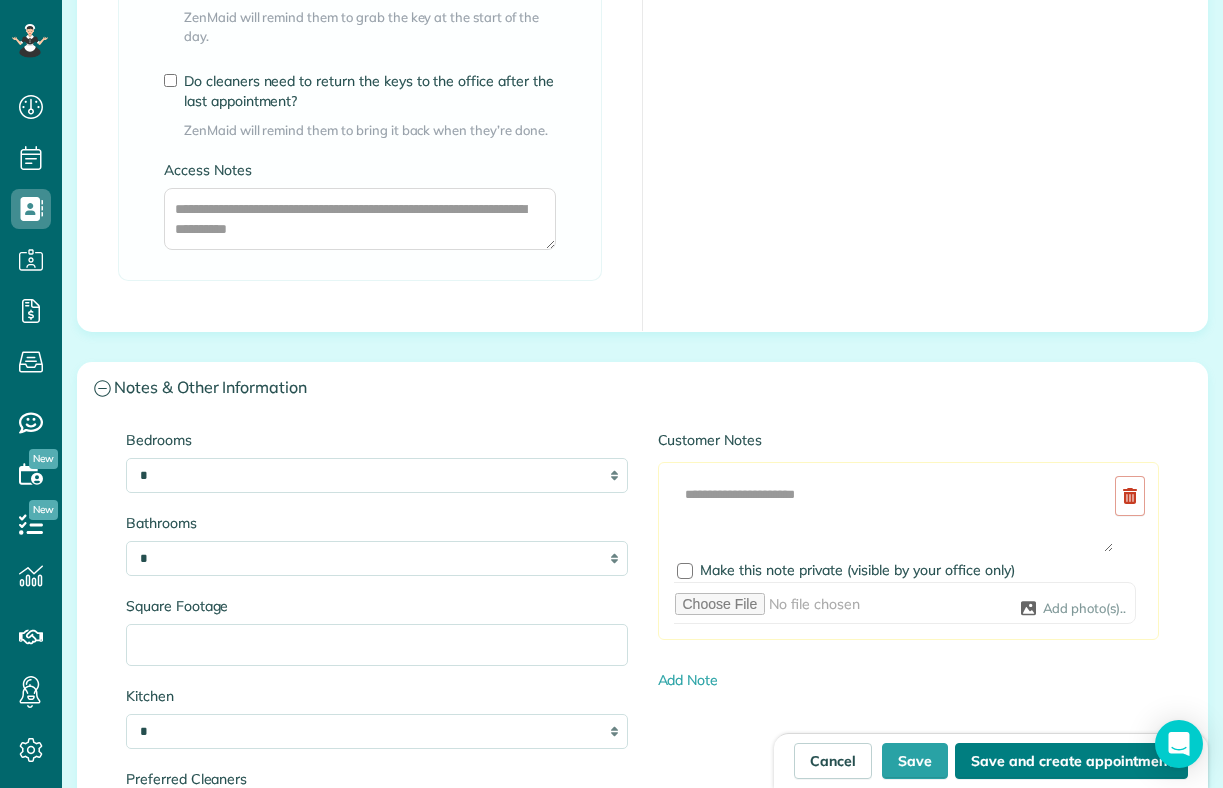 click on "Save and create appointment" at bounding box center (1071, 761) 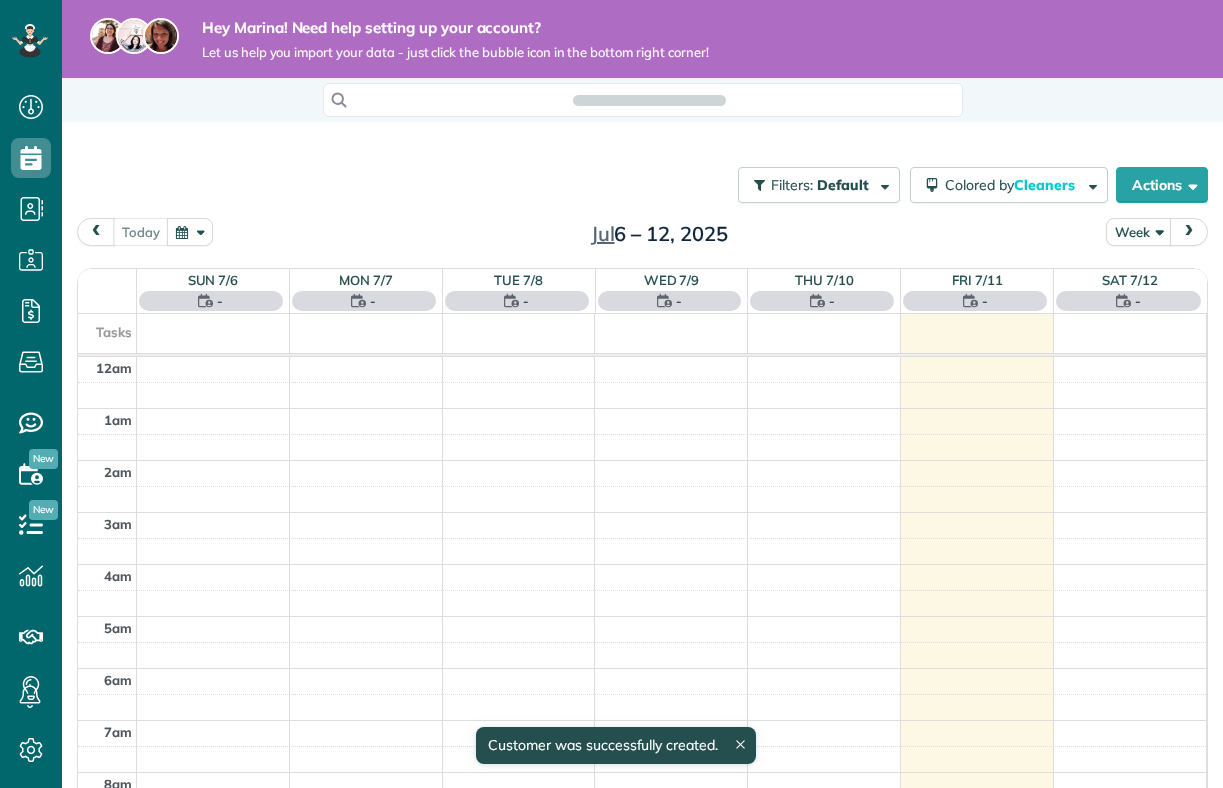 scroll, scrollTop: 0, scrollLeft: 0, axis: both 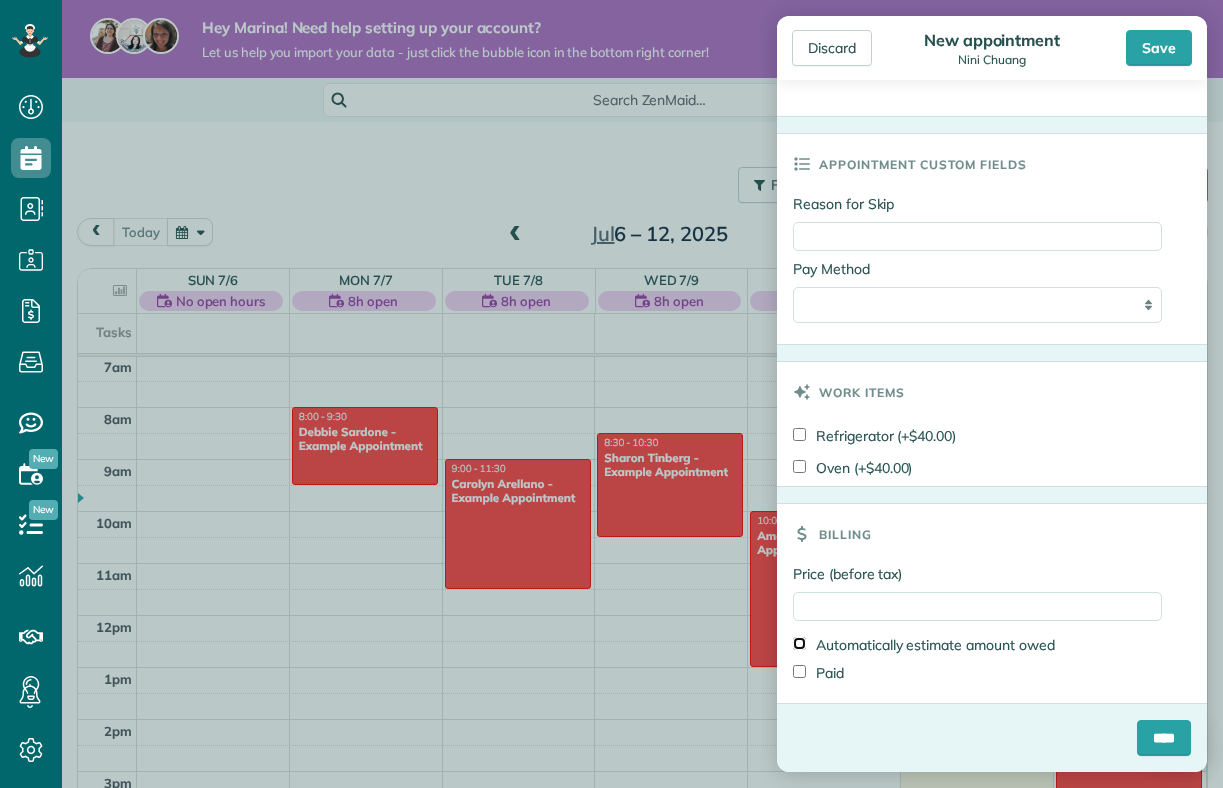 type on "*****" 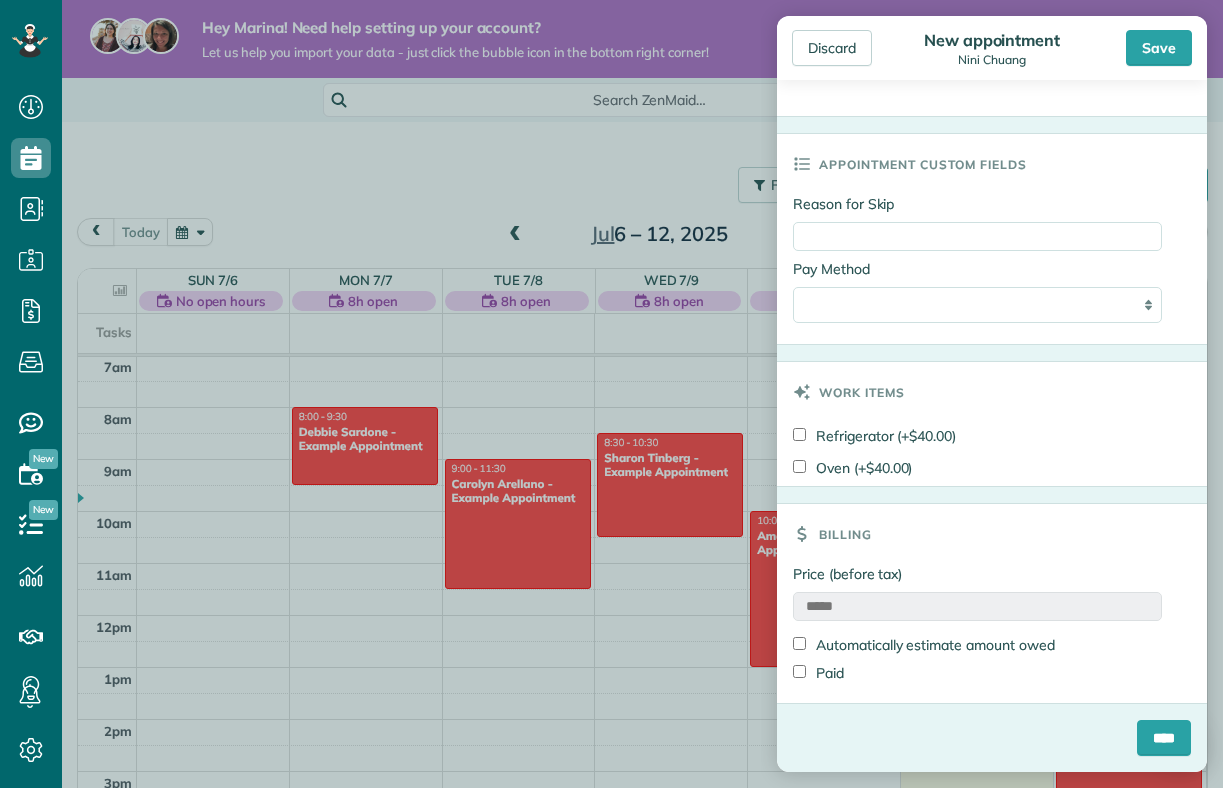 click on "*****" at bounding box center (977, 606) 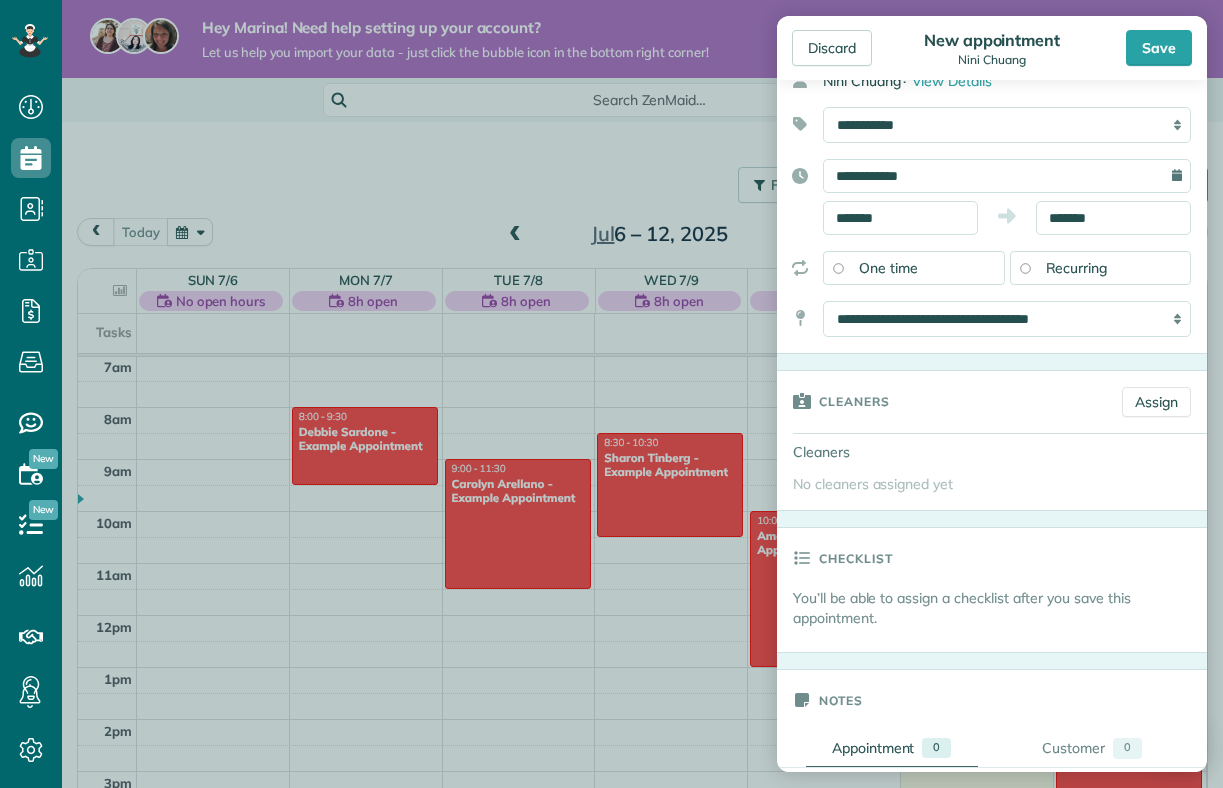 scroll, scrollTop: 0, scrollLeft: 0, axis: both 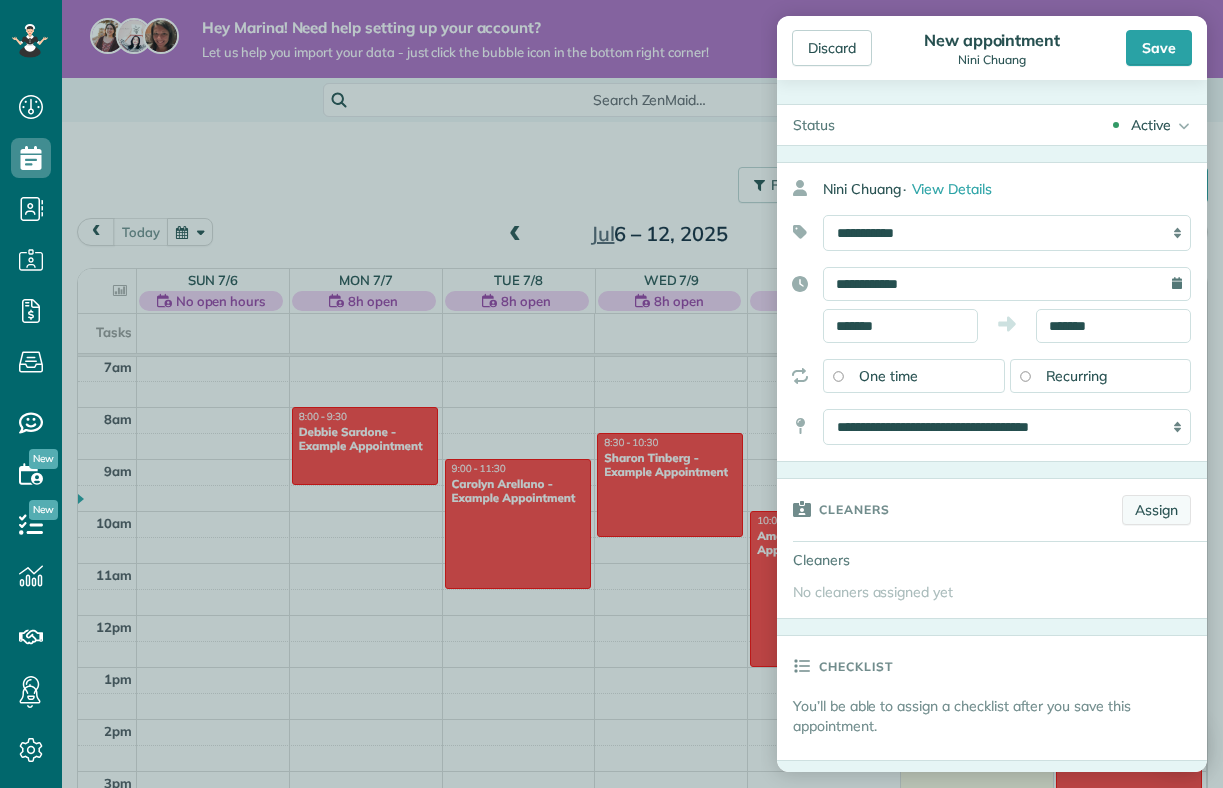 click on "Assign" at bounding box center (1156, 510) 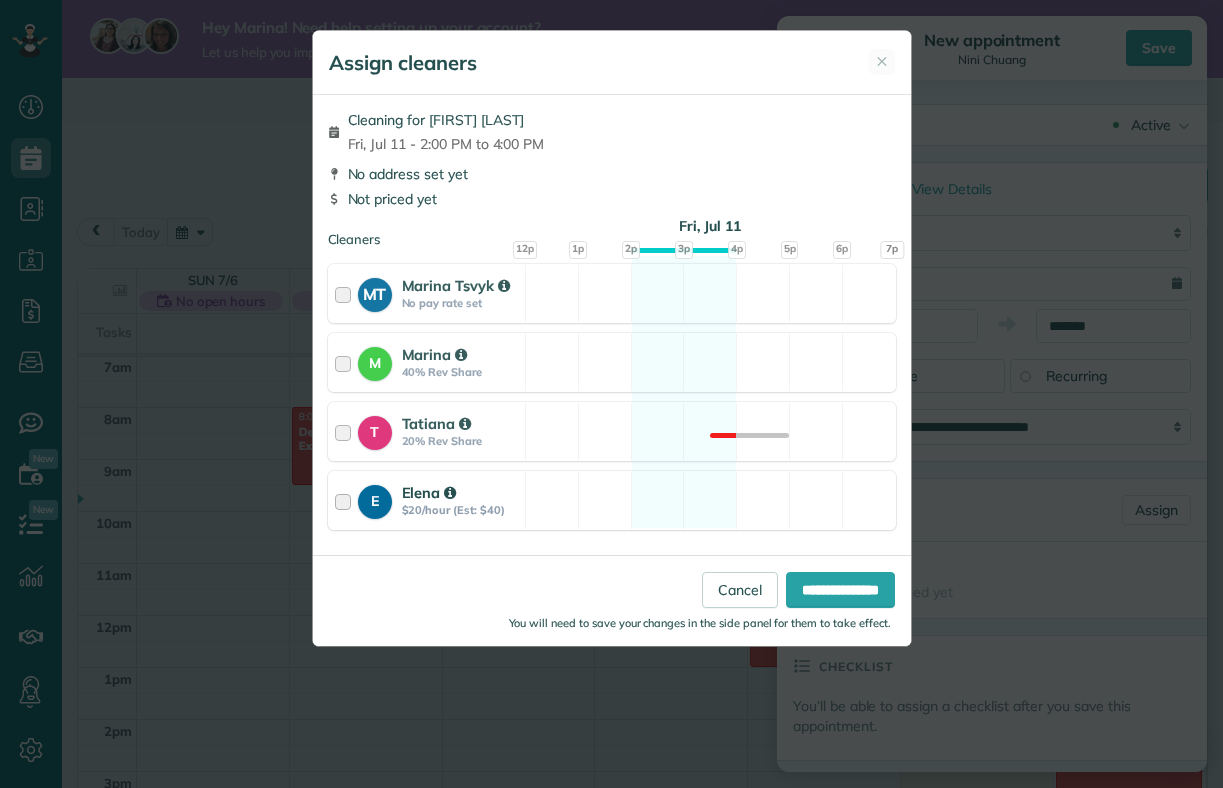 click at bounding box center (346, 500) 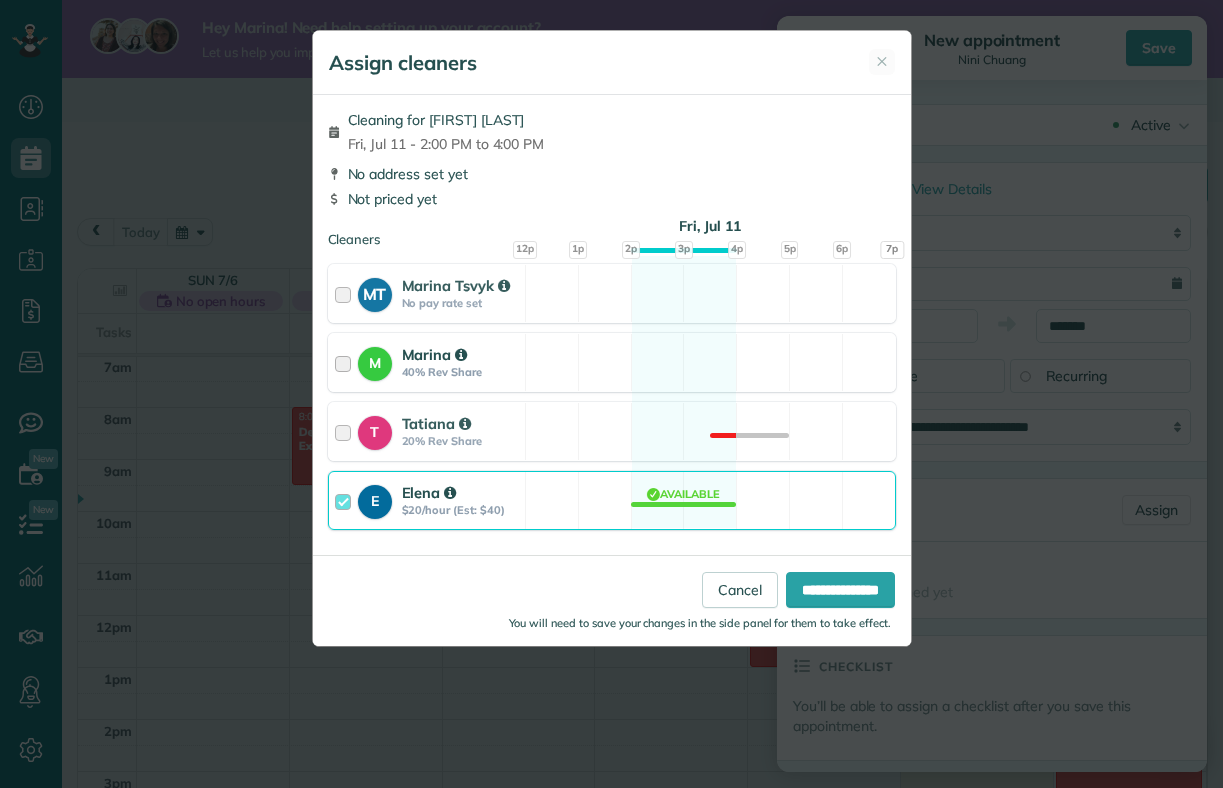 click at bounding box center (346, 362) 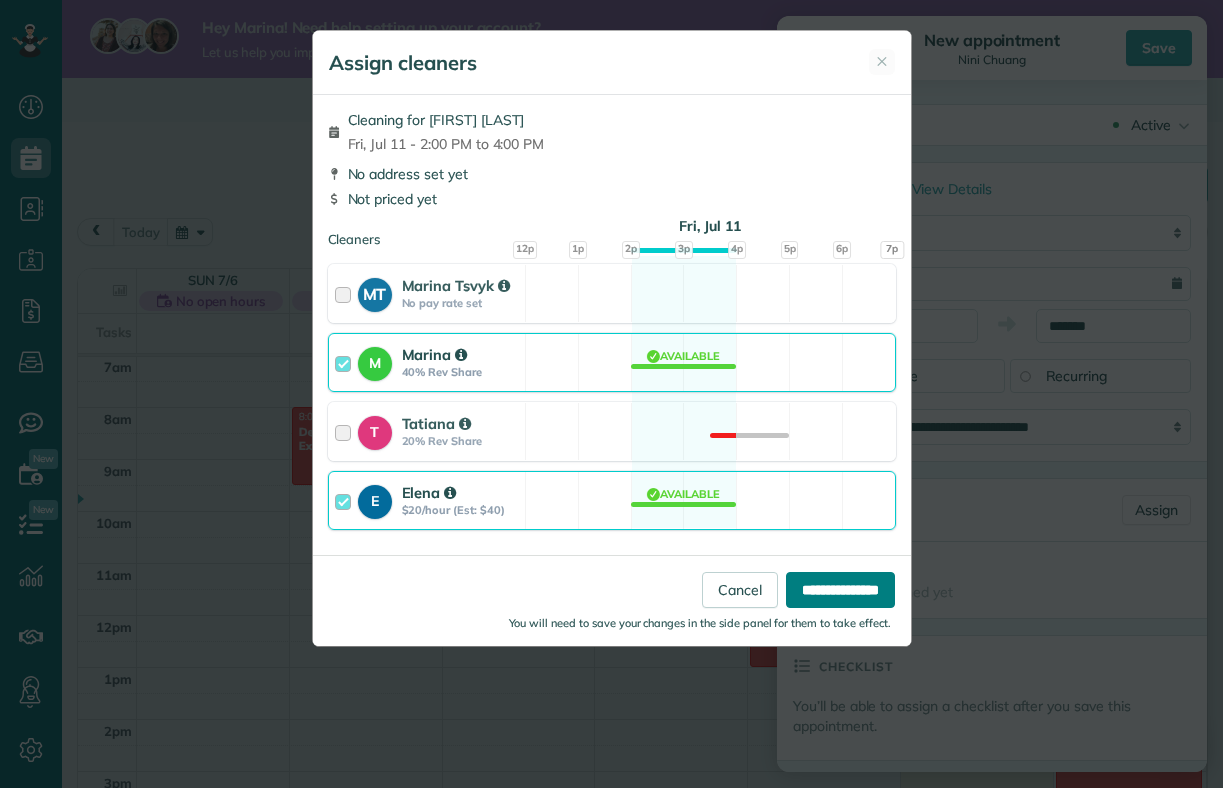 click on "**********" at bounding box center [840, 590] 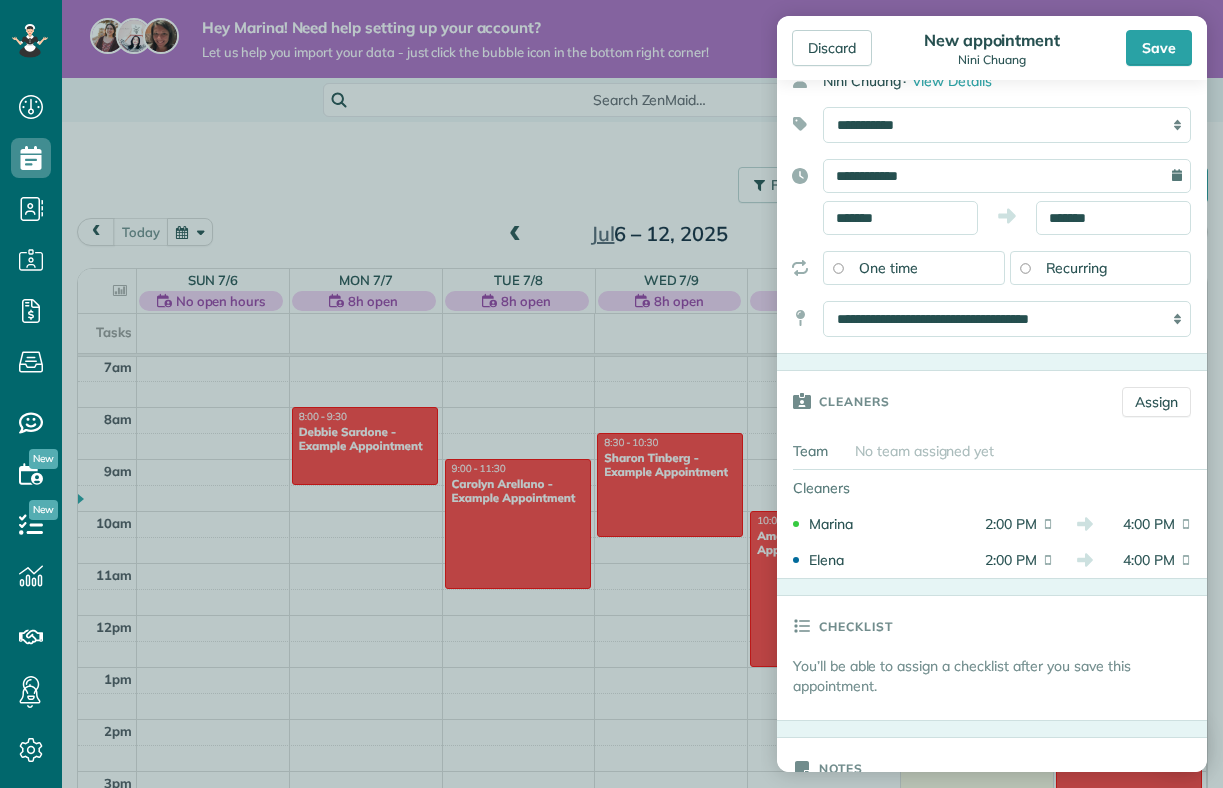 scroll, scrollTop: 0, scrollLeft: 0, axis: both 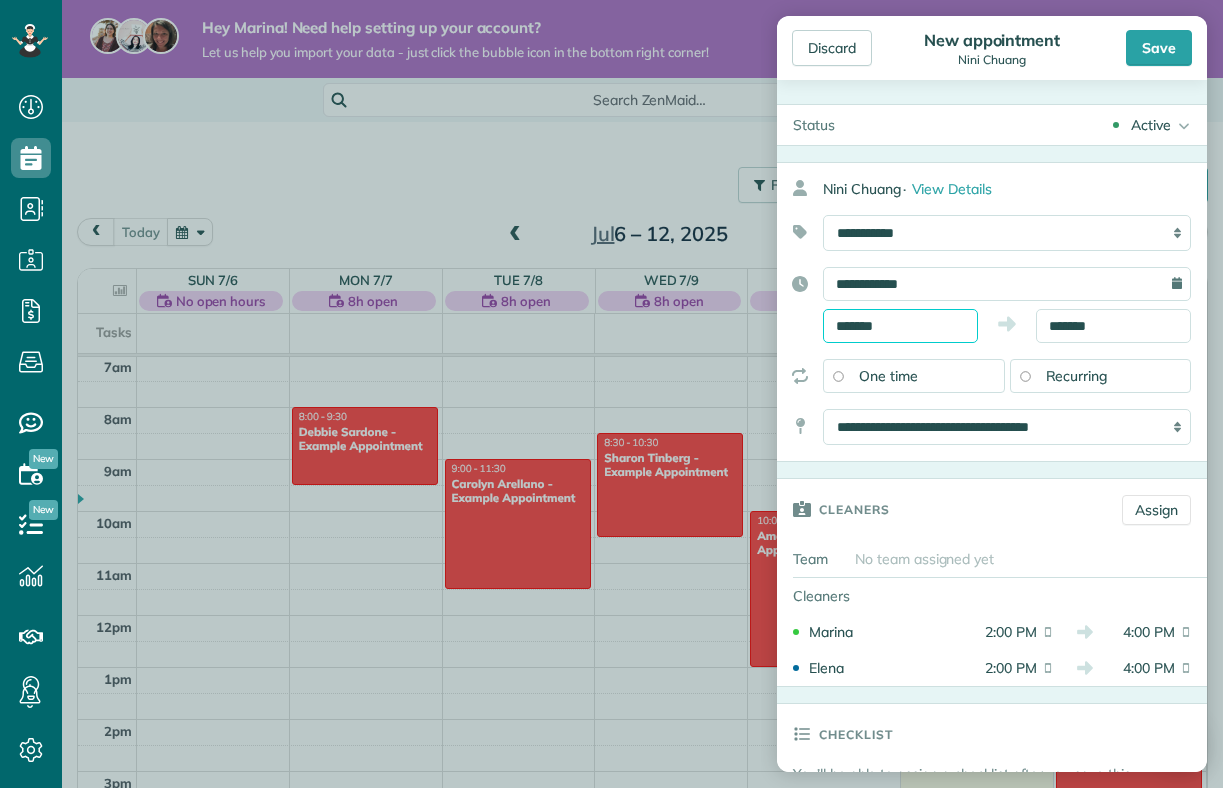 click on "*******" at bounding box center (900, 326) 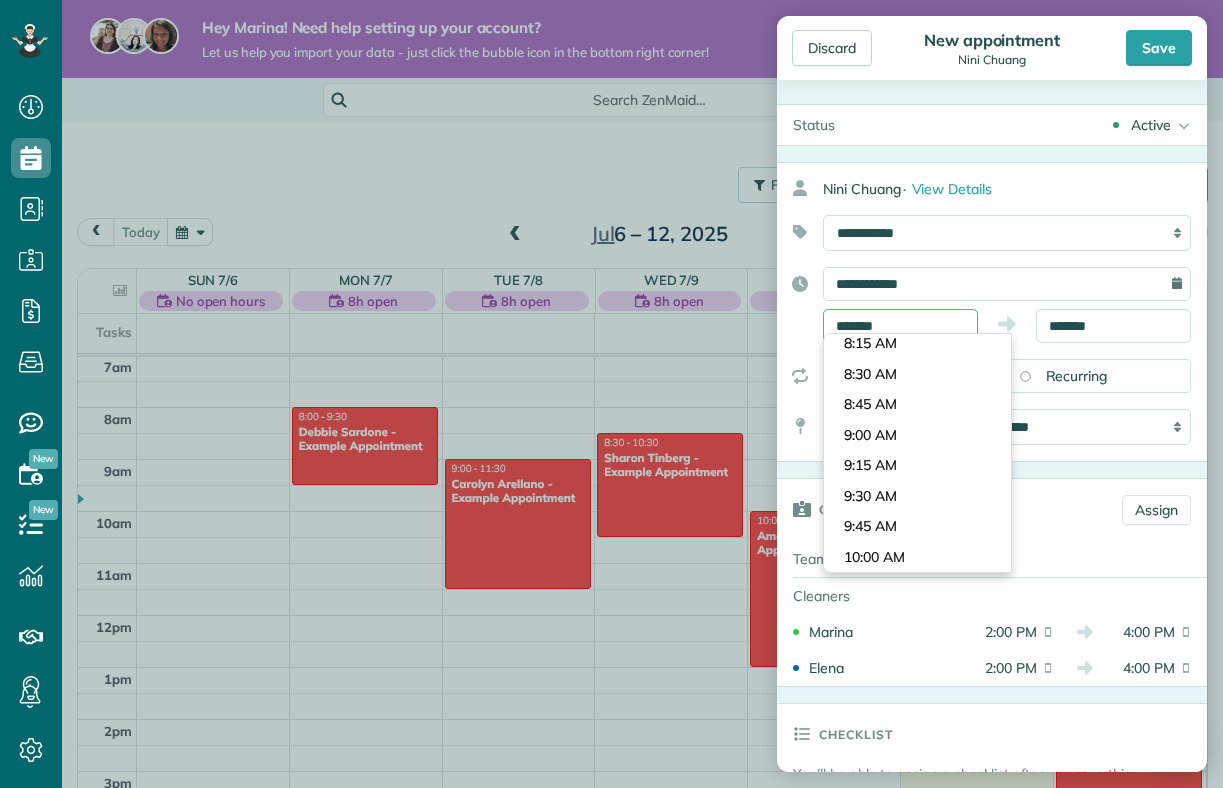 scroll, scrollTop: 982, scrollLeft: 0, axis: vertical 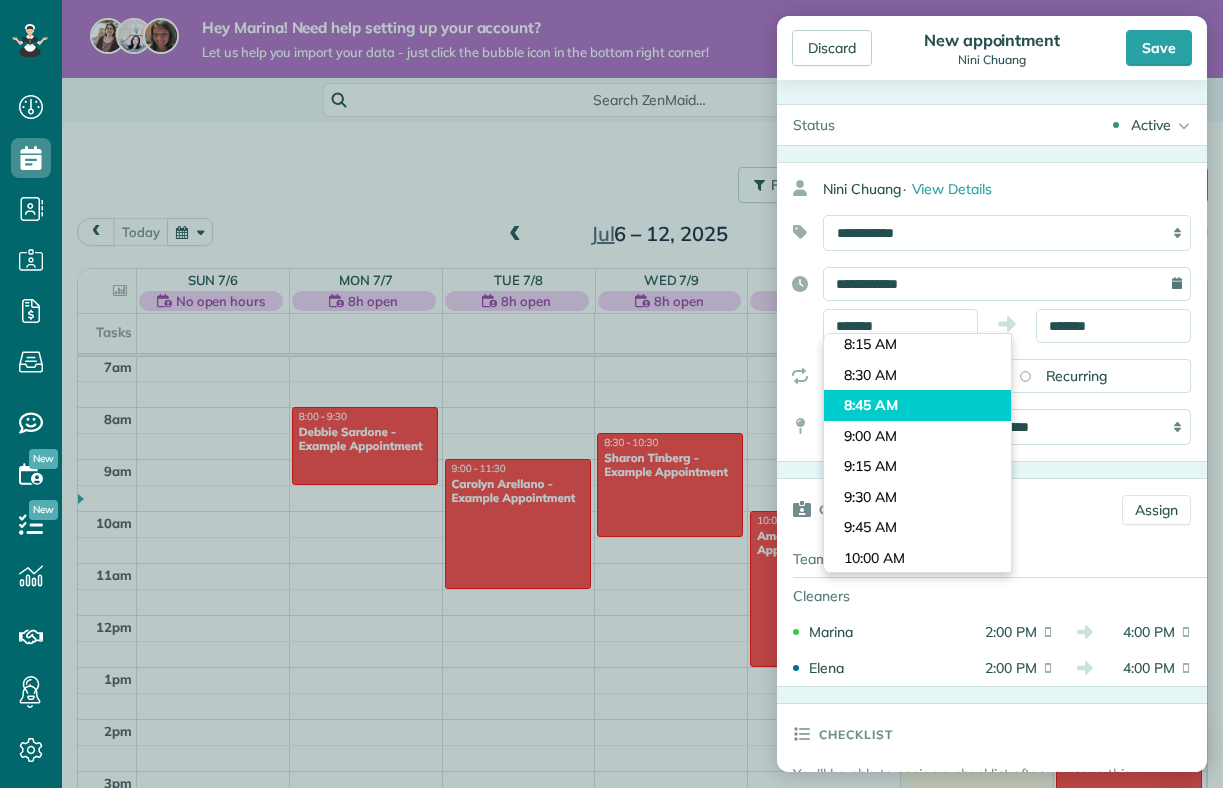 type on "*******" 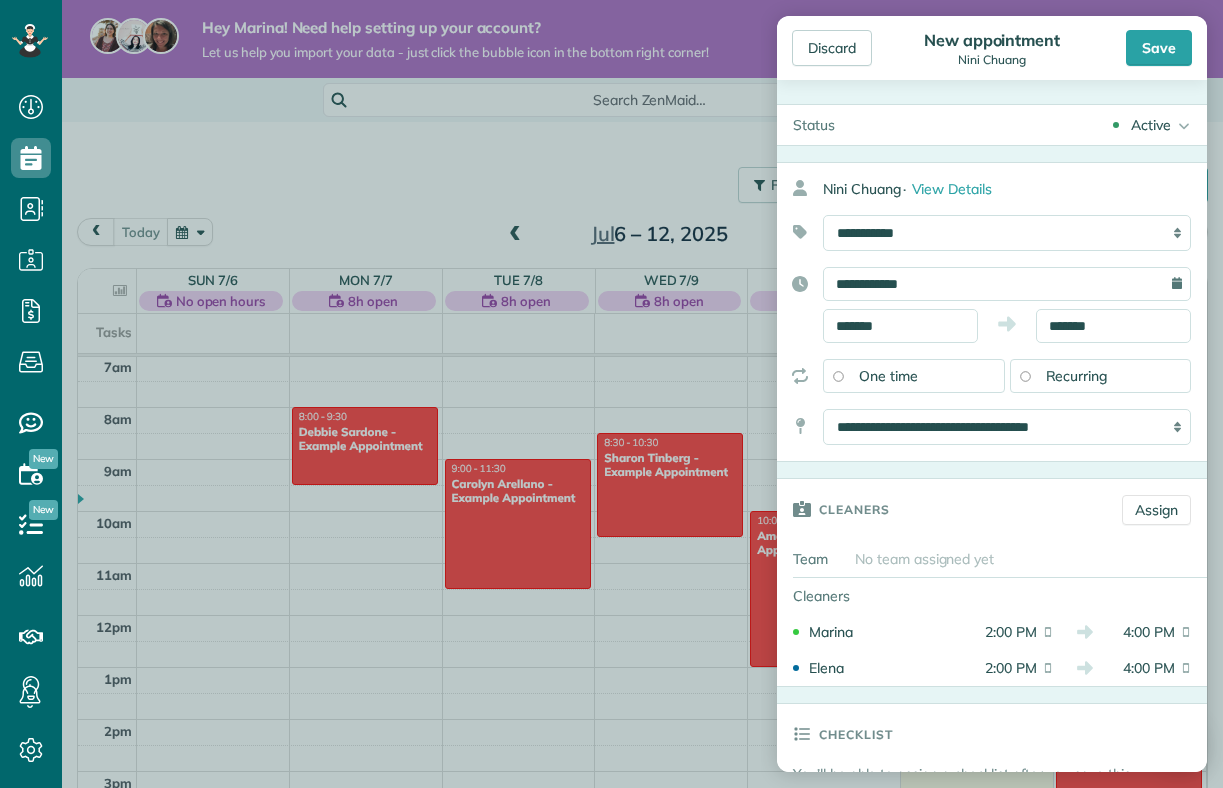 click on "Dashboard
Scheduling
Calendar View
List View
Dispatch View - Weekly scheduling (Beta)" at bounding box center [611, 394] 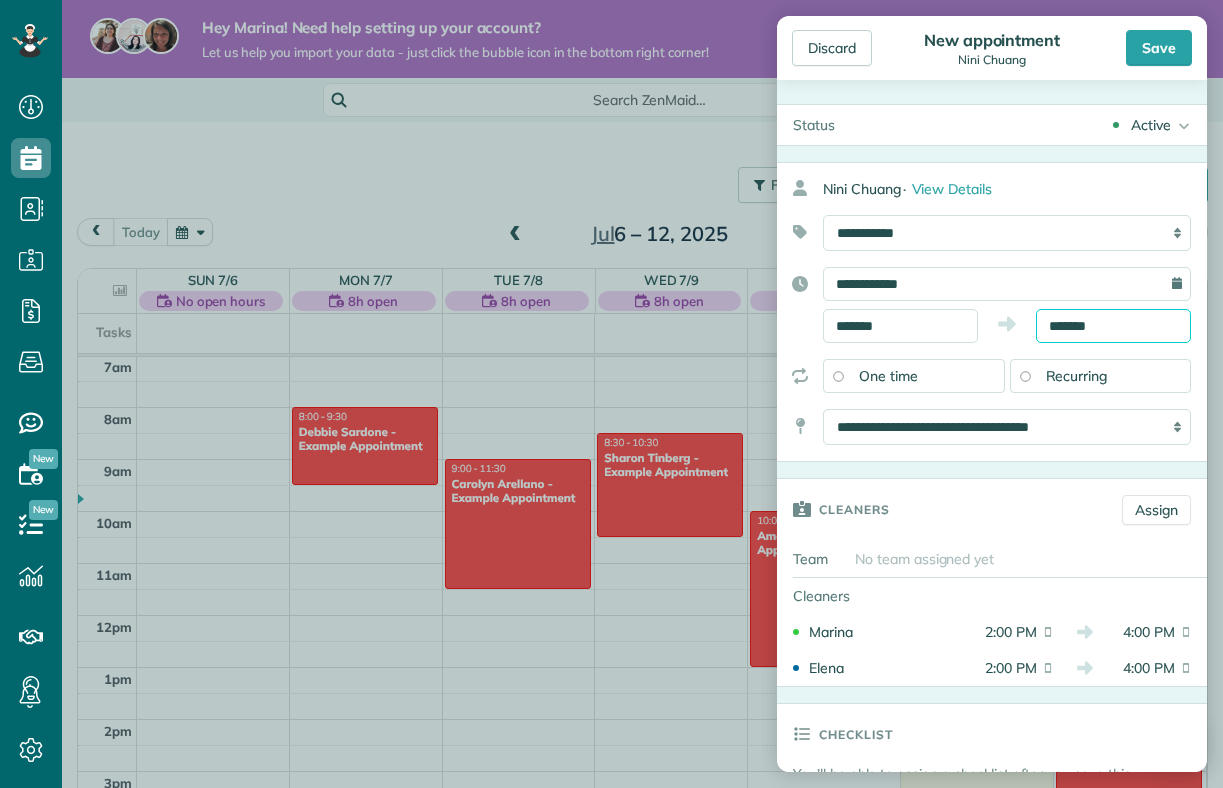 click on "*******" at bounding box center [1113, 326] 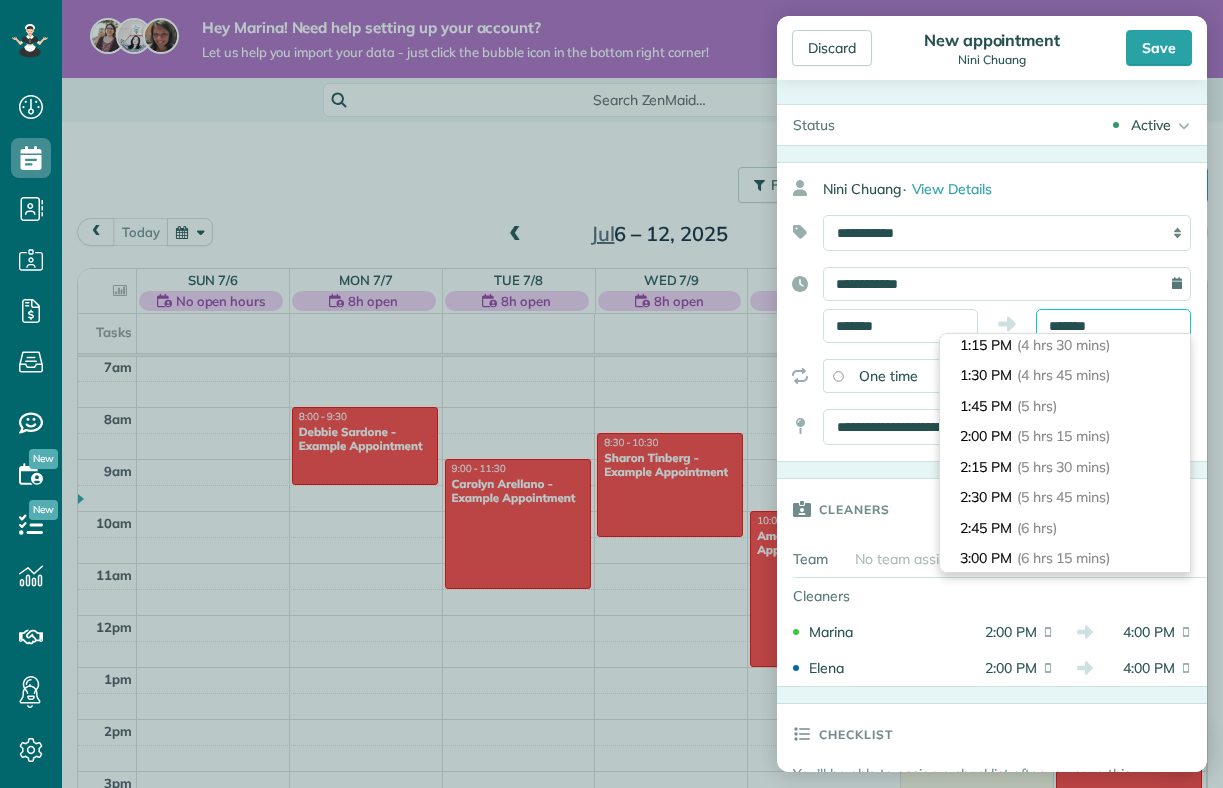 scroll, scrollTop: 488, scrollLeft: 0, axis: vertical 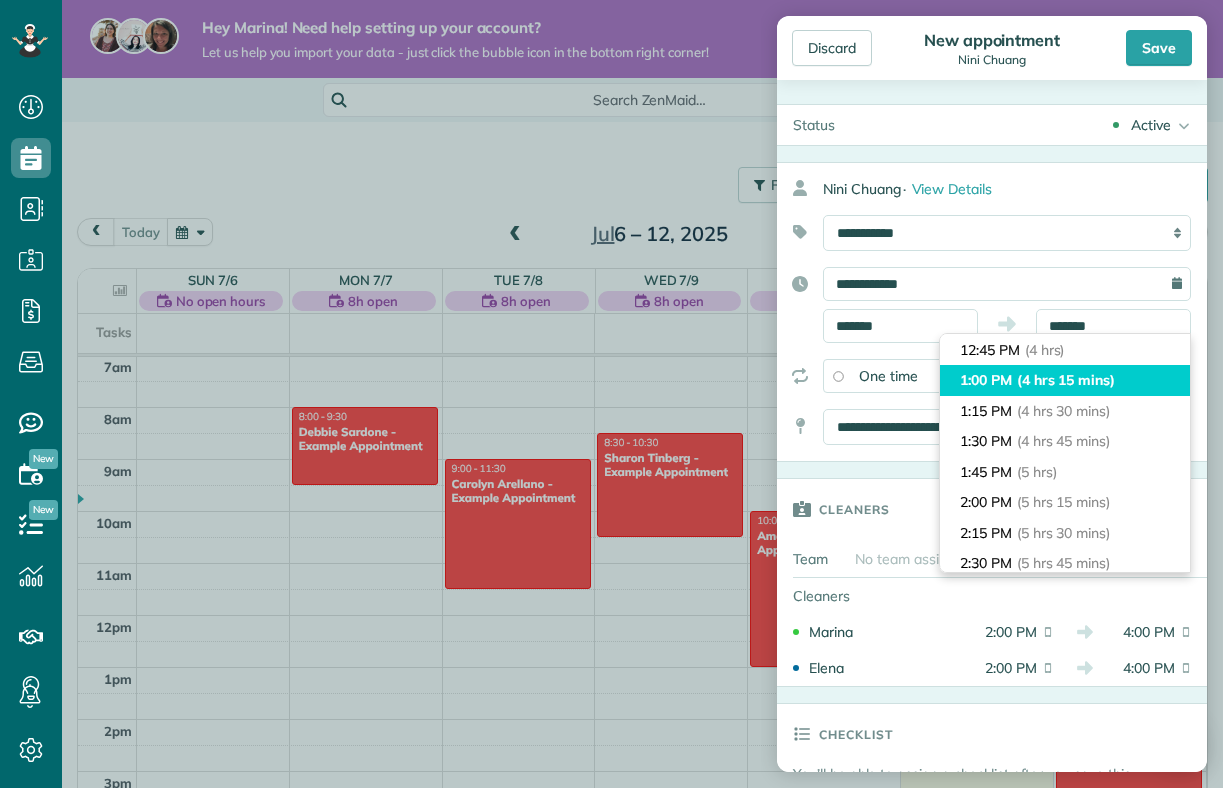 type on "*******" 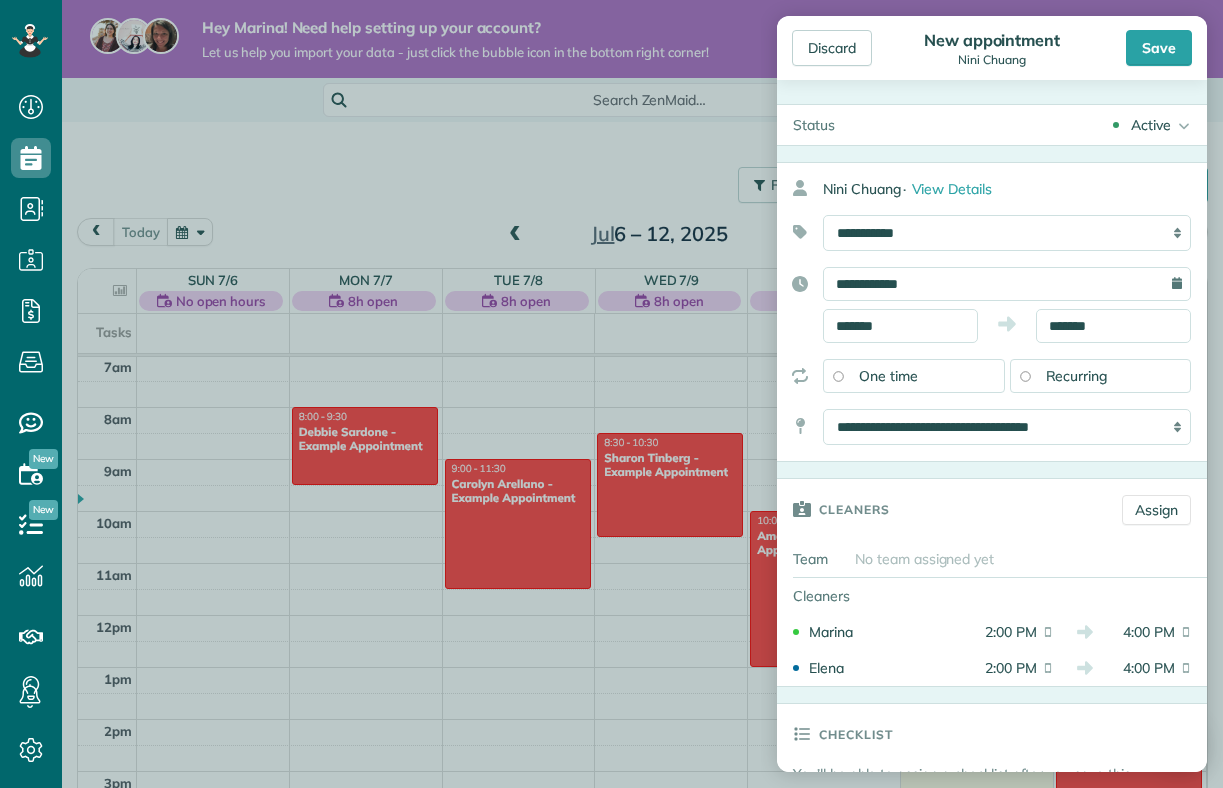 click on "**********" at bounding box center (992, 312) 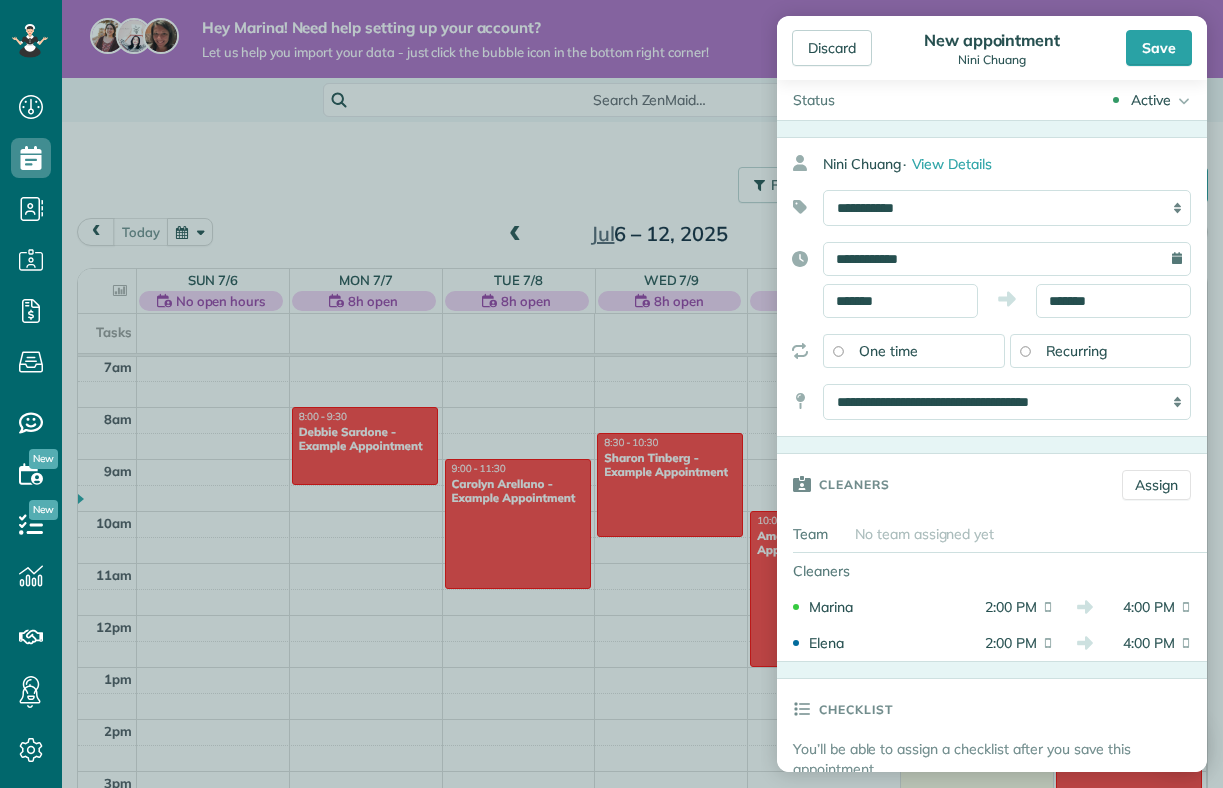scroll, scrollTop: 18, scrollLeft: 0, axis: vertical 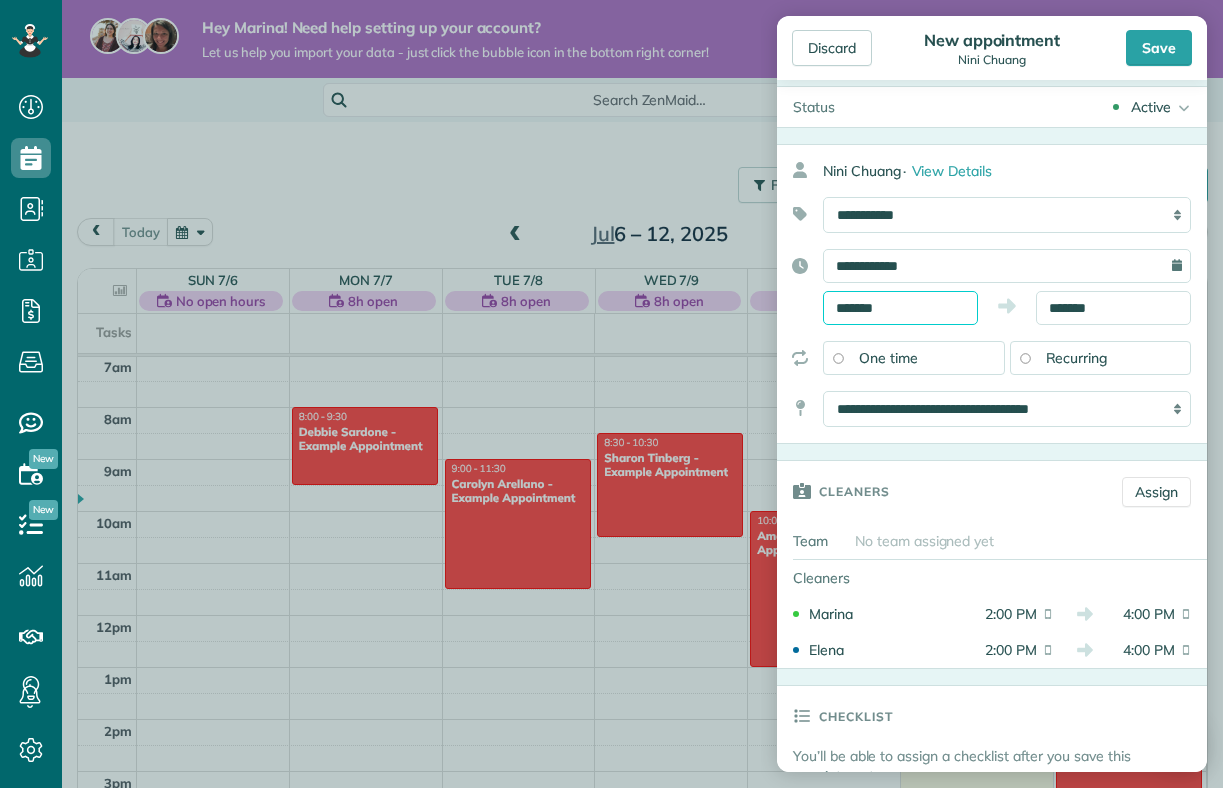 click on "*******" at bounding box center (900, 308) 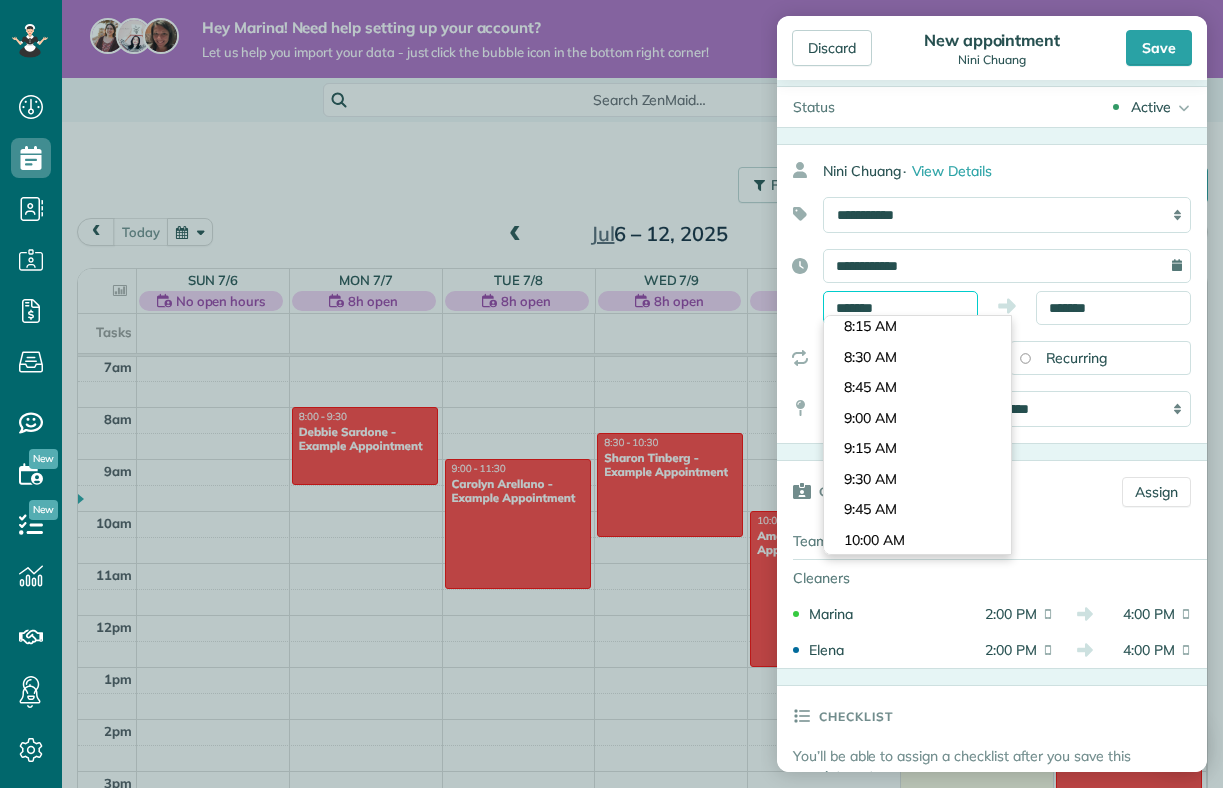 scroll, scrollTop: 1007, scrollLeft: 0, axis: vertical 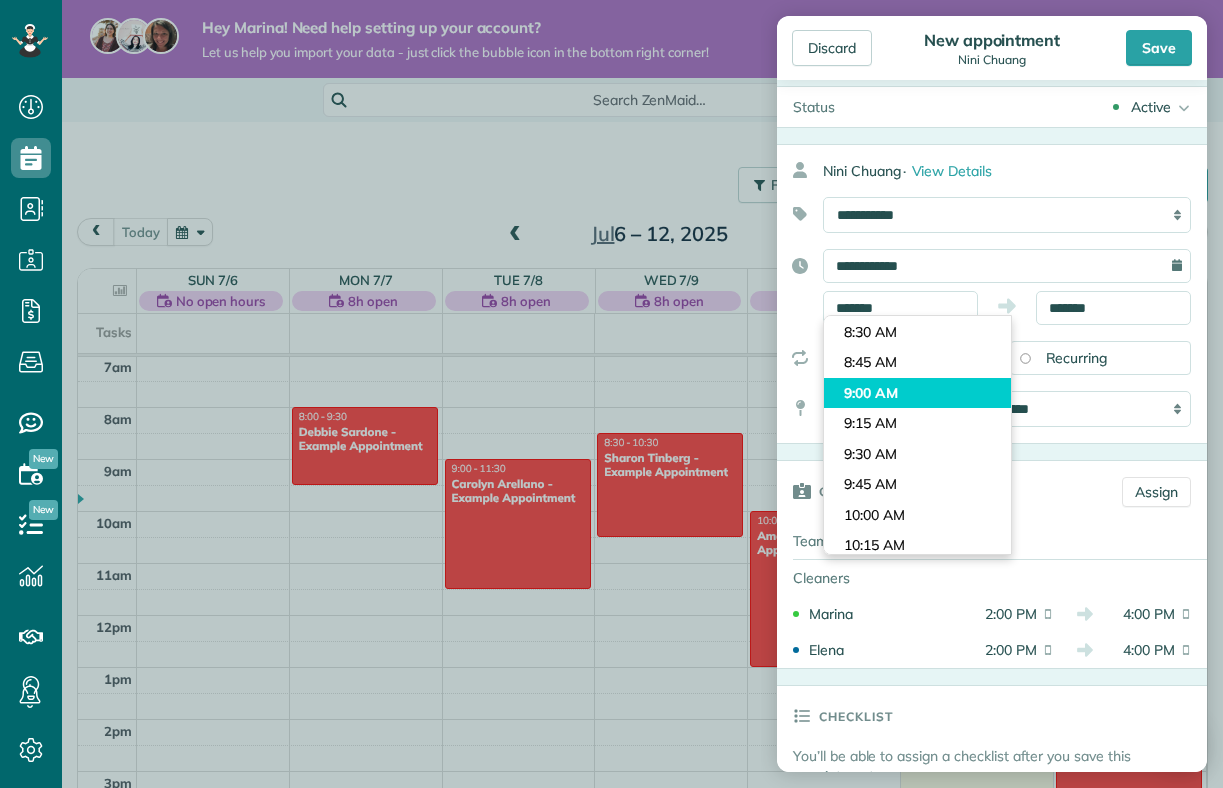 type on "*******" 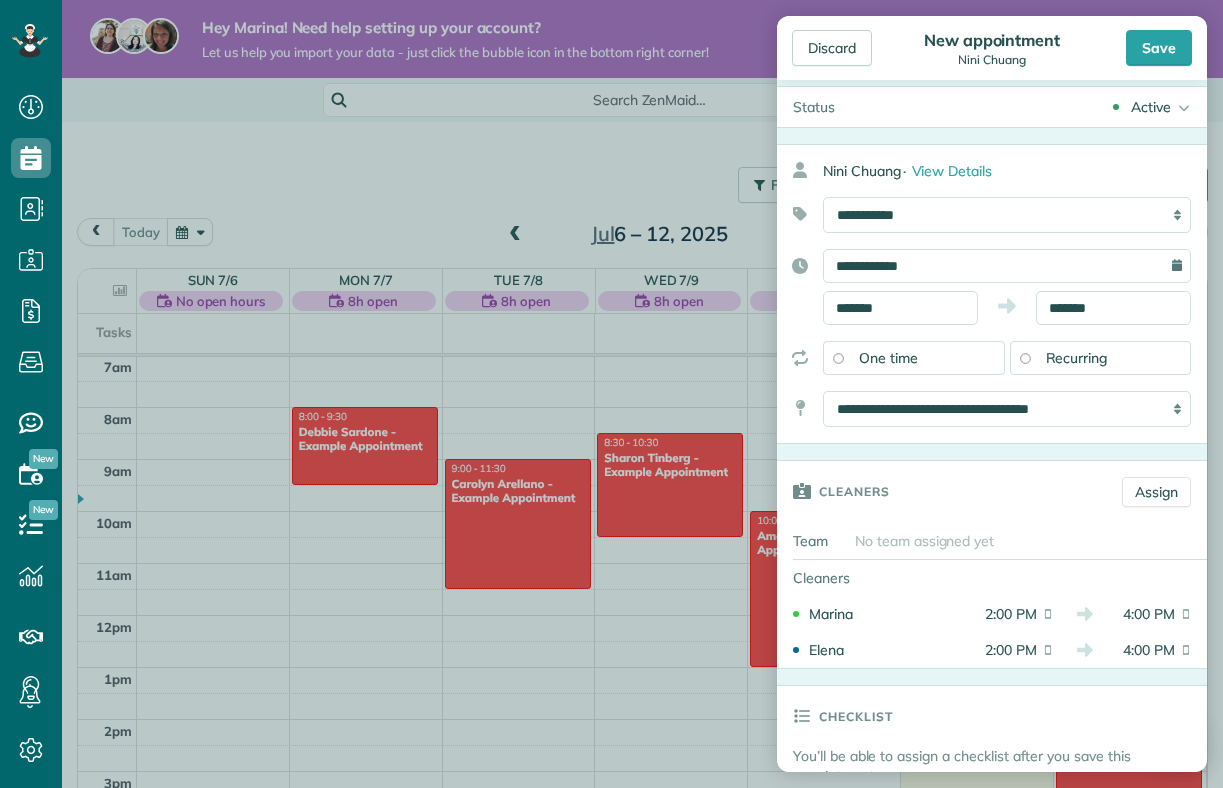 click on "Dashboard
Scheduling
Calendar View
List View
Dispatch View - Weekly scheduling (Beta)" at bounding box center (611, 394) 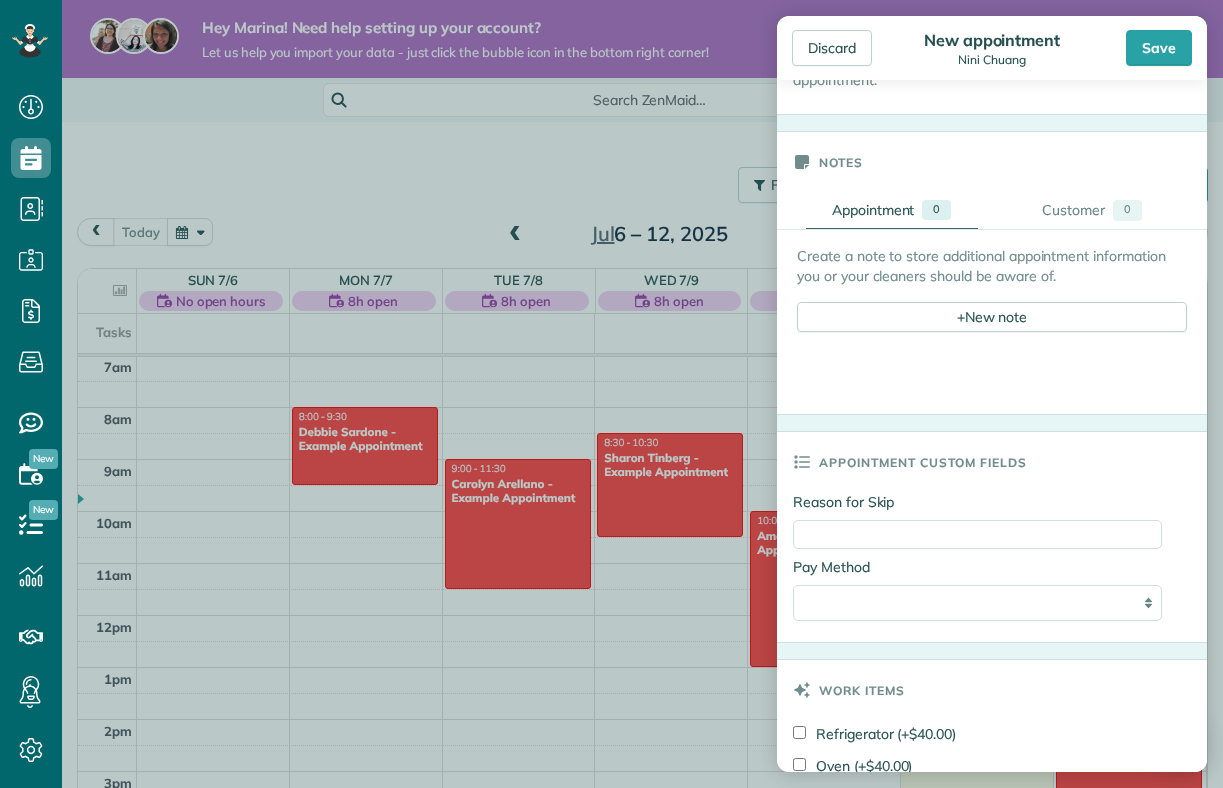 scroll, scrollTop: 1018, scrollLeft: 0, axis: vertical 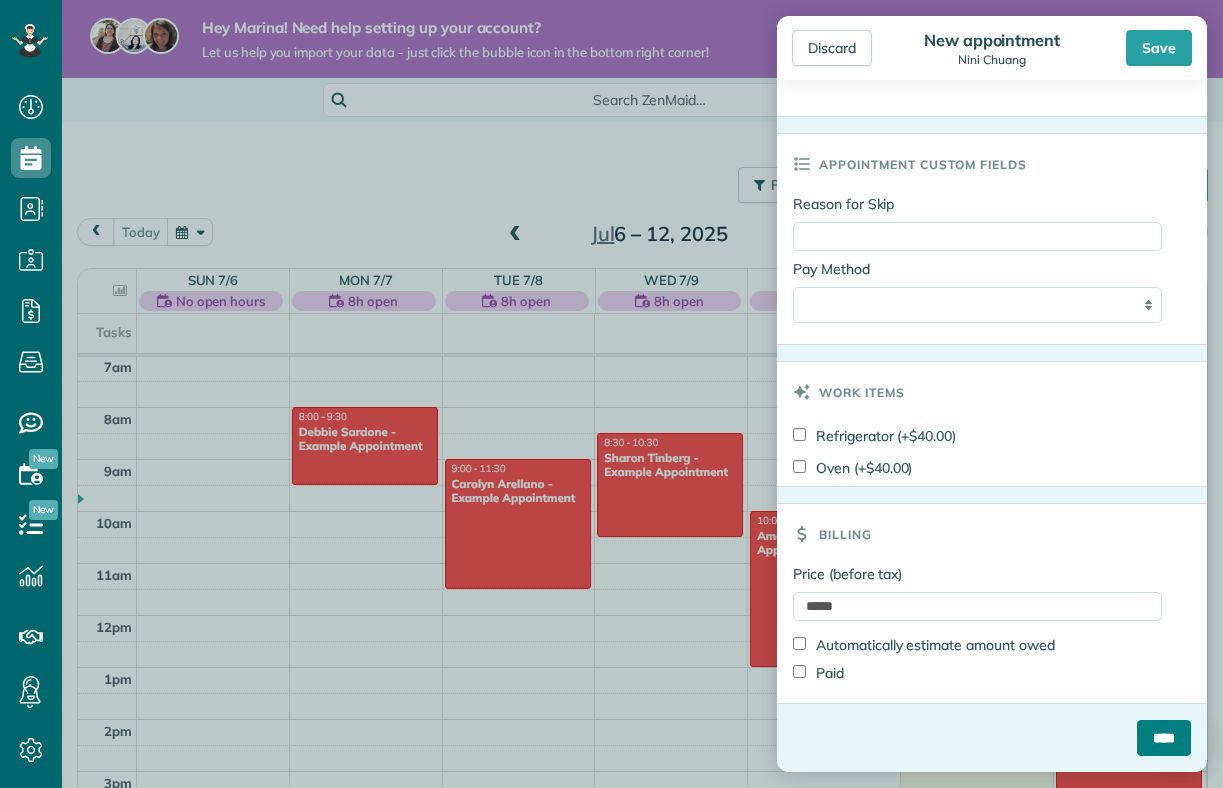 click on "****" at bounding box center [1164, 738] 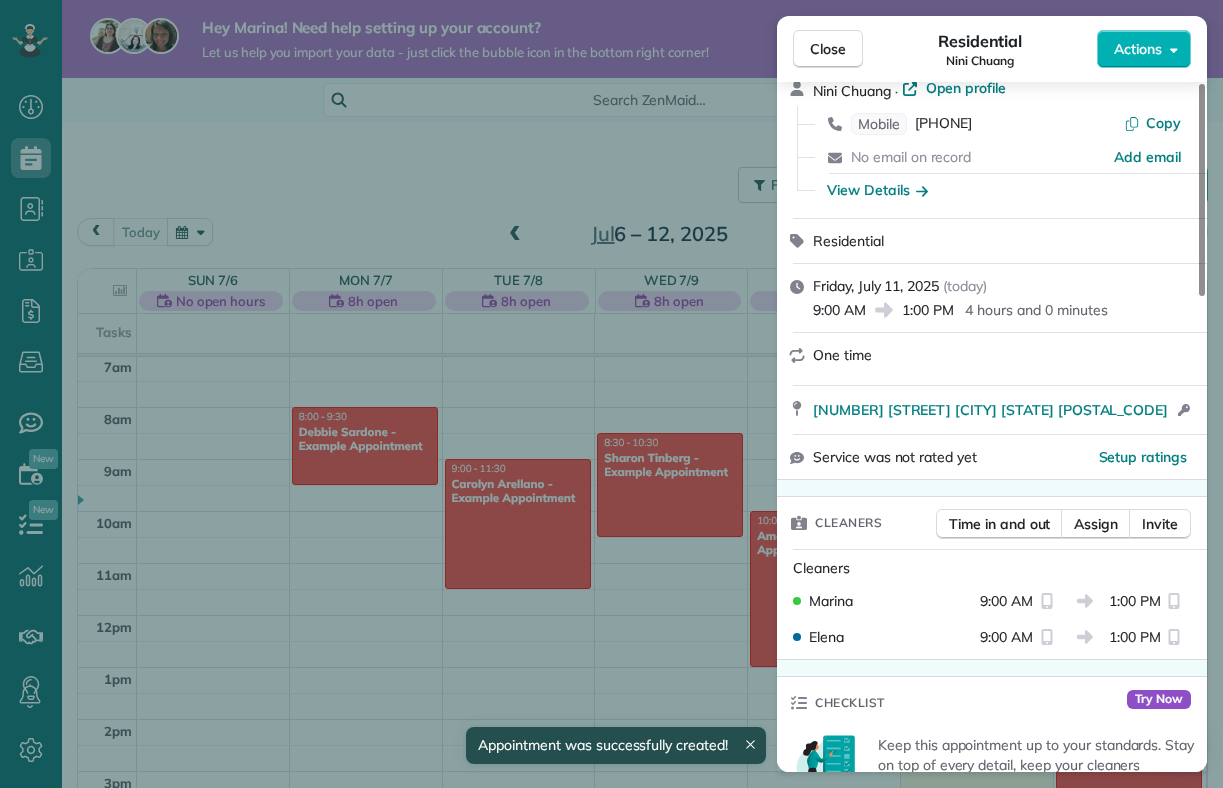 scroll, scrollTop: 194, scrollLeft: 0, axis: vertical 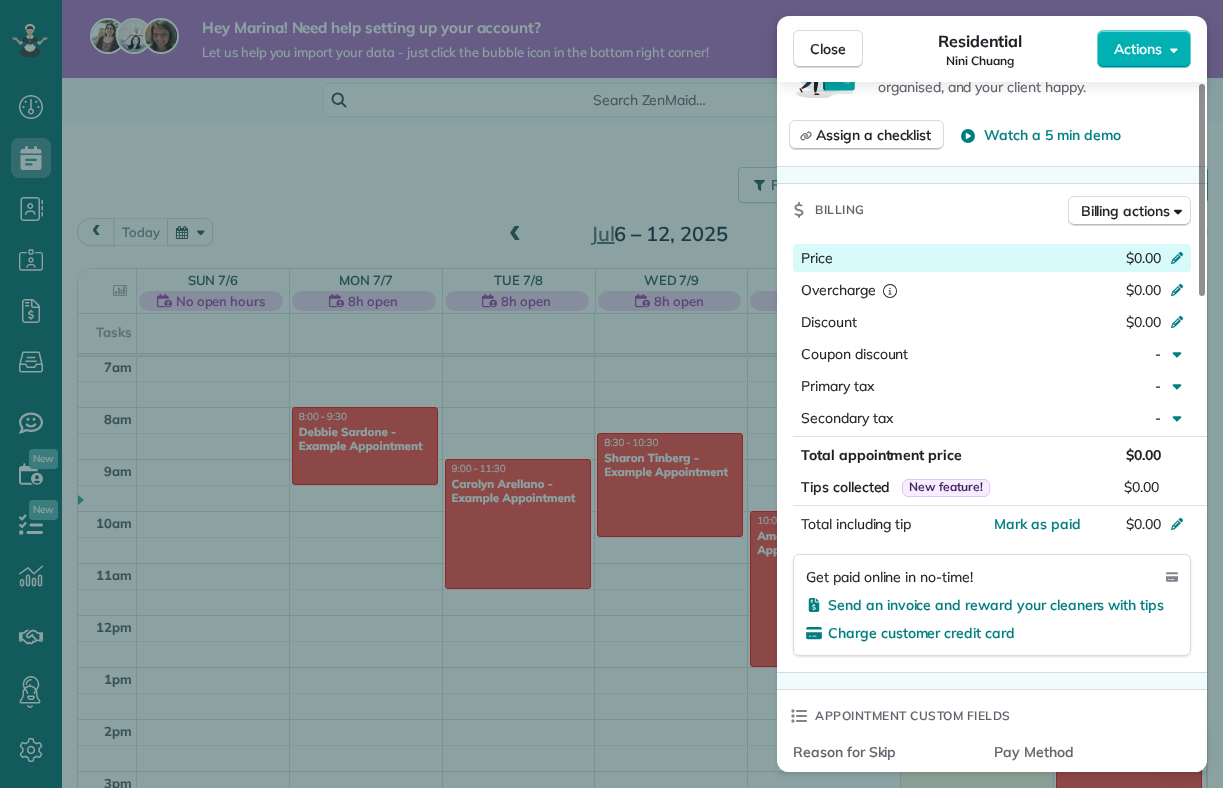 click 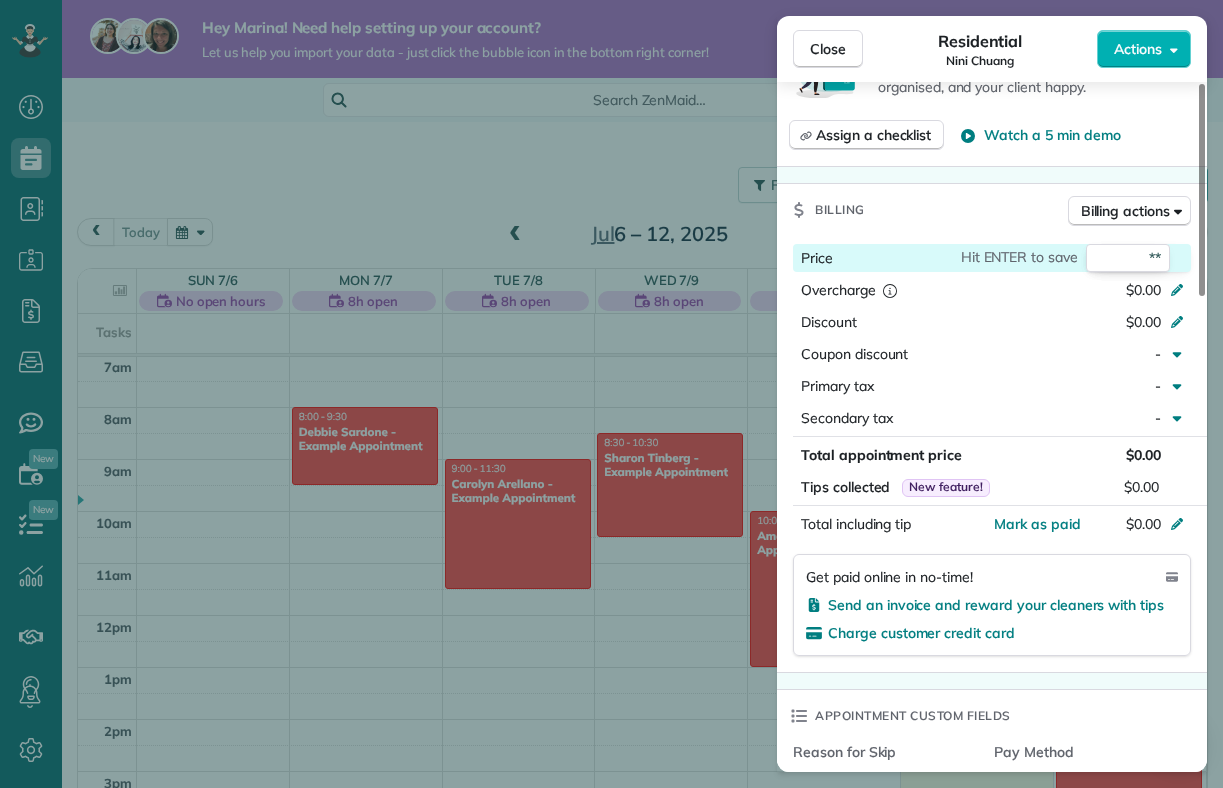 type on "***" 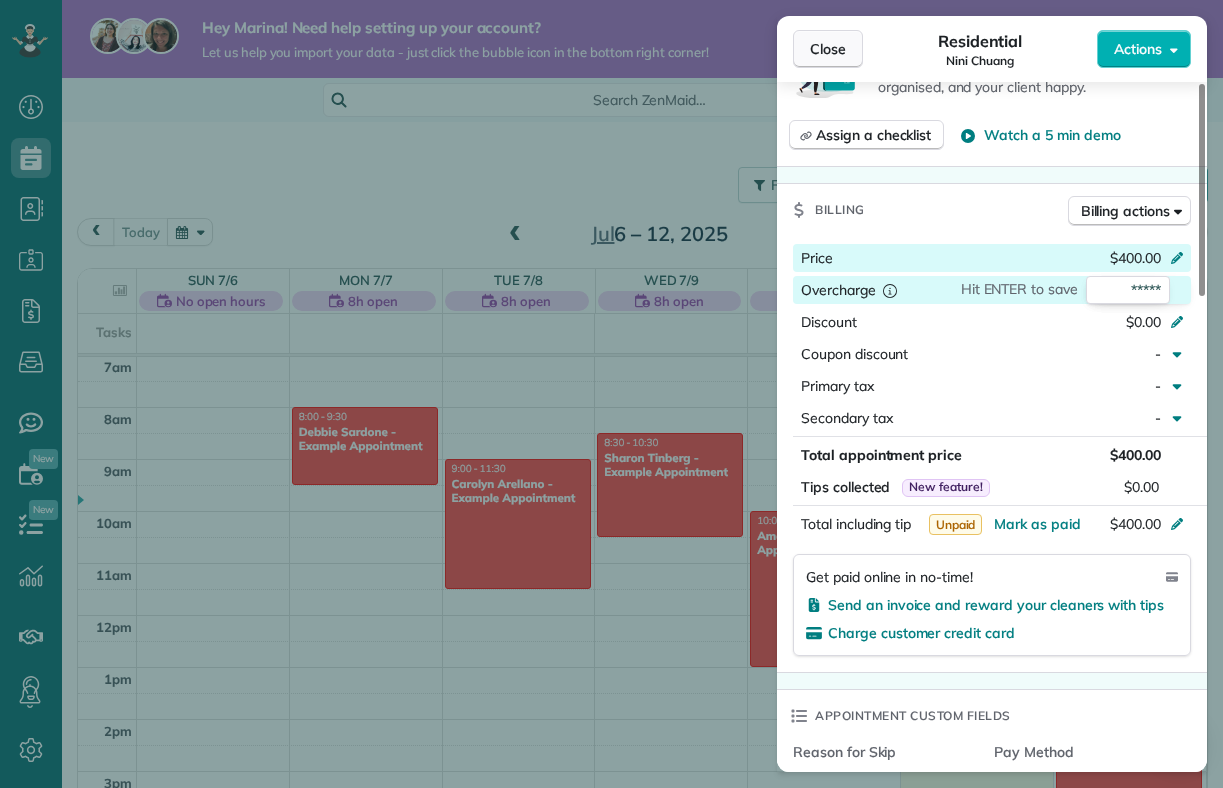 click on "Close" at bounding box center (828, 49) 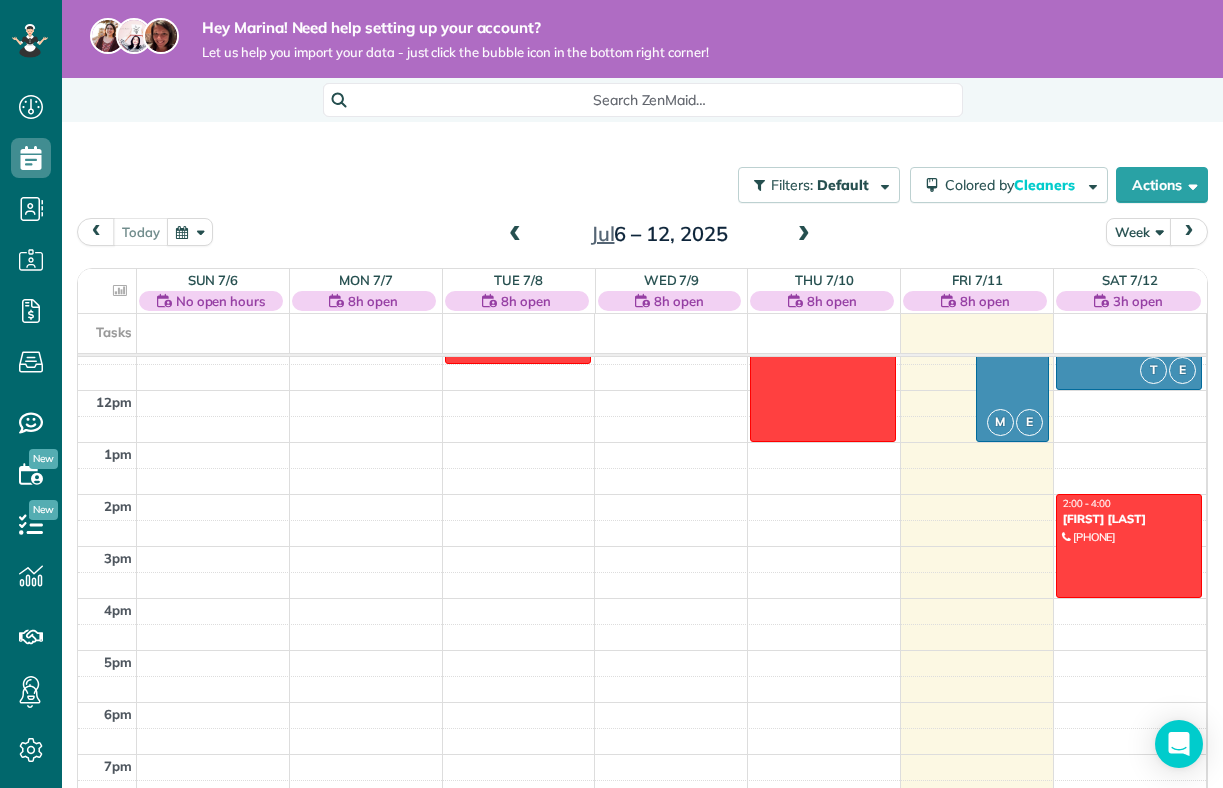 scroll, scrollTop: 192, scrollLeft: 0, axis: vertical 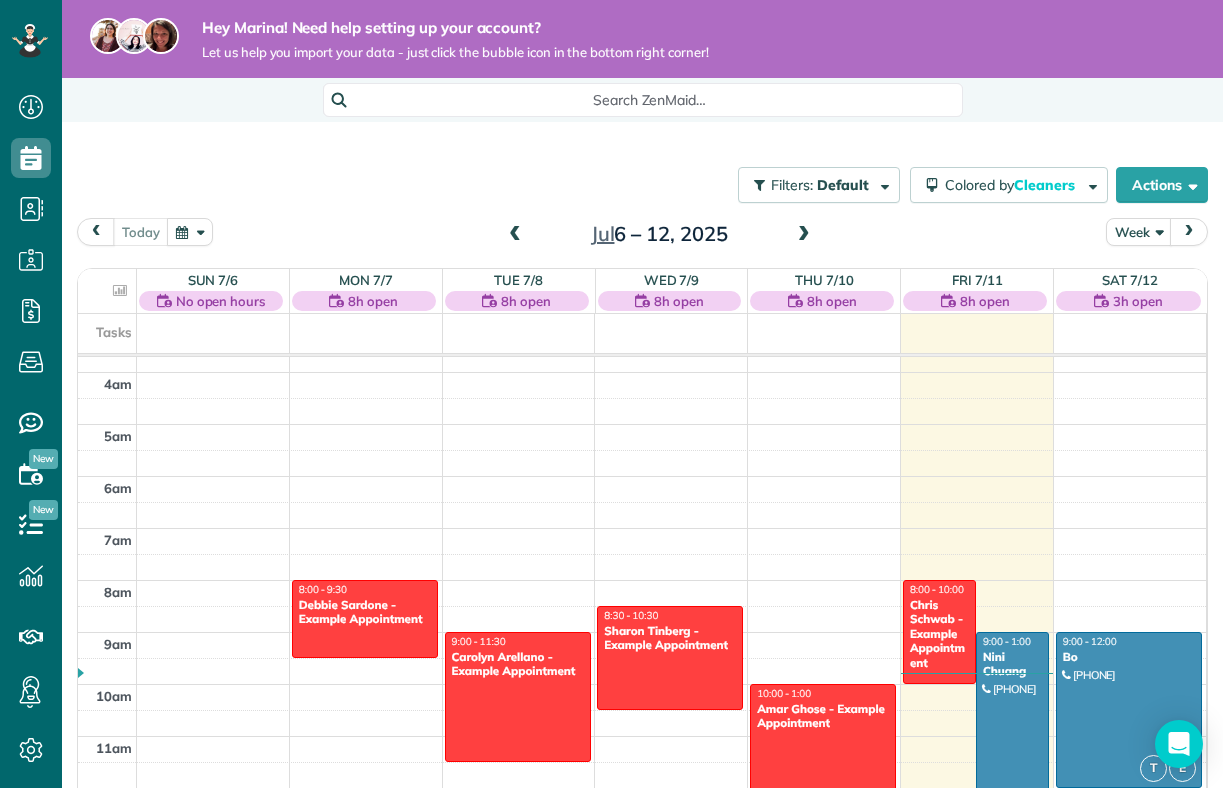 click at bounding box center (1012, 736) 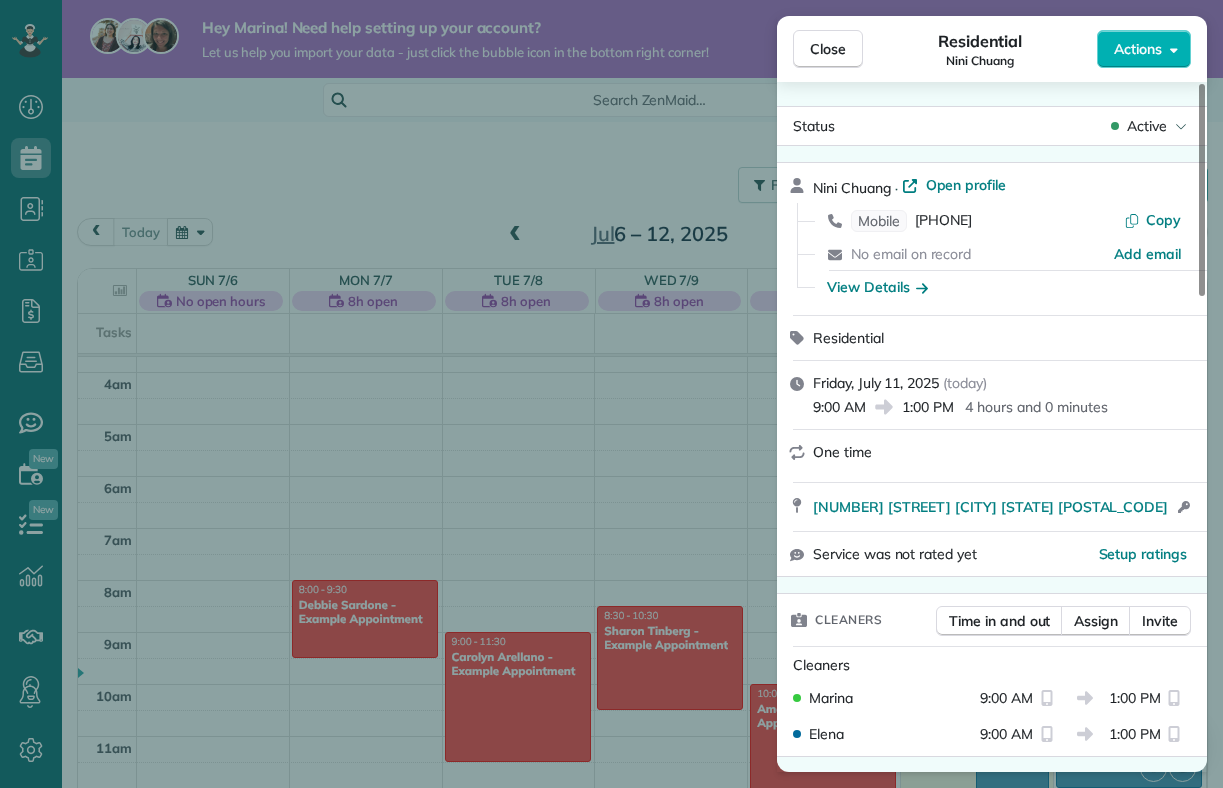 click on "Friday, July 11, 2025" at bounding box center [876, 383] 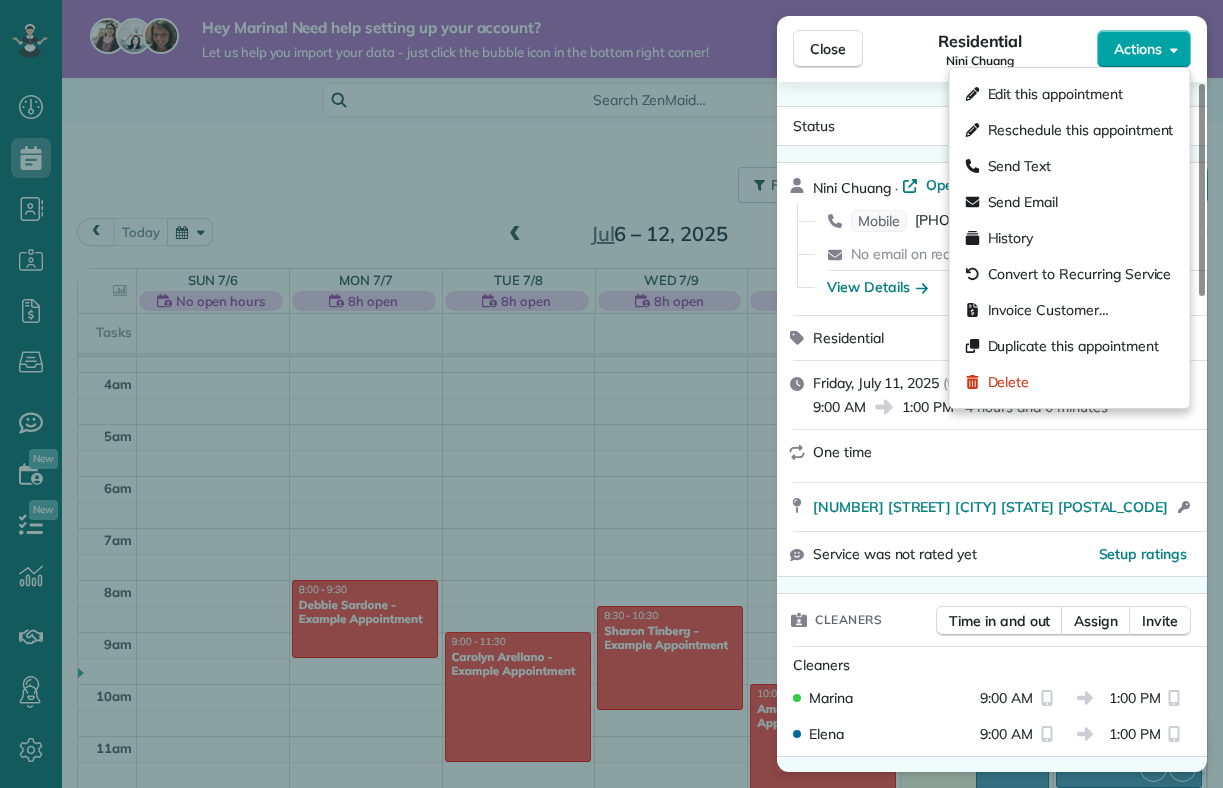 click on "Actions" at bounding box center (1138, 49) 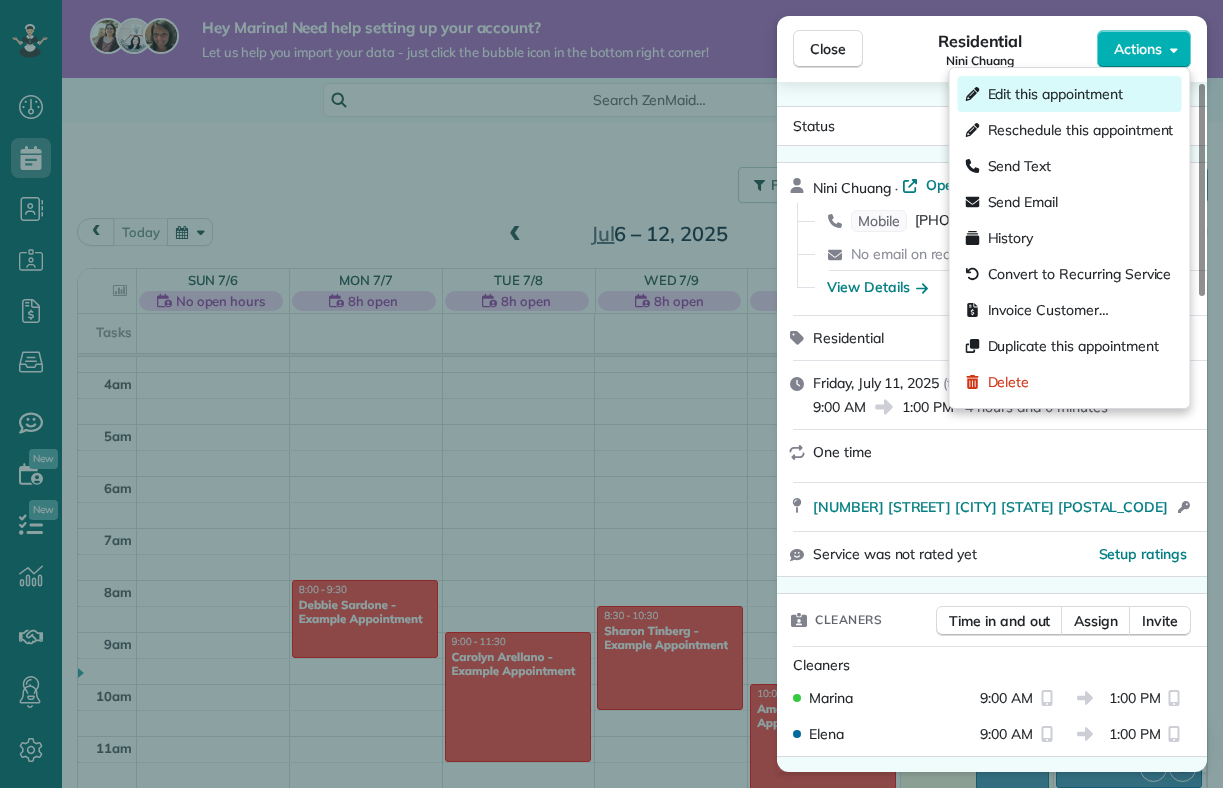 click on "Edit this appointment" at bounding box center [1055, 94] 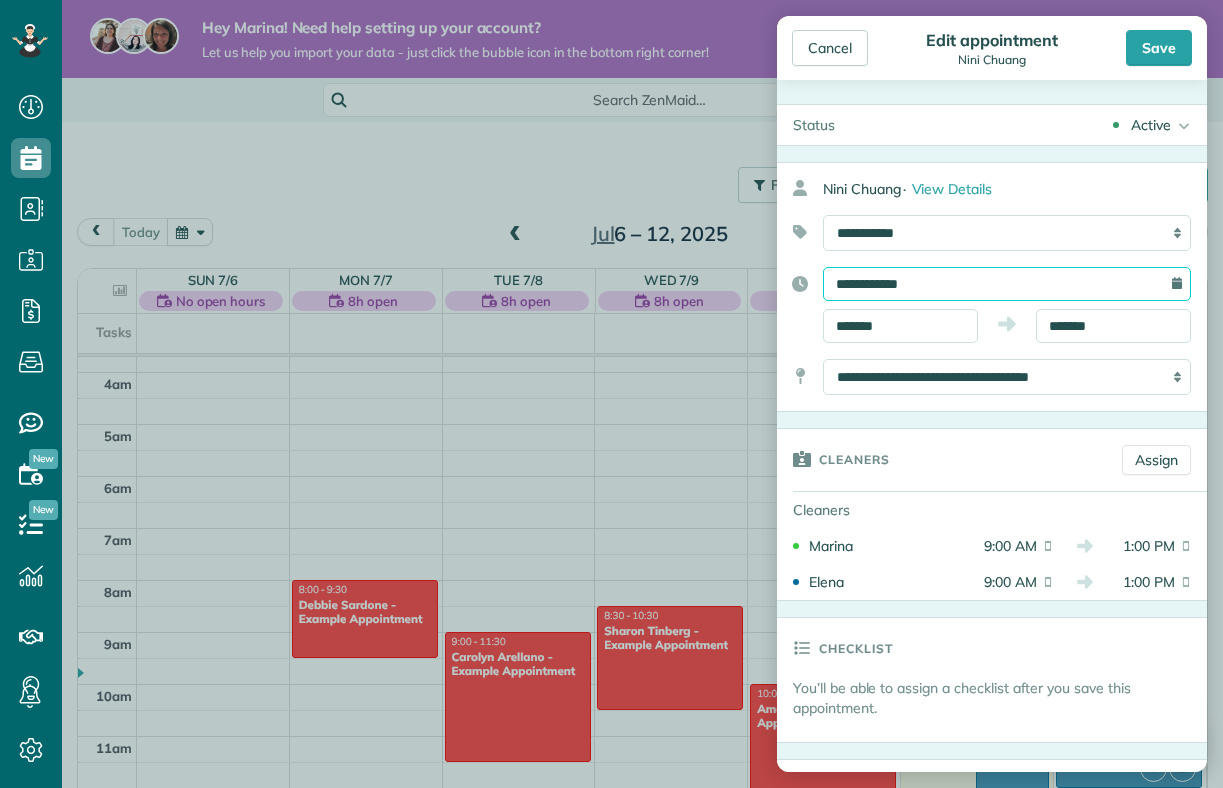 click on "**********" at bounding box center [1007, 284] 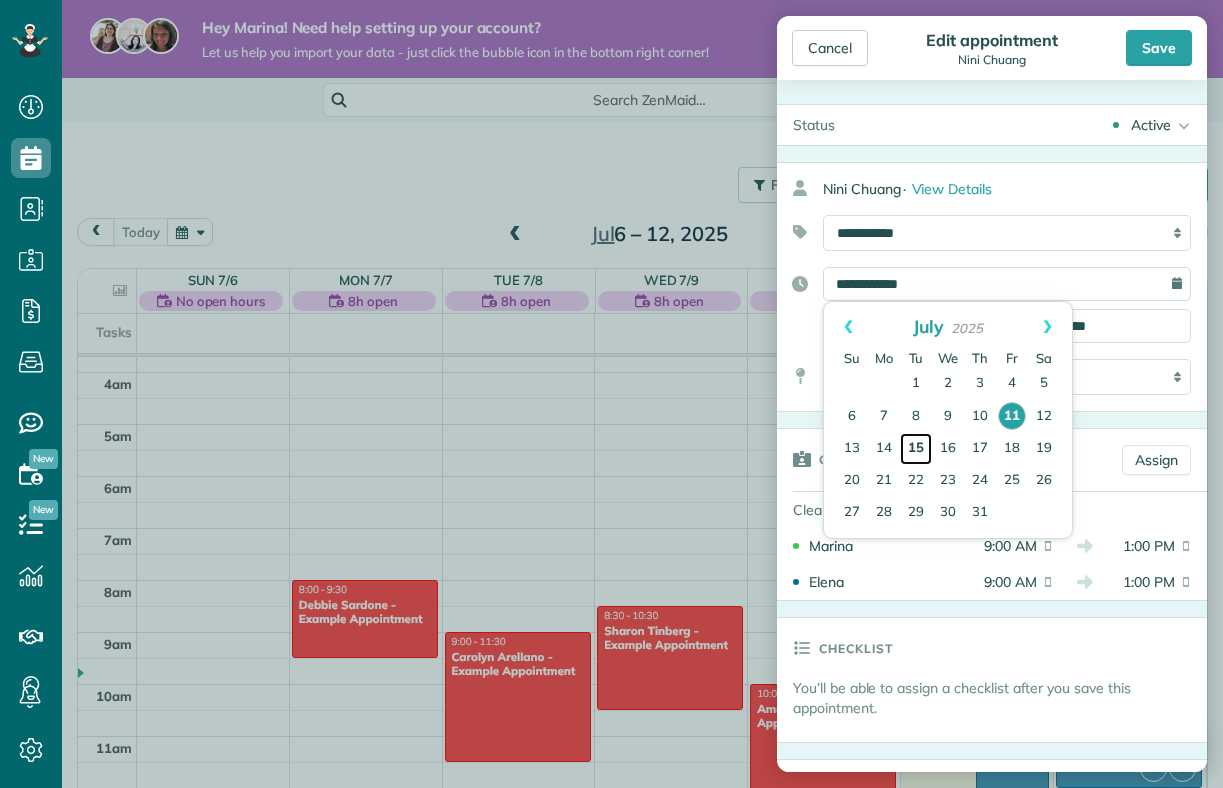 click on "15" at bounding box center [916, 449] 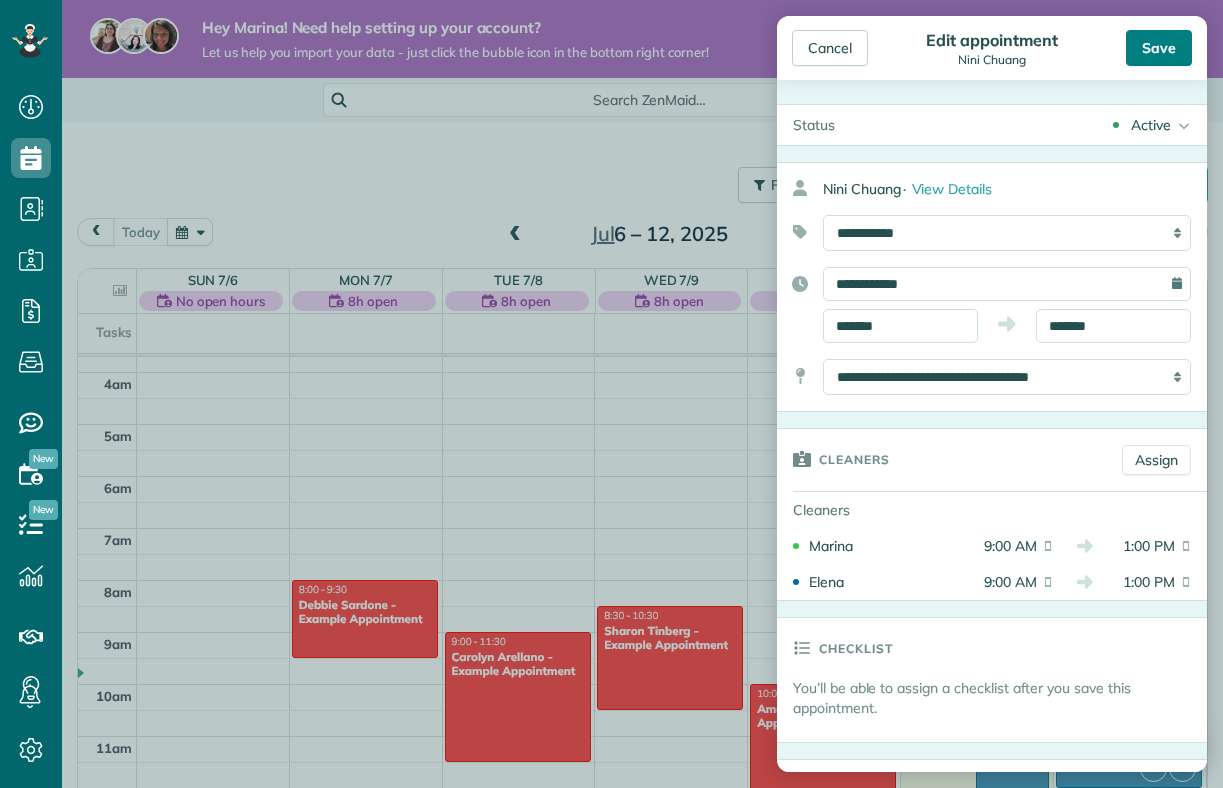 click on "Save" at bounding box center (1159, 48) 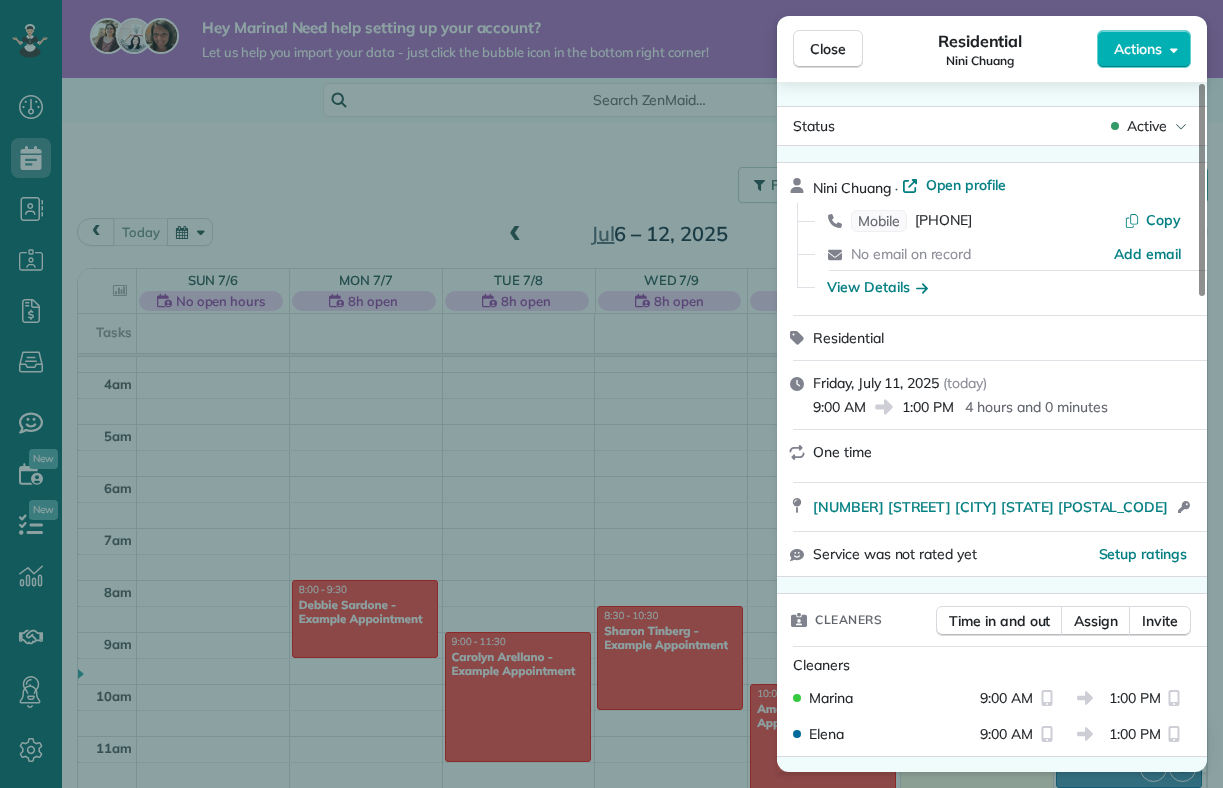 click on "Close Residential Nini Chuang Actions Status Active Nini Chuang · Open profile Mobile (858) 869-0869 Copy No email on record Add email View Details Residential Friday, July 11, 2025 ( today ) 9:00 AM 1:00 PM 4 hours and 0 minutes One time 2060 Emerald Street San Diego CA 92109 Open access information Service was not rated yet Setup ratings Cleaners Time in and out Assign Invite Cleaners Marina   9:00 AM 1:00 PM Elena   9:00 AM 1:00 PM Checklist Try Now Keep this appointment up to your standards. Stay on top of every detail, keep your cleaners organised, and your client happy. Assign a checklist Watch a 5 min demo Billing Billing actions Price $400.00 Overcharge $0.00 Discount $0.00 Coupon discount - Primary tax - Secondary tax - Total appointment price $400.00 Tips collected New feature! $0.00 Unpaid Mark as paid Total including tip $400.00 Get paid online in no-time! Send an invoice and reward your cleaners with tips Charge customer credit card Appointment custom fields Reason for Skip - Pay Method - Notes" at bounding box center [611, 394] 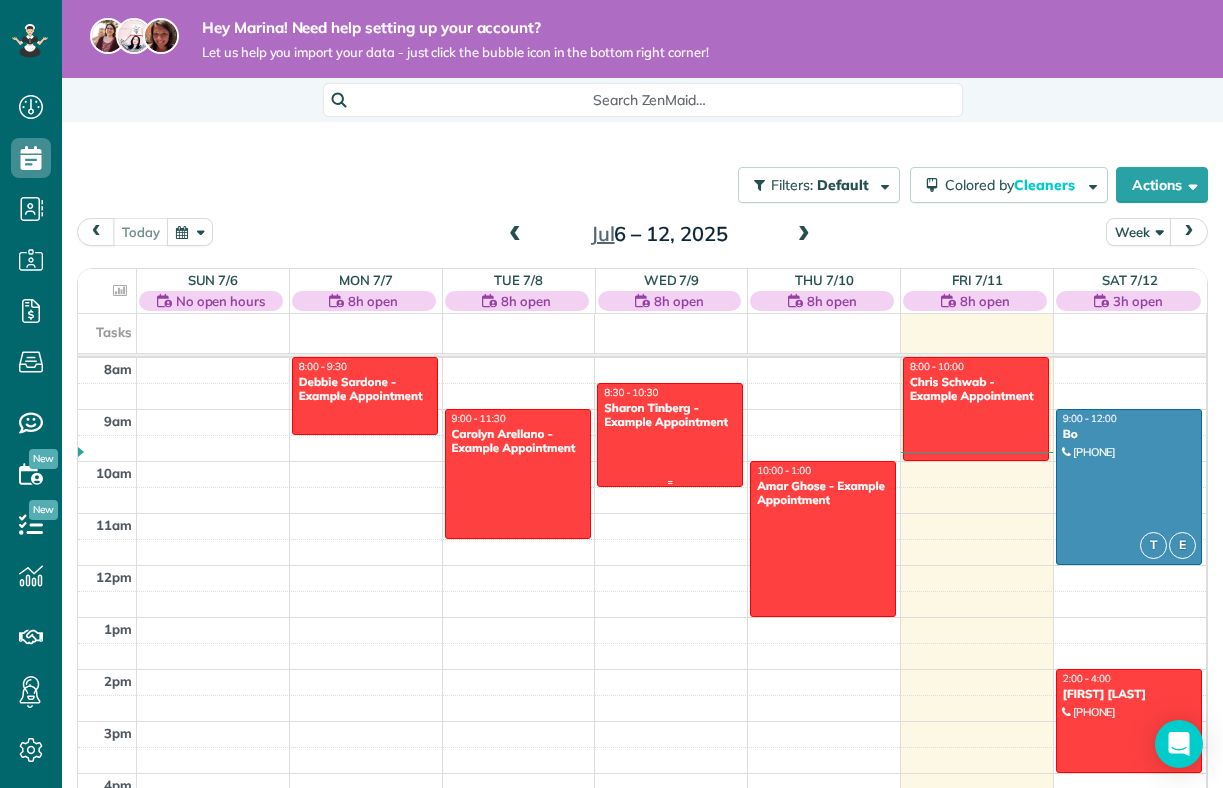 scroll, scrollTop: 379, scrollLeft: 0, axis: vertical 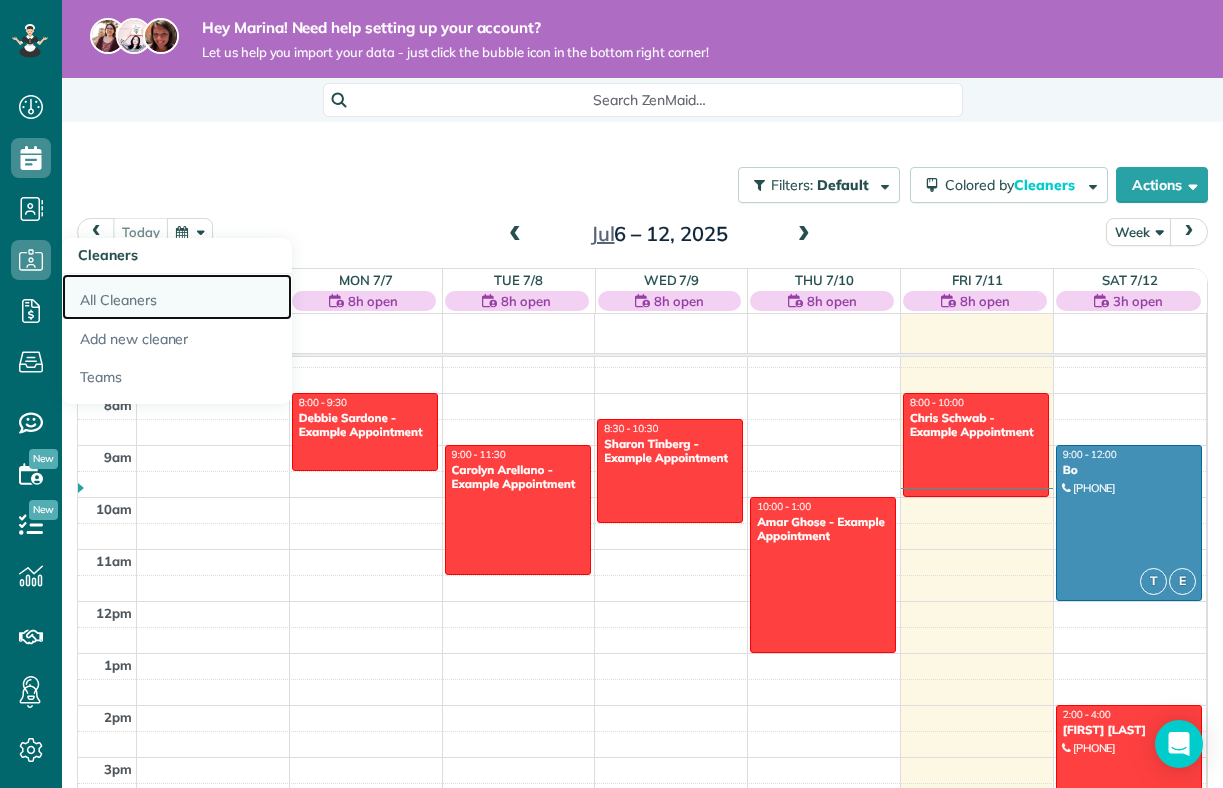 click on "All Cleaners" at bounding box center [177, 297] 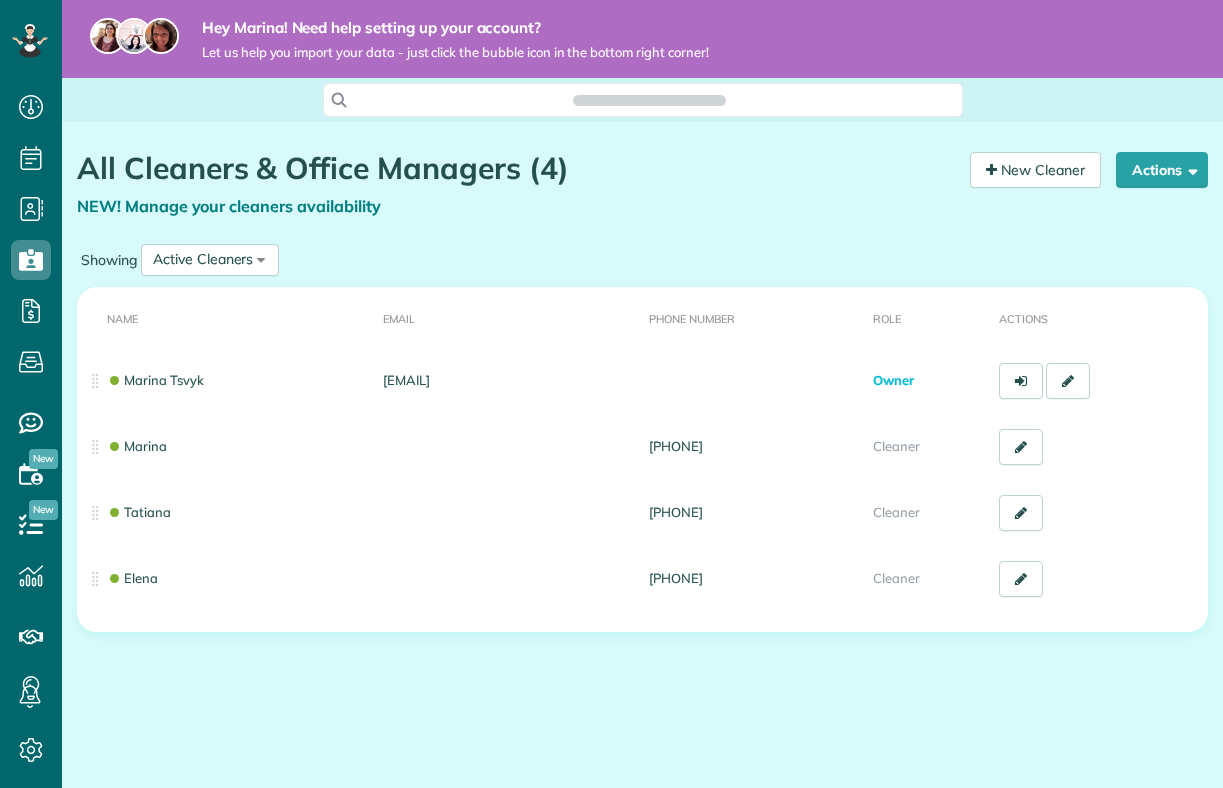 scroll, scrollTop: 0, scrollLeft: 0, axis: both 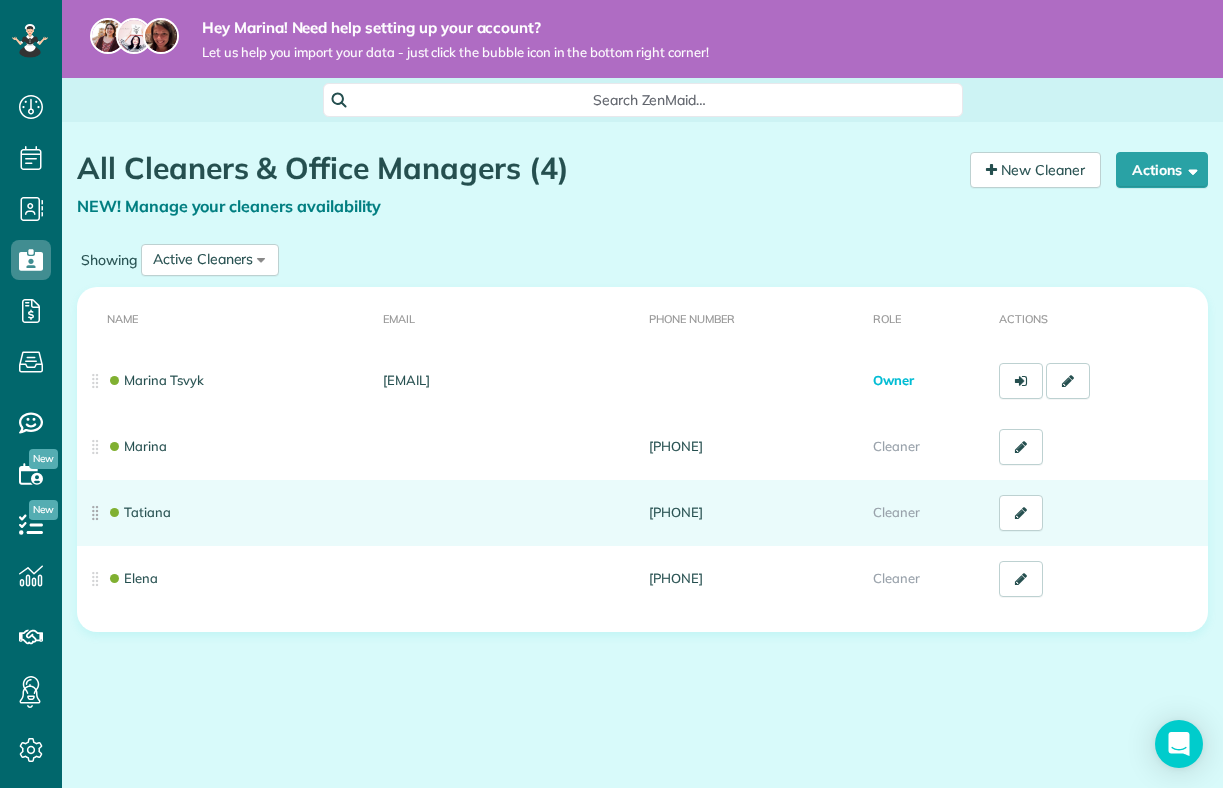 click on "Tatiana" at bounding box center (226, 513) 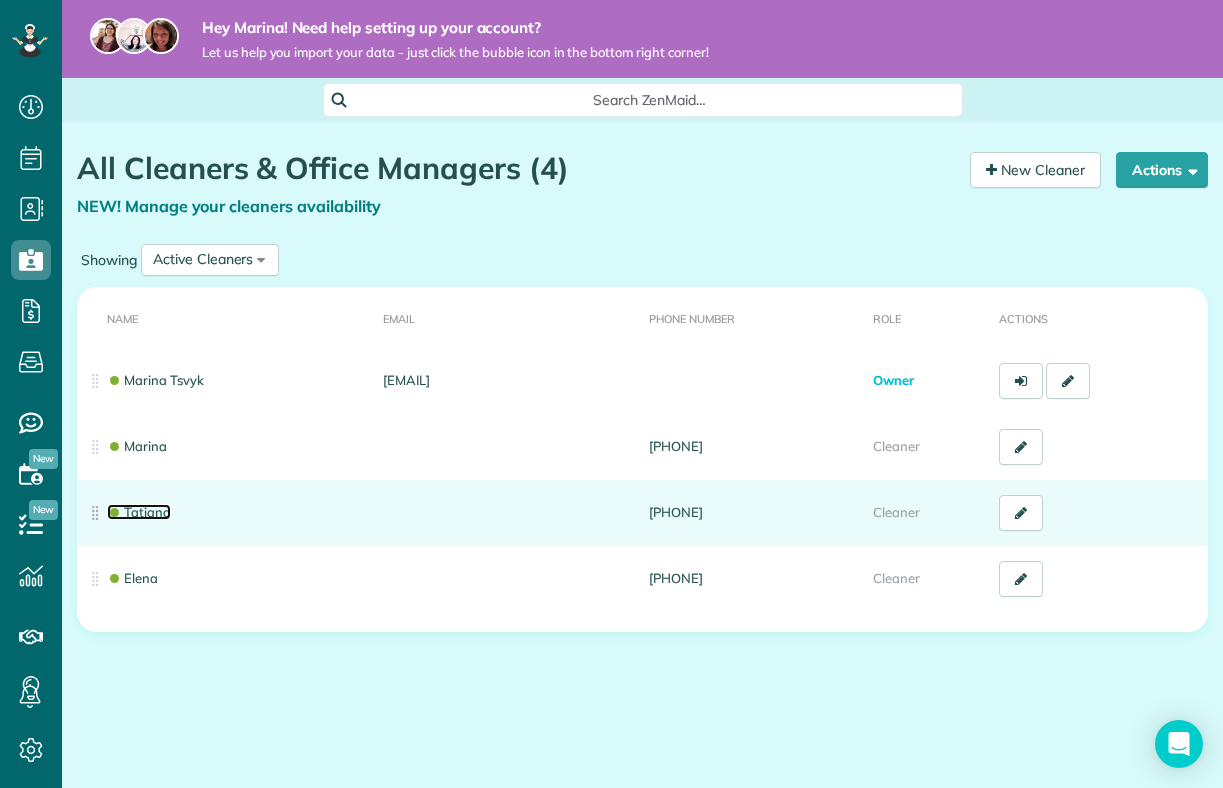 click on "Tatiana" at bounding box center [139, 512] 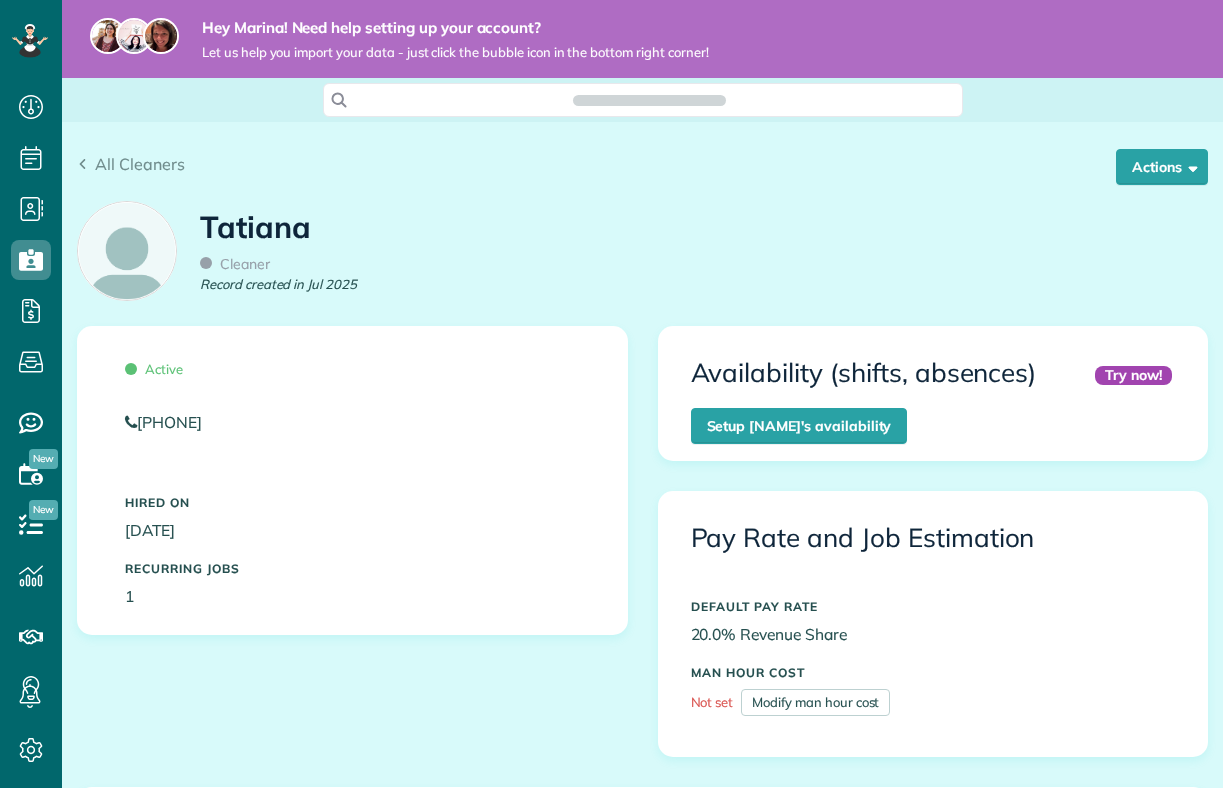 scroll, scrollTop: 0, scrollLeft: 0, axis: both 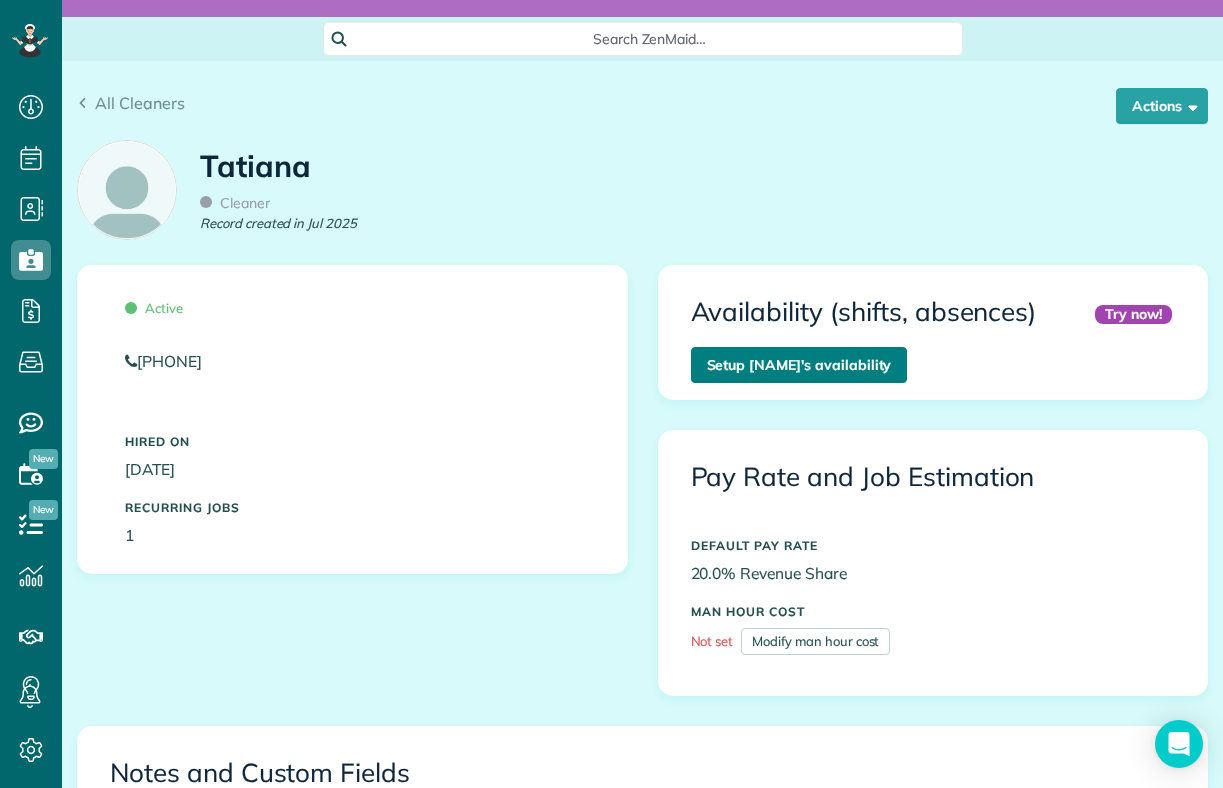 click on "Setup [NAME]'s availability" at bounding box center (799, 365) 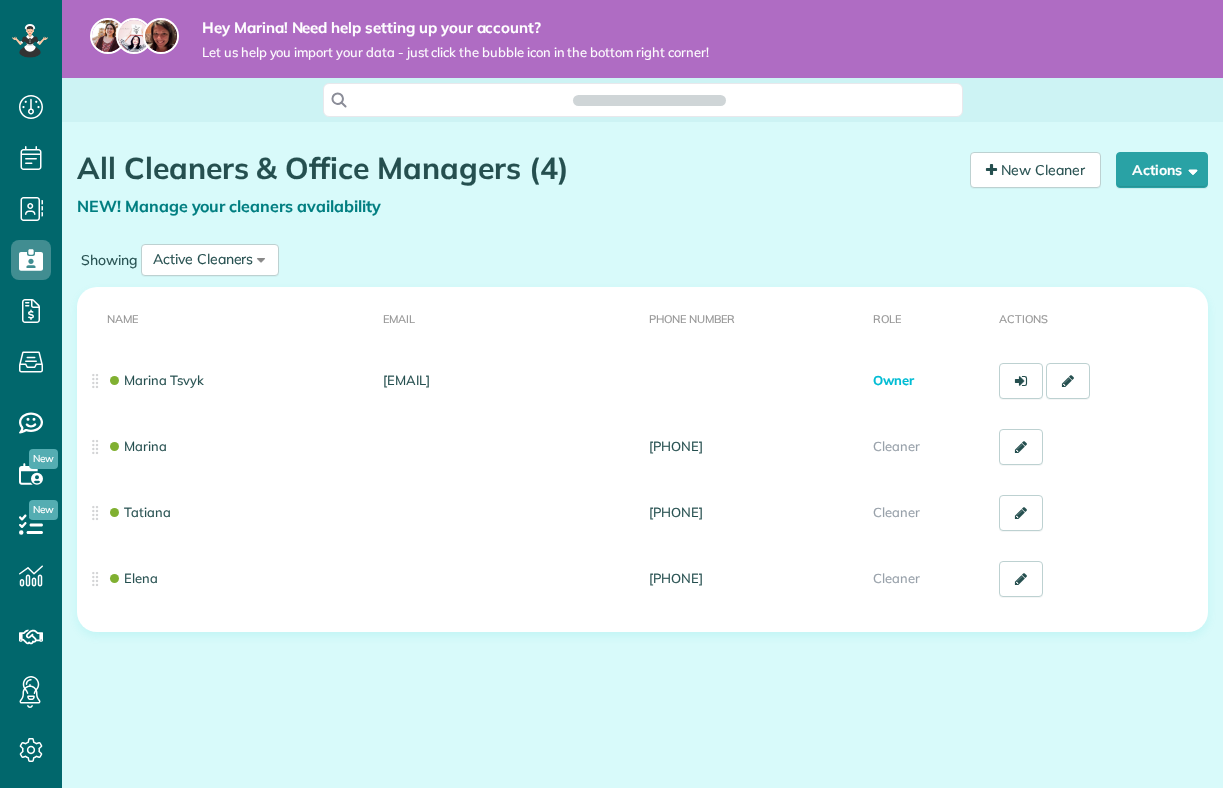 scroll, scrollTop: 0, scrollLeft: 0, axis: both 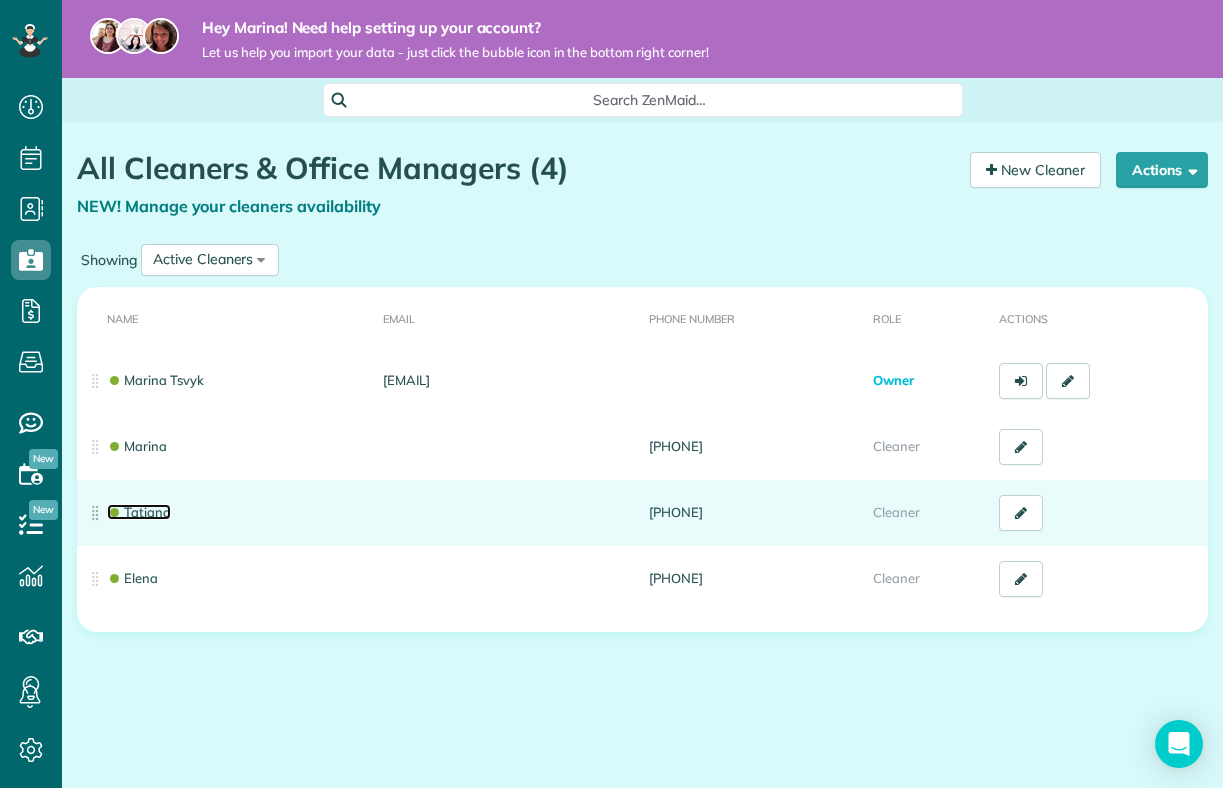 click on "Tatiana" at bounding box center [139, 512] 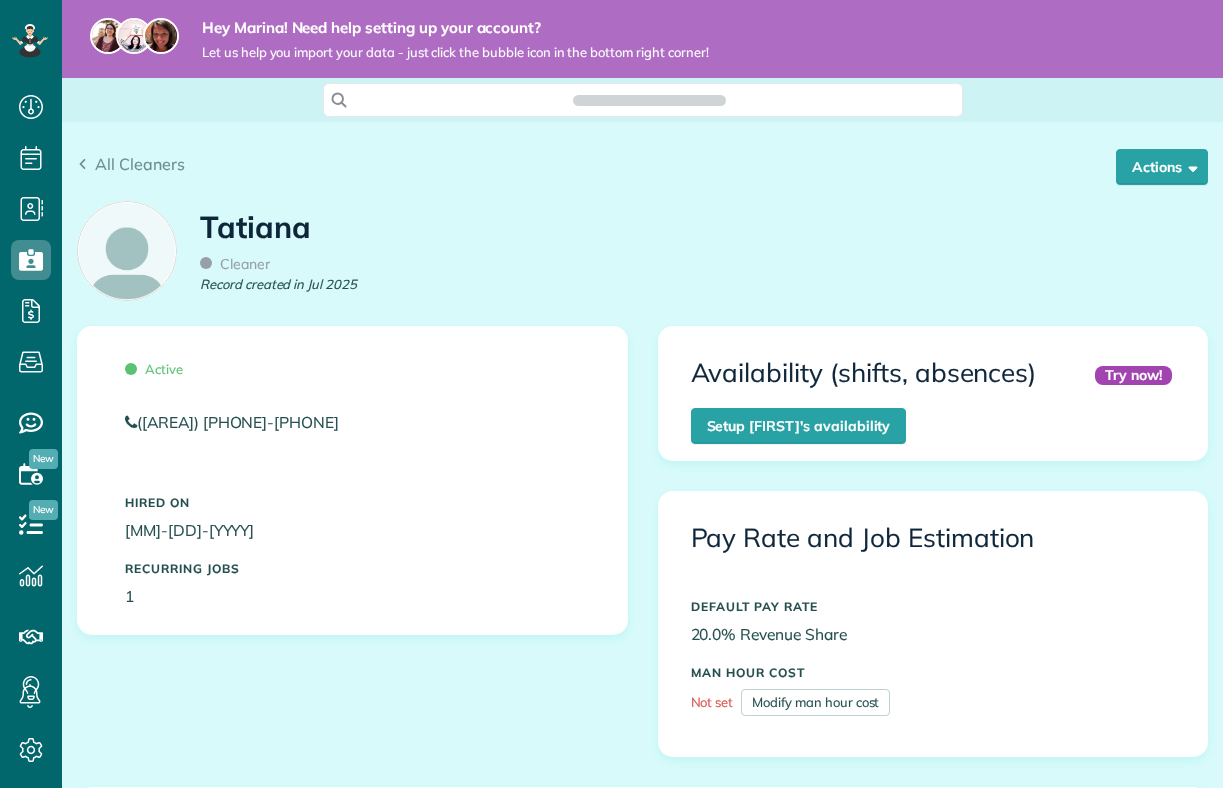 scroll, scrollTop: 0, scrollLeft: 0, axis: both 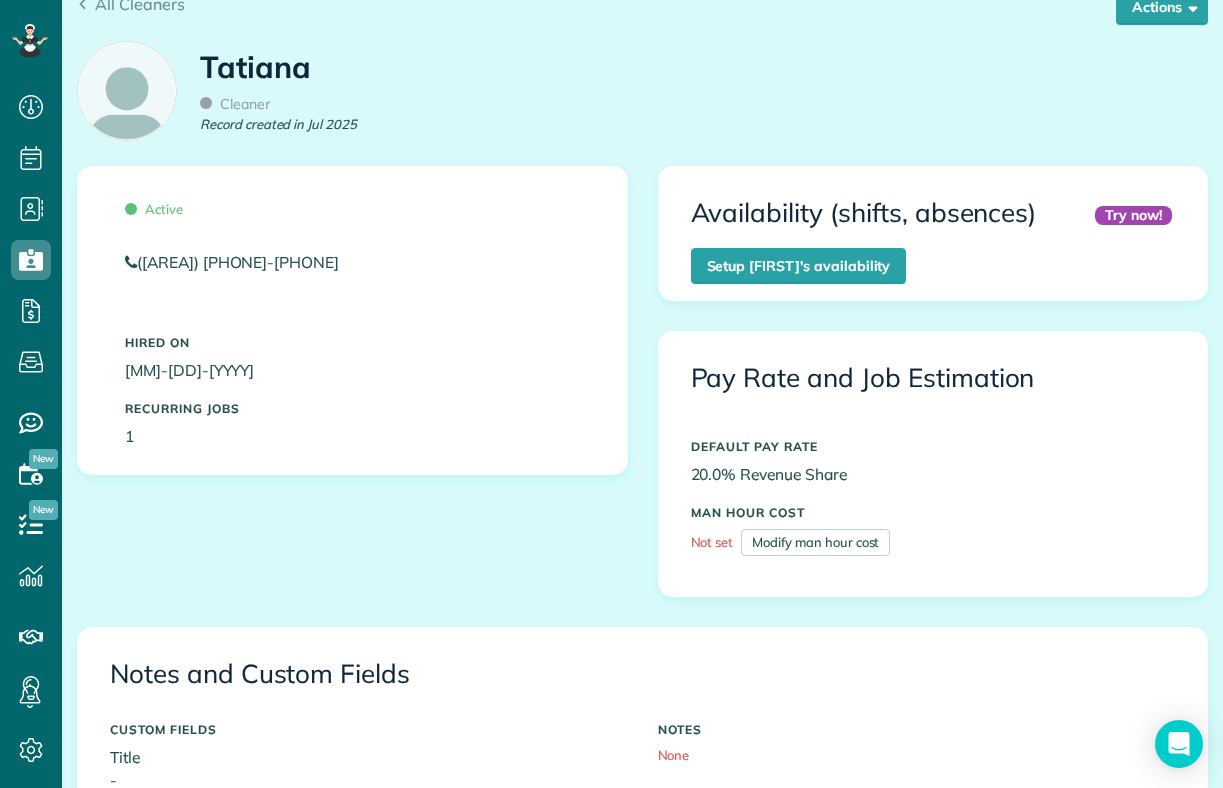 click on "20.0% Revenue Share" at bounding box center (933, 474) 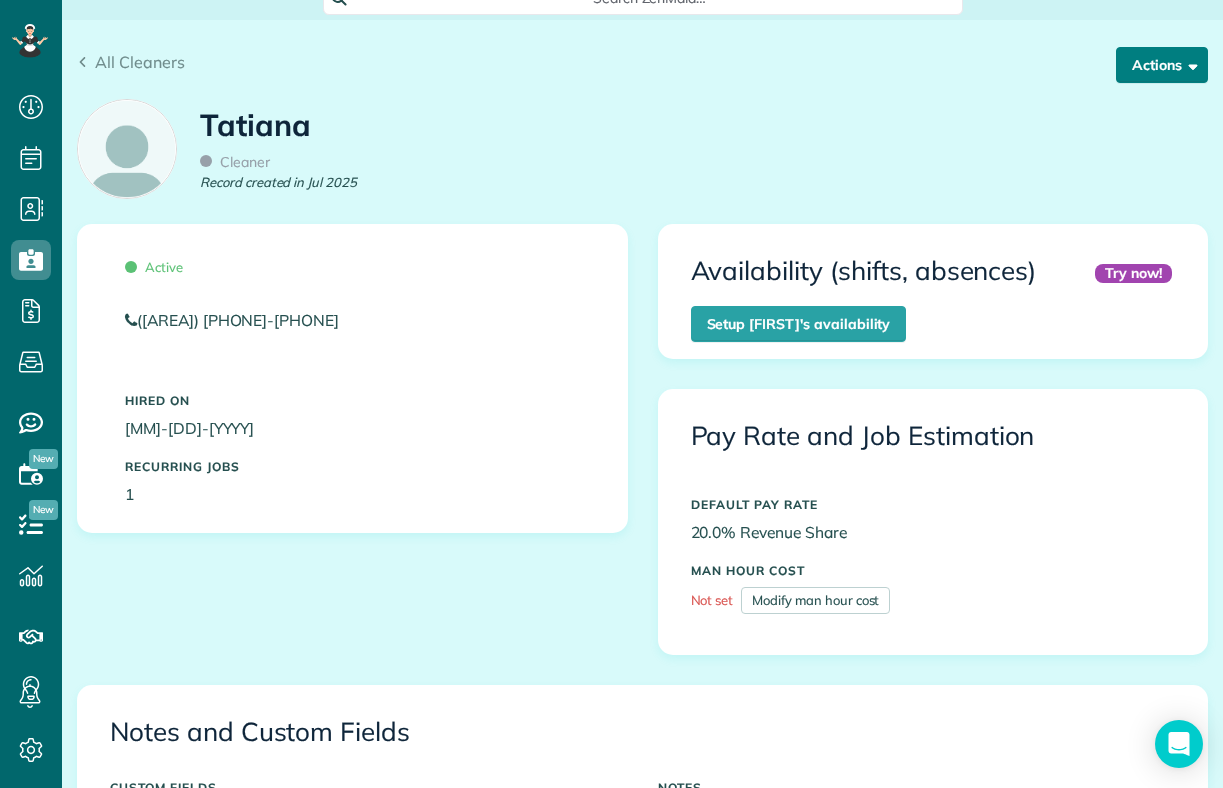 click on "Actions" at bounding box center (1162, 65) 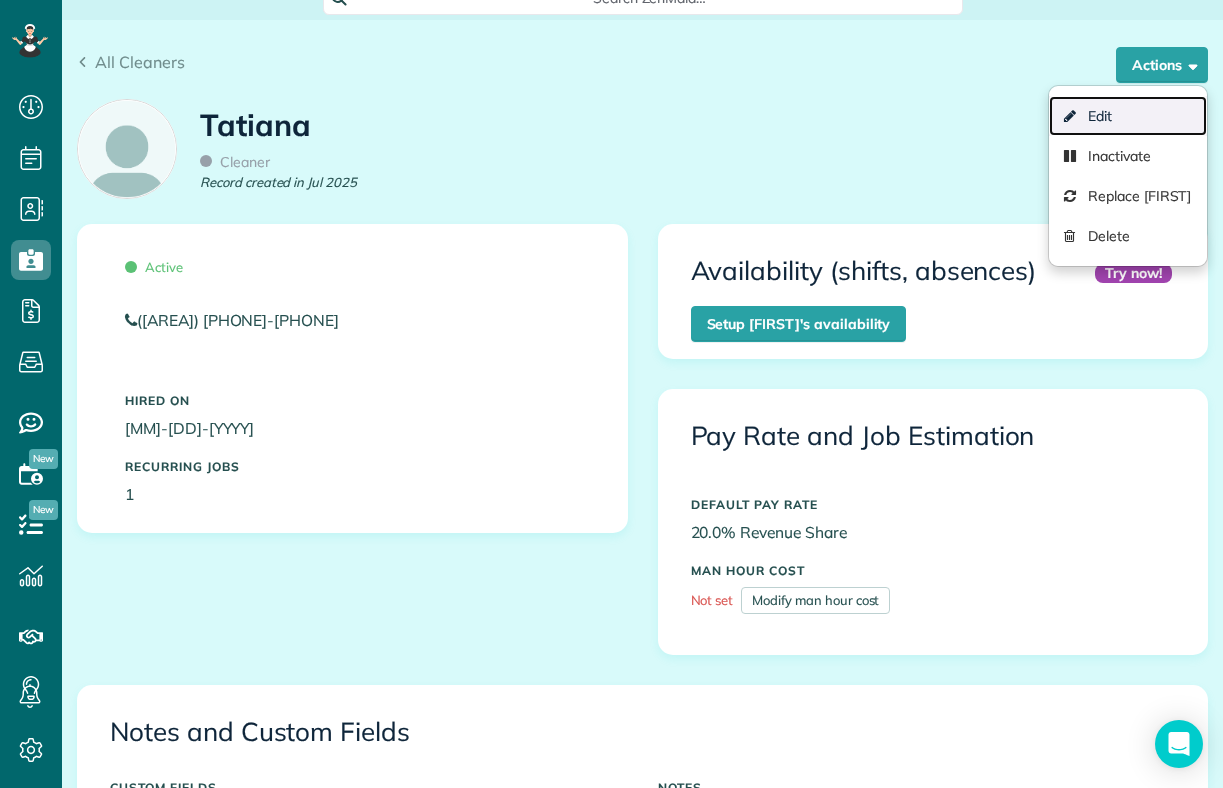 click on "Edit" at bounding box center (1128, 116) 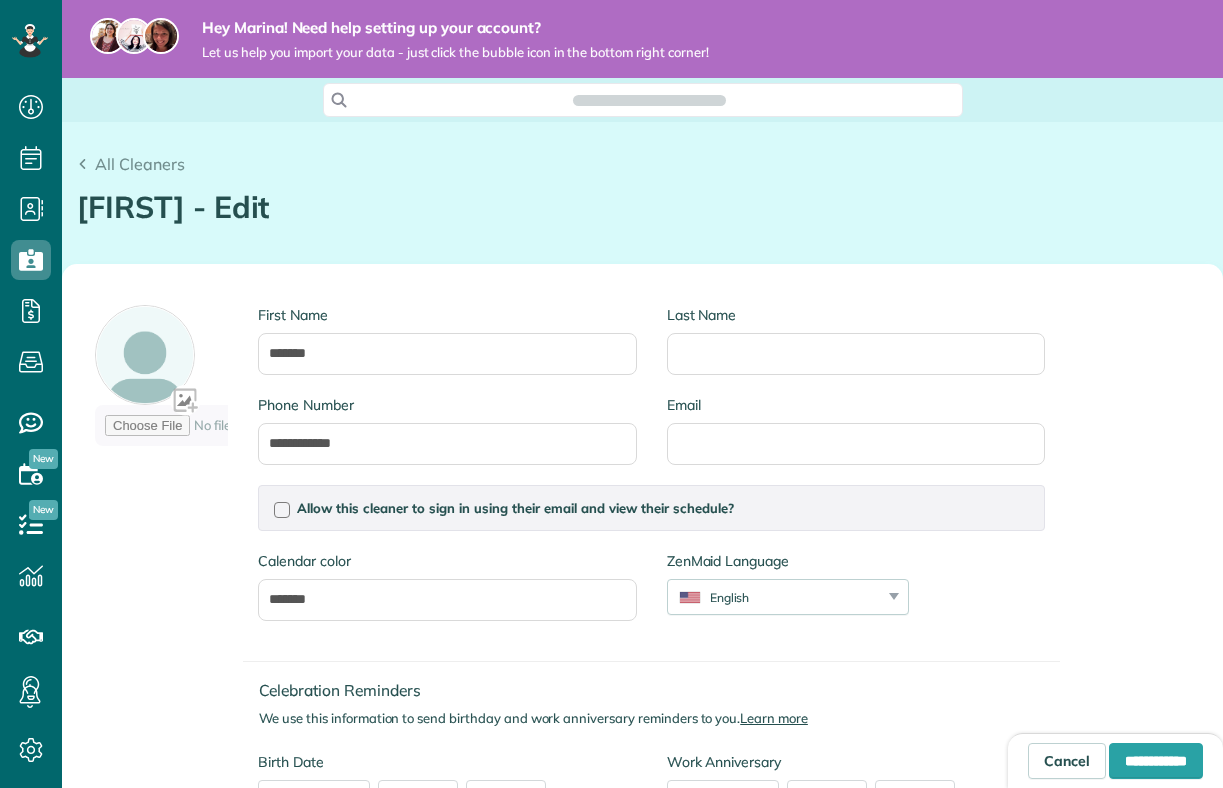 scroll, scrollTop: 0, scrollLeft: 0, axis: both 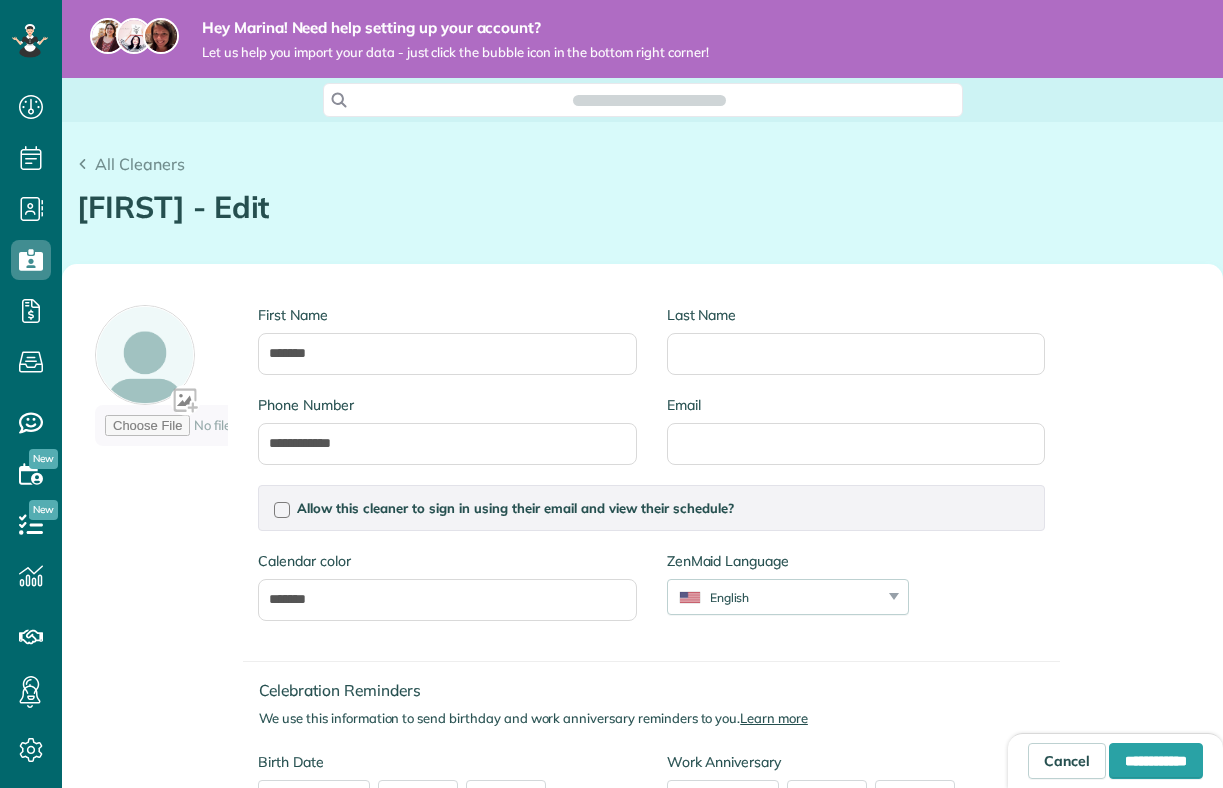 type on "**********" 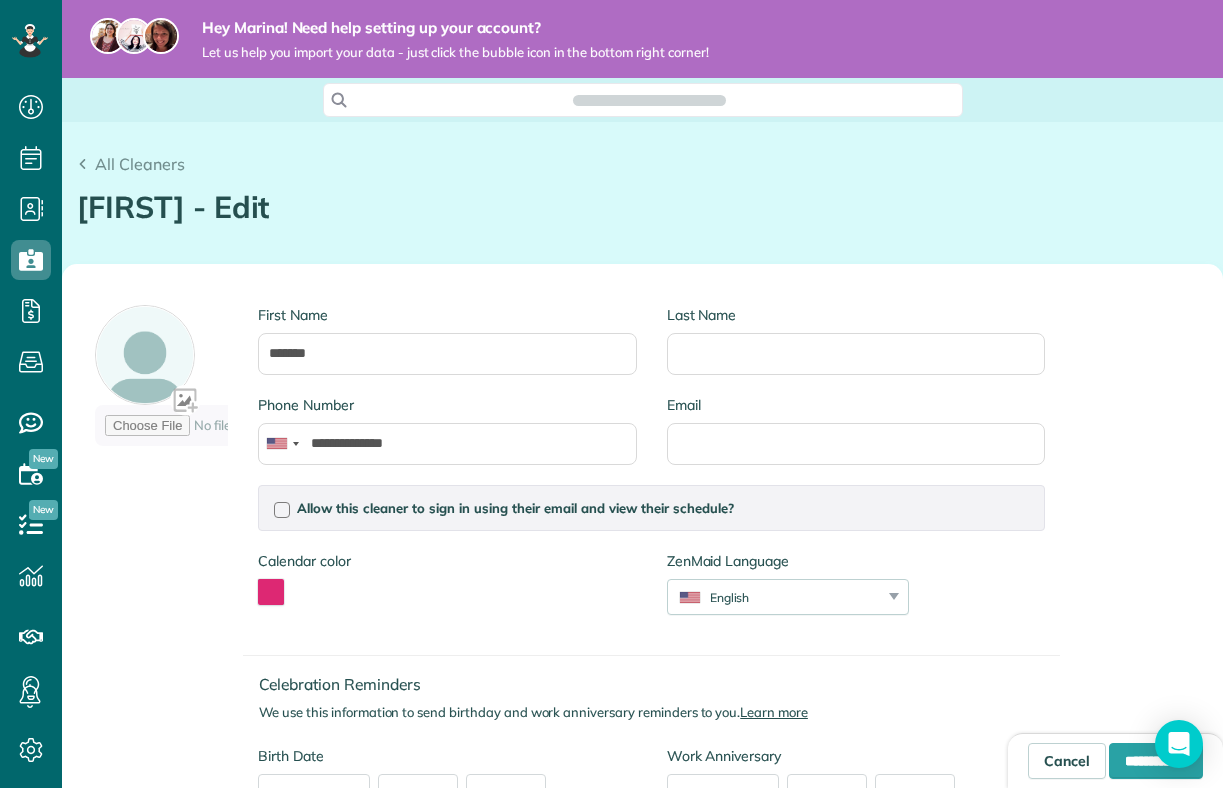 scroll, scrollTop: 788, scrollLeft: 62, axis: both 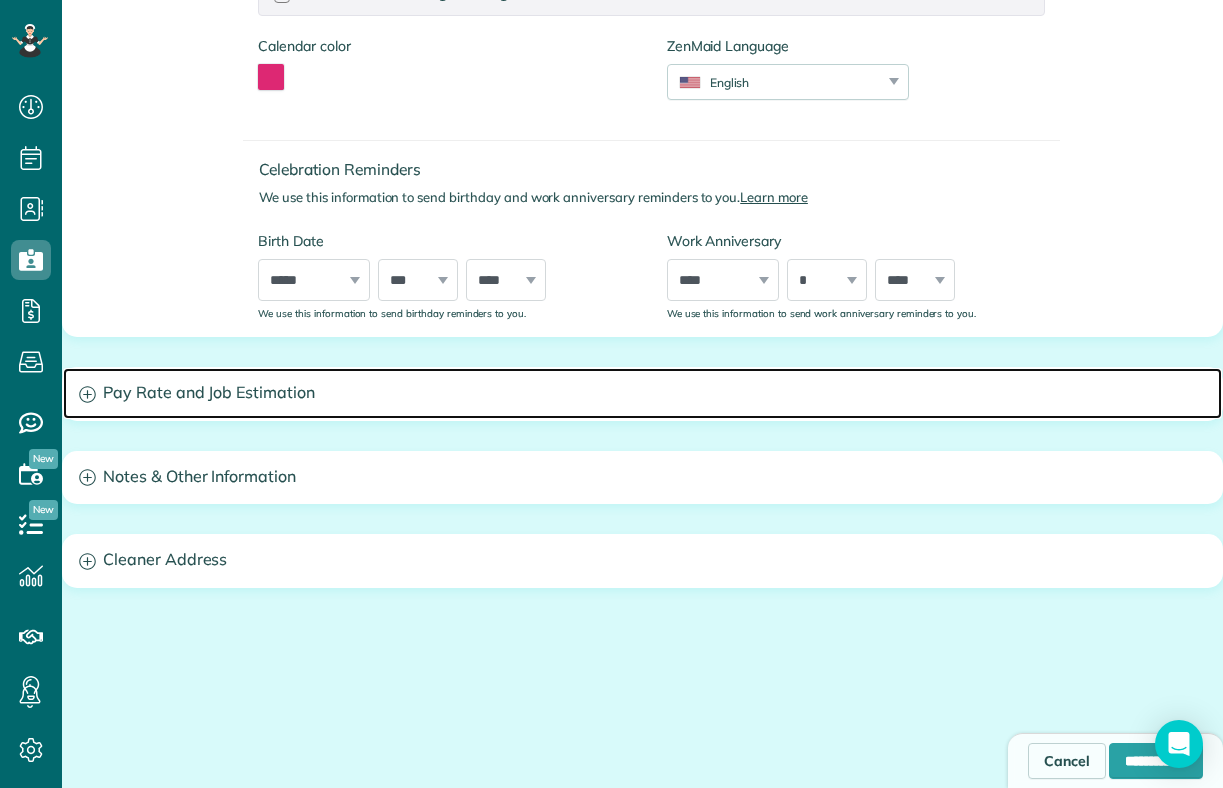 click on "Pay Rate and Job Estimation" at bounding box center [642, 393] 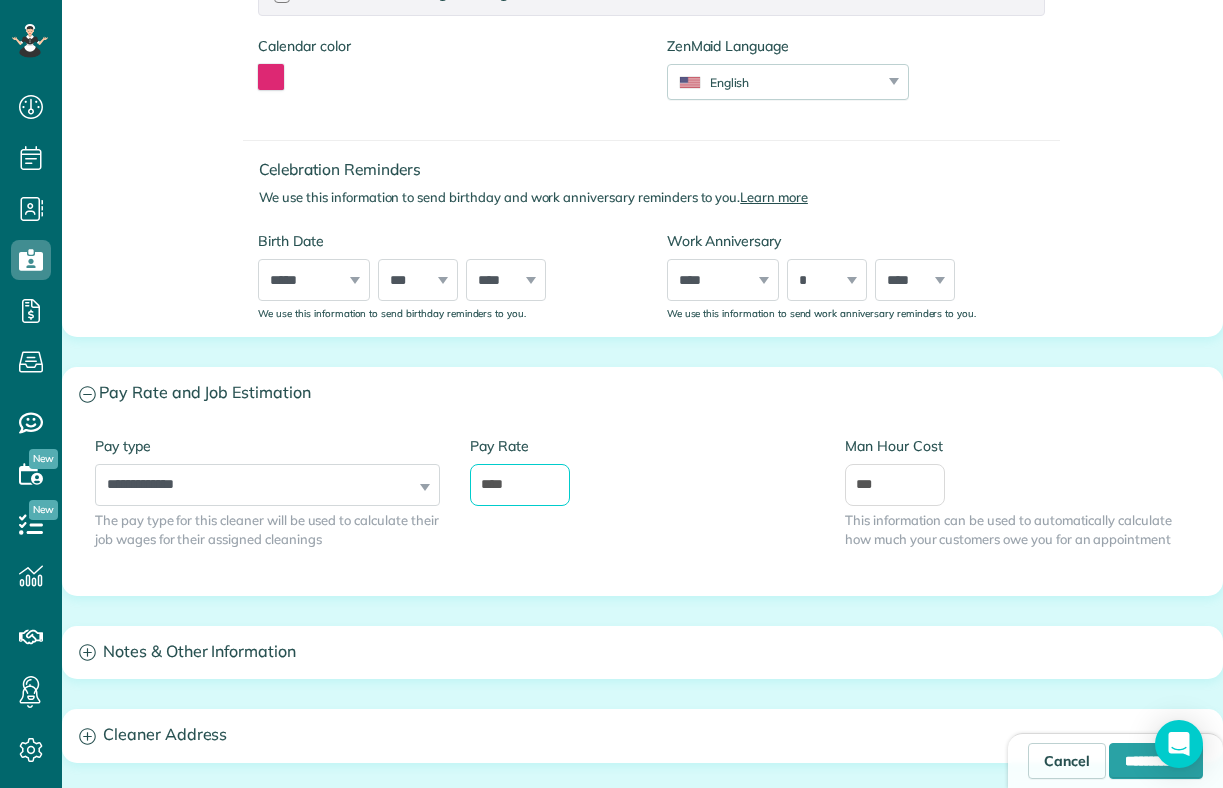 click on "****" at bounding box center (520, 485) 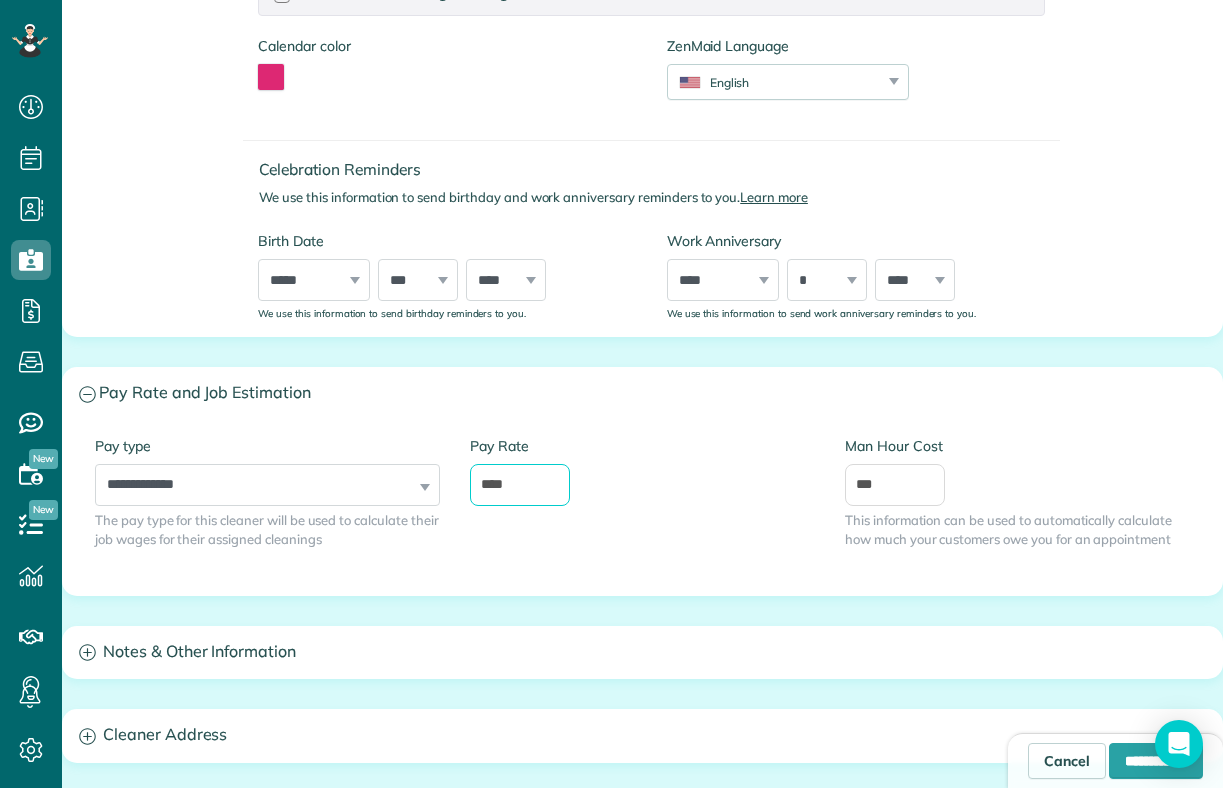 click on "****" at bounding box center [520, 485] 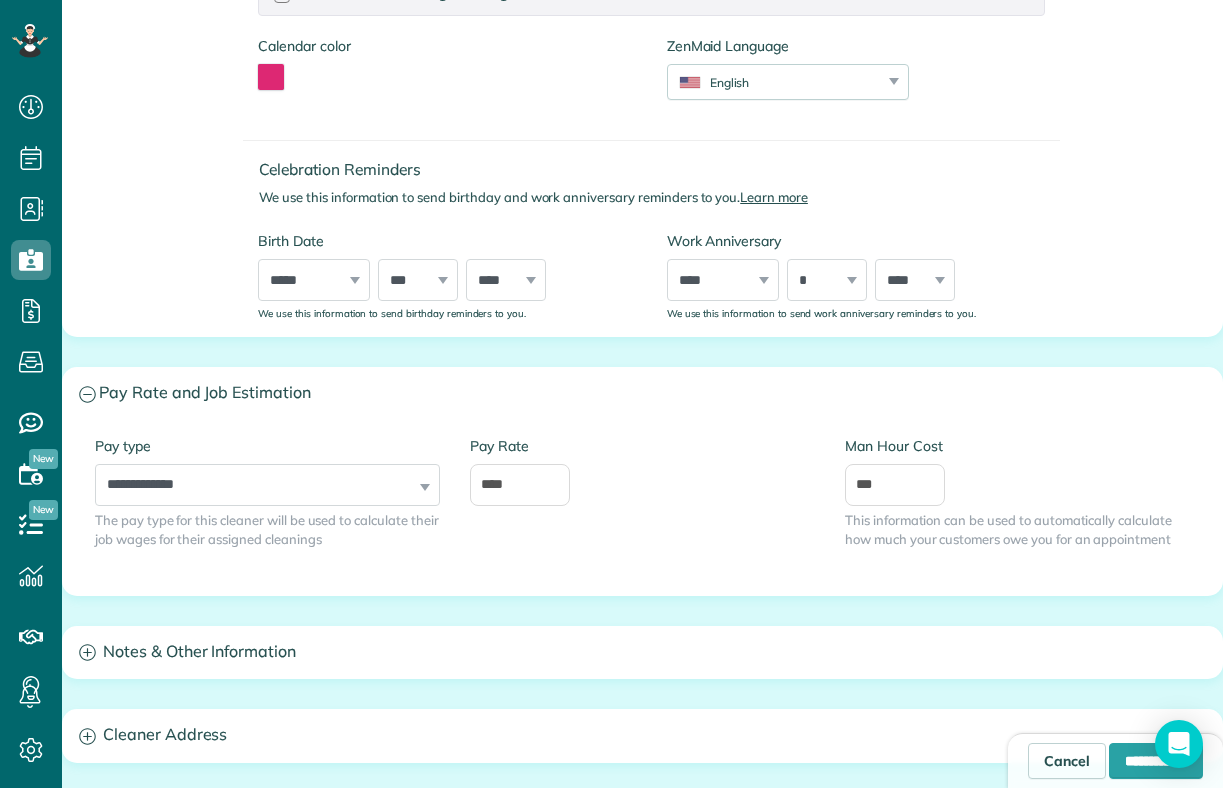 click on "**********" at bounding box center (267, 471) 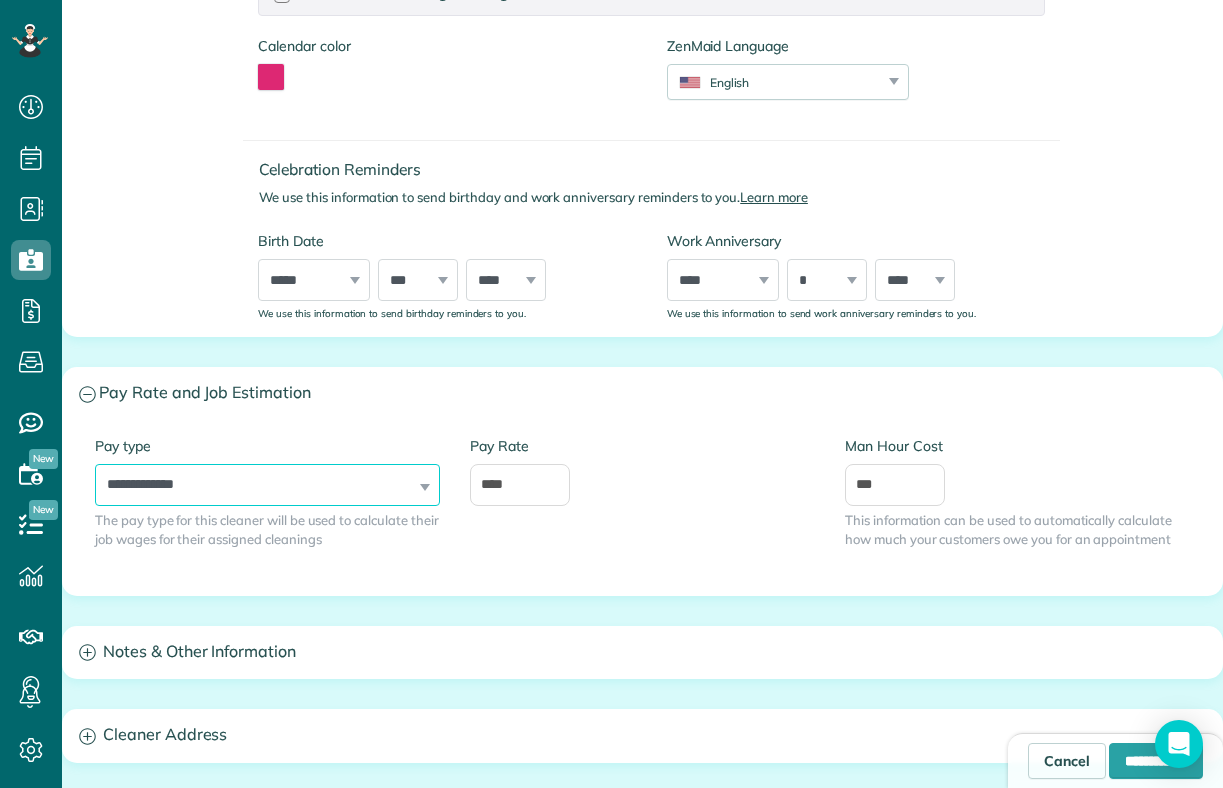 click on "**********" at bounding box center (267, 485) 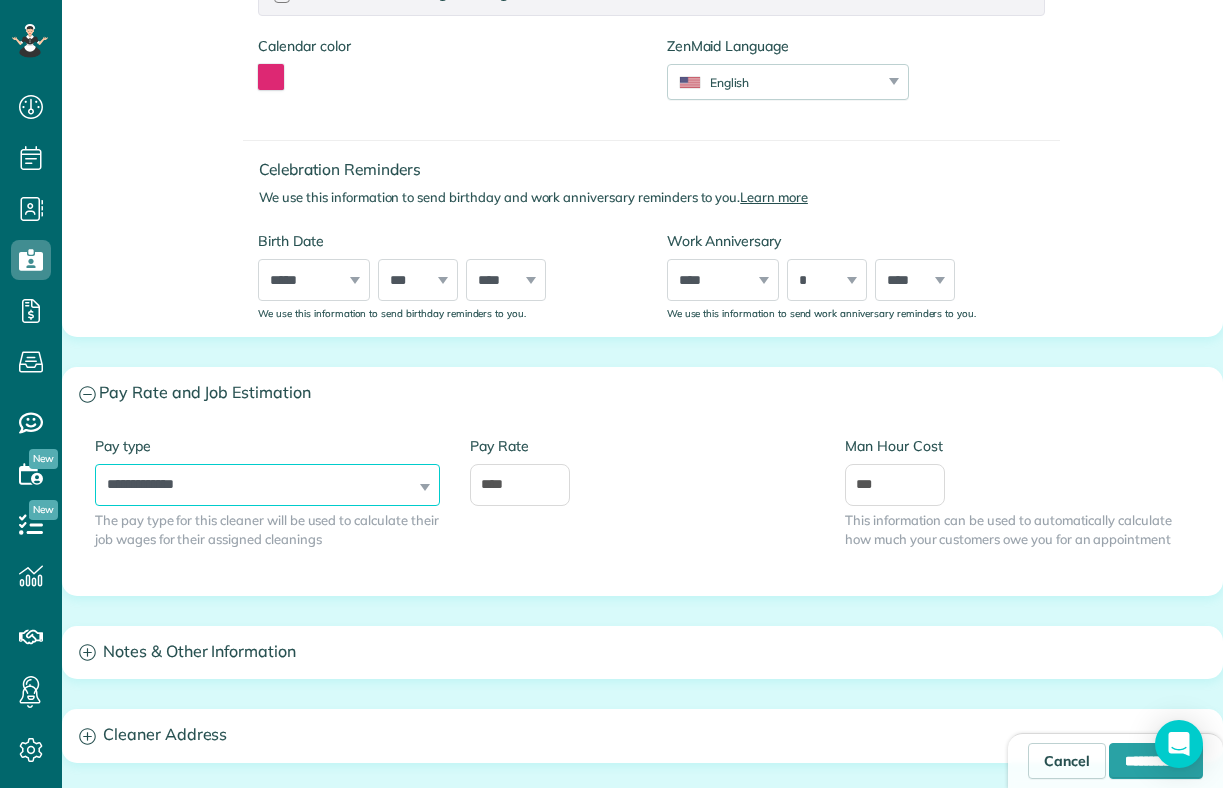select on "******" 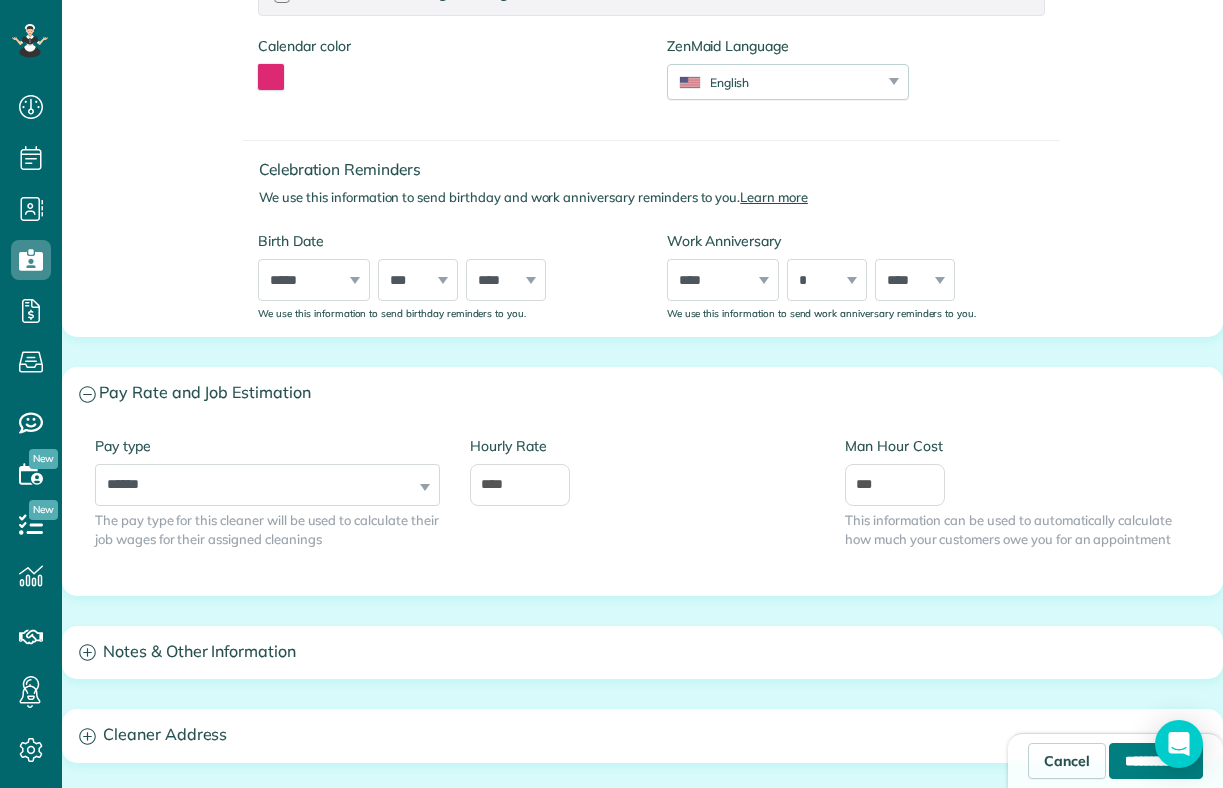 click on "**********" at bounding box center [1156, 761] 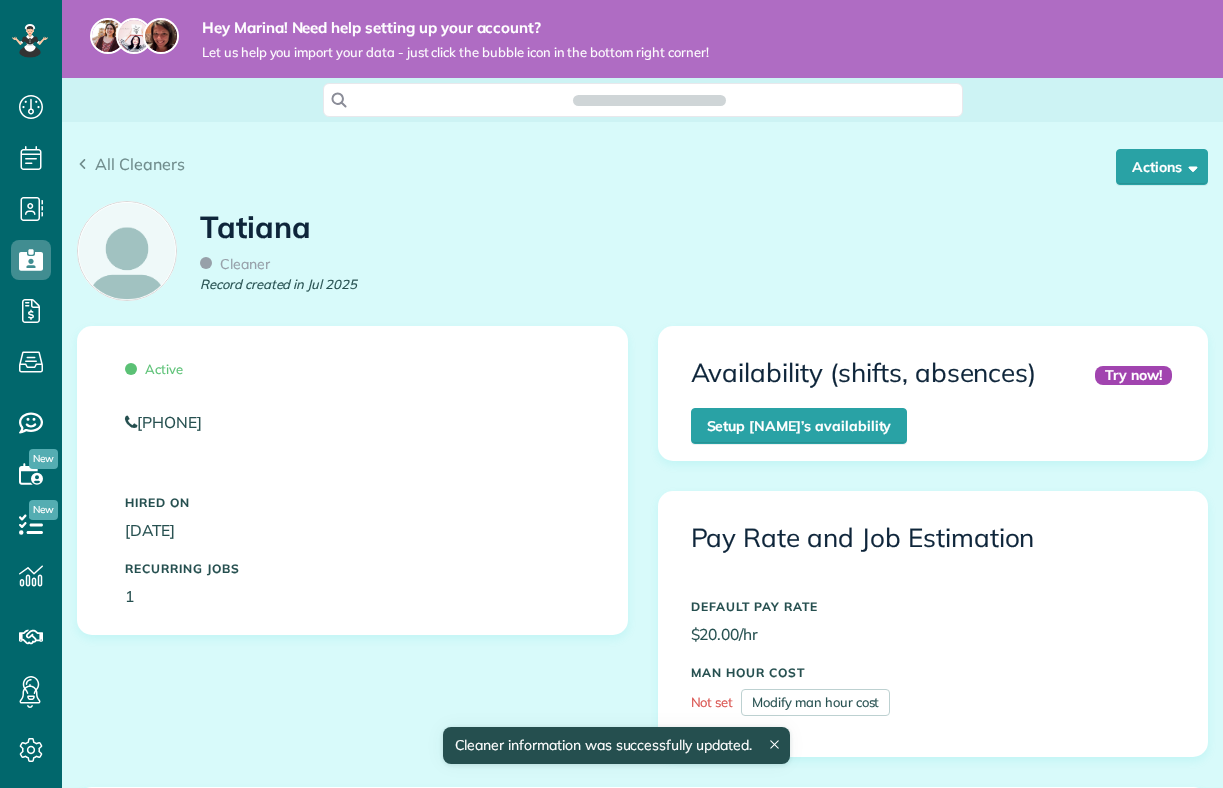 scroll, scrollTop: 0, scrollLeft: 0, axis: both 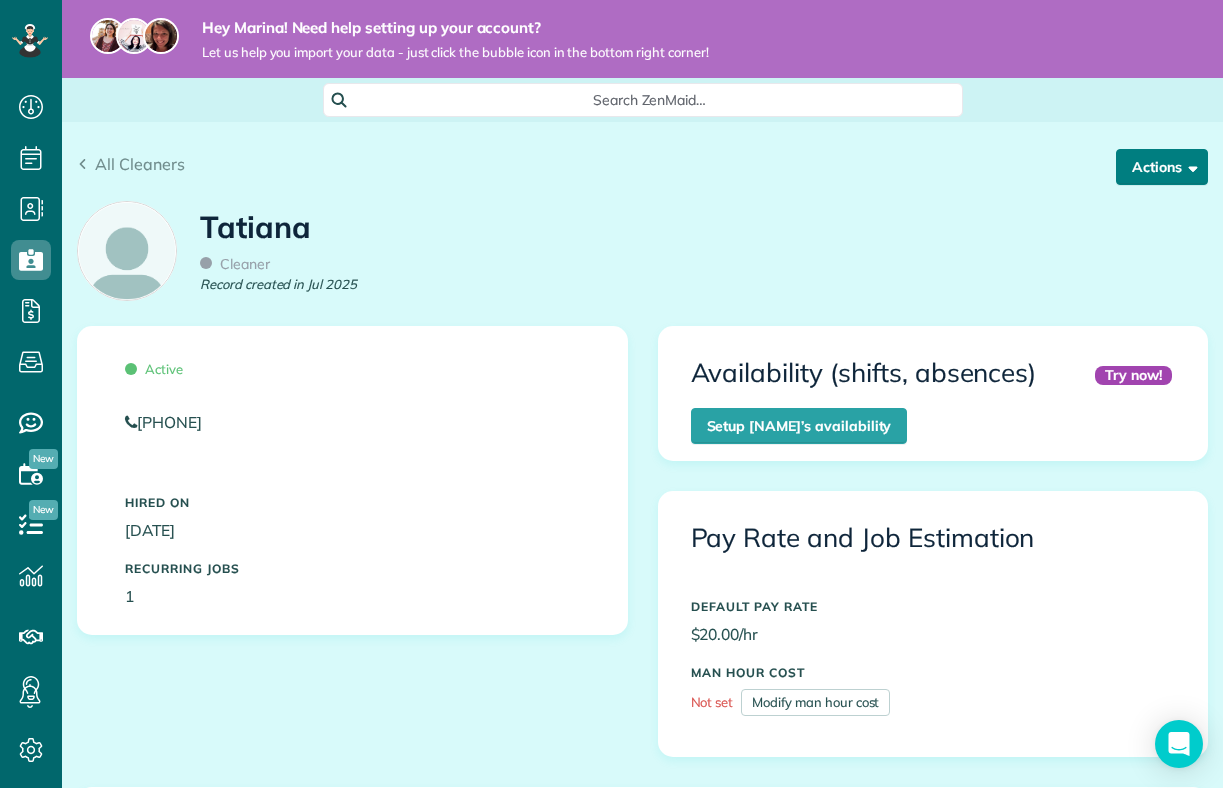 click on "Actions" at bounding box center [1162, 167] 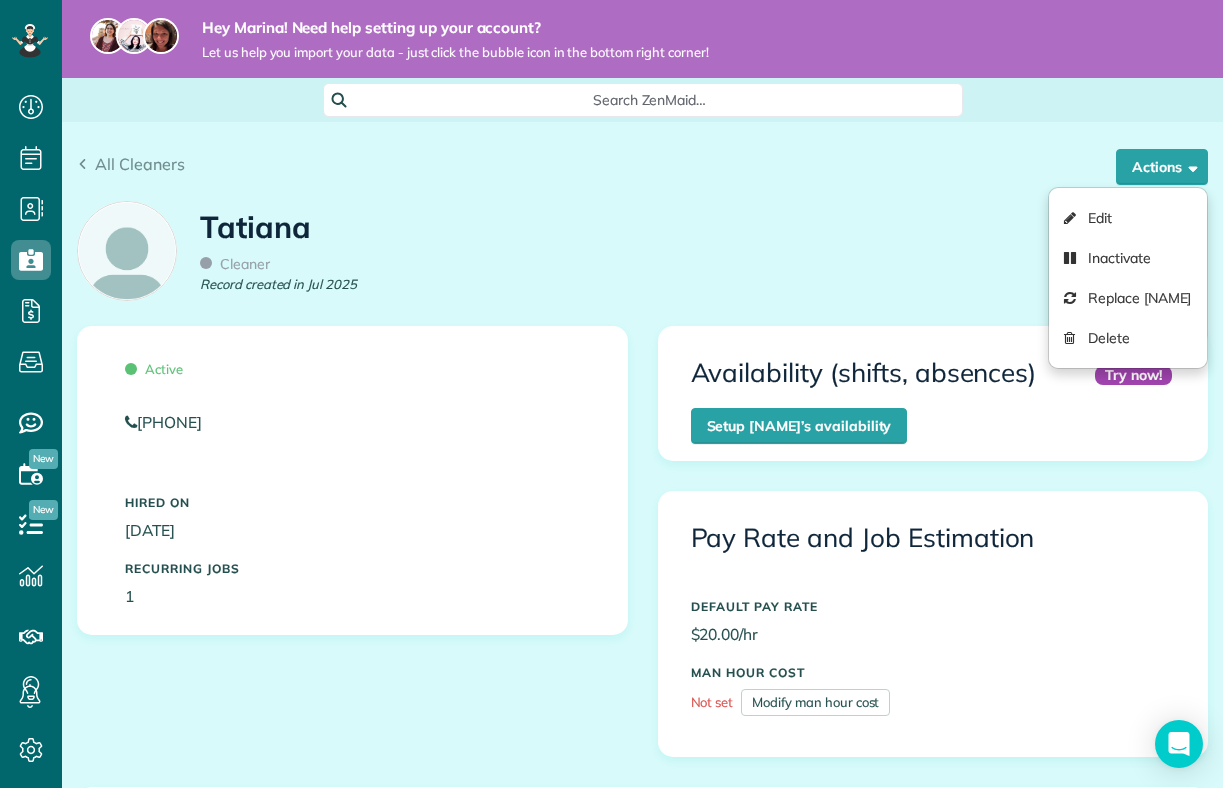 click on "Tatiana
Cleaner
Record created in Jul 2025" at bounding box center (642, 258) 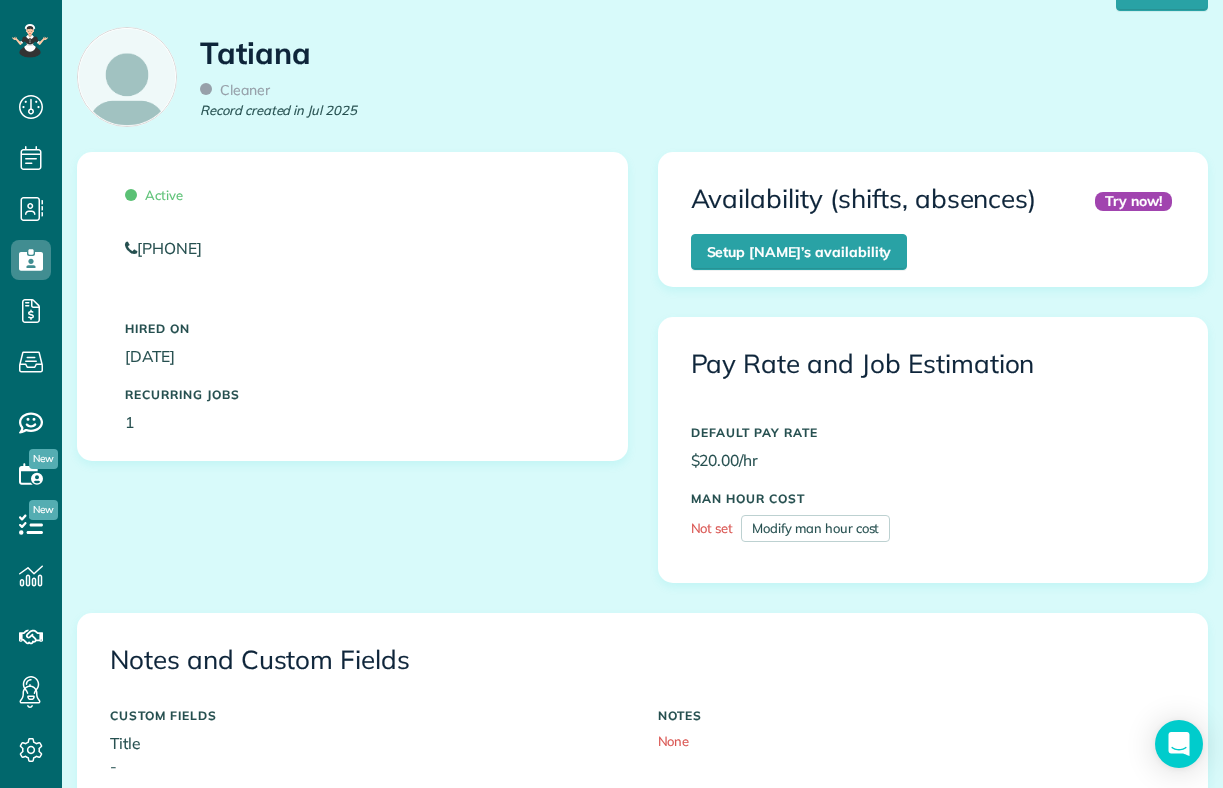 scroll, scrollTop: 0, scrollLeft: 0, axis: both 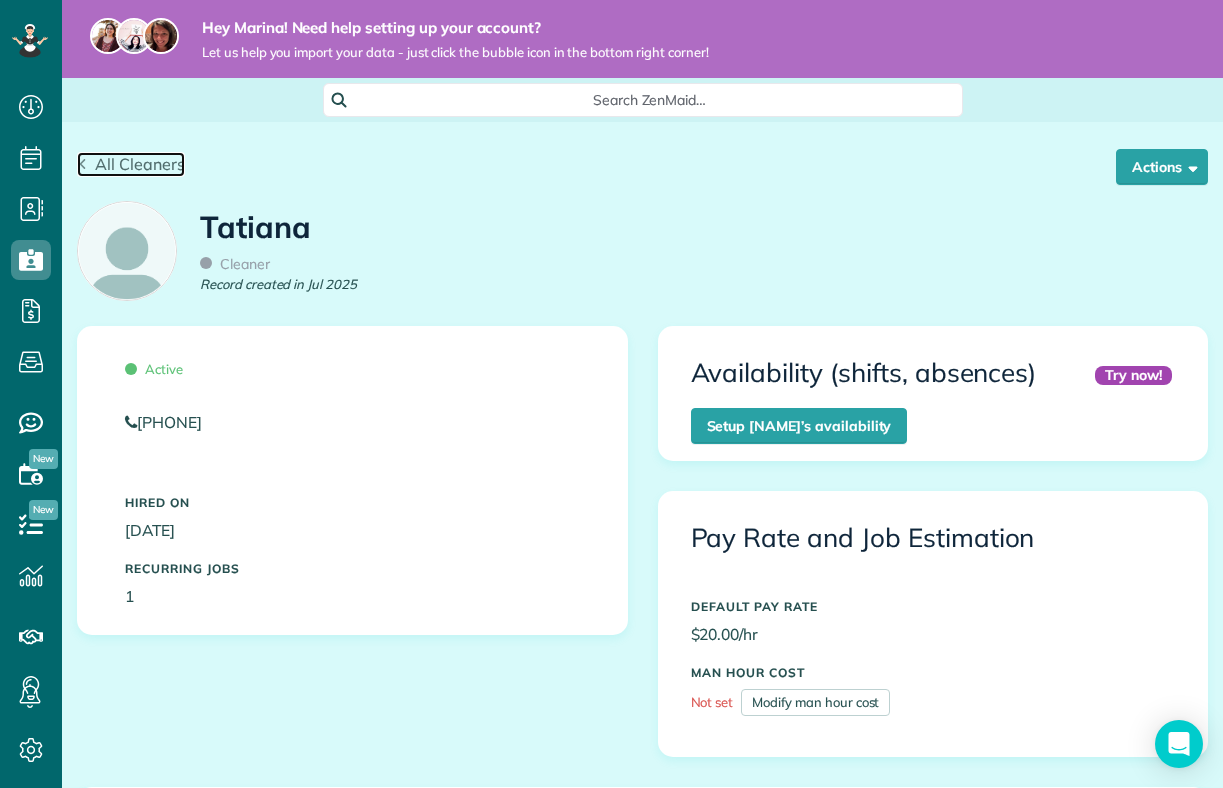 click on "All Cleaners" at bounding box center [140, 164] 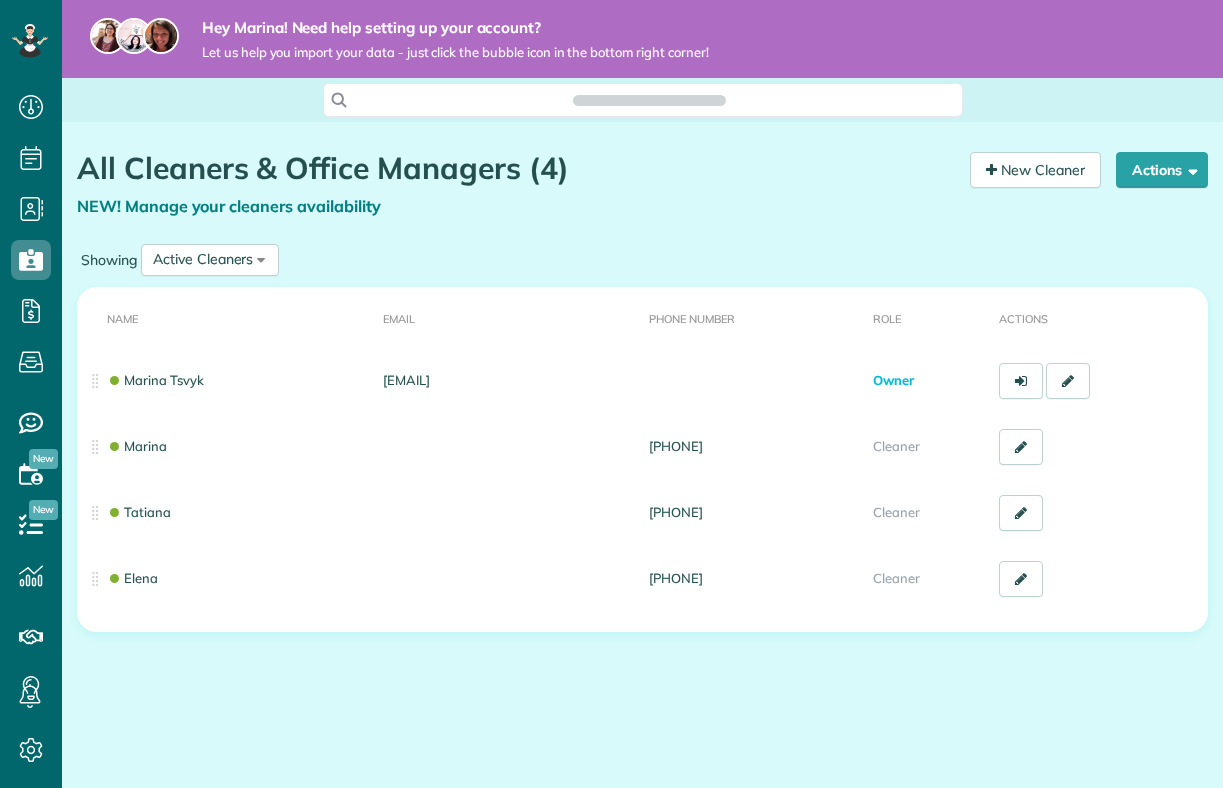 scroll, scrollTop: 0, scrollLeft: 0, axis: both 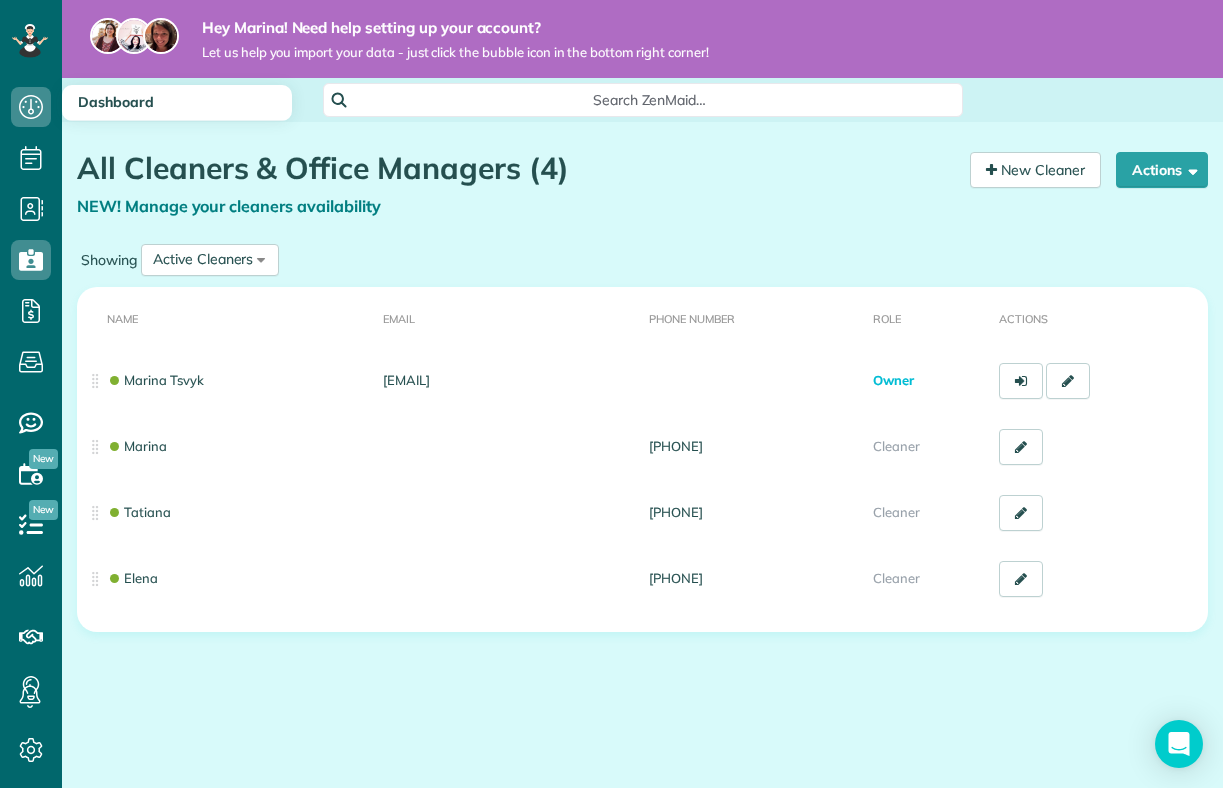 click on "Dashboard" at bounding box center [116, 102] 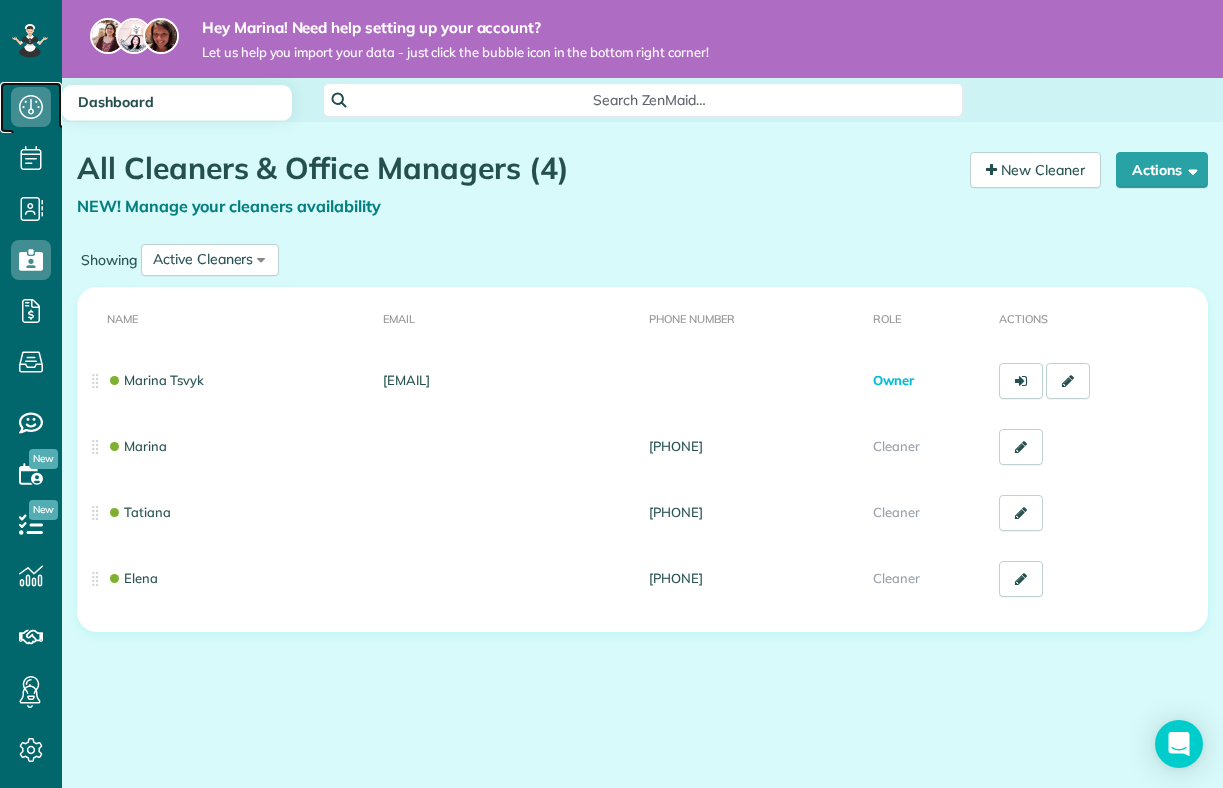 click 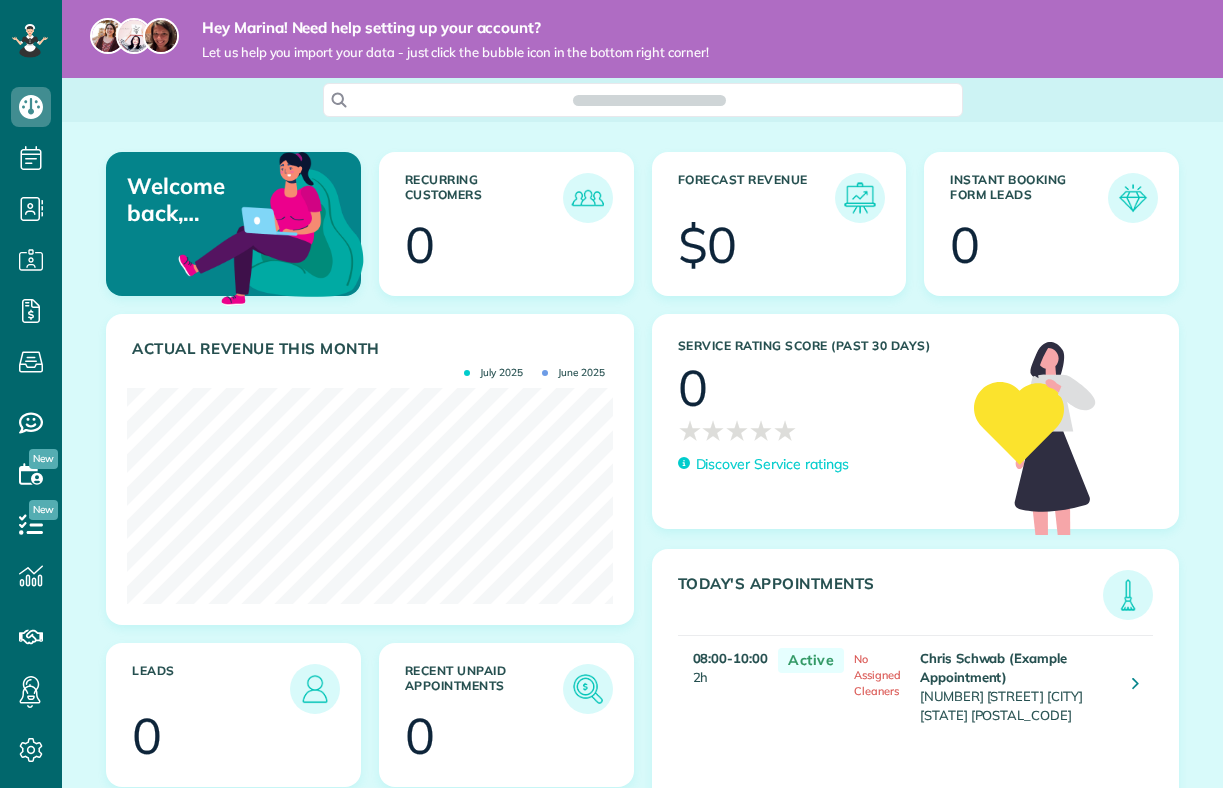 scroll, scrollTop: 0, scrollLeft: 0, axis: both 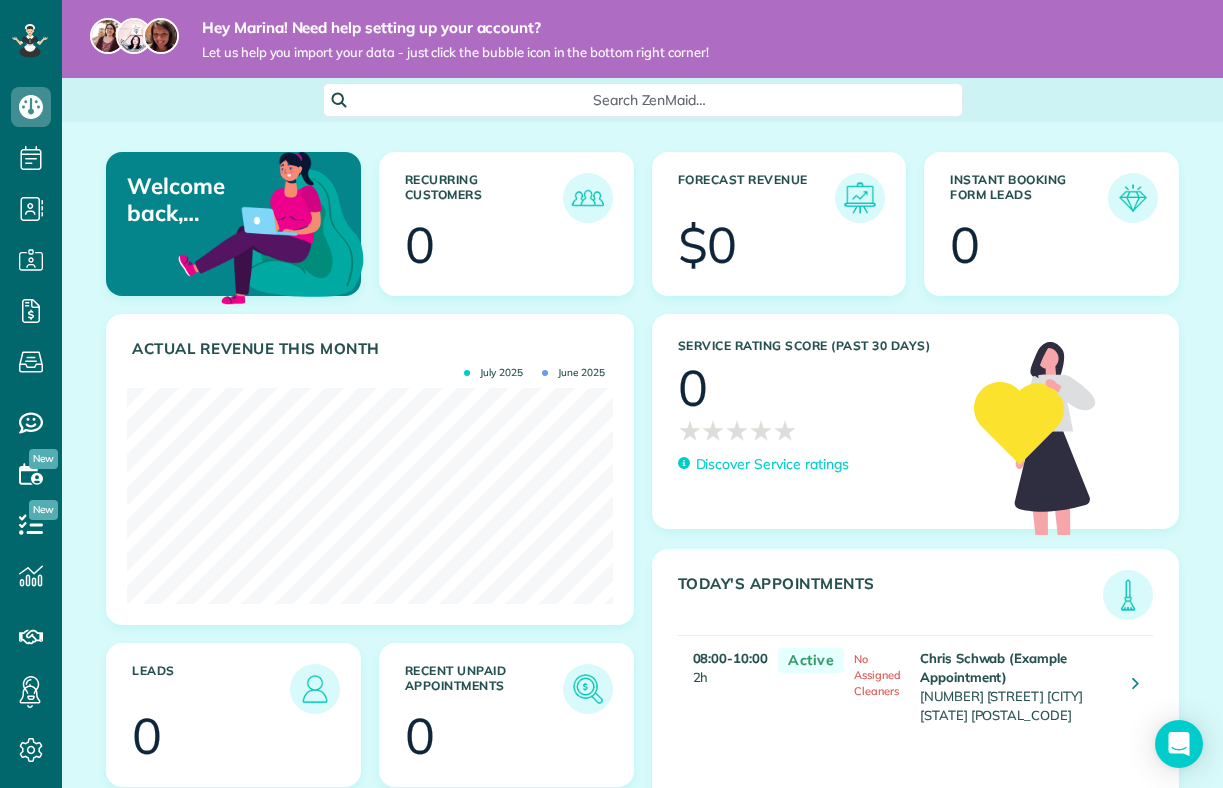 click on "Welcome back,
Marina!" at bounding box center (201, 199) 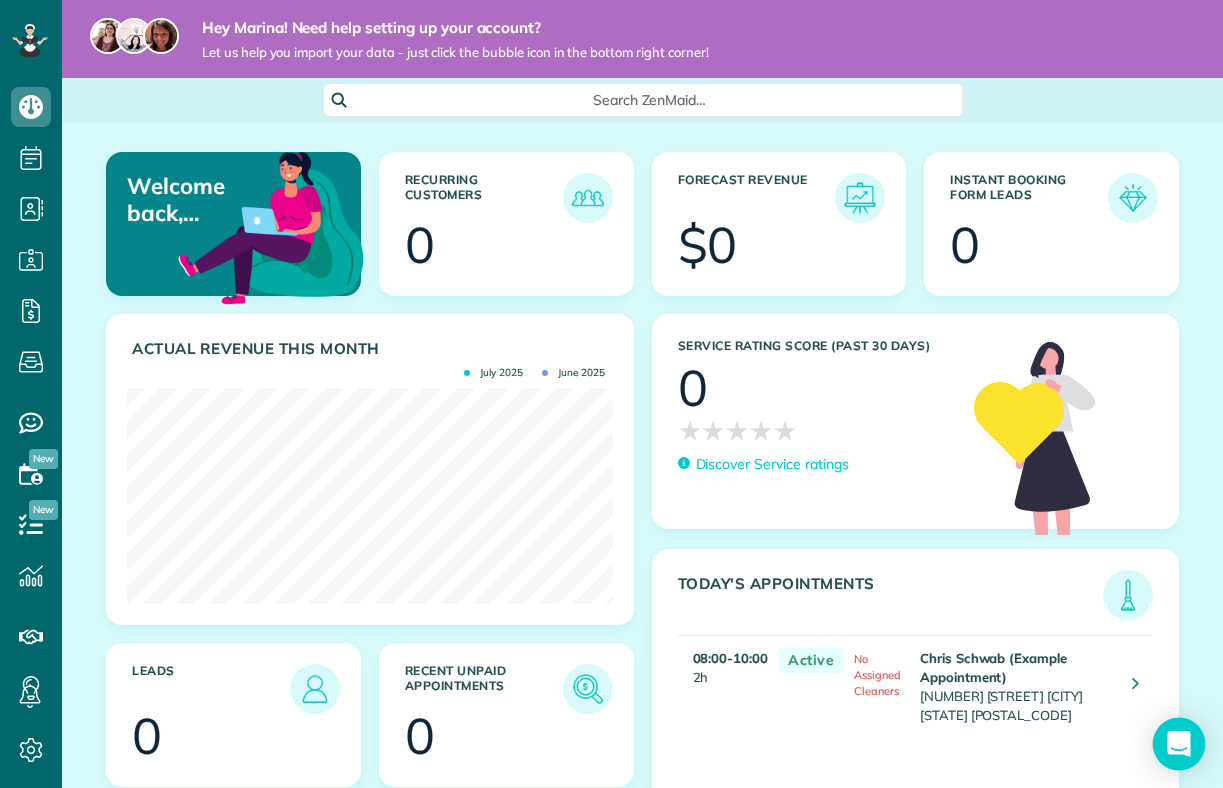 click 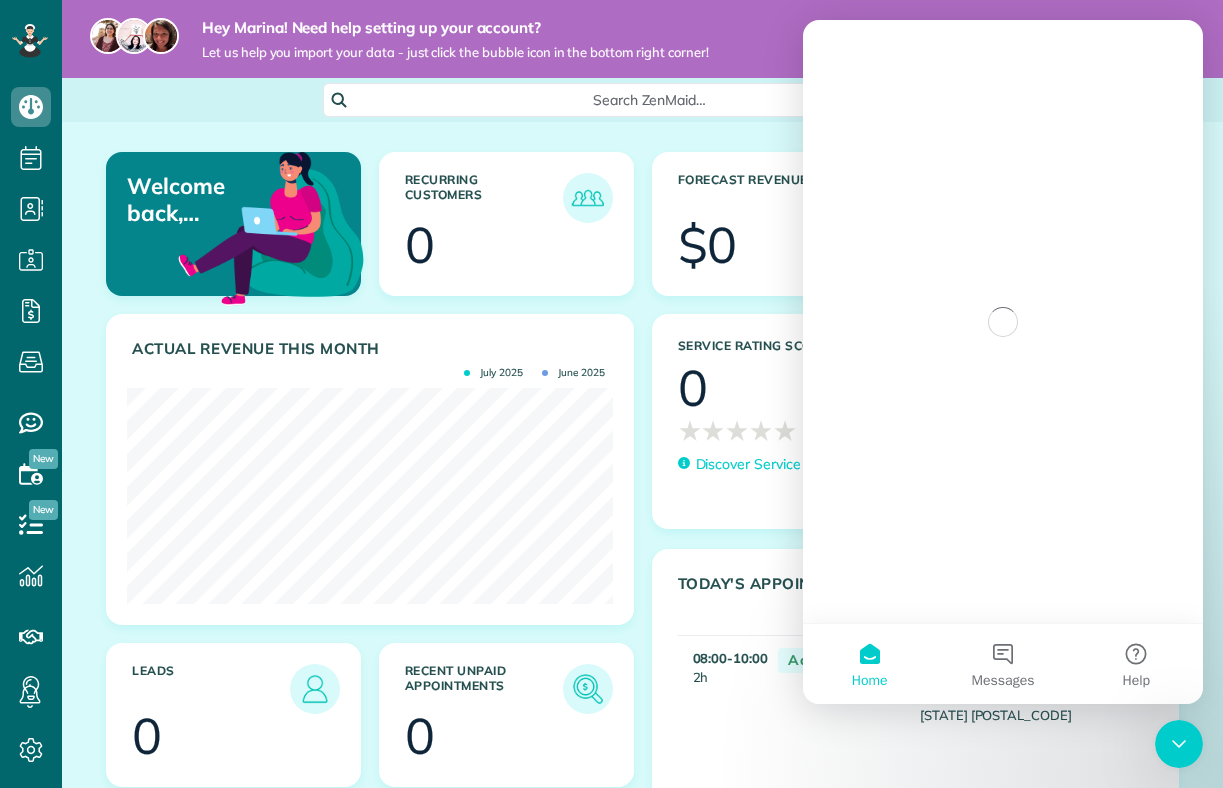 scroll, scrollTop: 0, scrollLeft: 0, axis: both 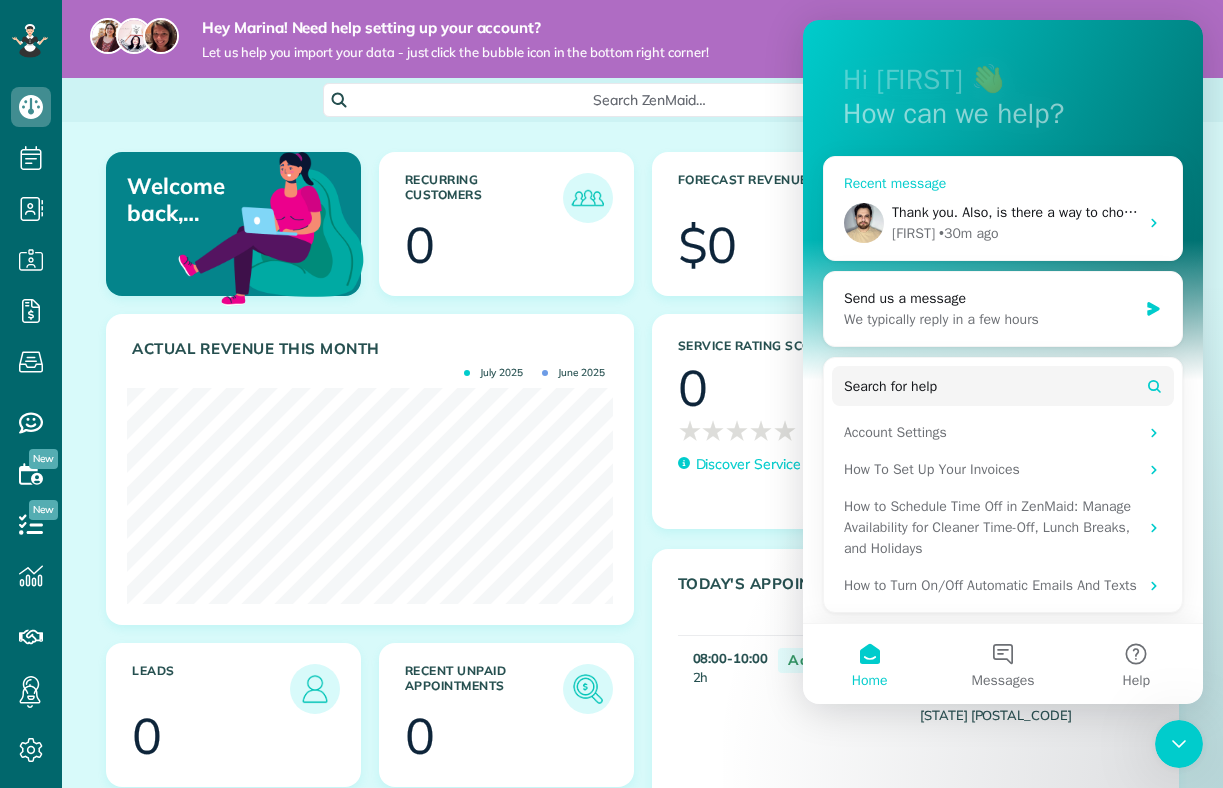 click on "Thank you. Also, is there a way to chose the phone number, from which the cients receive reminders? Right now the reminder comes from 650 area code. It would be easier if the area code was local - 619, 858 or 760." at bounding box center [1614, 212] 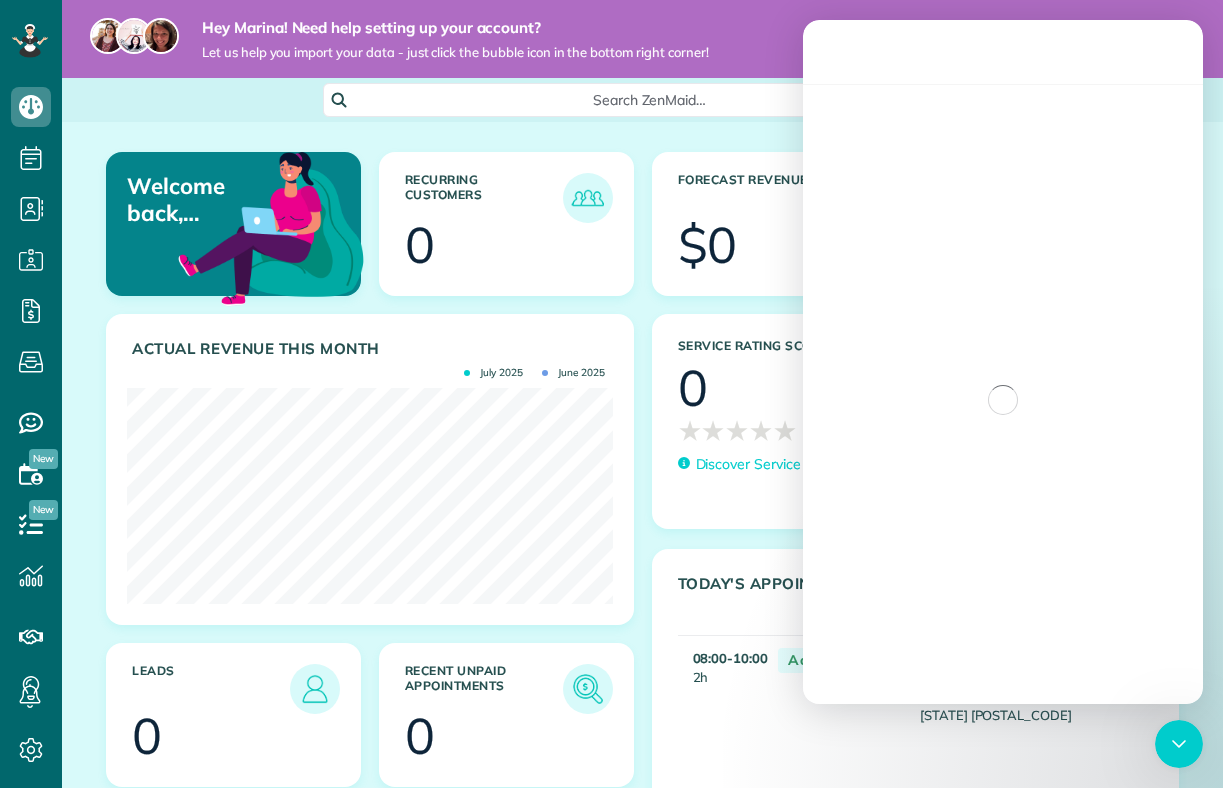 scroll, scrollTop: 0, scrollLeft: 0, axis: both 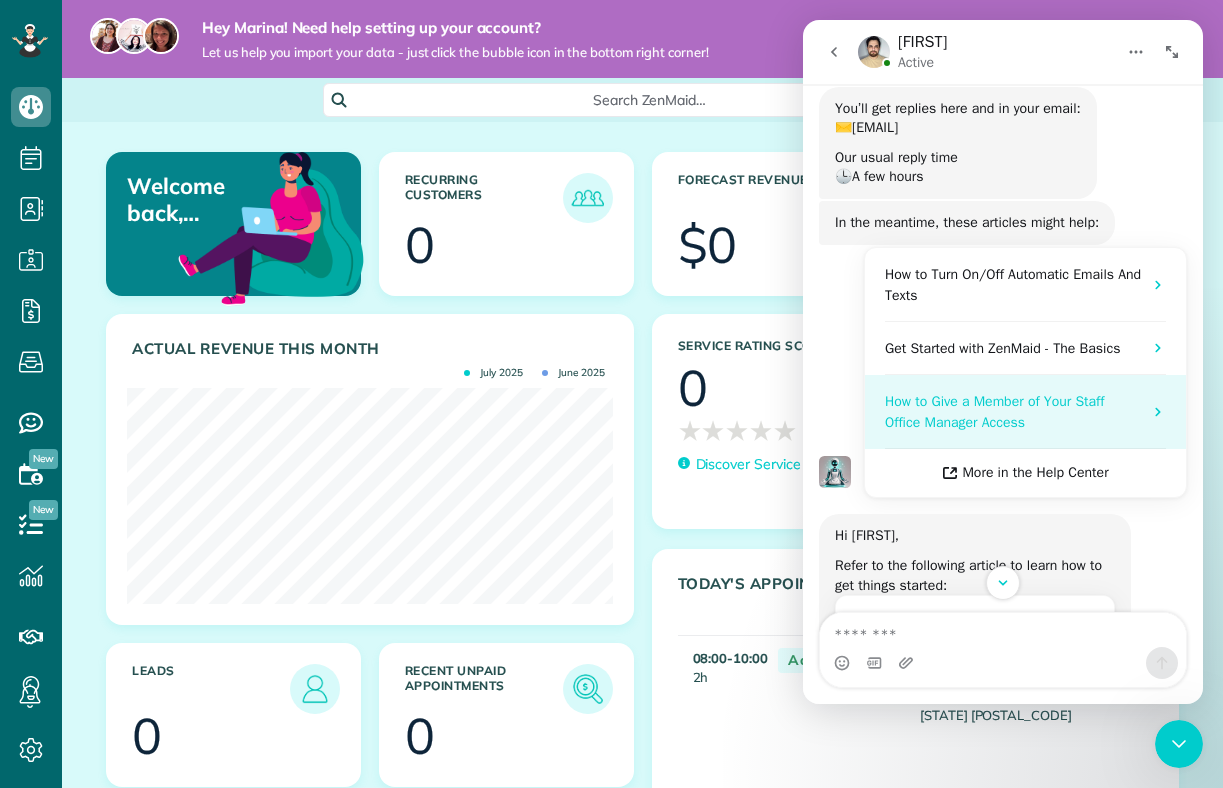 click on "How to Give a Member of Your Staff Office Manager Access" at bounding box center (1013, 412) 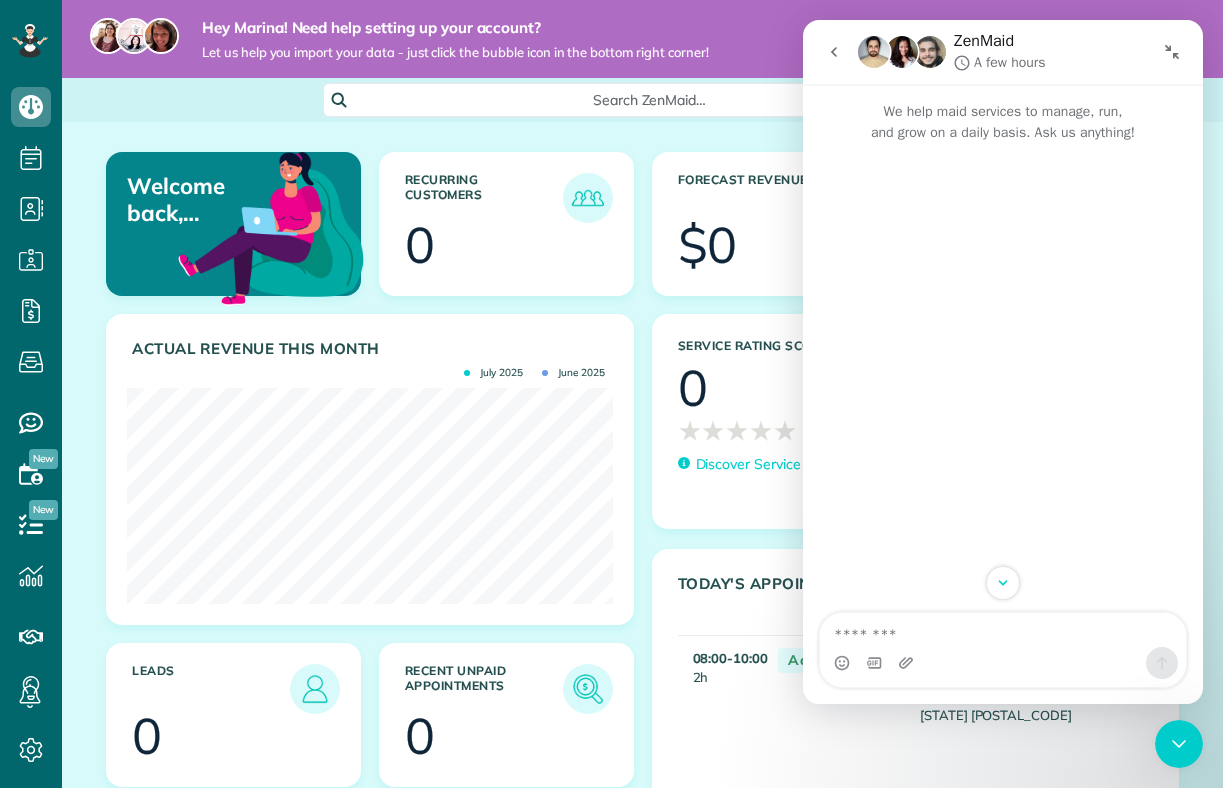 scroll, scrollTop: 0, scrollLeft: 0, axis: both 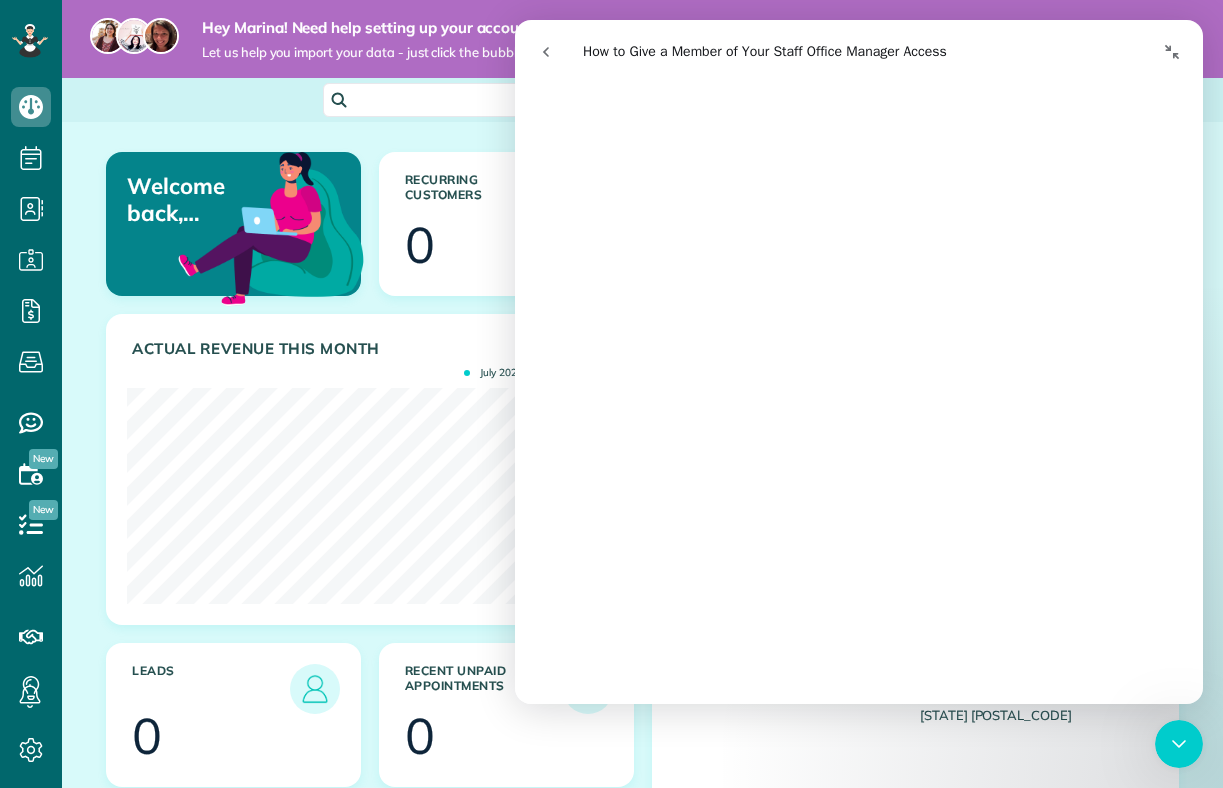 click 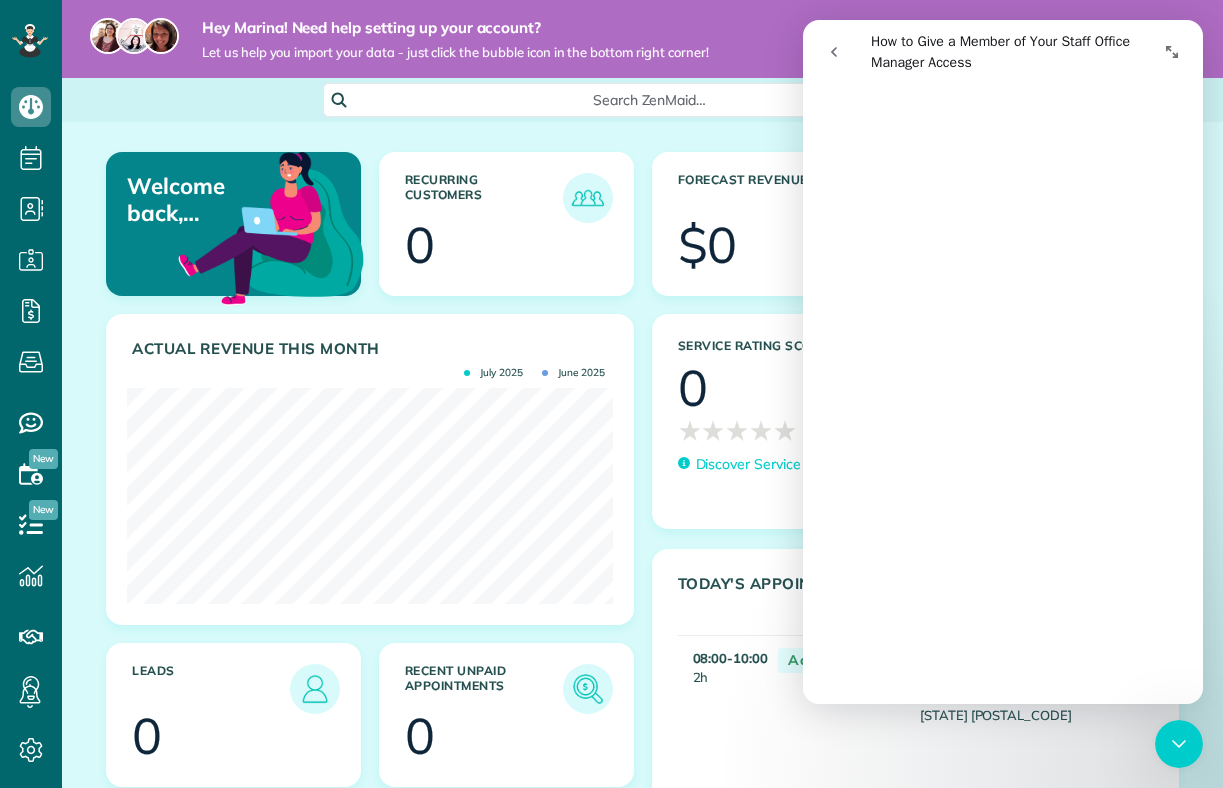 scroll, scrollTop: 441, scrollLeft: 0, axis: vertical 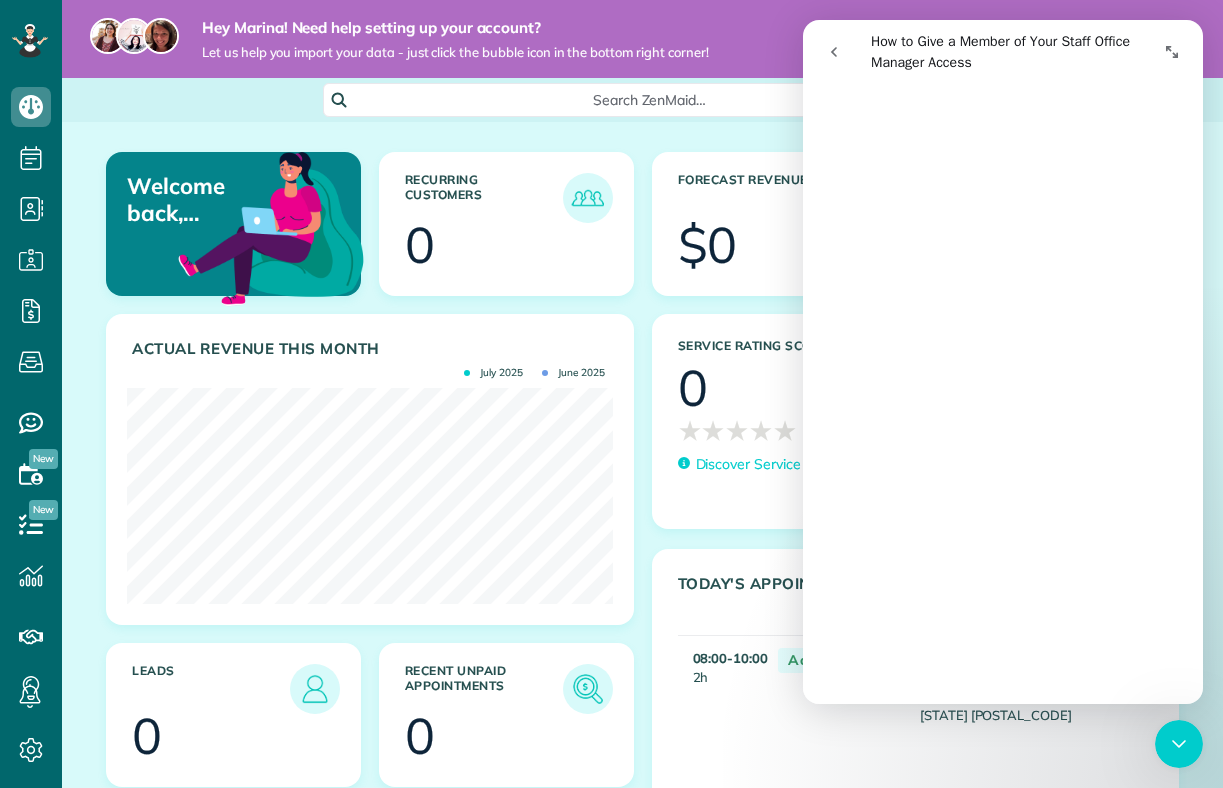 click on "Hey Marina! Need help setting up your account?
Let us help you import your data - just click the bubble icon in the bottom right corner!" at bounding box center [642, 39] 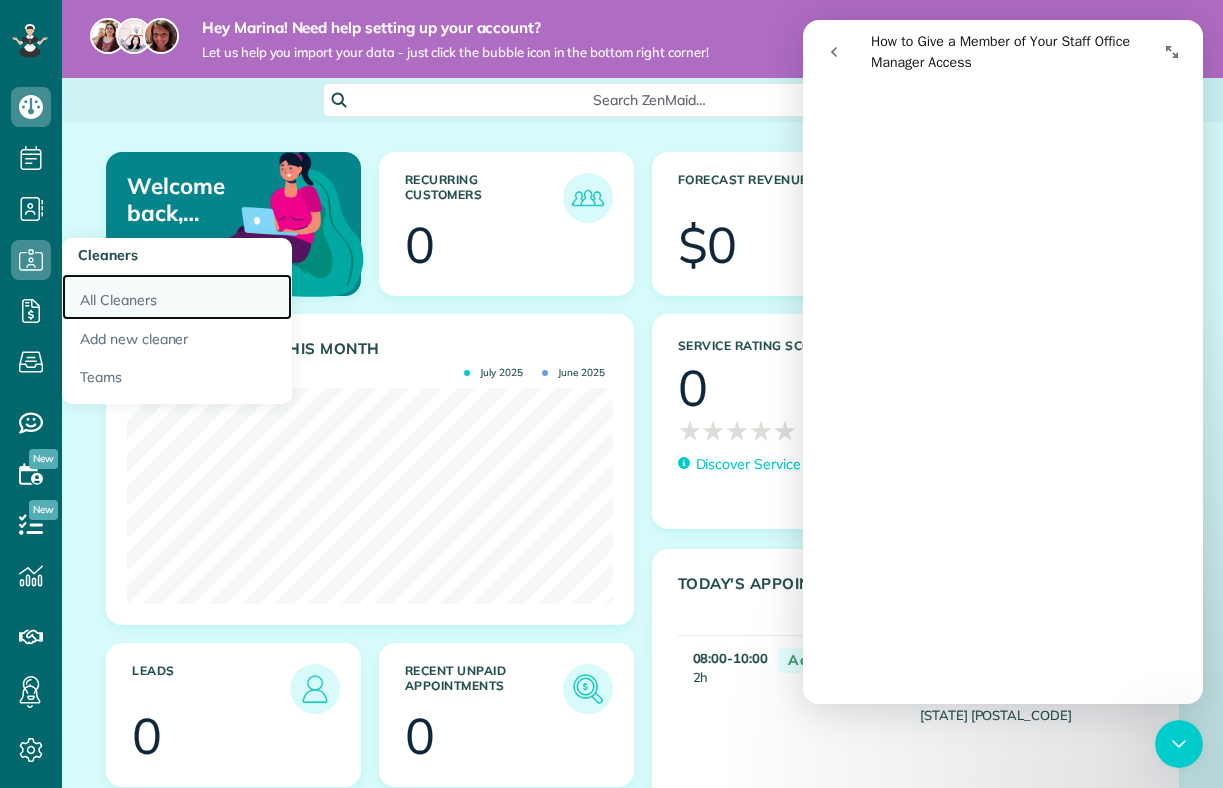 click on "All Cleaners" at bounding box center [177, 297] 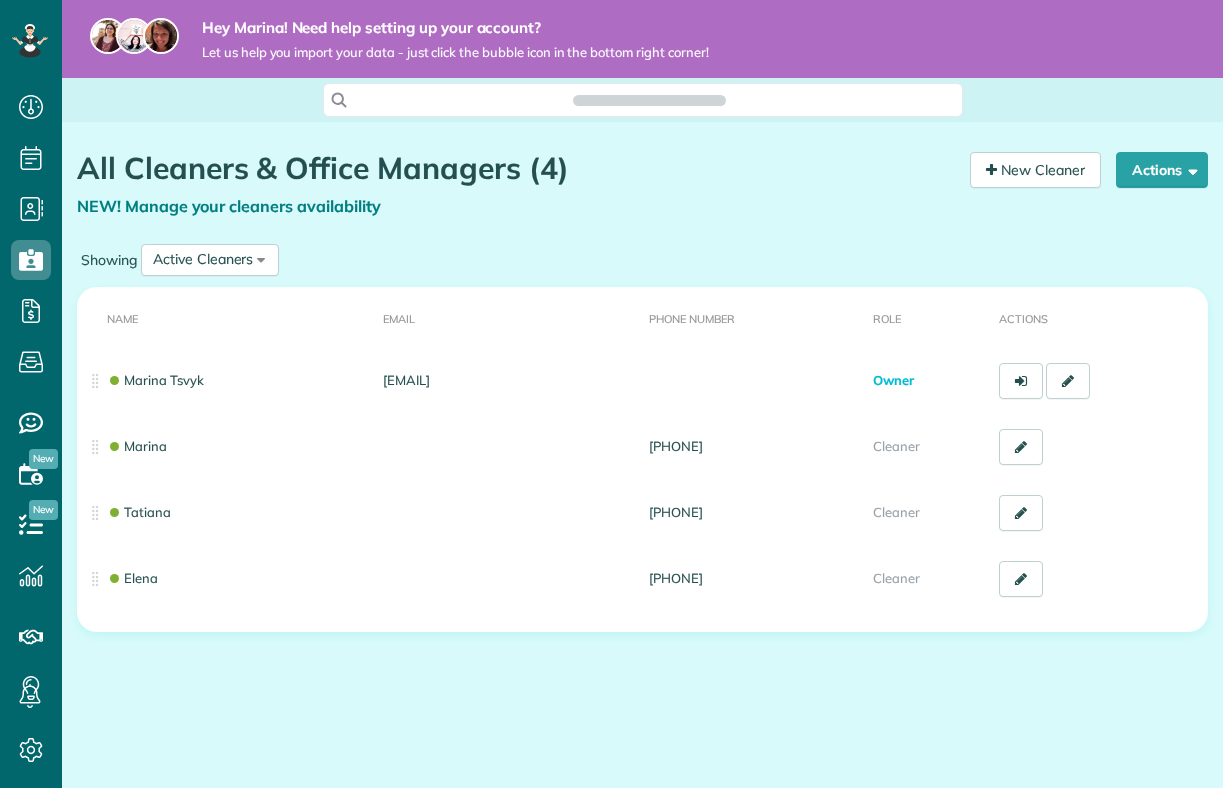 scroll, scrollTop: 0, scrollLeft: 0, axis: both 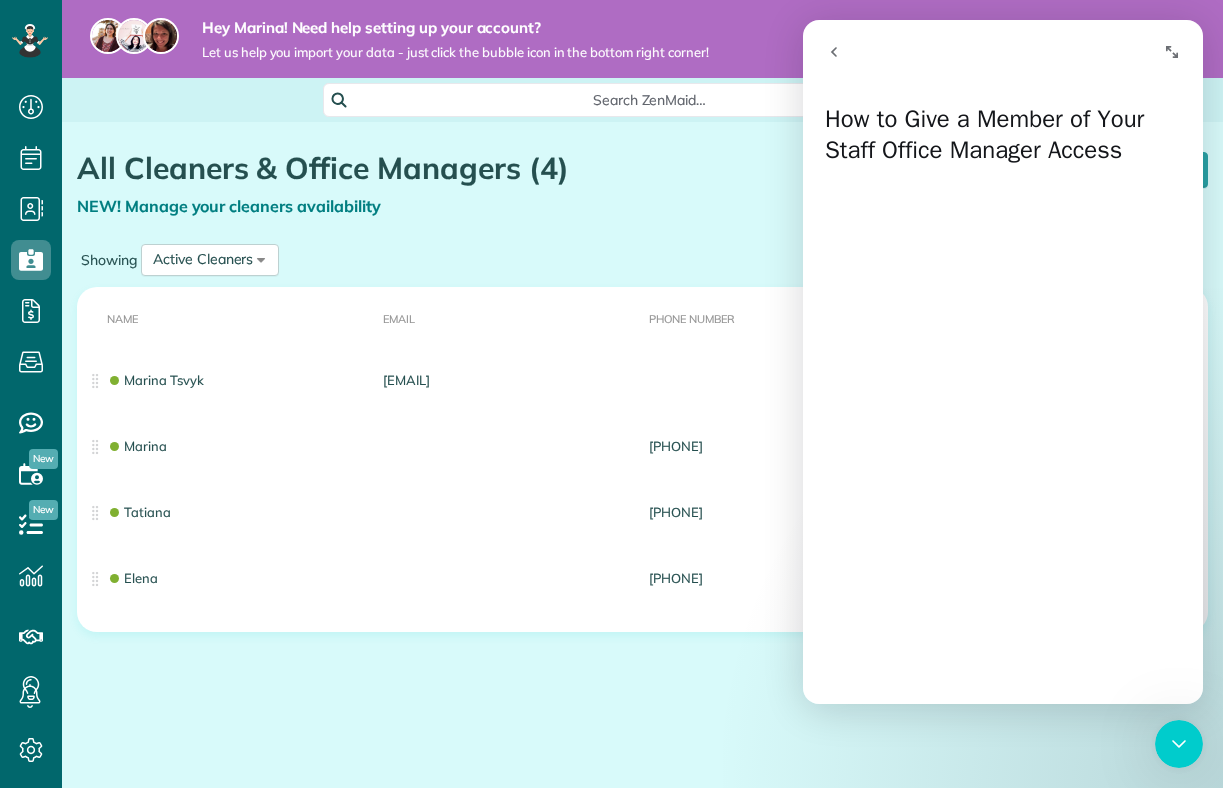 click 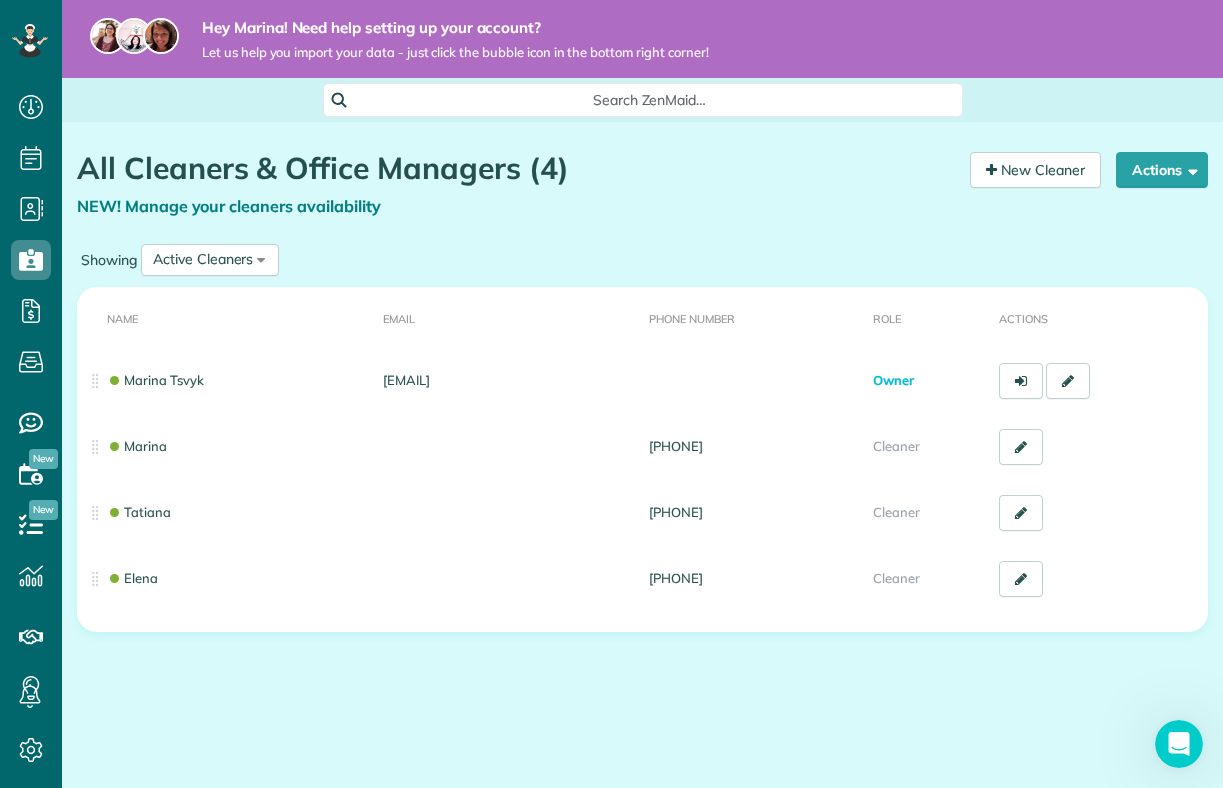 scroll, scrollTop: 0, scrollLeft: 0, axis: both 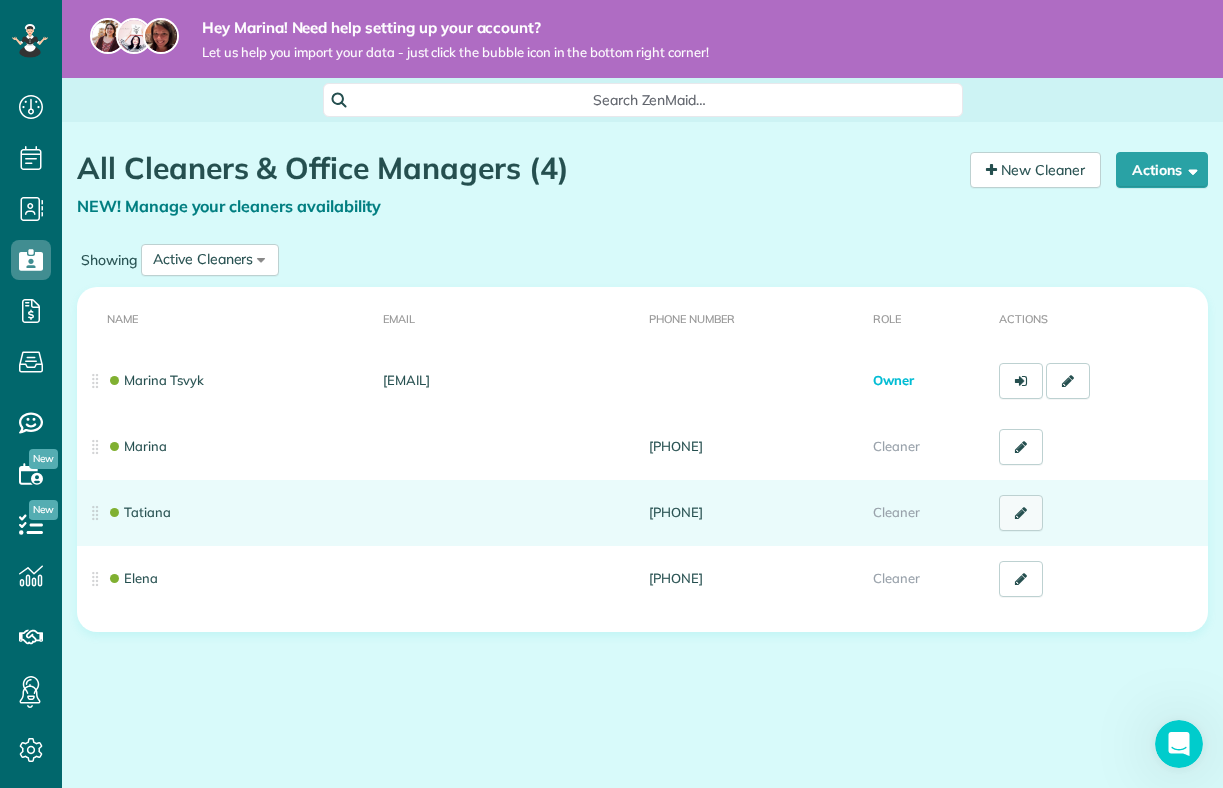 click at bounding box center [1021, 513] 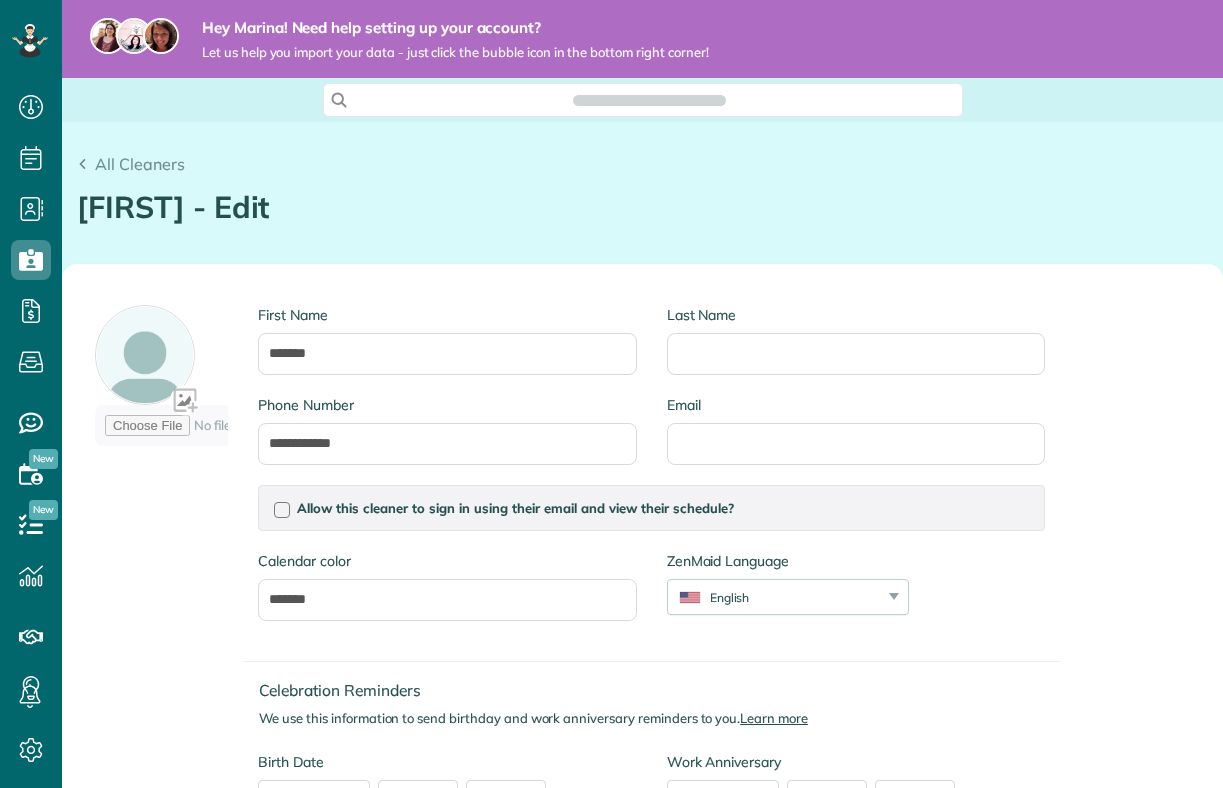 scroll, scrollTop: 0, scrollLeft: 0, axis: both 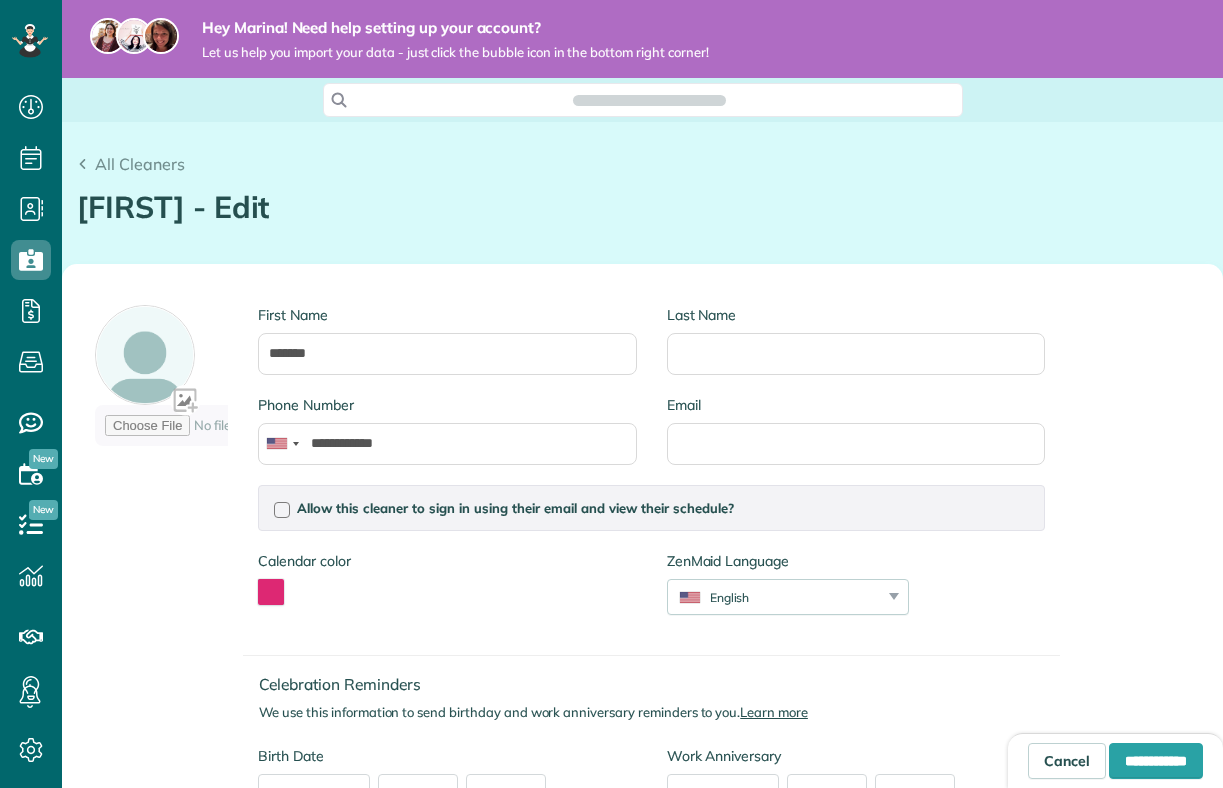 type on "**********" 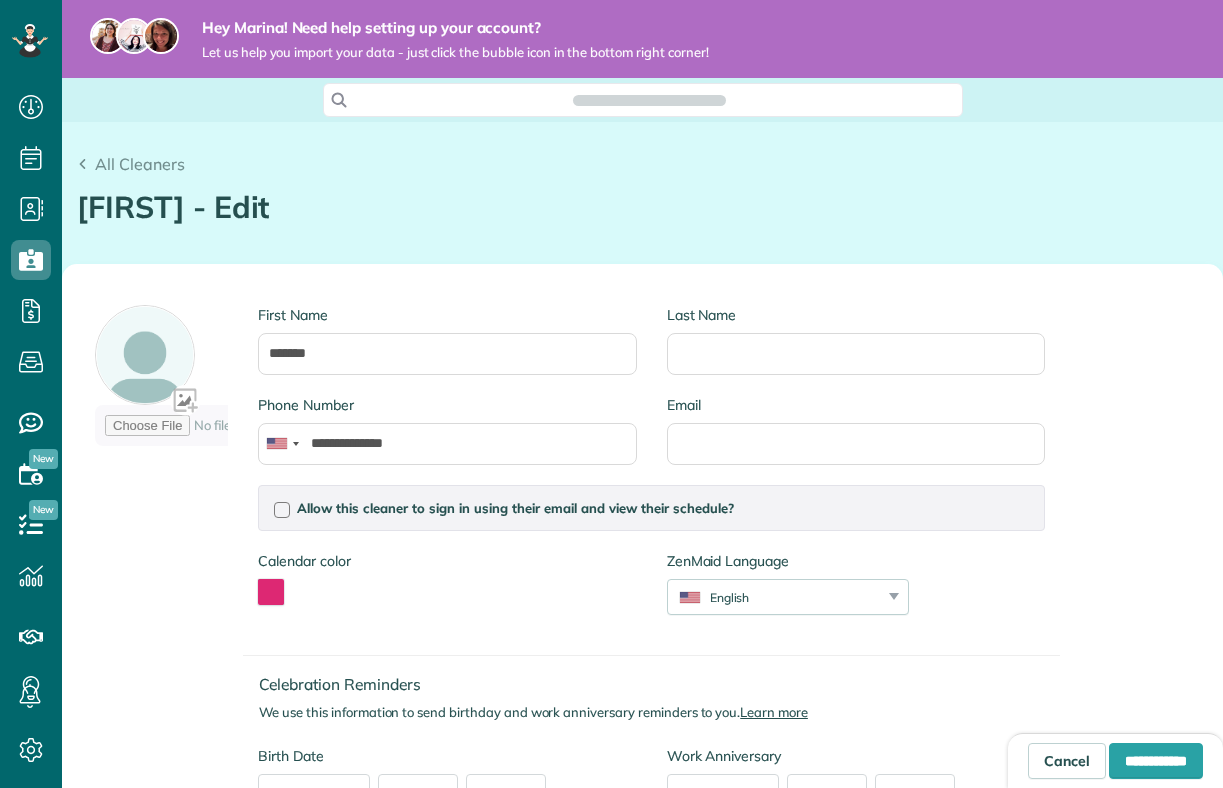 scroll, scrollTop: 788, scrollLeft: 62, axis: both 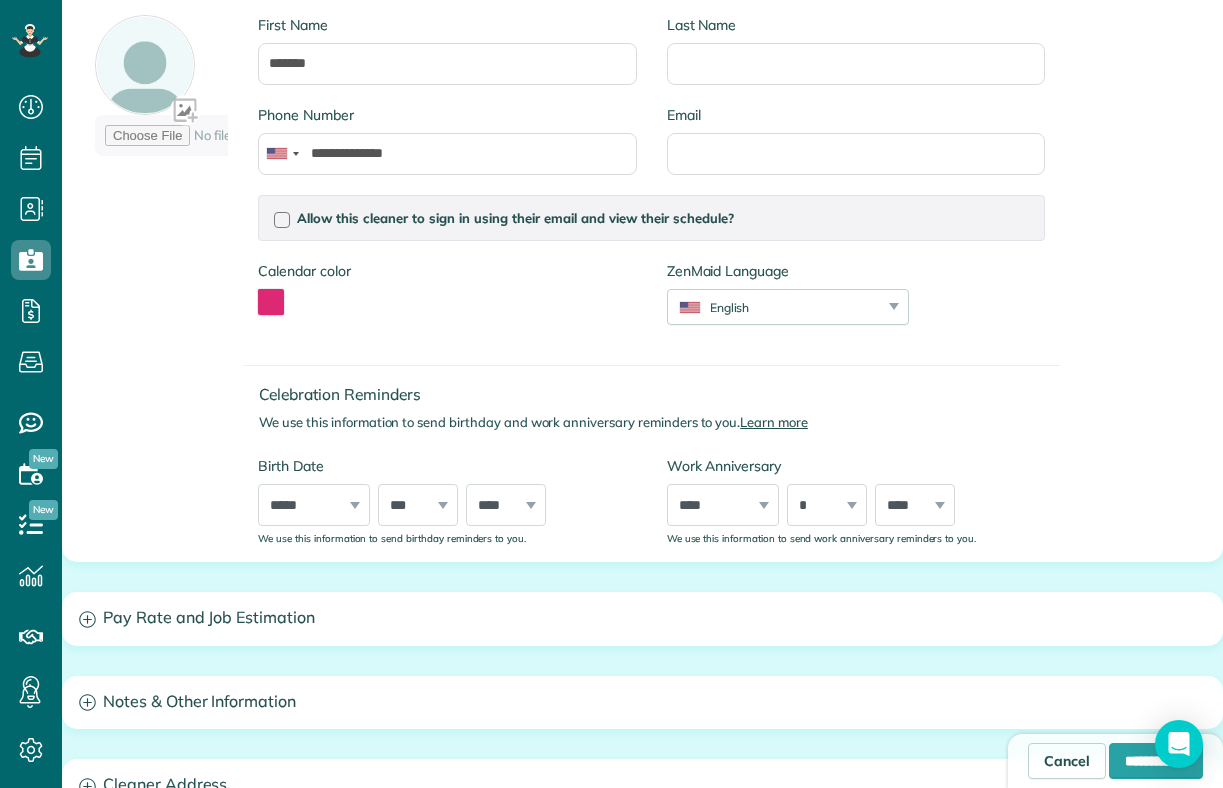 click on "*****
*******
********
*****
*****
***
****
****
******
*********
*******
********
********" at bounding box center [314, 505] 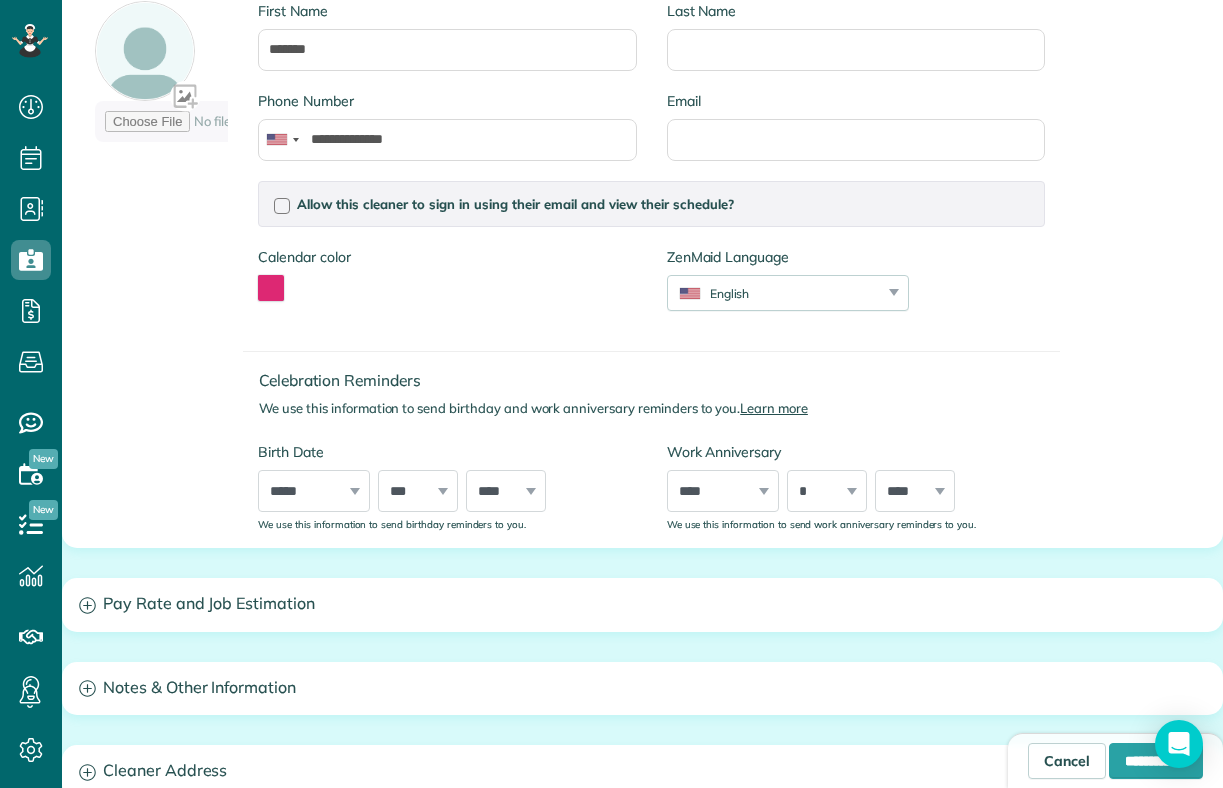 scroll, scrollTop: 364, scrollLeft: 0, axis: vertical 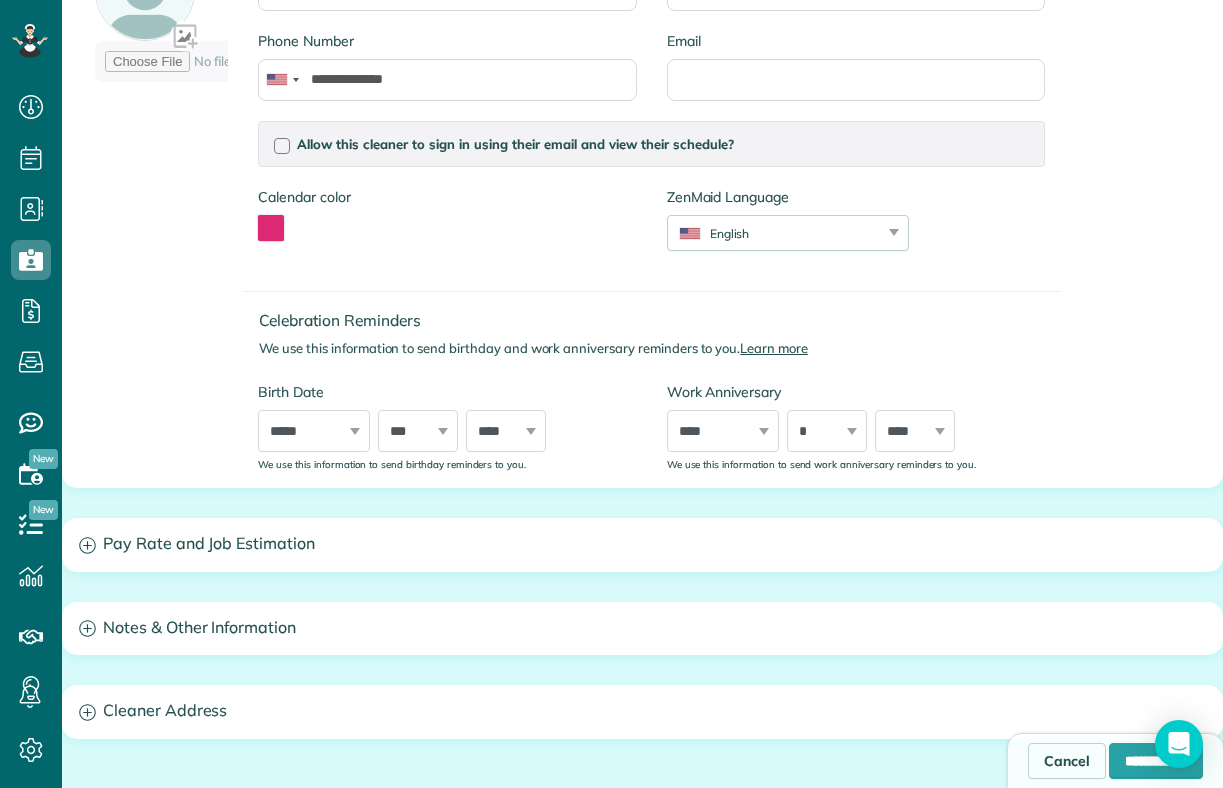 click on "*****
*******
********
*****
*****
***
****
****
******
*********
*******
********
********" at bounding box center (314, 431) 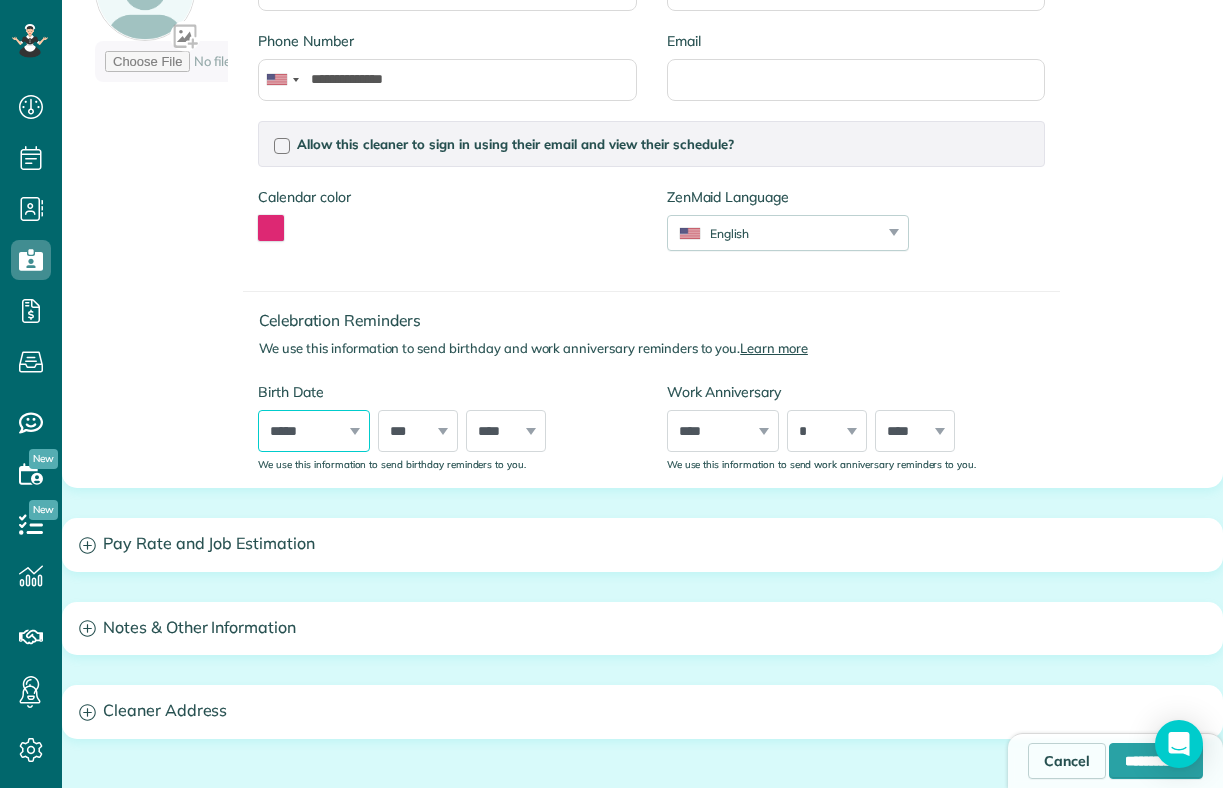 click on "*****
*******
********
*****
*****
***
****
****
******
*********
*******
********
********" at bounding box center [314, 431] 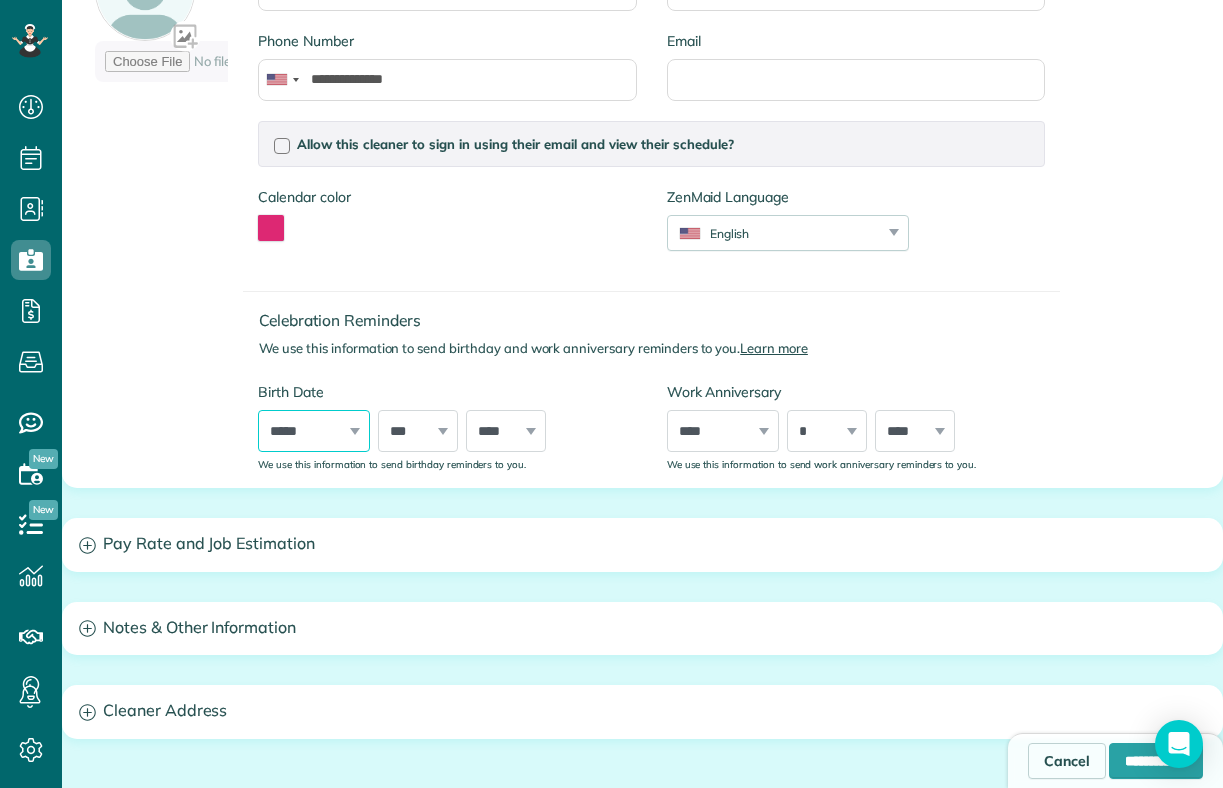 select on "**" 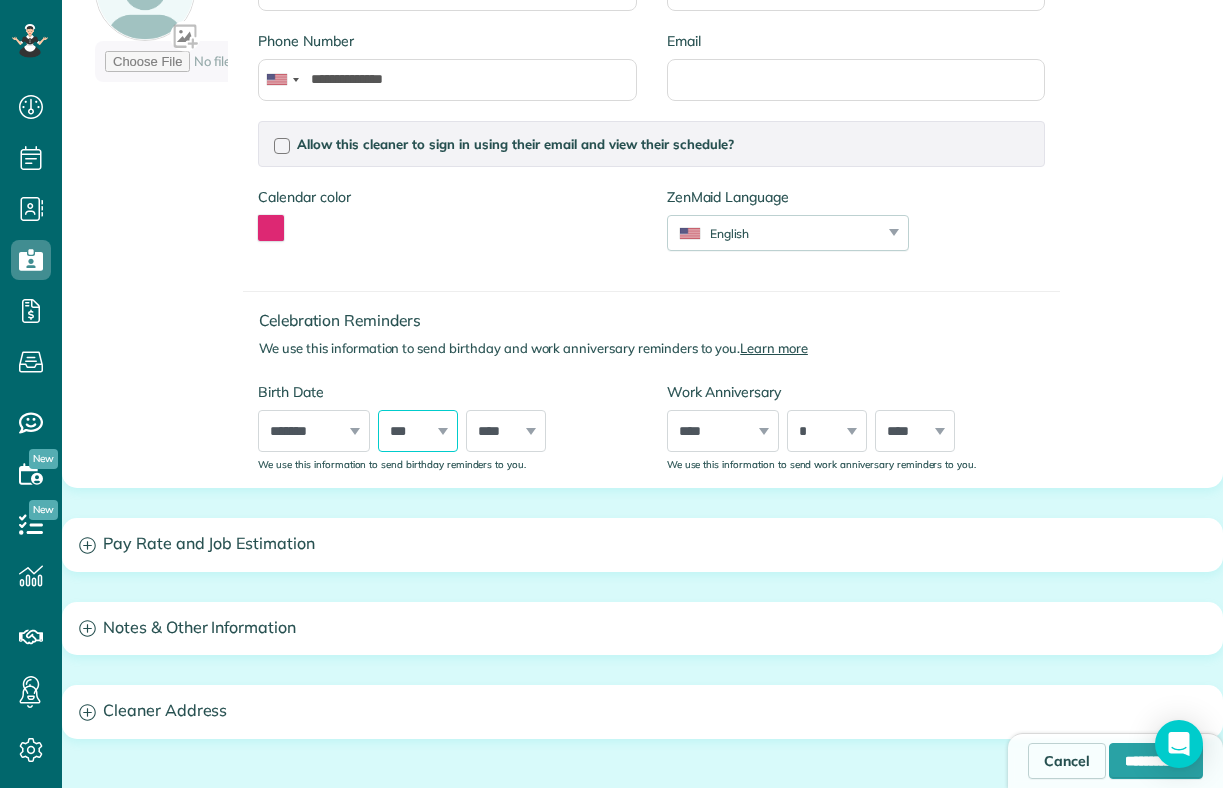 click on "***
*
*
*
*
*
*
*
*
*
**
**
**
**
**
**
**
**
**
**
**
**
**
**
**
**
**
**
**
**
**
**" at bounding box center [418, 431] 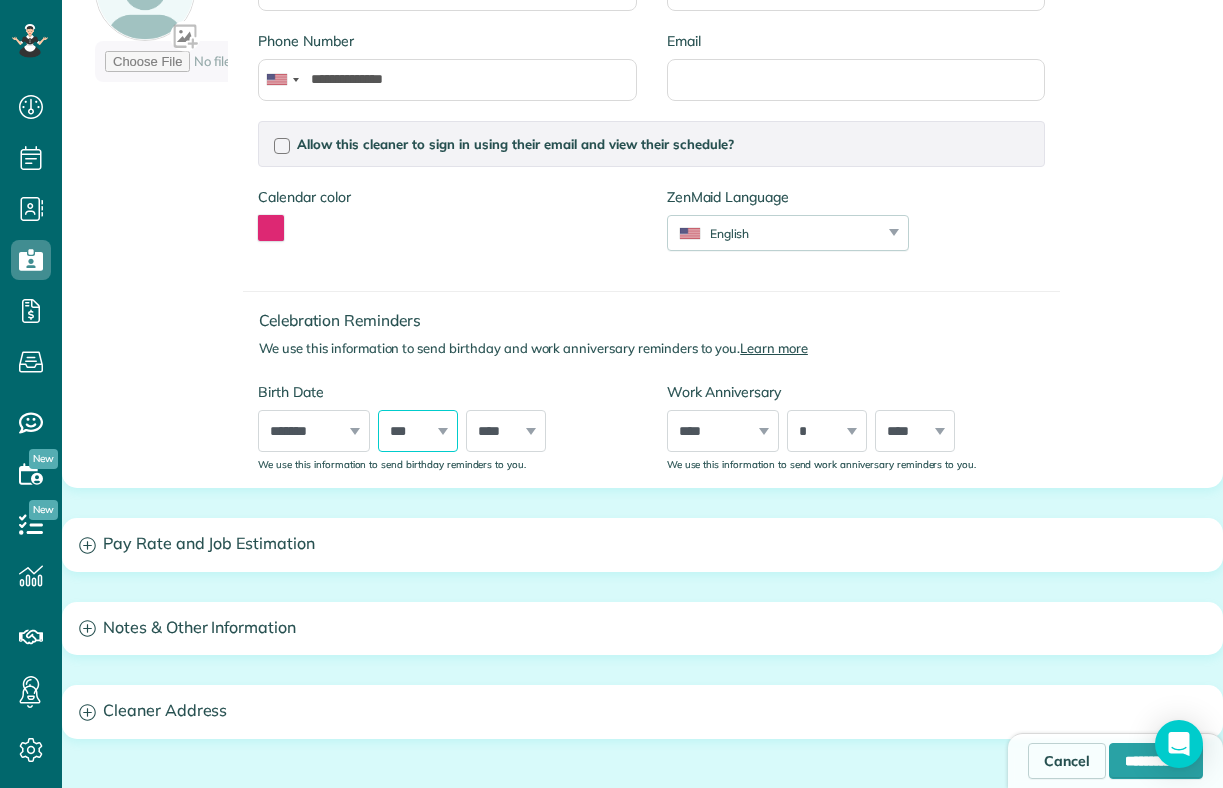 select on "*" 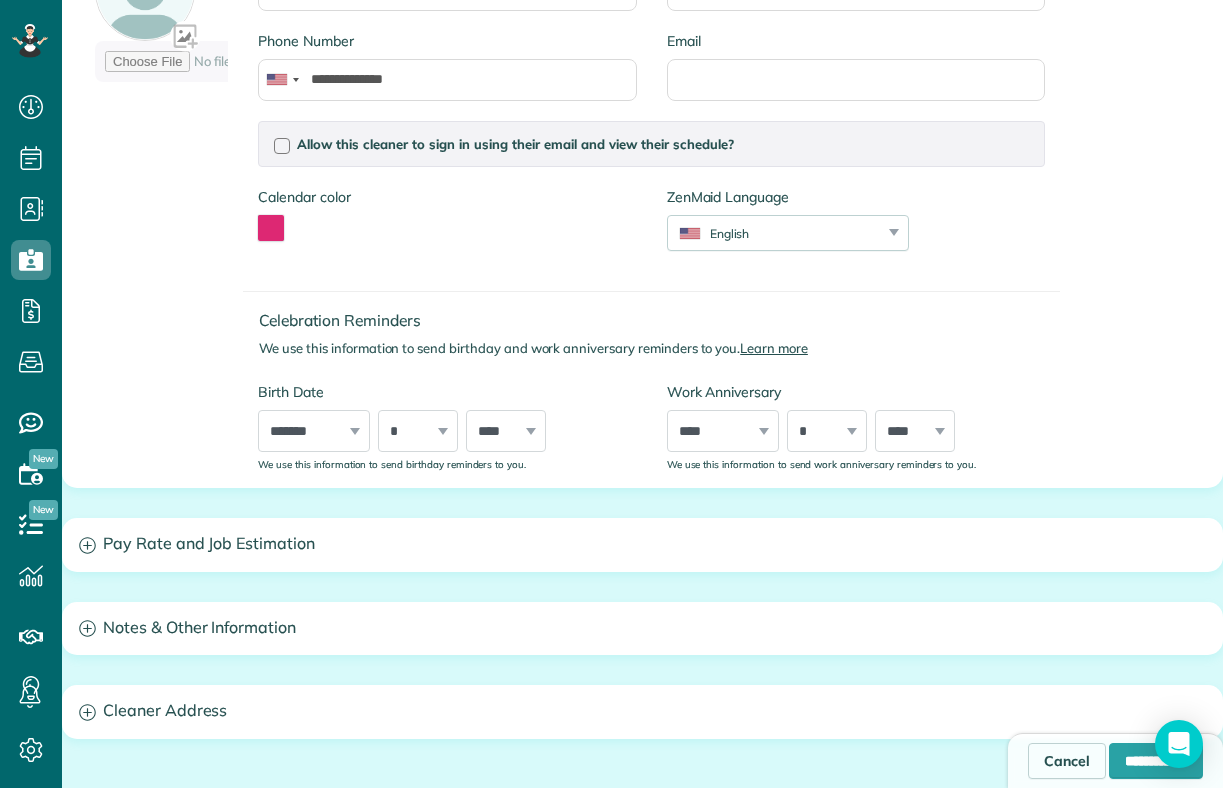 click on "*****
*******
********
*****
*****
***
****
****
******
*********
*******
********
********
***
*
*
*
*
*
*
*
*
*
**
**
**
**
**
**
**
**
**
**
**
**
**
**
**
**
**
**
**
**
**
**
****
****
****
****
****
****
****
****
****
****
****
****
****
****
****
****
****
****
****
****
****
****
****
****
****
****
****
****
****
****
****
****
****
****
****
****
****
****
****
****
****
****
****
****
****
****
****
****
****
****
****
****
****
****
****
****
****
****
****
****
****
****
****
****
****
****
****
****
****
****
****
****
****
****
****
****
****
****
****
****" at bounding box center [447, 431] 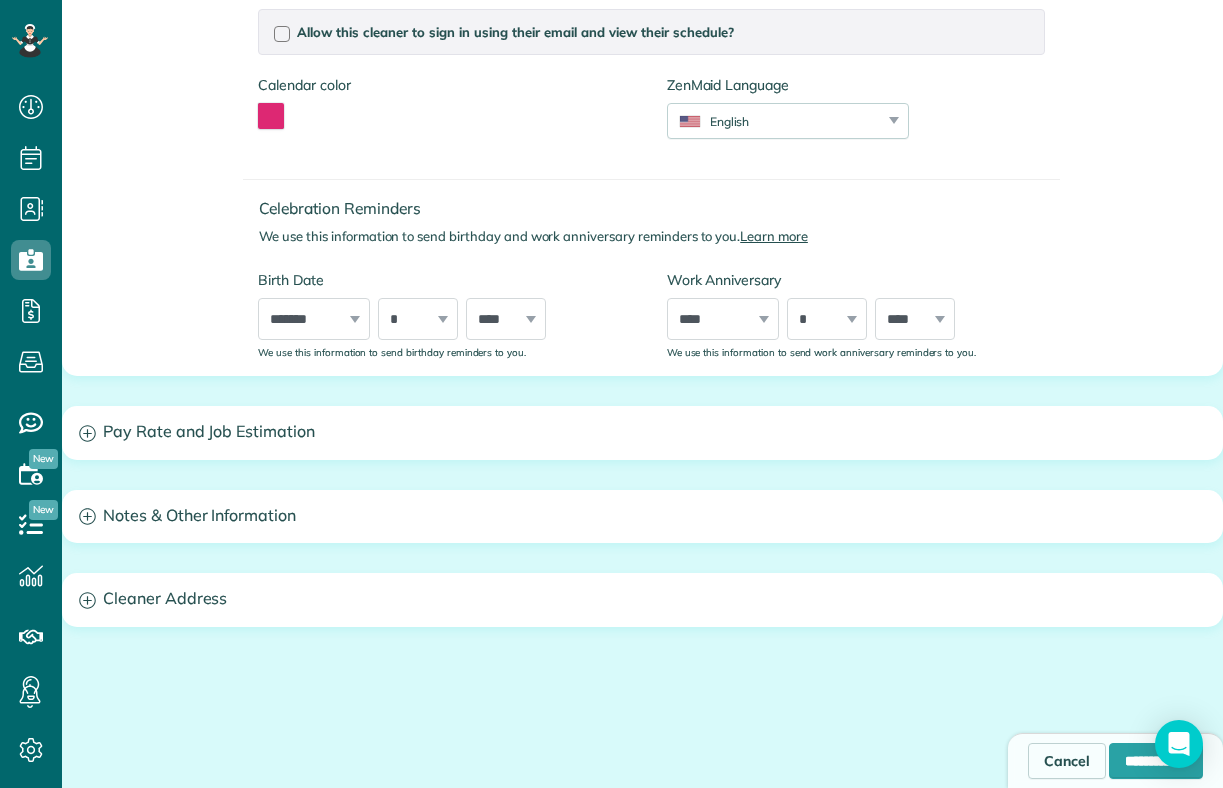 scroll, scrollTop: 474, scrollLeft: 0, axis: vertical 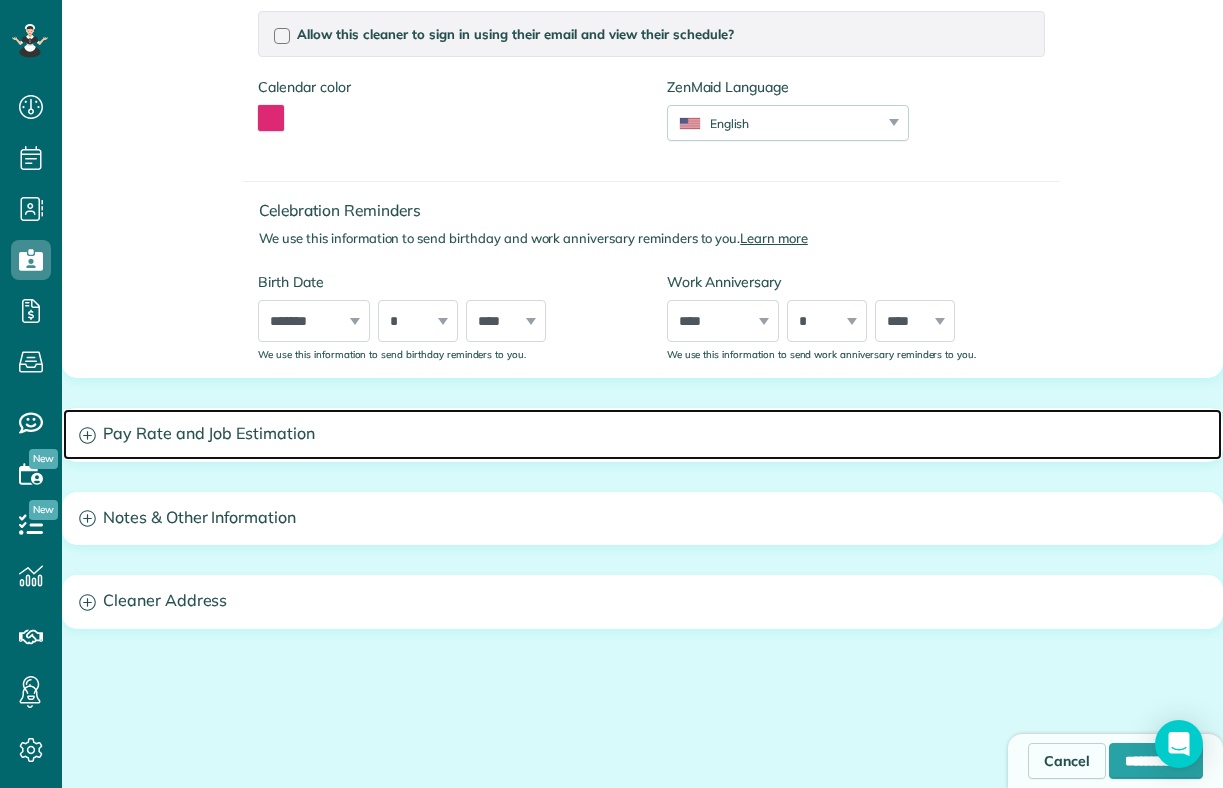 click 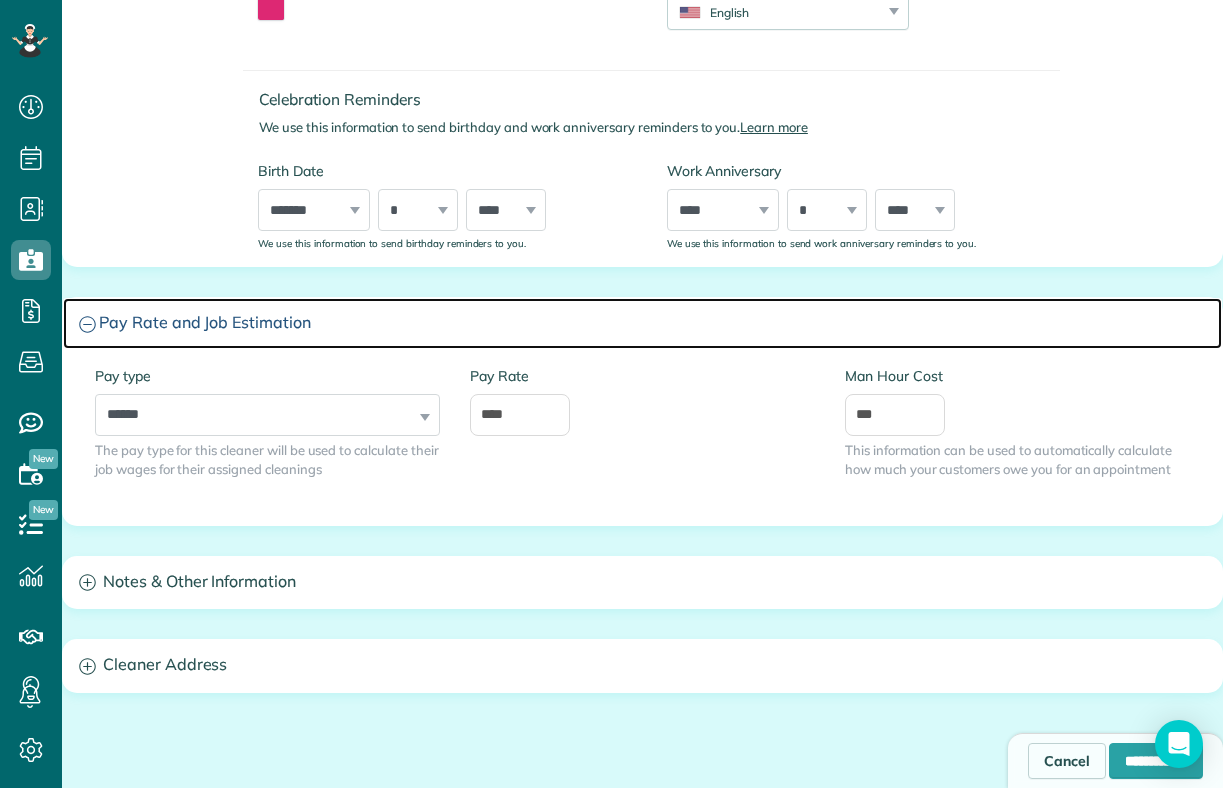 scroll, scrollTop: 622, scrollLeft: 0, axis: vertical 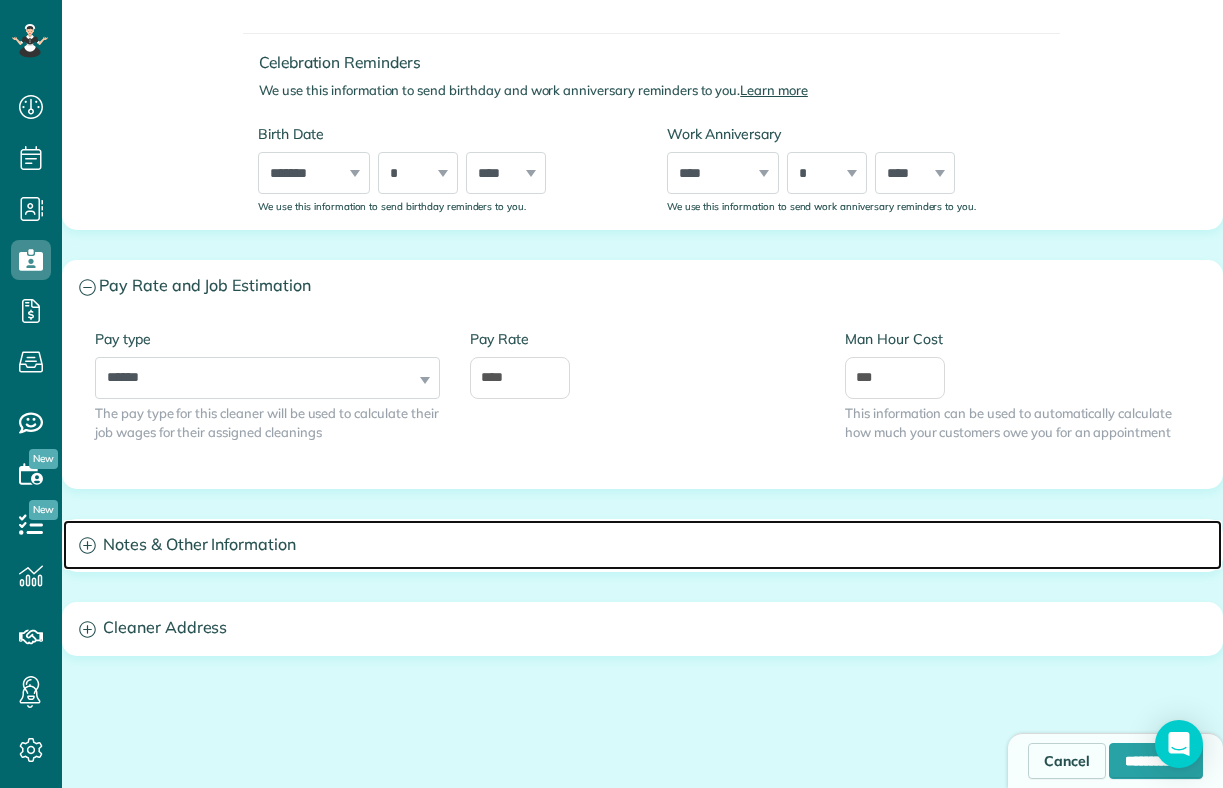 click 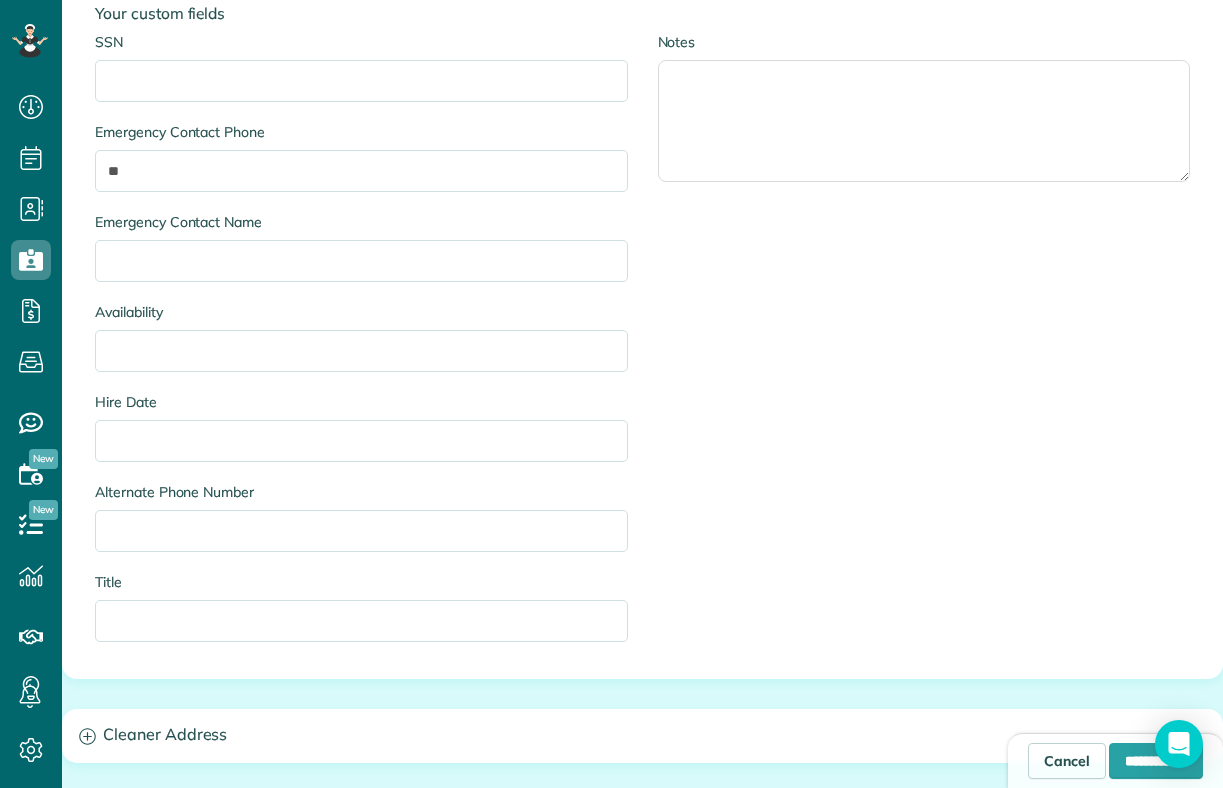 scroll, scrollTop: 1460, scrollLeft: 0, axis: vertical 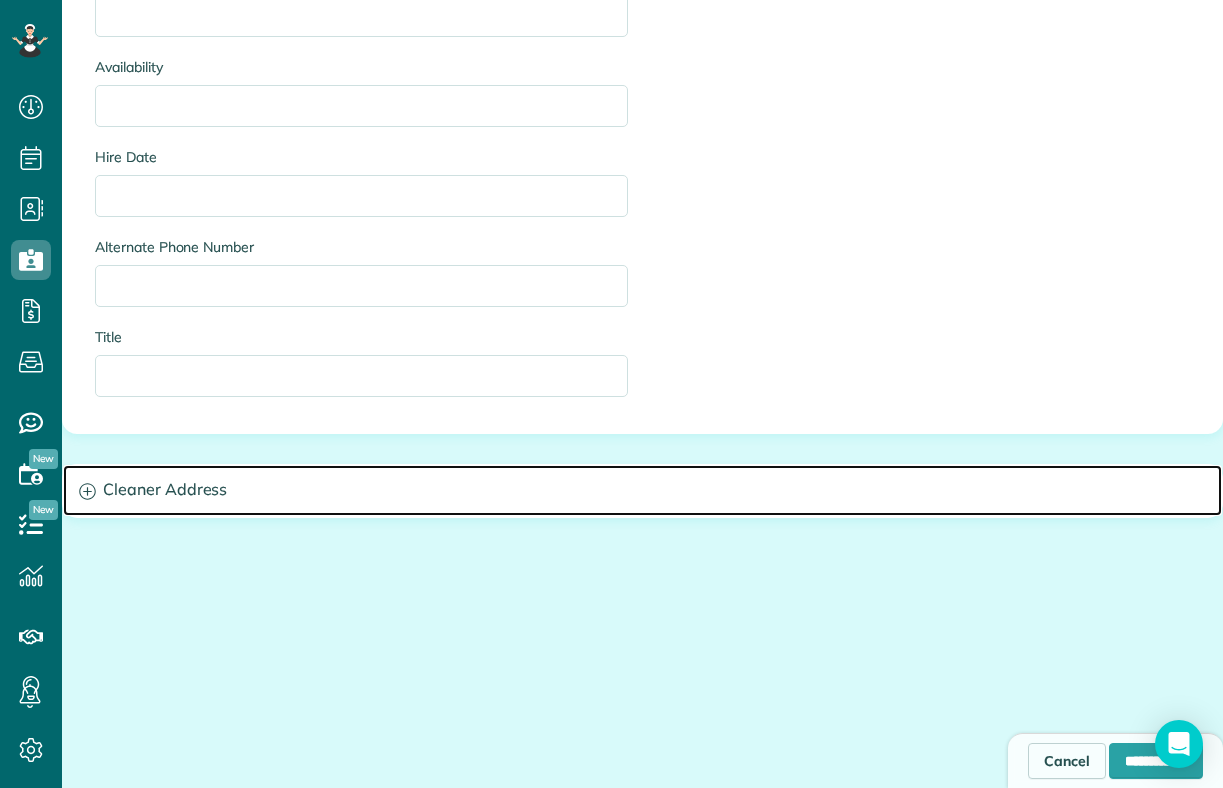 click 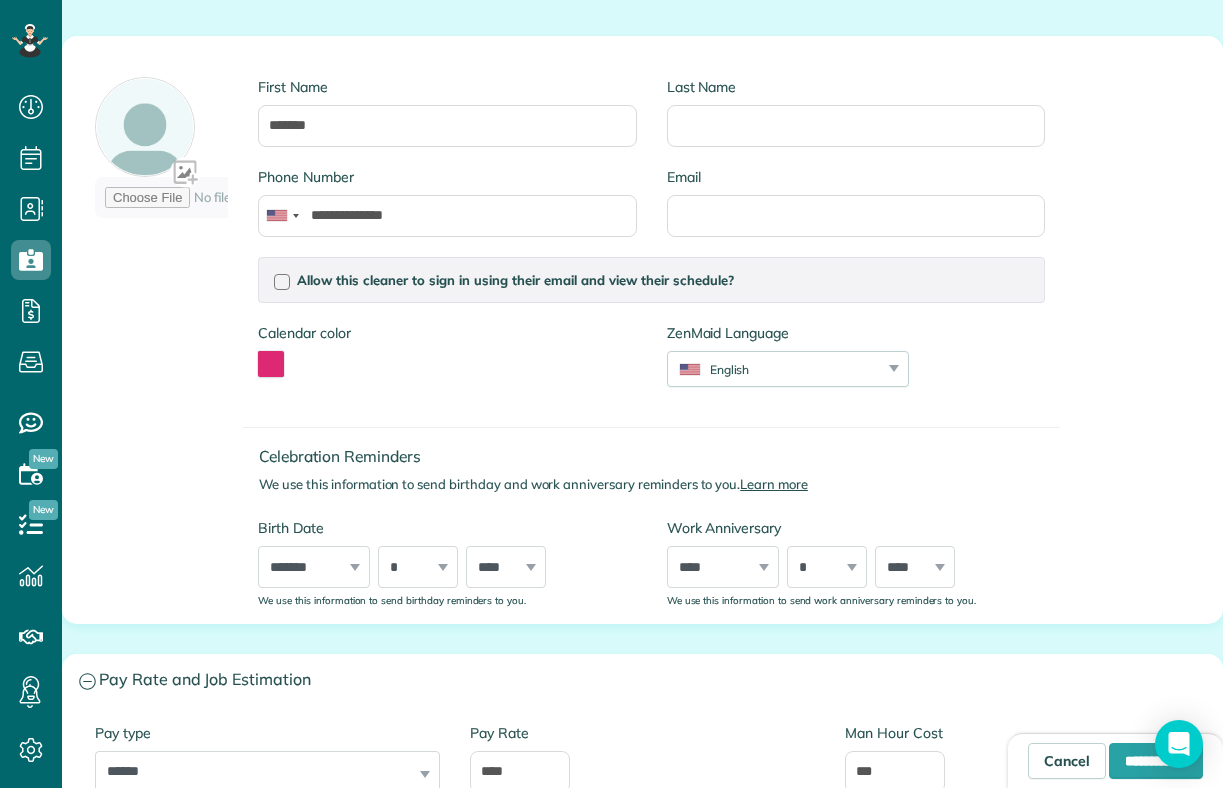 scroll, scrollTop: 156, scrollLeft: 0, axis: vertical 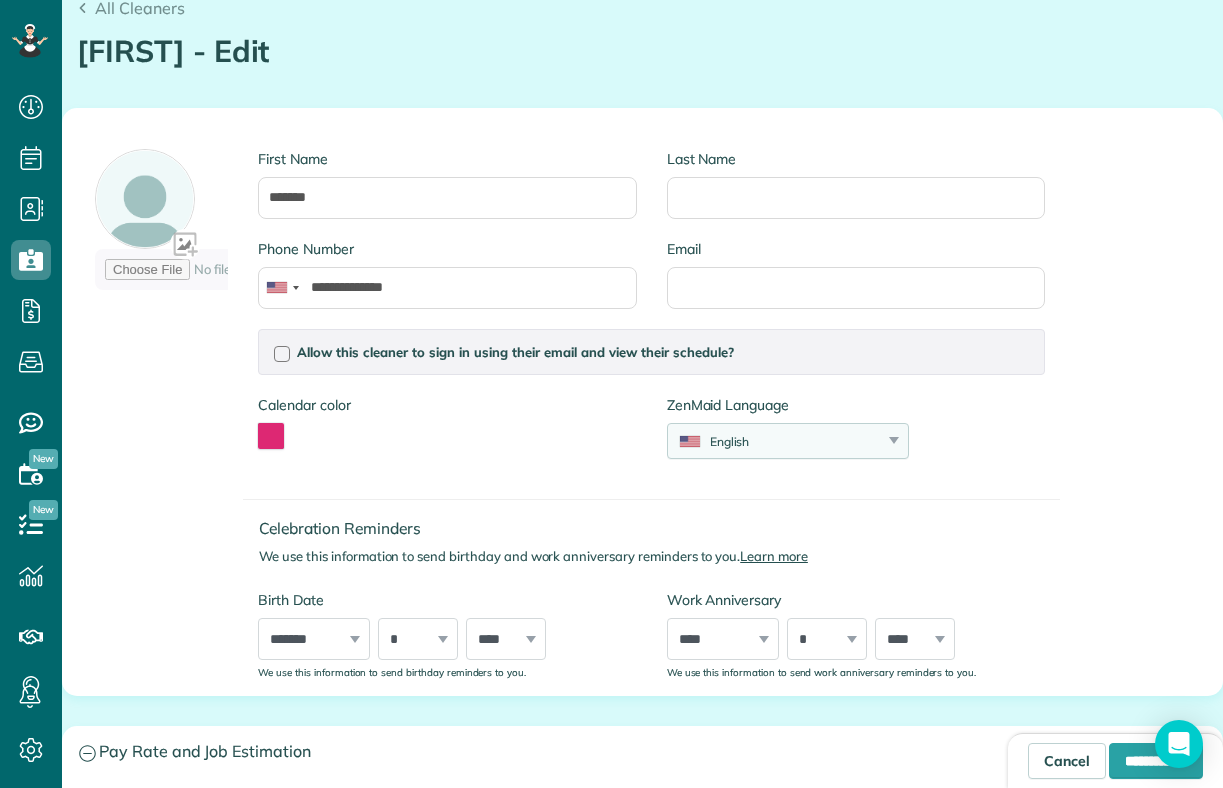 click on "English" at bounding box center [775, 441] 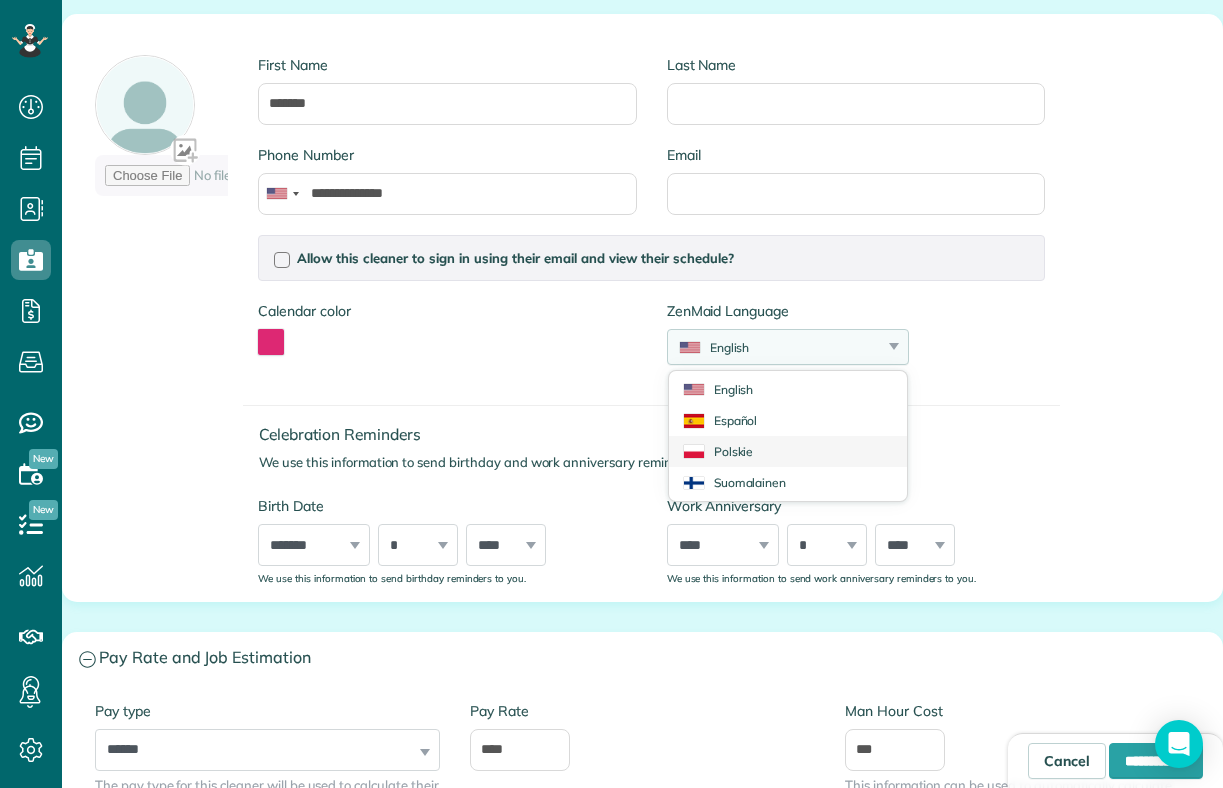 scroll, scrollTop: 249, scrollLeft: 0, axis: vertical 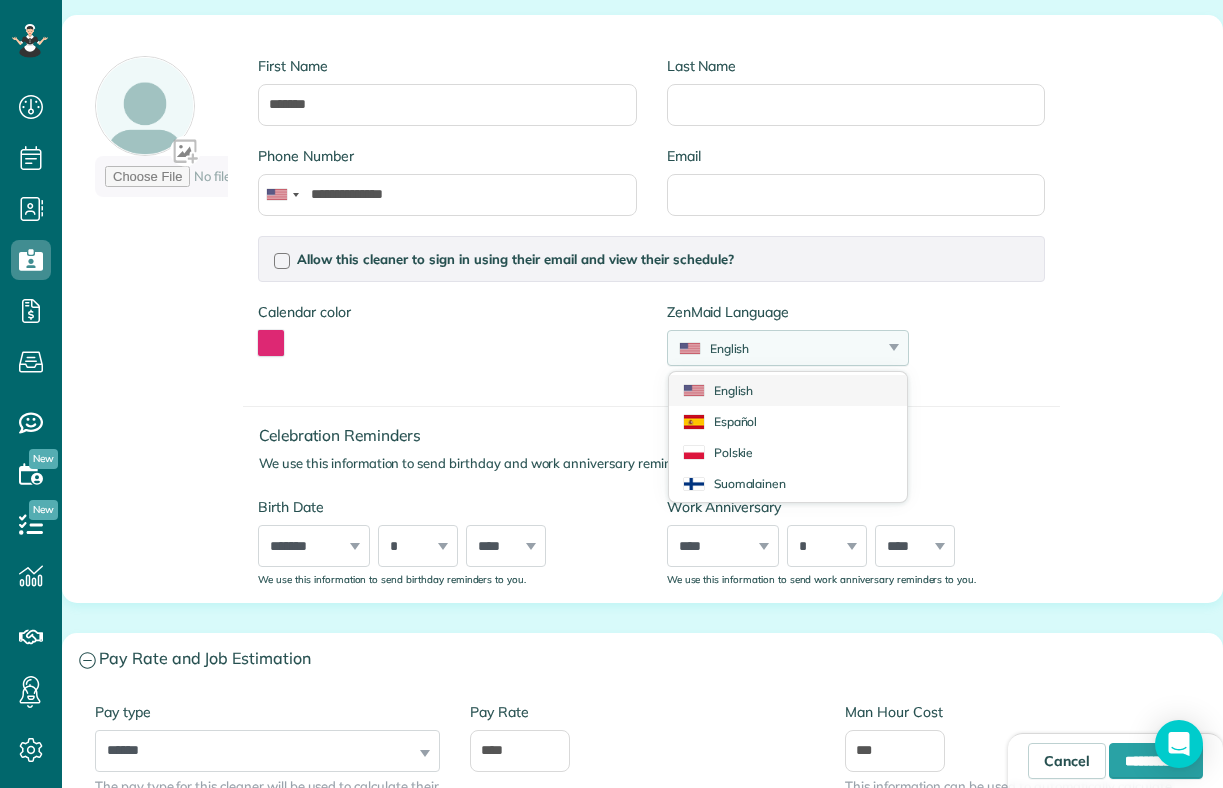 click on "English" at bounding box center [788, 390] 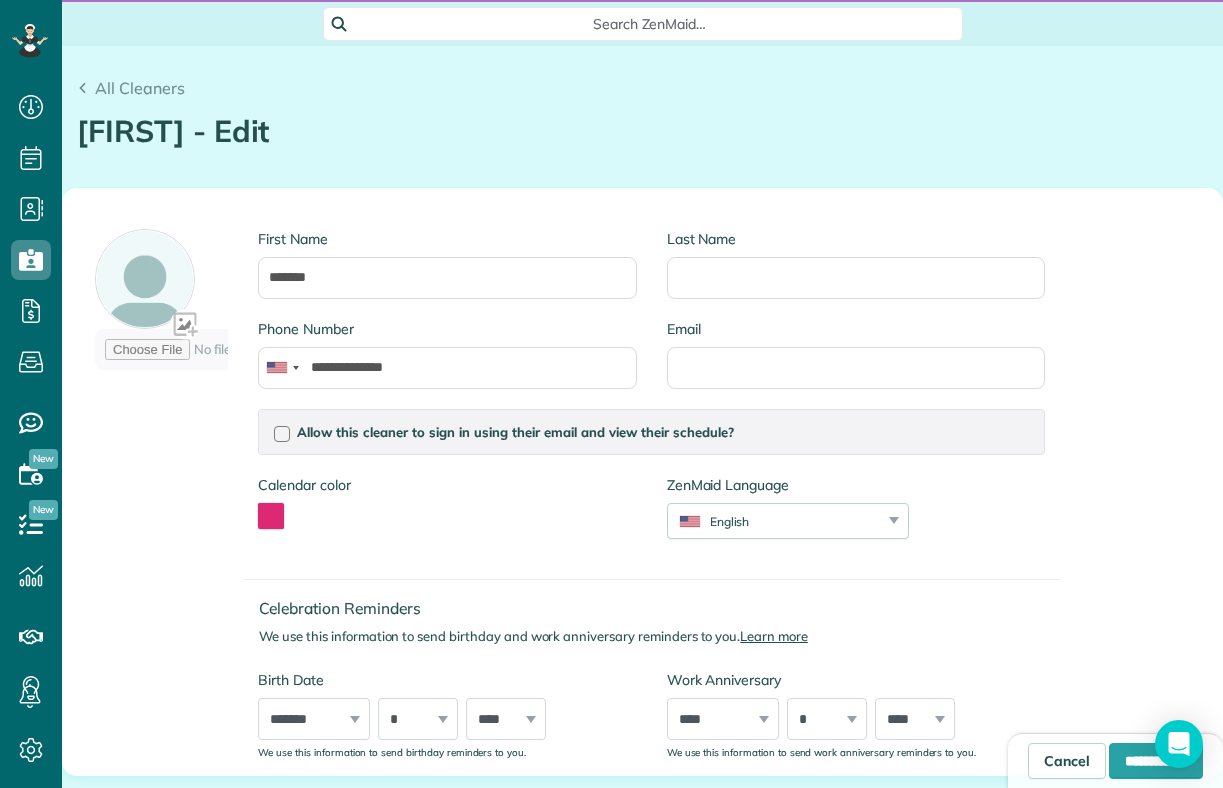 scroll, scrollTop: 0, scrollLeft: 0, axis: both 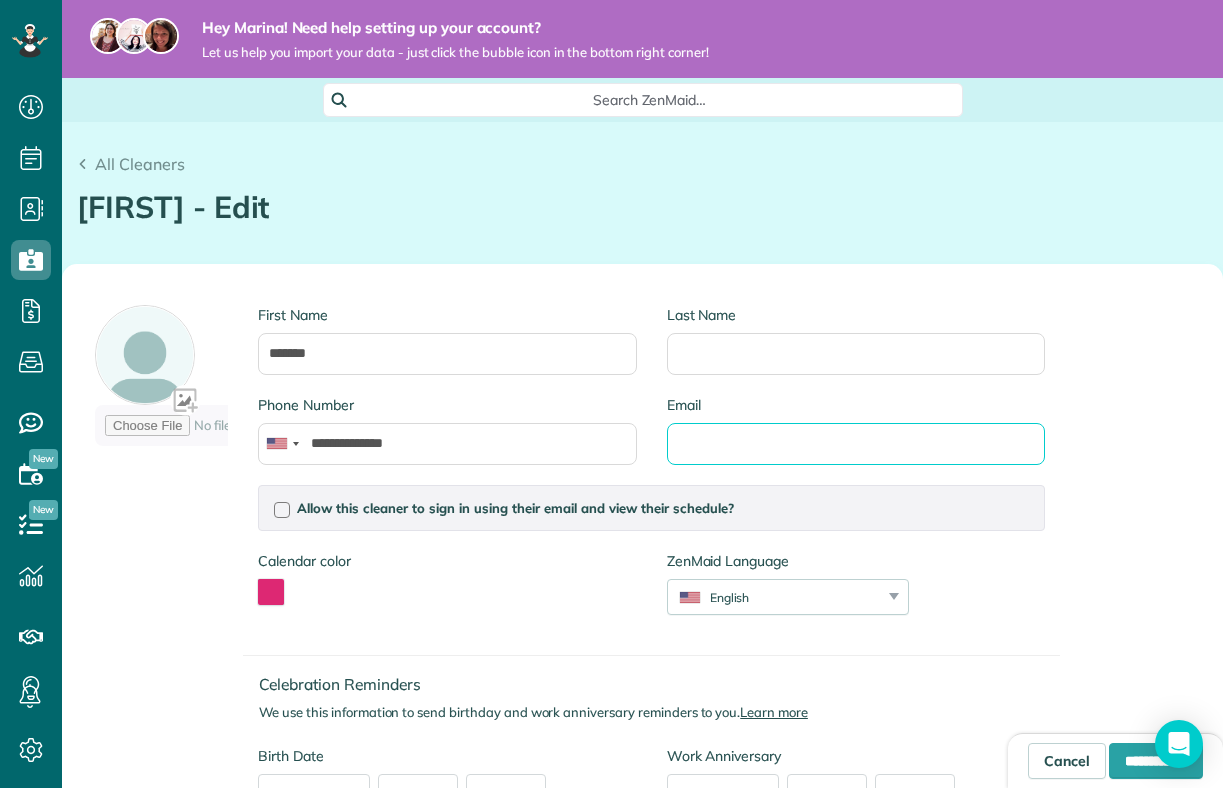 click on "Email" at bounding box center (856, 444) 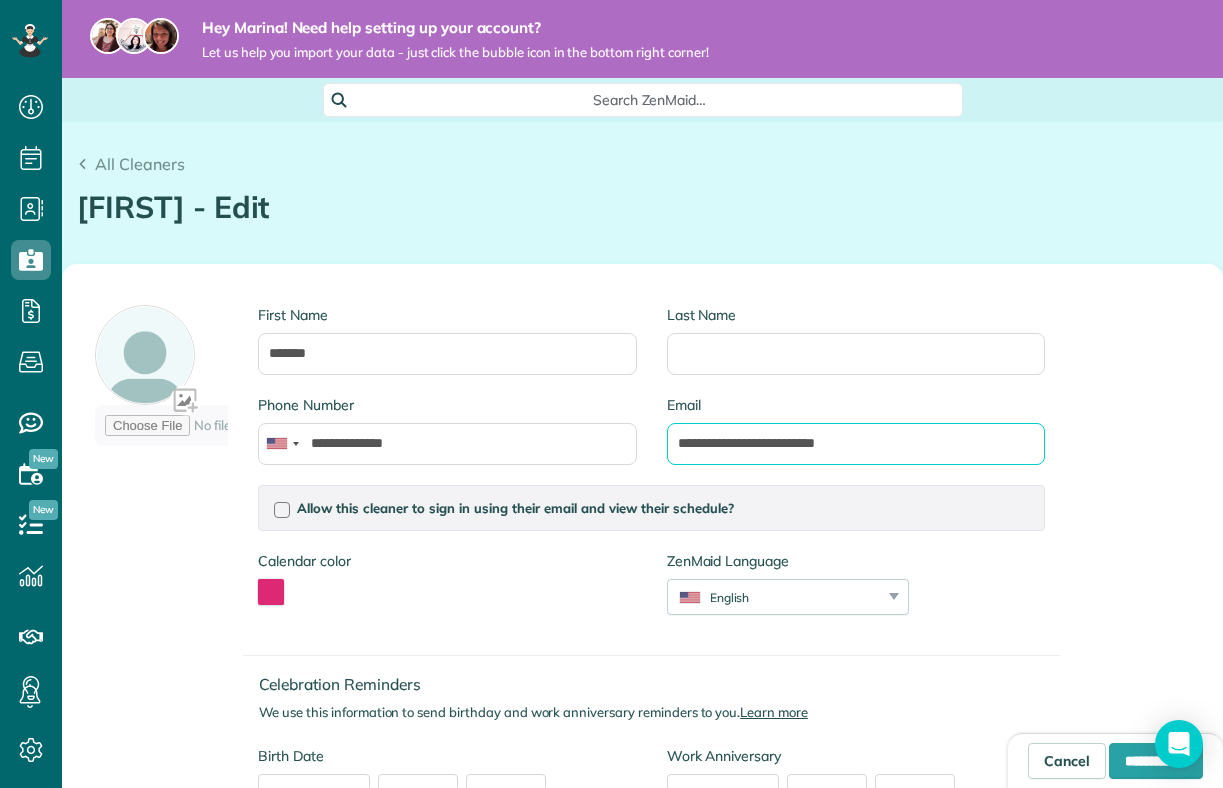 type on "**********" 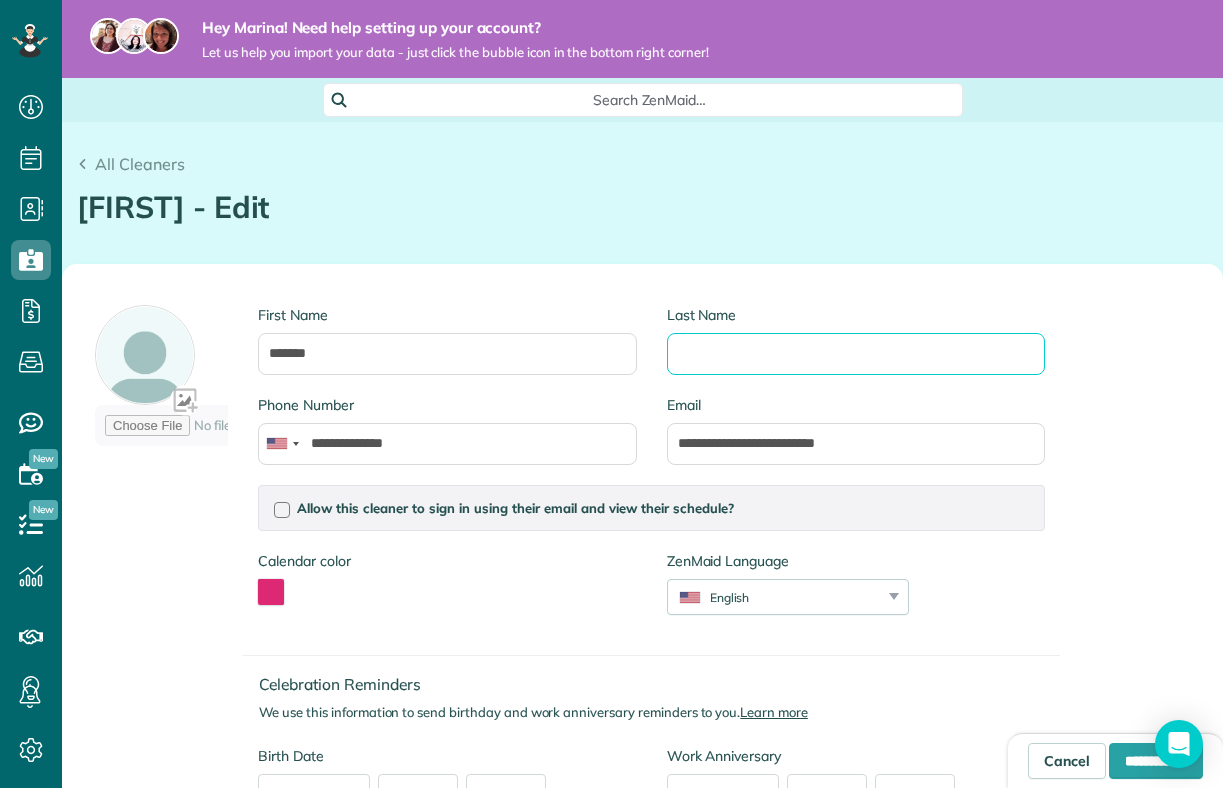 click on "Last Name" at bounding box center [856, 354] 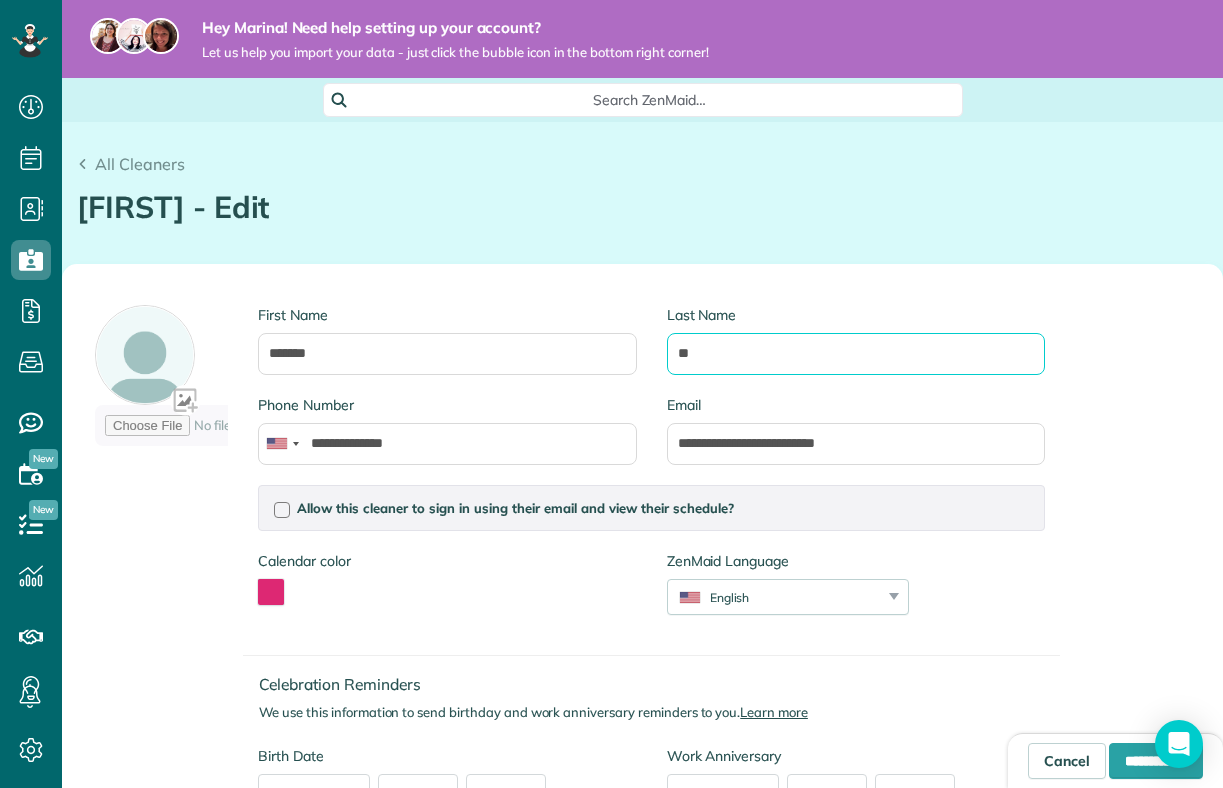 type on "*" 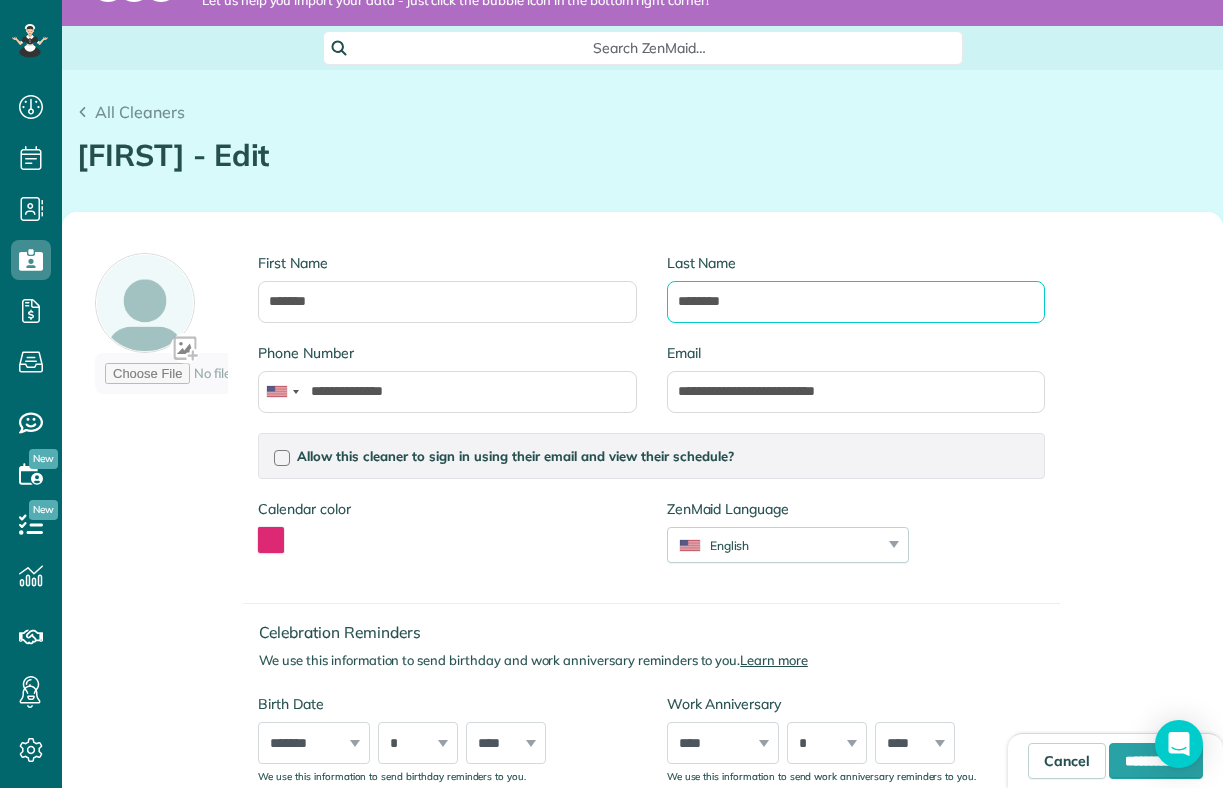 scroll, scrollTop: 50, scrollLeft: 0, axis: vertical 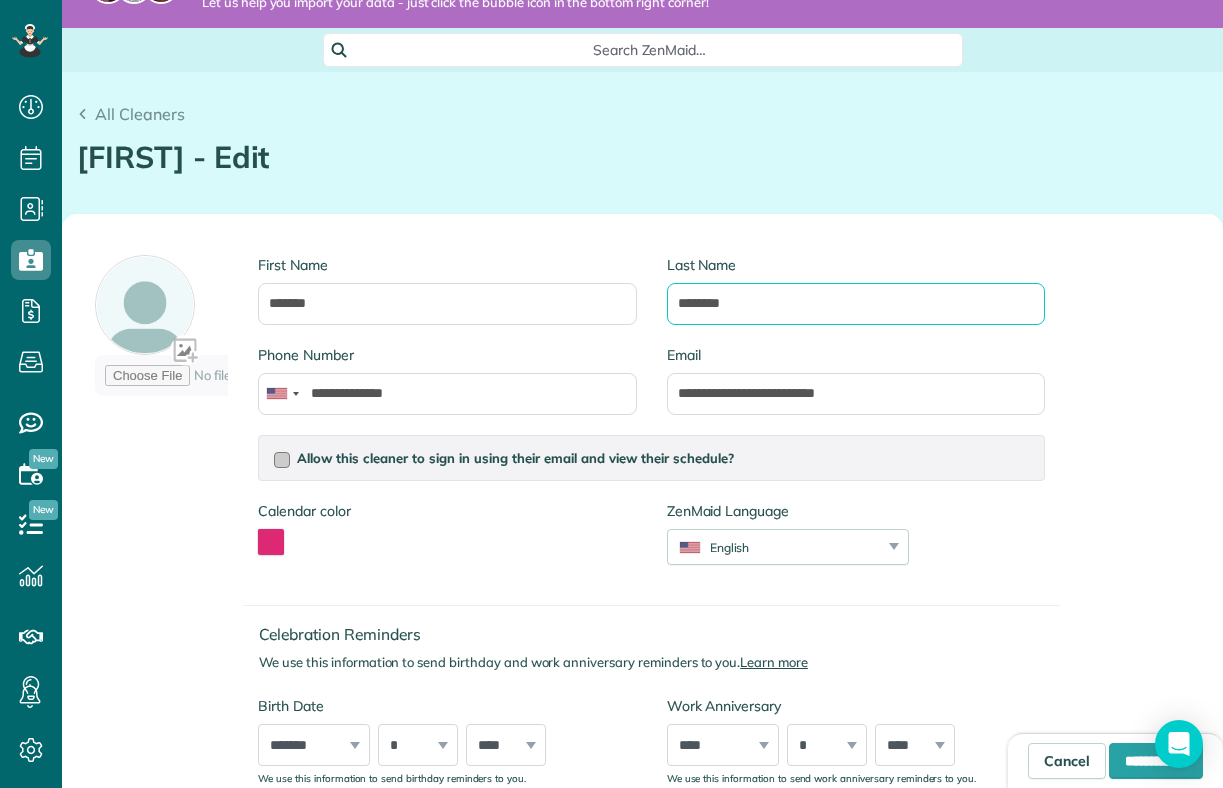 type on "********" 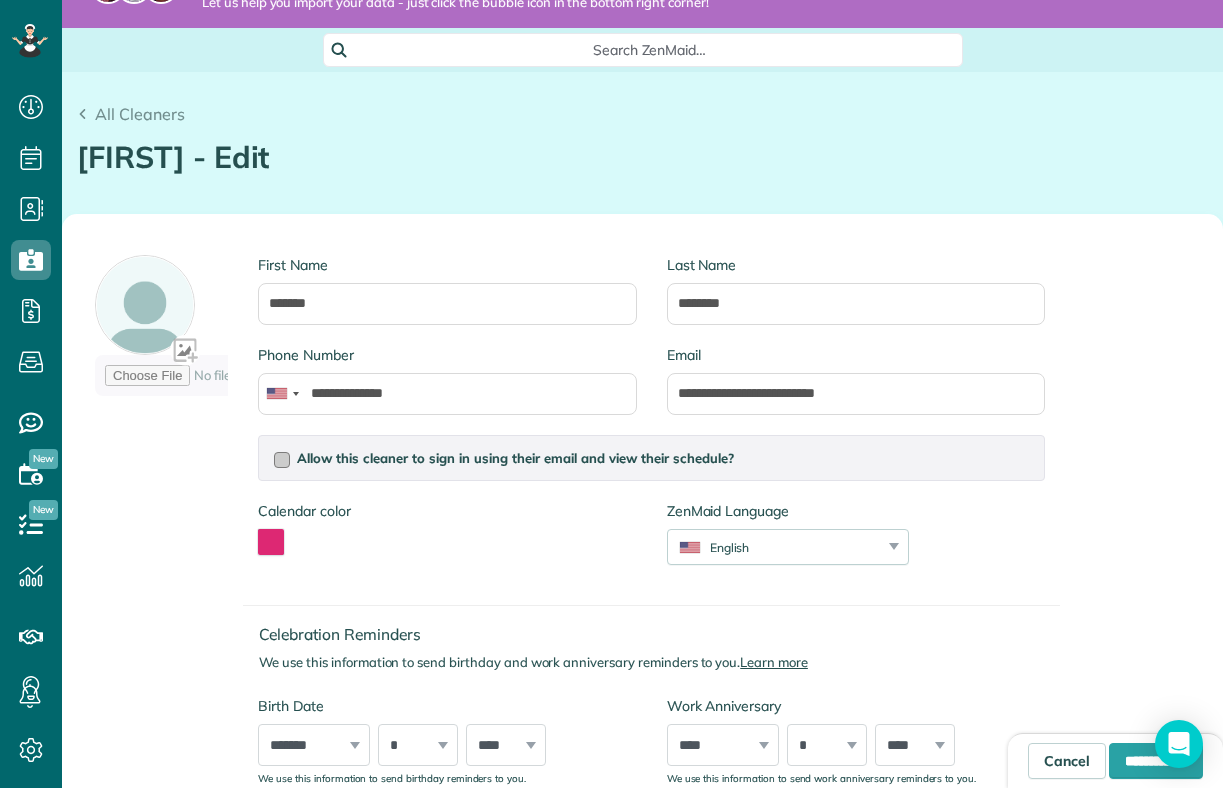 click at bounding box center [282, 460] 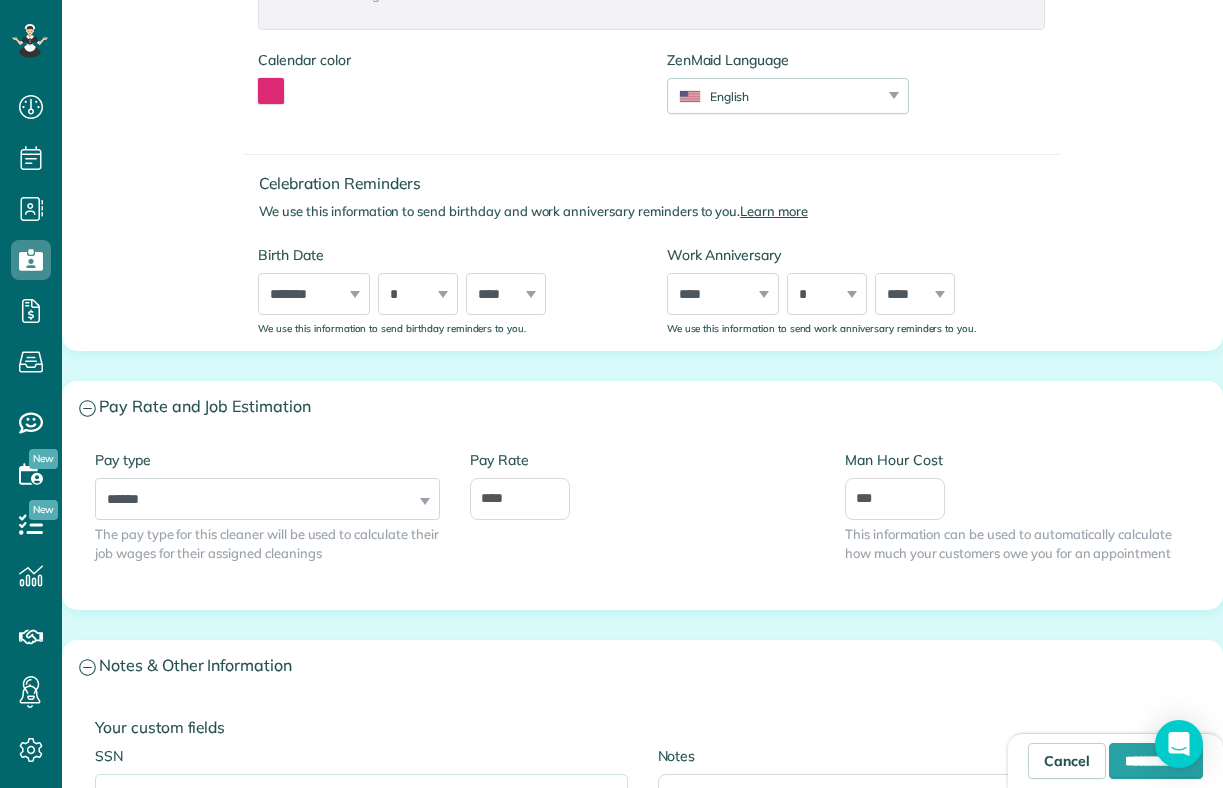 scroll, scrollTop: 902, scrollLeft: 0, axis: vertical 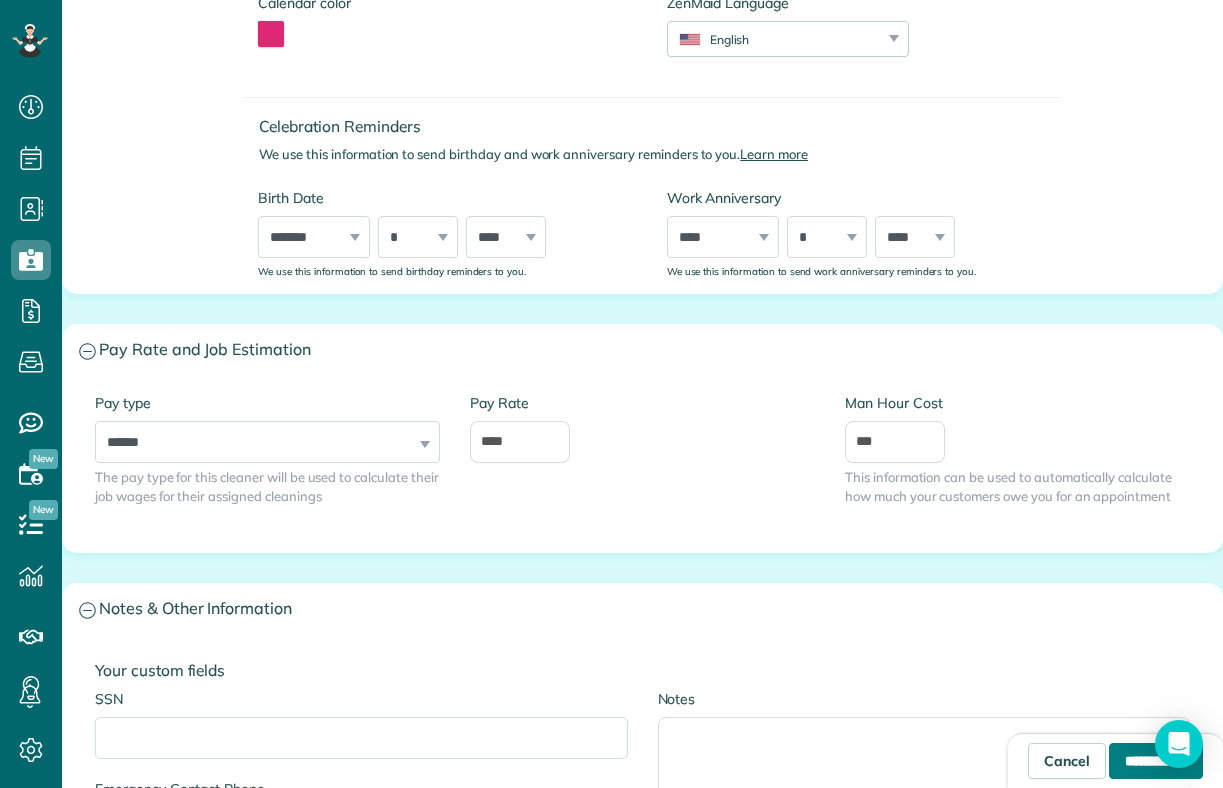click on "**********" at bounding box center (1156, 761) 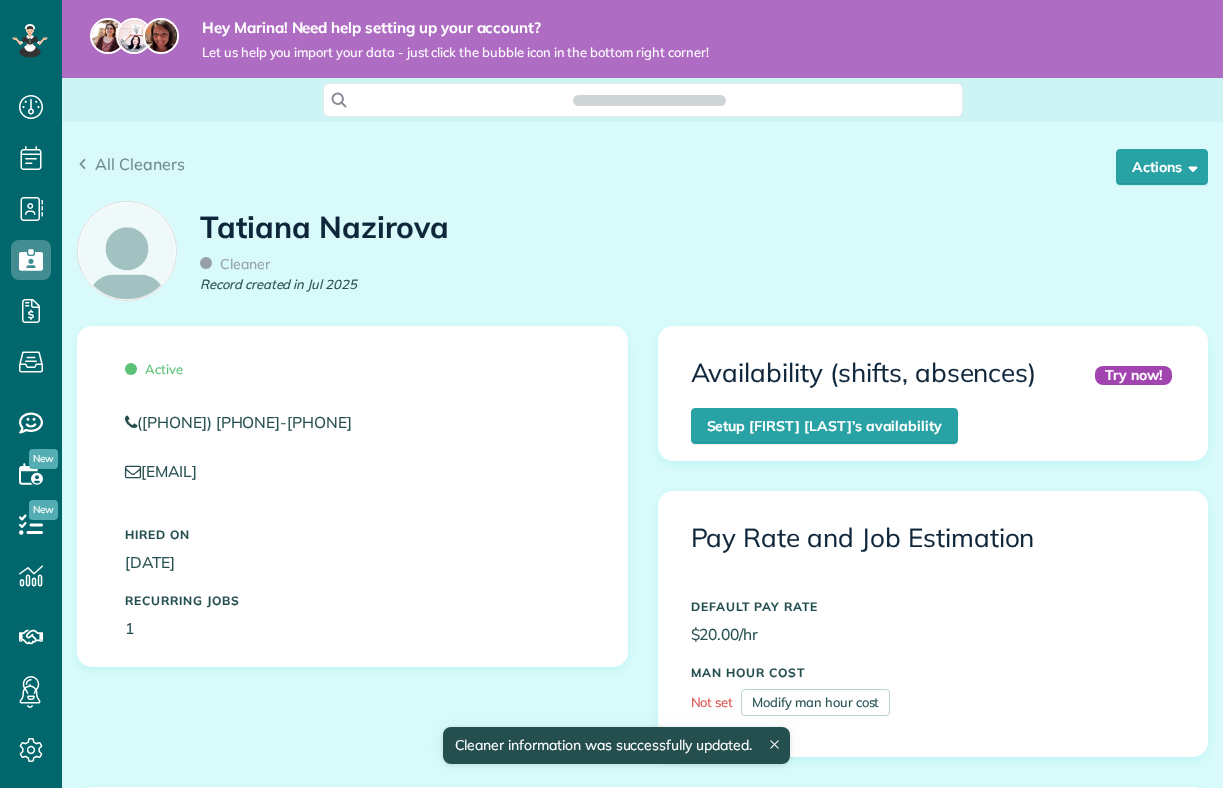 scroll, scrollTop: 0, scrollLeft: 0, axis: both 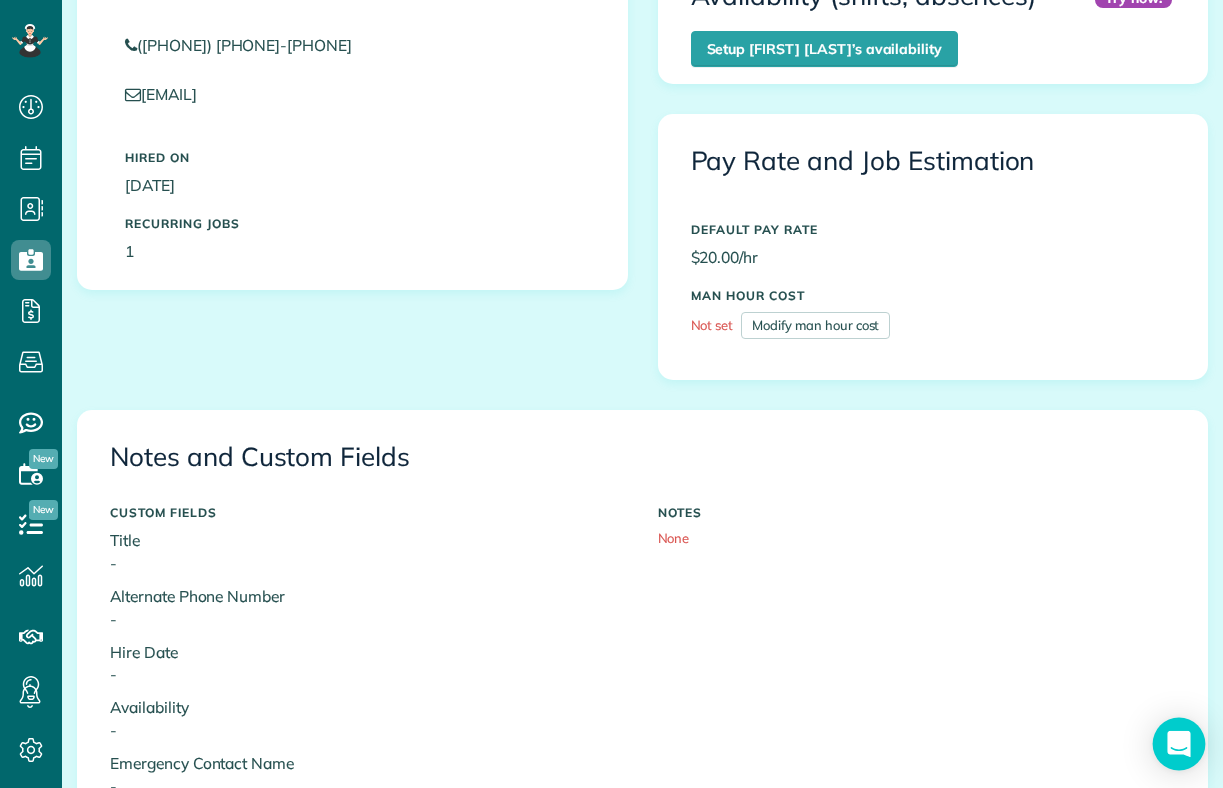 click 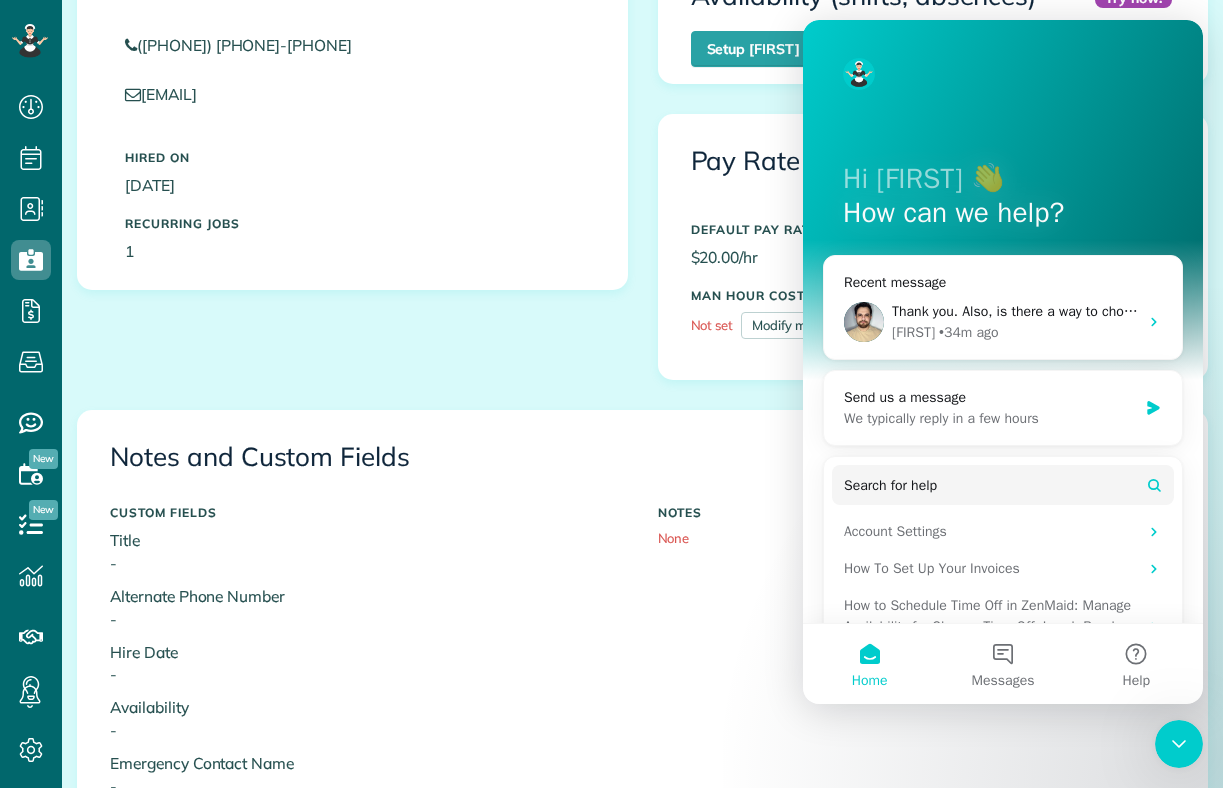 scroll, scrollTop: 0, scrollLeft: 0, axis: both 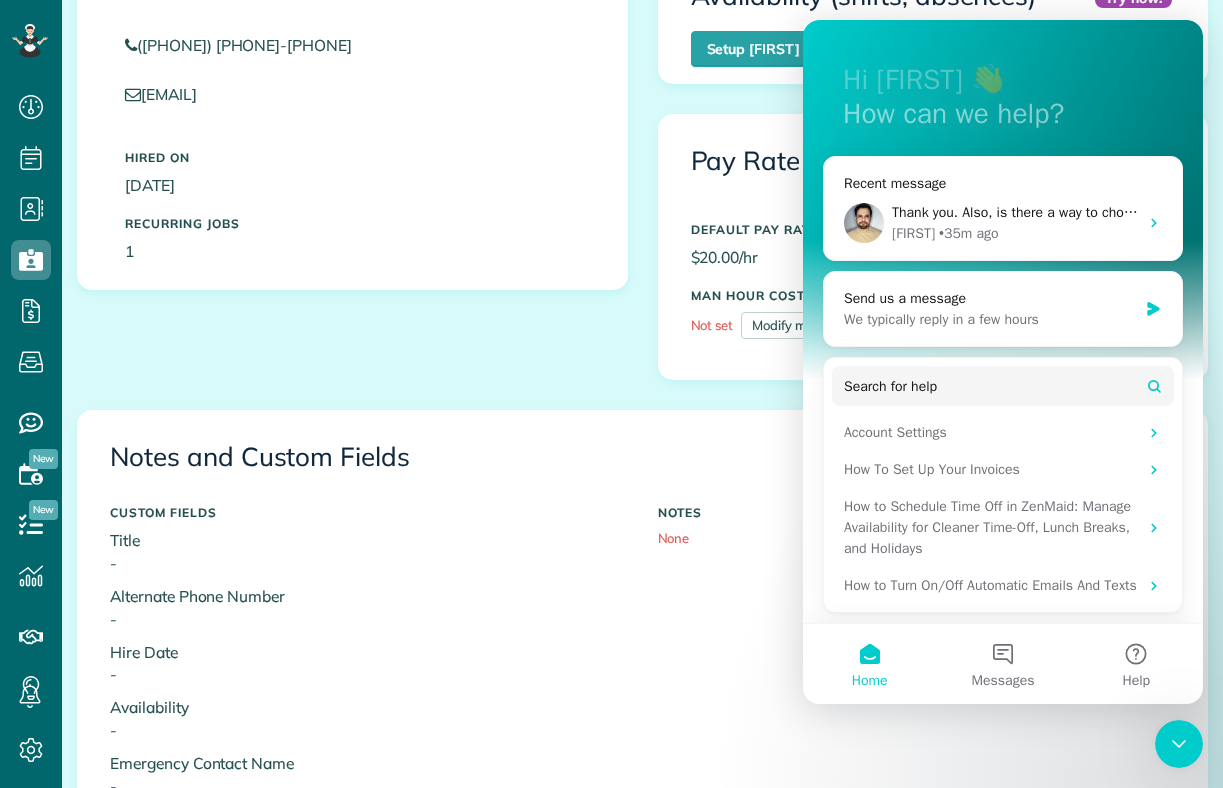 click on "CUSTOM FIELDS
Title
-
Alternate Phone Number
-
Hire Date
-
Availability
-
Emergency Contact Name
-
Emergency Contact Phone
No
SSN
-
NOTES
None" at bounding box center [642, 722] 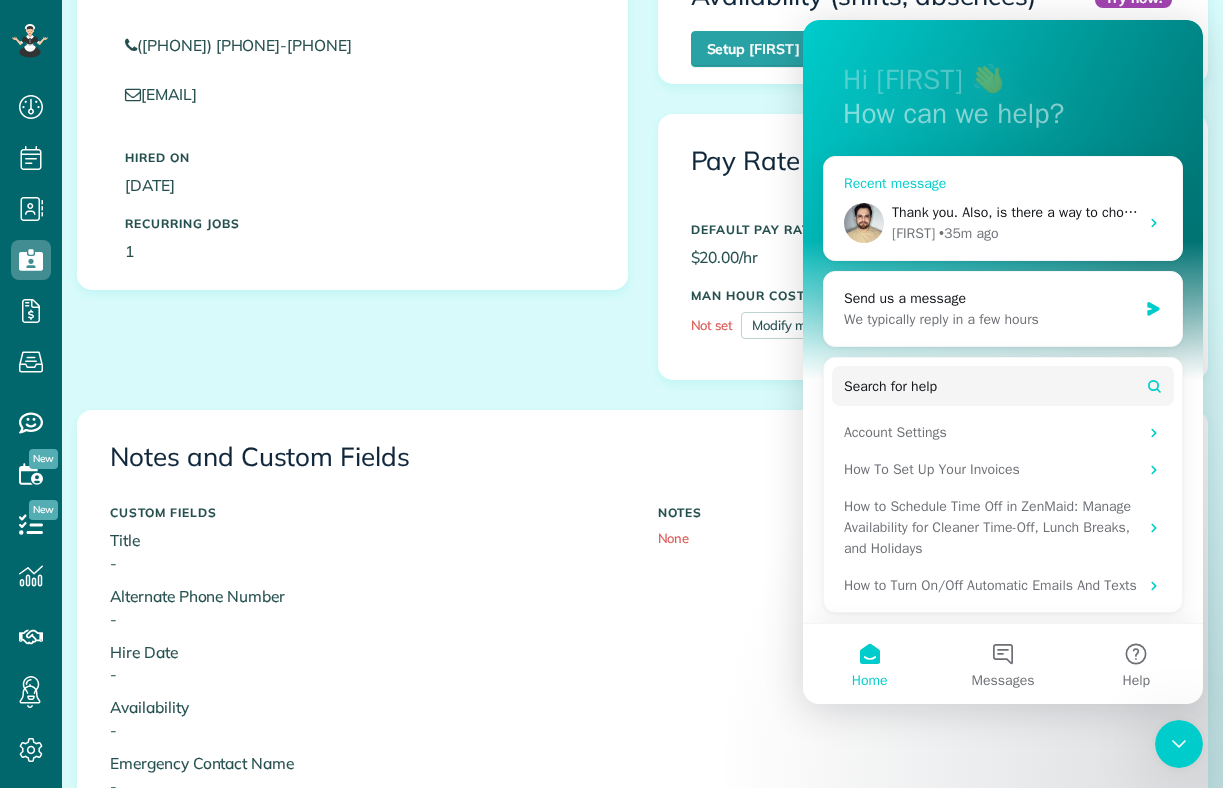 click on "Thank you. Also, is there a way to chose the phone number, from which the cients receive reminders? Right now the reminder comes from [PHONE] area code. It would be easier if the area code was local - [PHONE], [PHONE] or [PHONE]." at bounding box center [1614, 212] 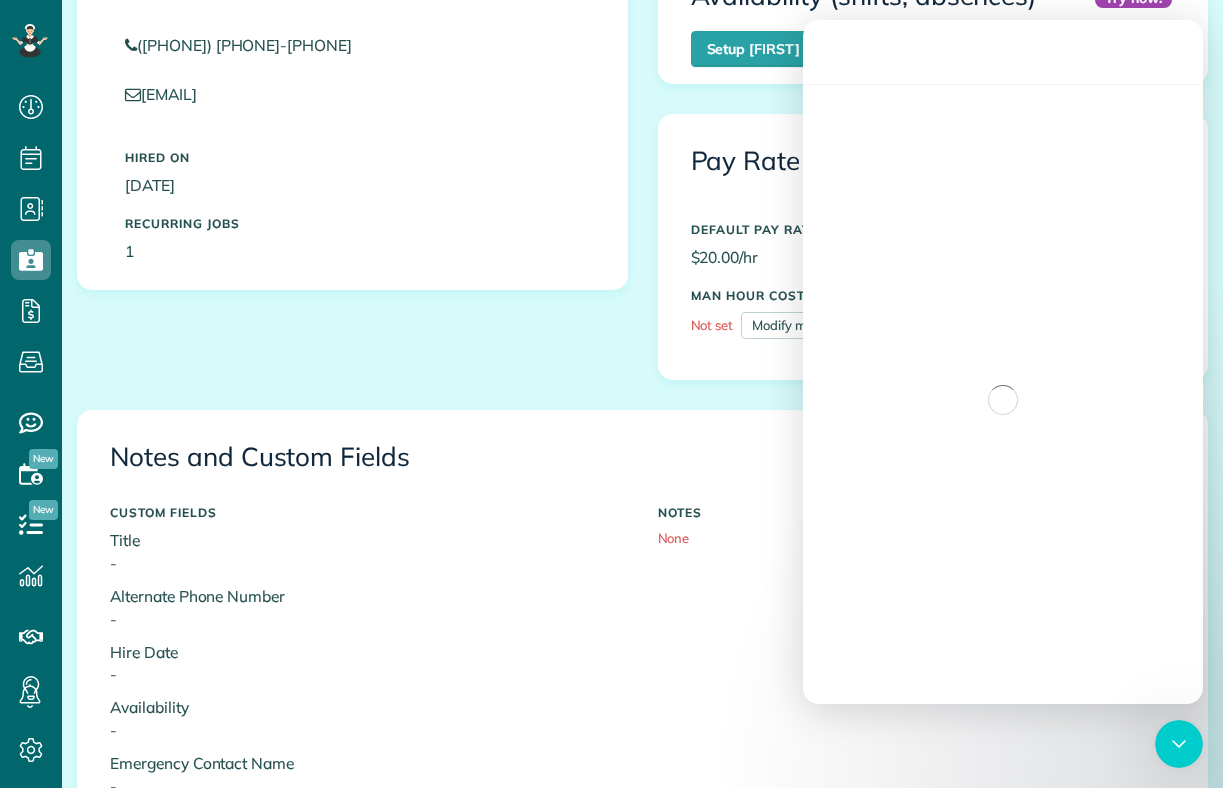scroll, scrollTop: 0, scrollLeft: 0, axis: both 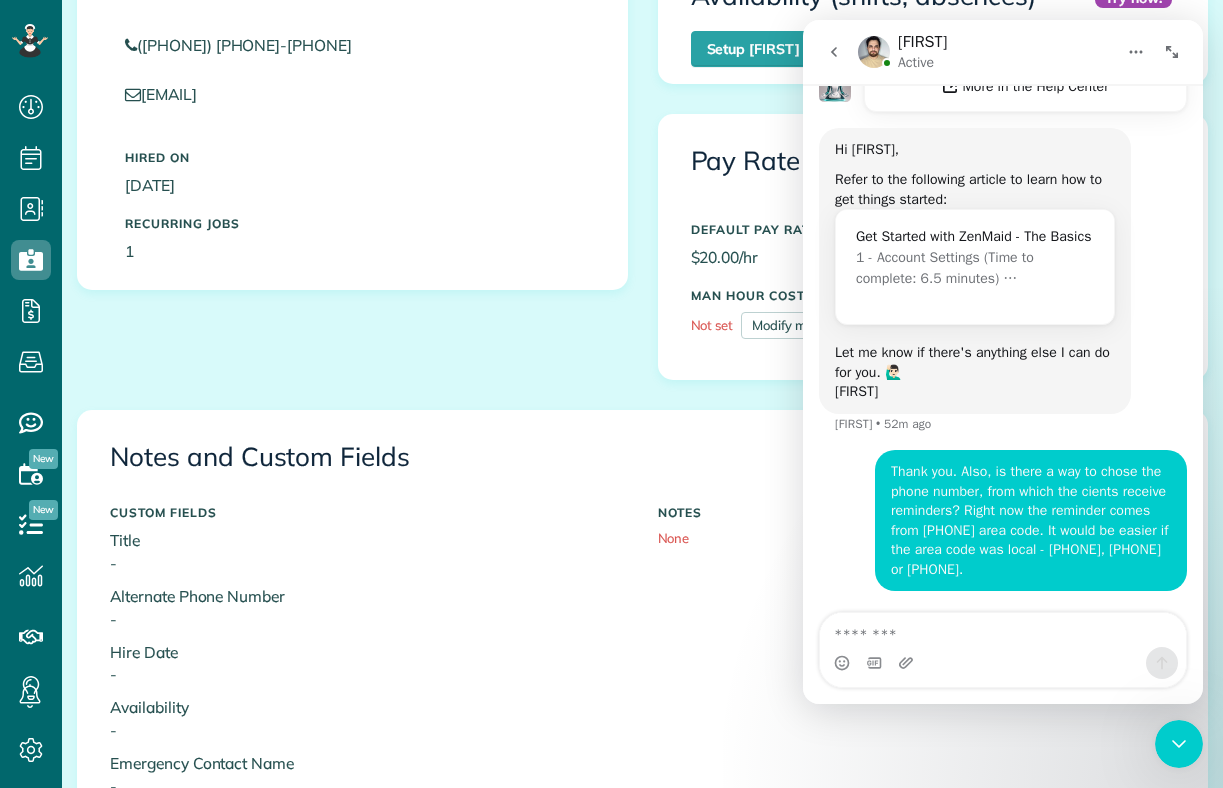 click on "CUSTOM FIELDS
Title
-
Alternate Phone Number
-
Hire Date
-
Availability
-
Emergency Contact Name
-
Emergency Contact Phone
No
SSN
-
NOTES
None" at bounding box center (642, 722) 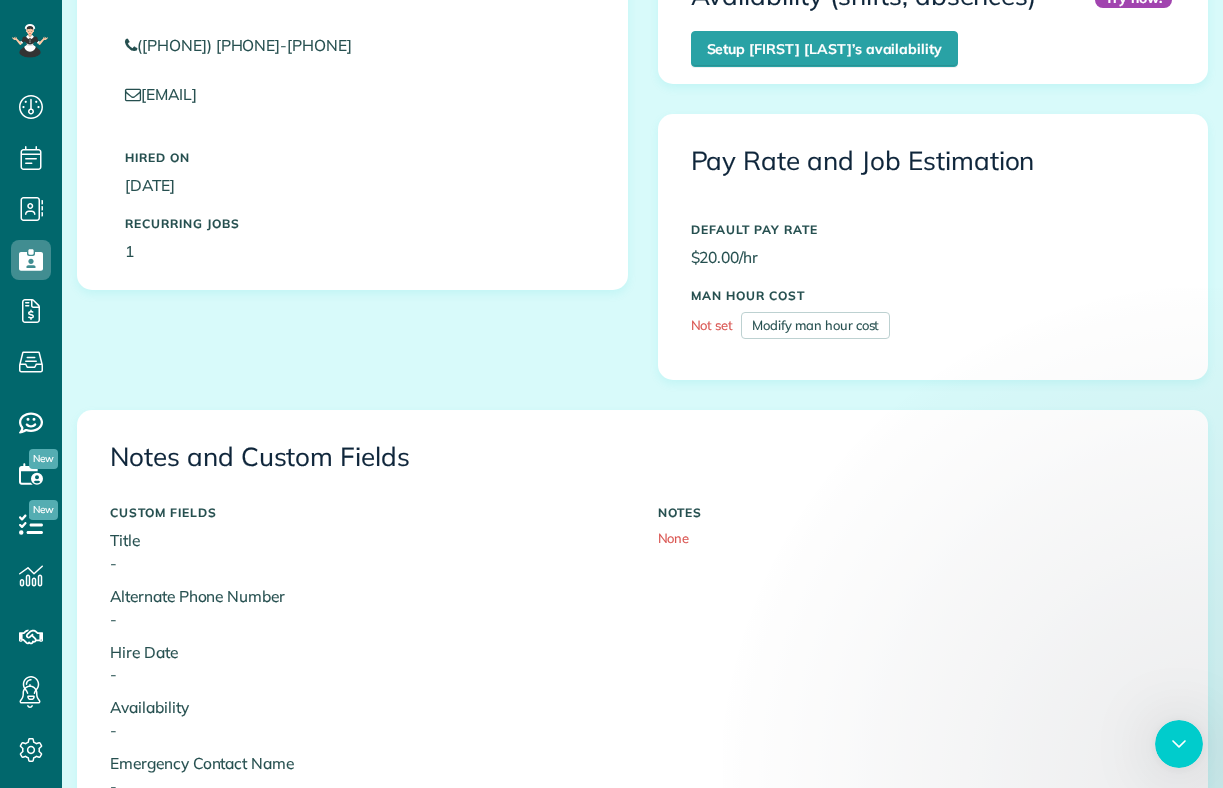 scroll, scrollTop: 0, scrollLeft: 0, axis: both 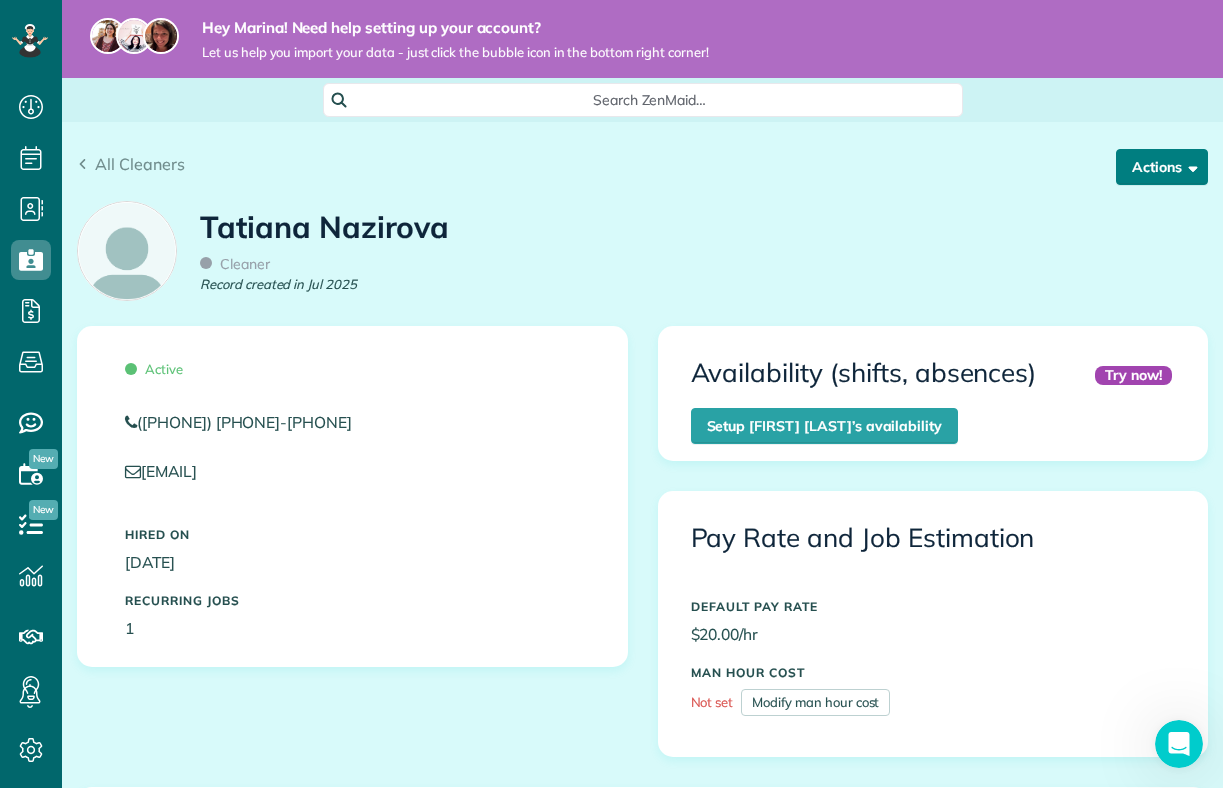 click on "Actions" at bounding box center [1162, 167] 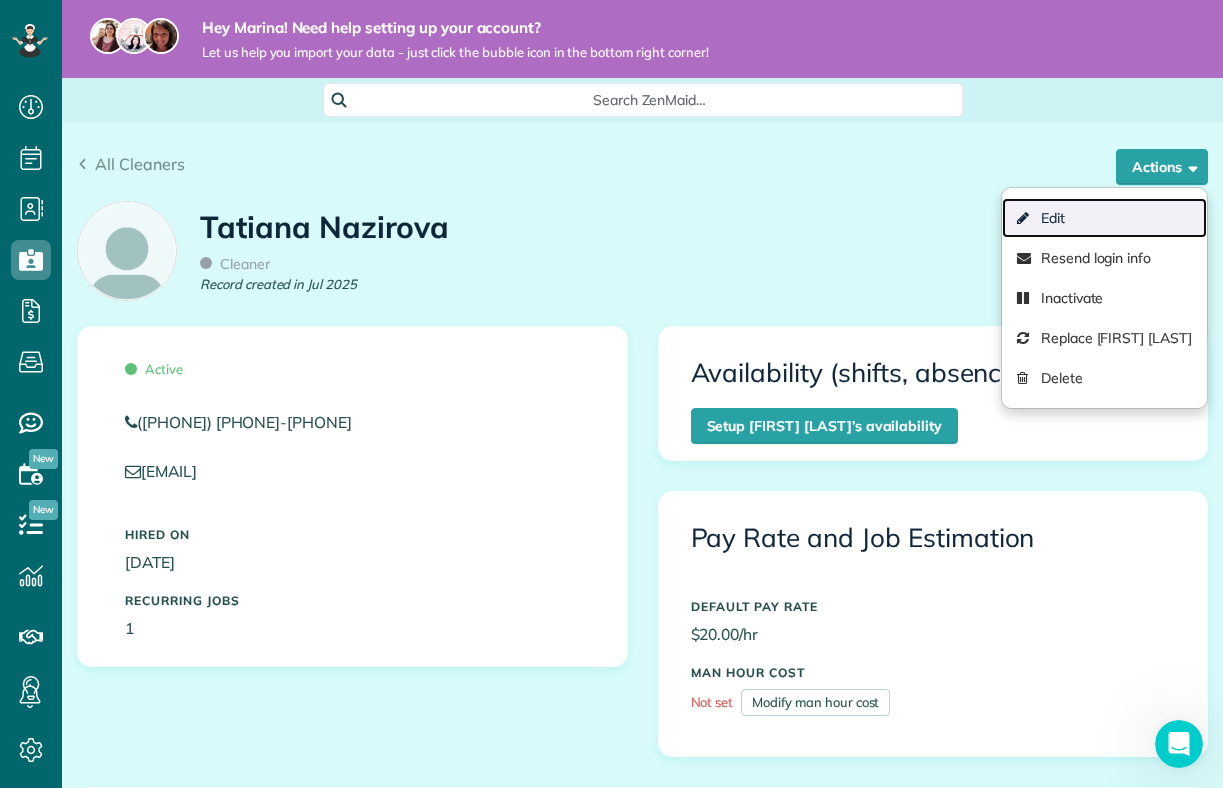 click on "Edit" at bounding box center [1104, 218] 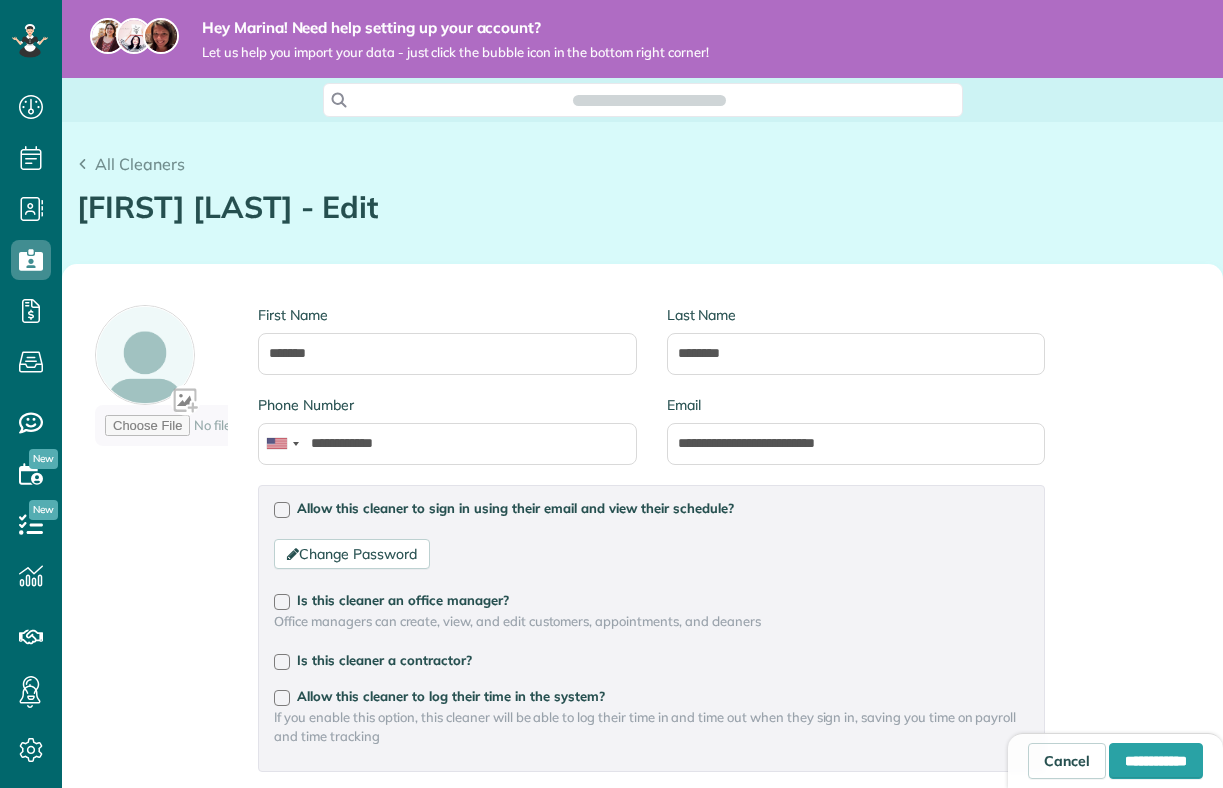 scroll, scrollTop: 0, scrollLeft: 0, axis: both 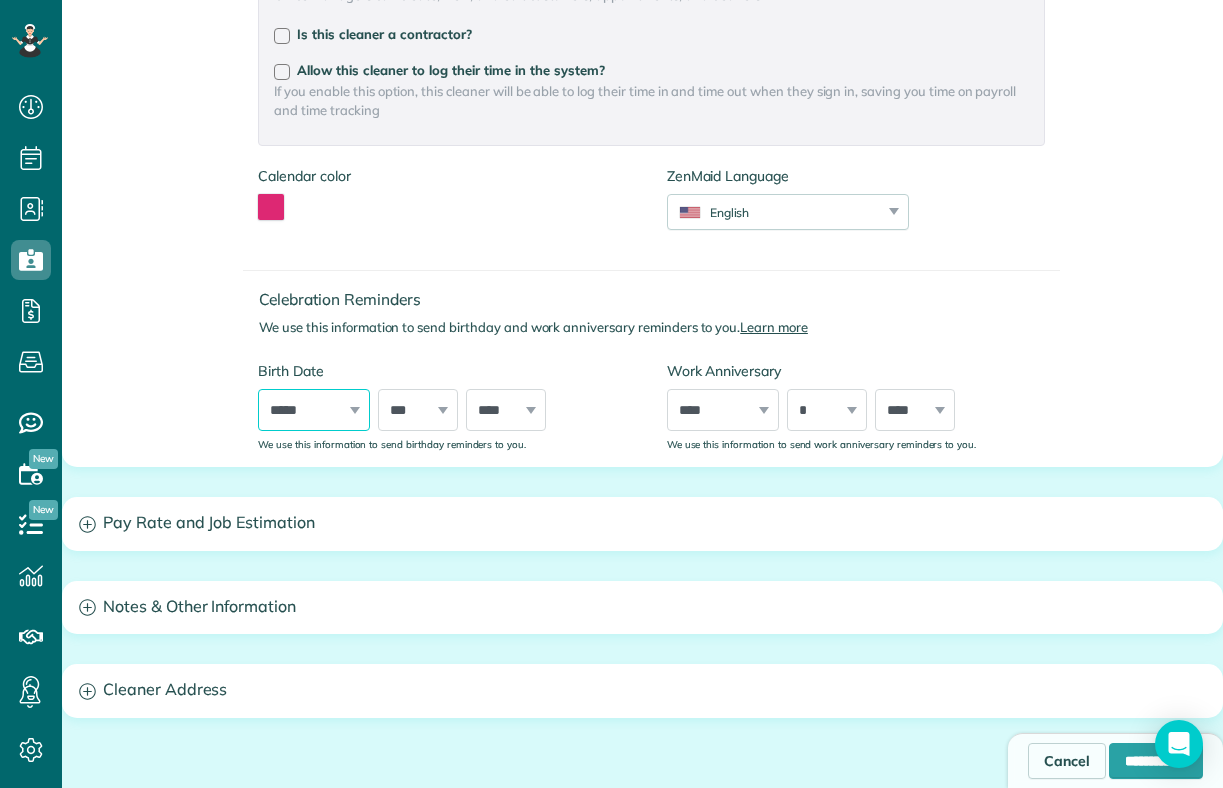 click on "*****
*******
********
*****
*****
***
****
****
******
*********
*******
********
********" at bounding box center (314, 410) 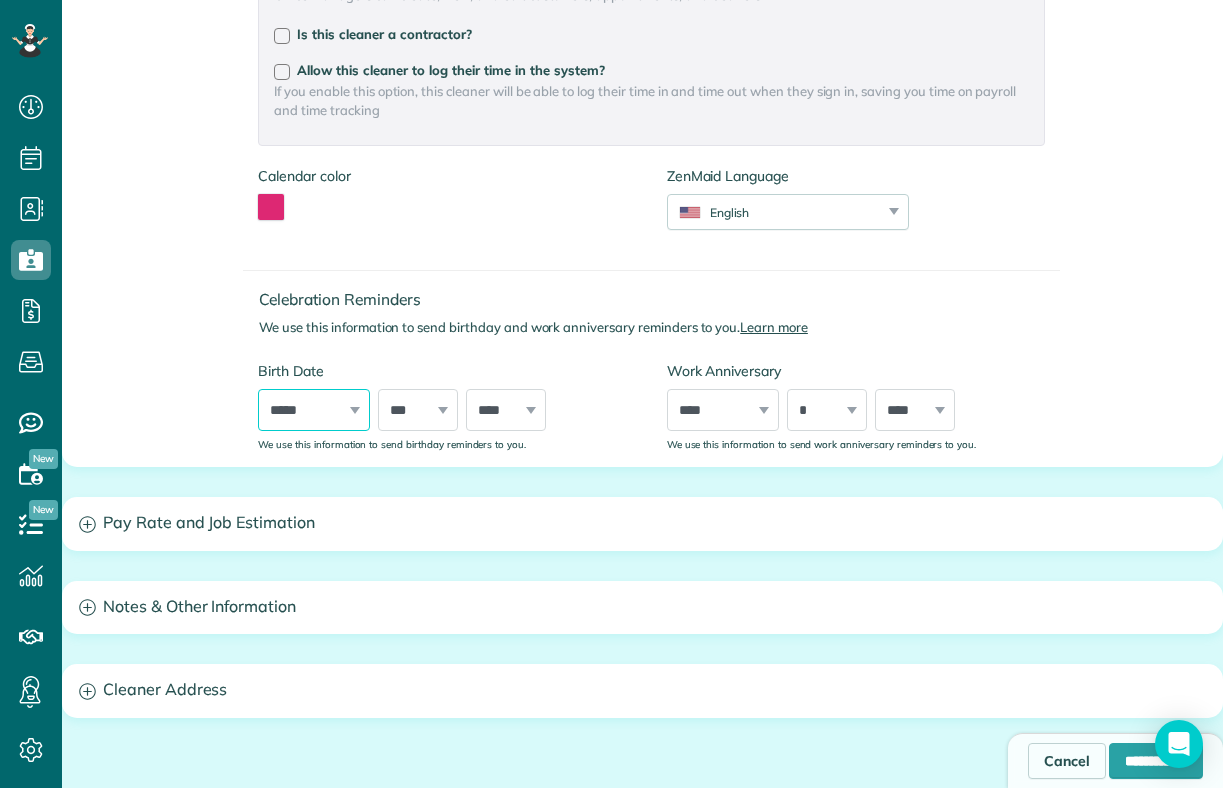select on "**" 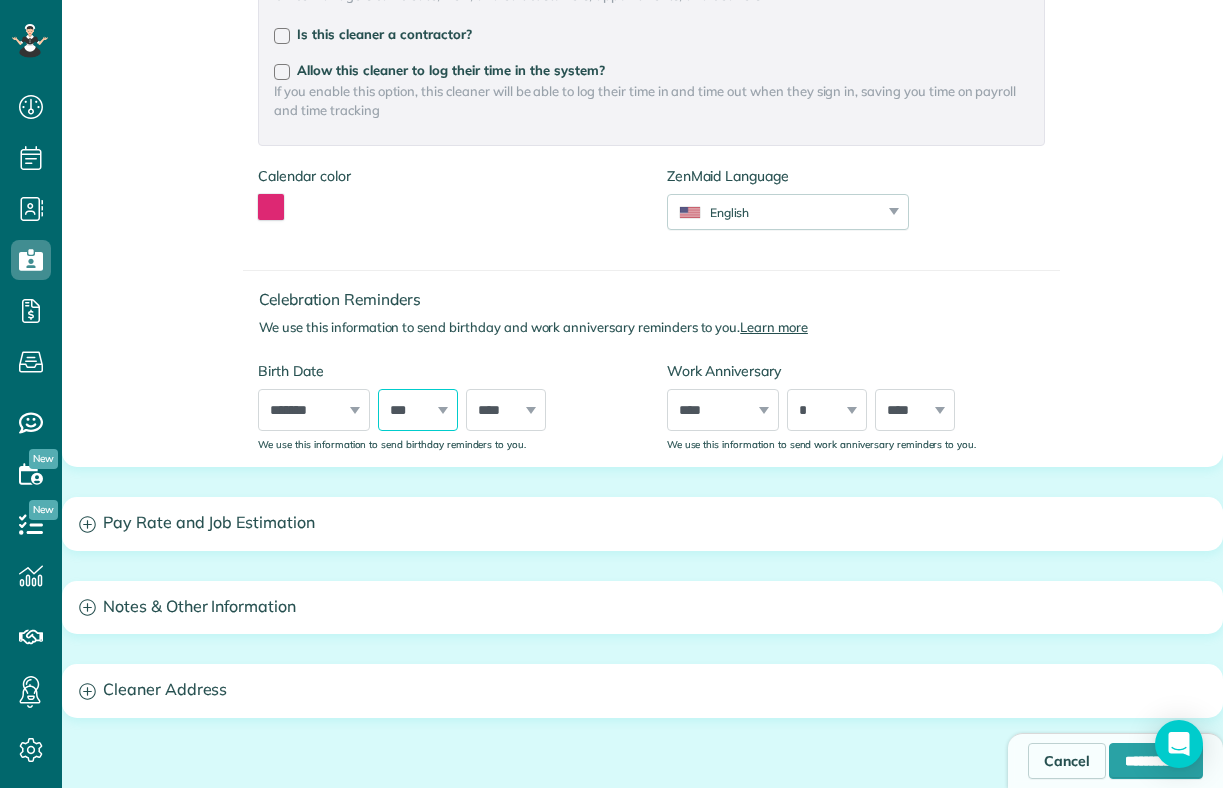 click on "***
*
*
*
*
*
*
*
*
*
**
**
**
**
**
**
**
**
**
**
**
**
**
**
**
**
**
**
**
**
**
**" at bounding box center (418, 410) 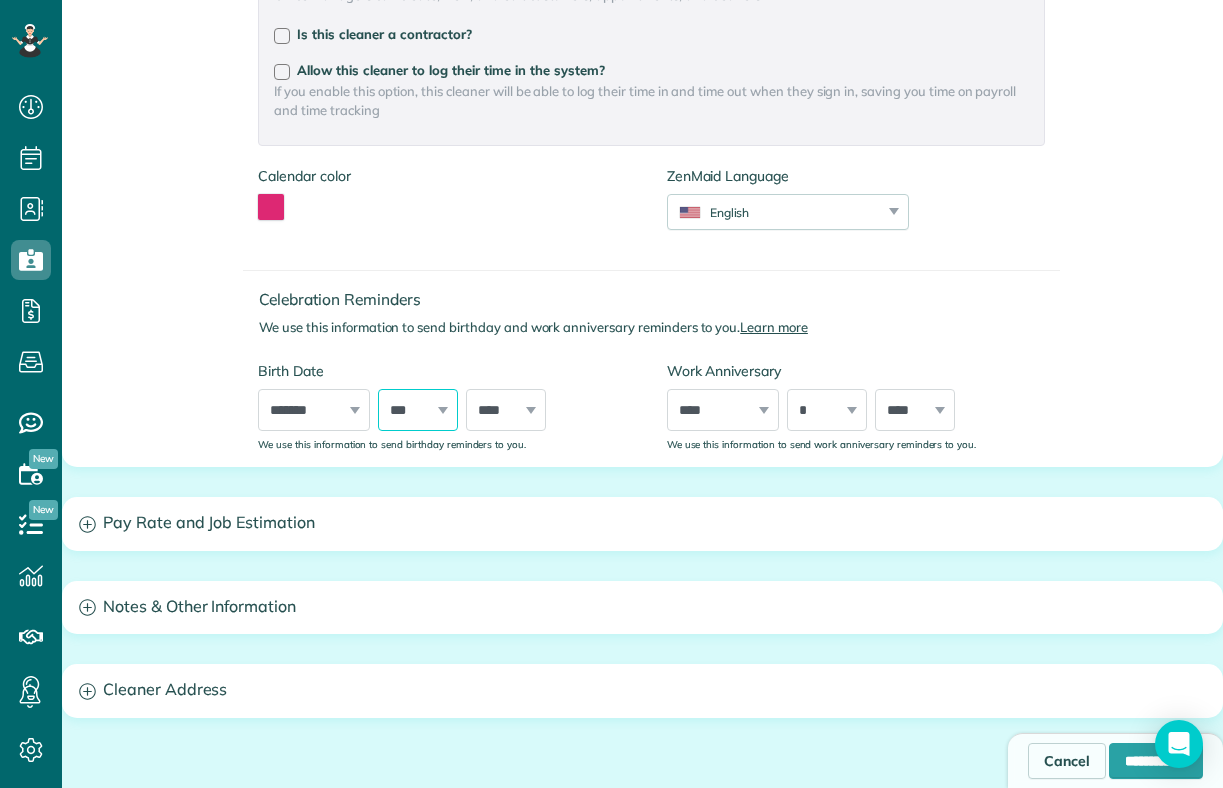 select on "*" 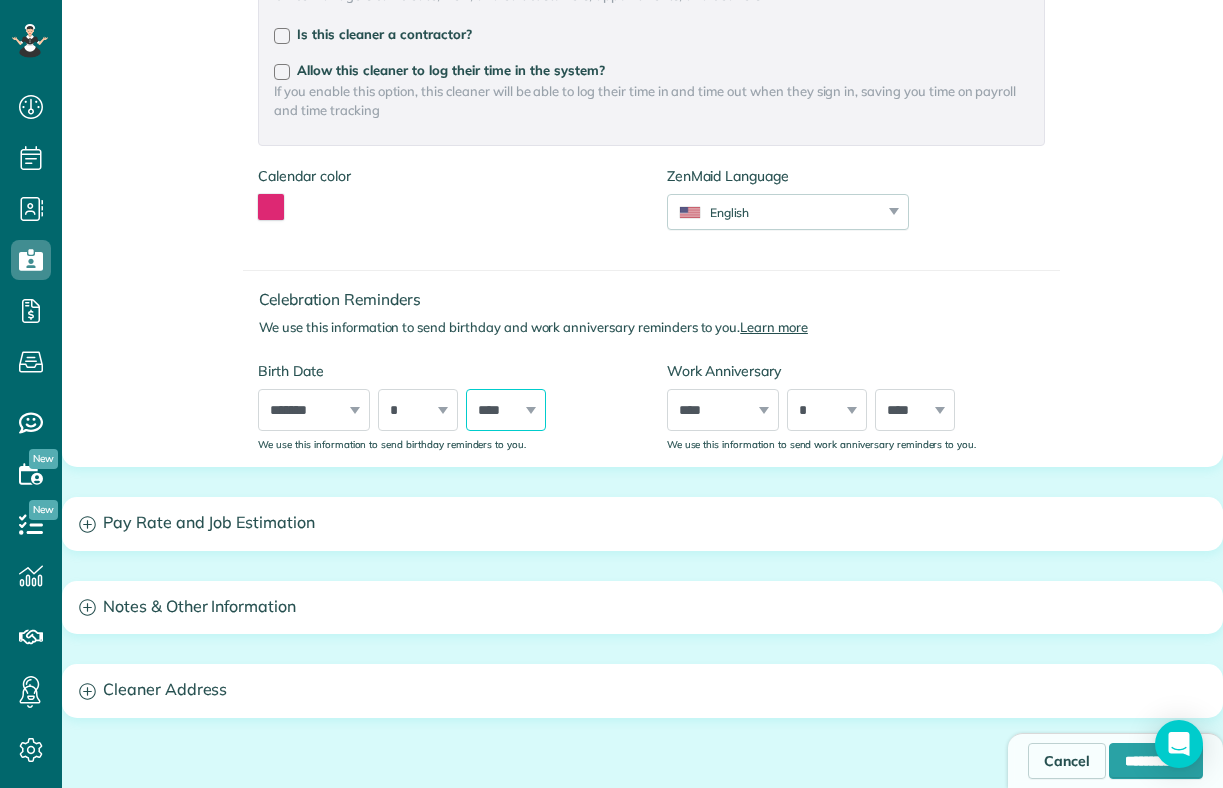 click on "****
****
****
****
****
****
****
****
****
****
****
****
****
****
****
****
****
****
****
****
****
****
****
****
****
****
****
****
****
****
****
****
****
****
****
****
****
****
****
****
****
****
****
****
****
****
****
****
****
****
****
****
****
****
****
****
****
****
****
****
****
****
****
****
****
****
****
****
****
****
****
****
****
****
****
****
****
****
****
****" at bounding box center (506, 410) 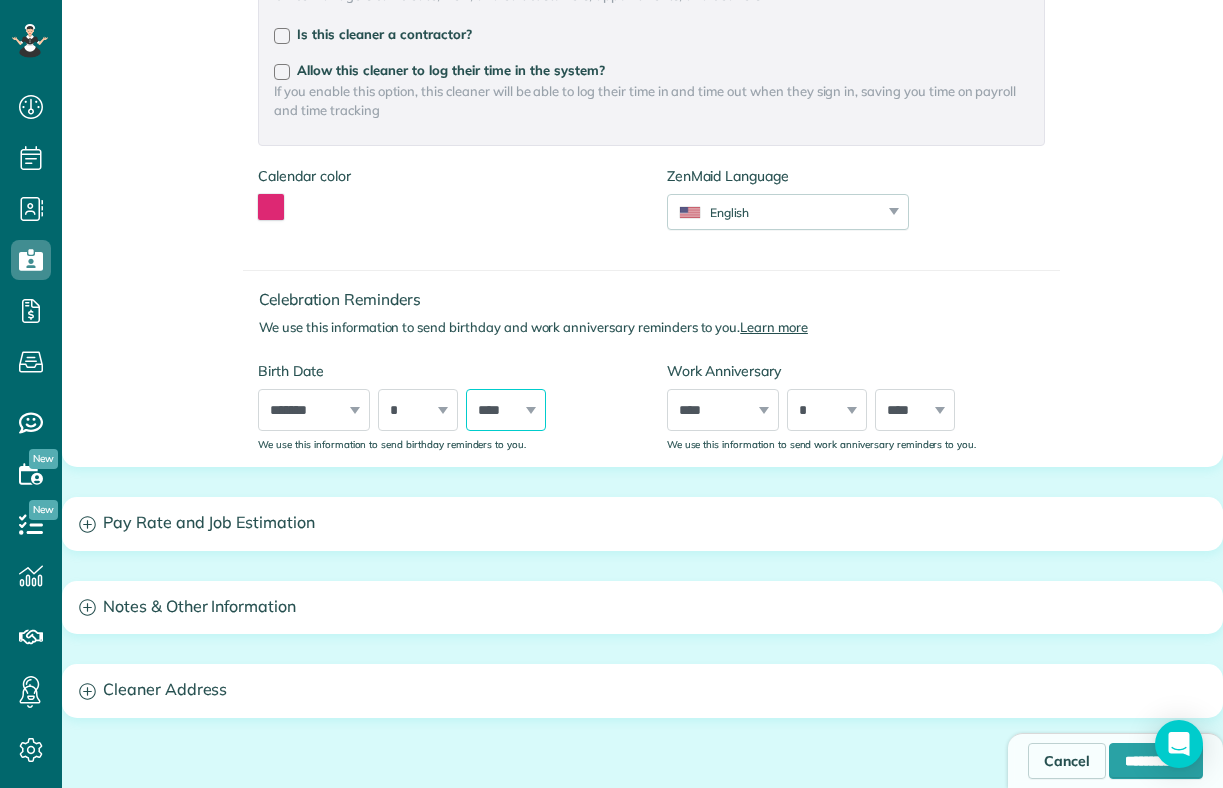 select on "****" 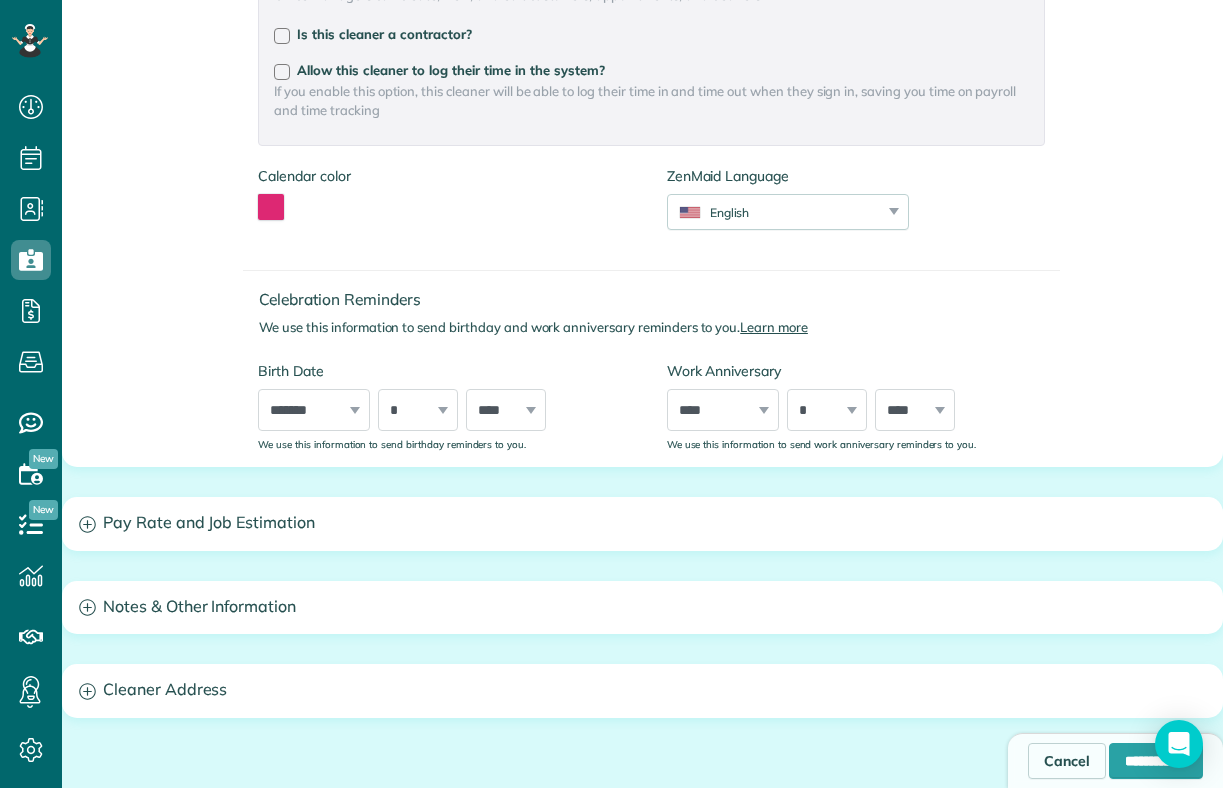 click on "Birth Date
*****
*******
********
*****
*****
***
****
****
******
*********
*******
********
********
***
*
*
*
*
*
*
*
*
*
**
**
**
**
**
**
**
**
**
**
**
**
**
**
**
**
**
**
**
**
**
**
****
****
****
****
****
****
****
****
****
****
****
****
****
****
****
****
****
****
****
****
****
****
****
****
****
****
****
****
****
****
****
****
****
****
****
****
****
****
****
****
****
****
****
****
****
****
****
****
****
****
****
****
****
****
****
****
****
****
****
****
****
****
****
****
****
****
****
****
****
****
****
****
****
****
****
****
****
****
****
****
We use this information to send birthday reminders to you." at bounding box center [447, 405] 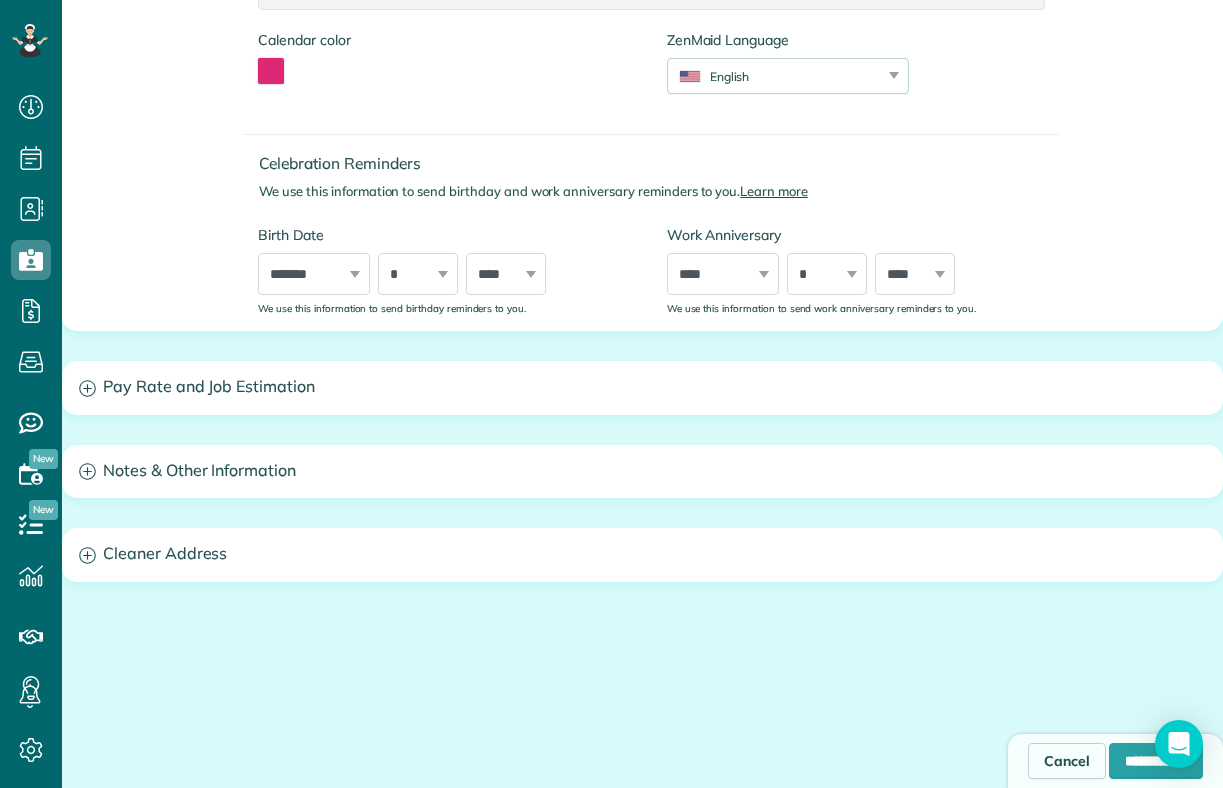 scroll, scrollTop: 763, scrollLeft: 0, axis: vertical 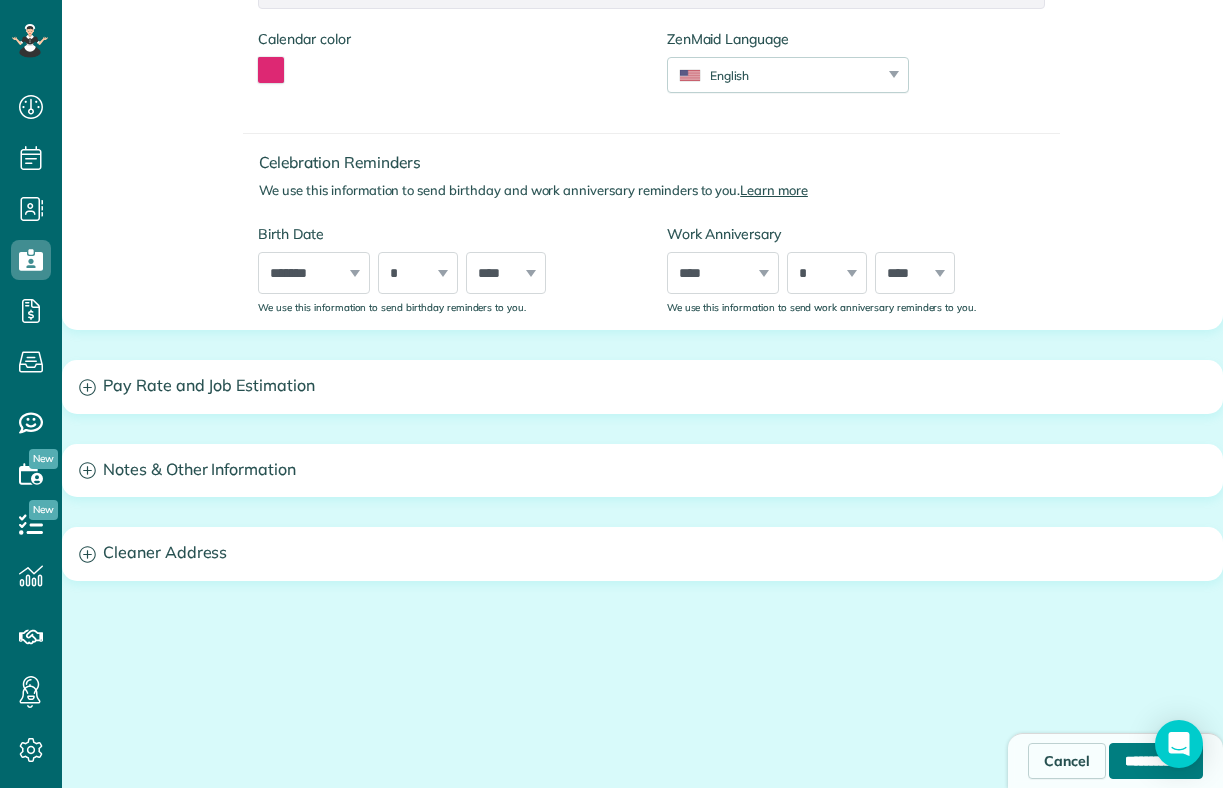 click on "**********" at bounding box center (1156, 761) 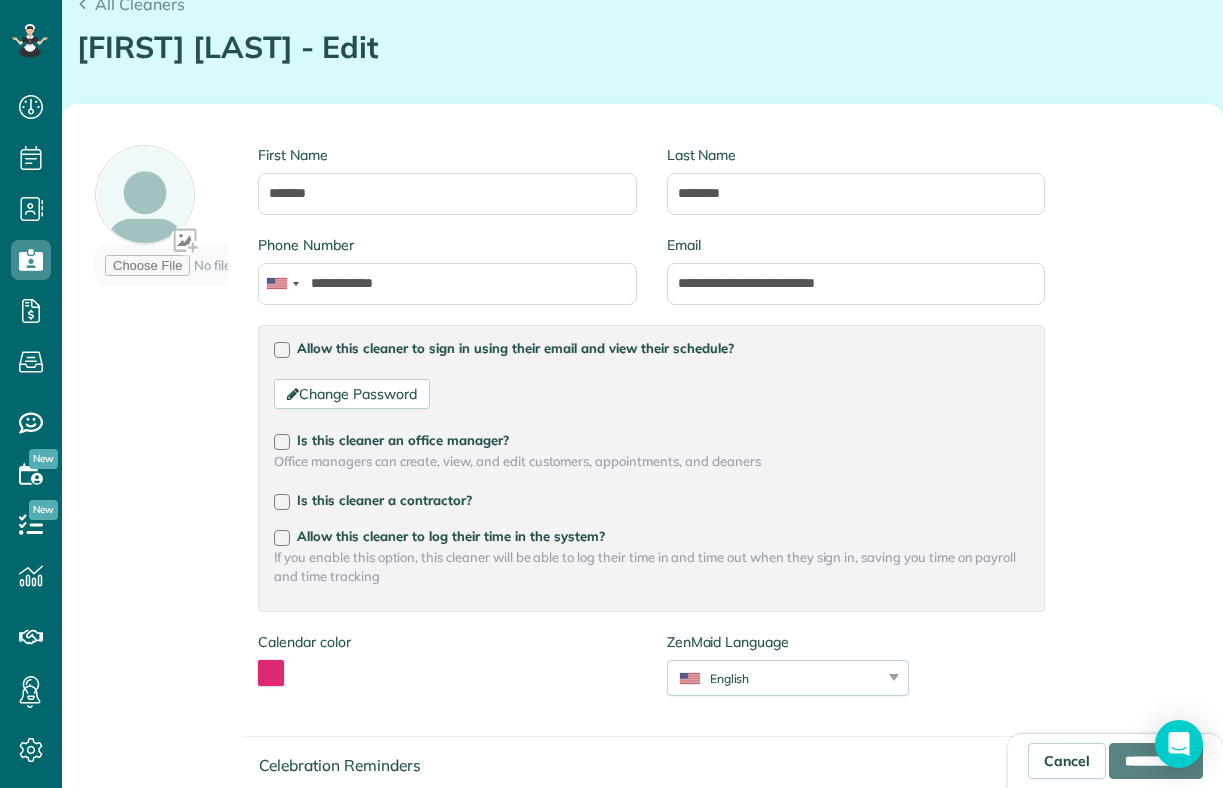 scroll, scrollTop: 50, scrollLeft: 0, axis: vertical 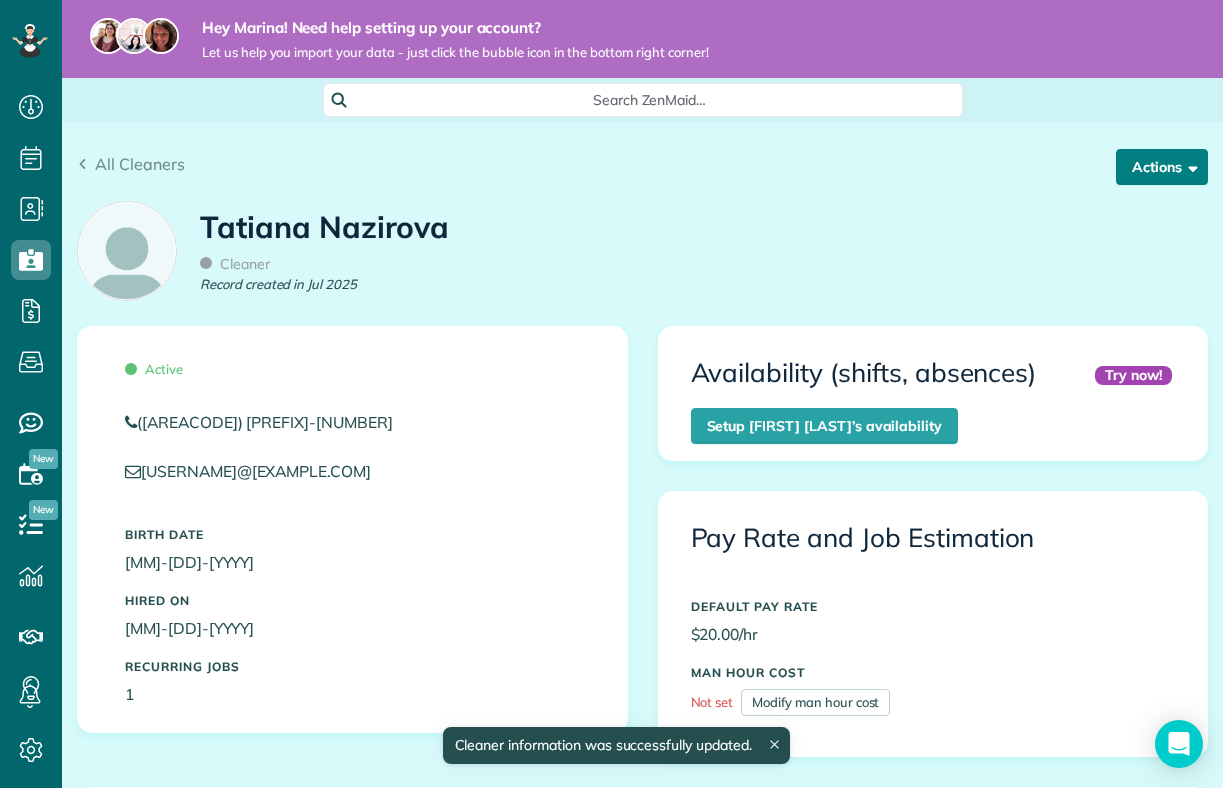 click on "Actions" at bounding box center (1162, 167) 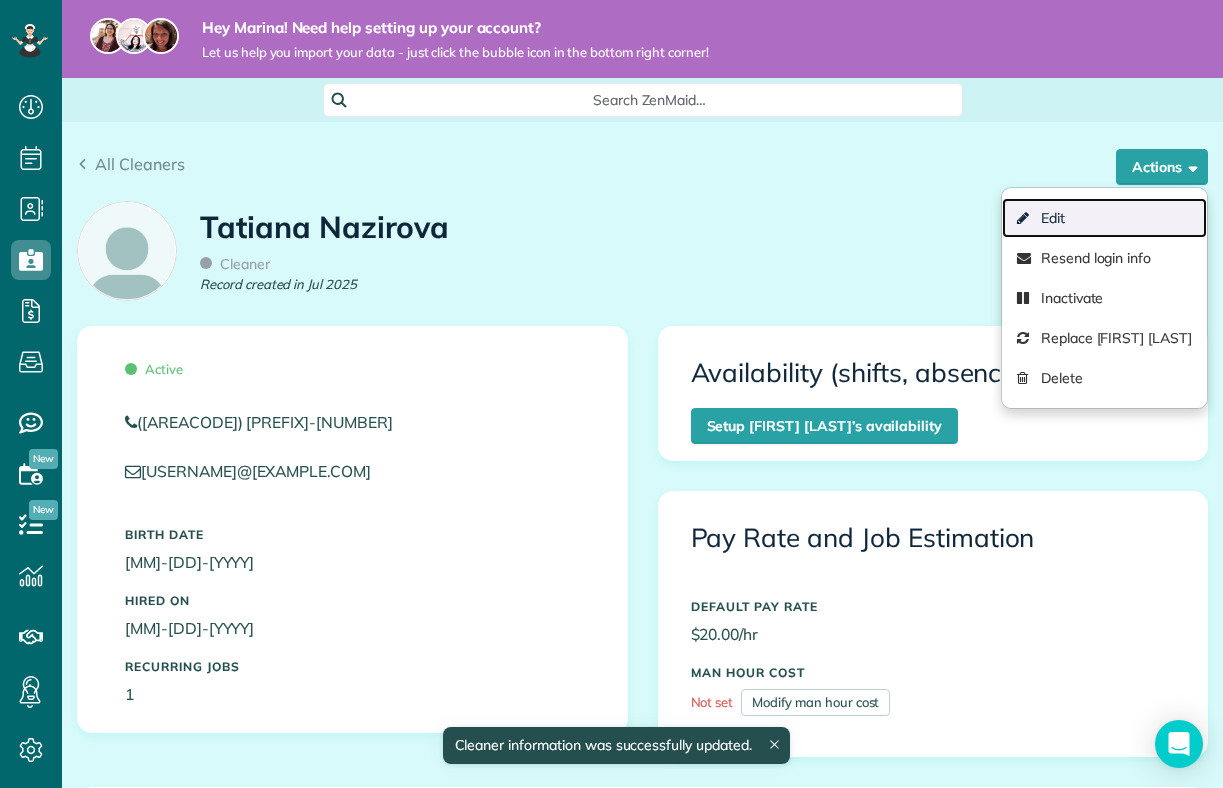 click on "Edit" at bounding box center (1104, 218) 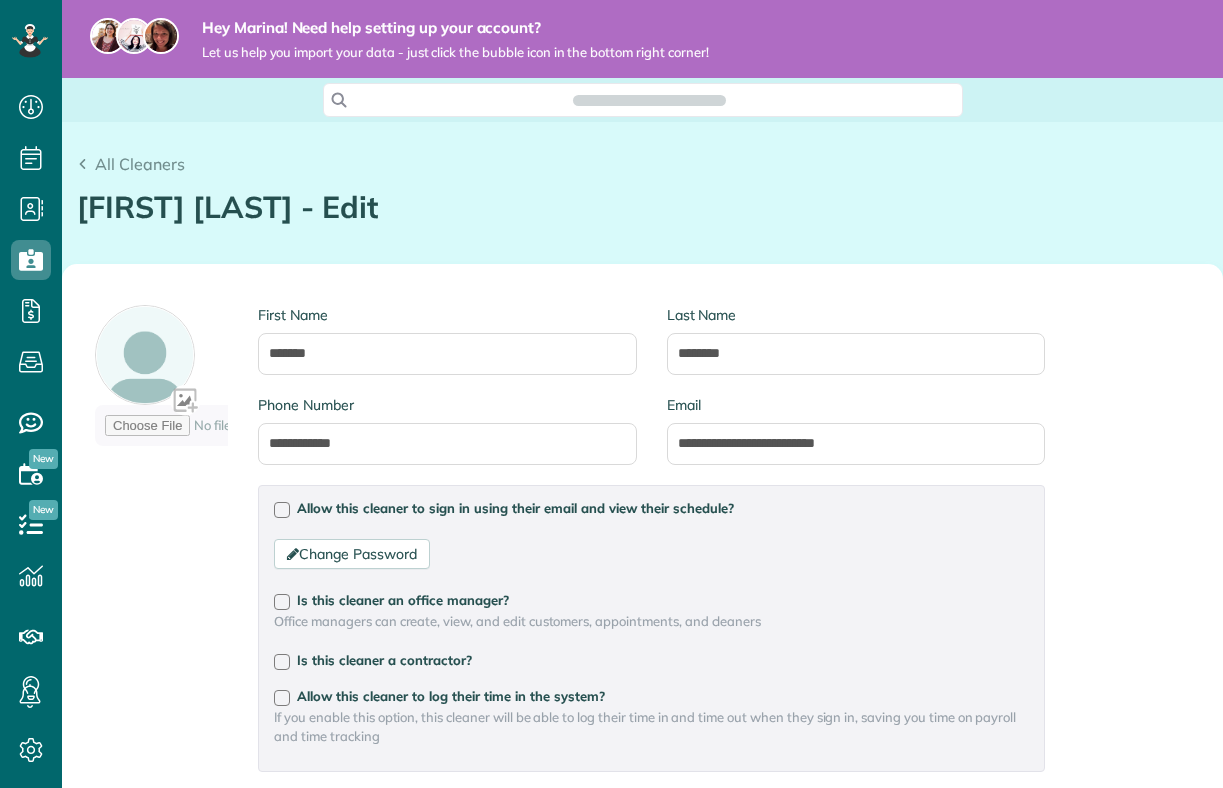 scroll, scrollTop: 0, scrollLeft: 0, axis: both 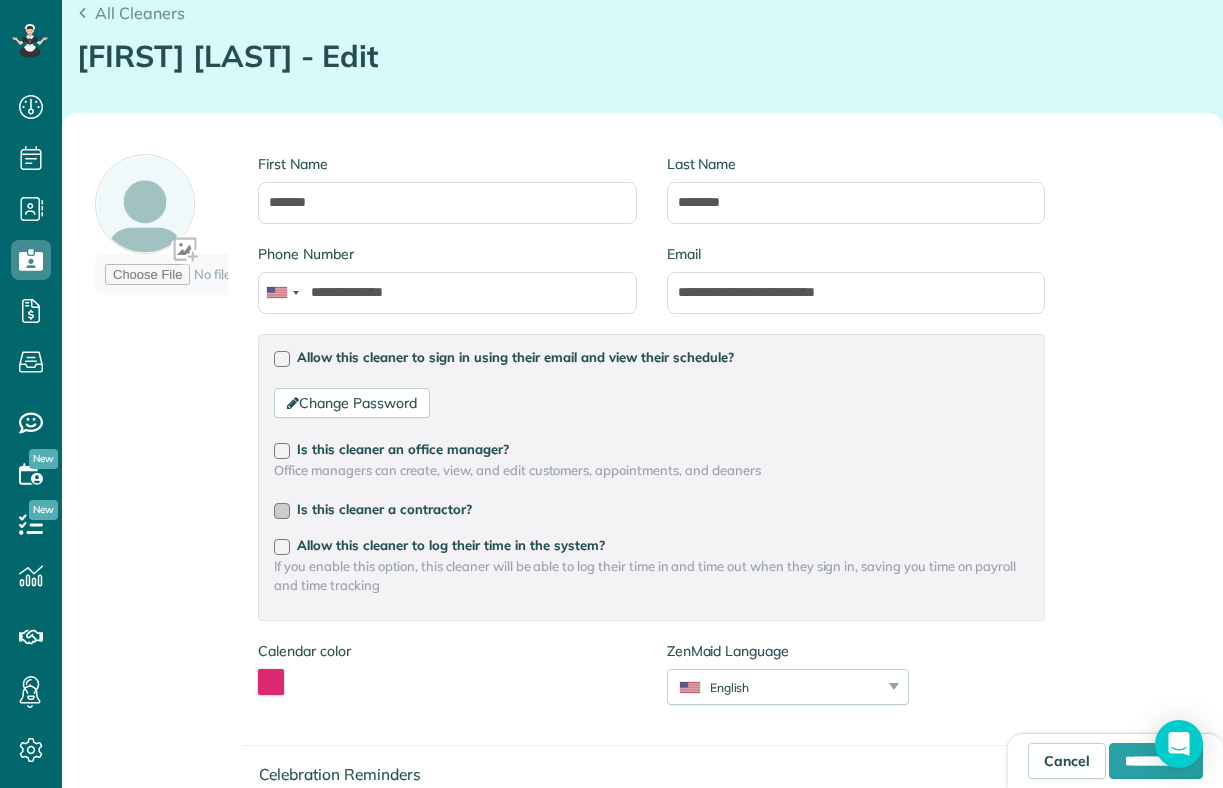 click at bounding box center [282, 511] 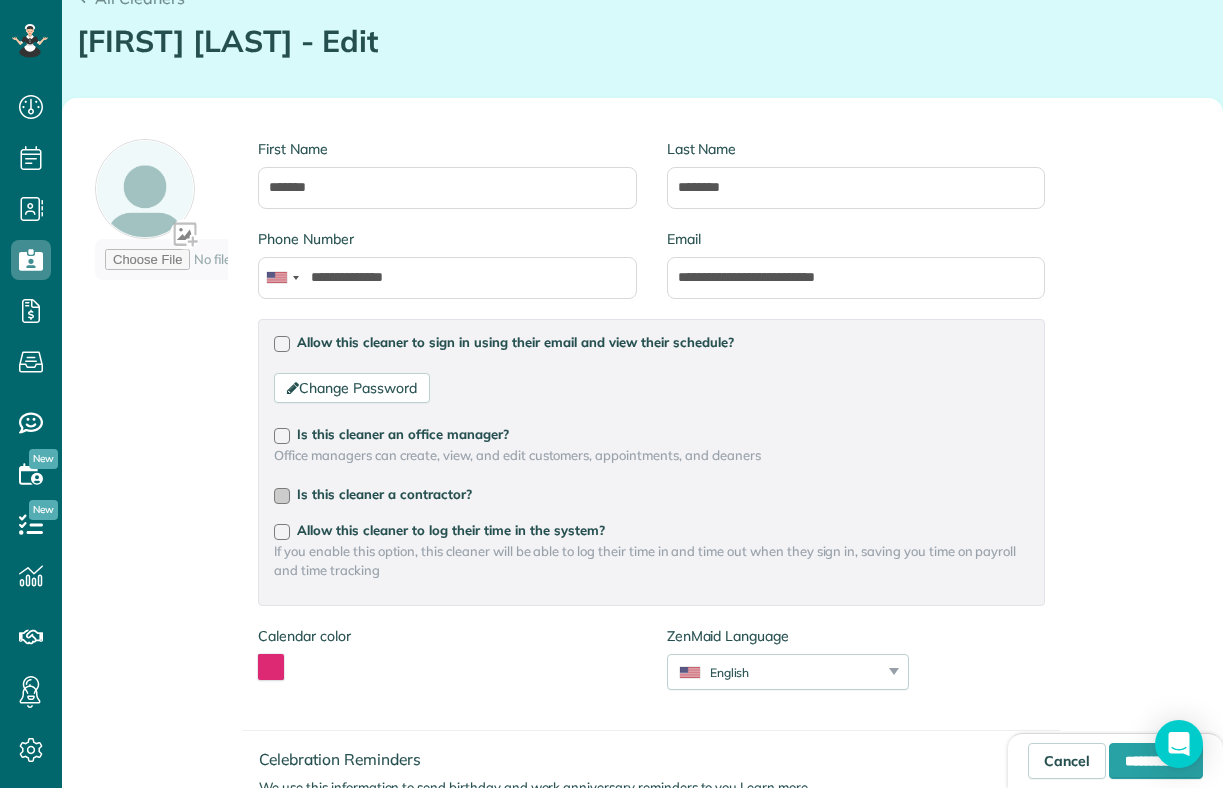 scroll, scrollTop: 167, scrollLeft: 0, axis: vertical 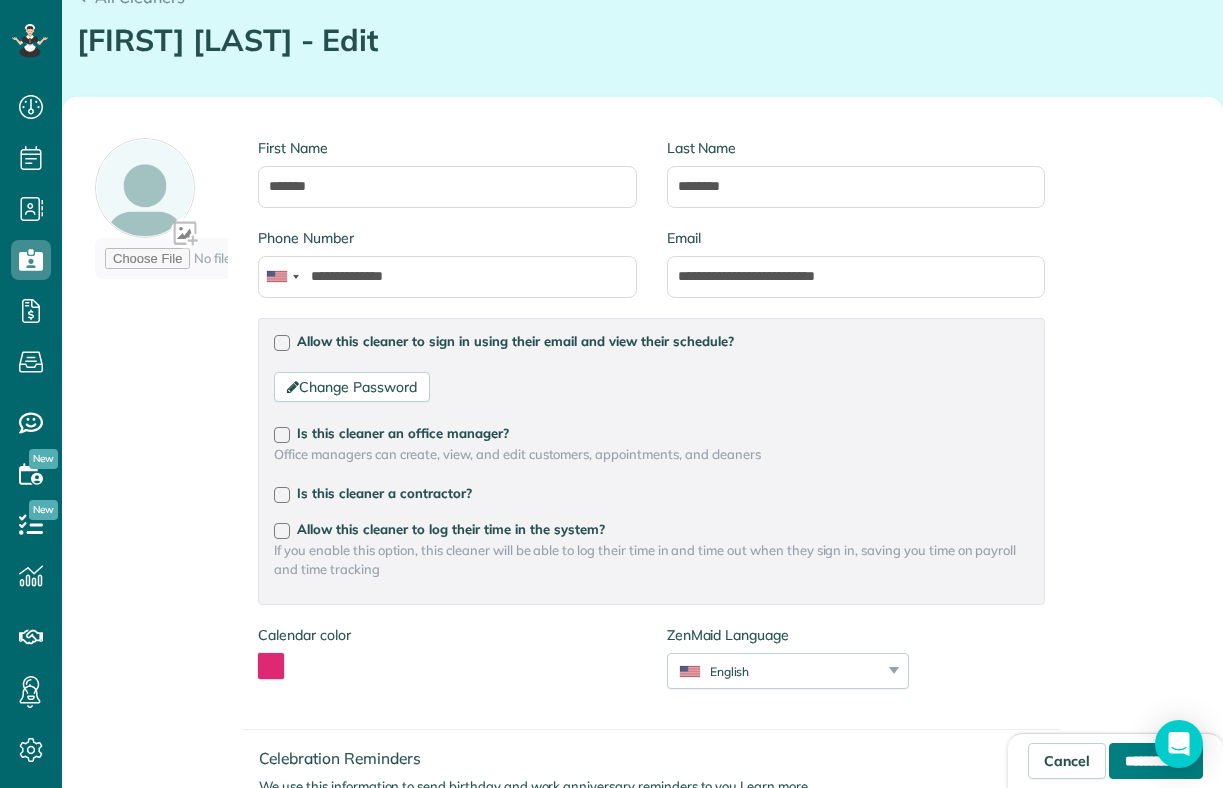 click on "**********" at bounding box center (1156, 761) 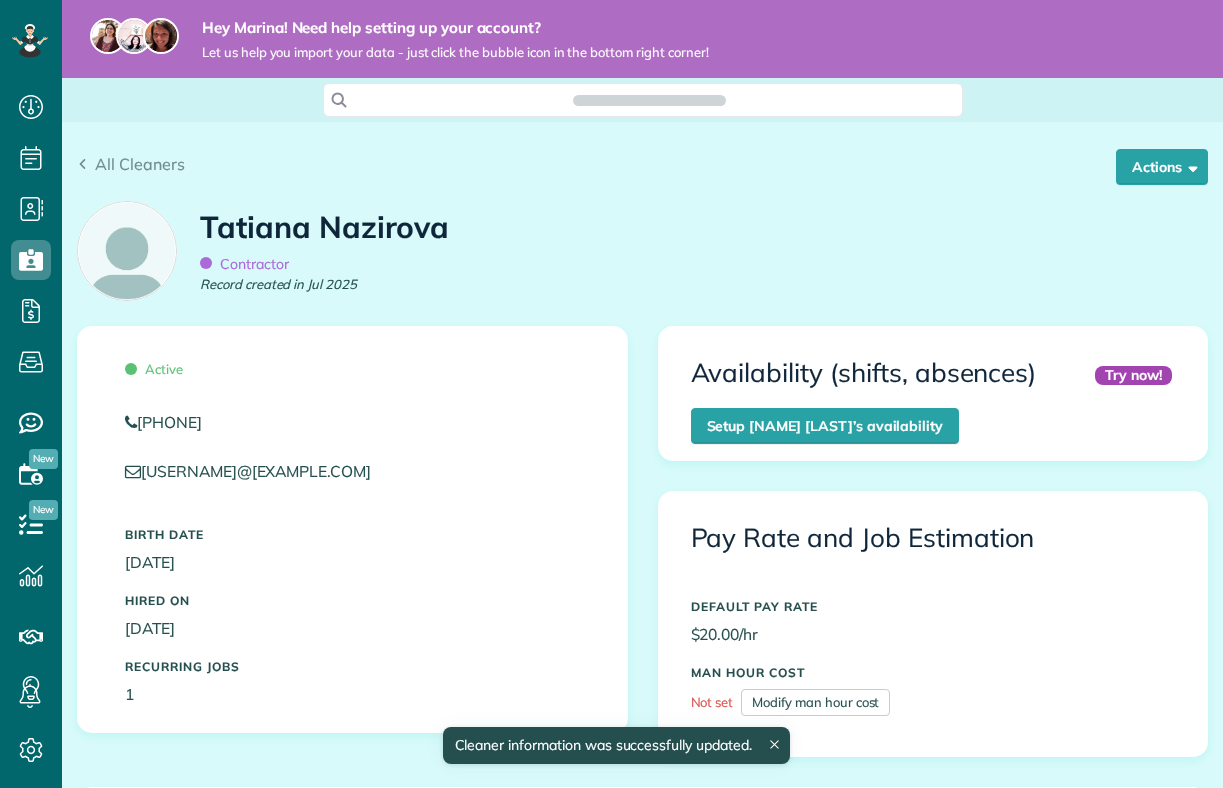 scroll, scrollTop: 0, scrollLeft: 0, axis: both 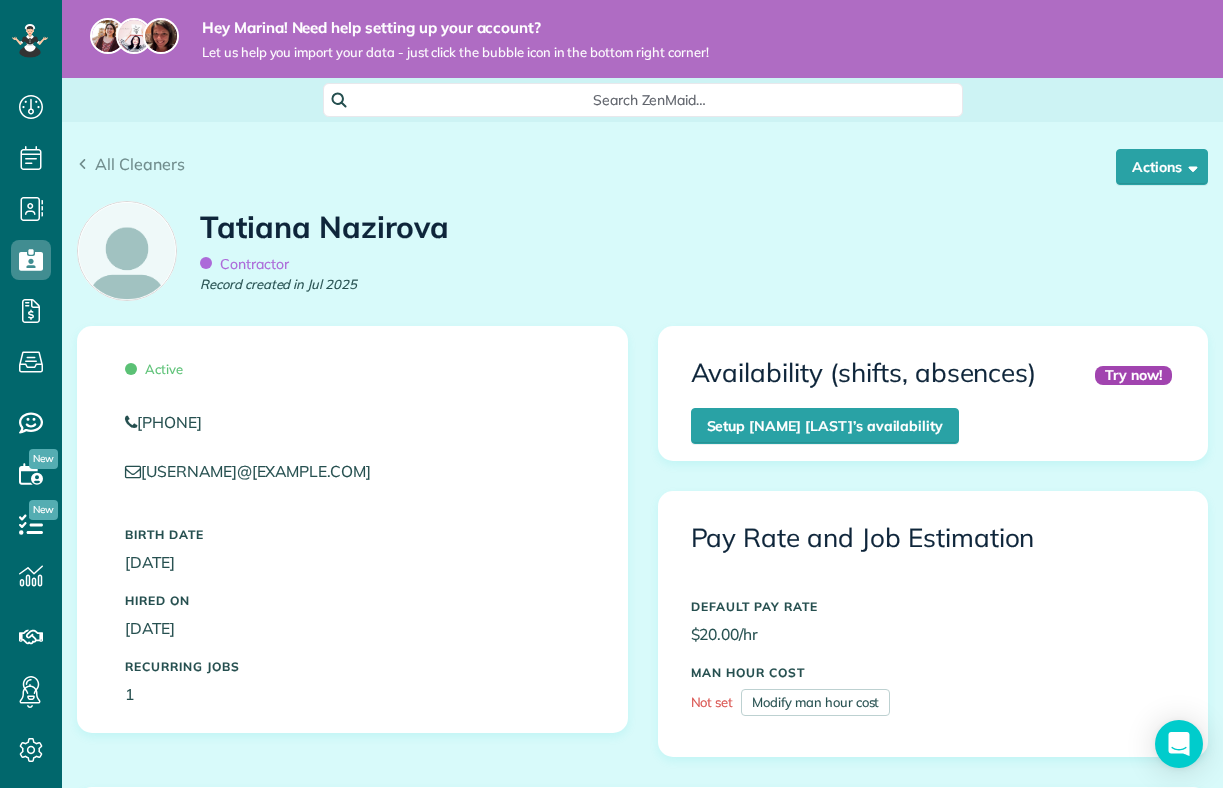 click on "Search ZenMaid…" at bounding box center (650, 100) 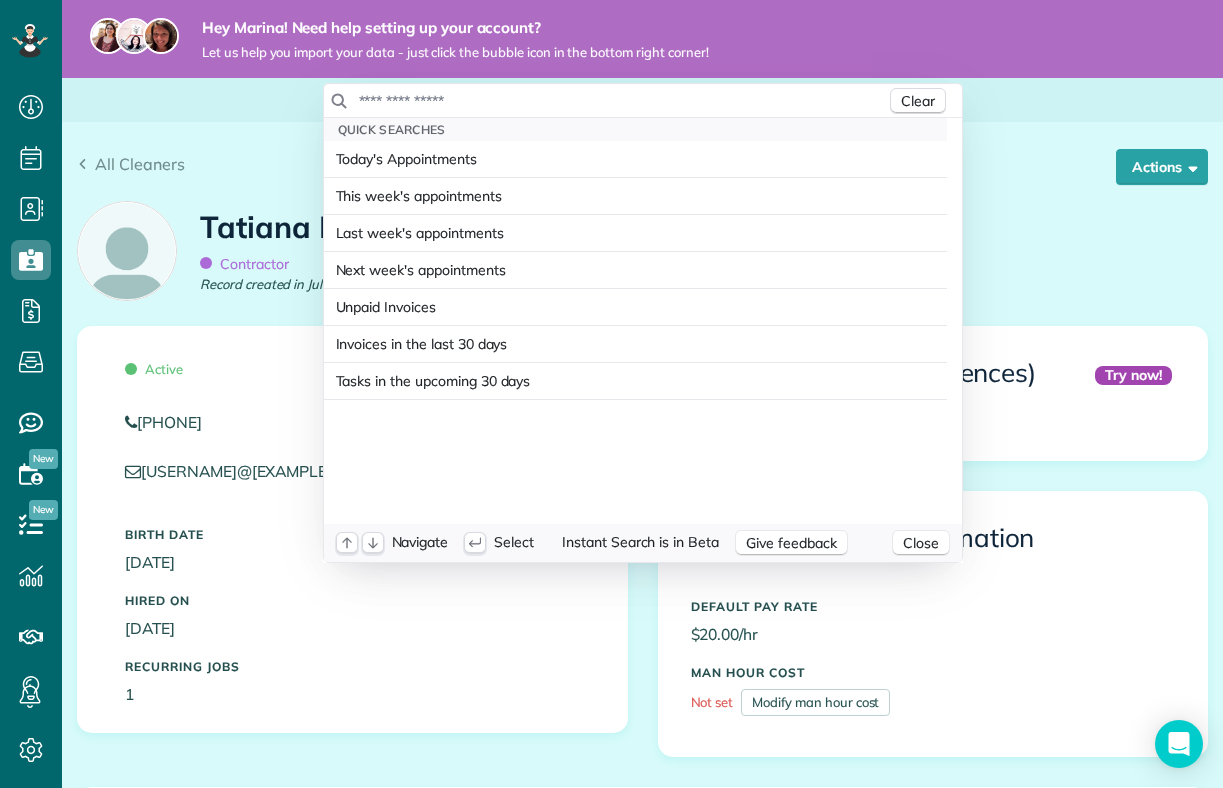 click at bounding box center [622, 101] 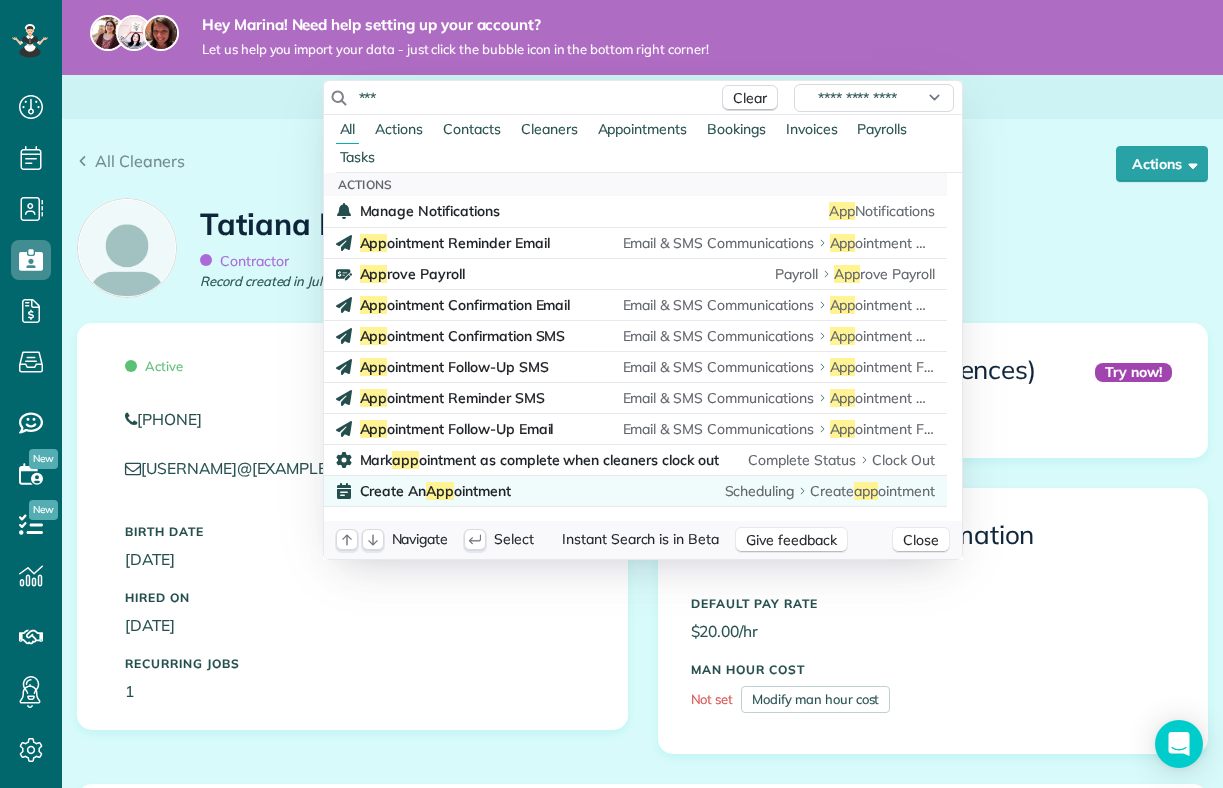 scroll, scrollTop: 0, scrollLeft: 0, axis: both 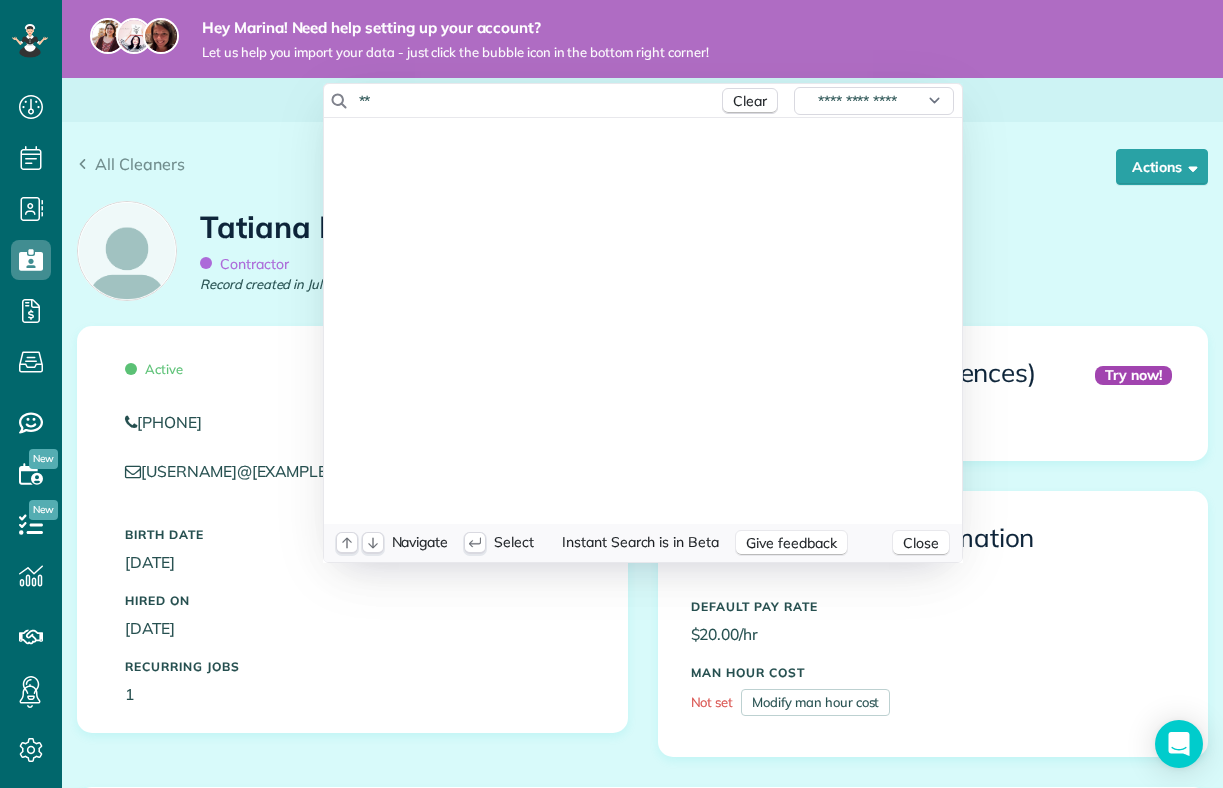 type on "*" 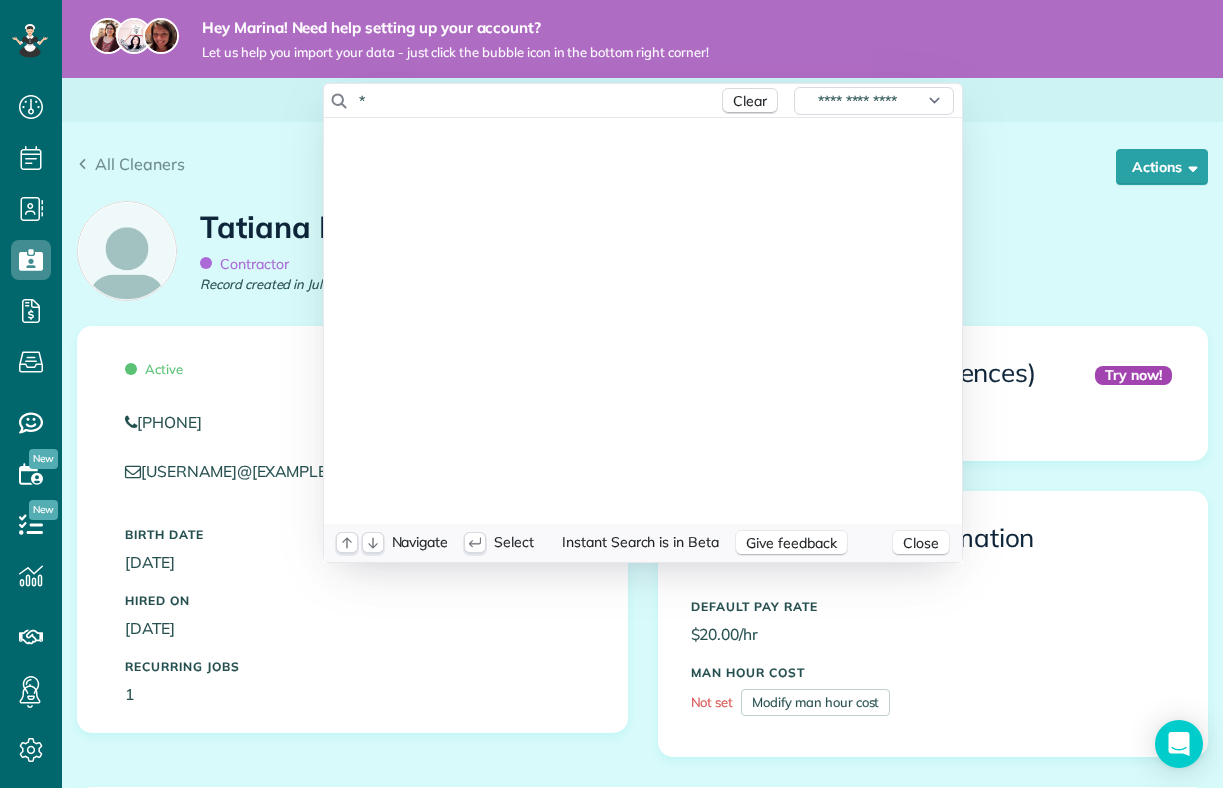 type 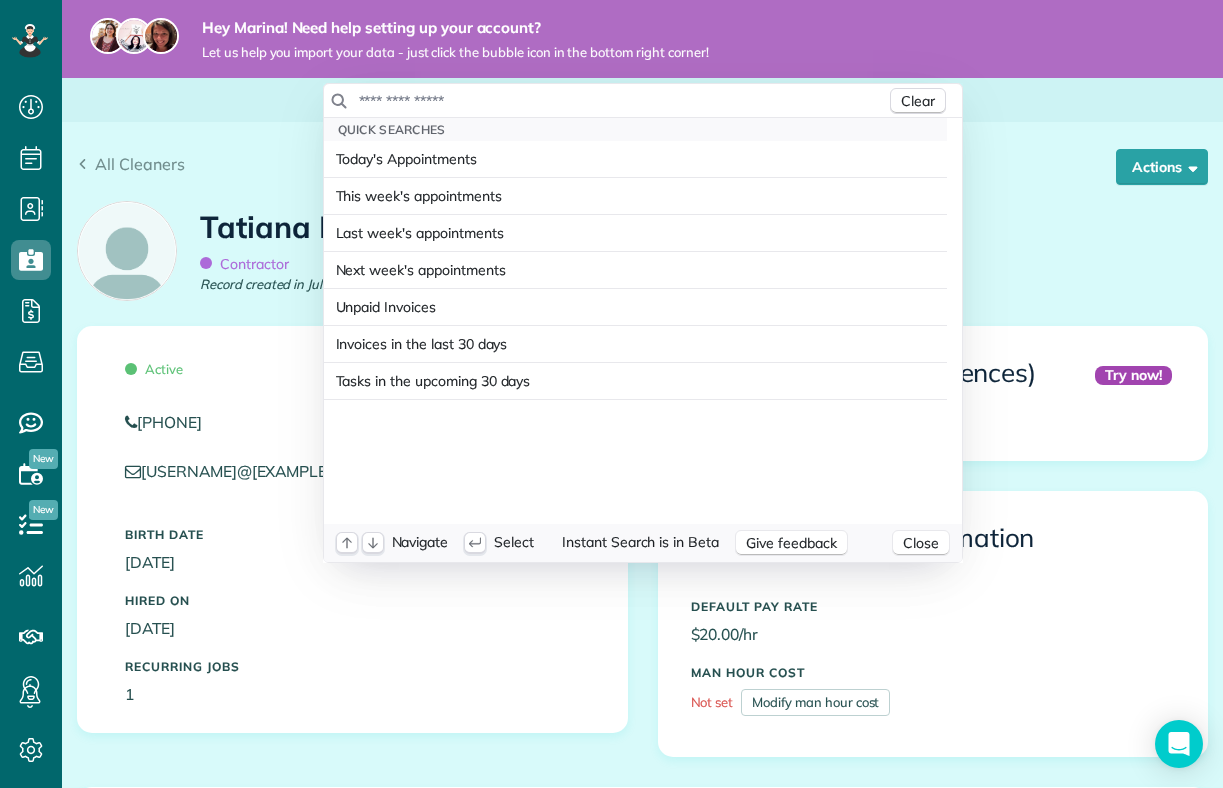click on "Dashboard
Scheduling
Calendar View
List View
Dispatch View - Weekly scheduling (Beta)" at bounding box center (611, 394) 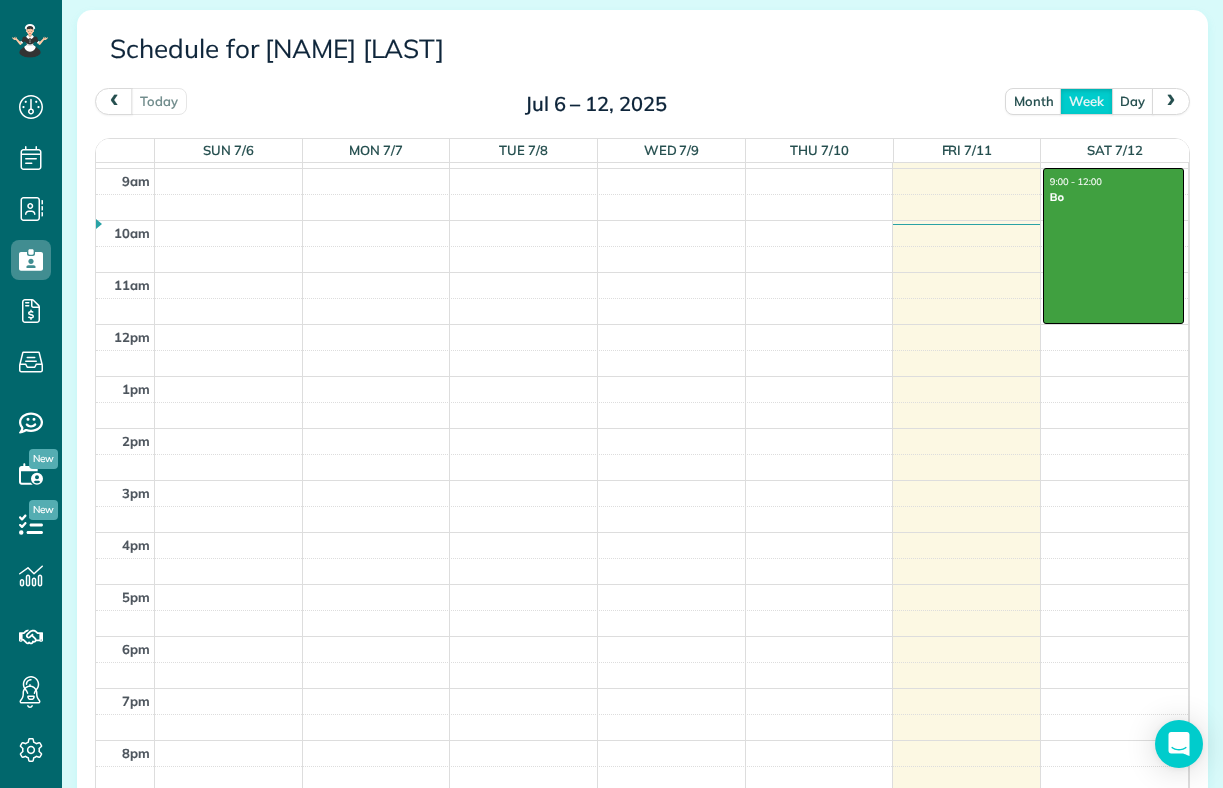 scroll, scrollTop: 1691, scrollLeft: 0, axis: vertical 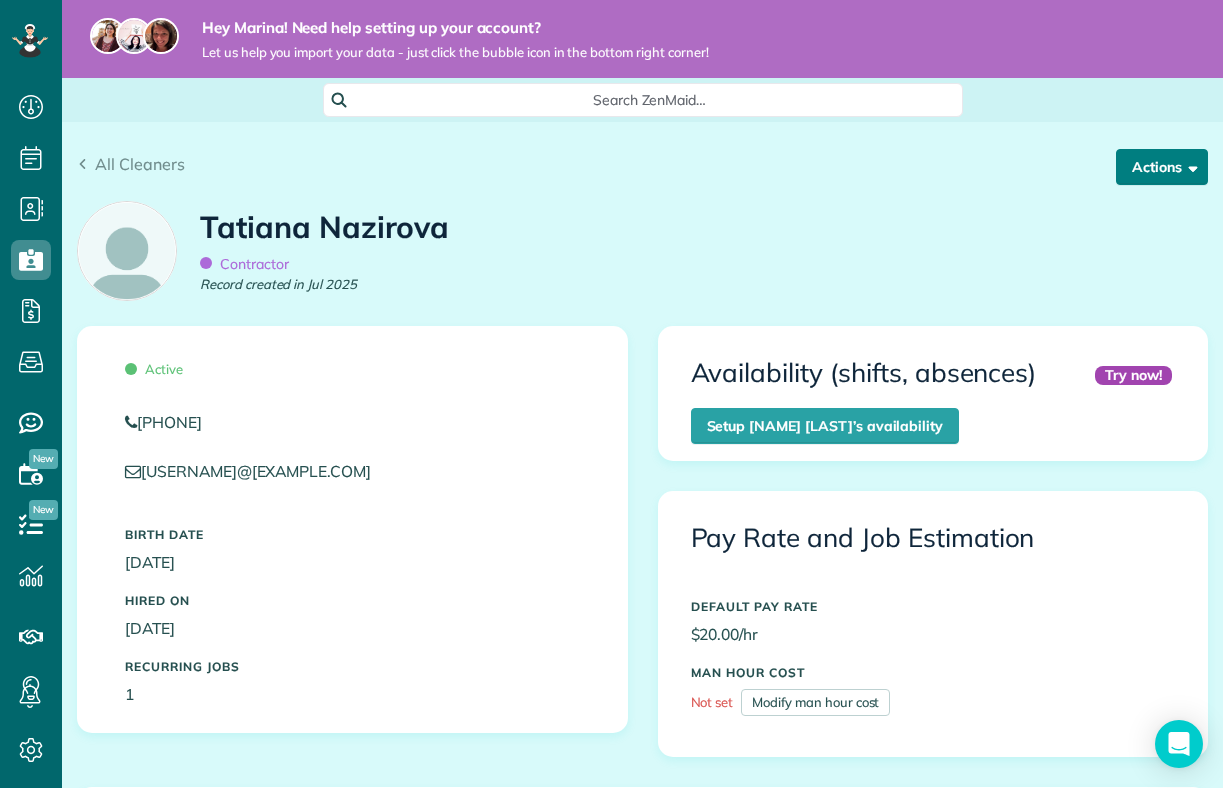 click on "Actions" at bounding box center (1162, 167) 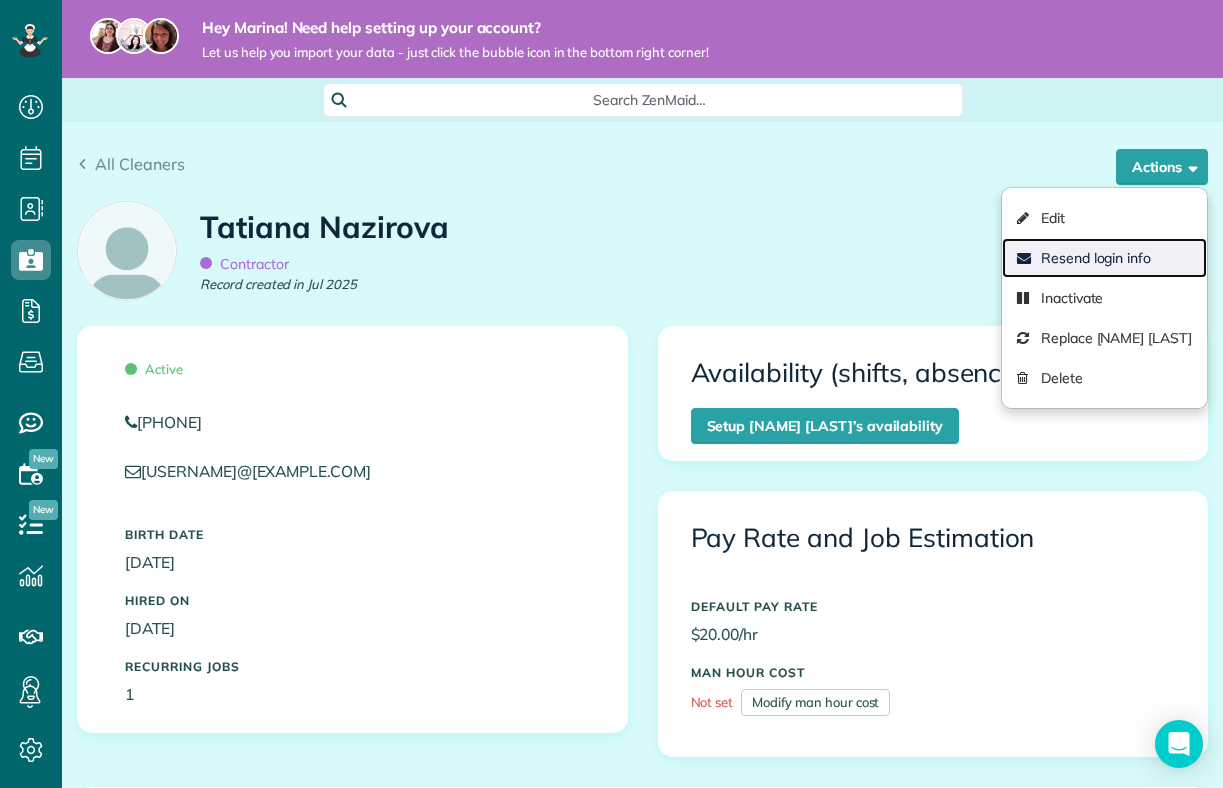 click on "Resend login info" at bounding box center [1104, 258] 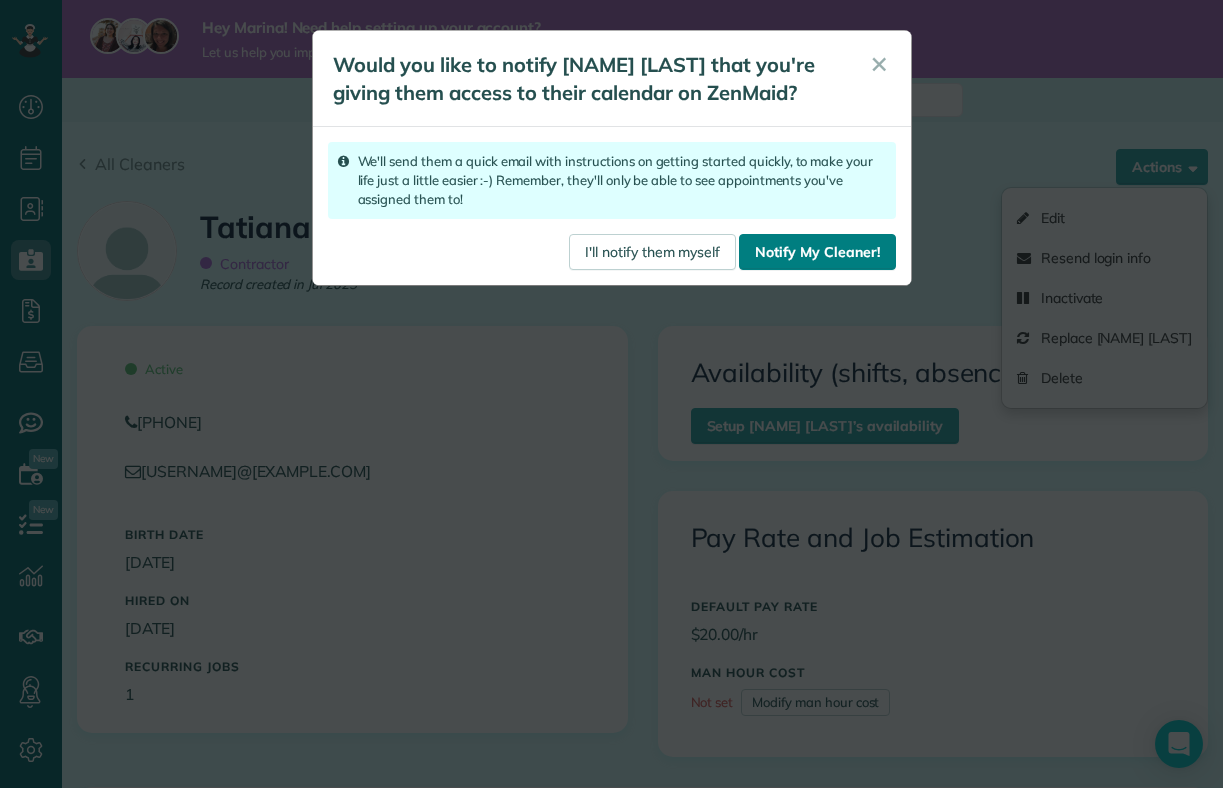 click on "Notify My Cleaner!" at bounding box center [817, 252] 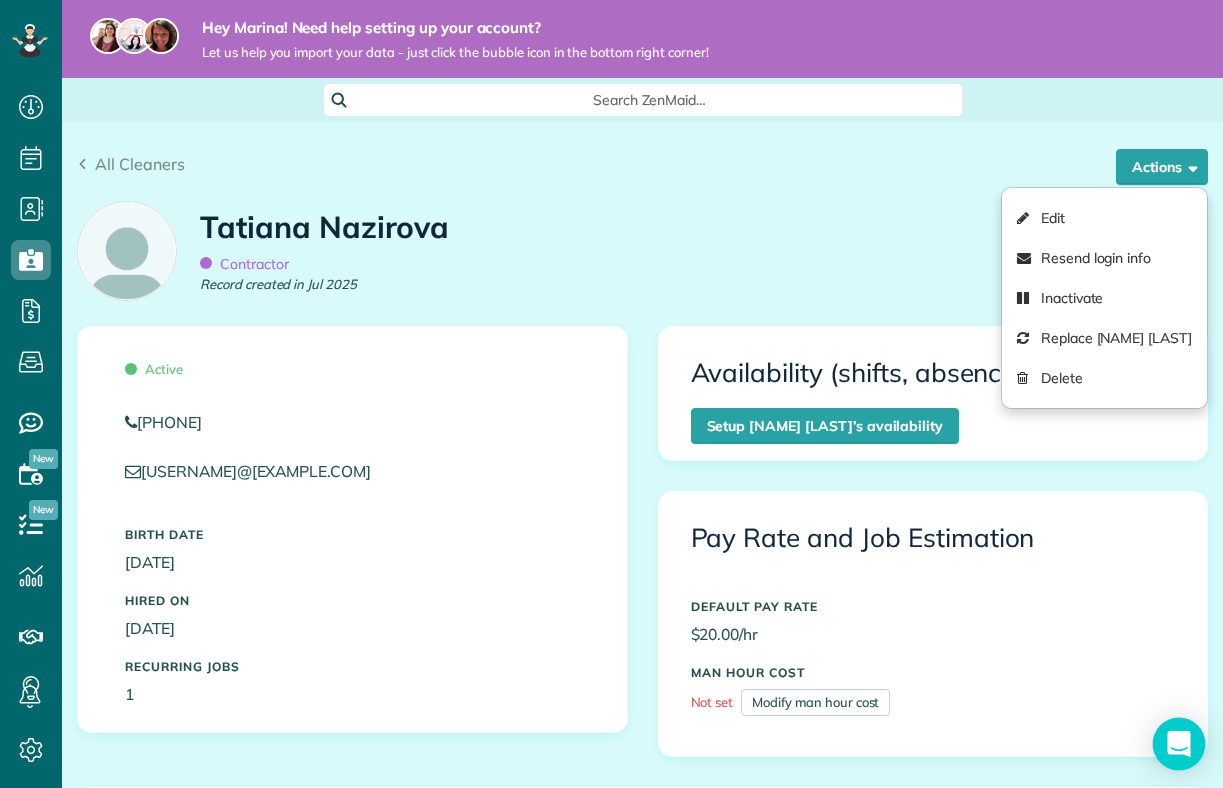 click 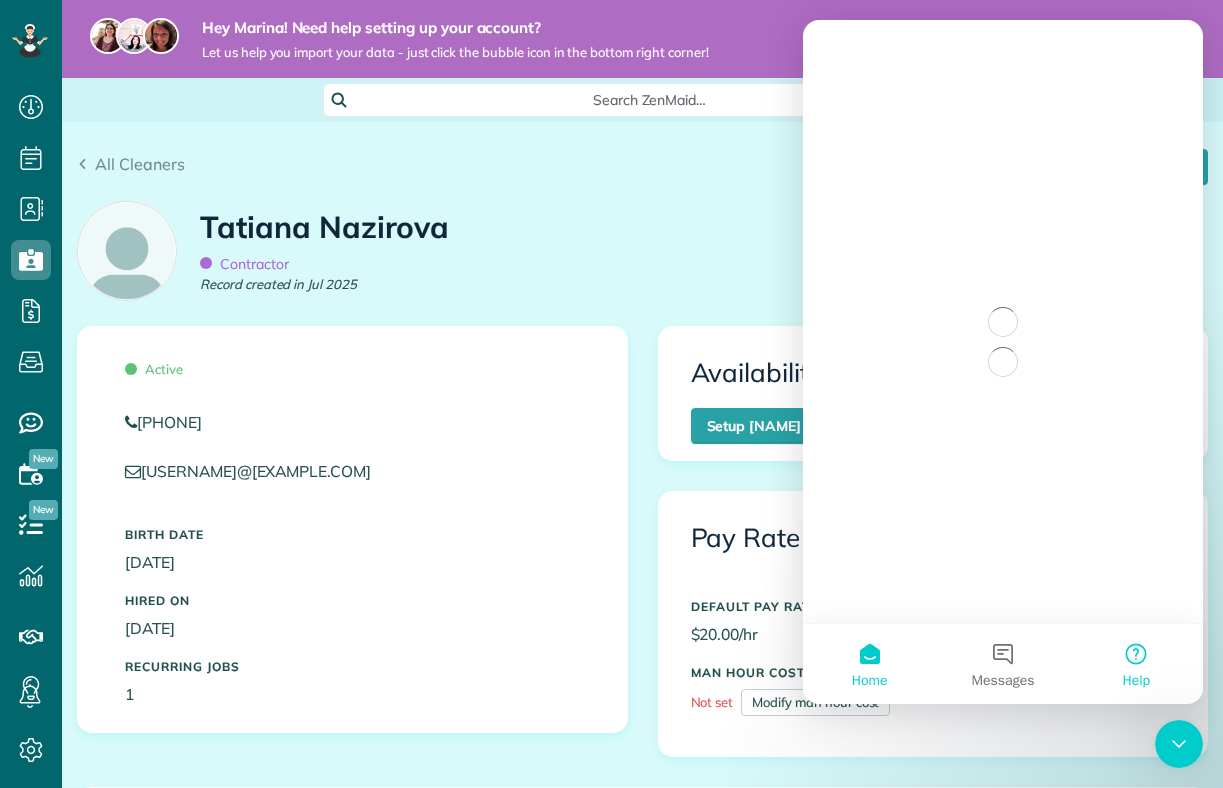 scroll, scrollTop: 0, scrollLeft: 0, axis: both 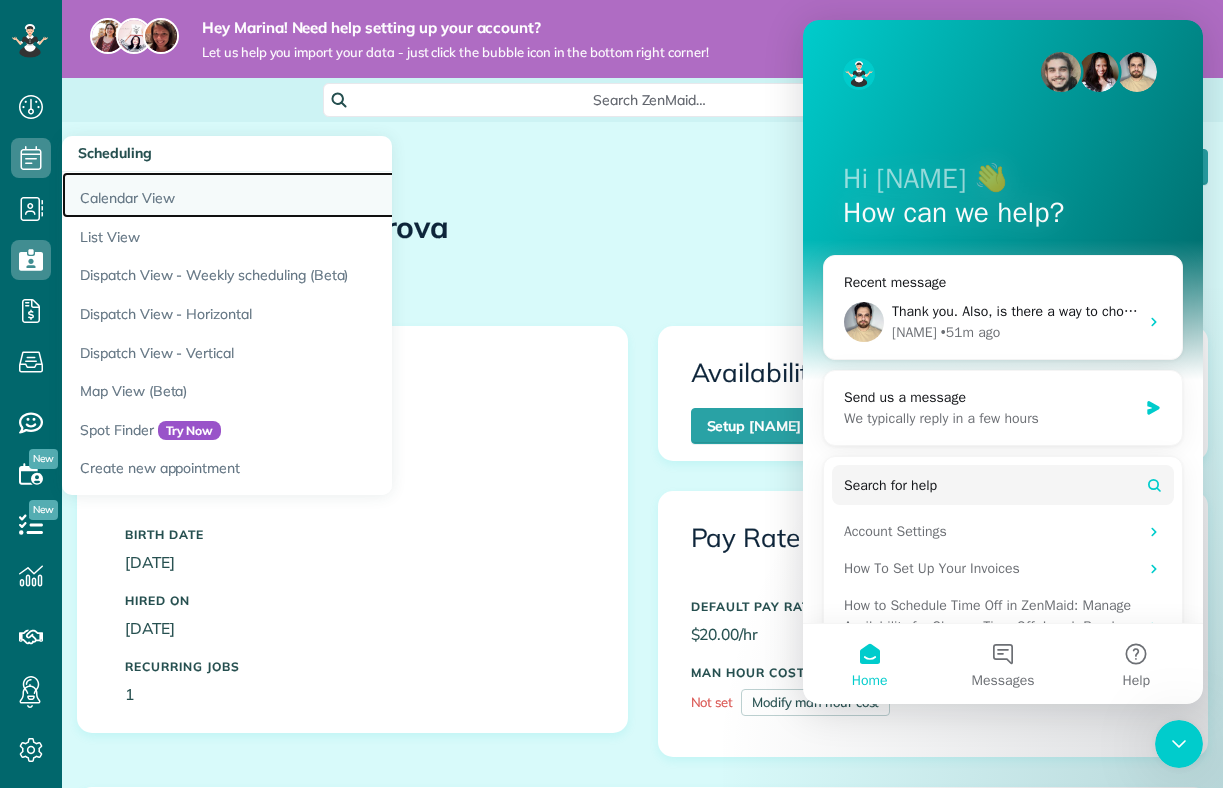 click on "Calendar View" at bounding box center (312, 195) 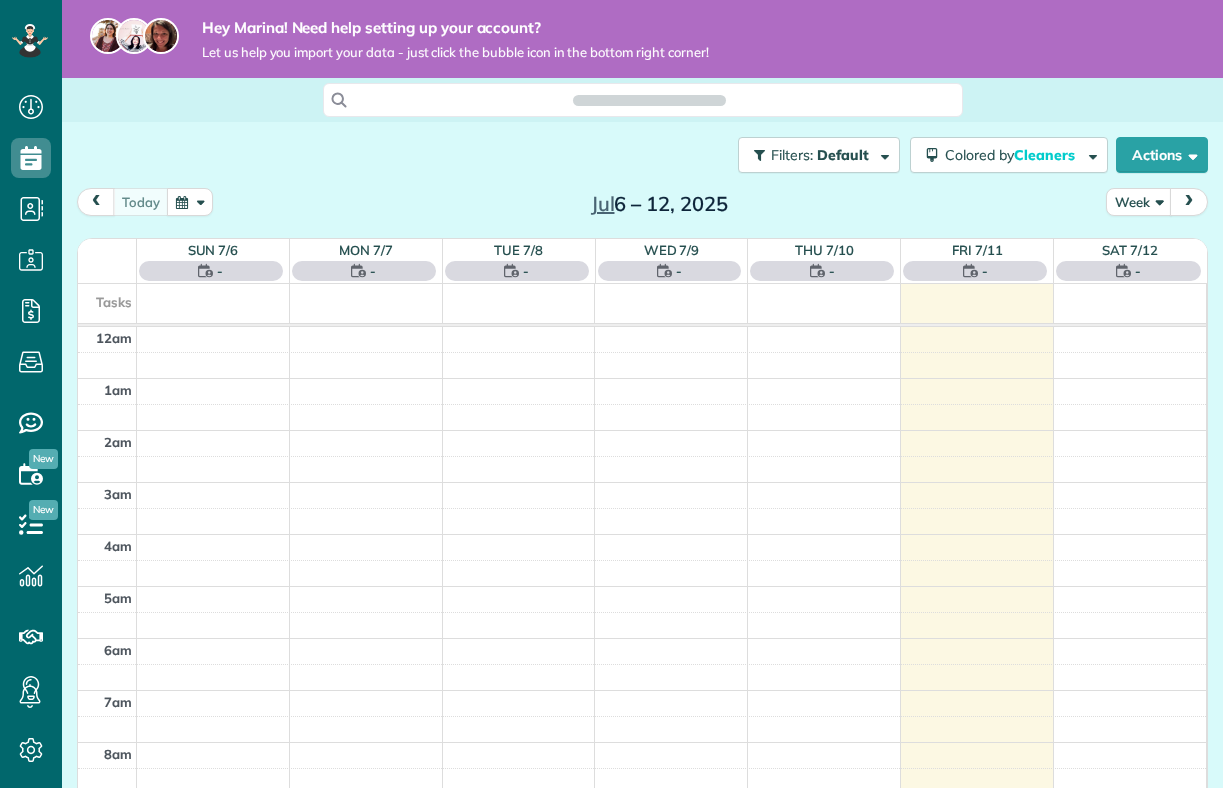 scroll, scrollTop: 0, scrollLeft: 0, axis: both 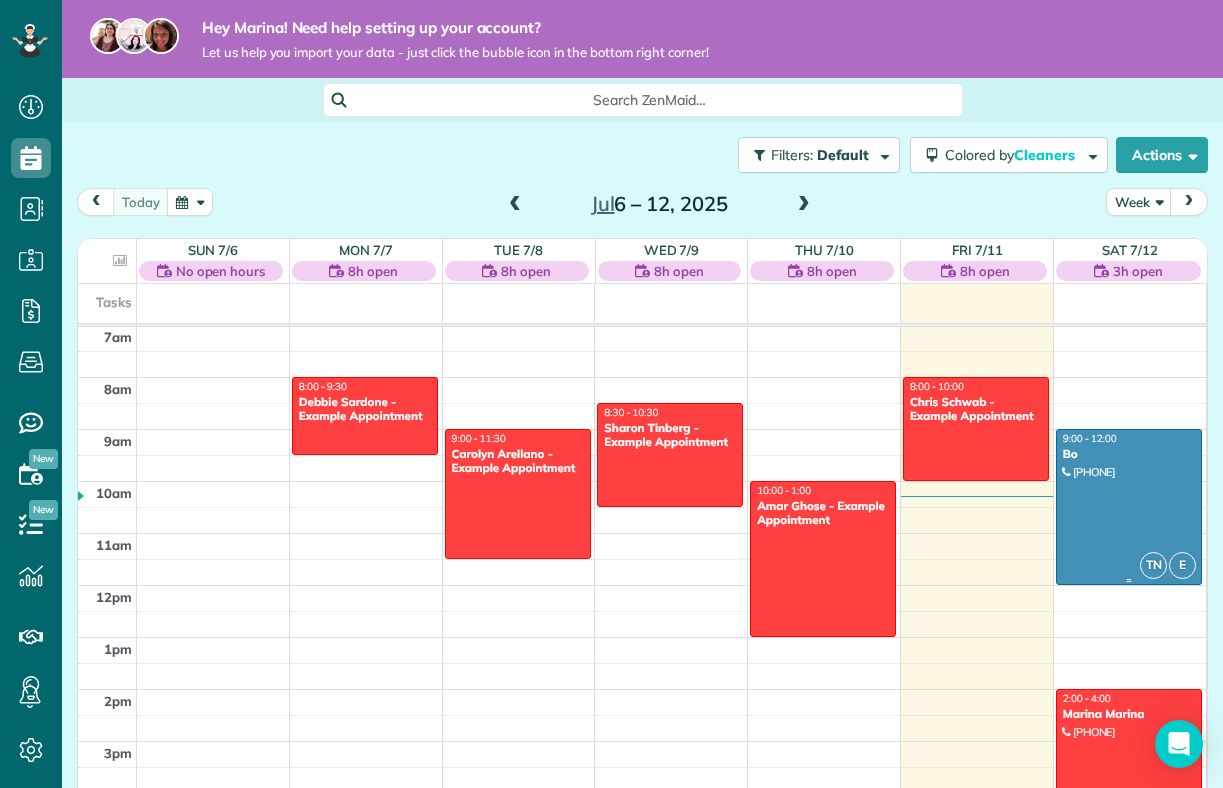 click at bounding box center (1129, 507) 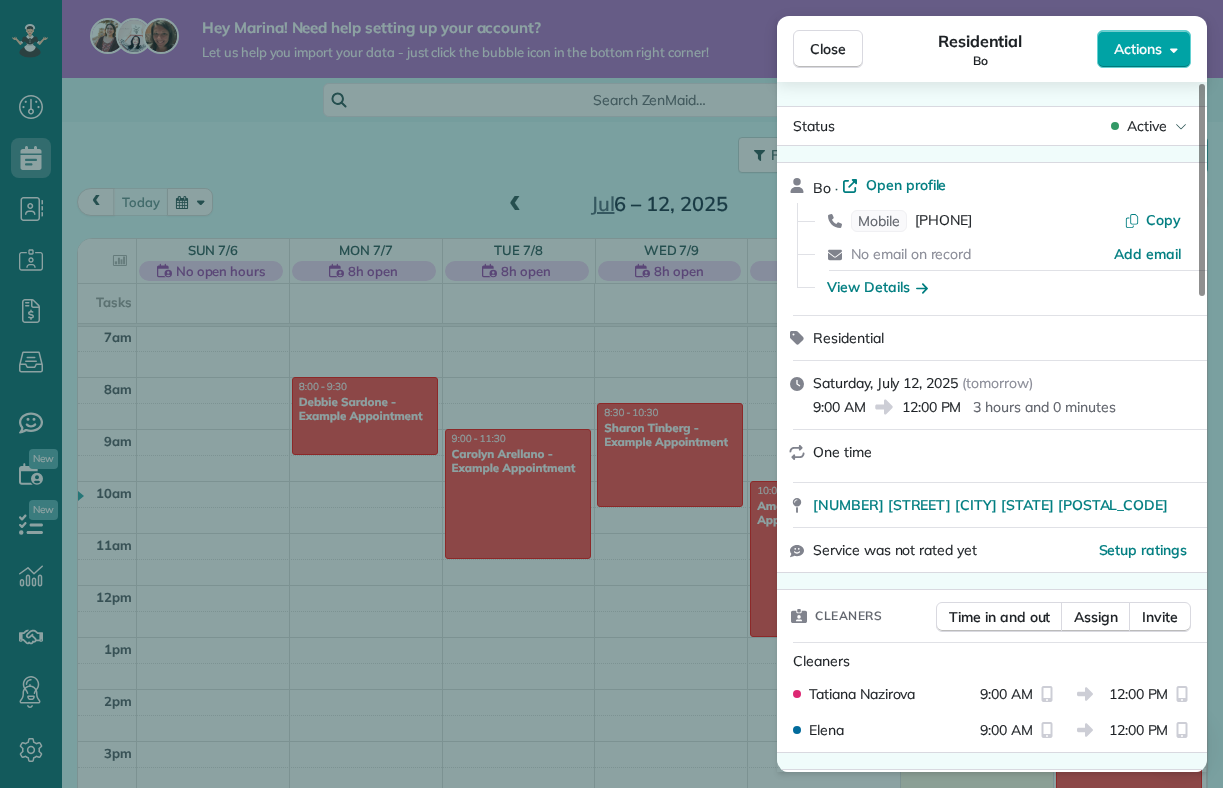 click 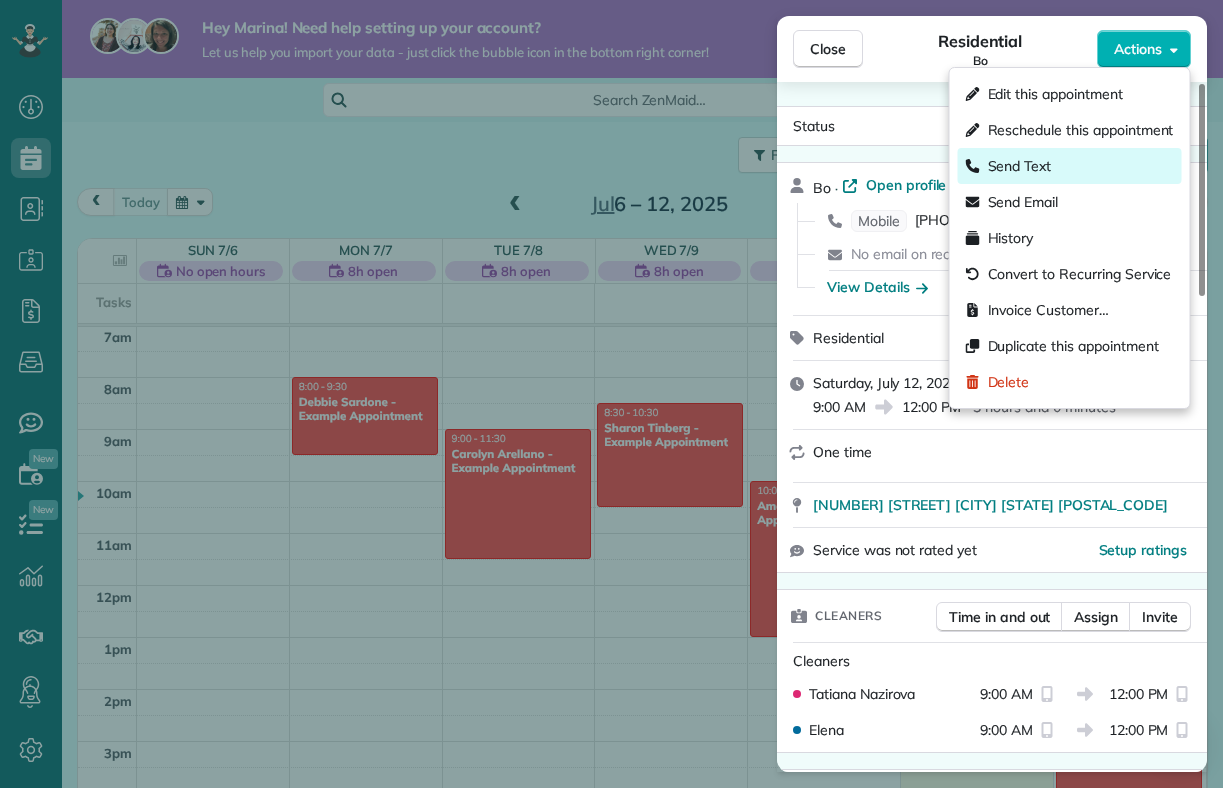 click on "Send Text" at bounding box center [1020, 166] 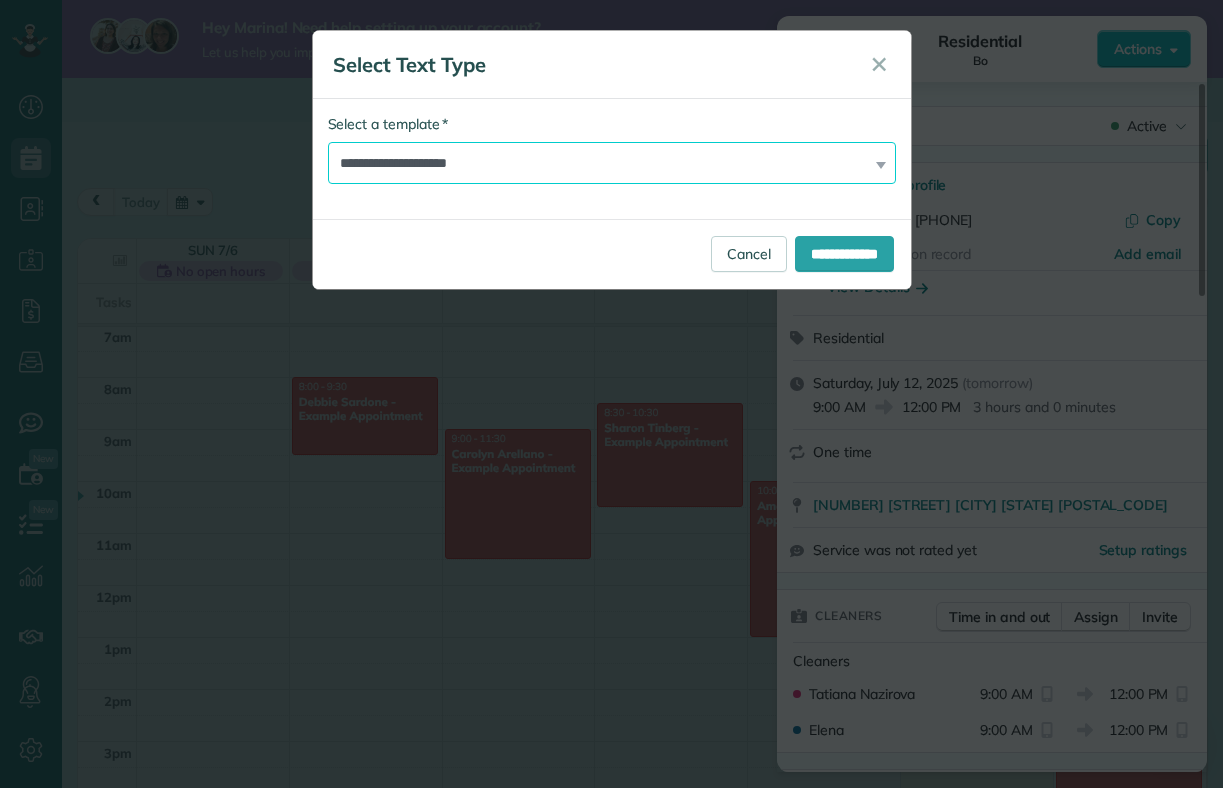 click on "**********" at bounding box center [612, 163] 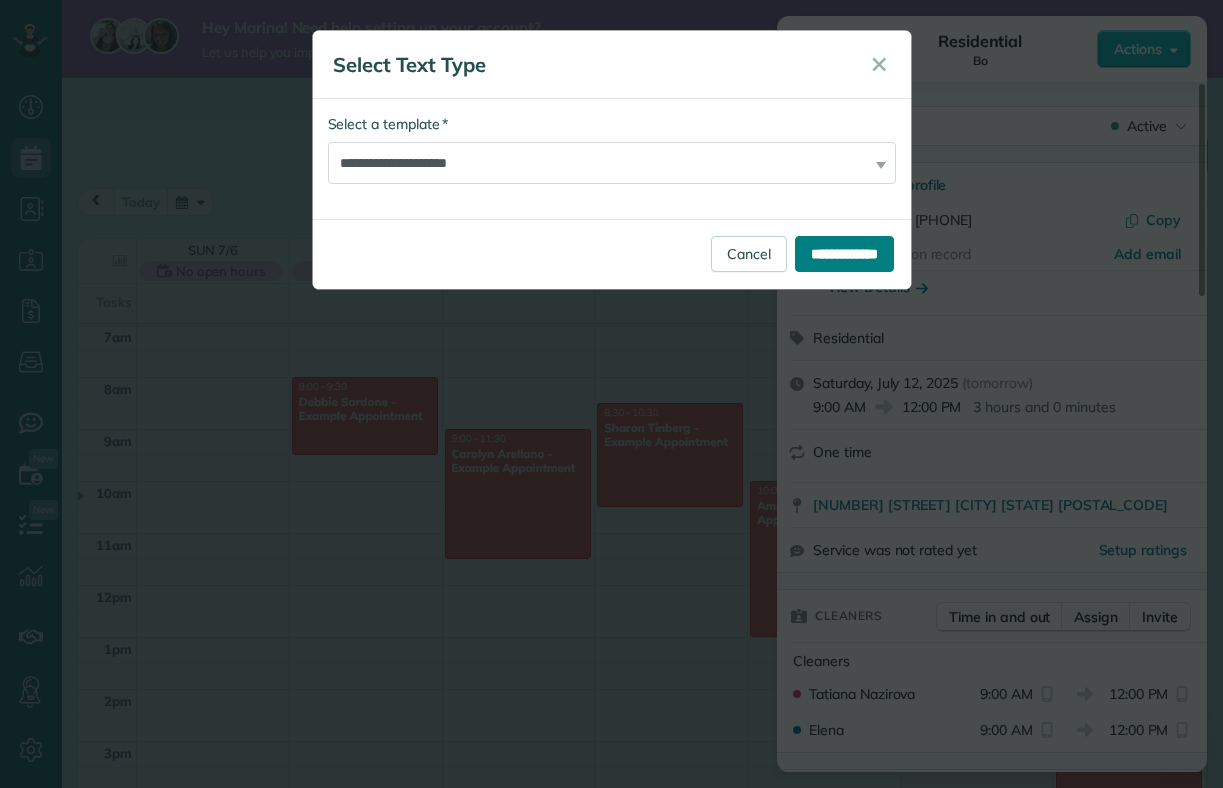 click on "**********" at bounding box center [844, 254] 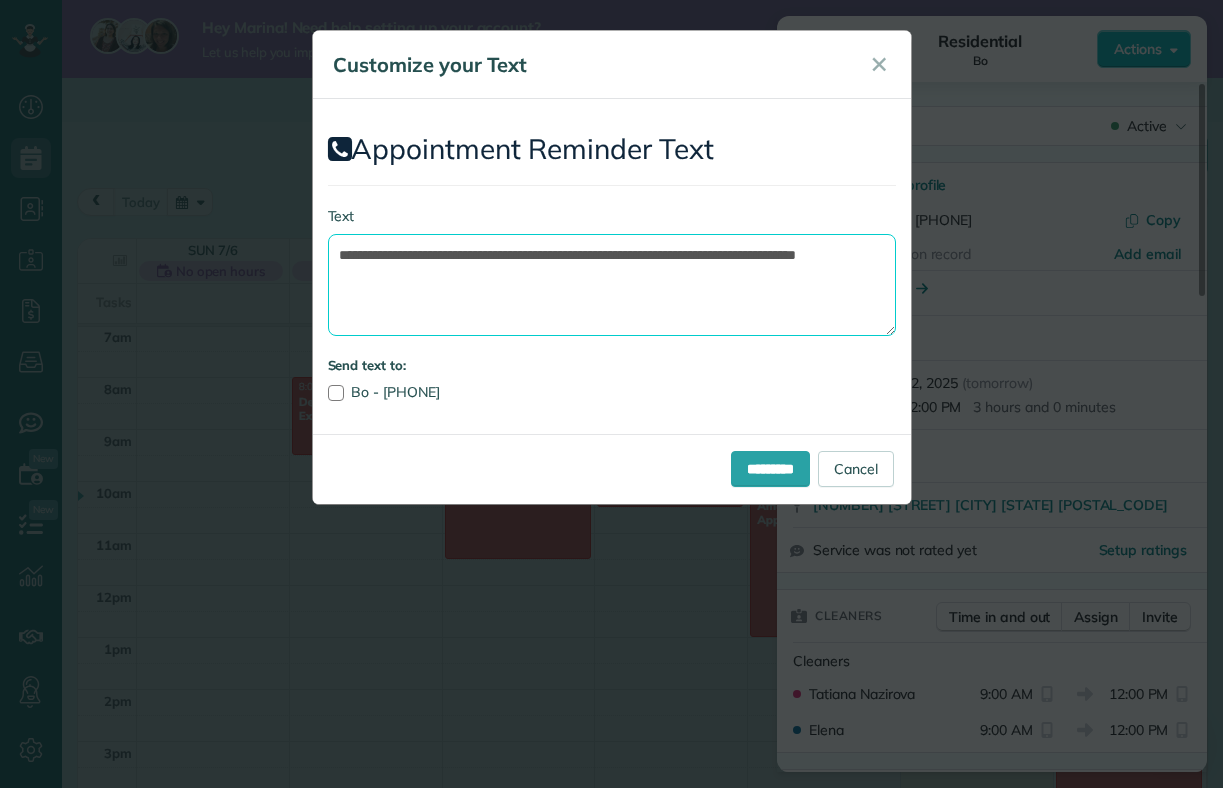 click on "**********" at bounding box center (612, 285) 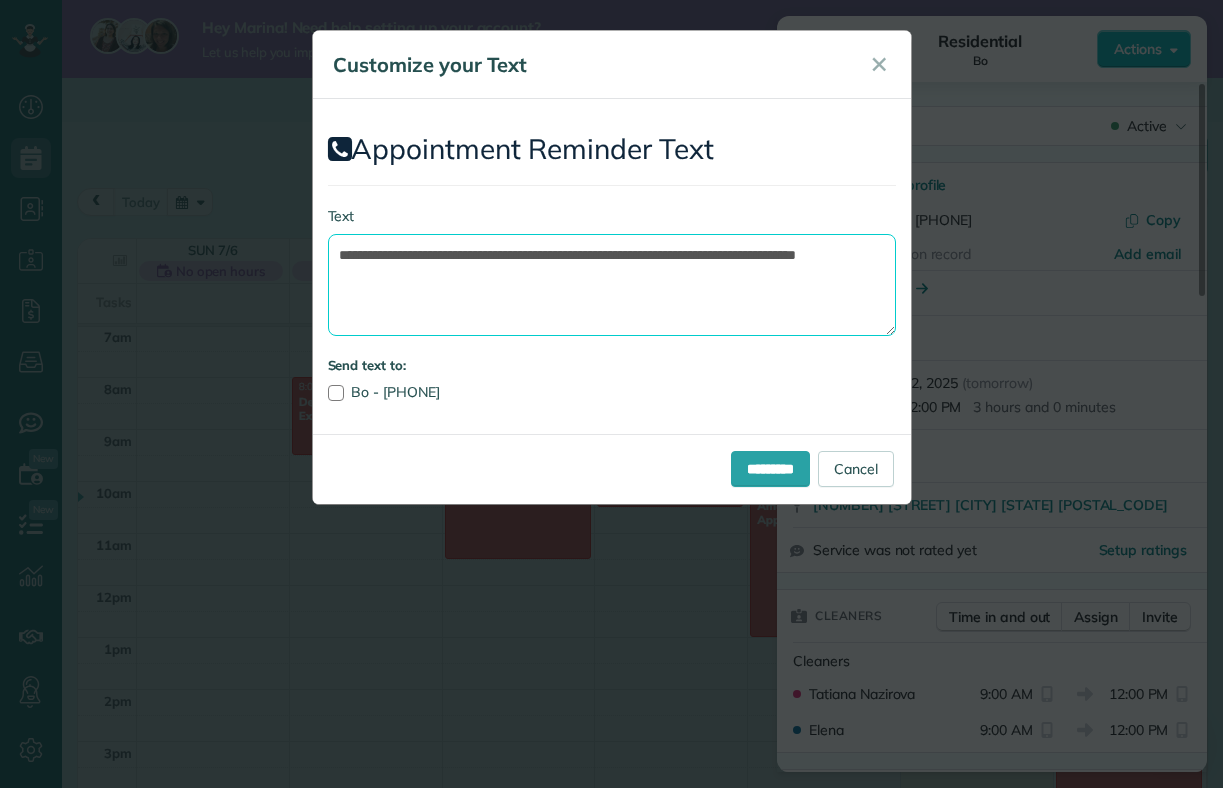 drag, startPoint x: 712, startPoint y: 253, endPoint x: 745, endPoint y: 286, distance: 46.66905 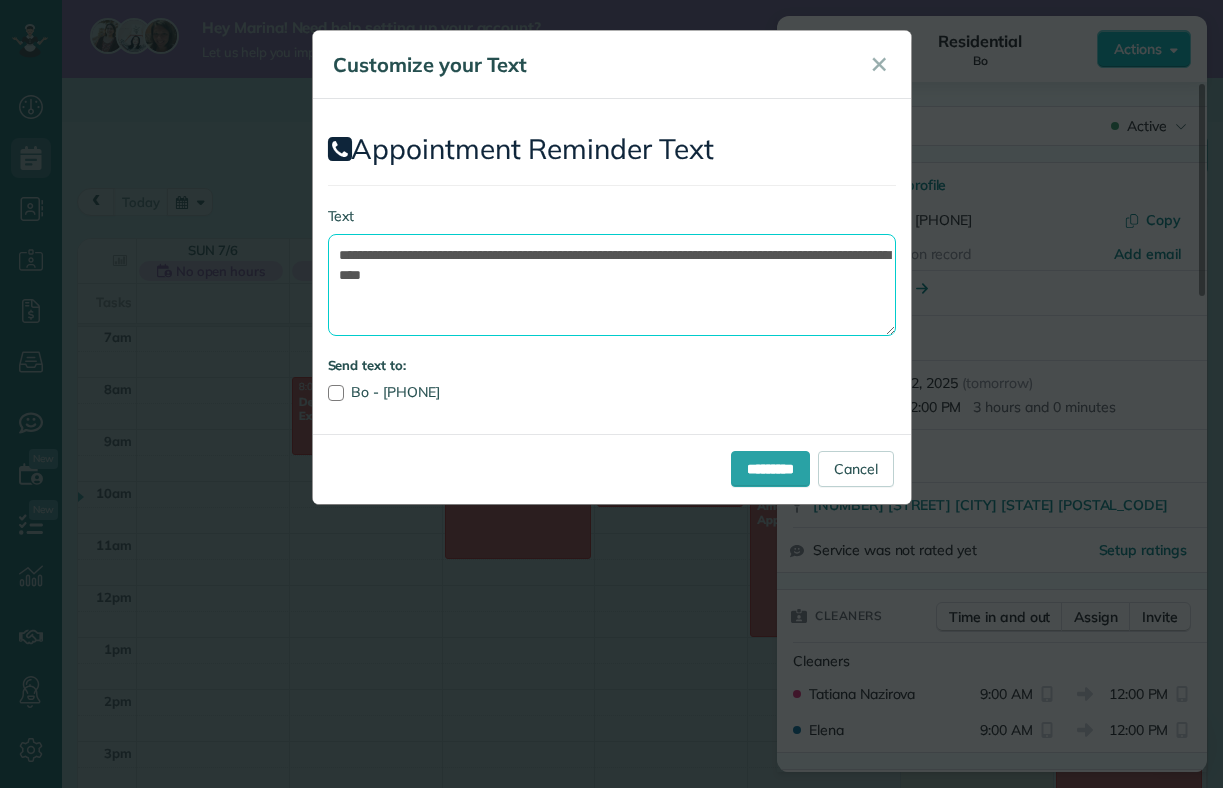 click on "**********" at bounding box center [612, 285] 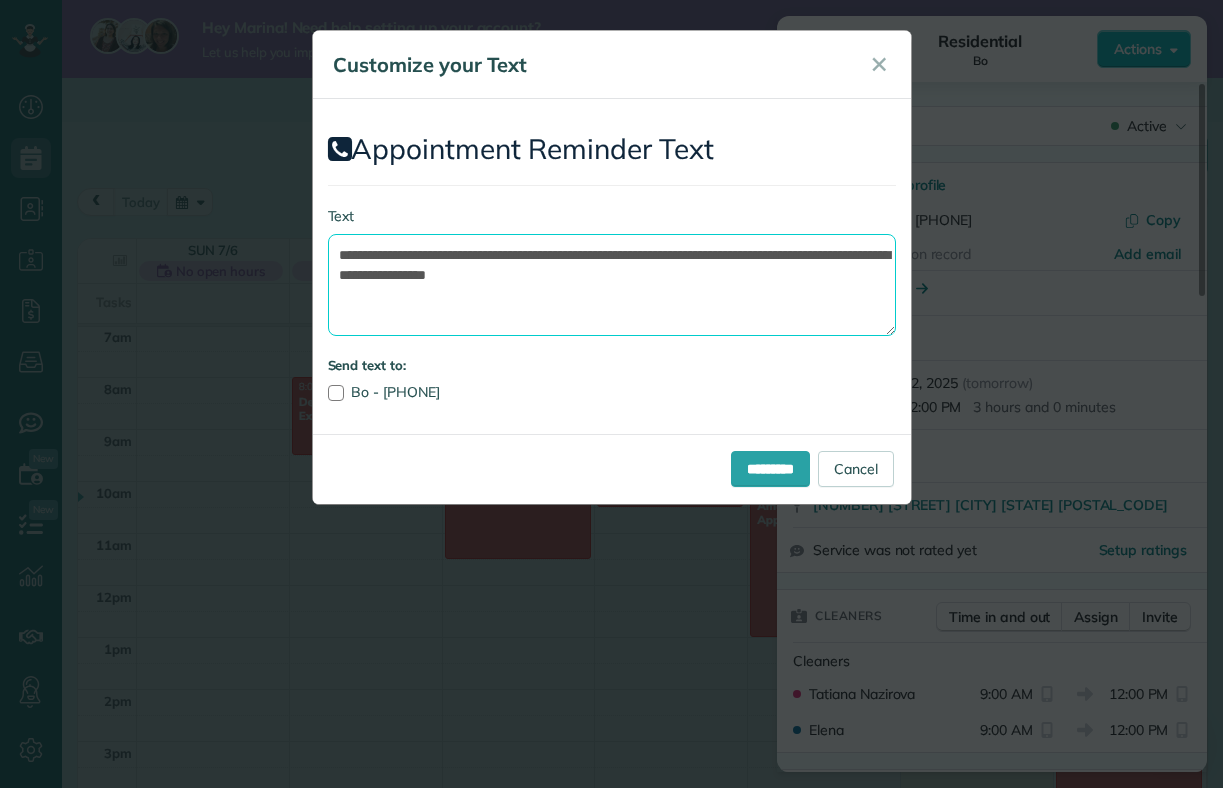 click on "**********" at bounding box center [612, 285] 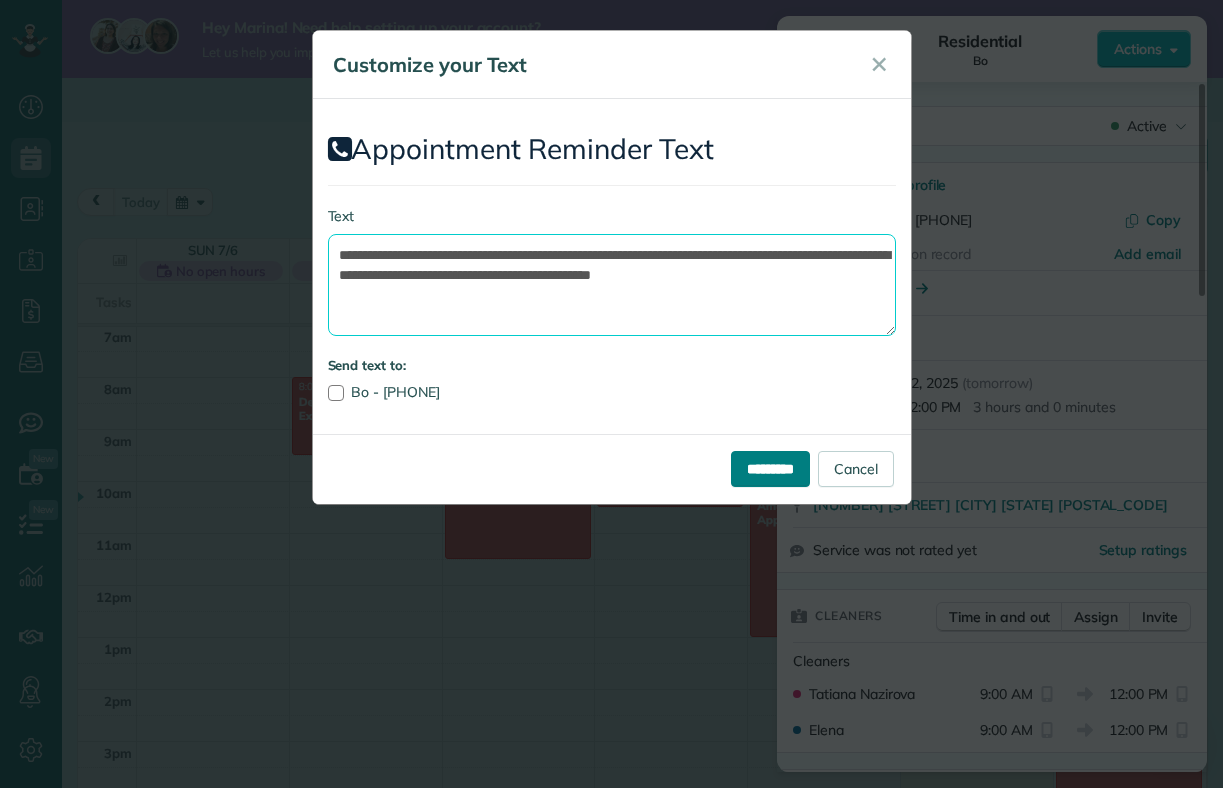 type on "**********" 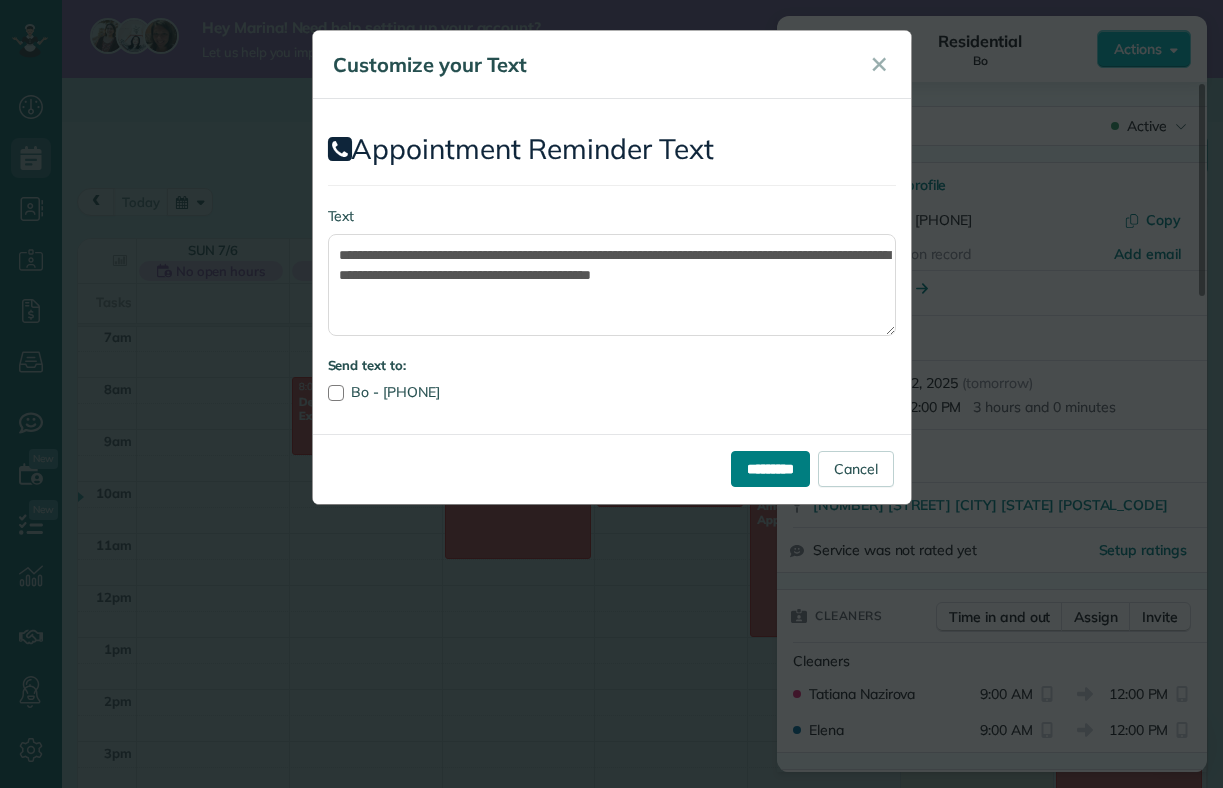 click on "*********" at bounding box center (770, 469) 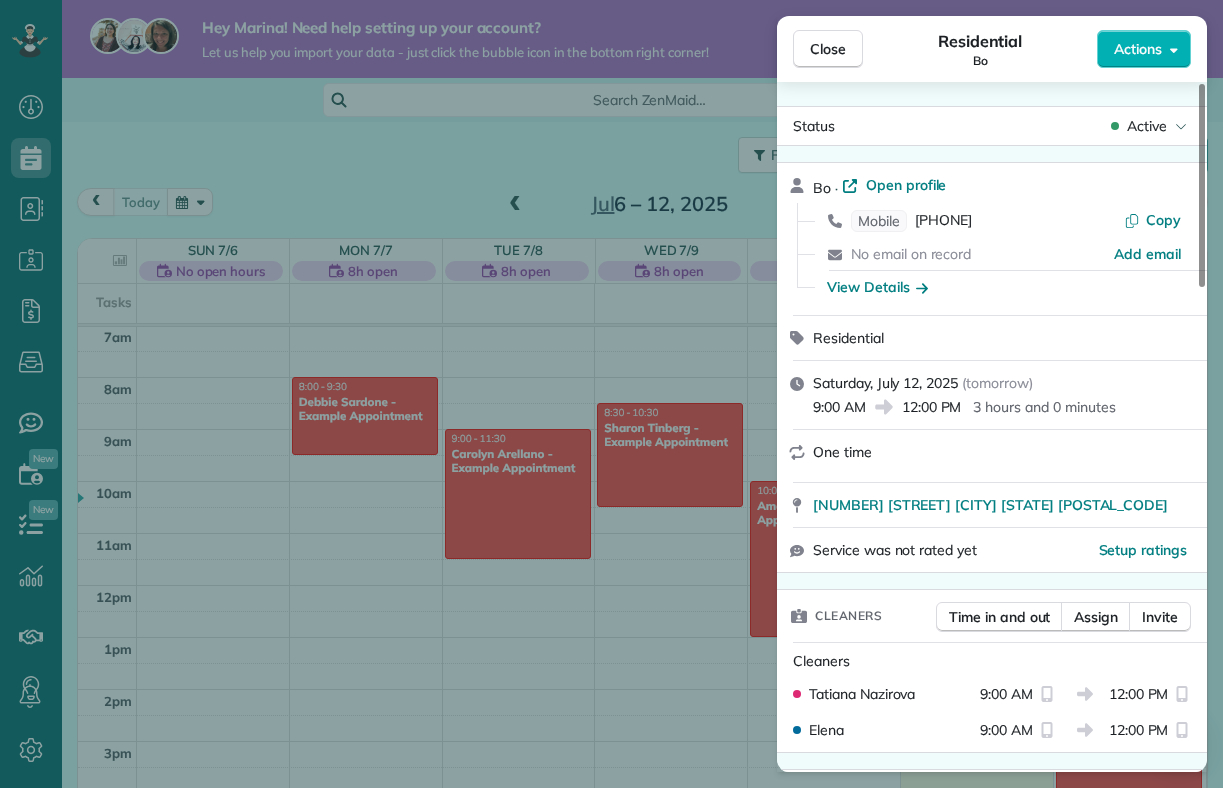 click on "Close Residential Bo Actions Status Active Bo · Open profile Mobile [PHONE] Copy No email on record Add email View Details Residential Saturday, July 12, 2025 ( tomorrow ) 9:00 AM 12:00 PM 3 hours and 0 minutes One time [NUMBER] [STREET] [CITY] [STATE] [POSTAL_CODE] Service was not rated yet Setup ratings Cleaners Time in and out Assign Invite Cleaners Tatiana Nazirova 9:00 AM 12:00 PM Elena 9:00 AM 12:00 PM Checklist Try Now Keep this appointment up to your standards. Stay on top of every detail, keep your cleaners organised, and your client happy. Assign a checklist Watch a 5 min demo Billing Billing actions Price $0.00 Overcharge $0.00 Discount $0.00 Coupon discount - Primary tax - Secondary tax - Total appointment price $0.00 Tips collected New feature! $0.00 Mark as paid Total including tip $0.00 Get paid online in no-time! Send an invoice and reward your cleaners with tips Charge customer credit card Appointment custom fields Reason for Skip - Hidden from cleaners Pay Method - Hidden from cleaners 0" at bounding box center (611, 394) 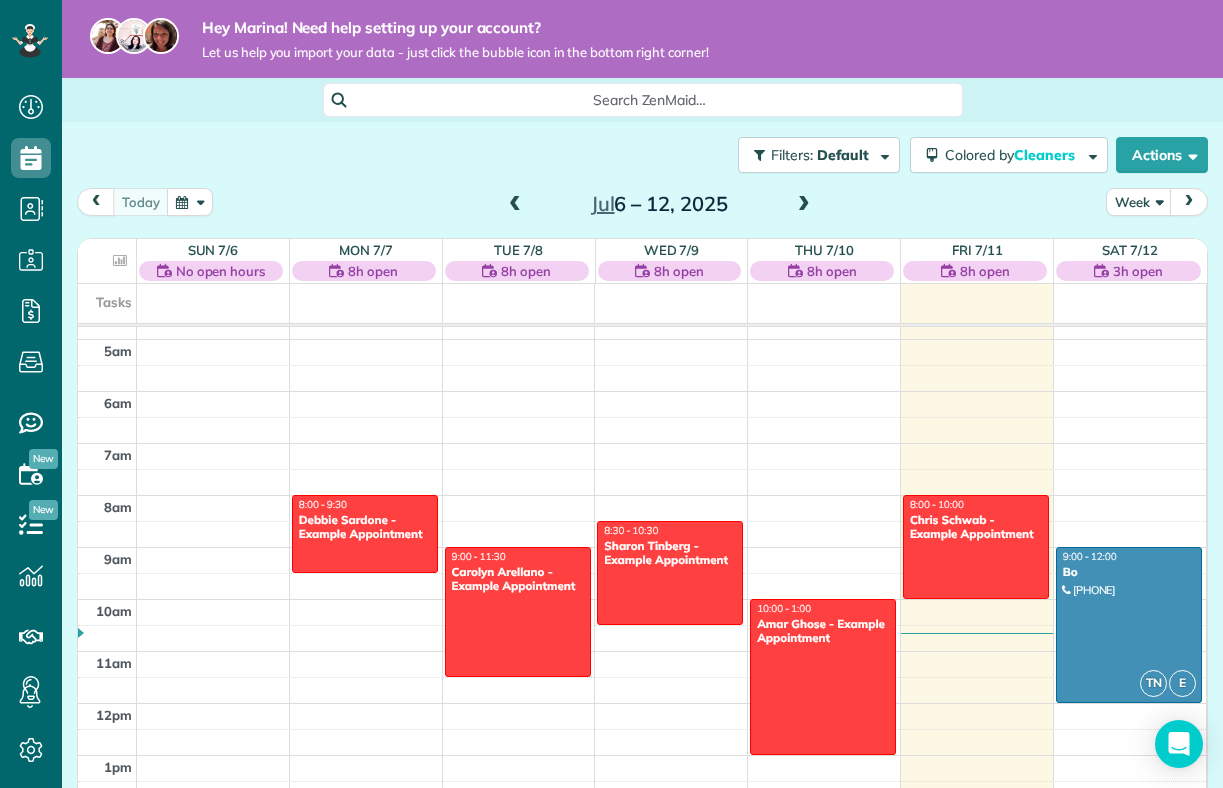 scroll, scrollTop: 212, scrollLeft: 0, axis: vertical 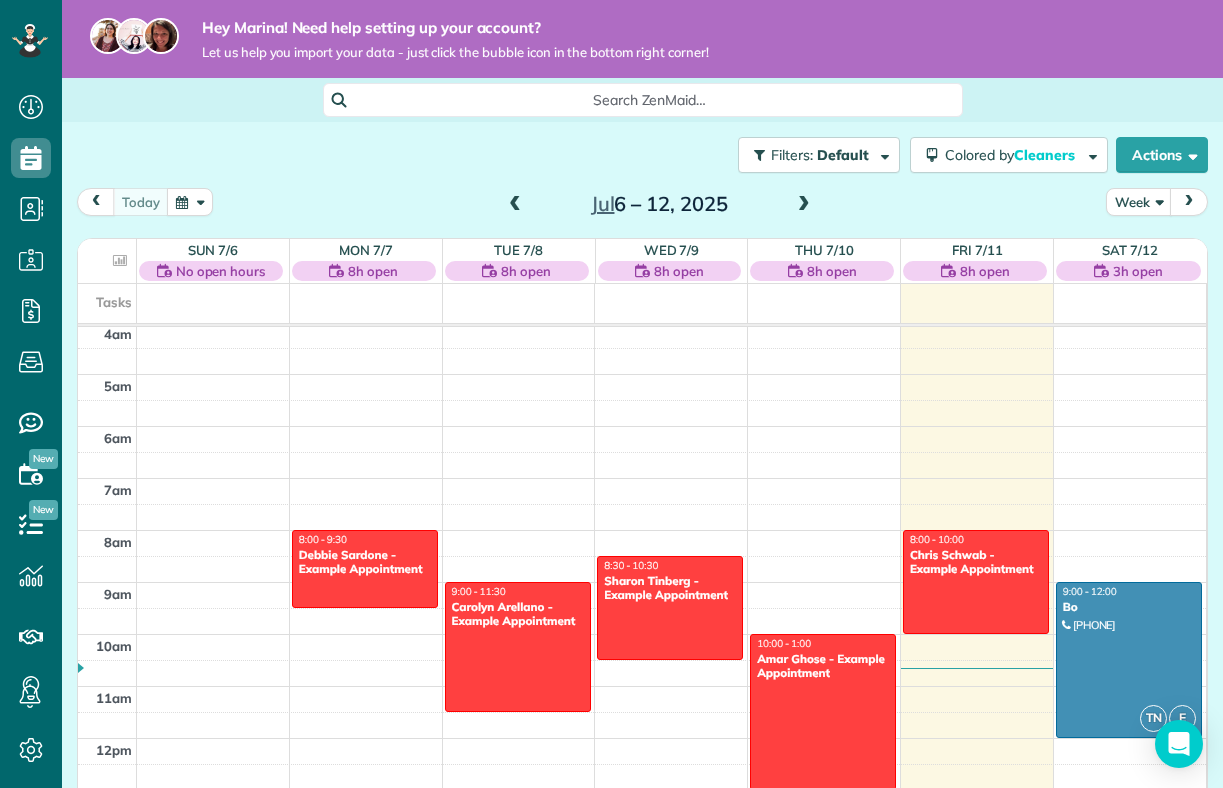 click on "today   Week Jul  6 – 12, 2025" at bounding box center (642, 206) 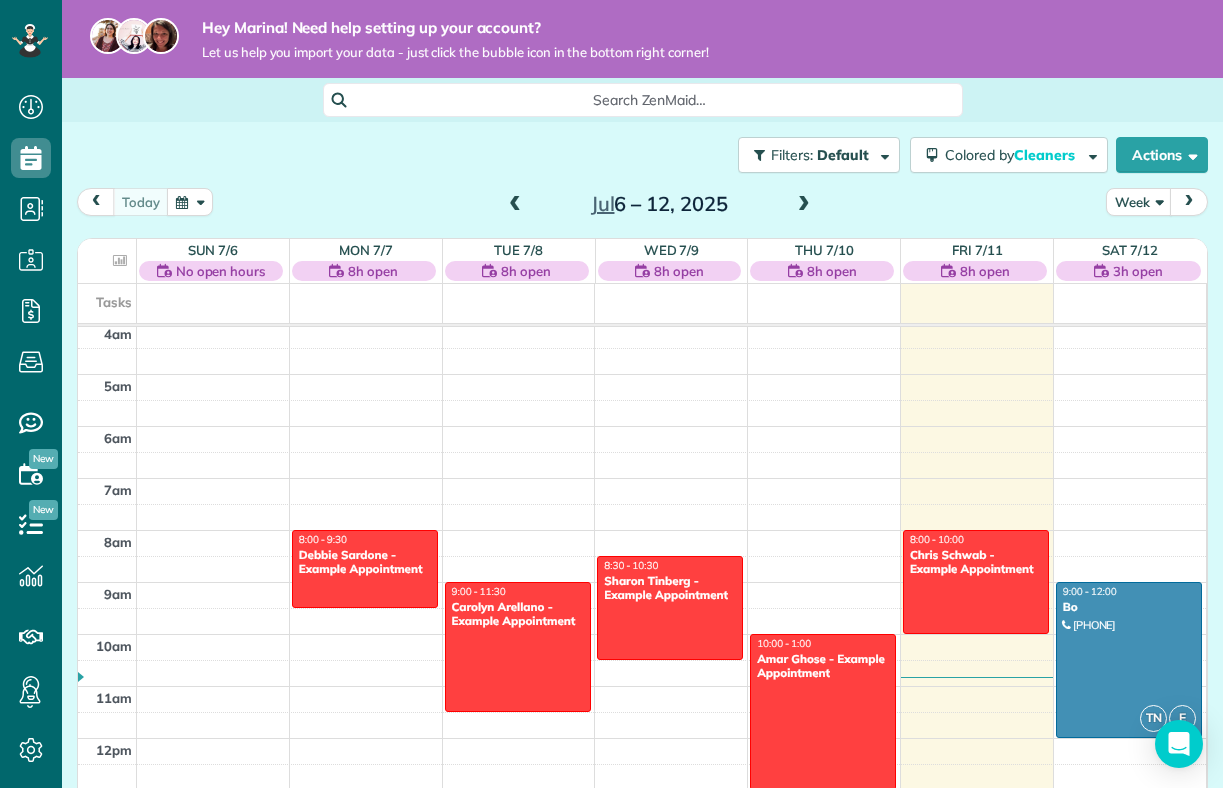 scroll, scrollTop: 413, scrollLeft: 0, axis: vertical 